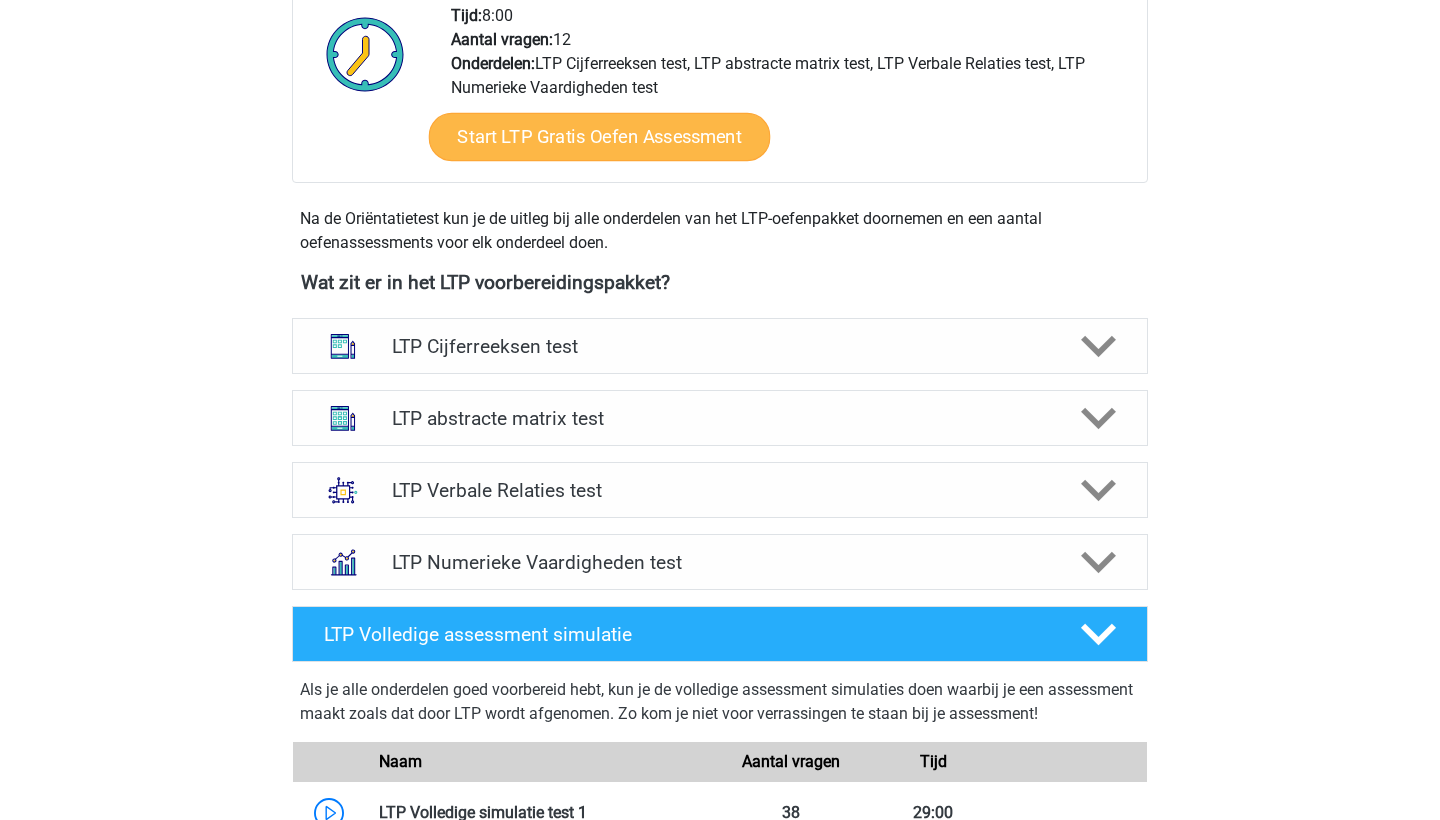 scroll, scrollTop: 537, scrollLeft: 0, axis: vertical 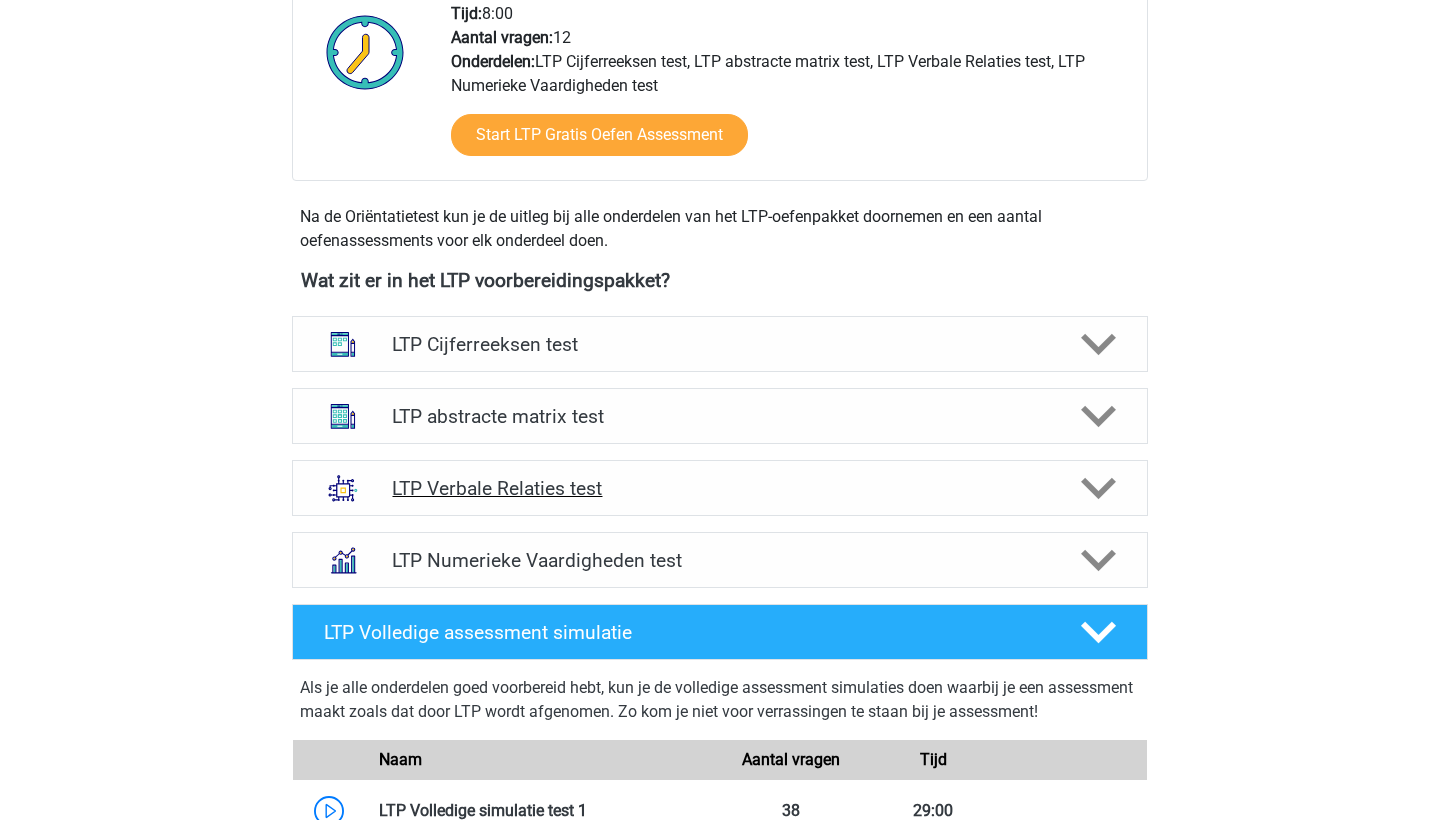 click on "LTP Verbale Relaties test" at bounding box center [719, 488] 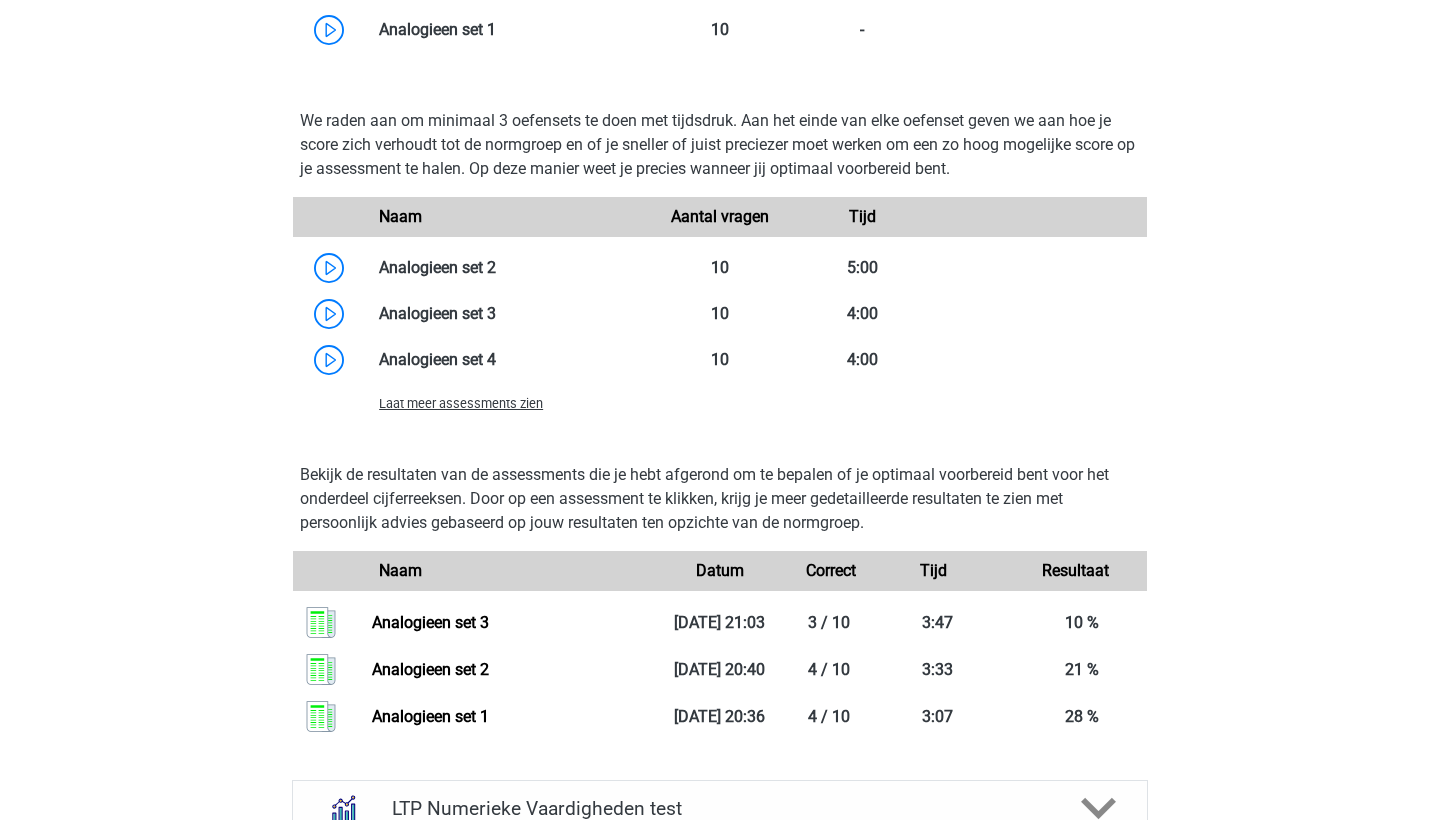 scroll, scrollTop: 1803, scrollLeft: 0, axis: vertical 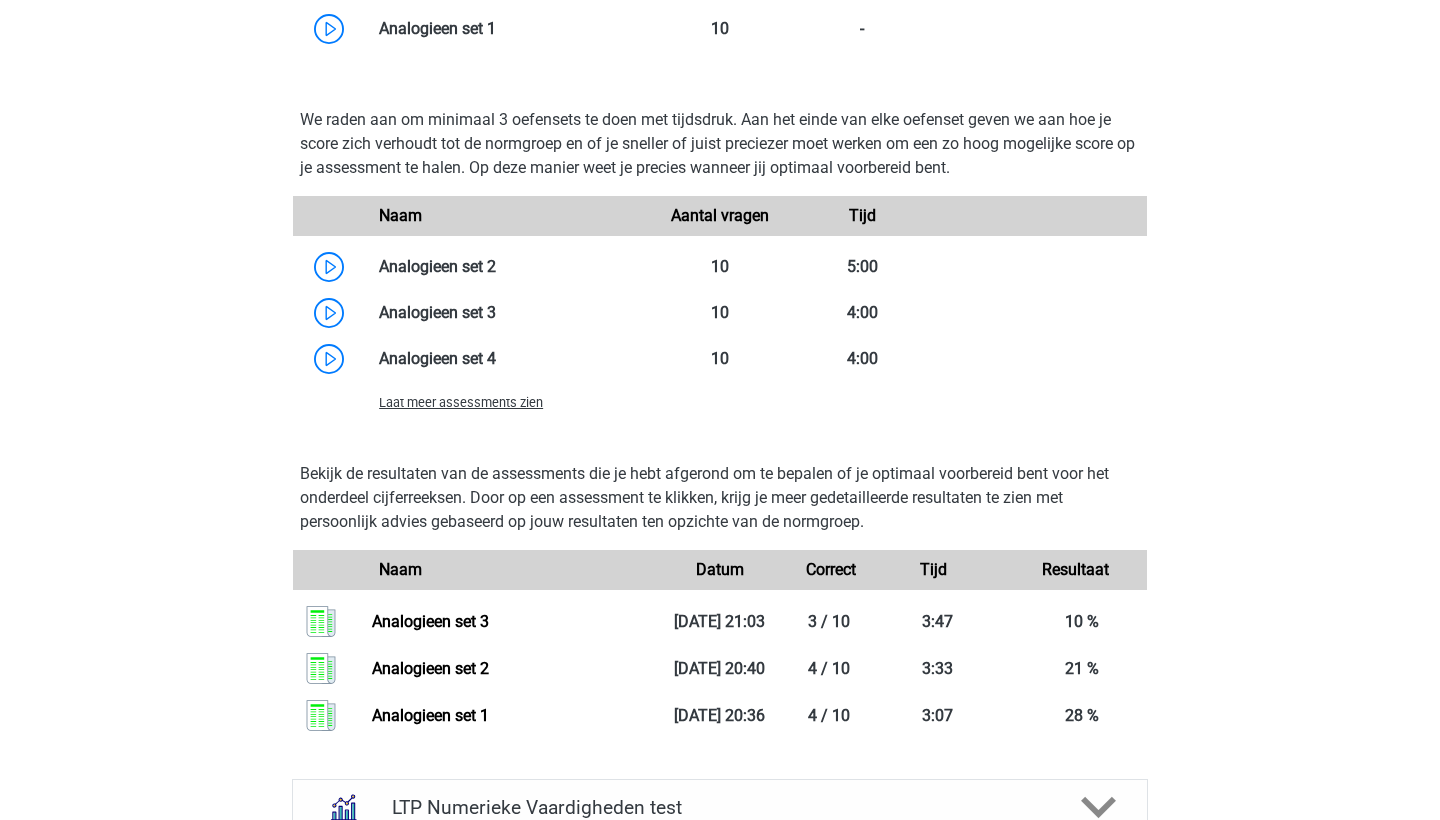 click on "Laat meer assessments zien" at bounding box center (461, 402) 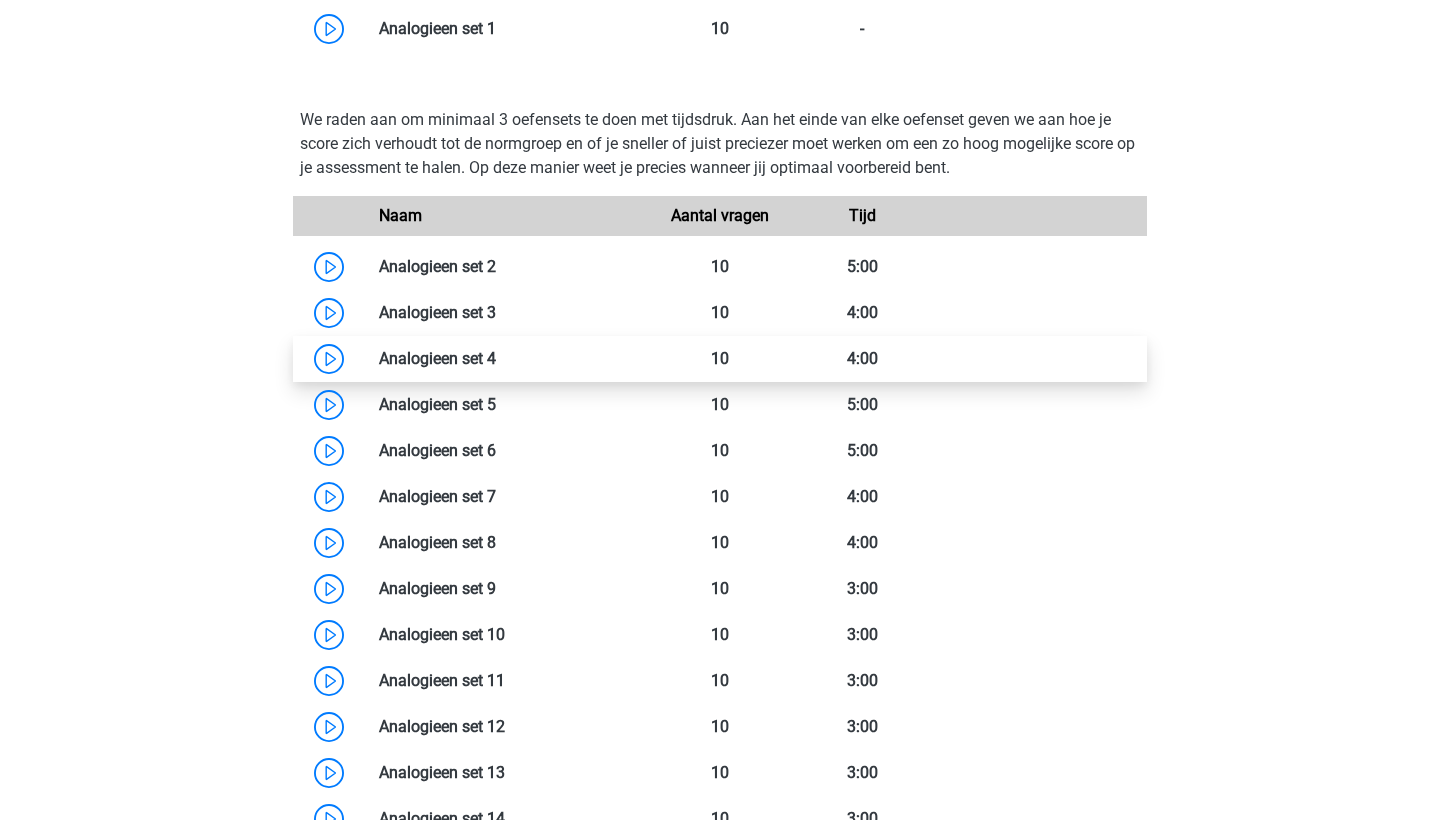 click at bounding box center (496, 358) 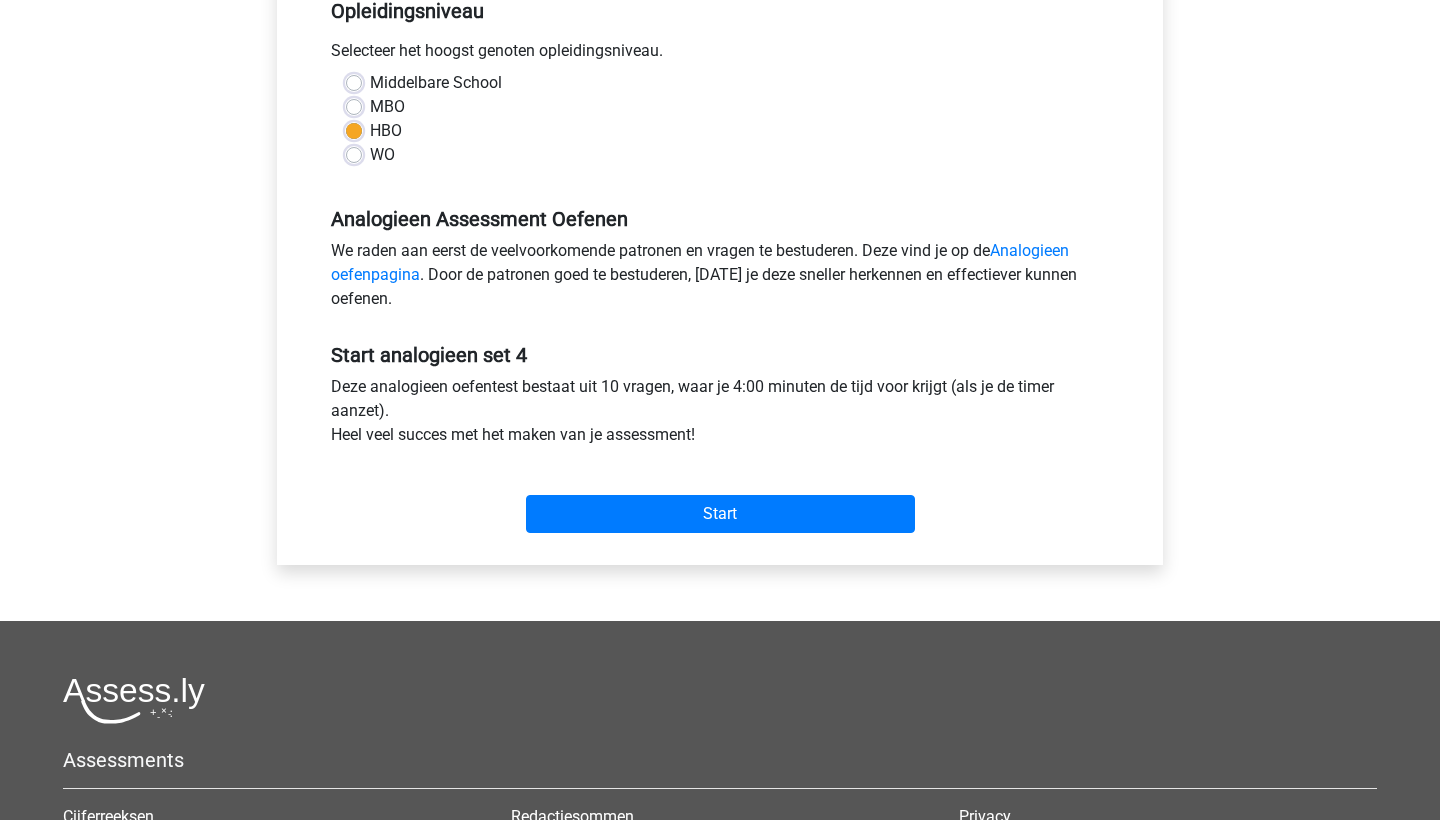 scroll, scrollTop: 518, scrollLeft: 0, axis: vertical 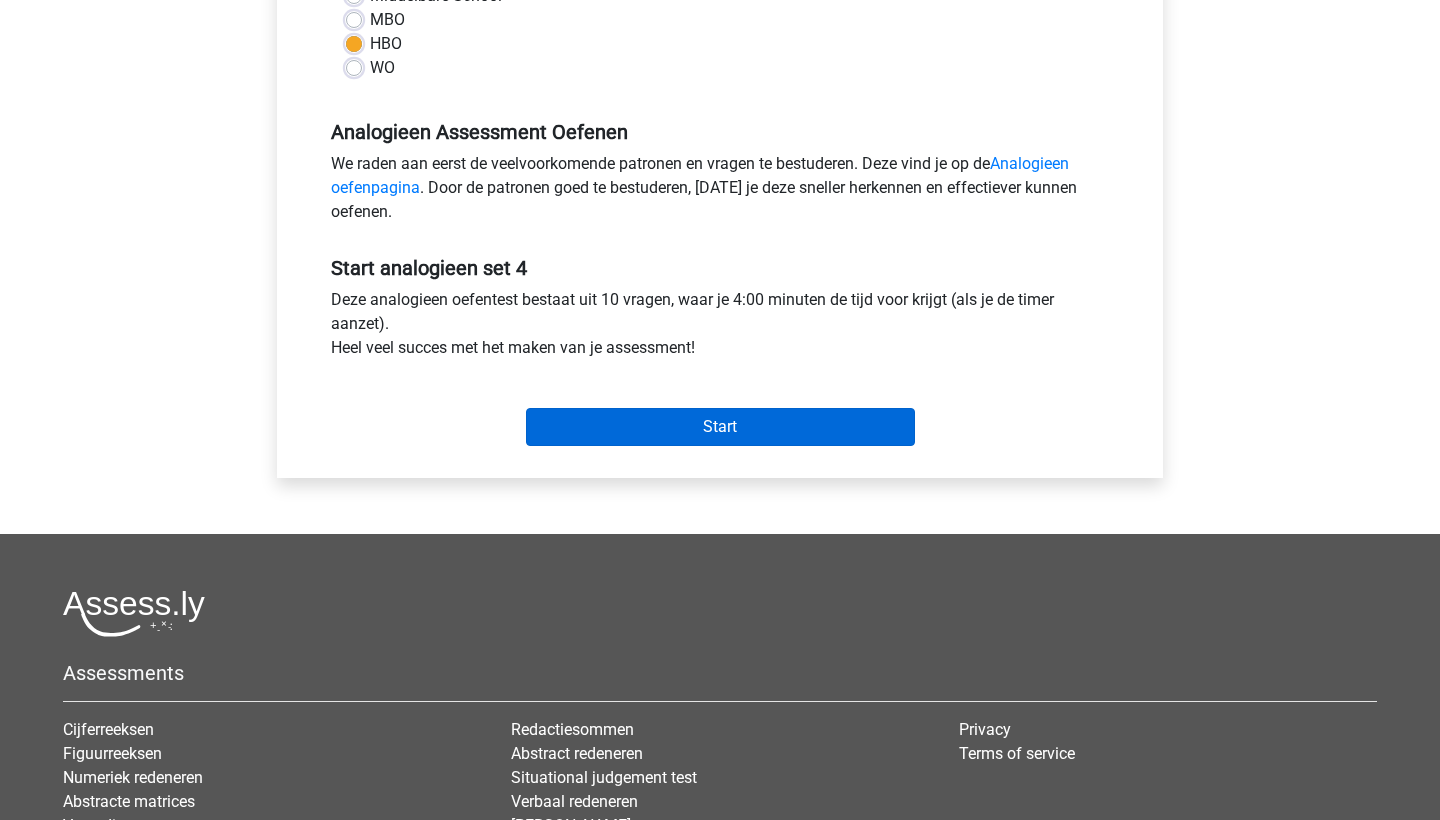 click on "Start" at bounding box center [720, 427] 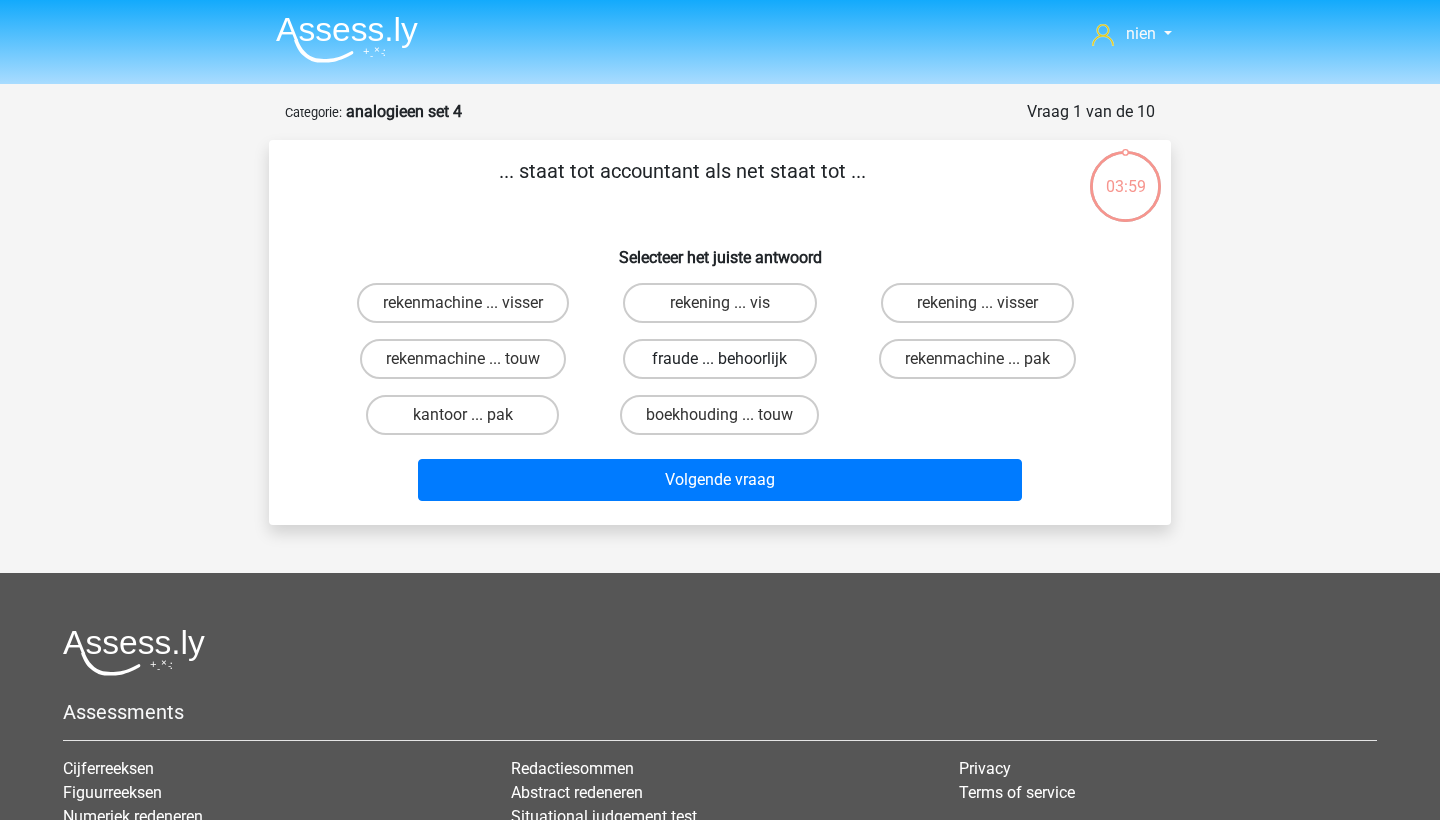 scroll, scrollTop: 0, scrollLeft: 0, axis: both 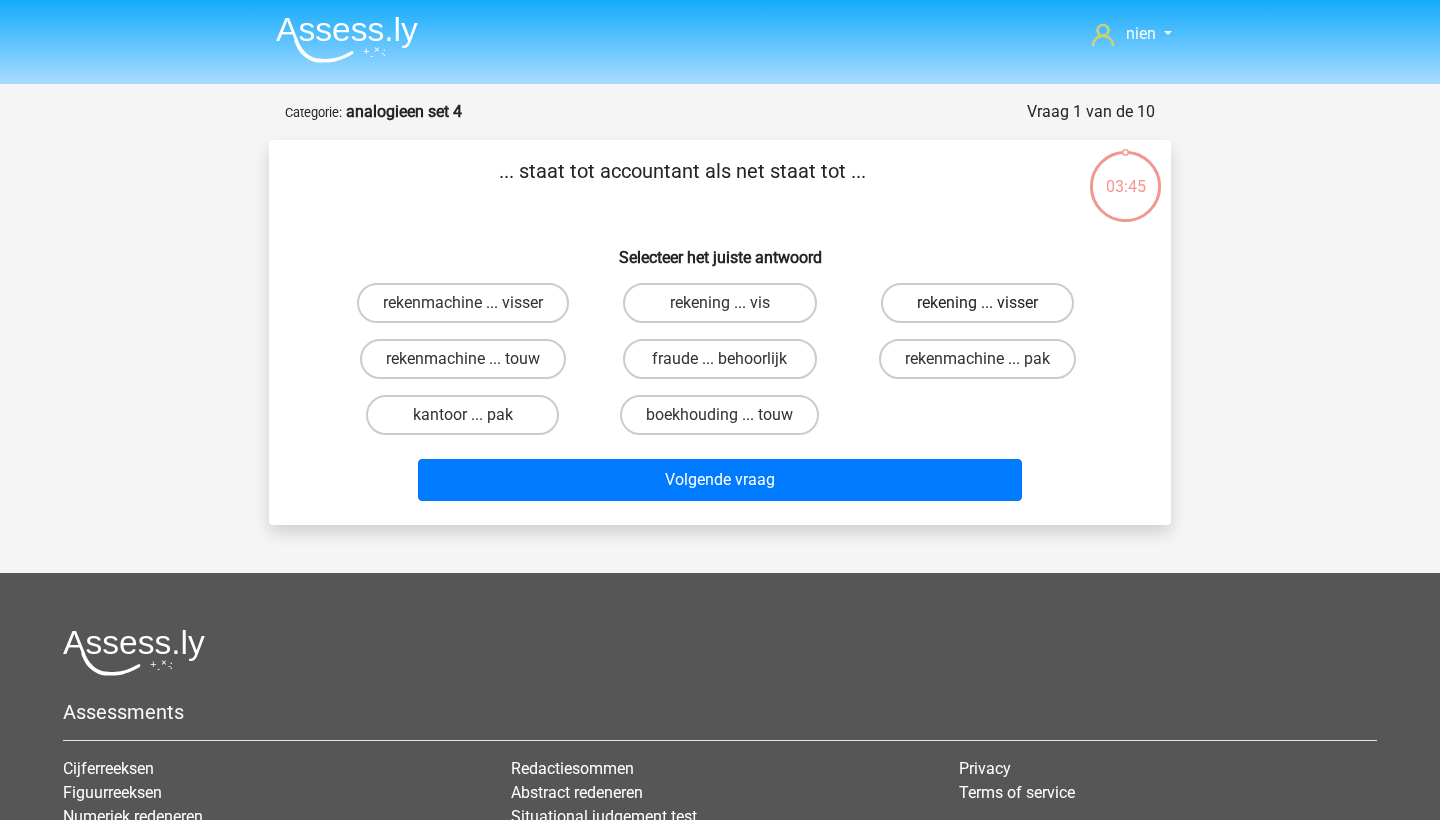 click on "rekening ... visser" at bounding box center [977, 303] 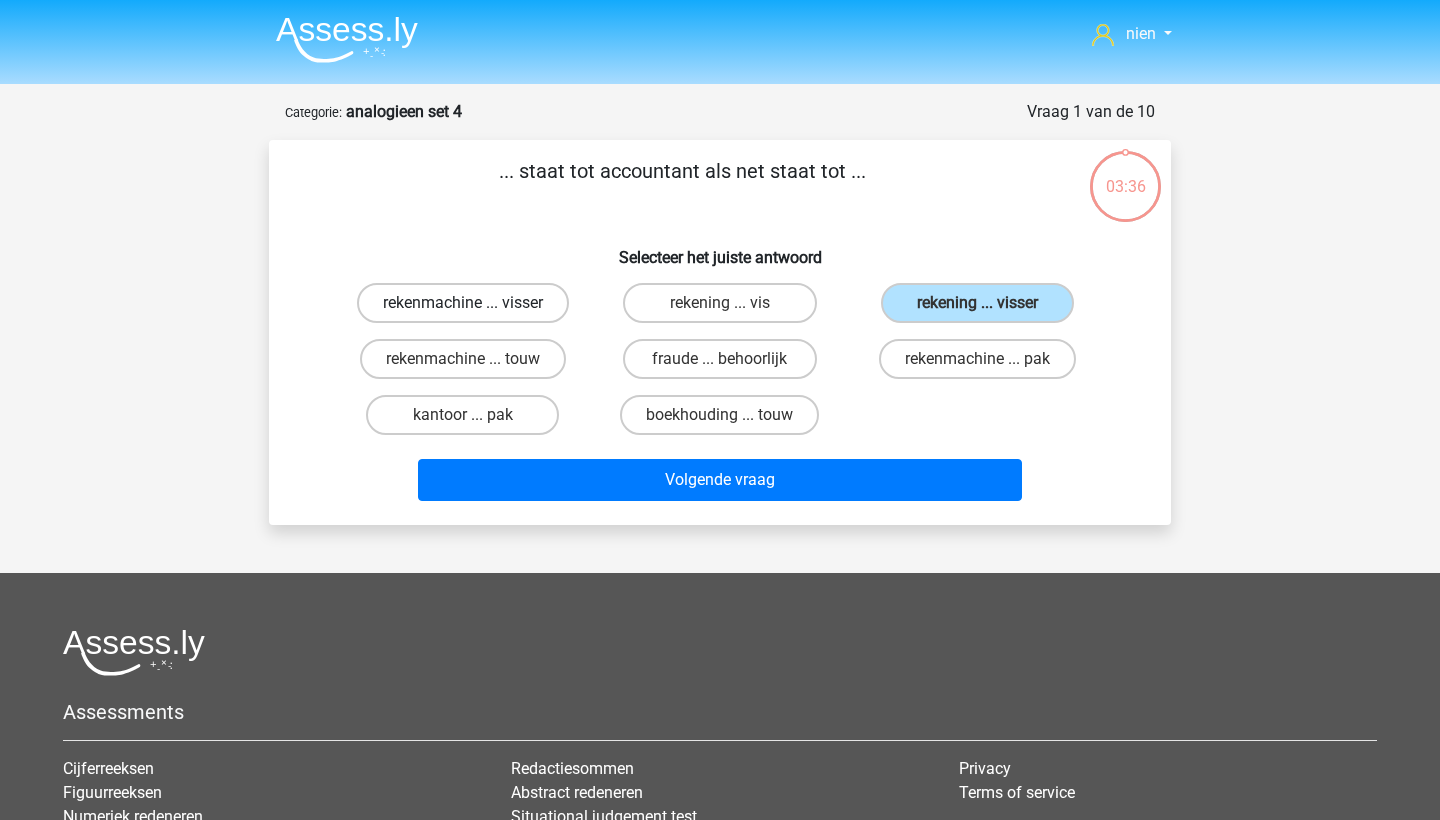 click on "rekenmachine ... visser" at bounding box center (463, 303) 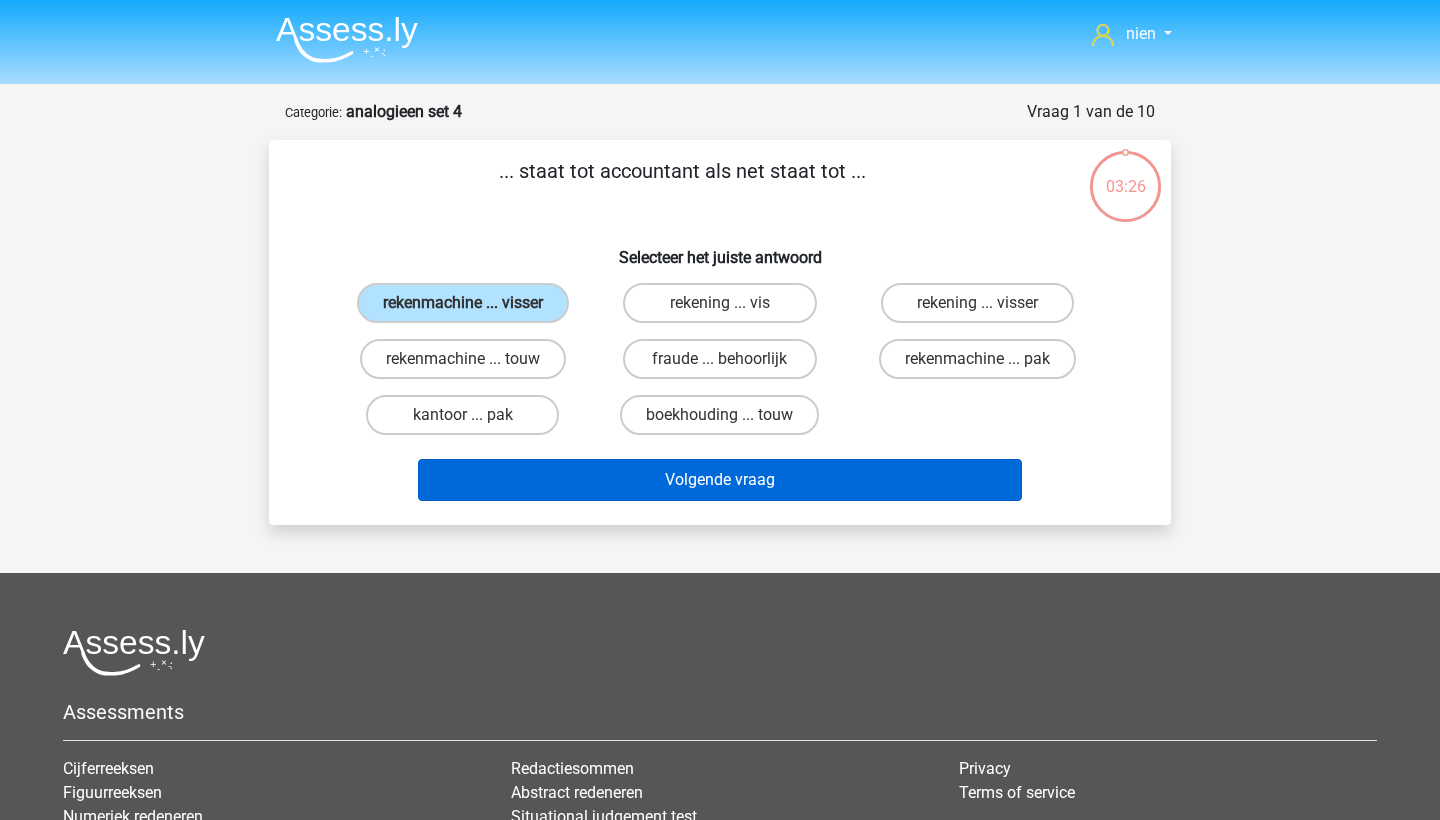 click on "Volgende vraag" at bounding box center (720, 480) 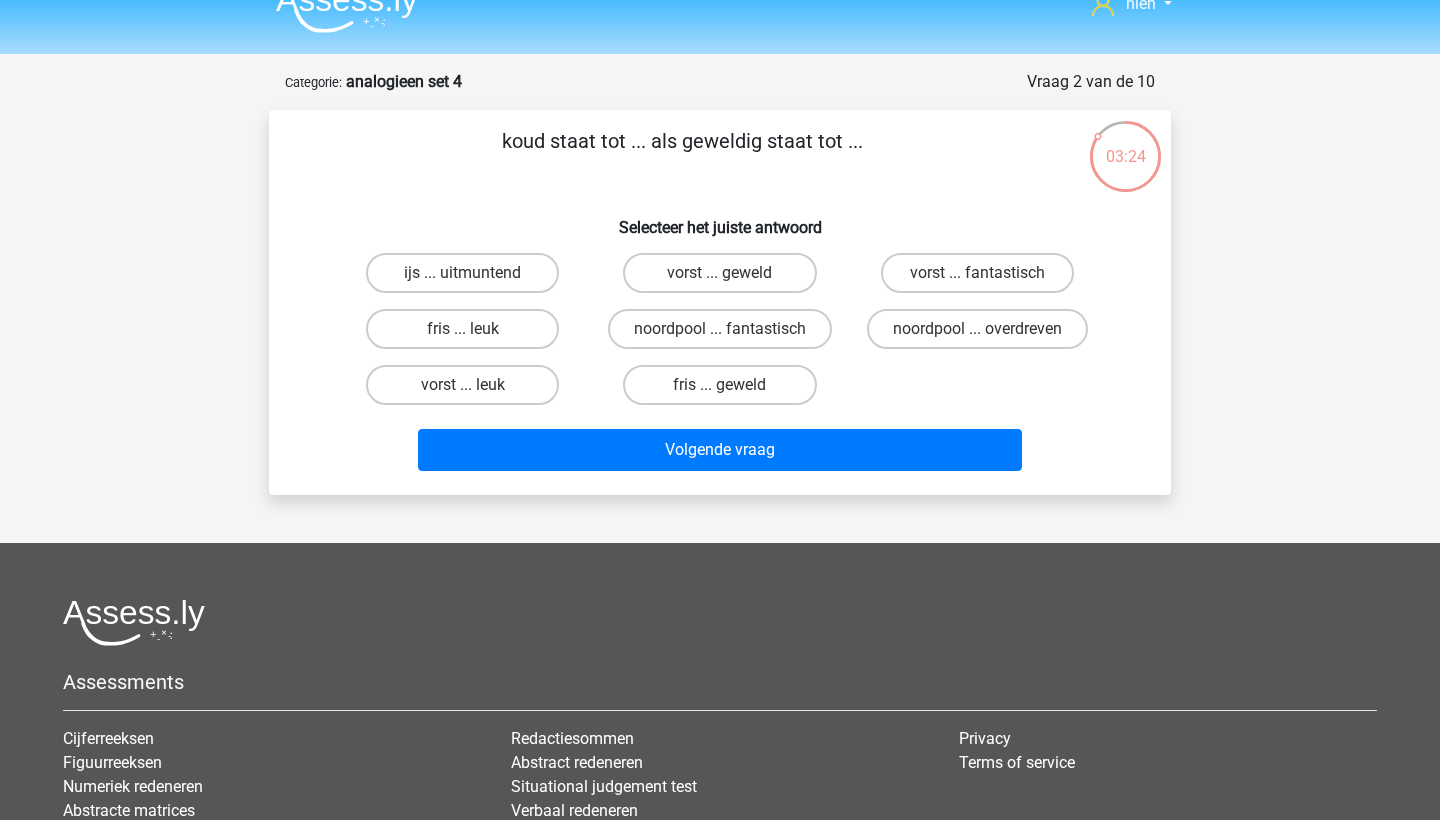 scroll, scrollTop: 23, scrollLeft: 0, axis: vertical 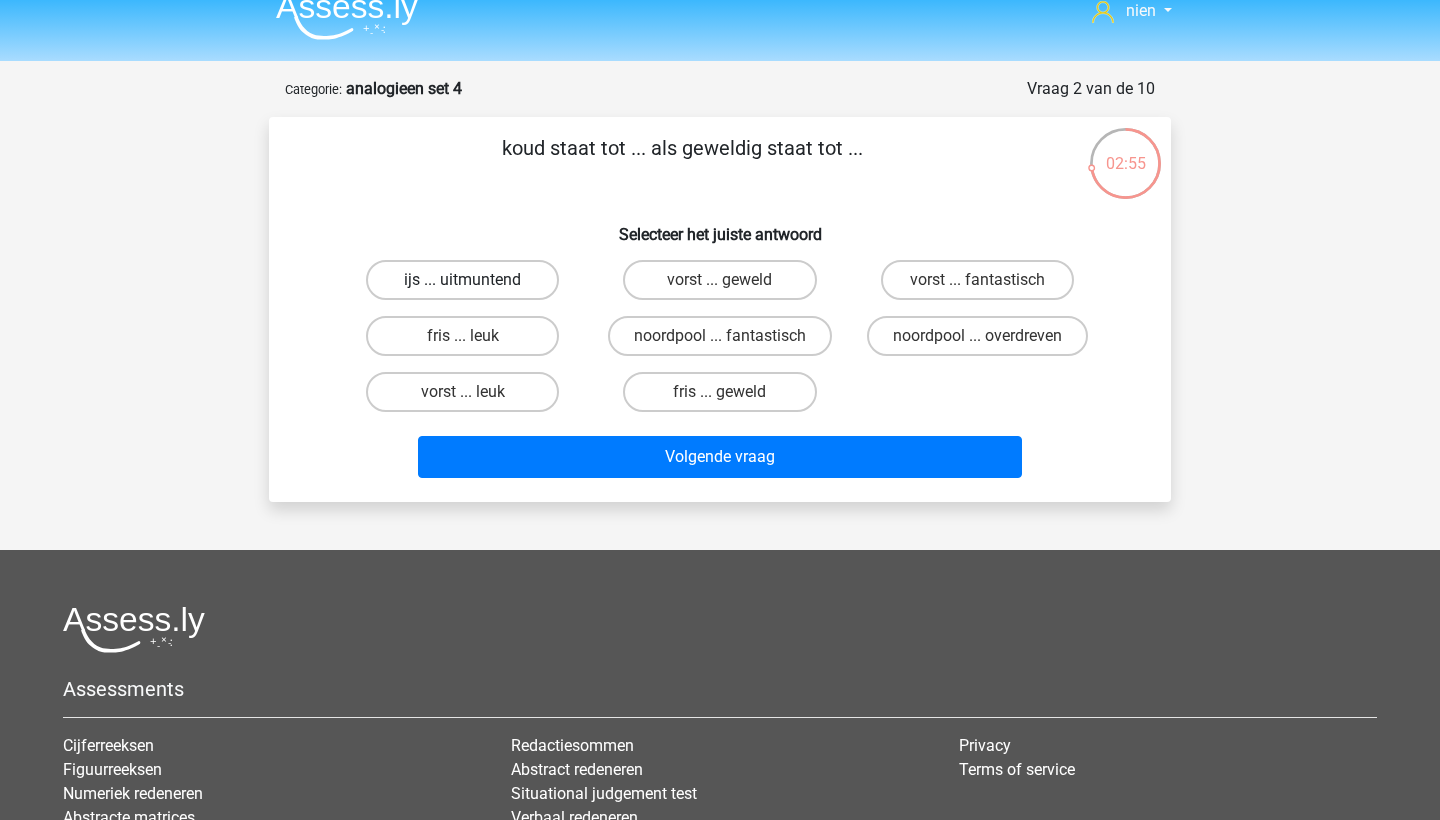 click on "ijs ... uitmuntend" at bounding box center (462, 280) 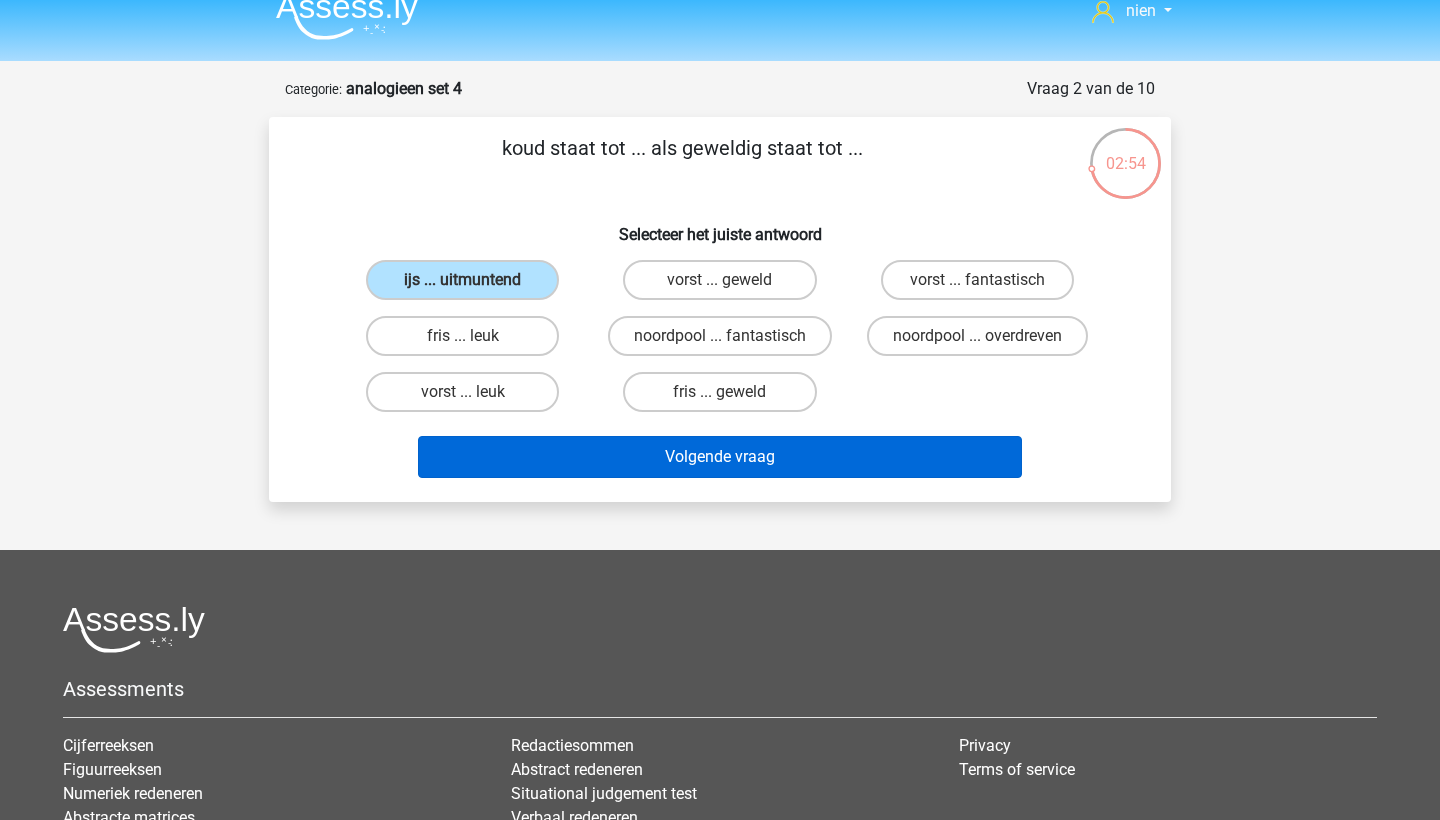 click on "Volgende vraag" at bounding box center (720, 457) 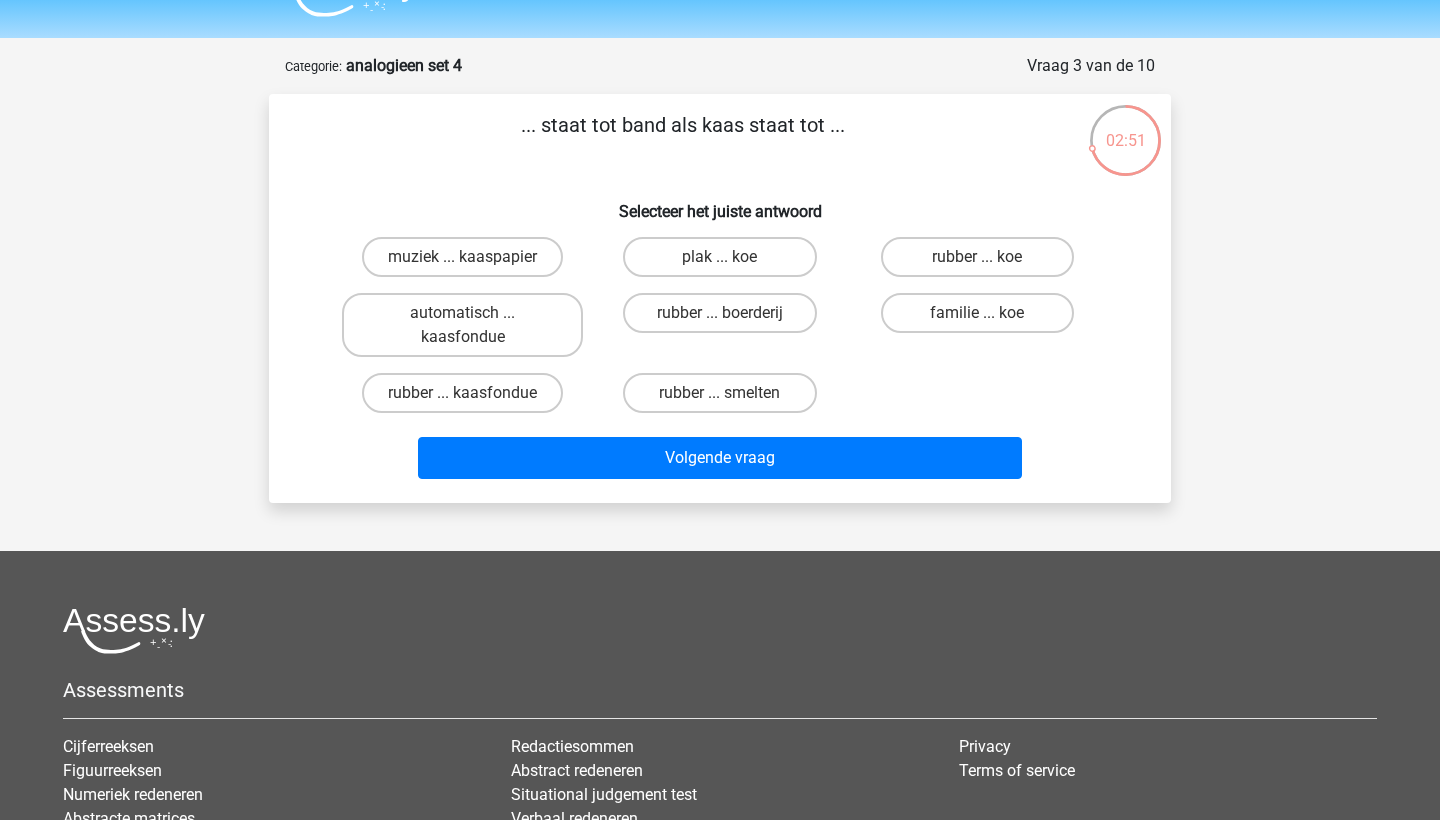 scroll, scrollTop: 40, scrollLeft: 0, axis: vertical 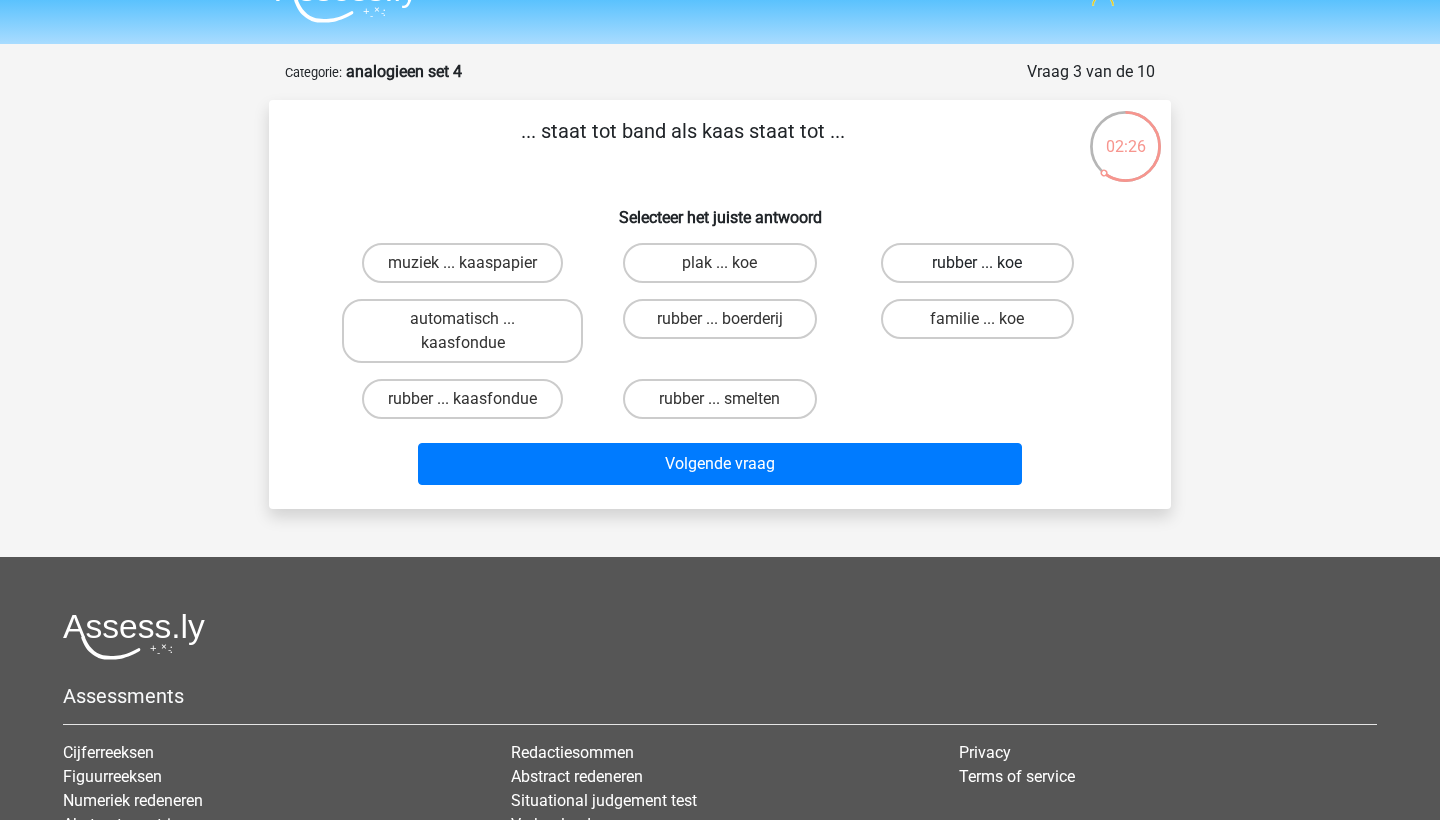click on "rubber ... koe" at bounding box center [977, 263] 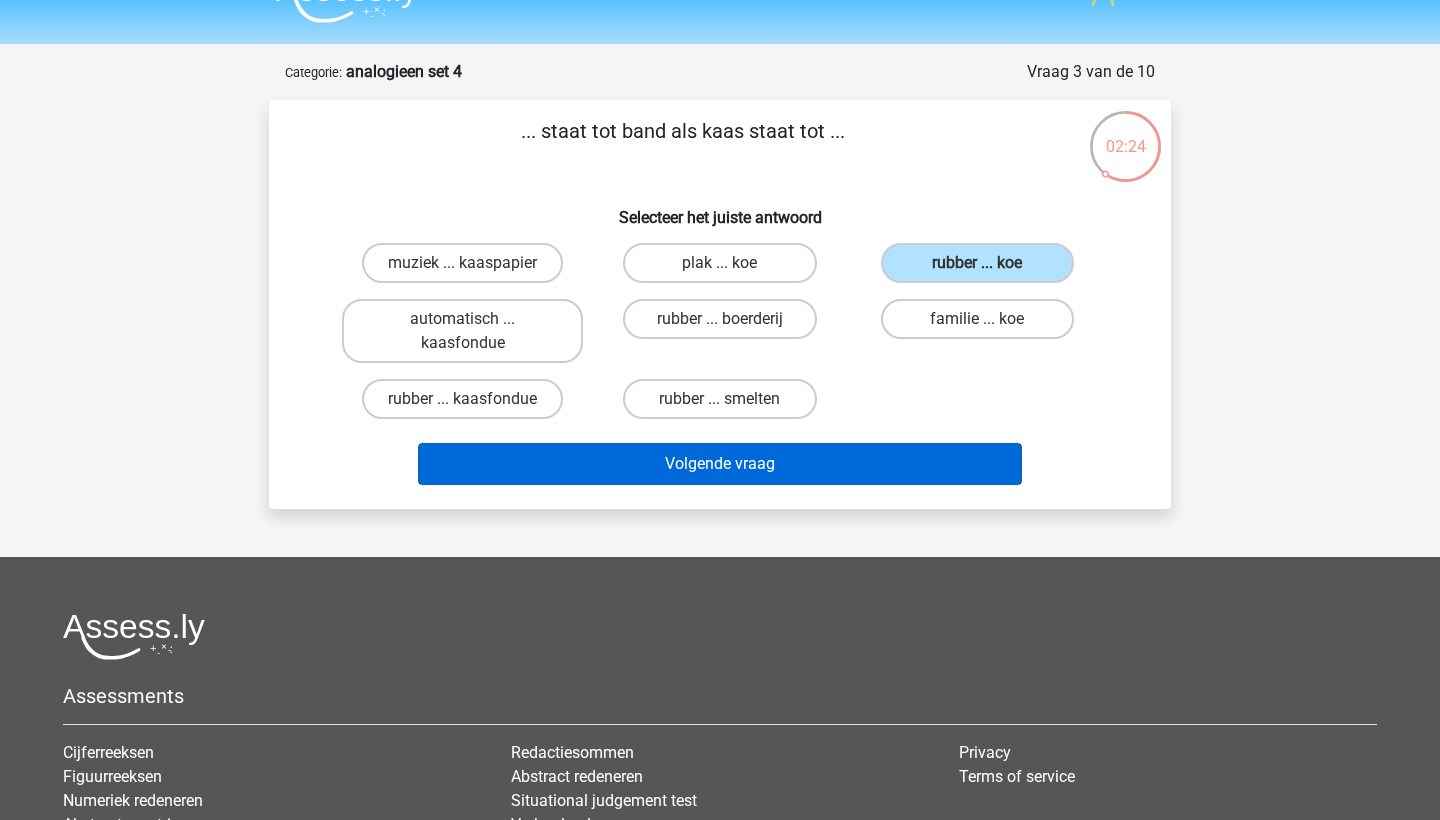 click on "Volgende vraag" at bounding box center [720, 464] 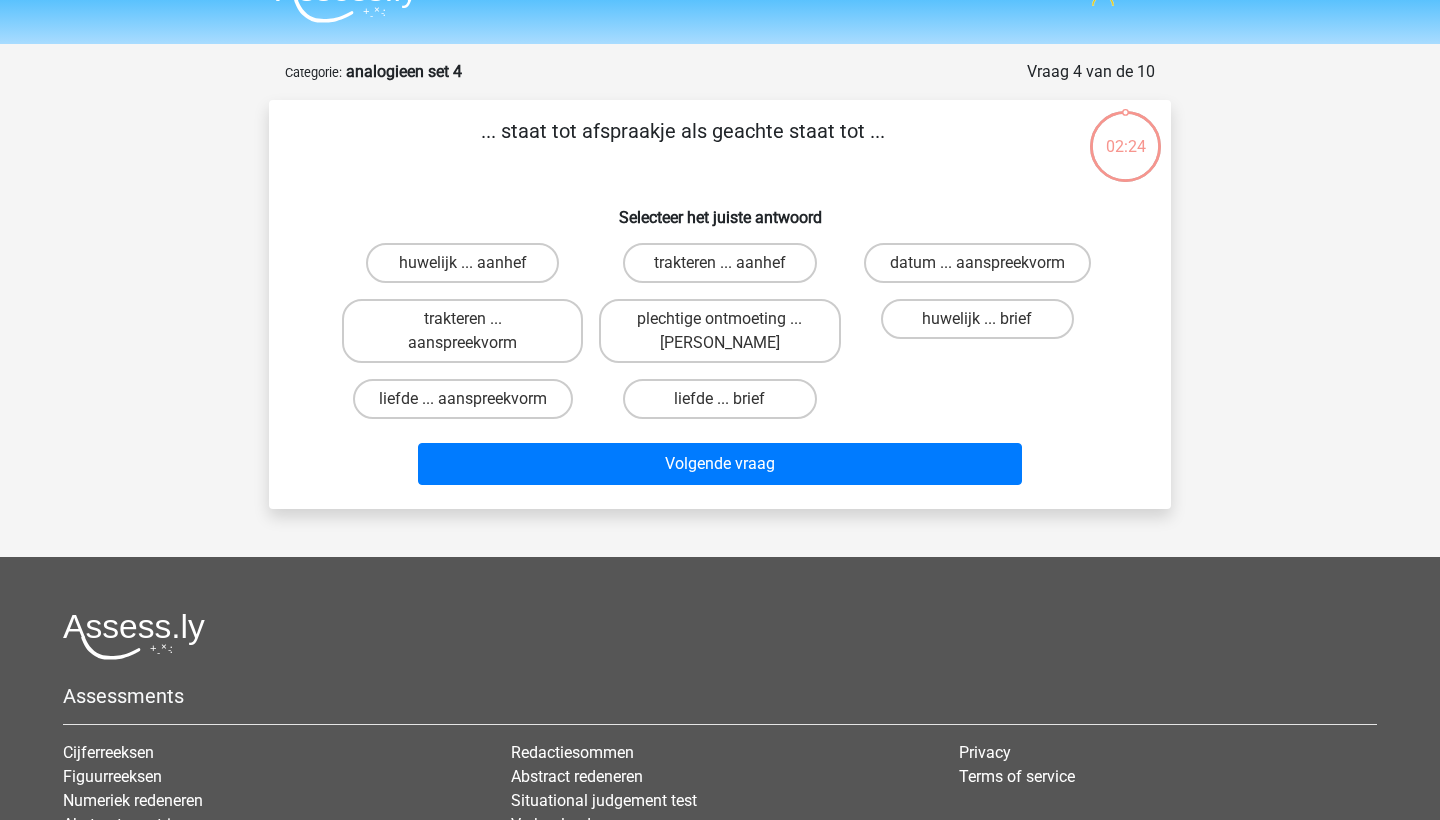 scroll, scrollTop: 100, scrollLeft: 0, axis: vertical 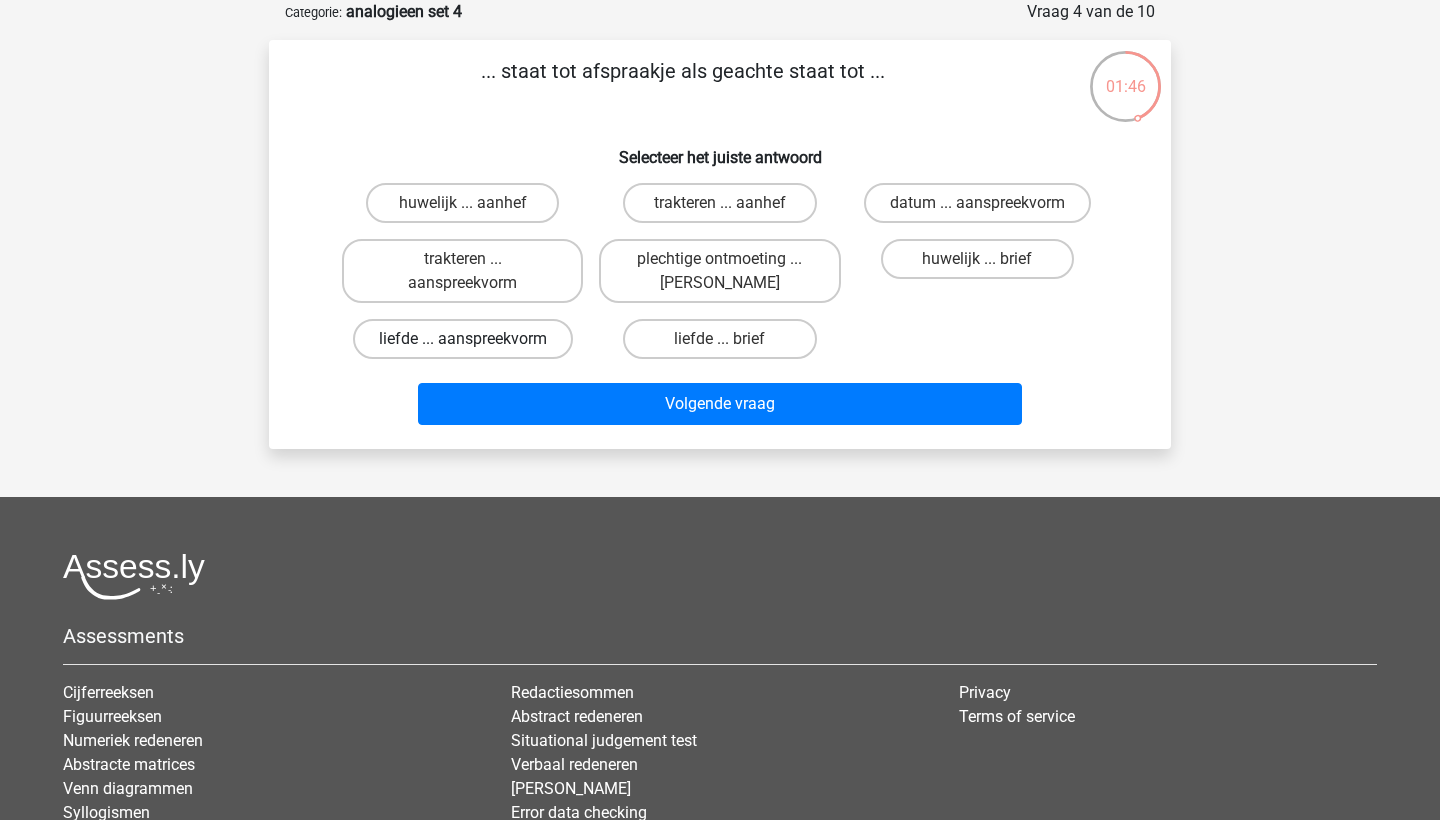 click on "liefde ... aanspreekvorm" at bounding box center (463, 339) 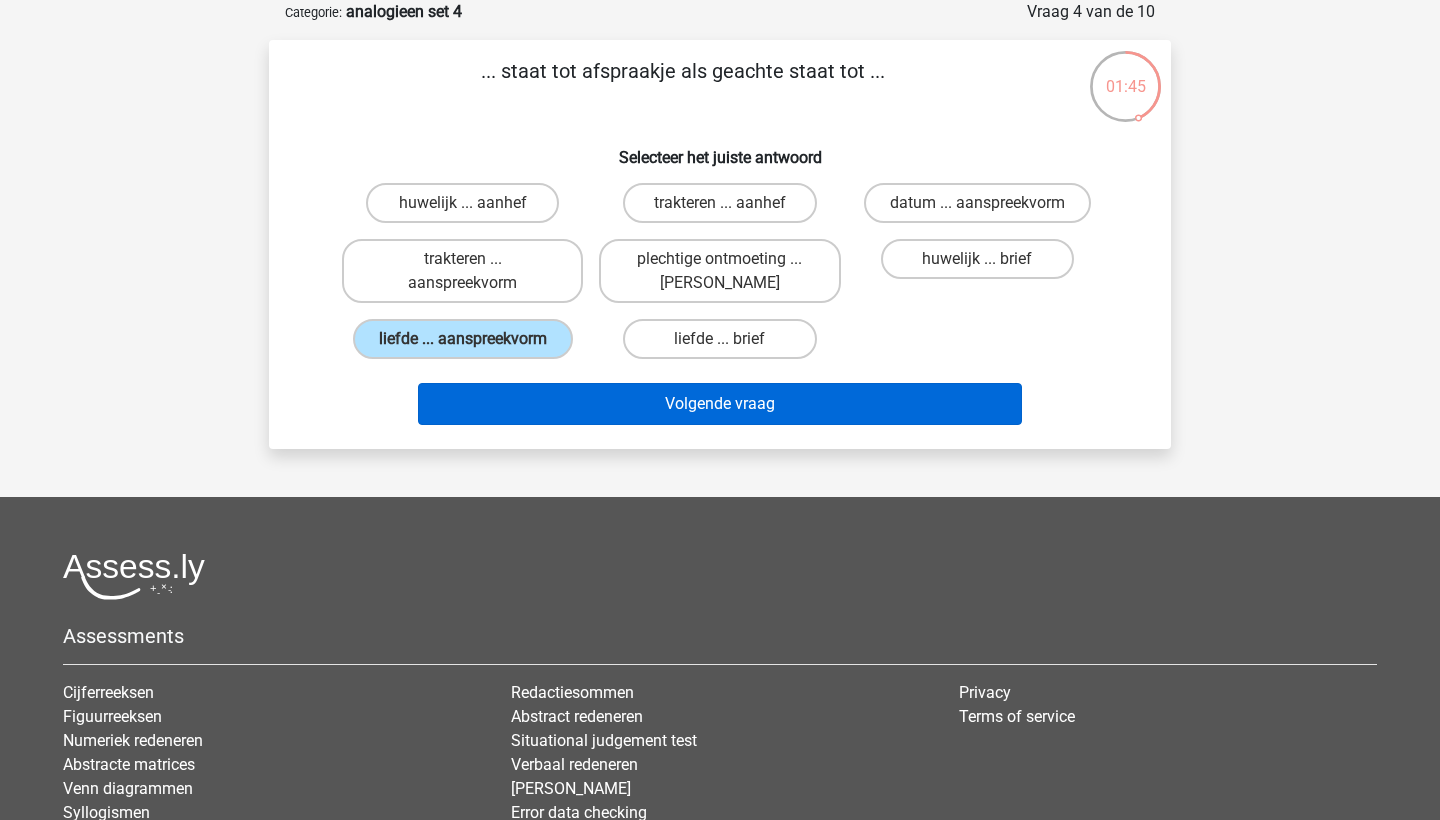 click on "Volgende vraag" at bounding box center (720, 404) 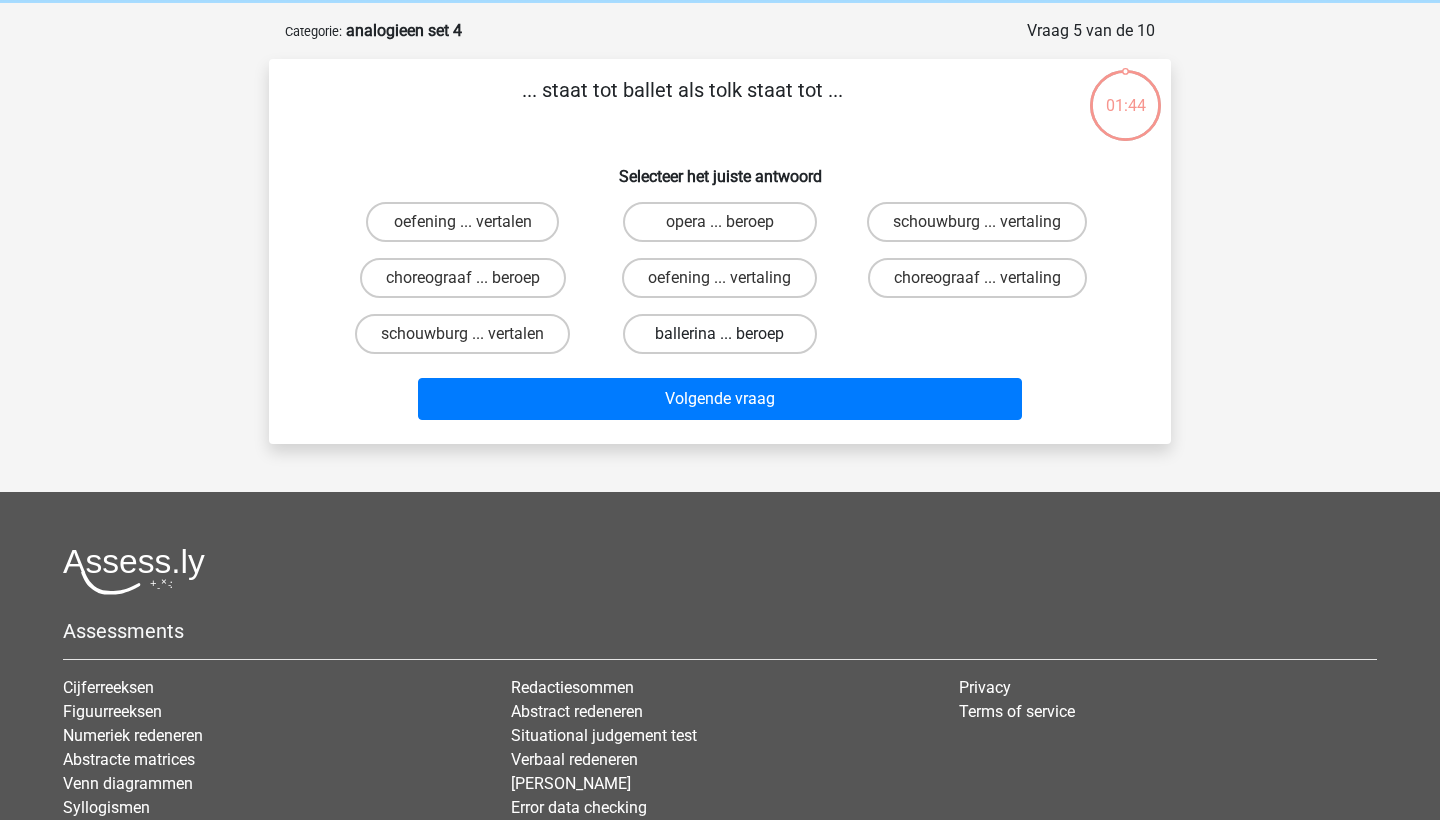 scroll, scrollTop: 77, scrollLeft: 0, axis: vertical 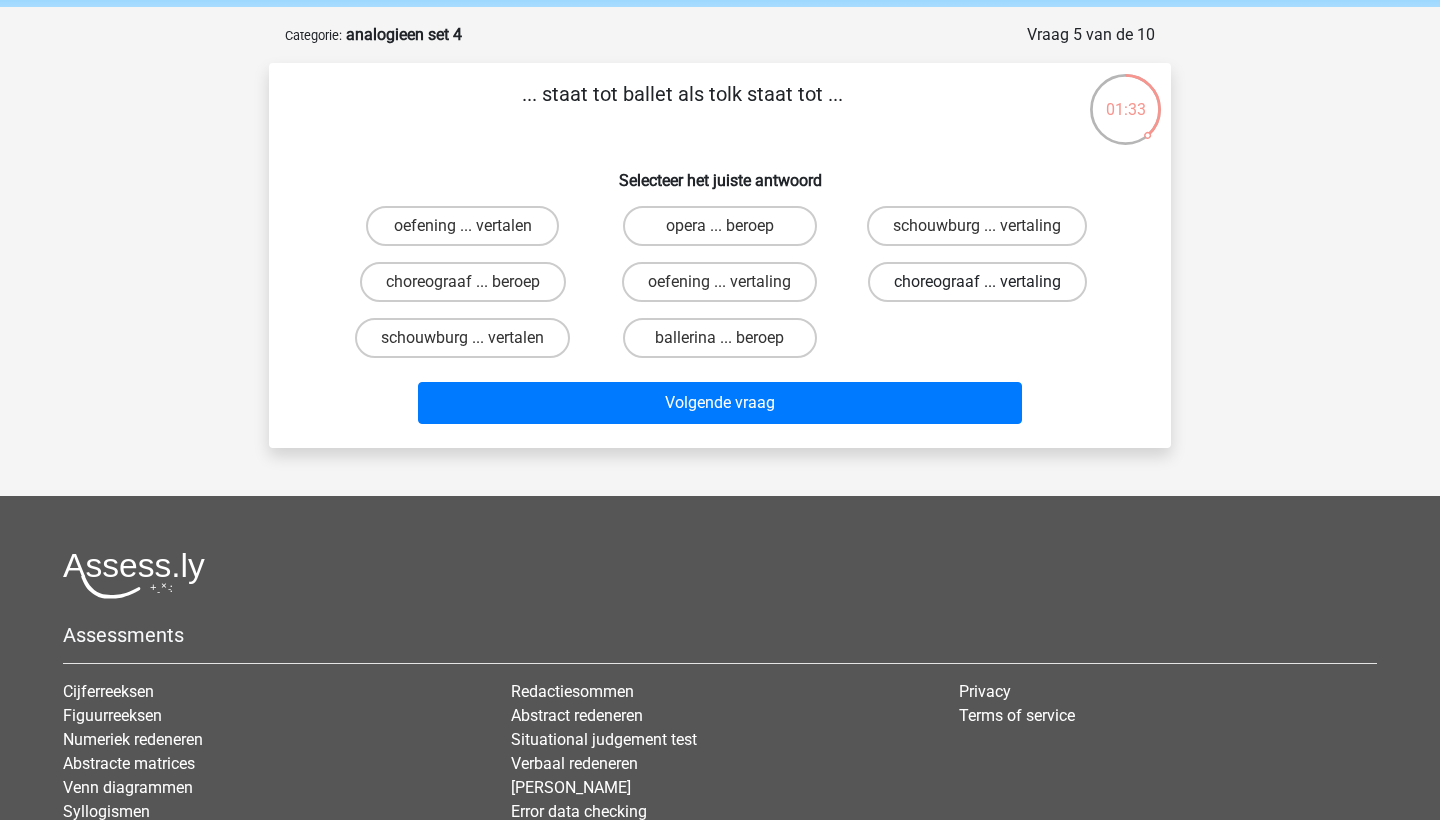click on "choreograaf ... vertaling" at bounding box center (977, 282) 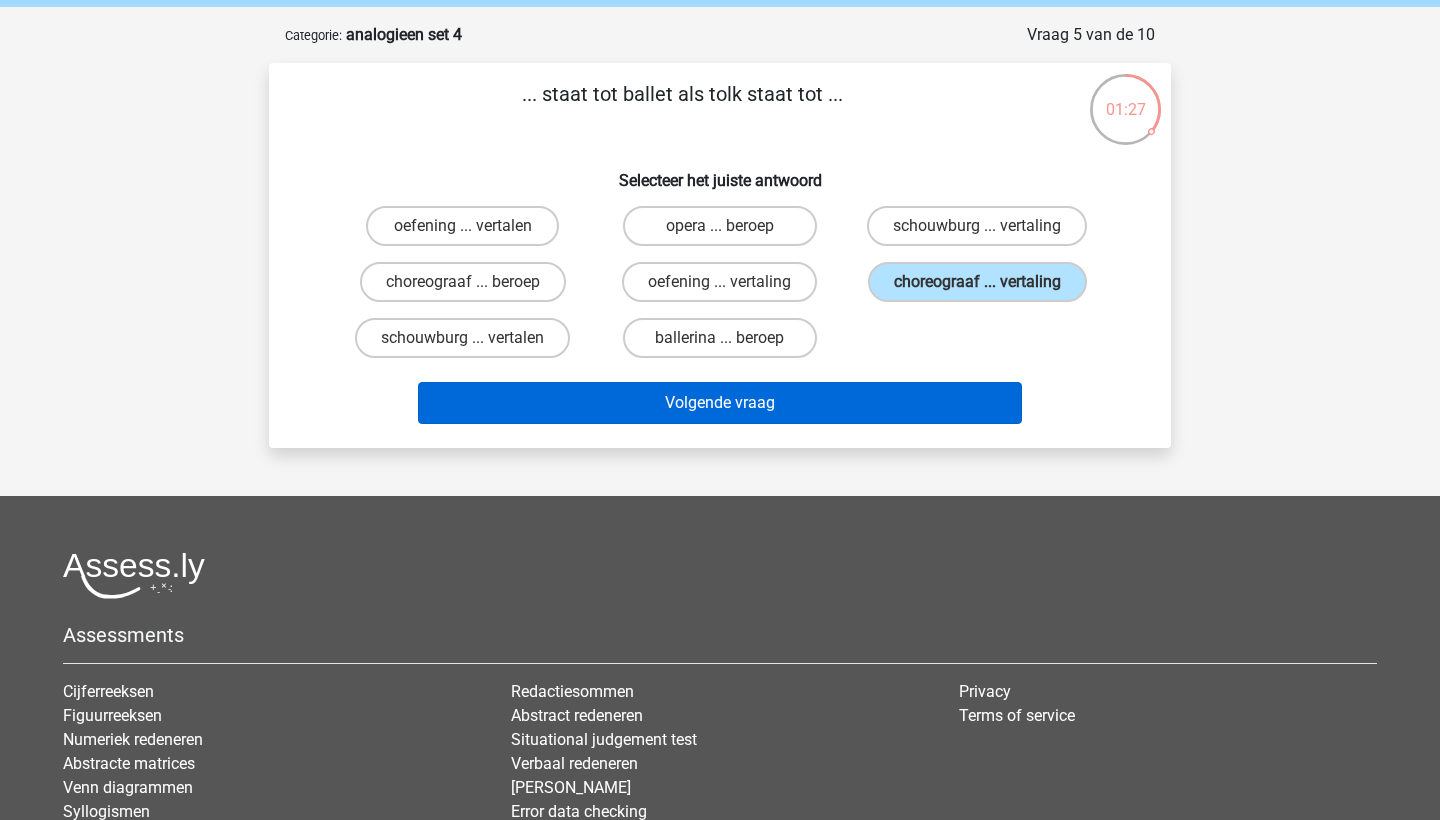 click on "Volgende vraag" at bounding box center (720, 403) 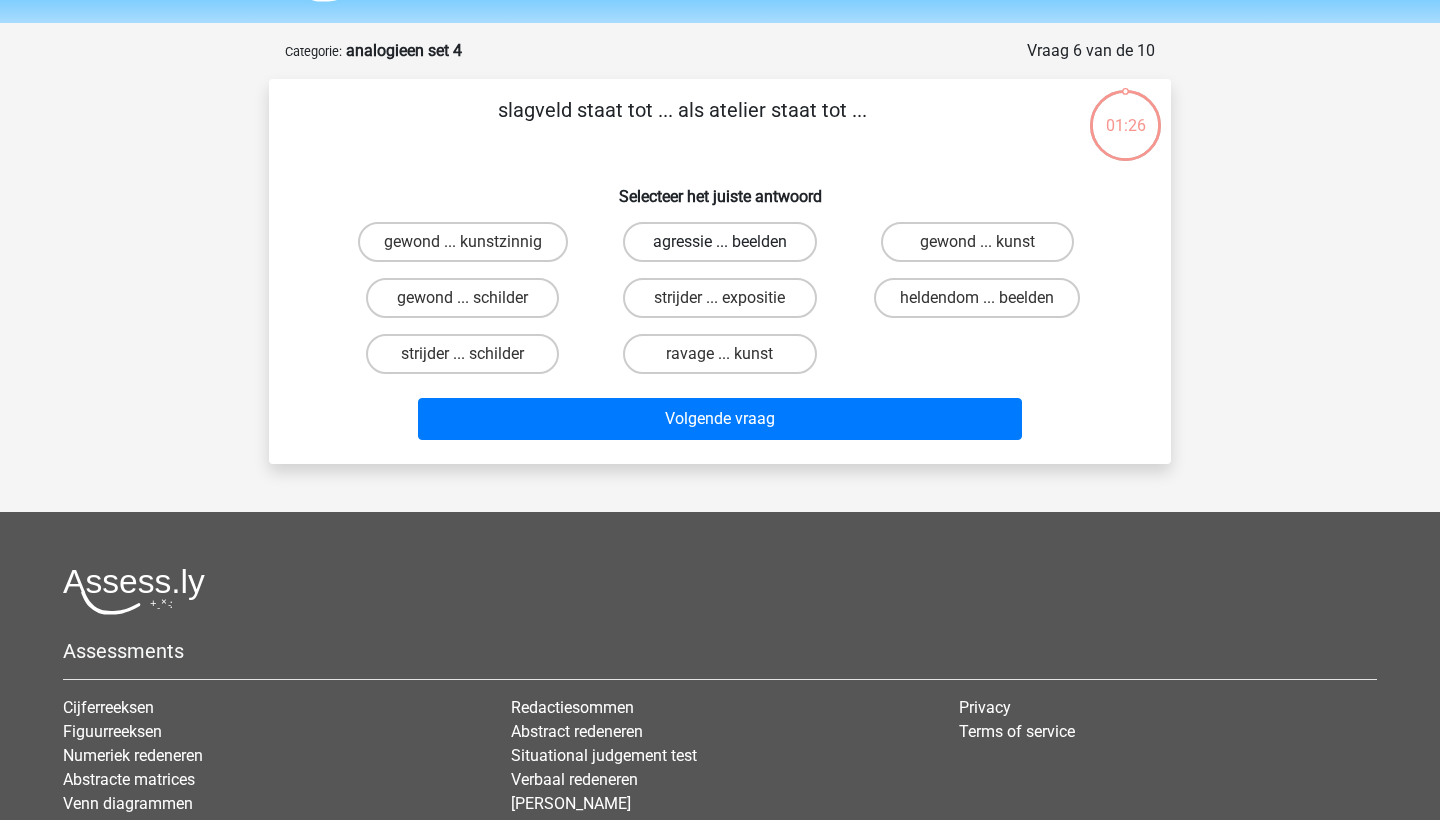 scroll, scrollTop: 60, scrollLeft: 0, axis: vertical 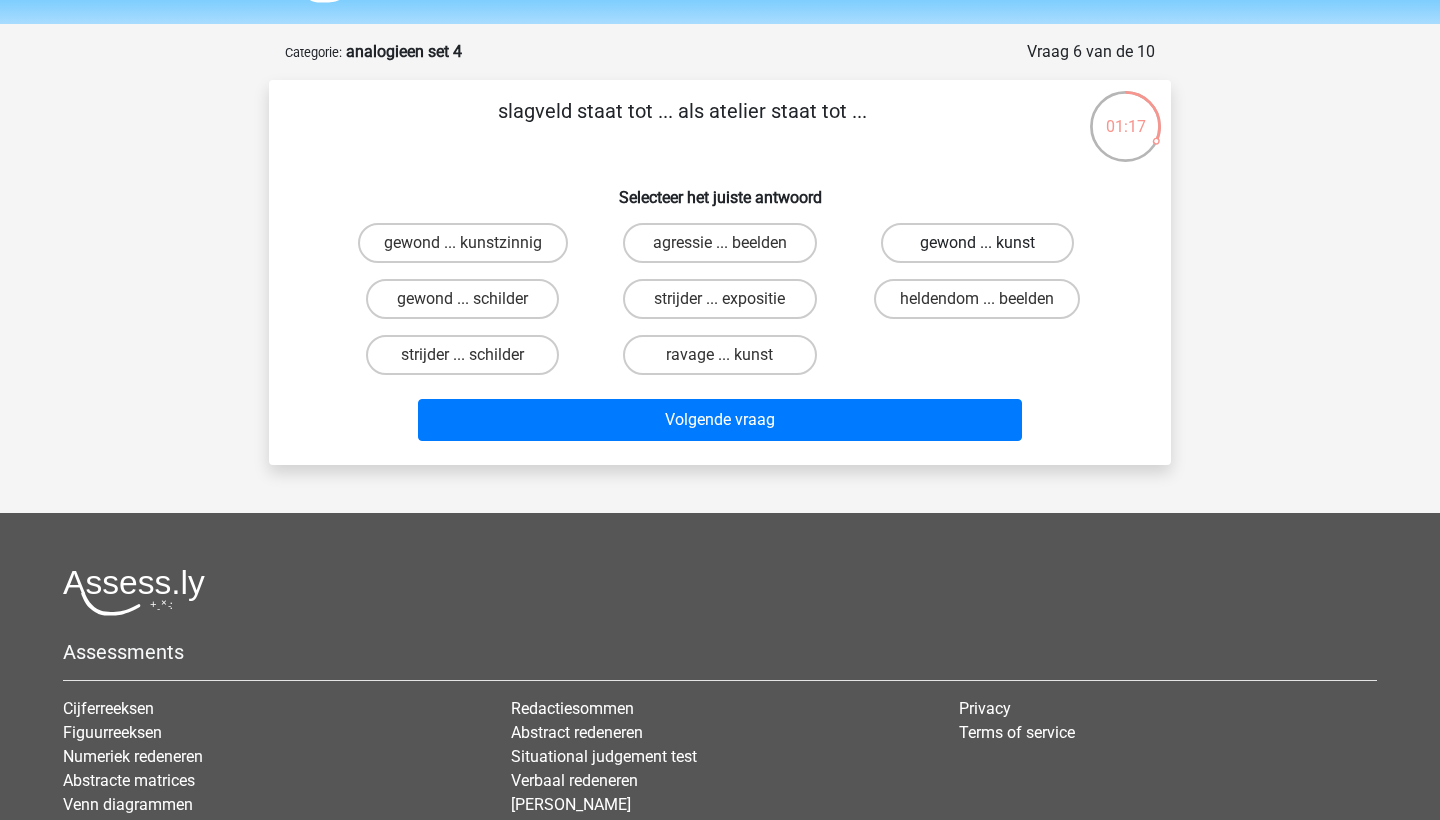 click on "gewond ... kunst" at bounding box center [977, 243] 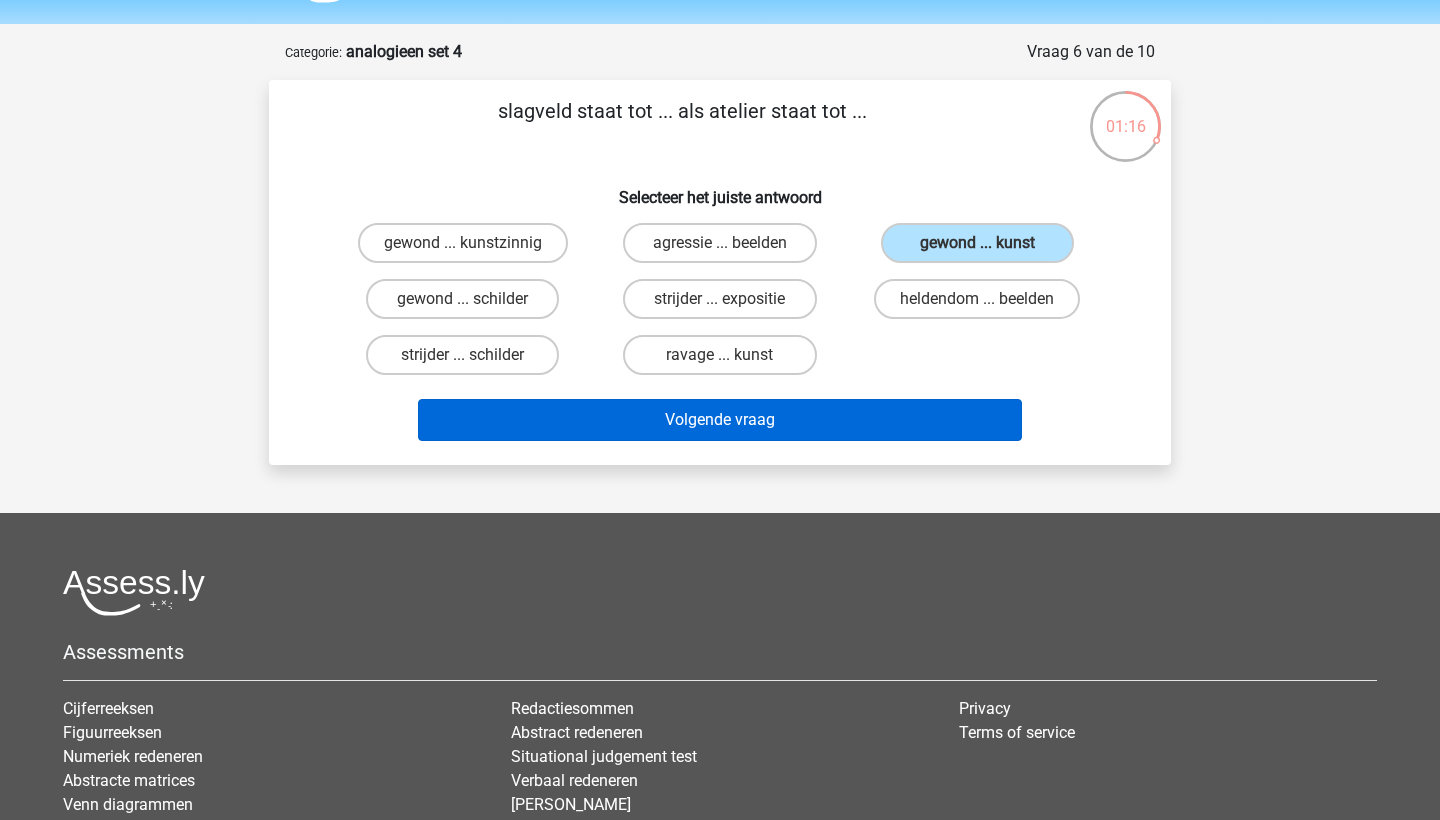 click on "Volgende vraag" at bounding box center (720, 420) 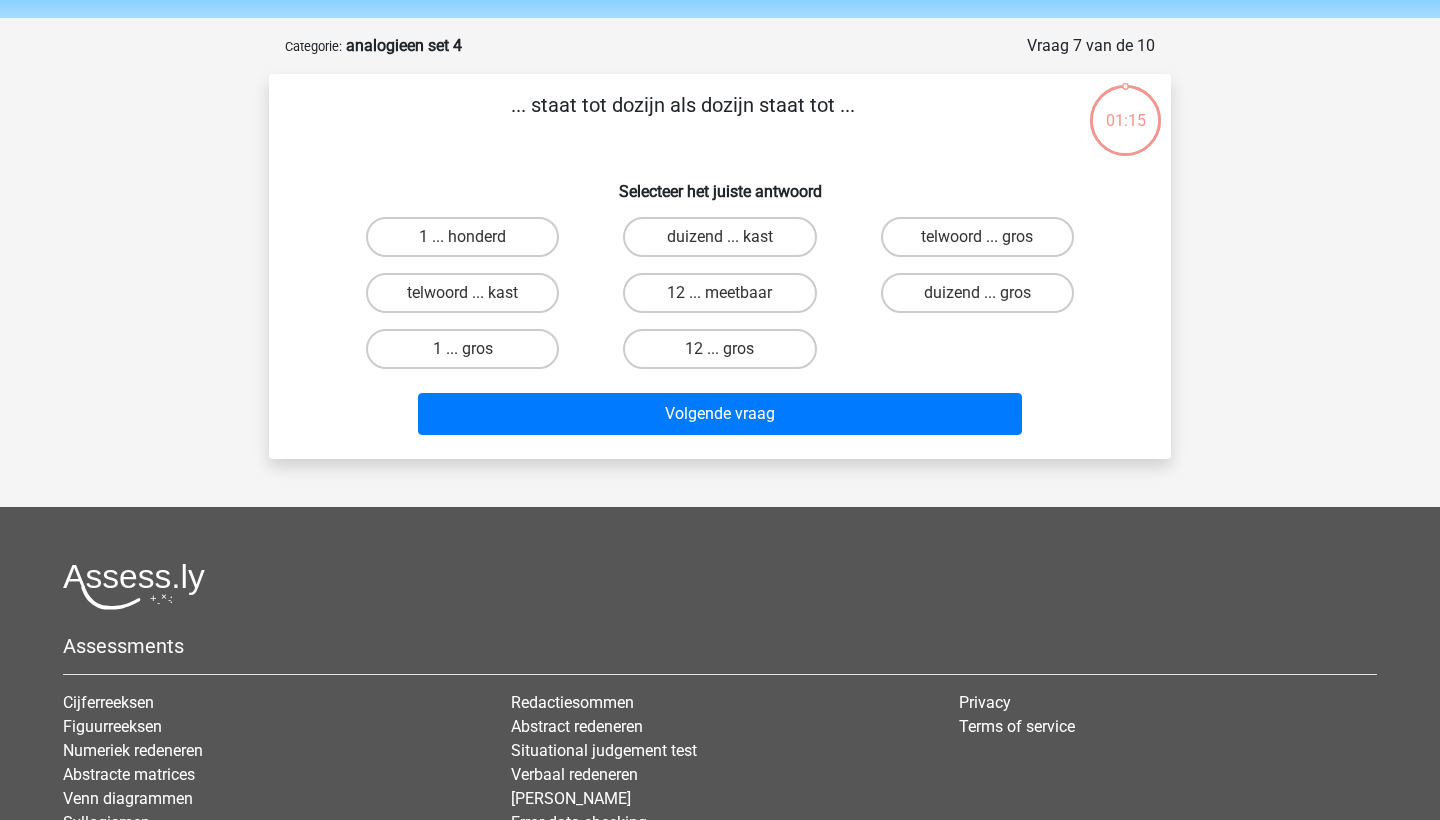 scroll, scrollTop: 65, scrollLeft: 0, axis: vertical 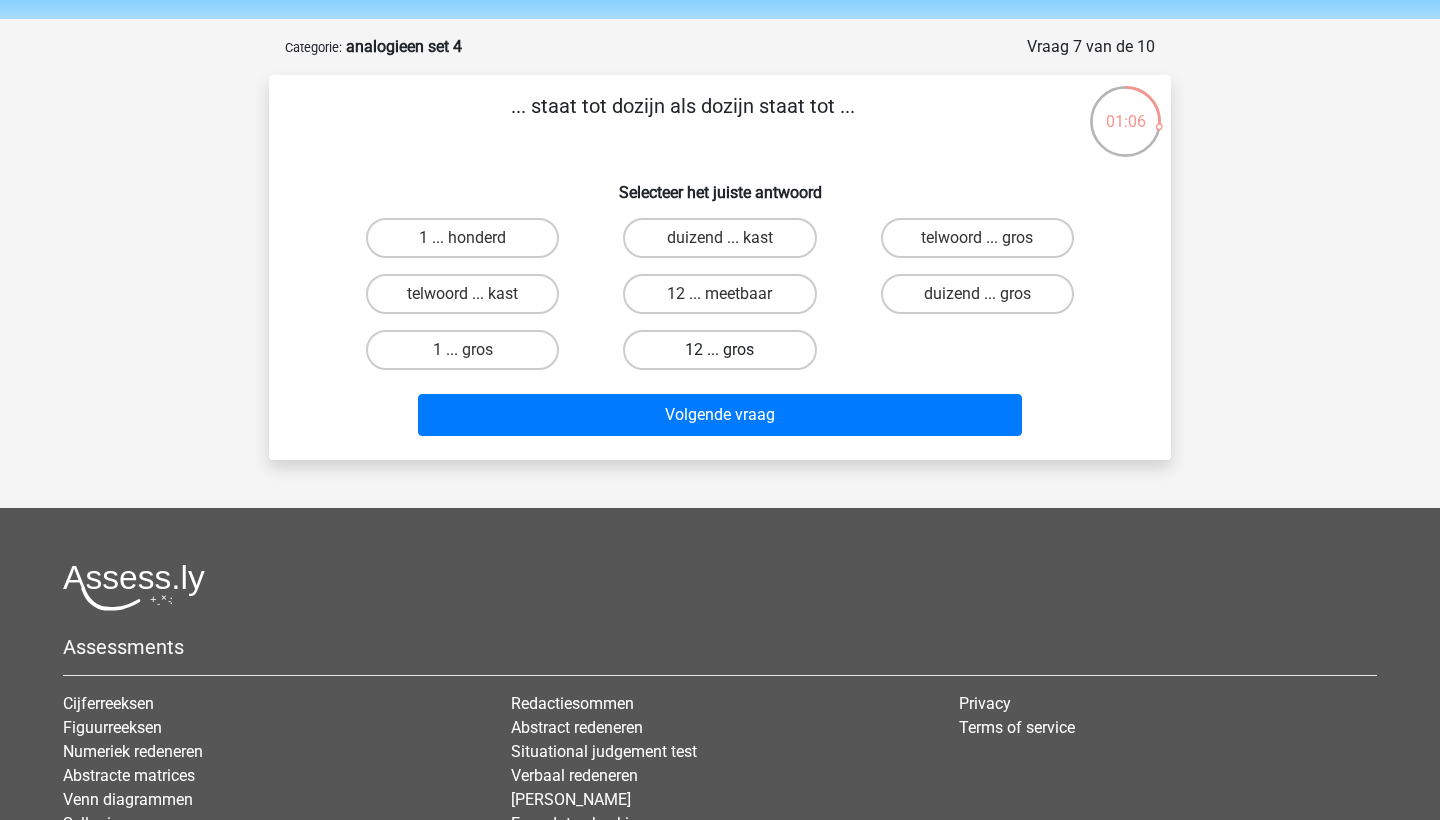 click on "12 ... gros" at bounding box center [719, 350] 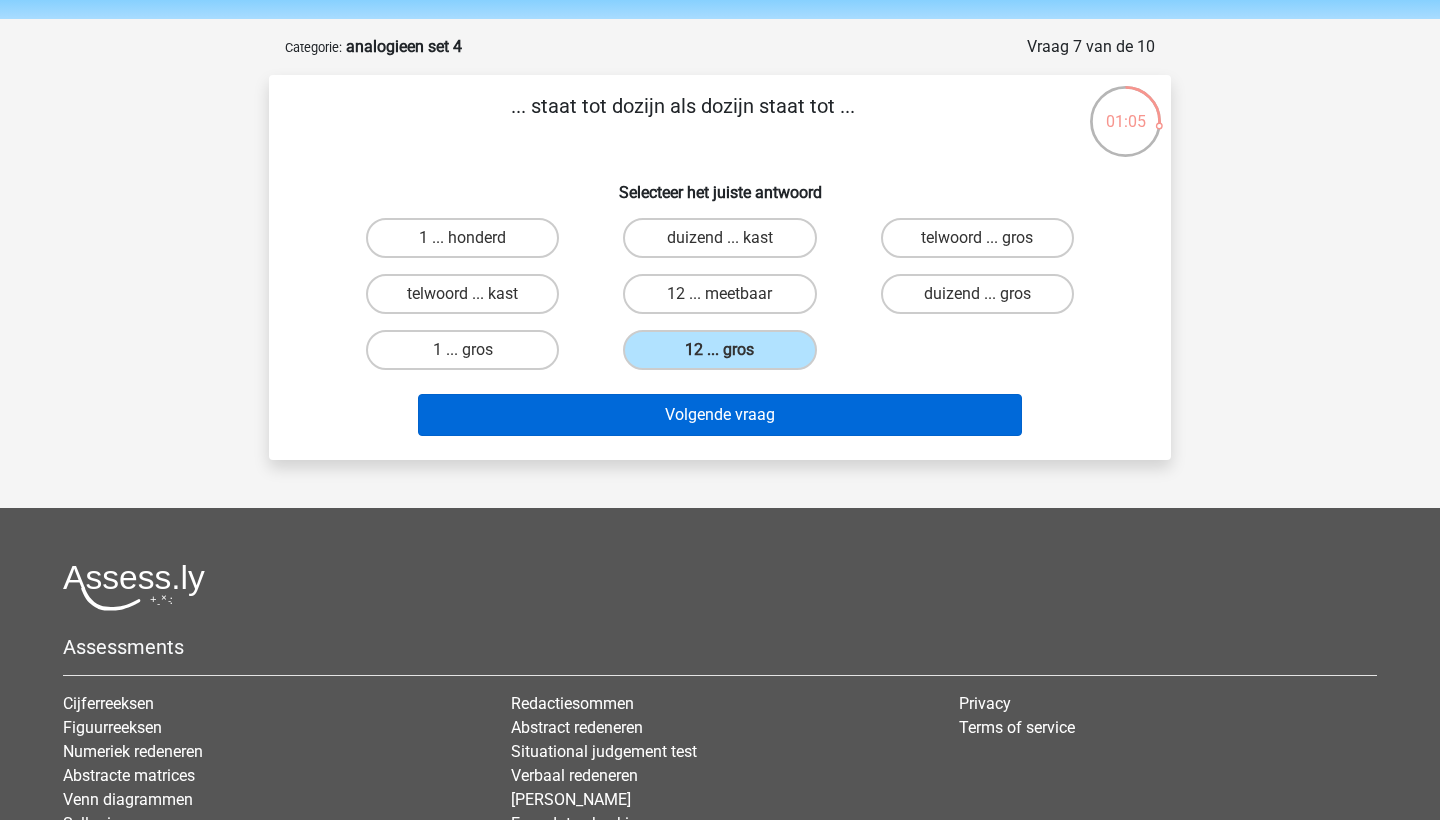 click on "Volgende vraag" at bounding box center (720, 415) 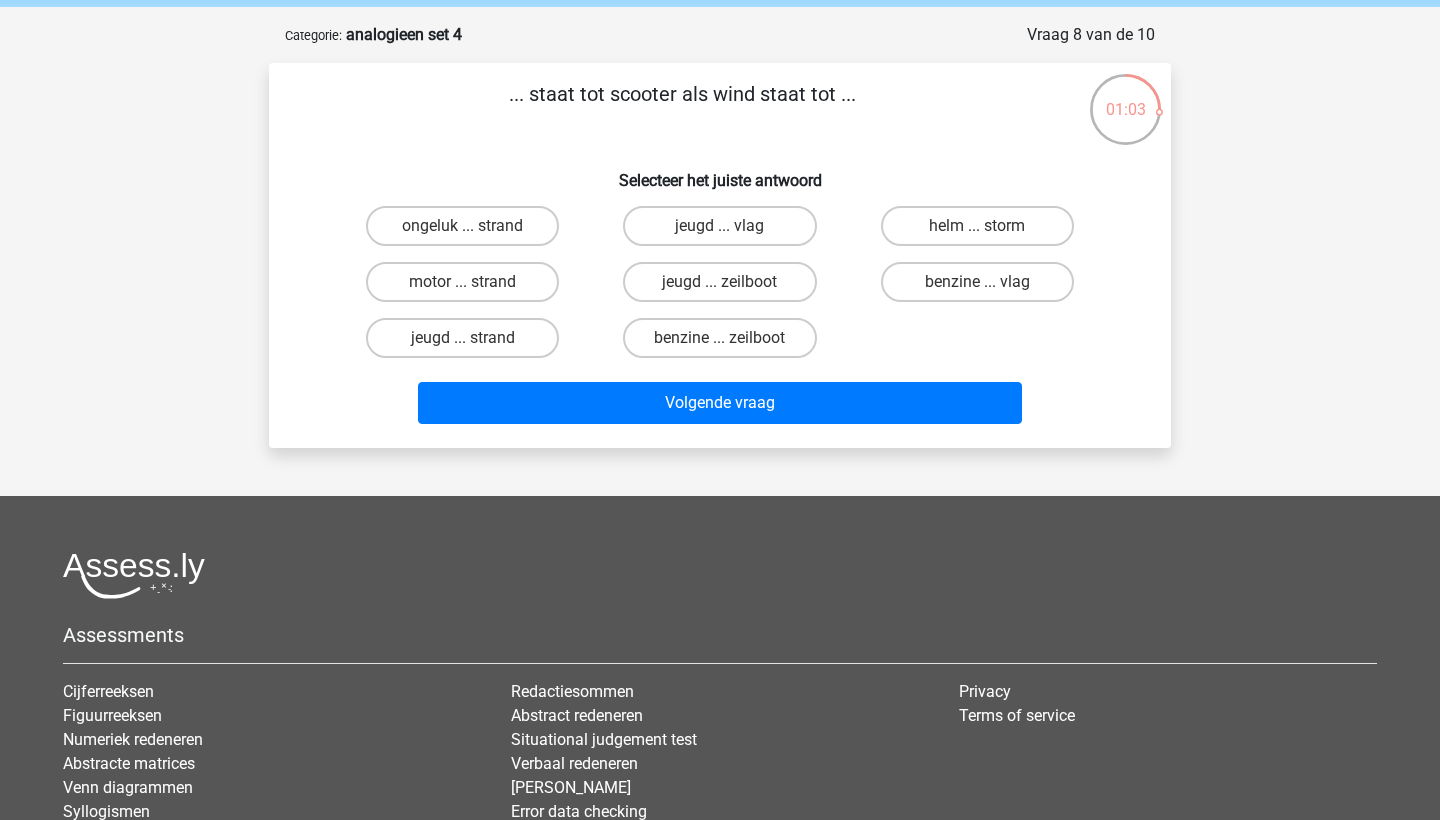 scroll, scrollTop: 72, scrollLeft: 0, axis: vertical 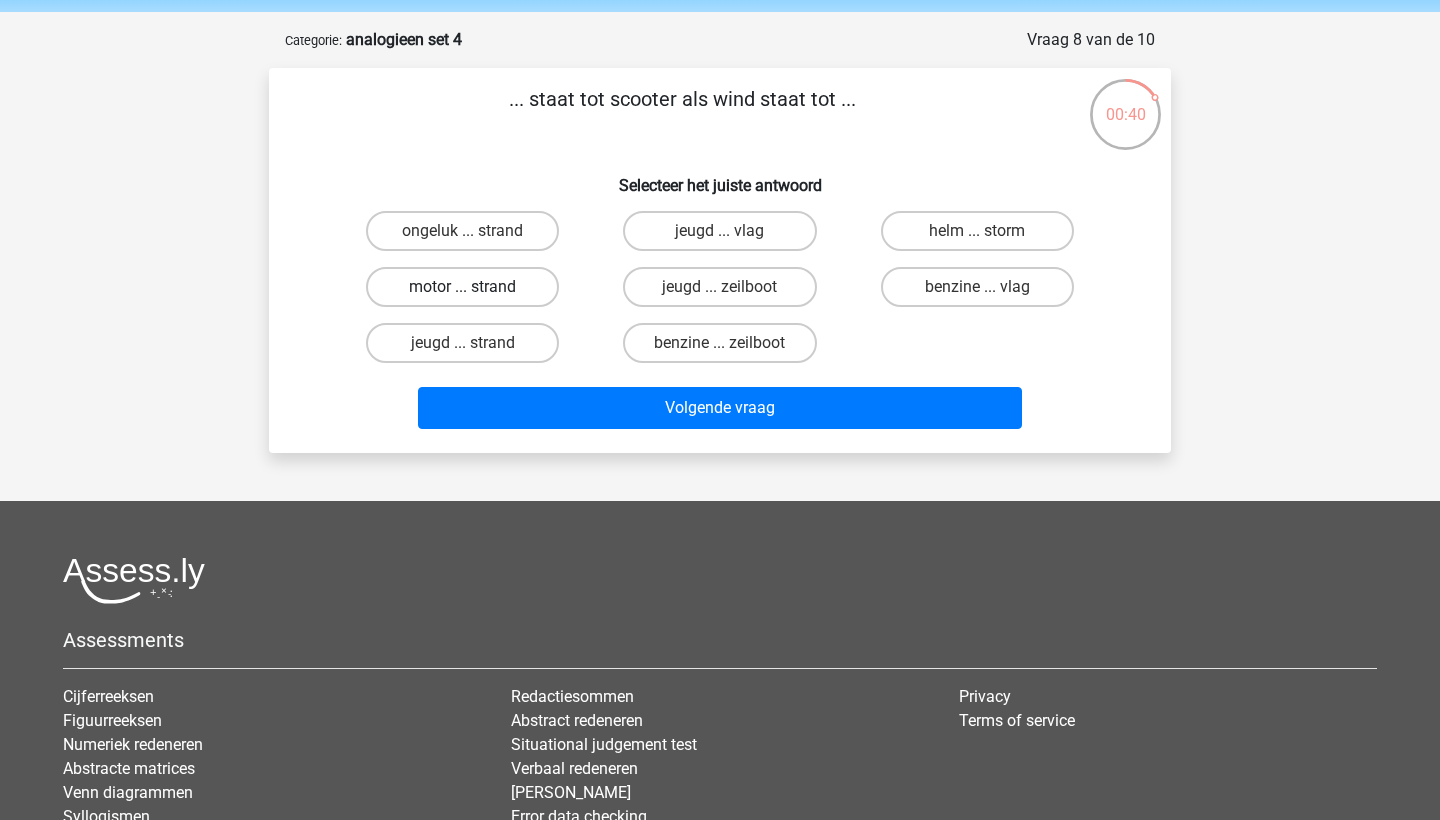 click on "motor ... strand" at bounding box center [462, 287] 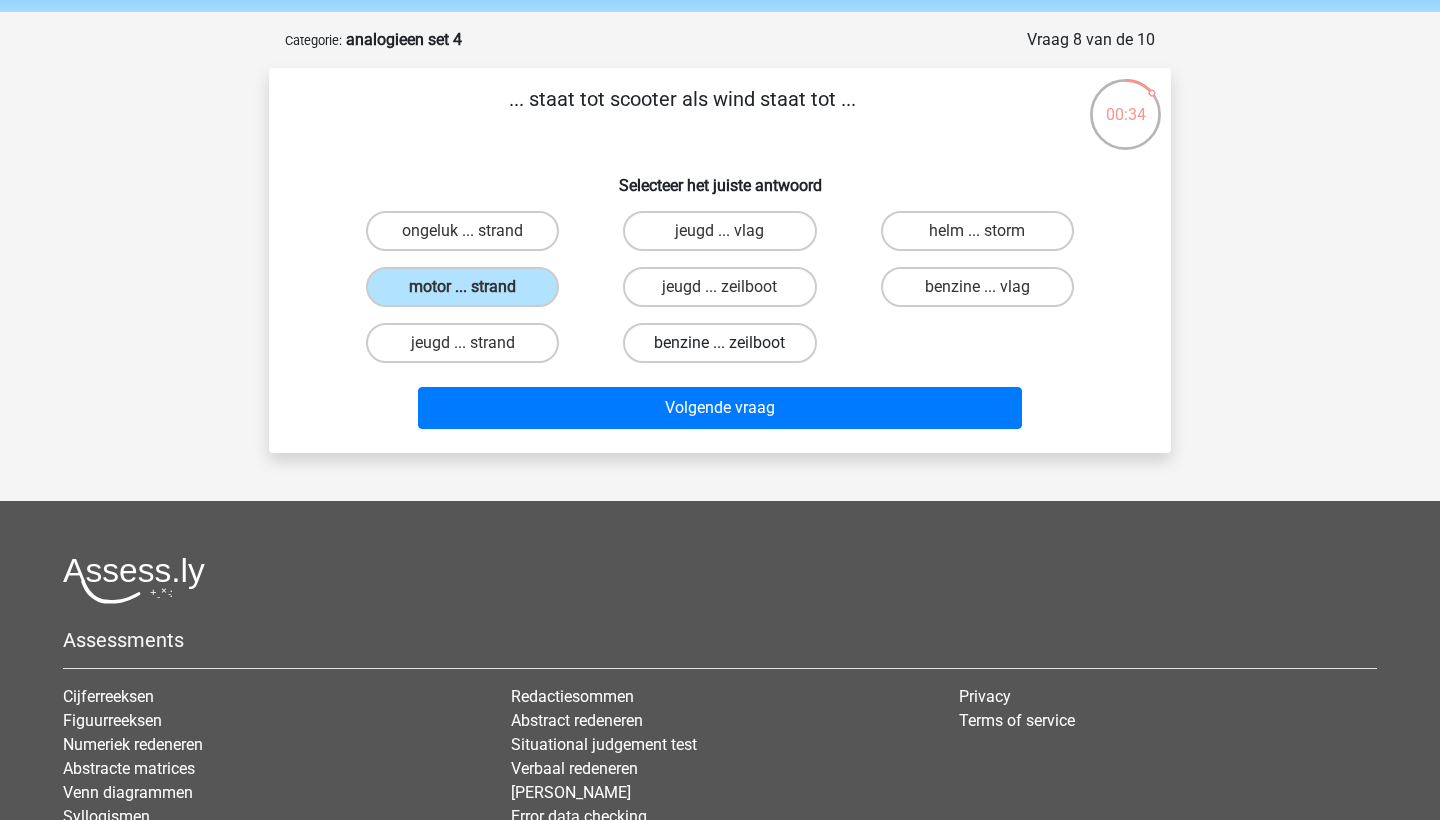 click on "benzine ... zeilboot" at bounding box center (719, 343) 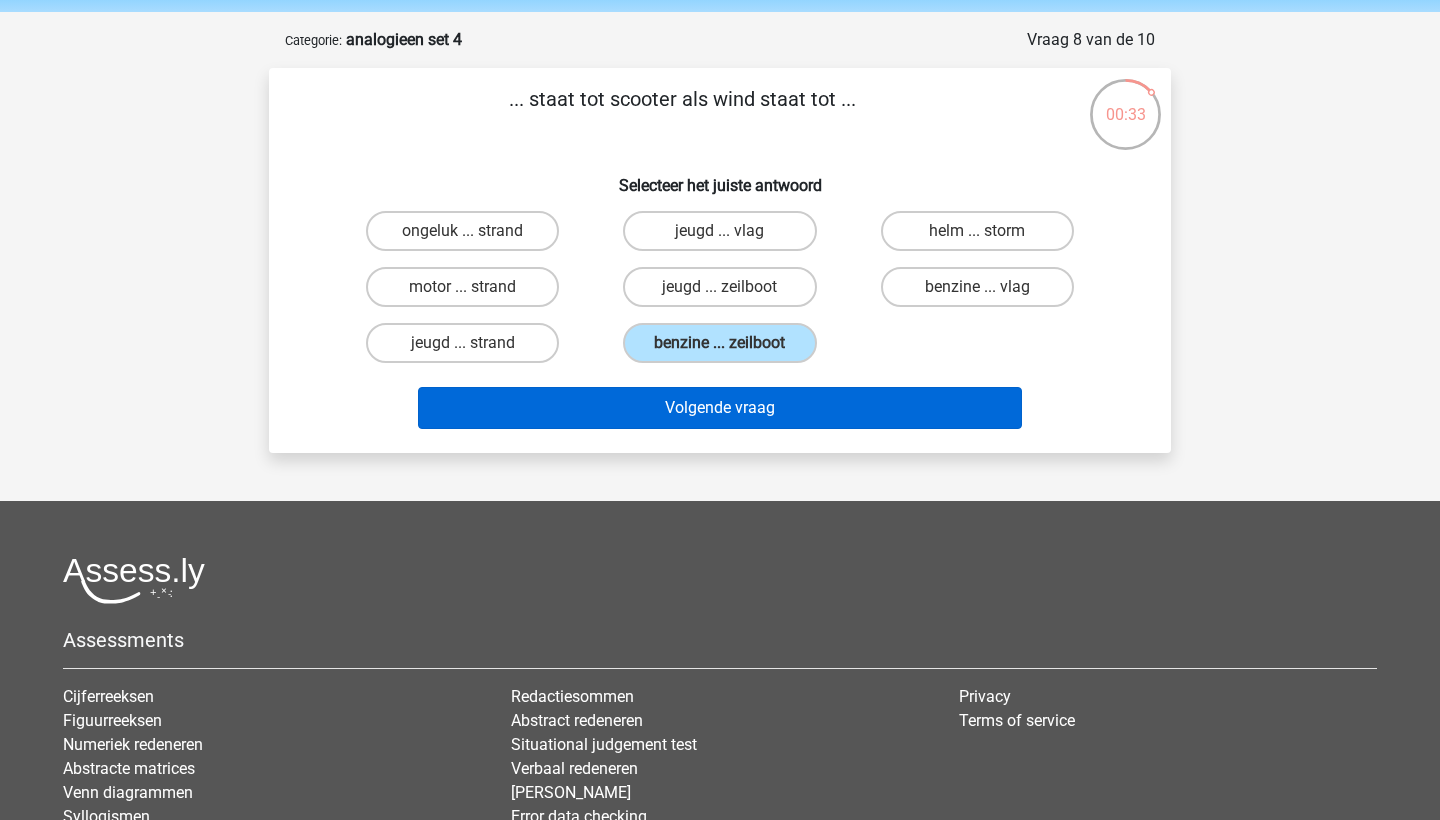 click on "Volgende vraag" at bounding box center (720, 408) 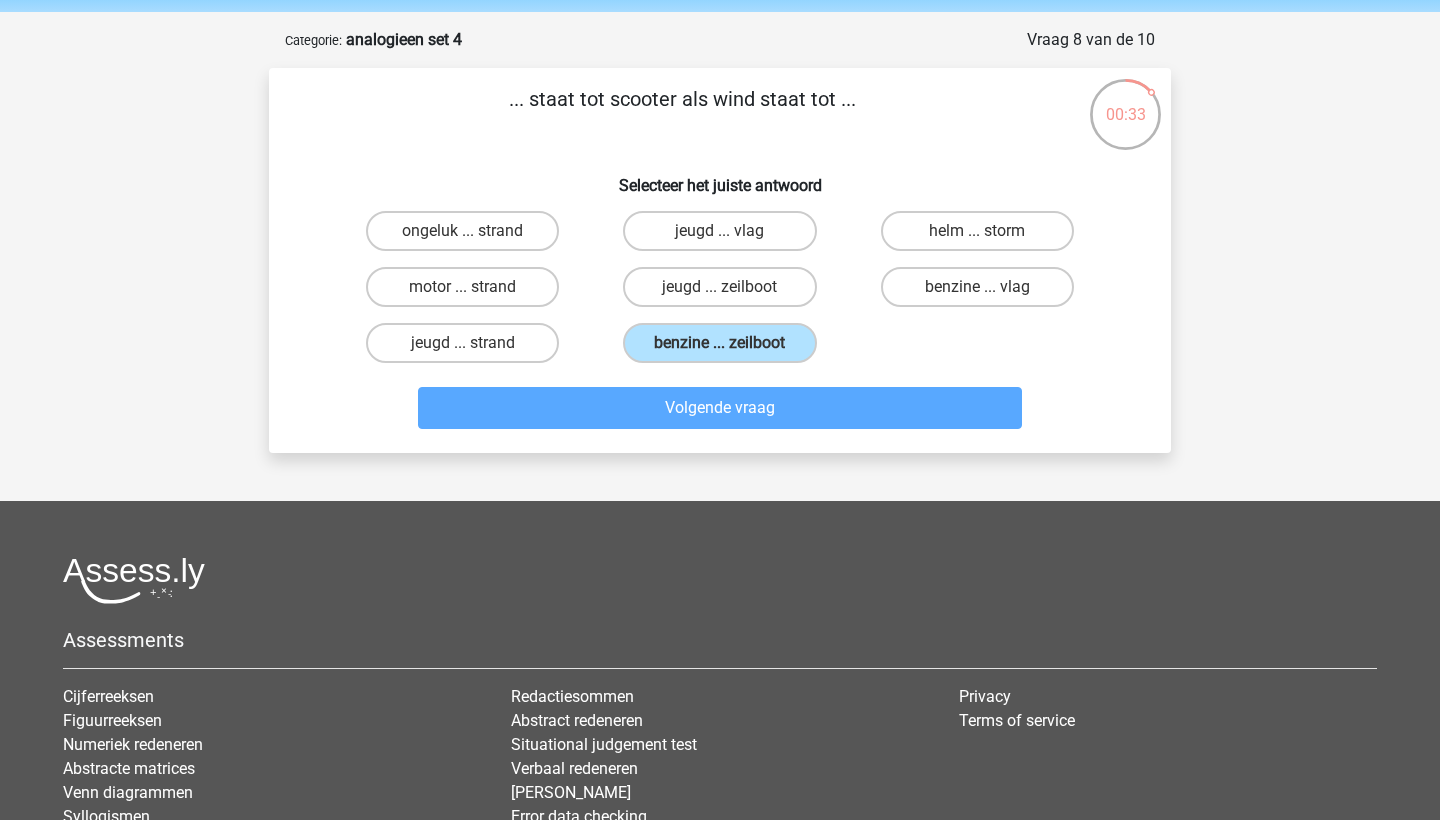 scroll, scrollTop: 100, scrollLeft: 0, axis: vertical 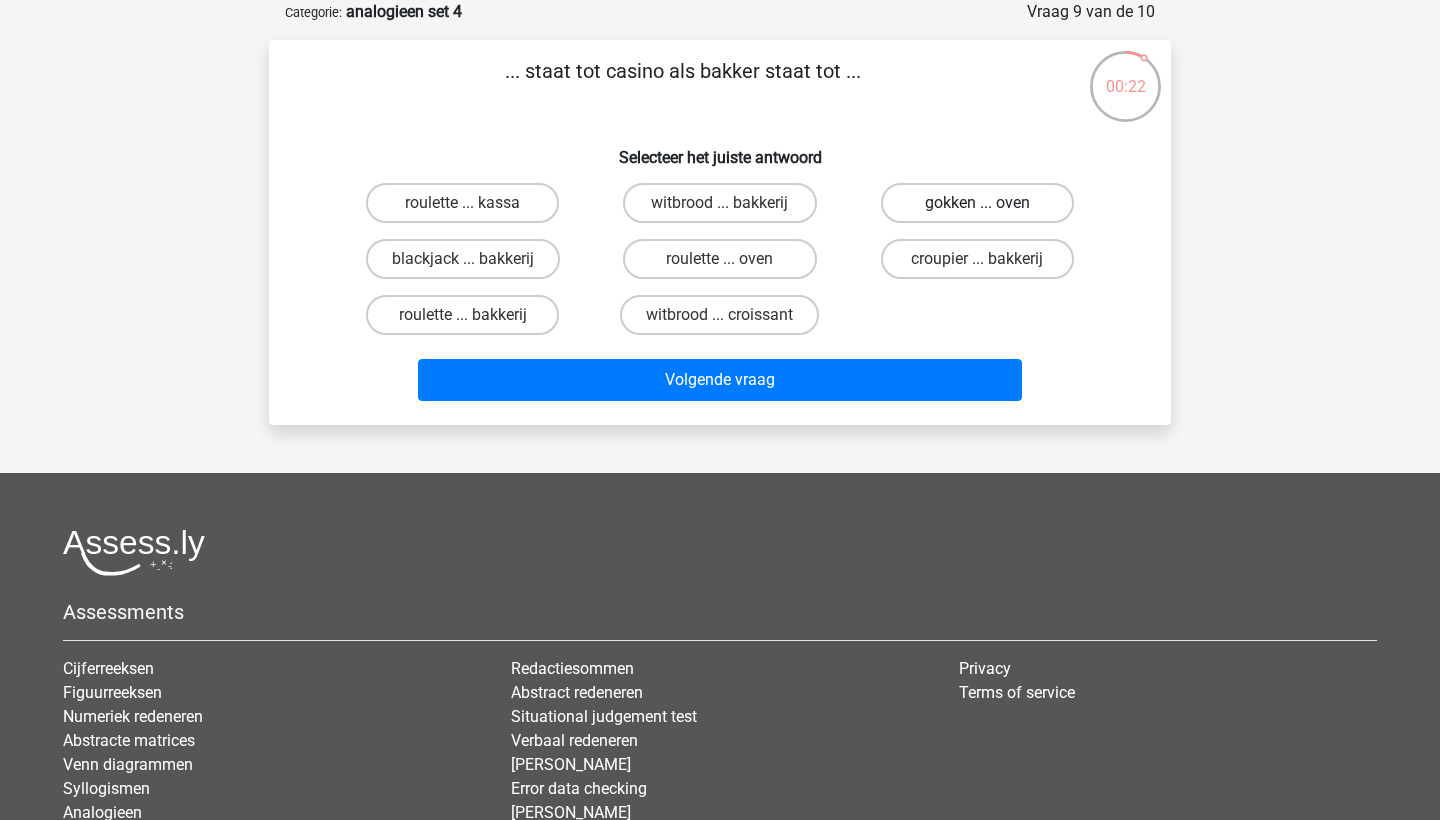 click on "gokken ... oven" at bounding box center [977, 203] 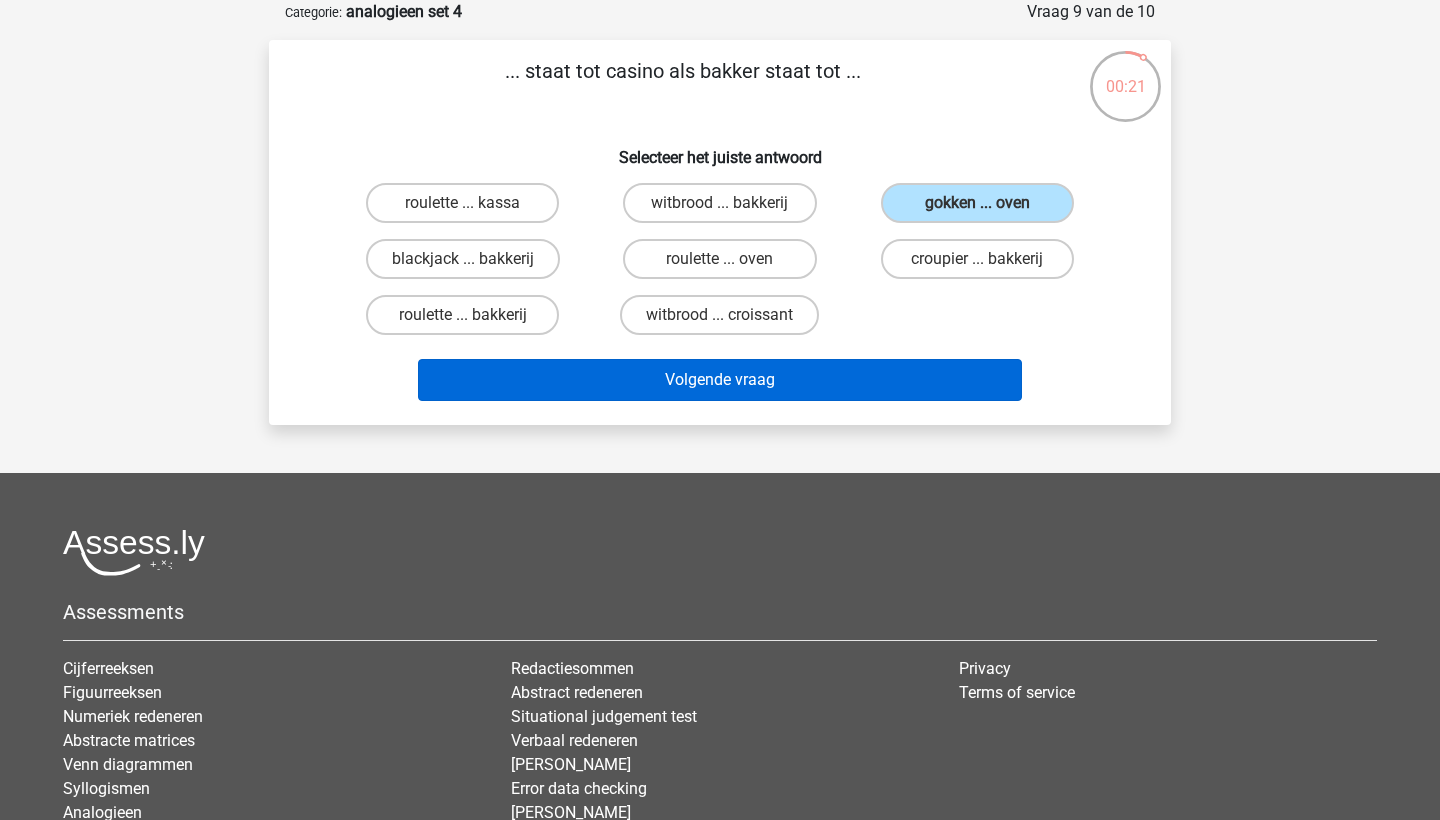 click on "Volgende vraag" at bounding box center [720, 380] 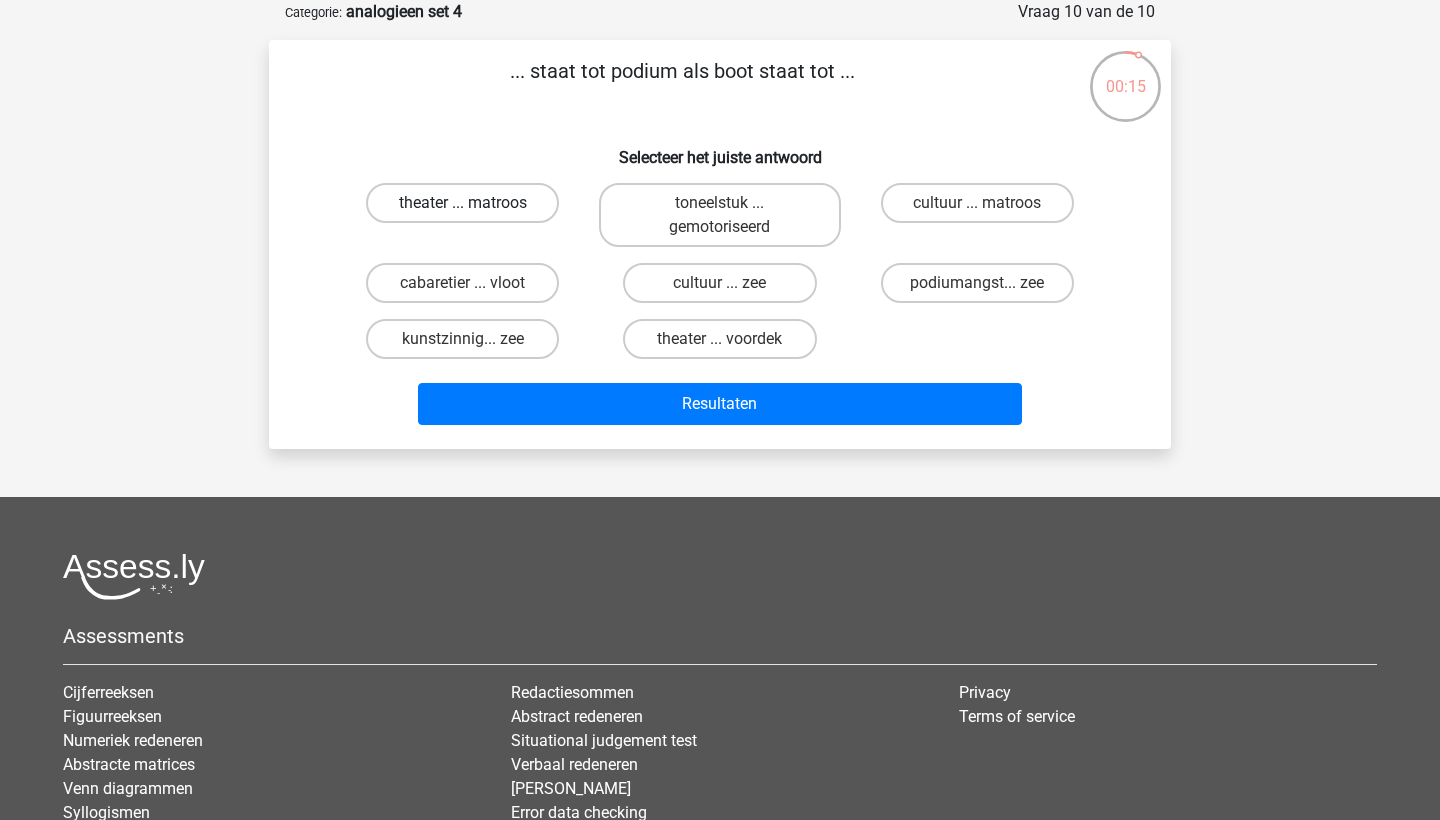 click on "theater ... matroos" at bounding box center [462, 203] 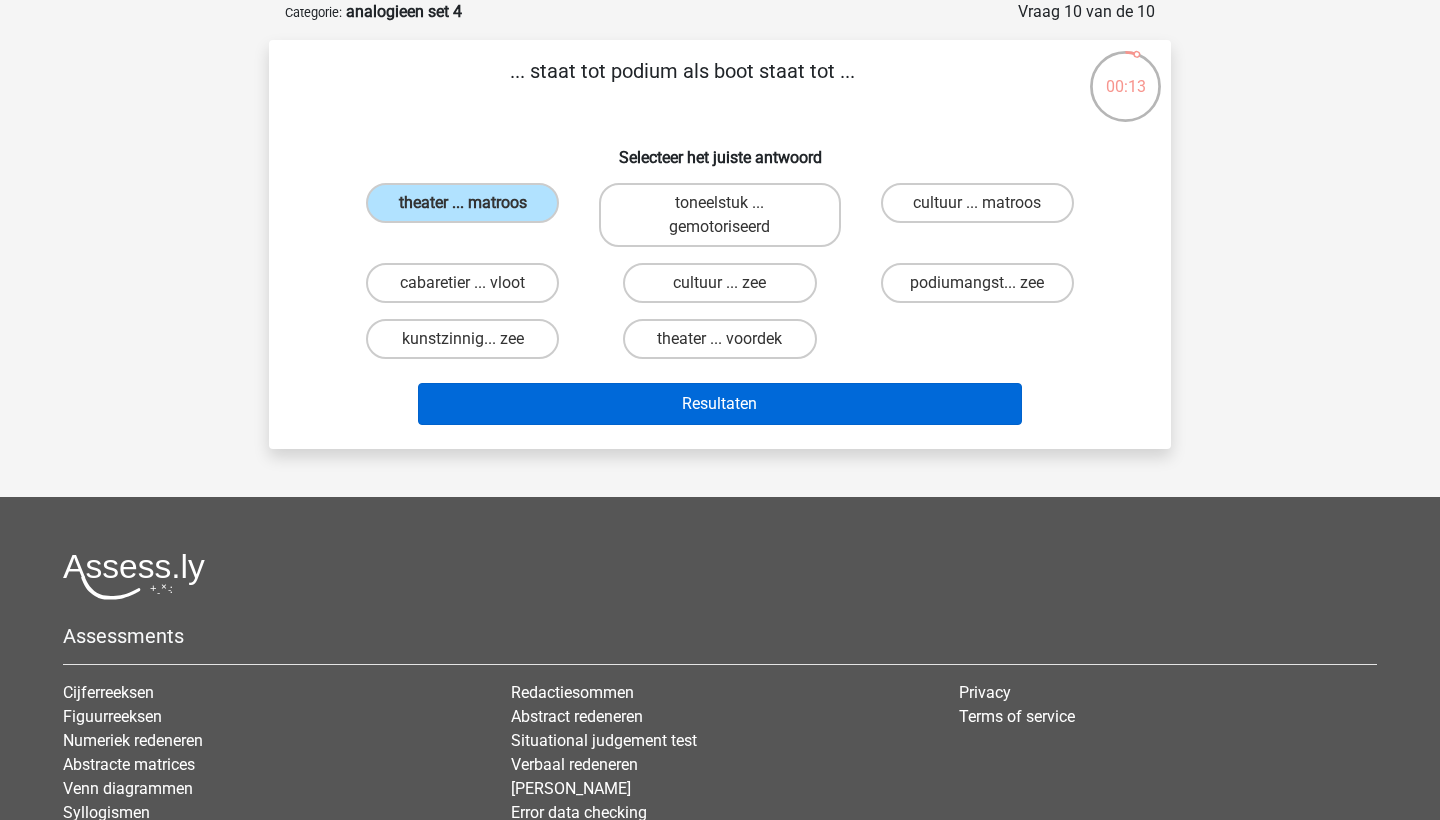 click on "Resultaten" at bounding box center (720, 404) 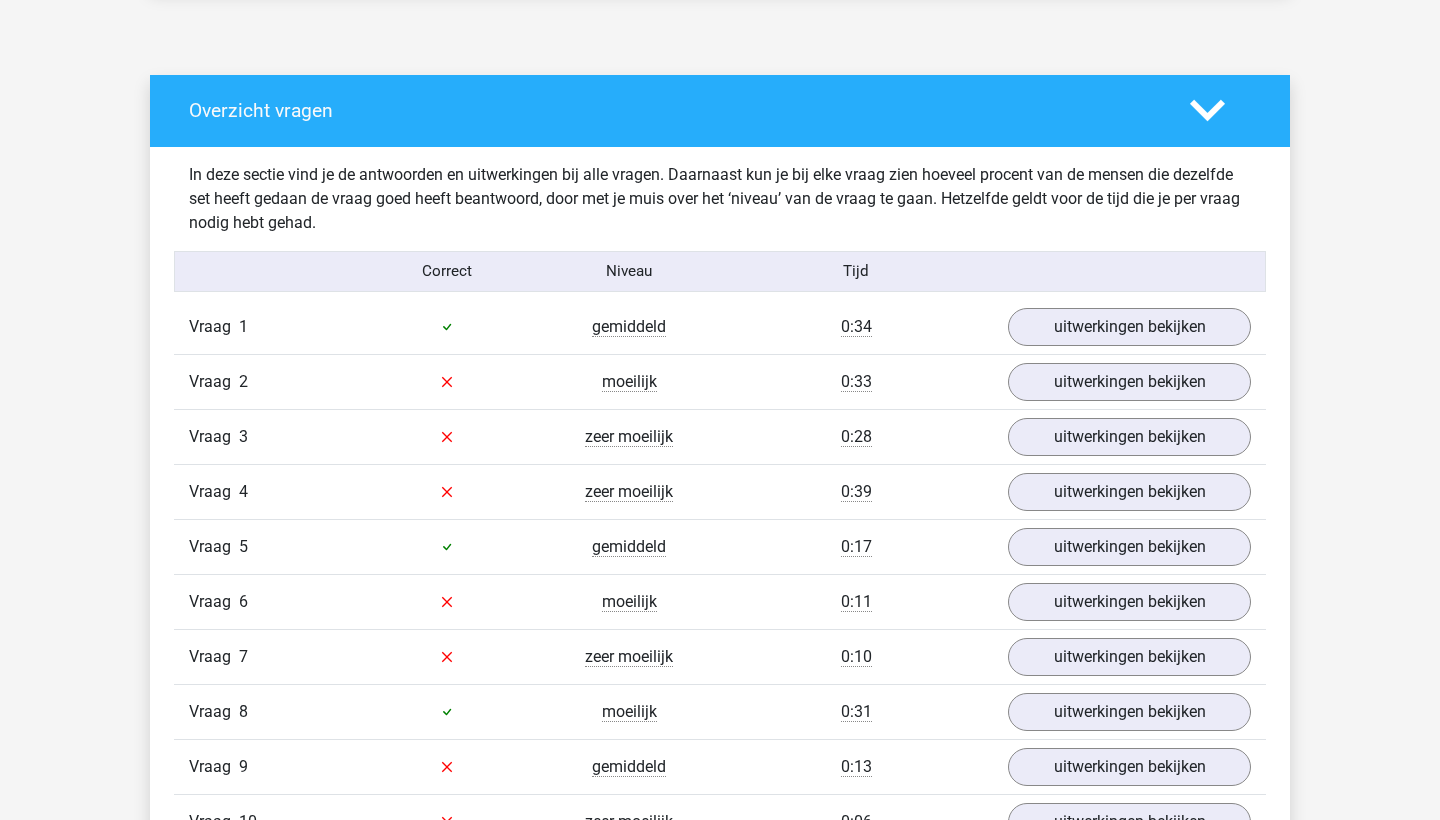 scroll, scrollTop: 1022, scrollLeft: 0, axis: vertical 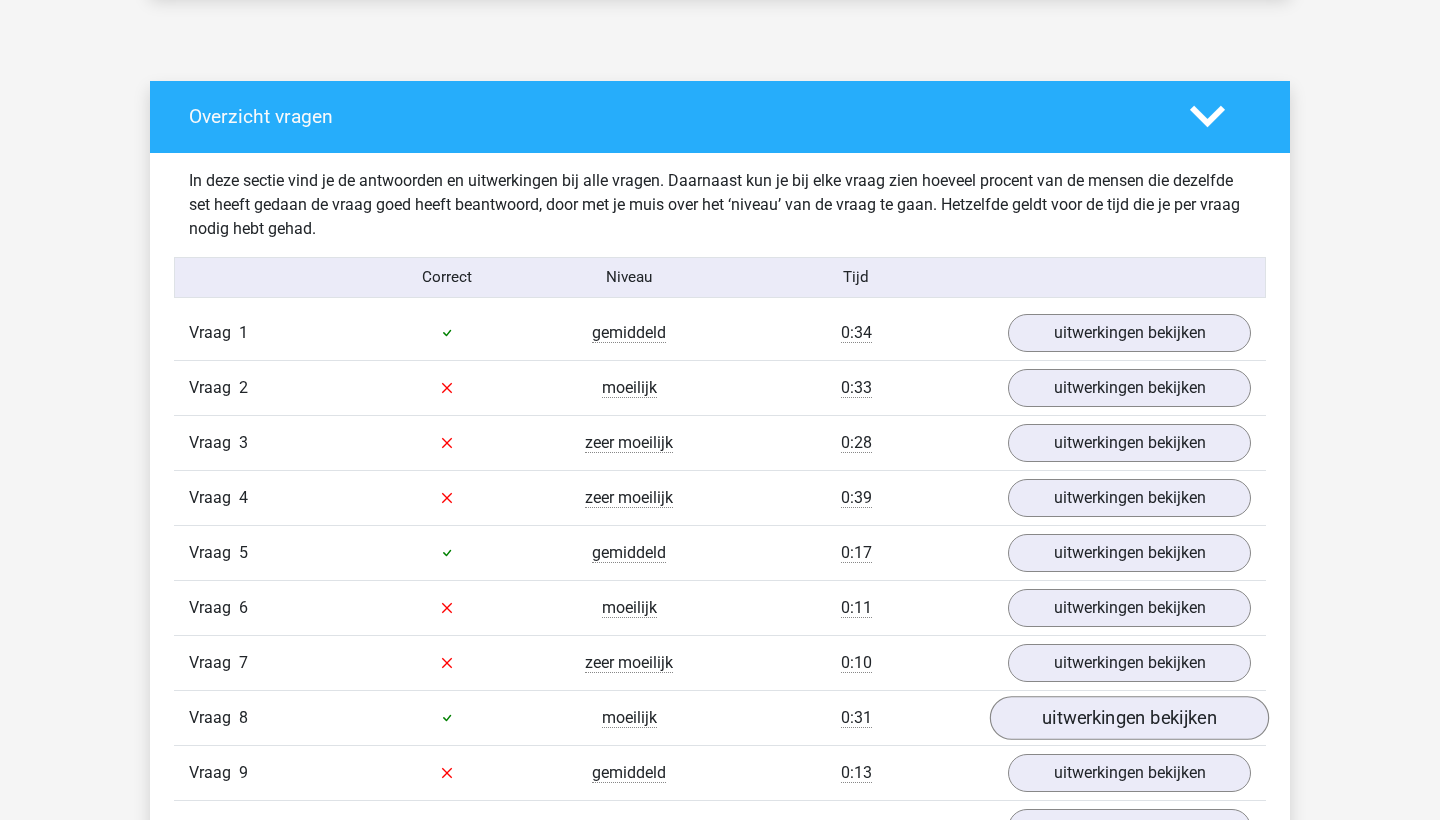 click on "uitwerkingen bekijken" at bounding box center [1129, 718] 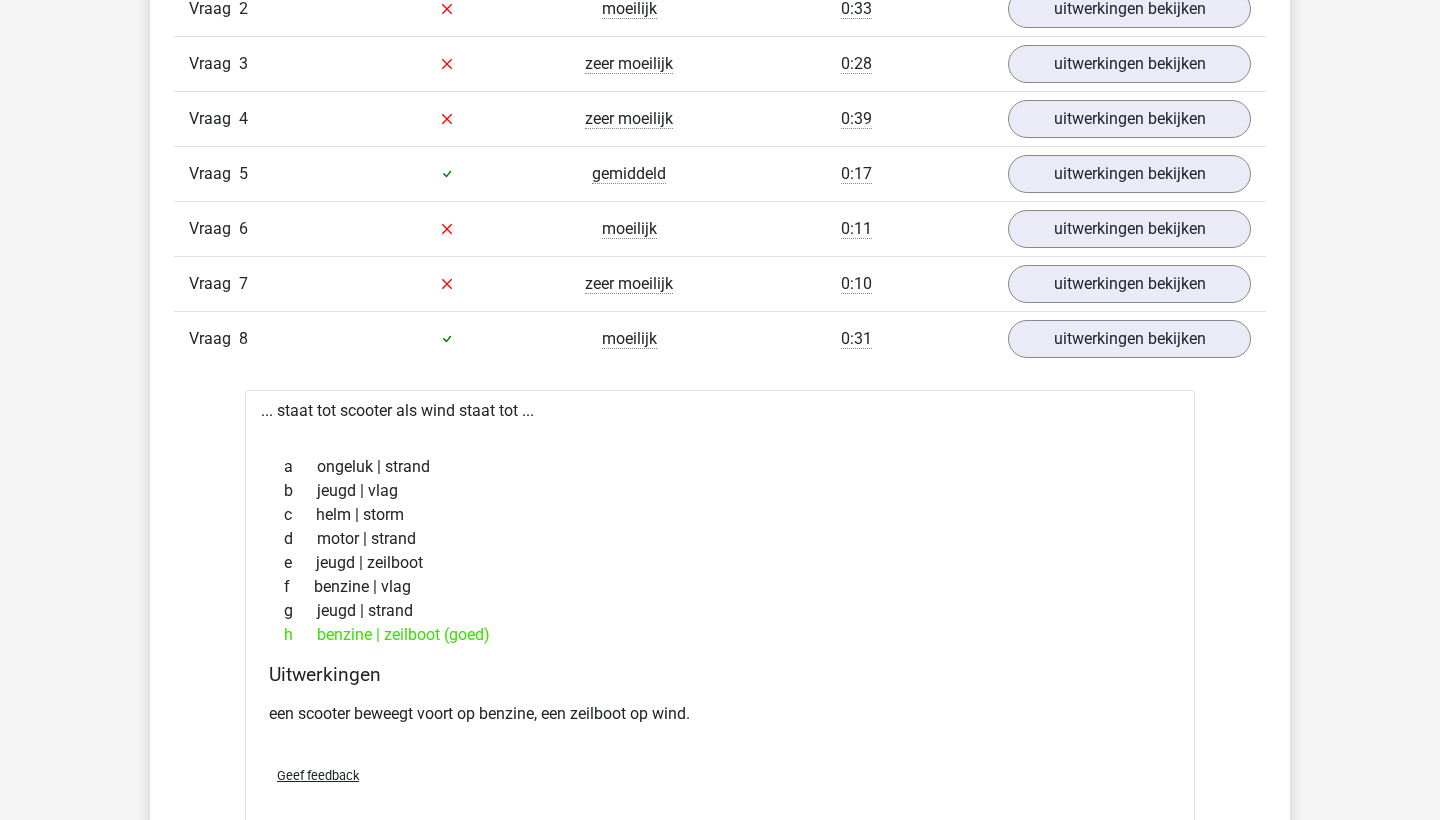 scroll, scrollTop: 1049, scrollLeft: 0, axis: vertical 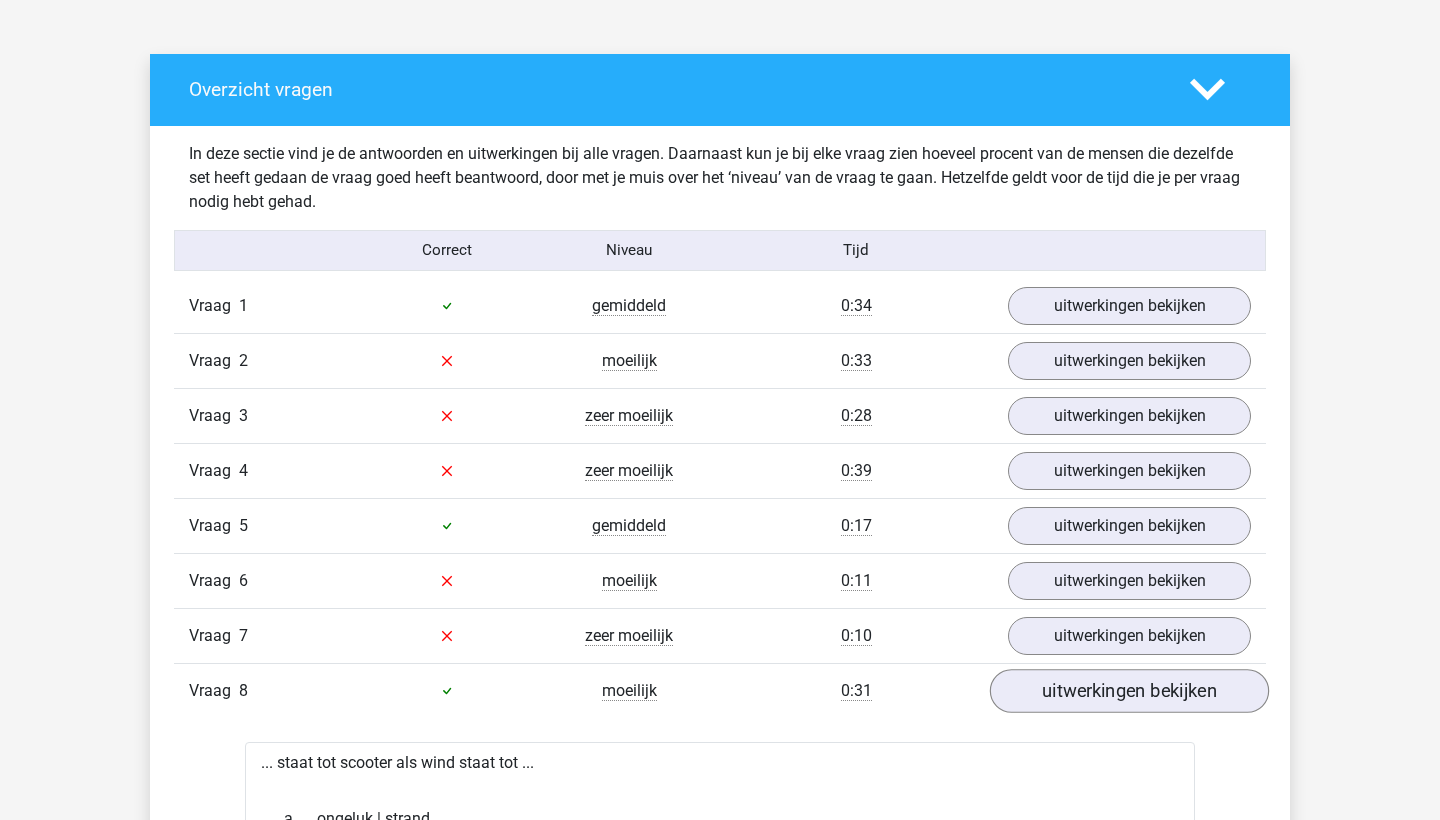 click on "uitwerkingen bekijken" at bounding box center (1129, 691) 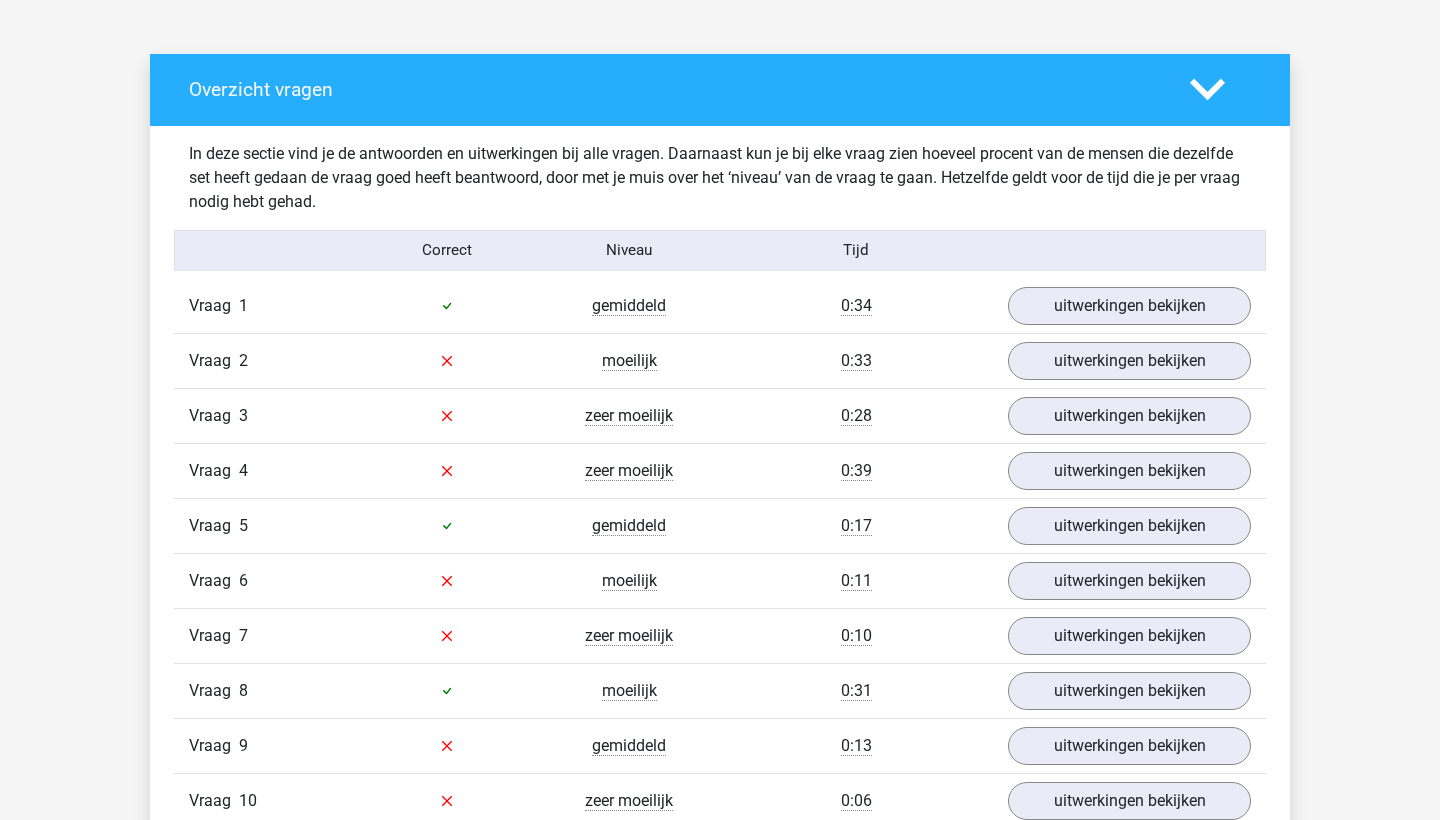 scroll, scrollTop: 1047, scrollLeft: 0, axis: vertical 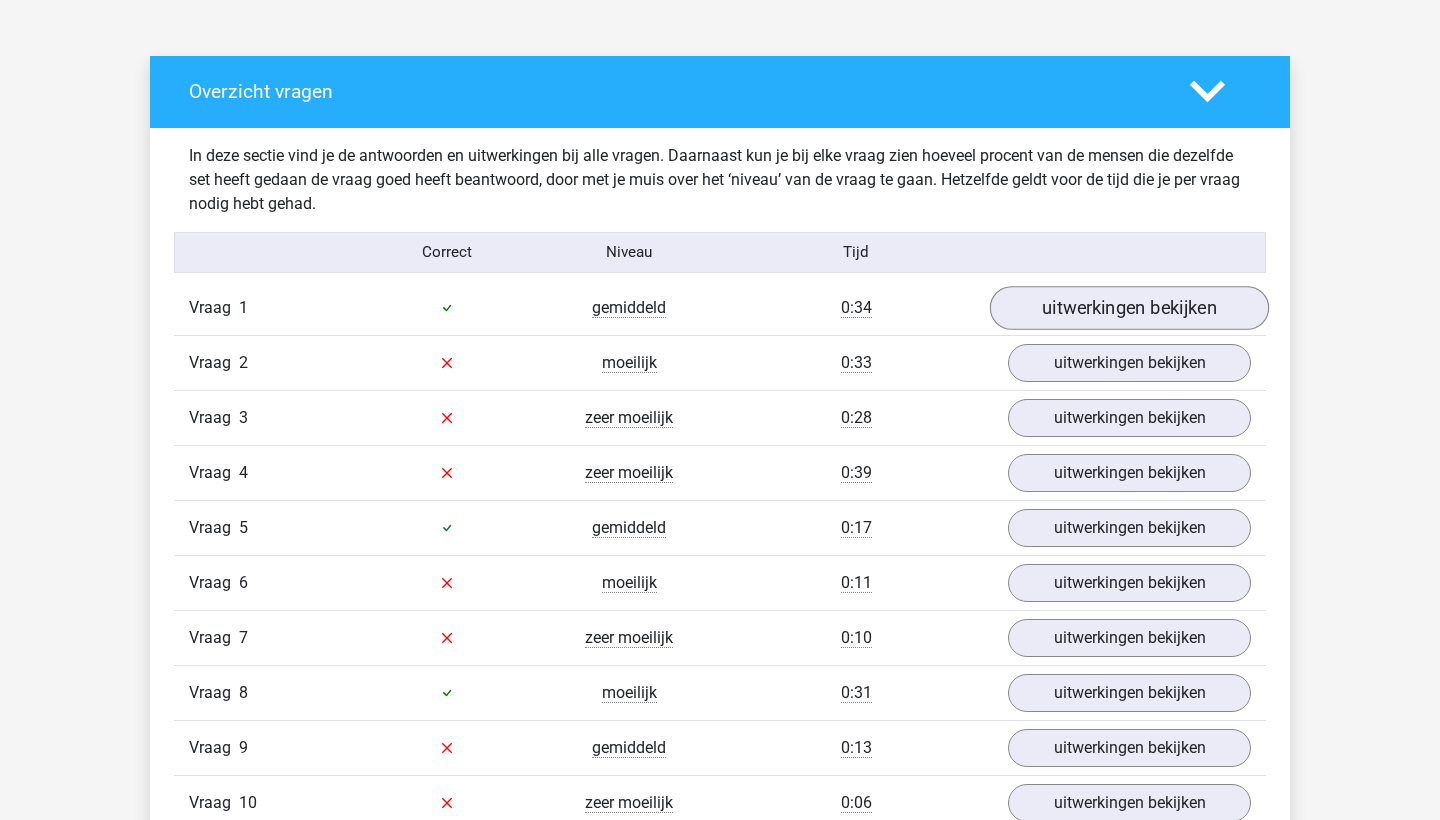 click on "uitwerkingen bekijken" at bounding box center (1129, 308) 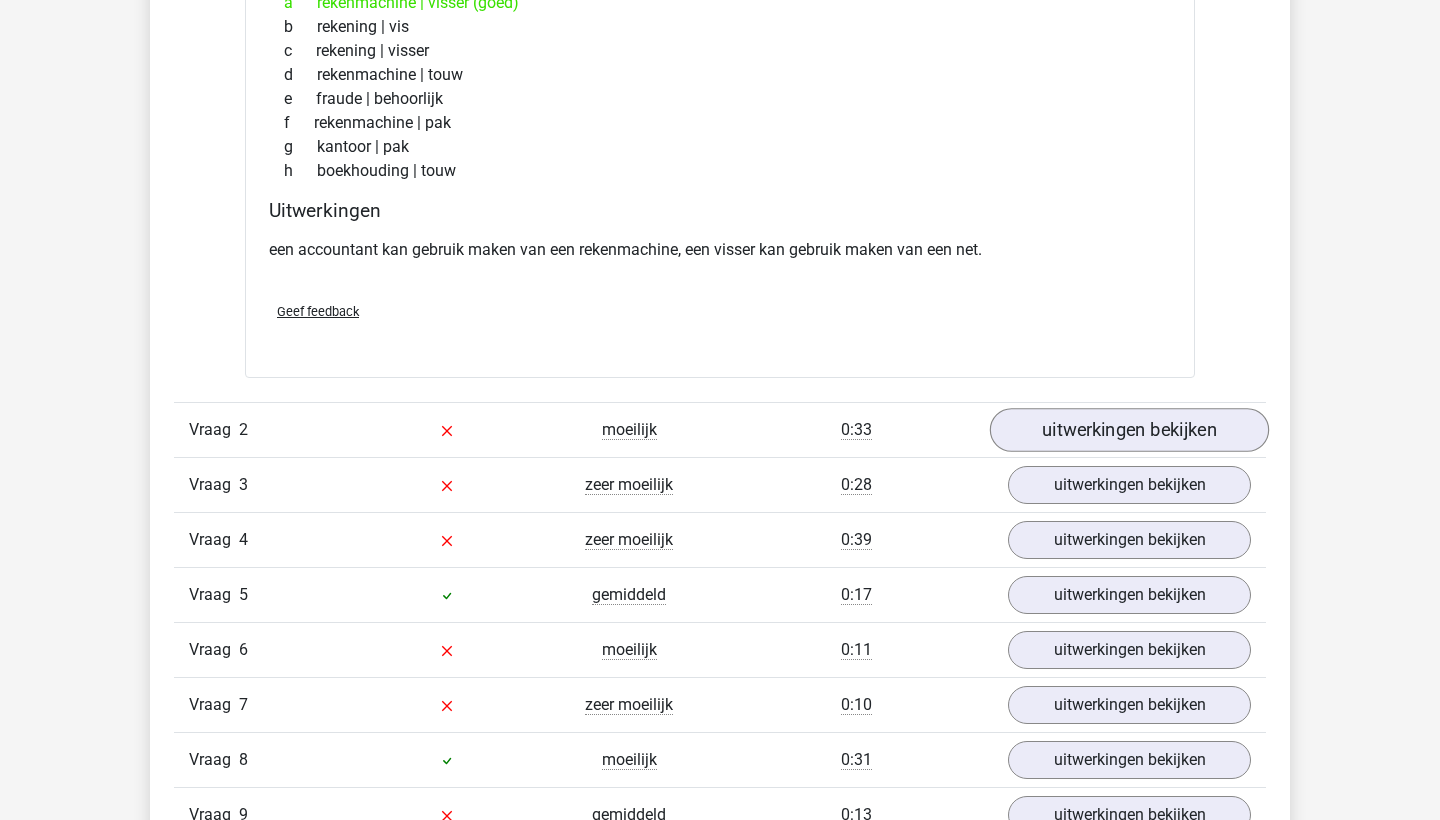 scroll, scrollTop: 1486, scrollLeft: 0, axis: vertical 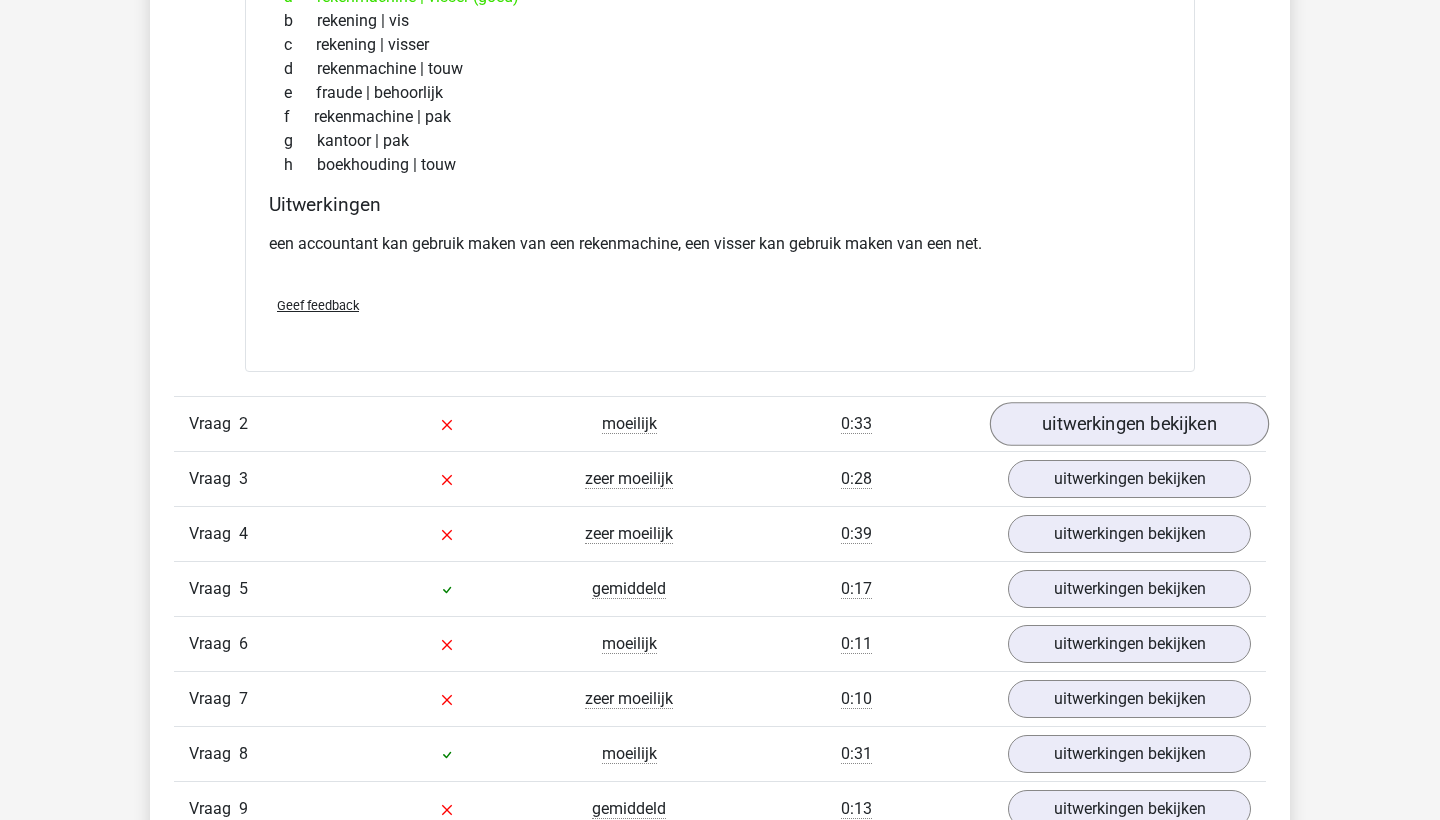 click on "uitwerkingen bekijken" at bounding box center [1129, 424] 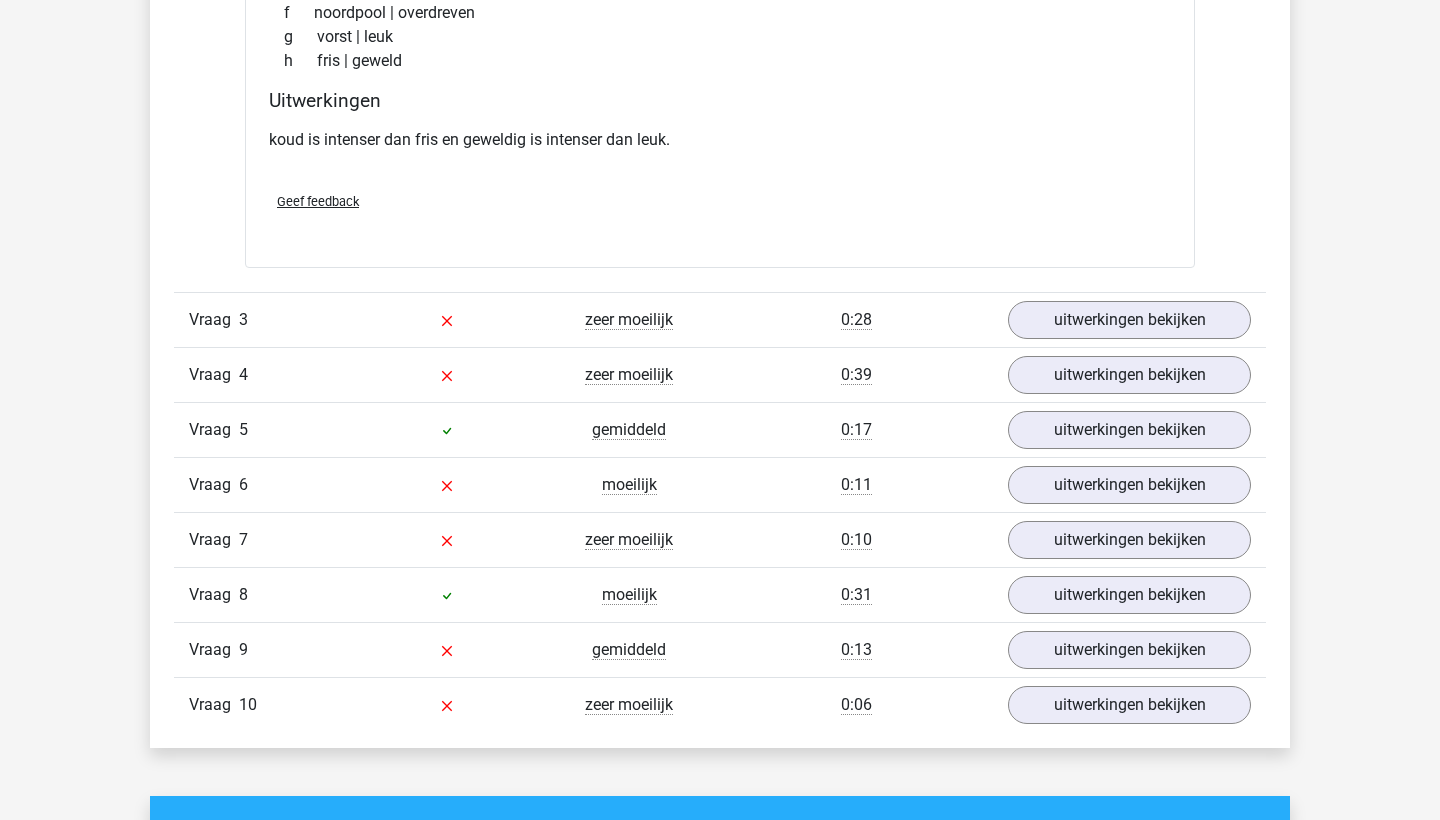 scroll, scrollTop: 2119, scrollLeft: 0, axis: vertical 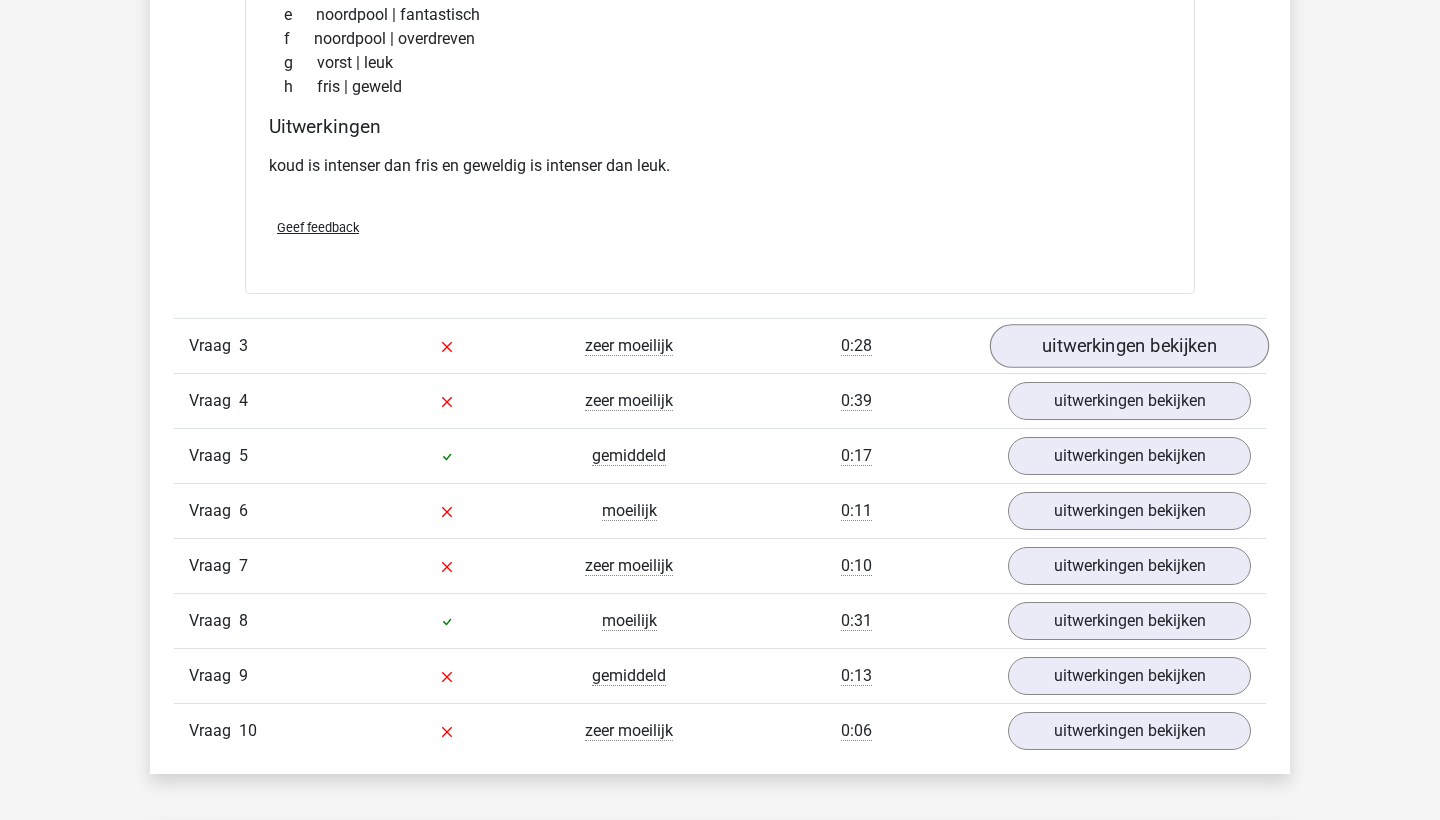 click on "uitwerkingen bekijken" at bounding box center (1129, 346) 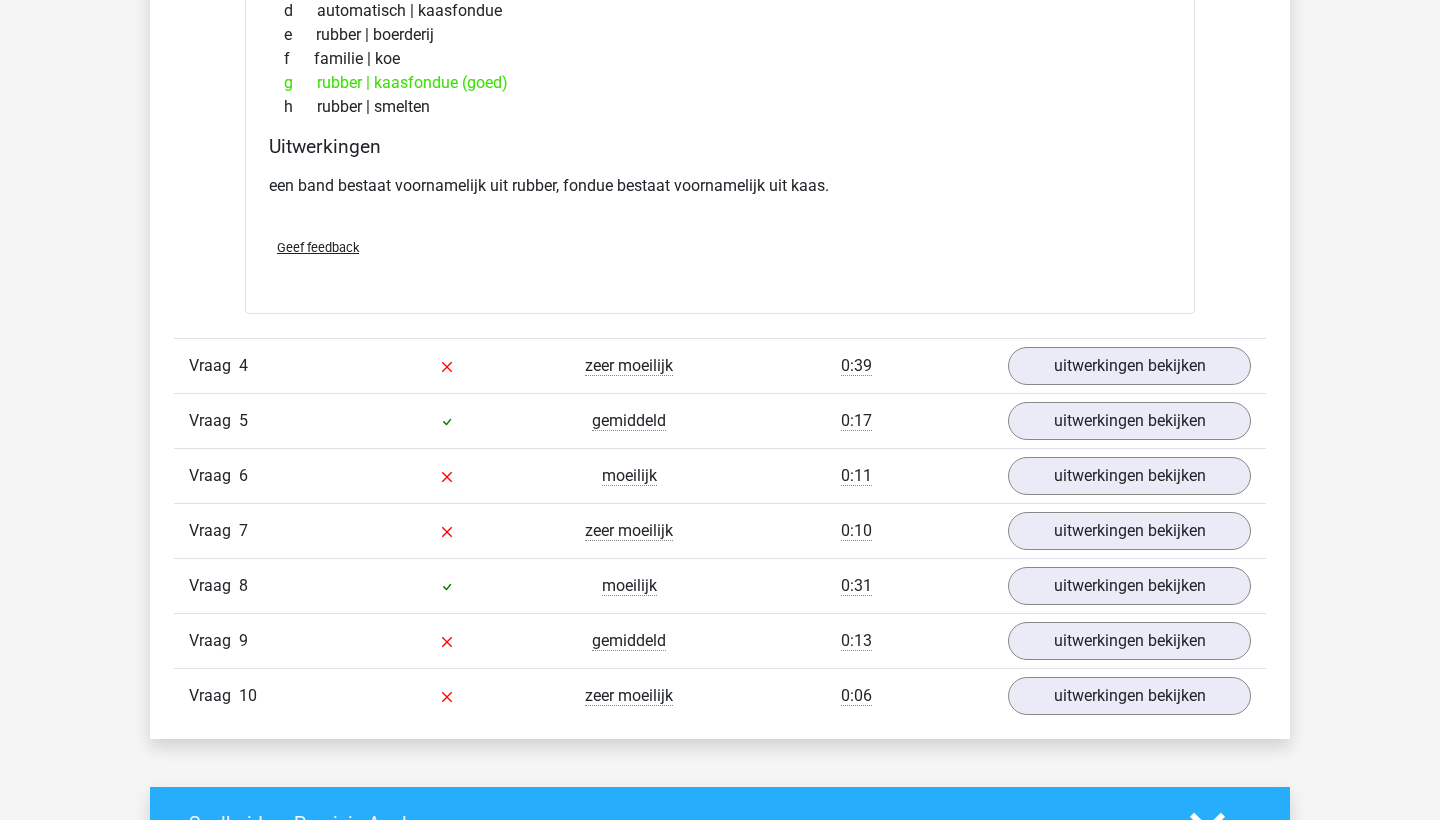scroll, scrollTop: 2684, scrollLeft: 0, axis: vertical 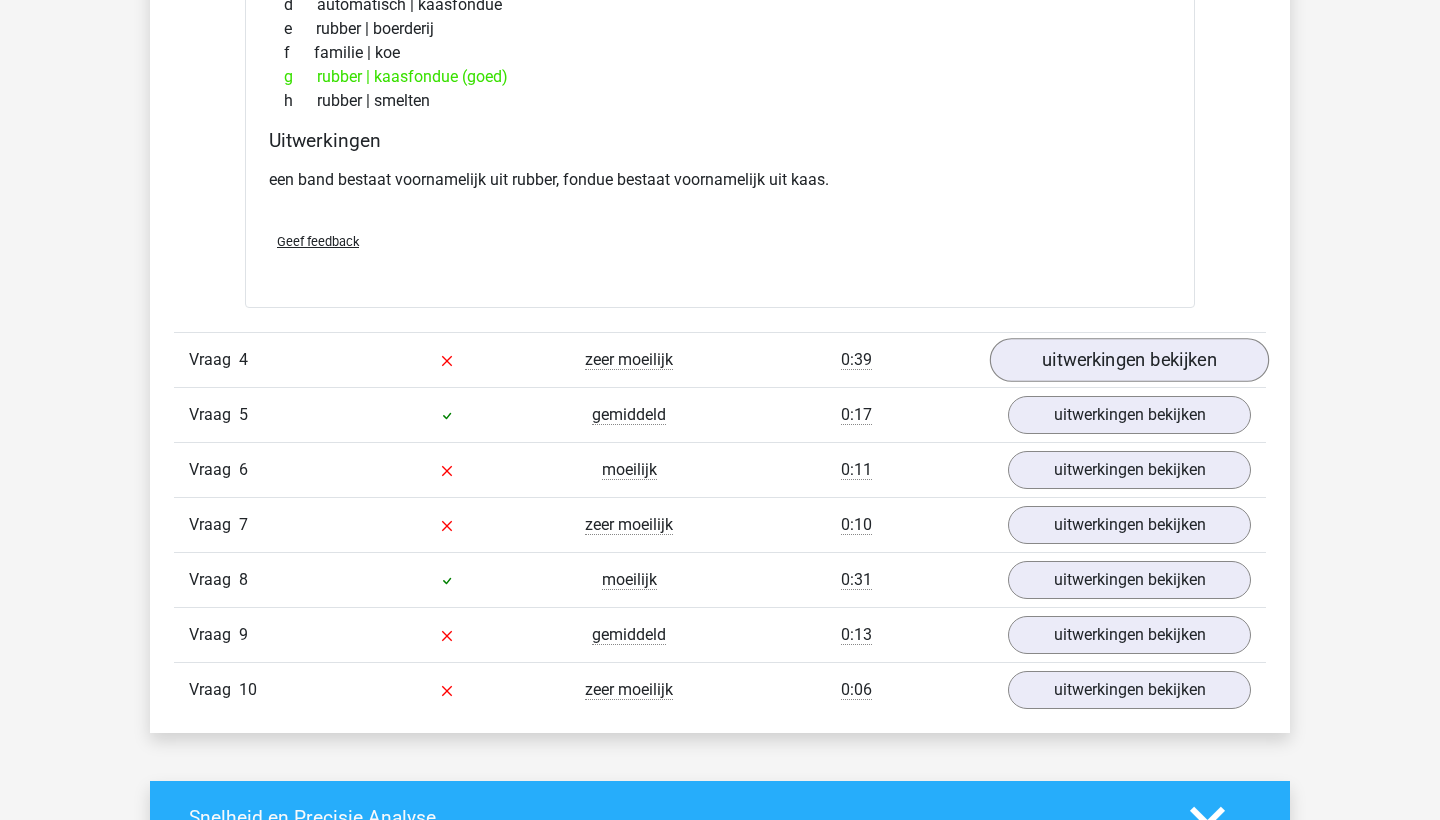 click on "uitwerkingen bekijken" at bounding box center [1129, 360] 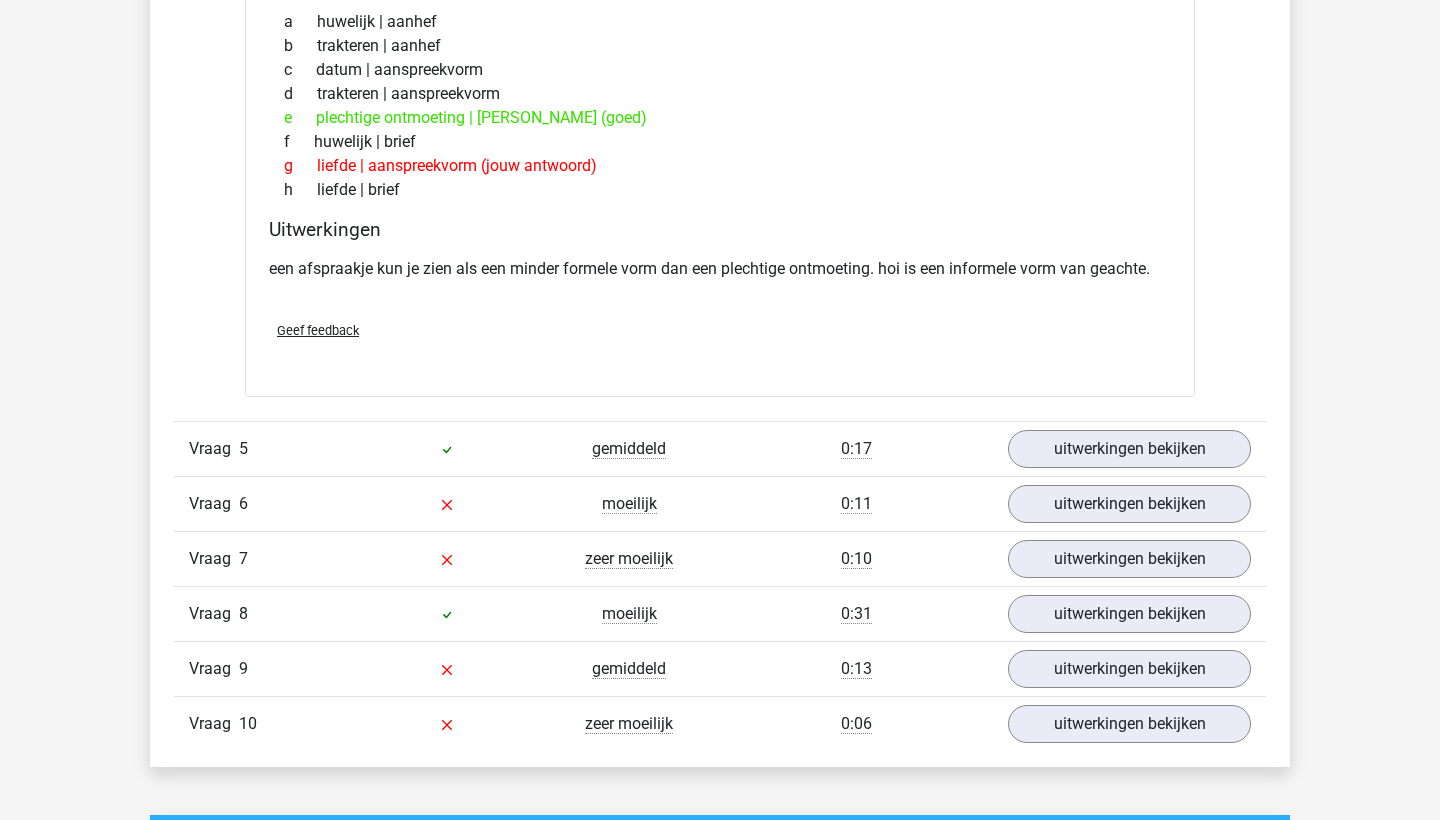 scroll, scrollTop: 3320, scrollLeft: 0, axis: vertical 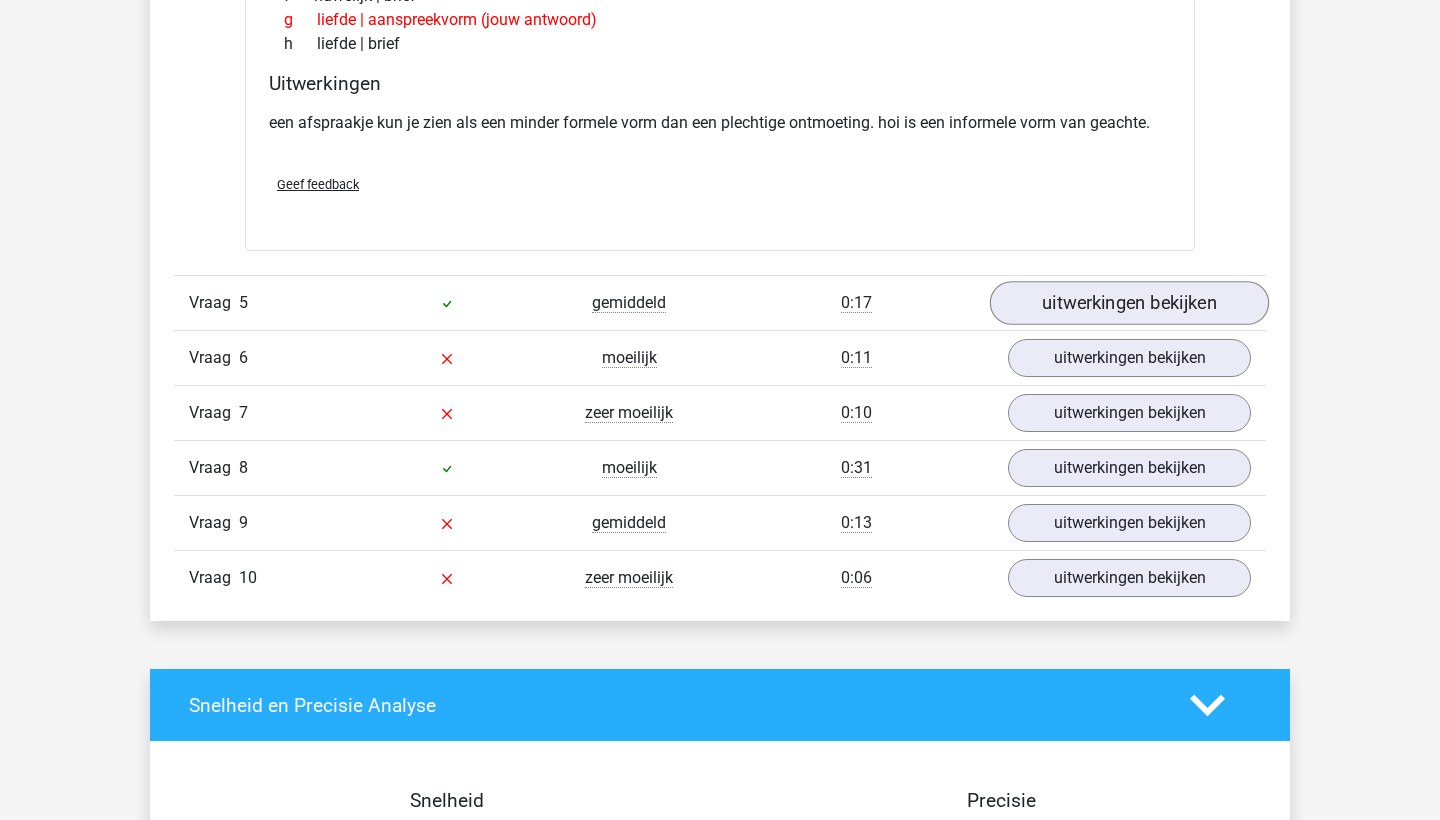 click on "uitwerkingen bekijken" at bounding box center [1129, 304] 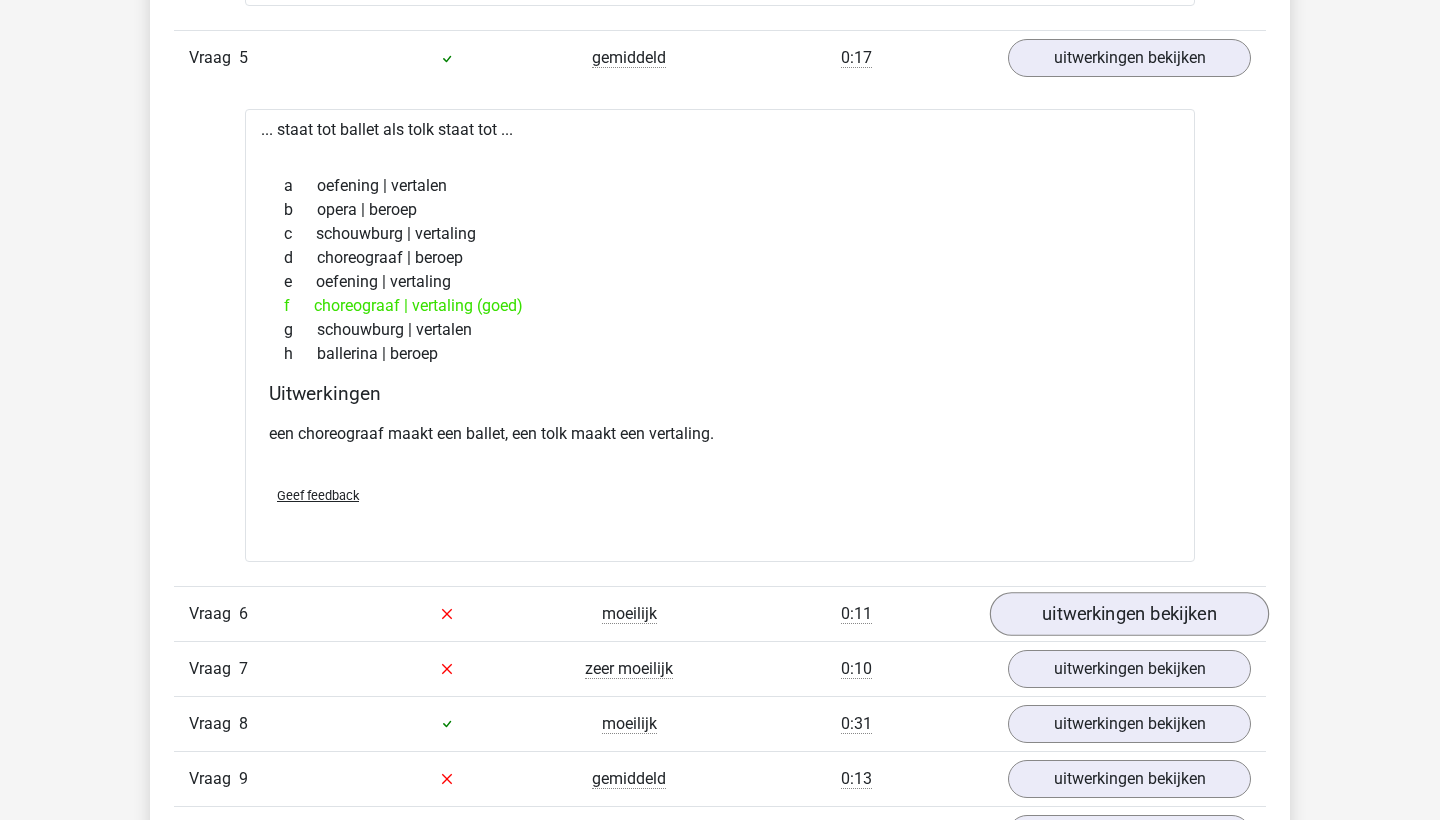 scroll, scrollTop: 3575, scrollLeft: 0, axis: vertical 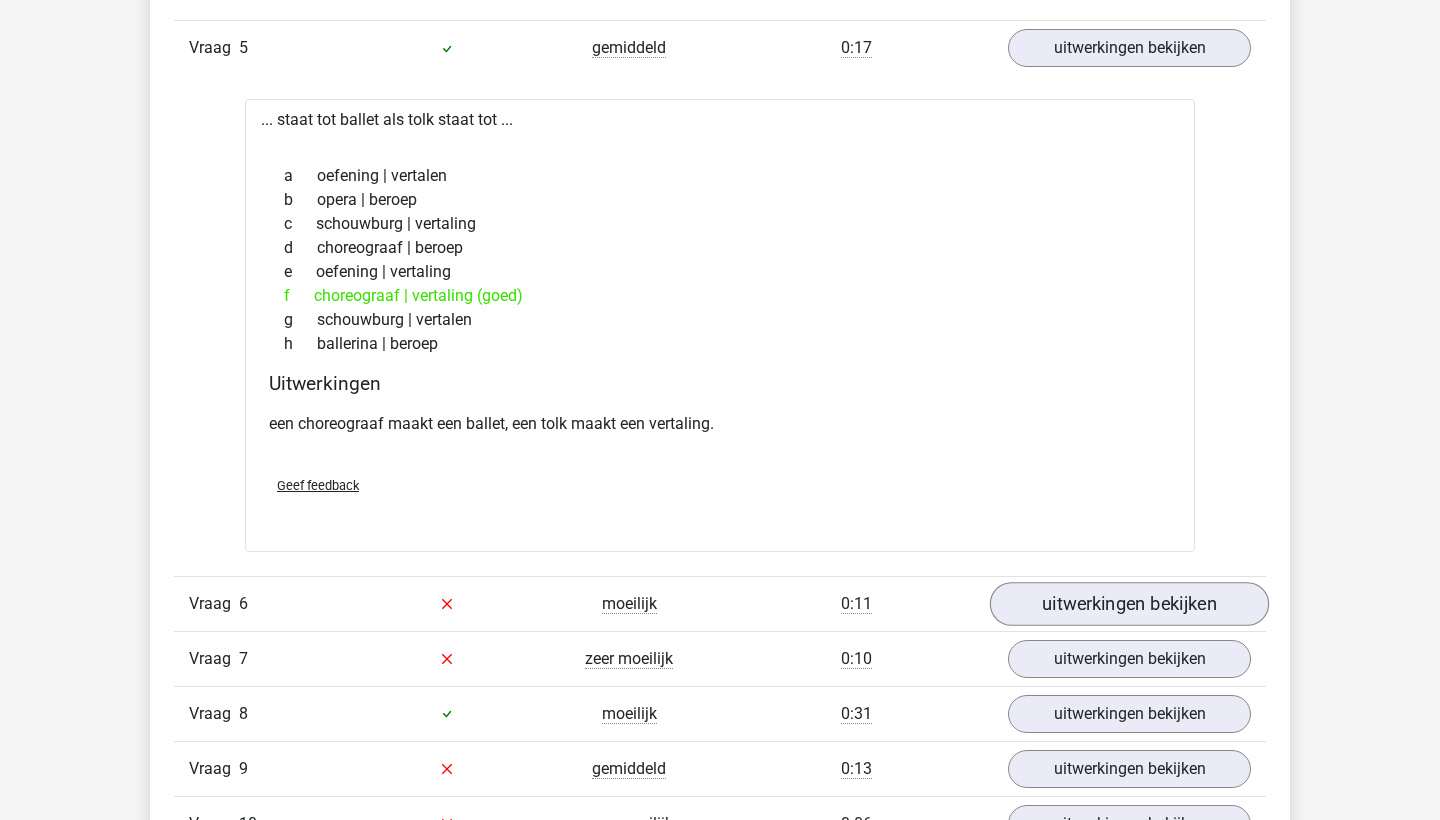 click on "uitwerkingen bekijken" at bounding box center (1129, 604) 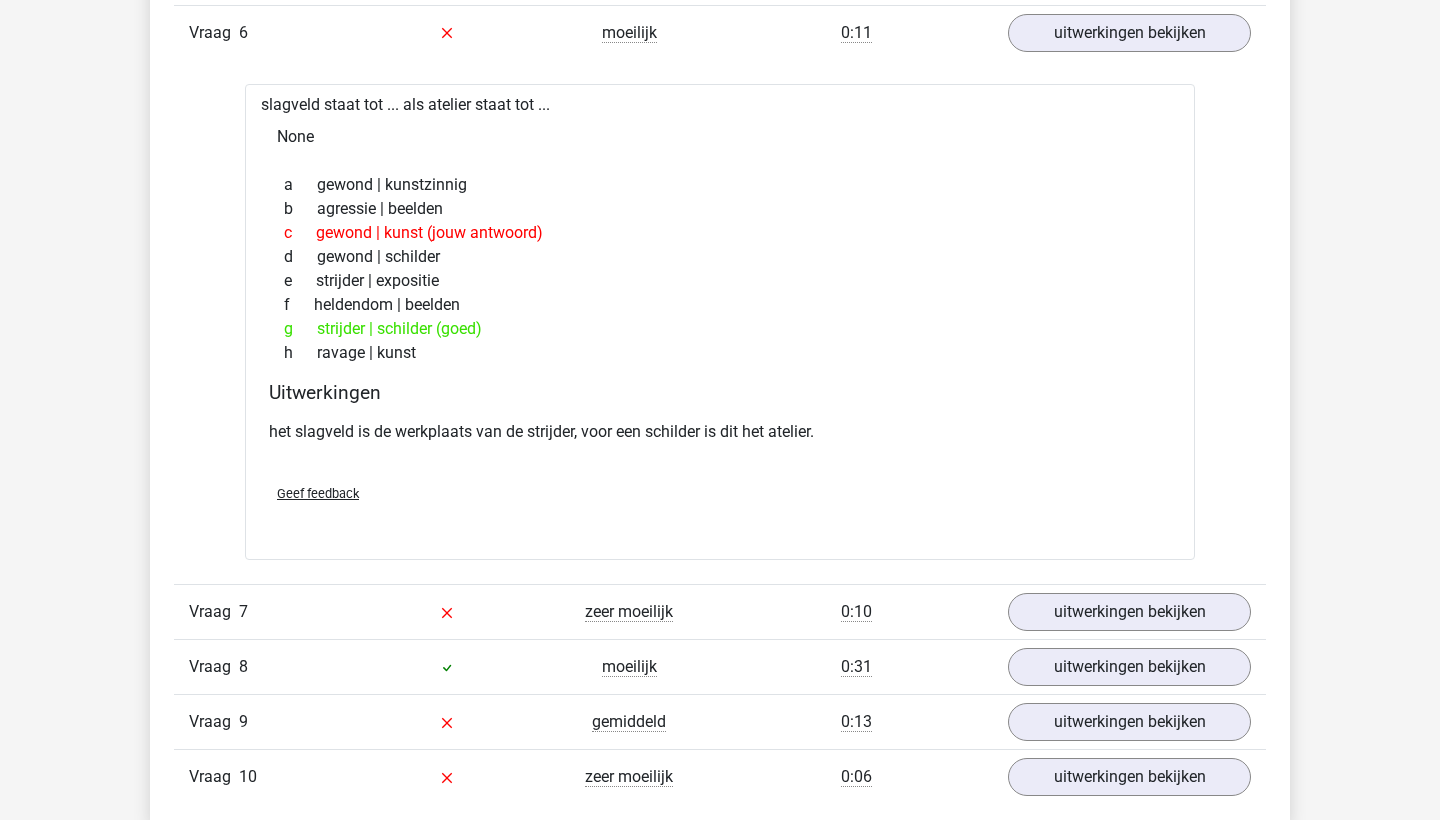 scroll, scrollTop: 4164, scrollLeft: 0, axis: vertical 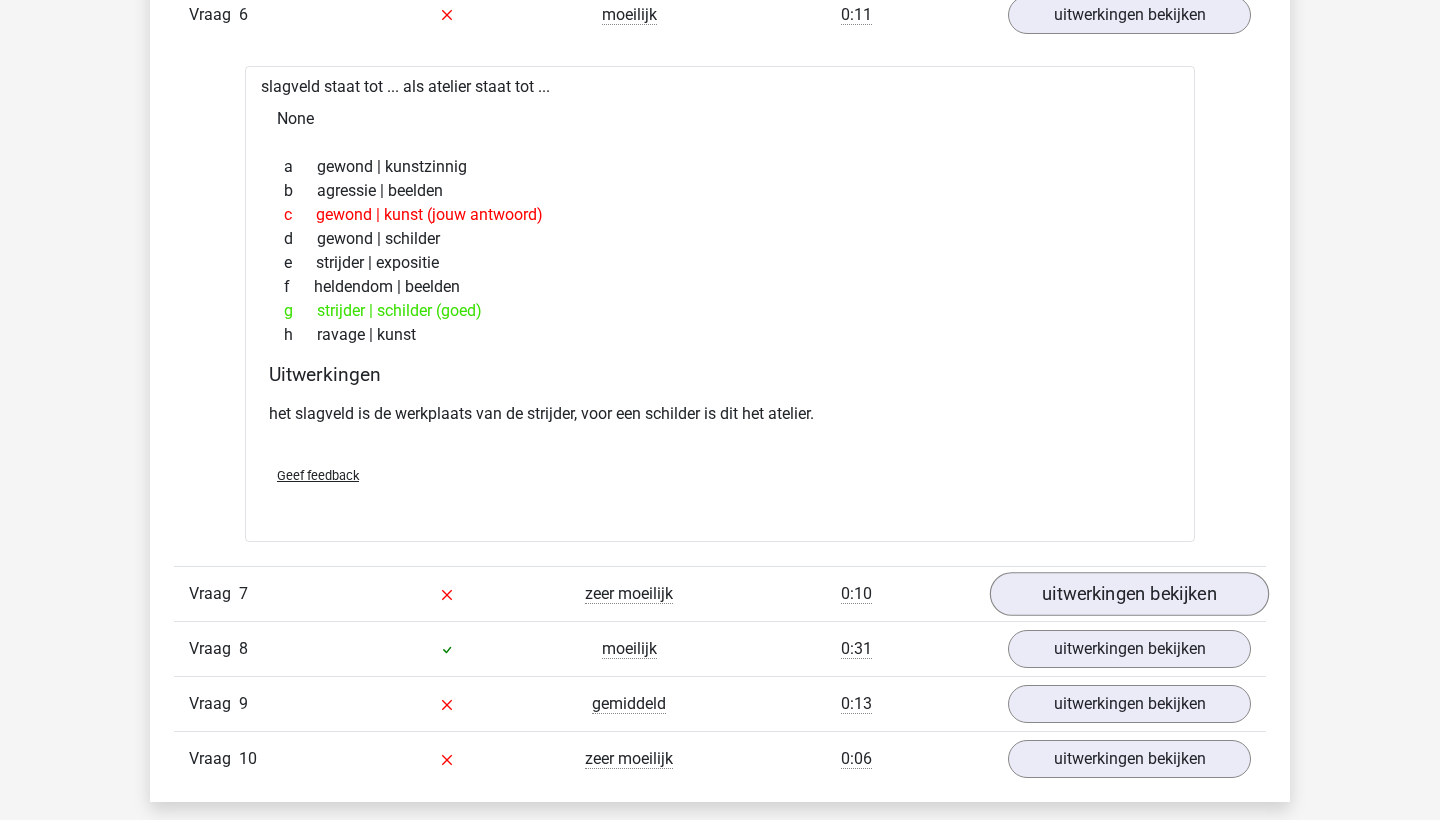 click on "uitwerkingen bekijken" at bounding box center [1129, 594] 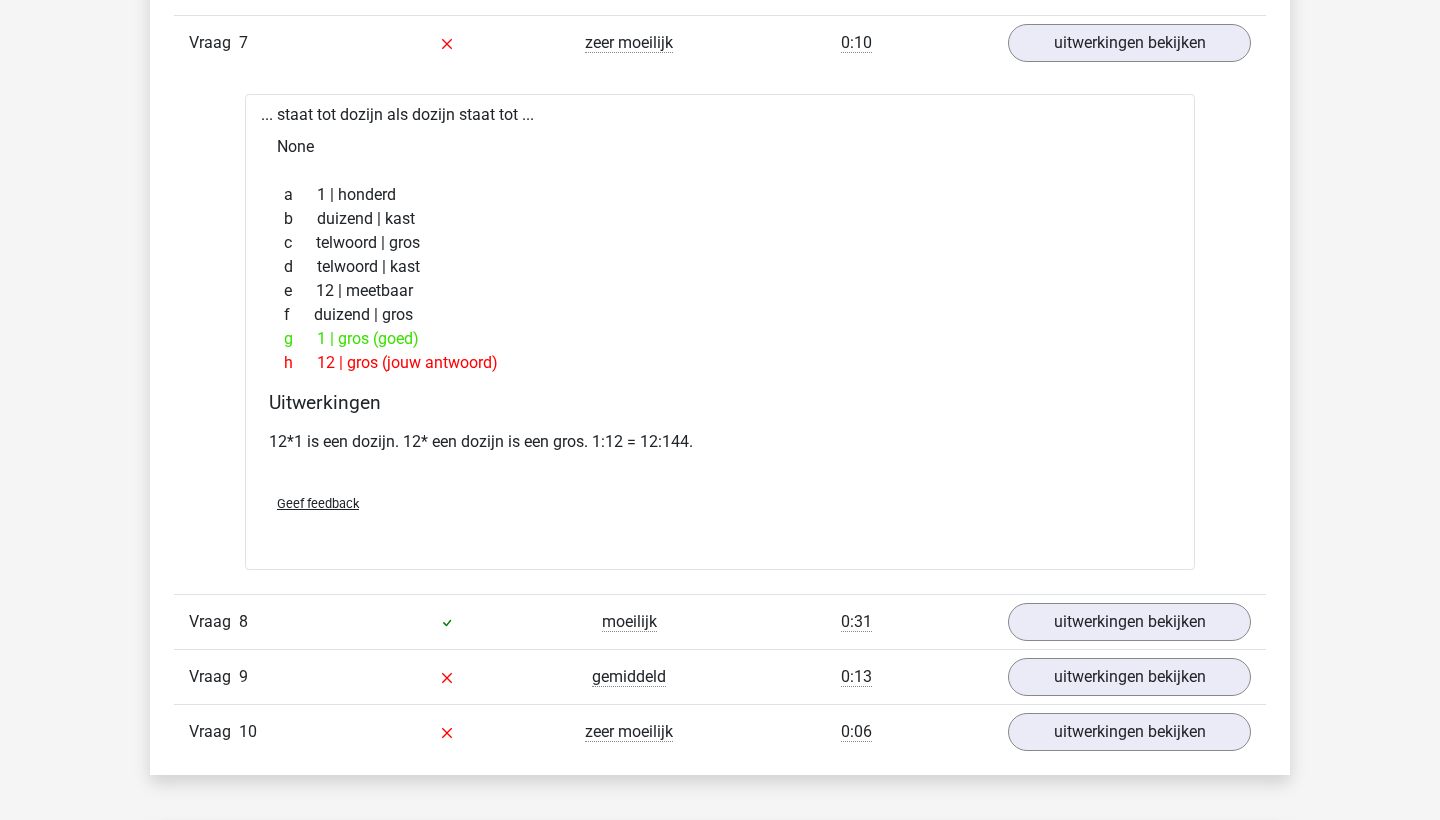 scroll, scrollTop: 4719, scrollLeft: 0, axis: vertical 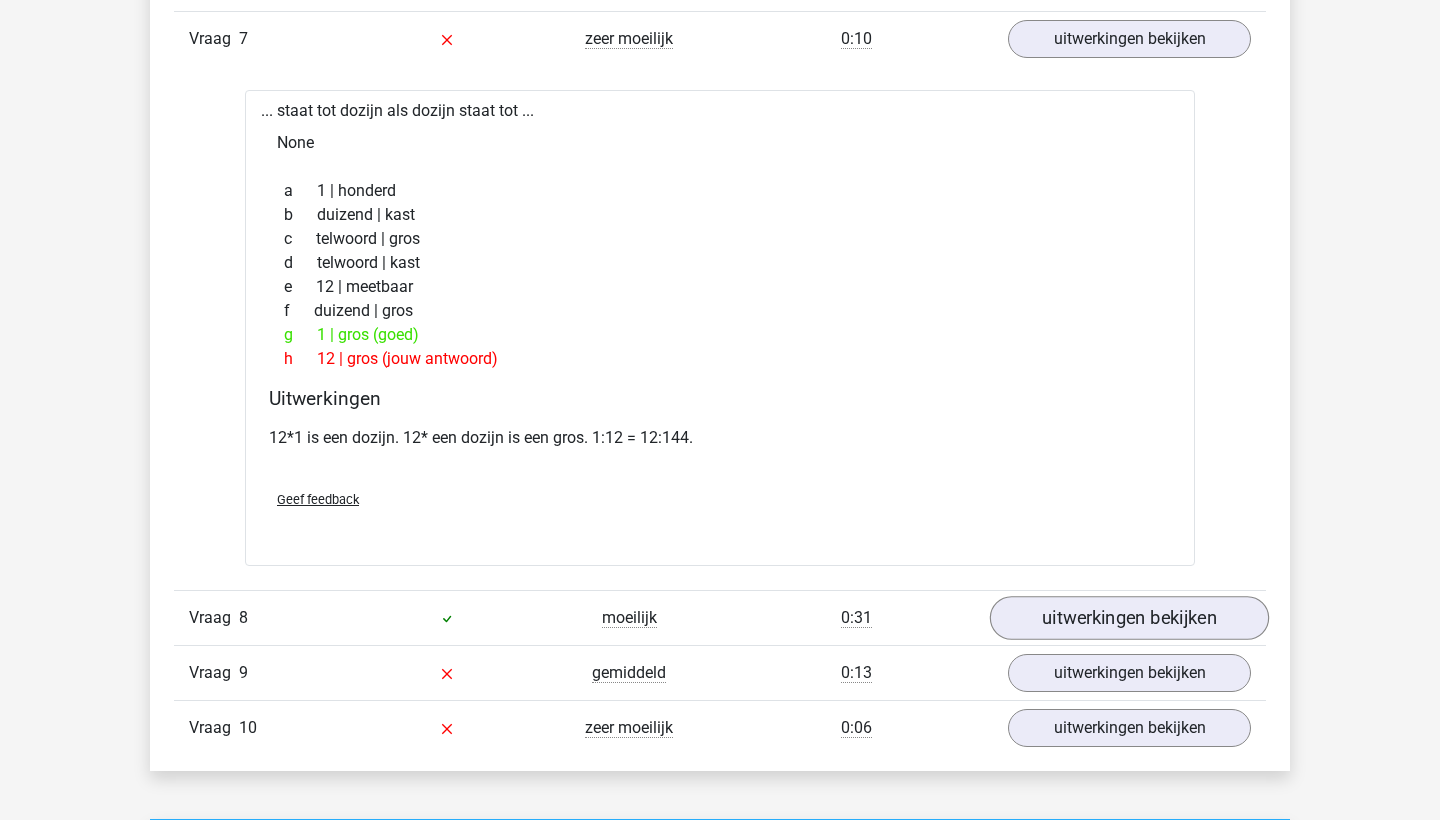 click on "uitwerkingen bekijken" at bounding box center (1129, 618) 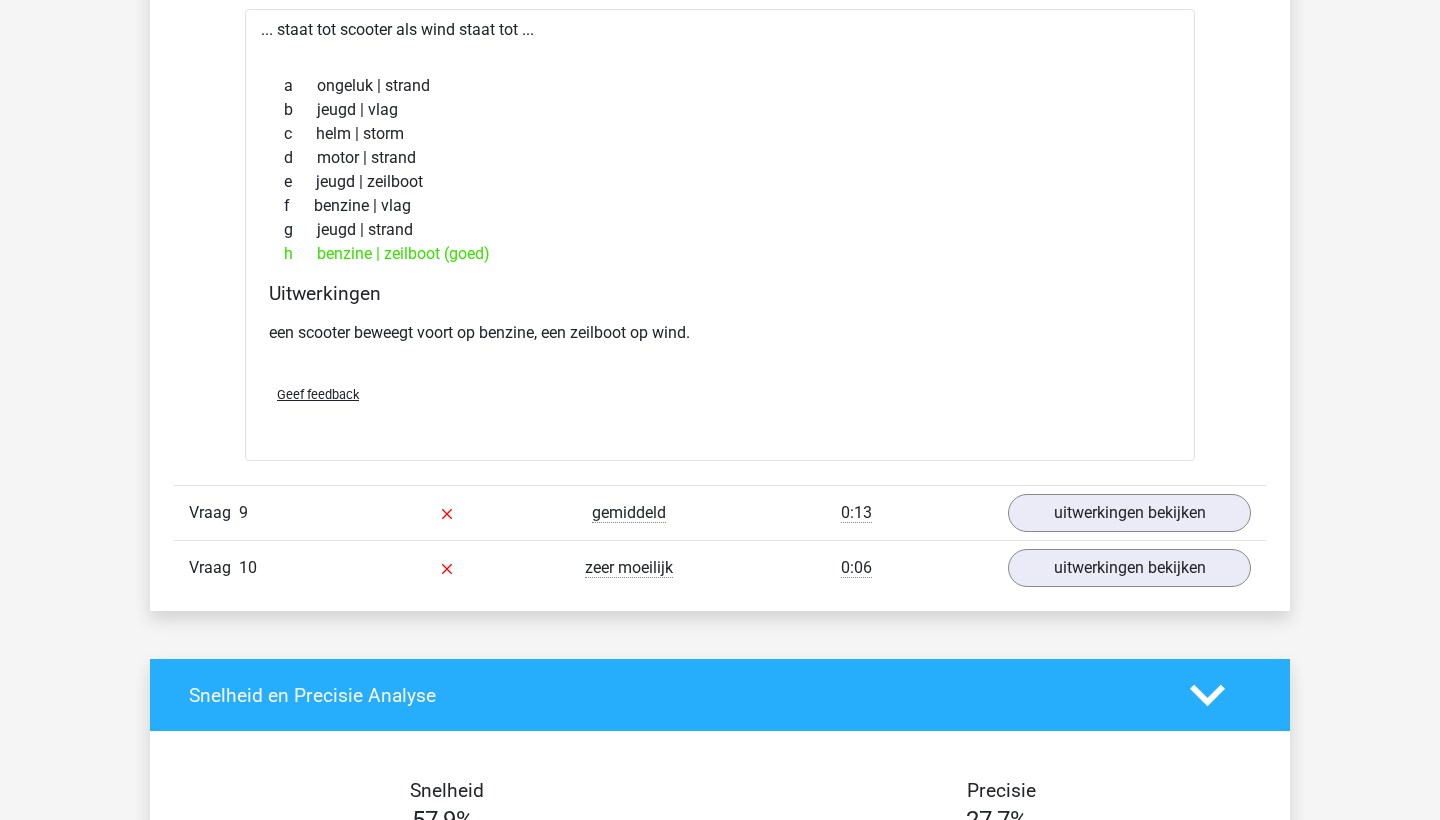 scroll, scrollTop: 5388, scrollLeft: 0, axis: vertical 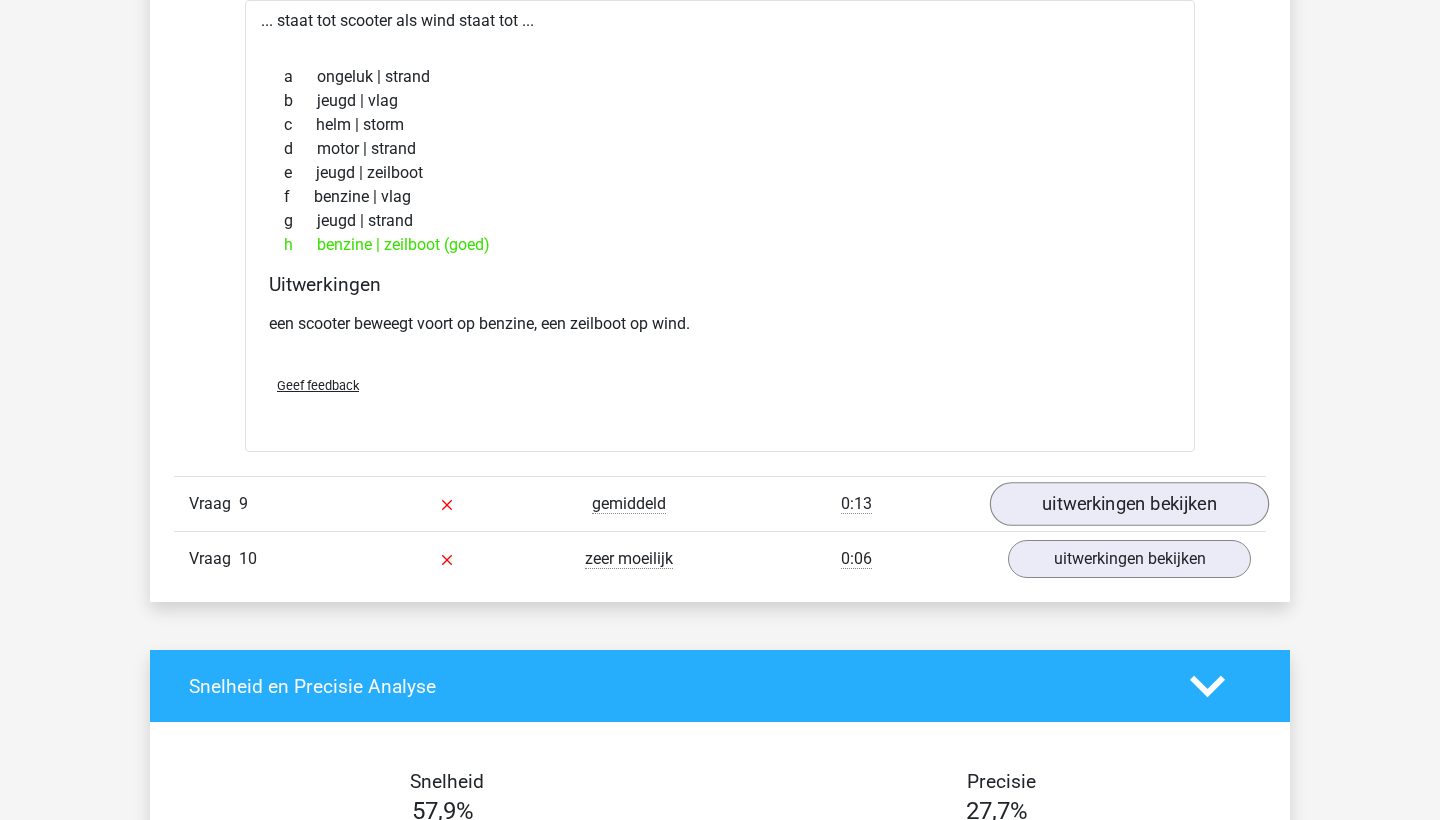 click on "uitwerkingen bekijken" at bounding box center (1129, 505) 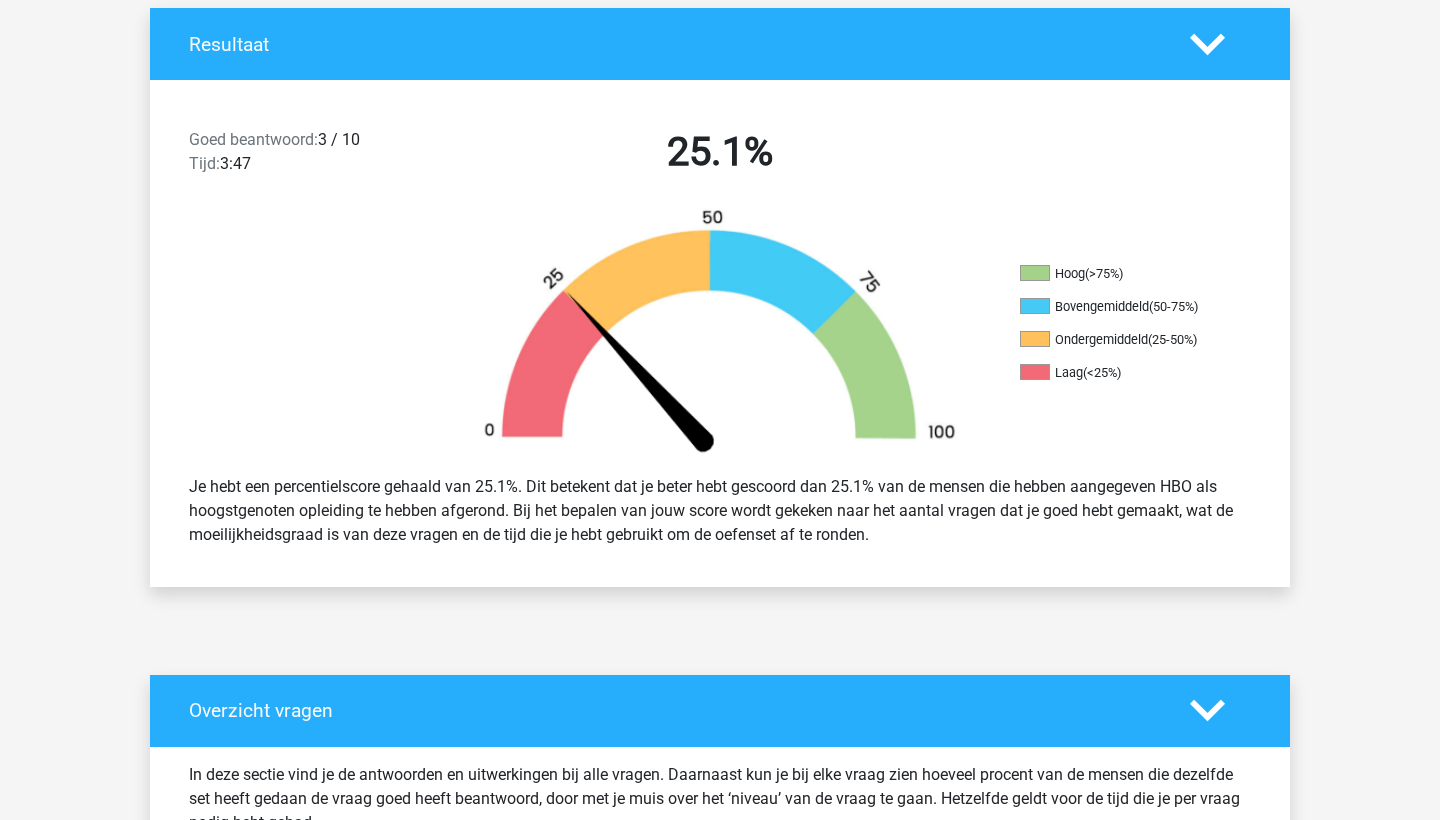 scroll, scrollTop: 429, scrollLeft: 0, axis: vertical 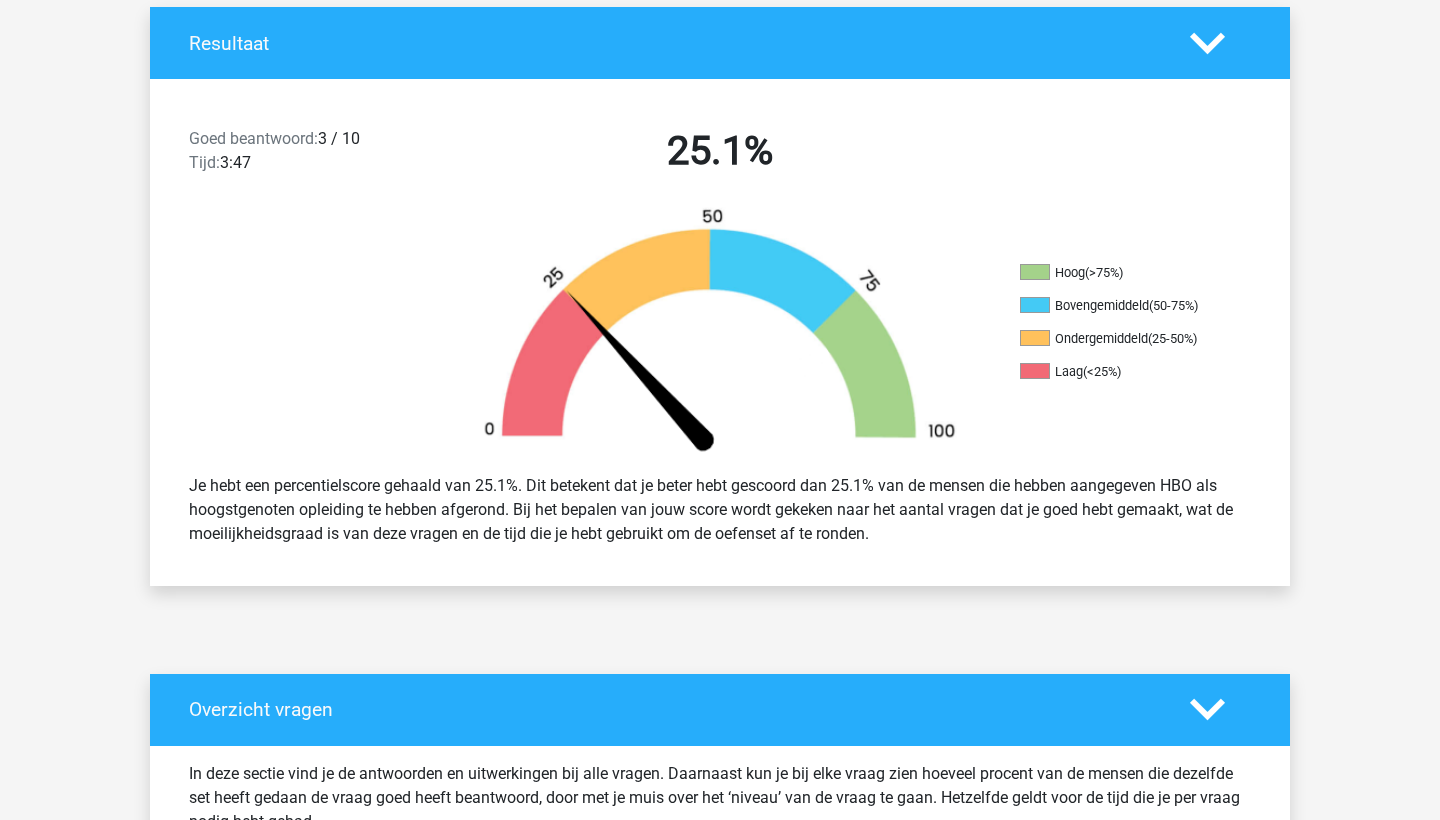 click on "nien
nienkerozenberg@cs.com" at bounding box center [720, 3703] 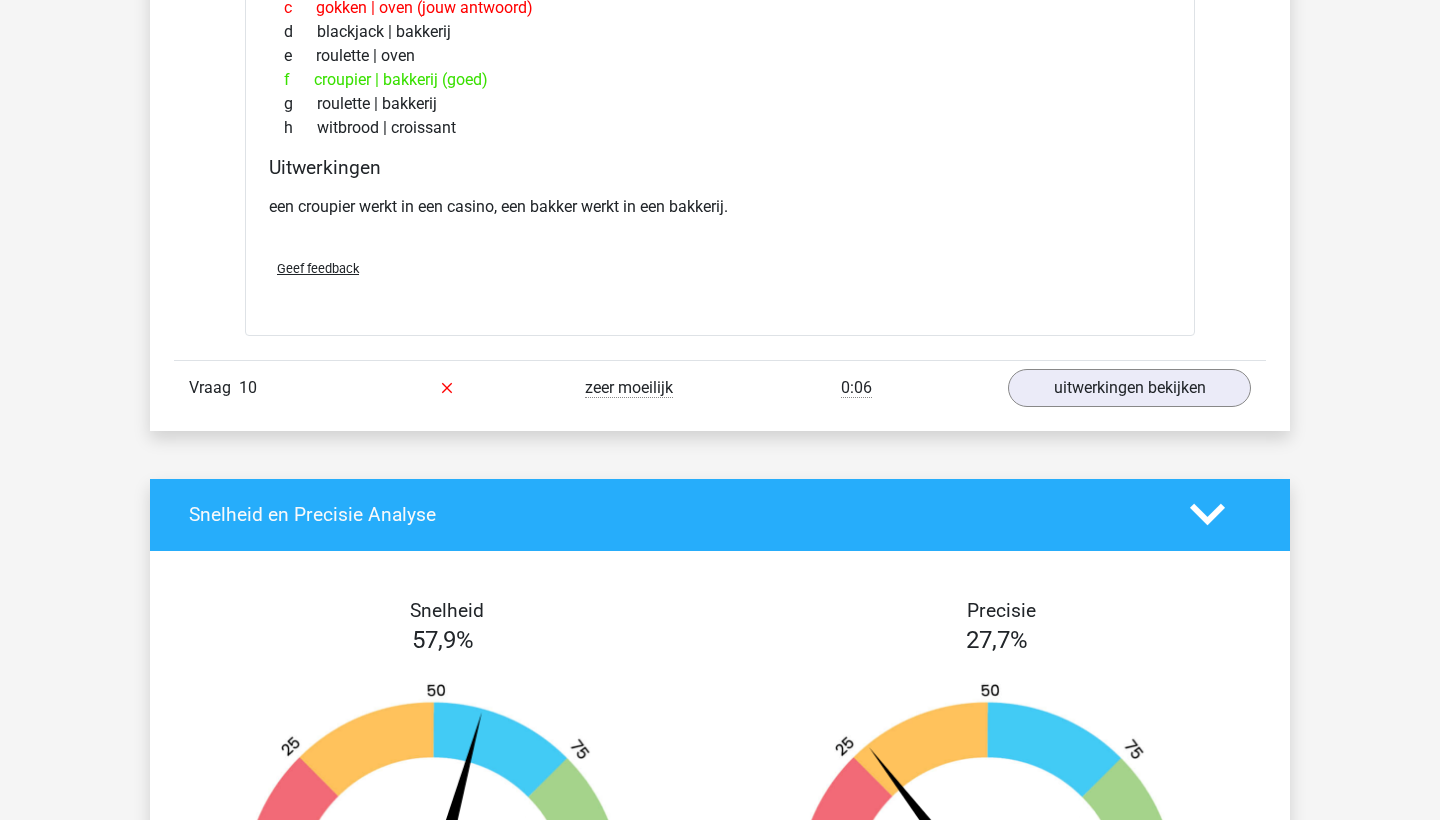 scroll, scrollTop: 6057, scrollLeft: 0, axis: vertical 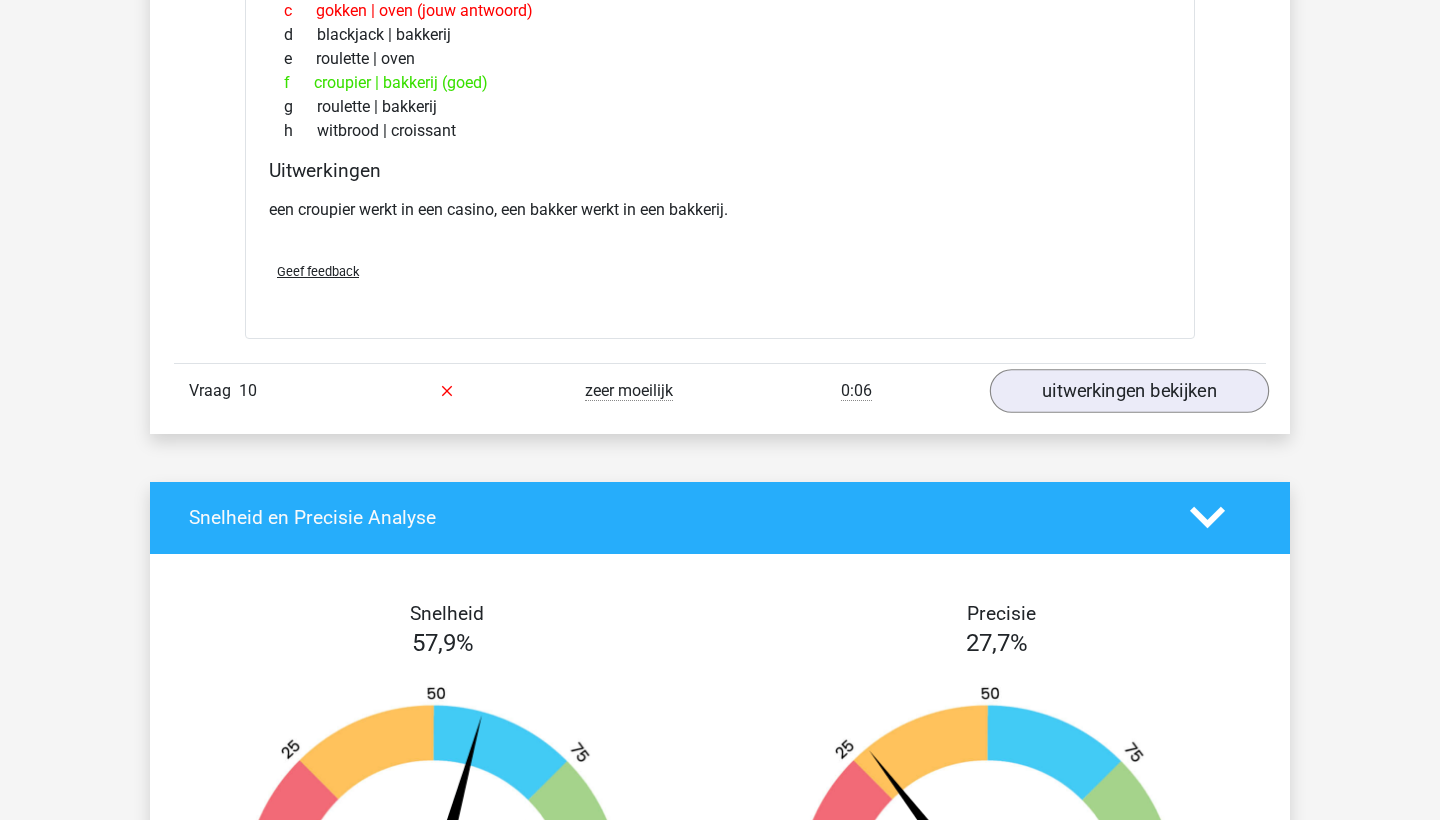 click on "uitwerkingen bekijken" at bounding box center (1129, 391) 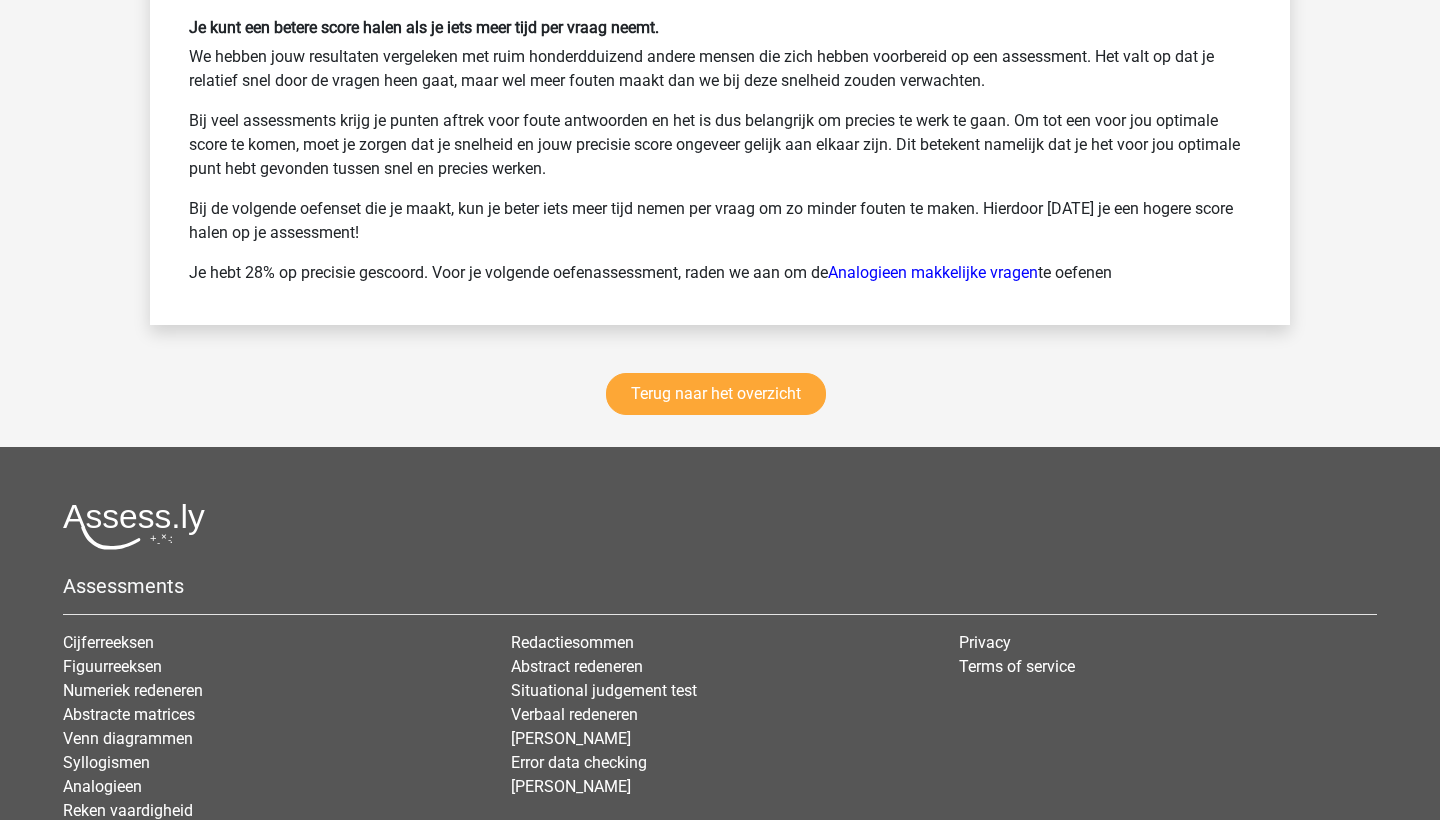 scroll, scrollTop: 7819, scrollLeft: 0, axis: vertical 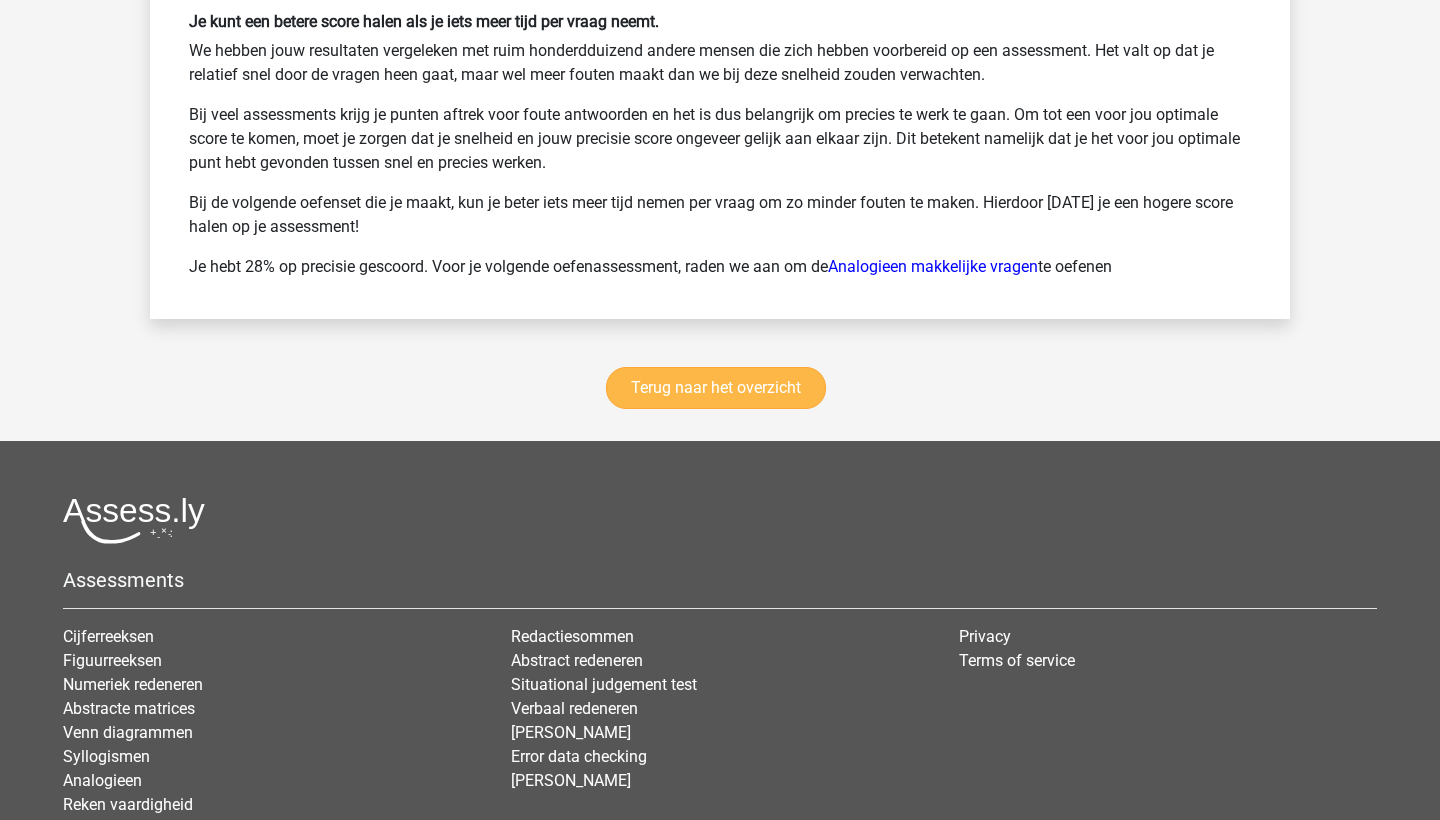 click on "Terug naar het overzicht" at bounding box center [716, 388] 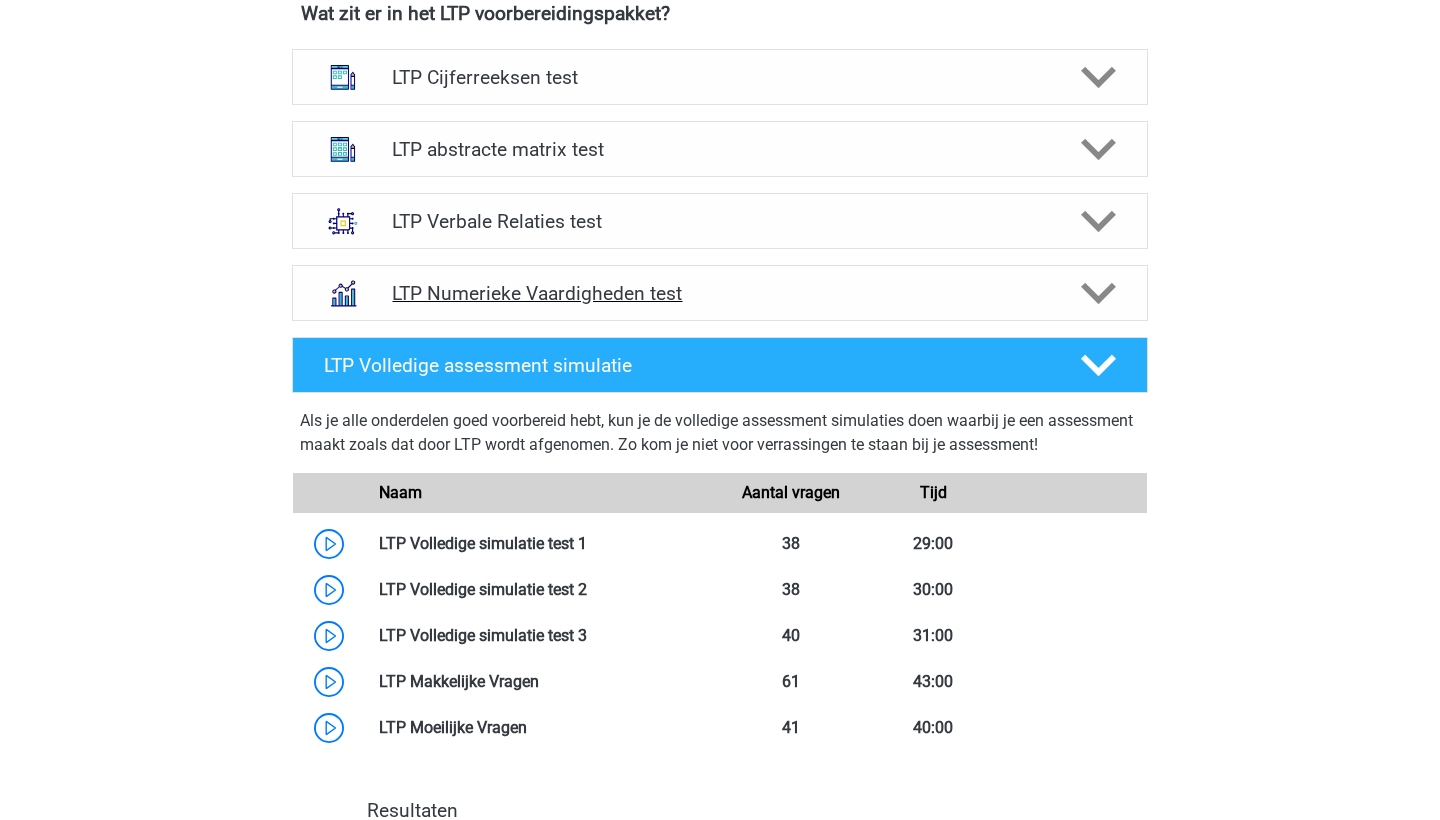 scroll, scrollTop: 806, scrollLeft: 0, axis: vertical 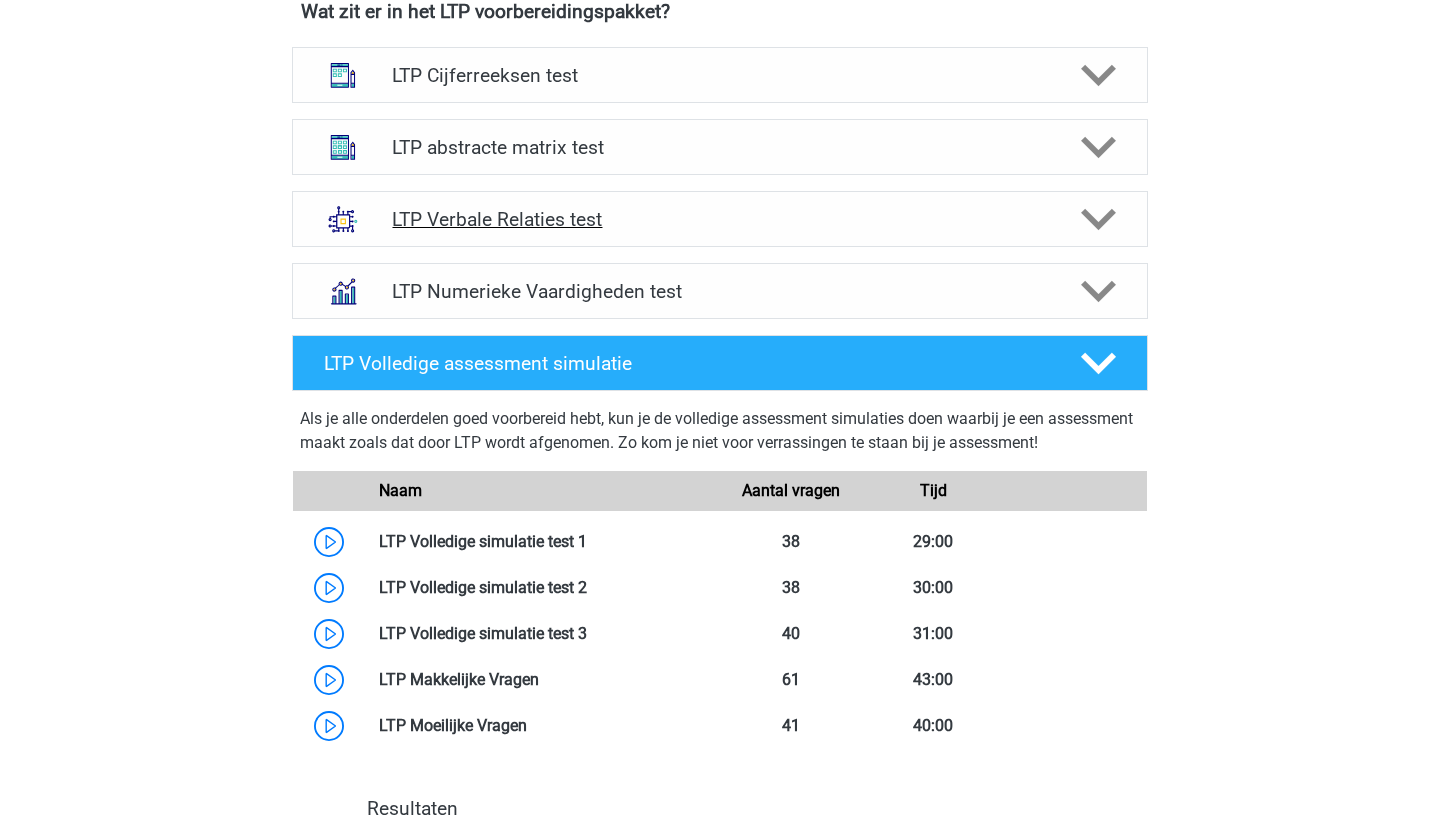 click on "LTP Verbale Relaties test" at bounding box center [719, 219] 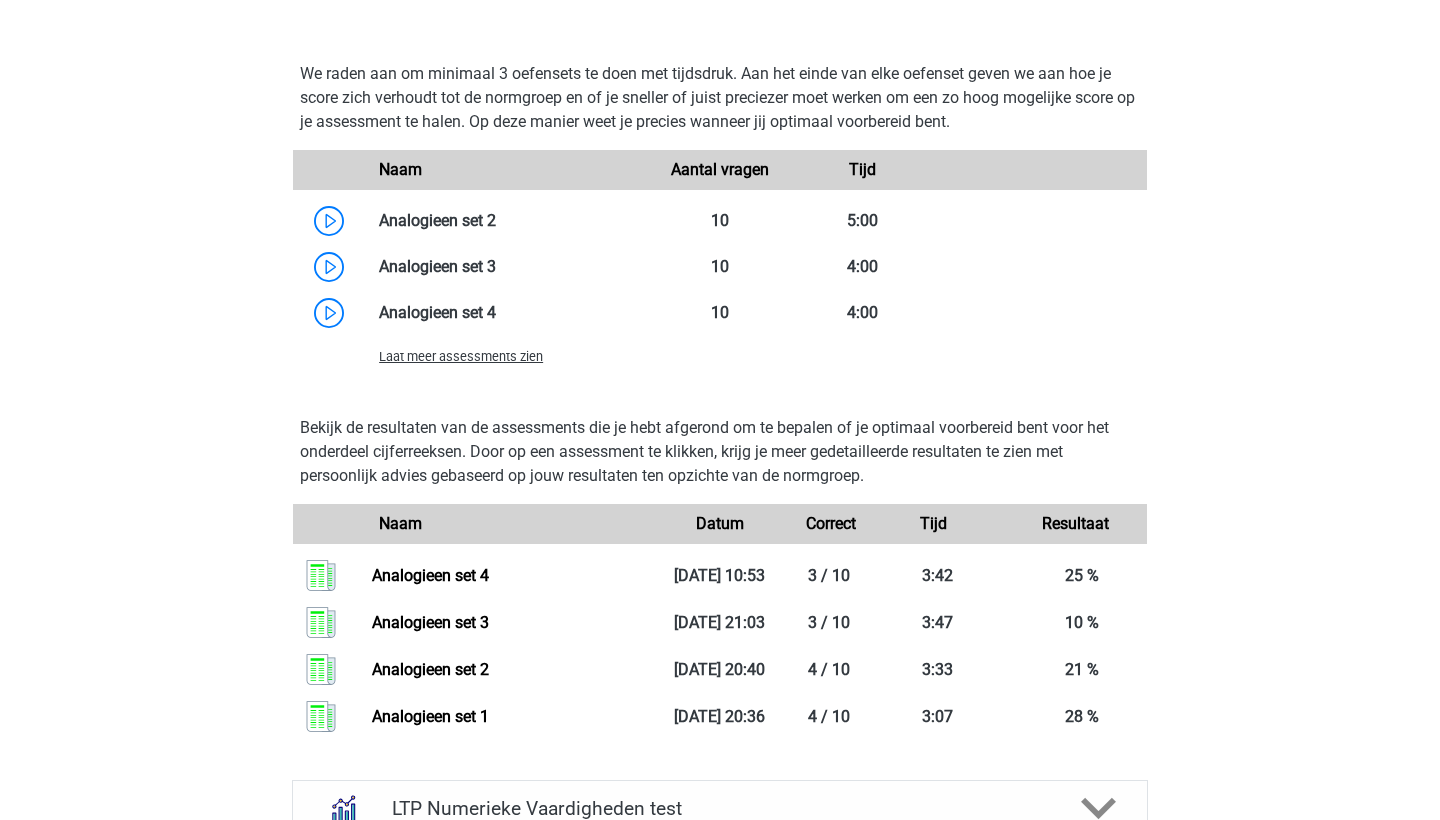 scroll, scrollTop: 1849, scrollLeft: 0, axis: vertical 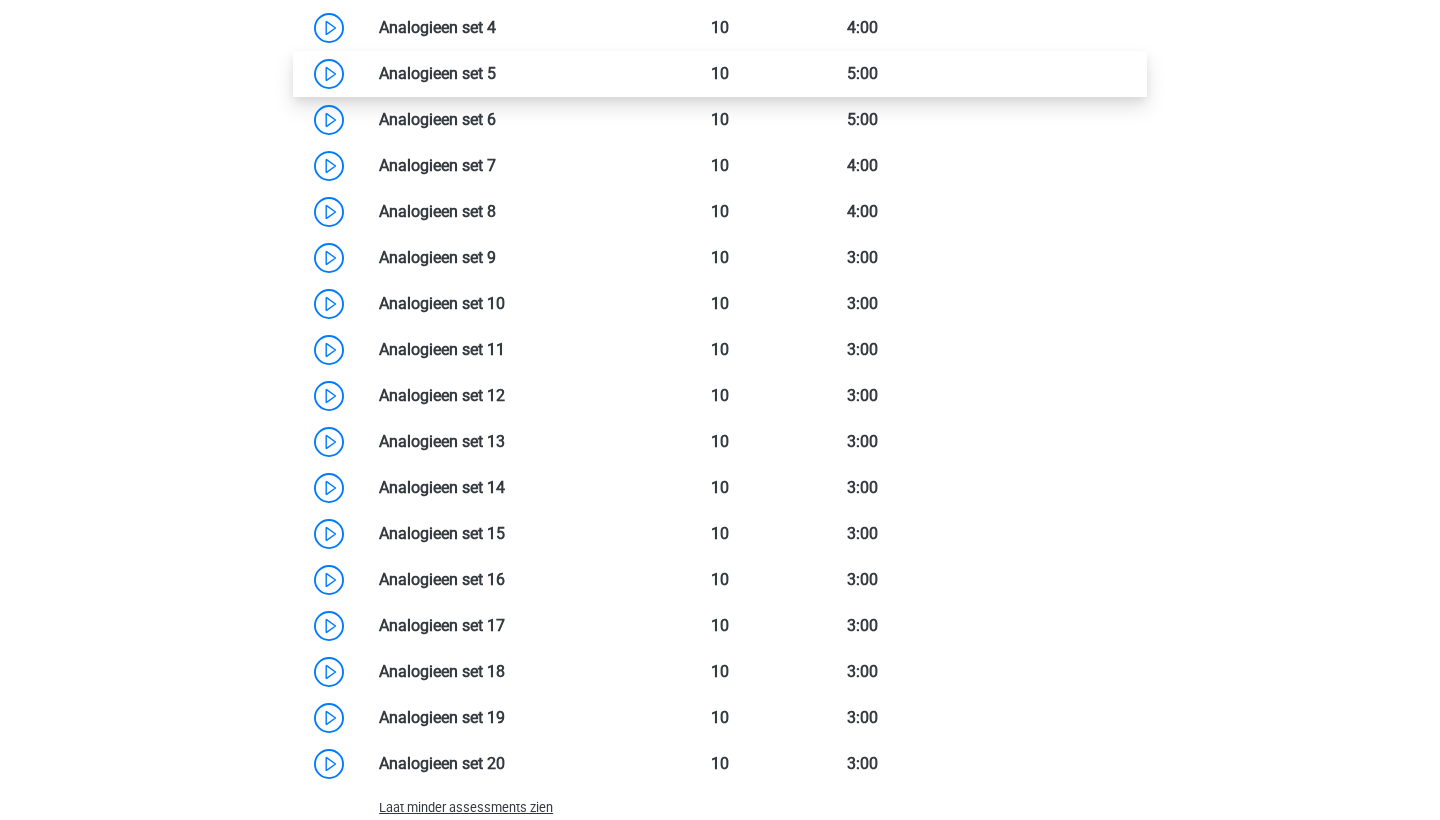 click at bounding box center (496, 73) 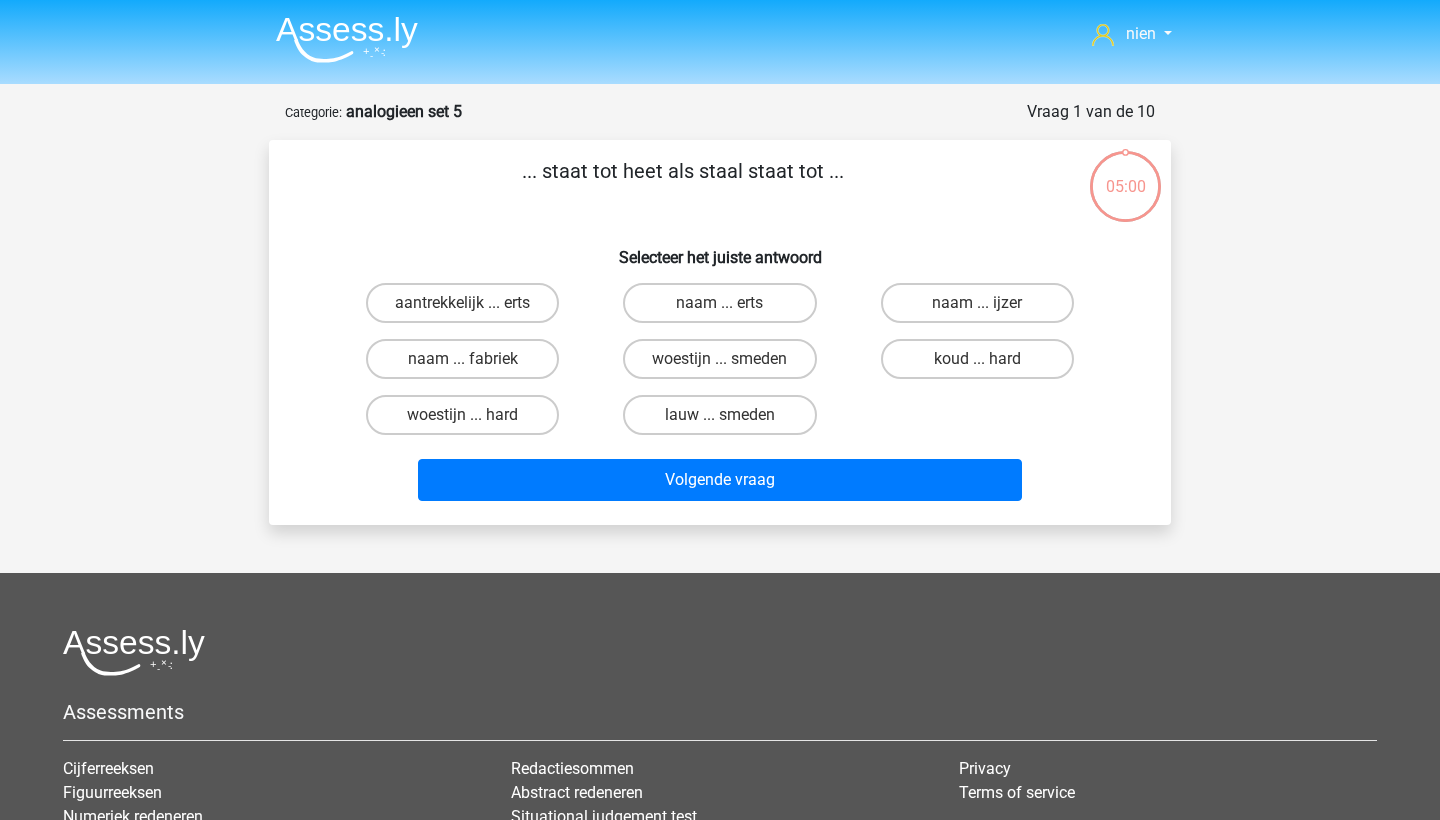 scroll, scrollTop: 0, scrollLeft: 0, axis: both 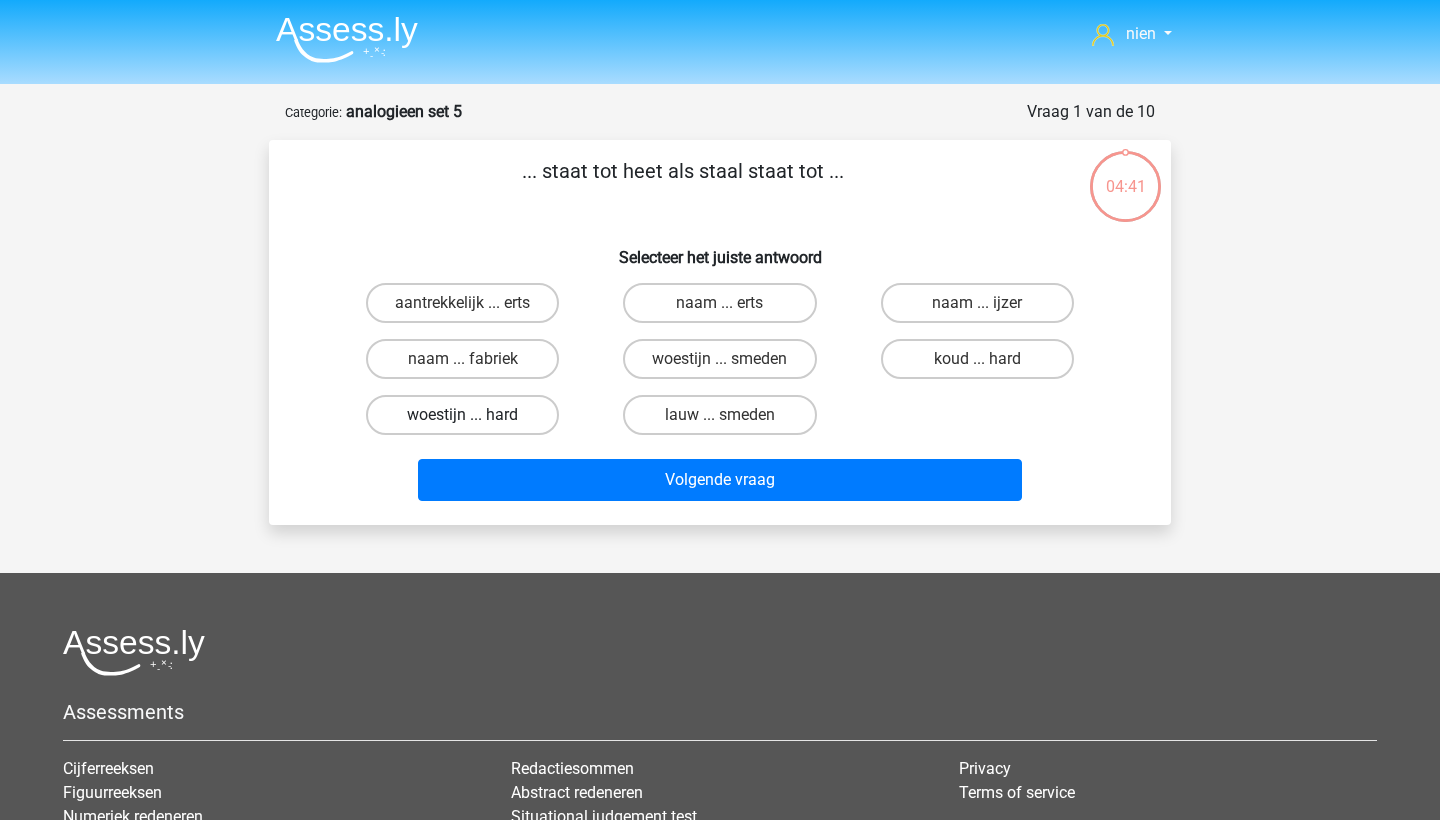 click on "woestijn ... hard" at bounding box center [462, 415] 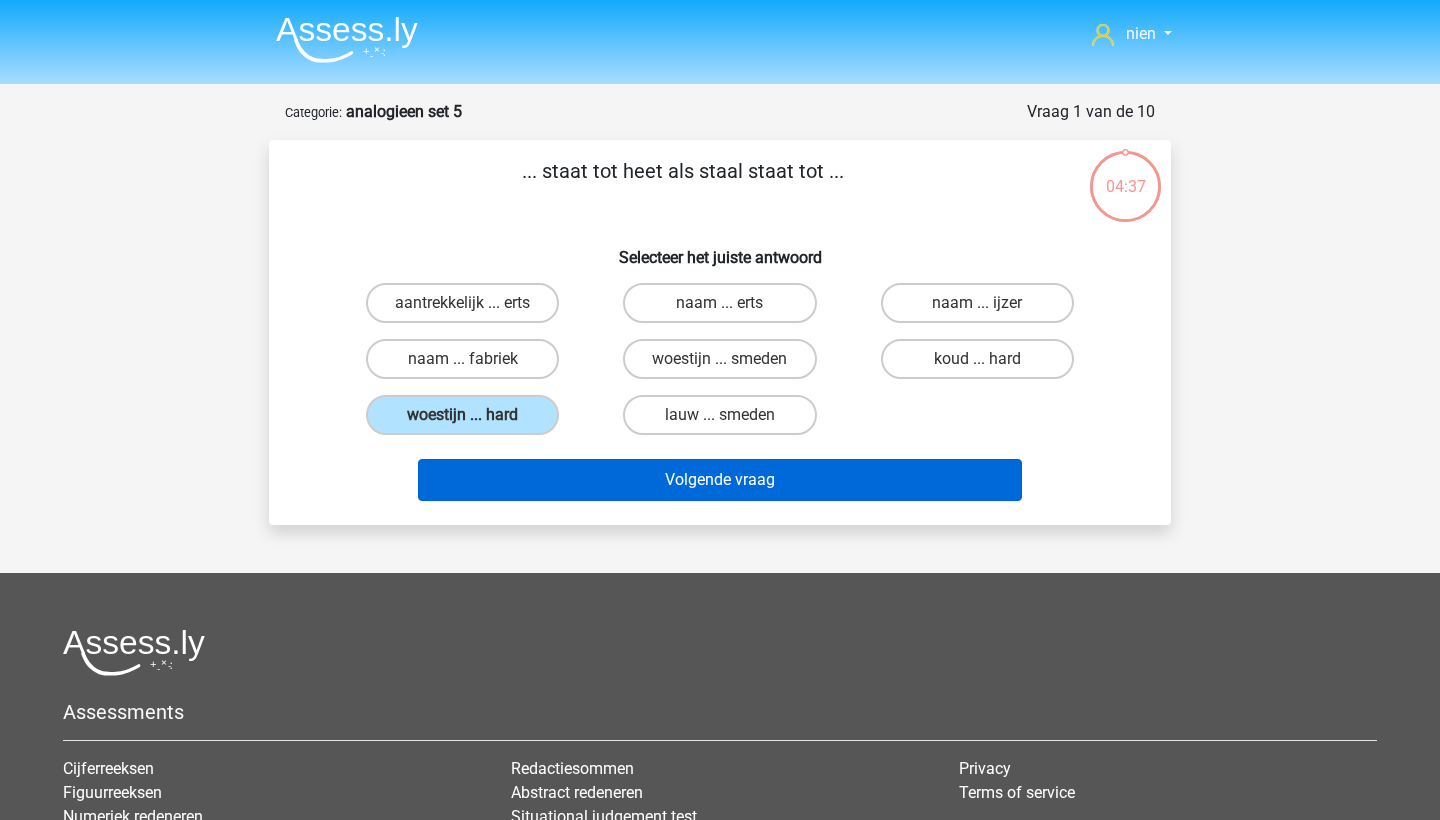 click on "Volgende vraag" at bounding box center [720, 480] 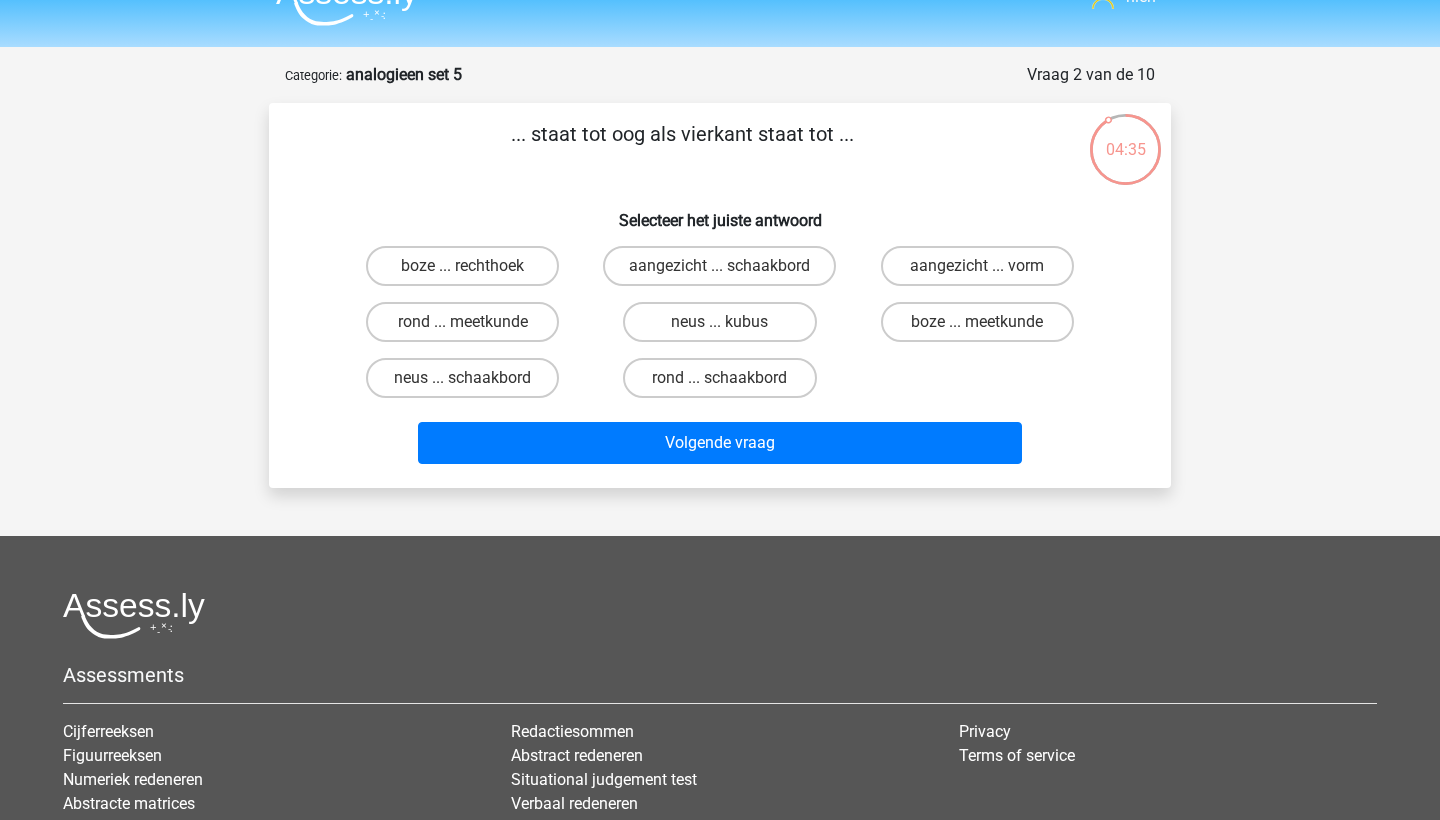scroll, scrollTop: 28, scrollLeft: 0, axis: vertical 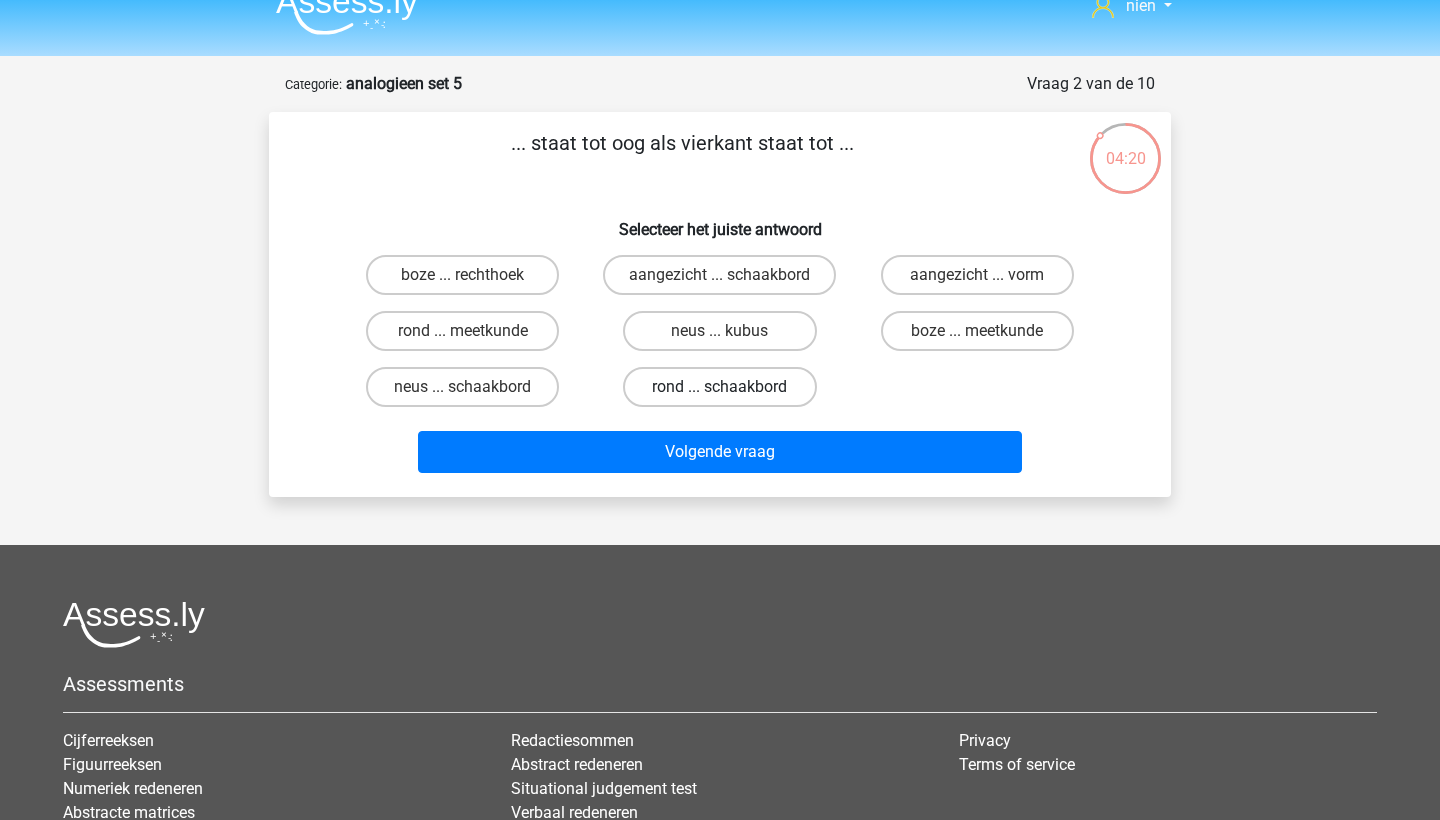 click on "rond ... schaakbord" at bounding box center (719, 387) 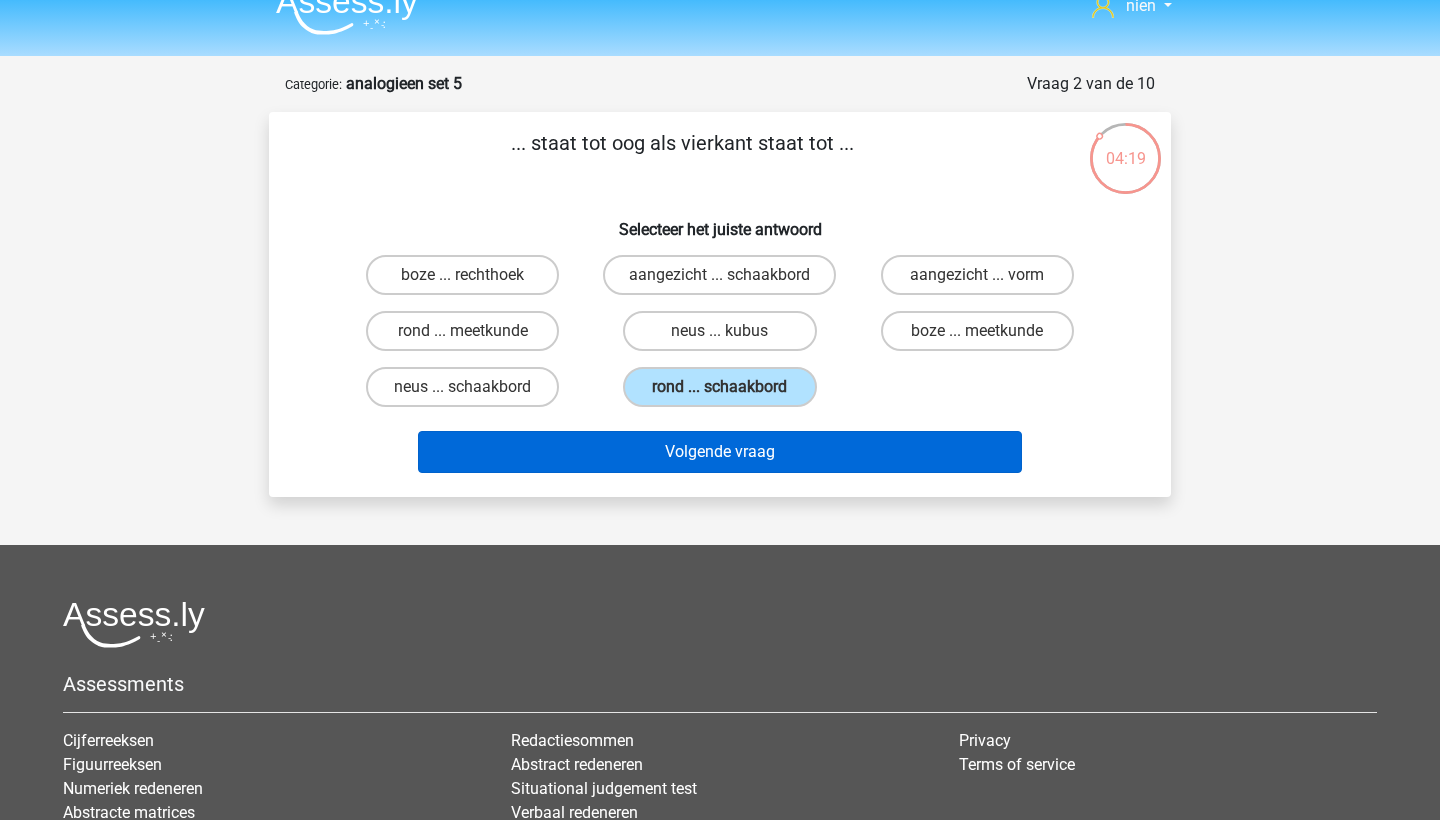 click on "Volgende vraag" at bounding box center [720, 452] 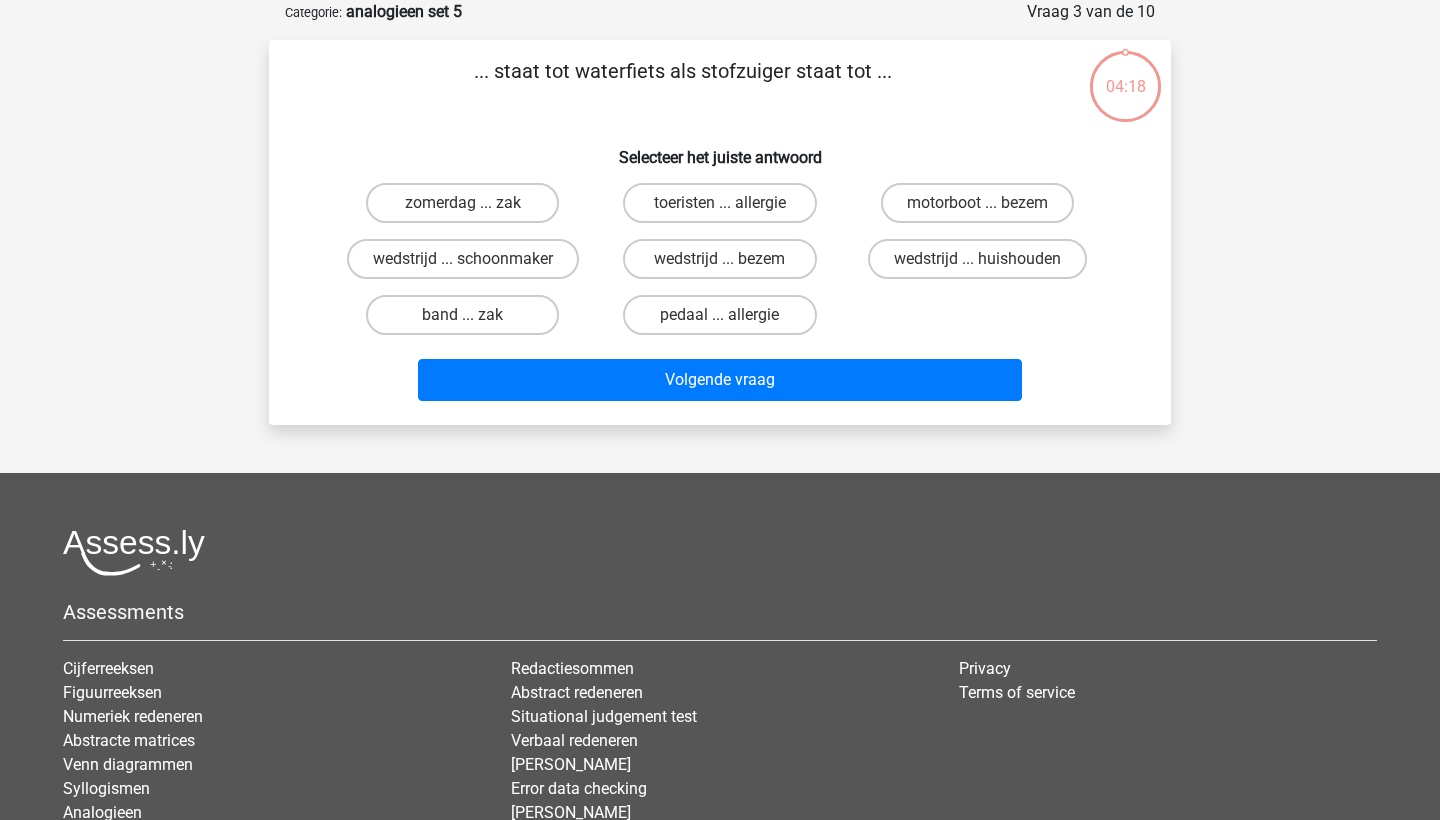 scroll, scrollTop: 34, scrollLeft: 0, axis: vertical 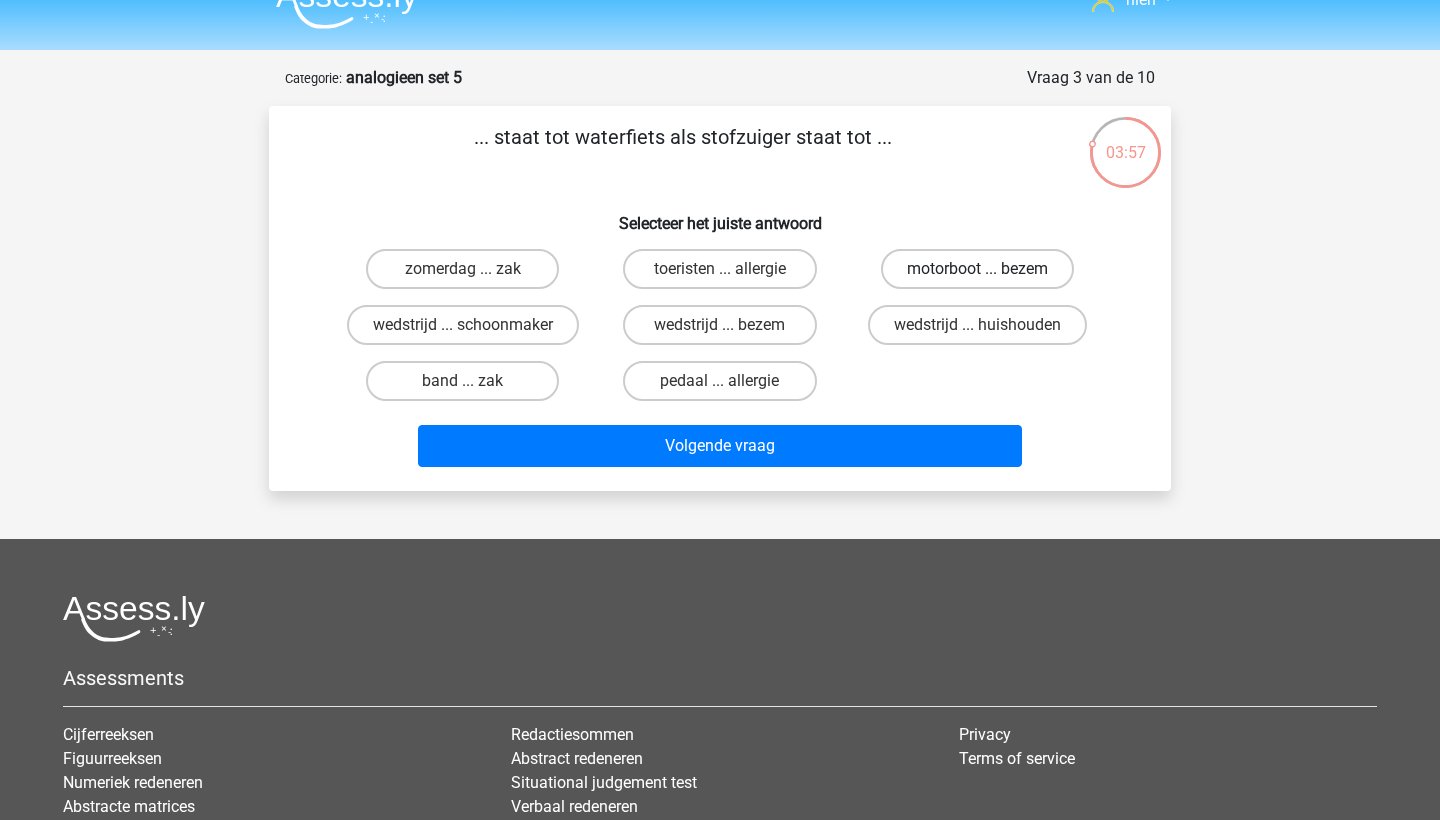 click on "motorboot ... bezem" at bounding box center (977, 269) 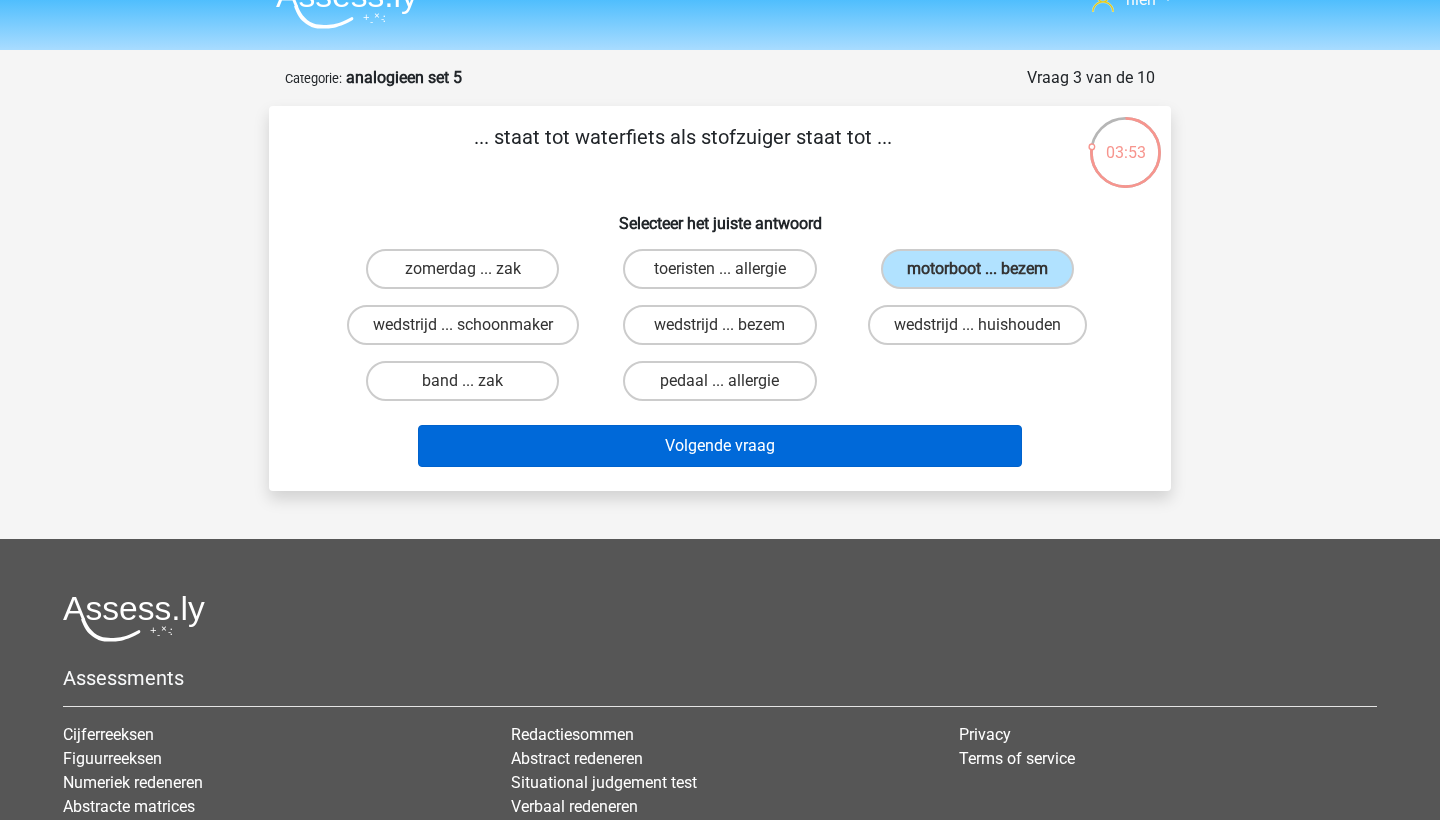 click on "Volgende vraag" at bounding box center [720, 446] 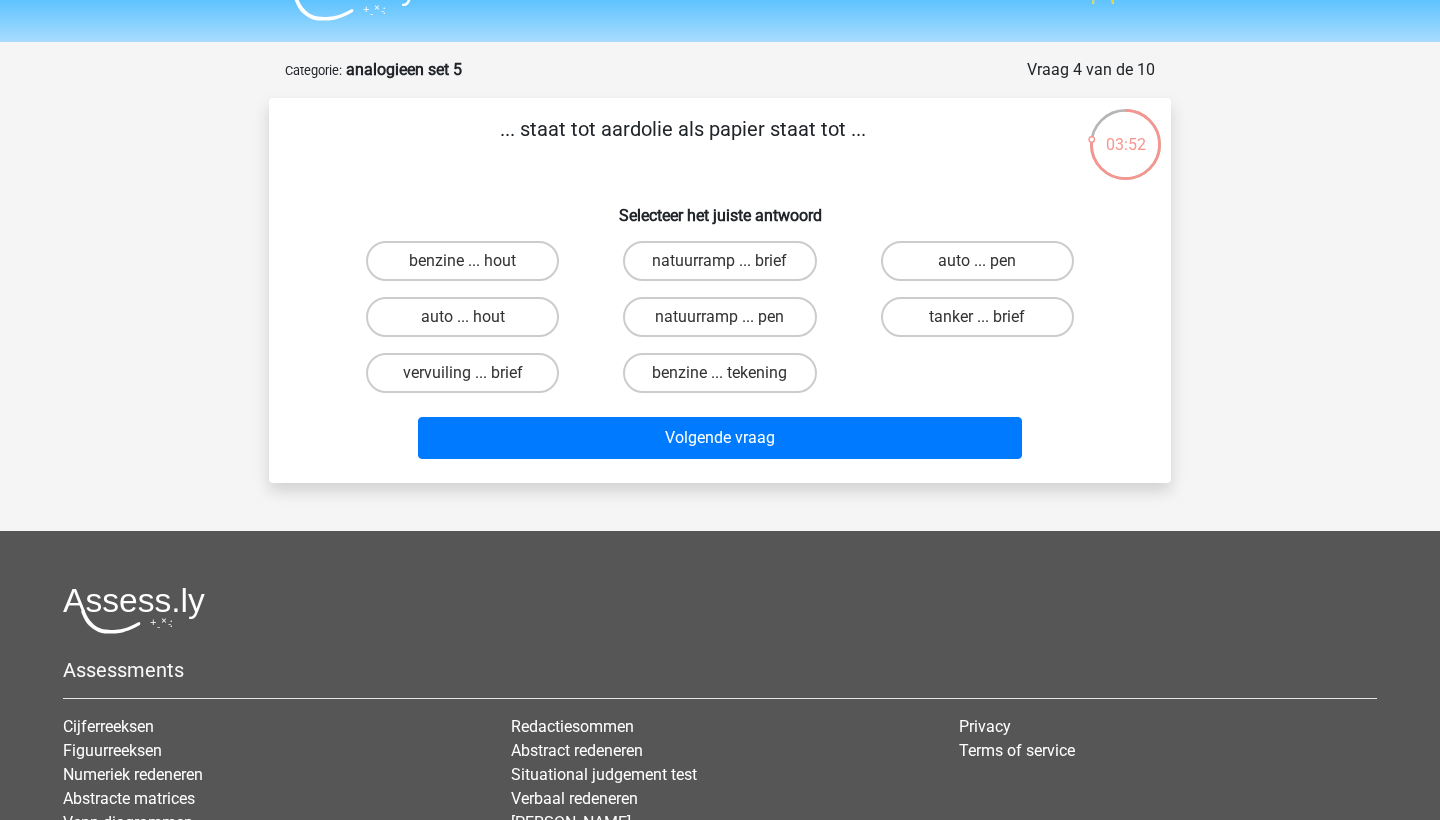 scroll, scrollTop: 42, scrollLeft: 0, axis: vertical 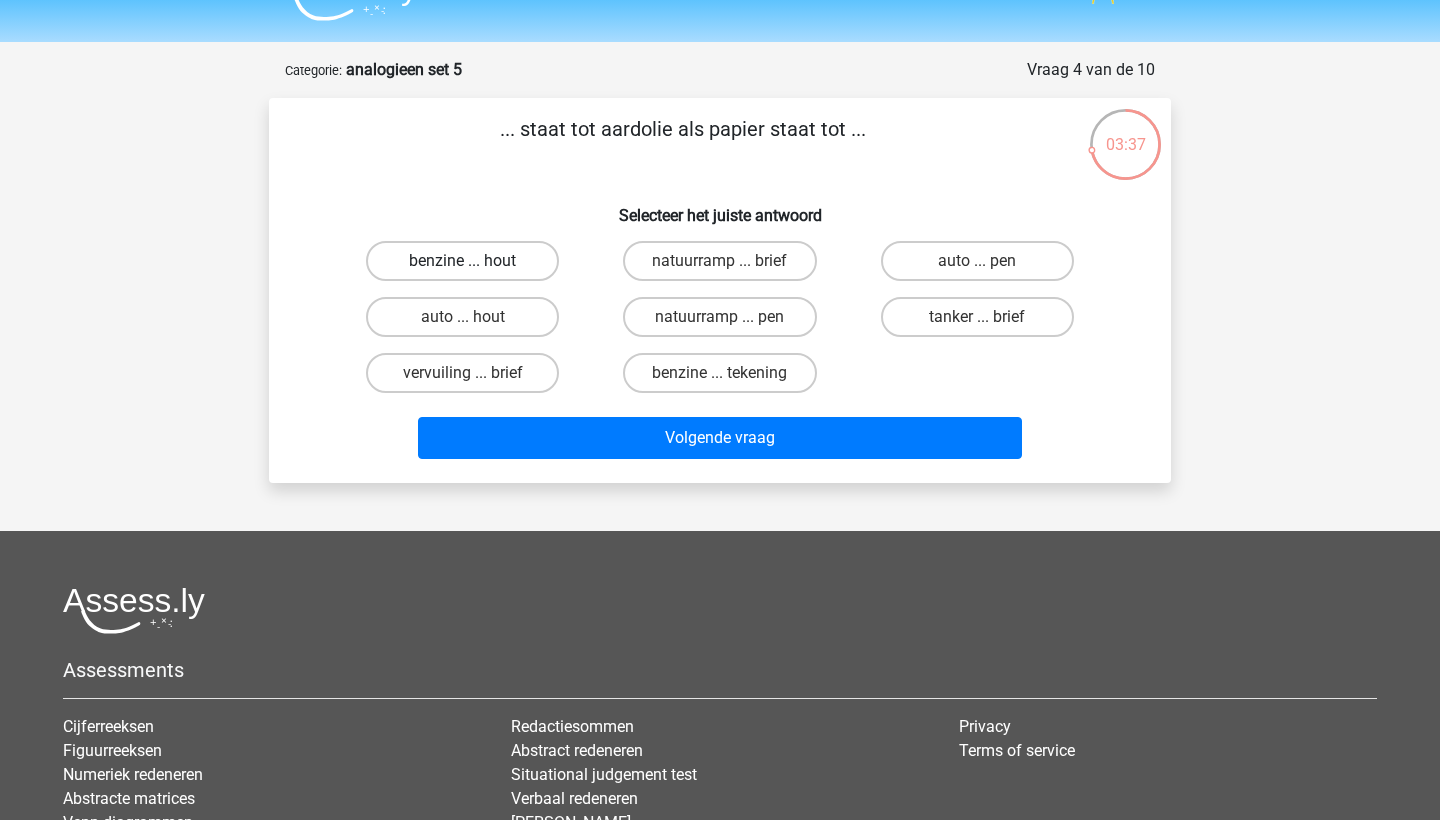click on "benzine ... hout" at bounding box center (462, 261) 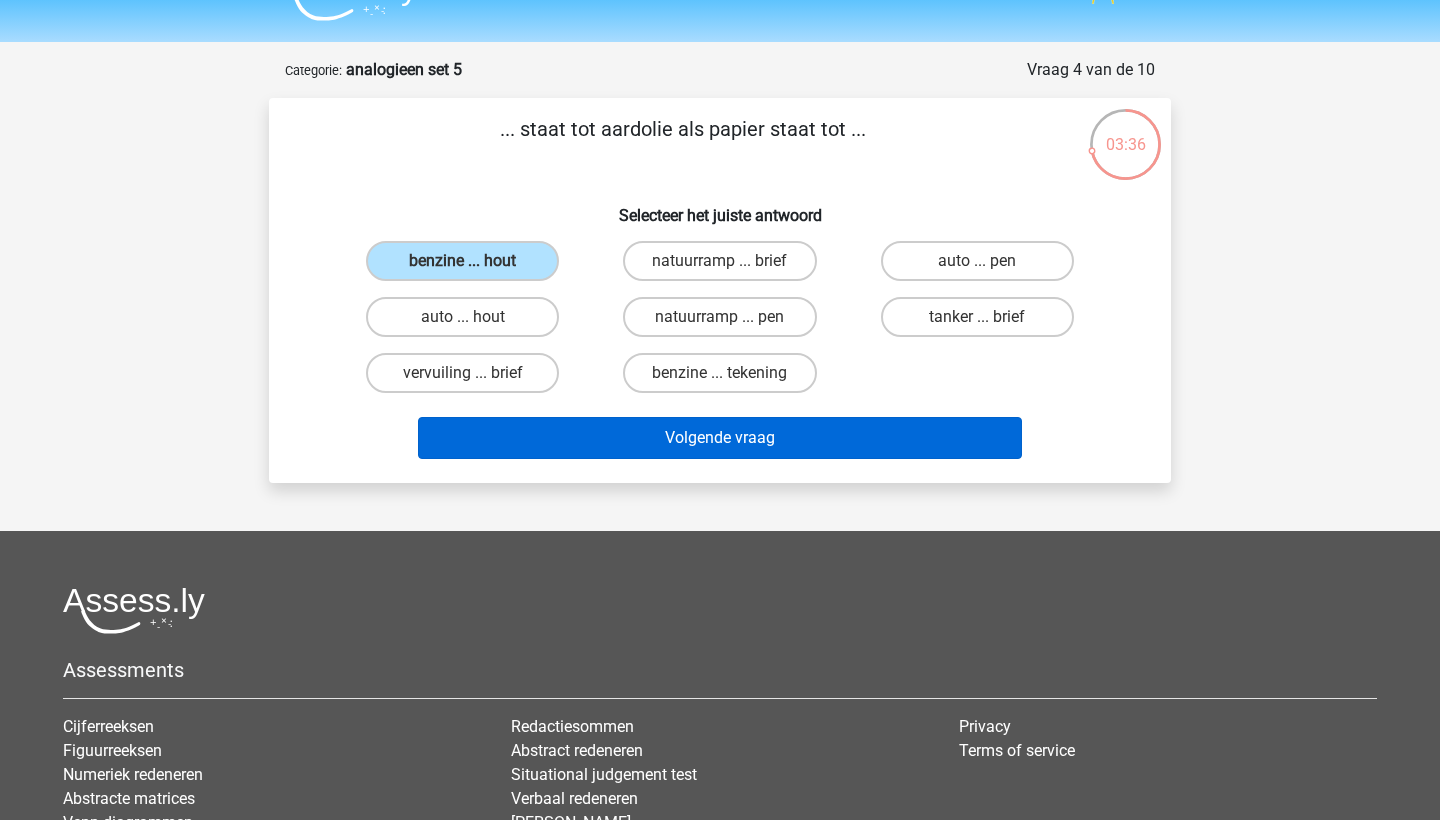click on "Volgende vraag" at bounding box center [720, 438] 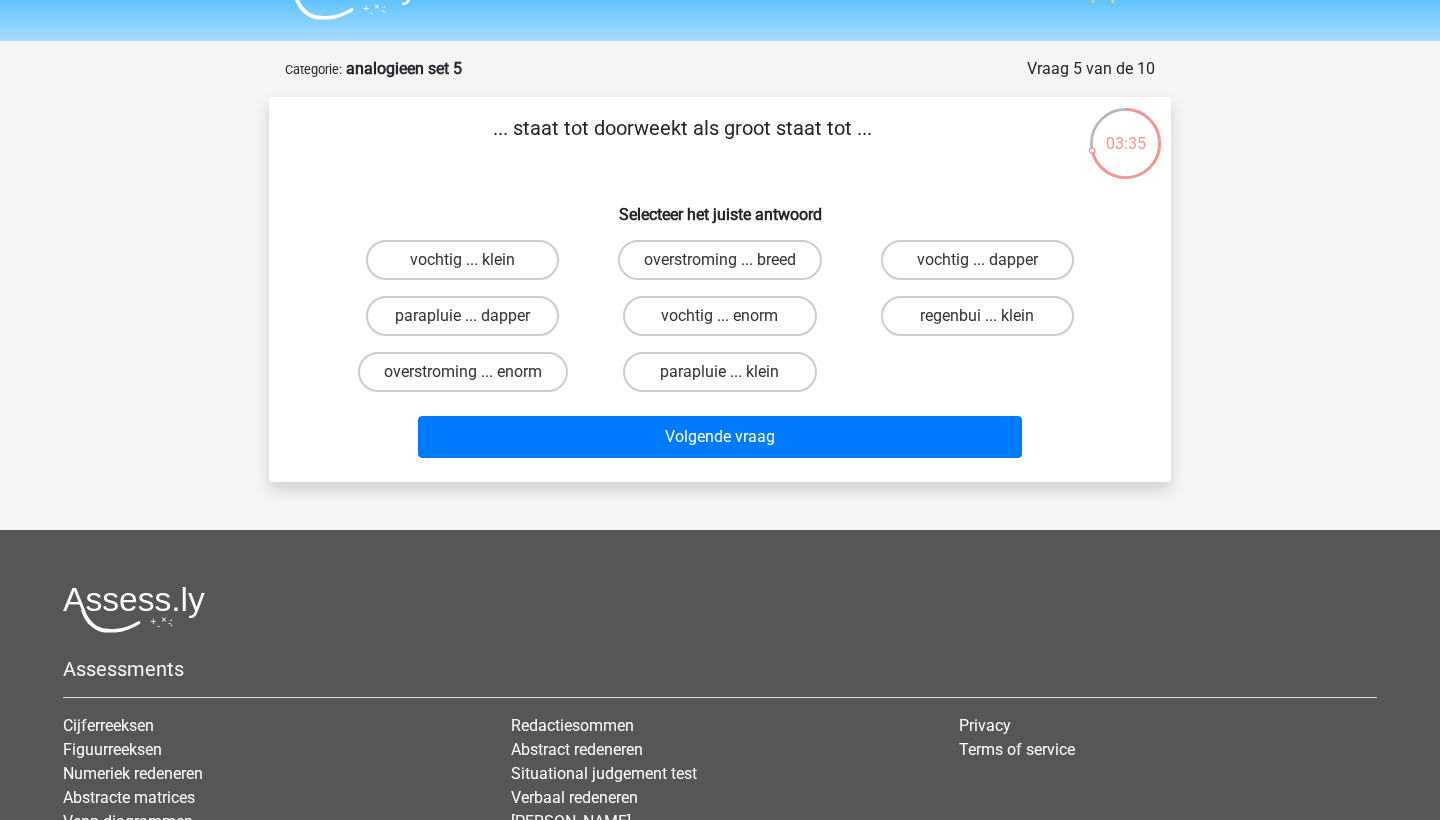 scroll, scrollTop: 42, scrollLeft: 0, axis: vertical 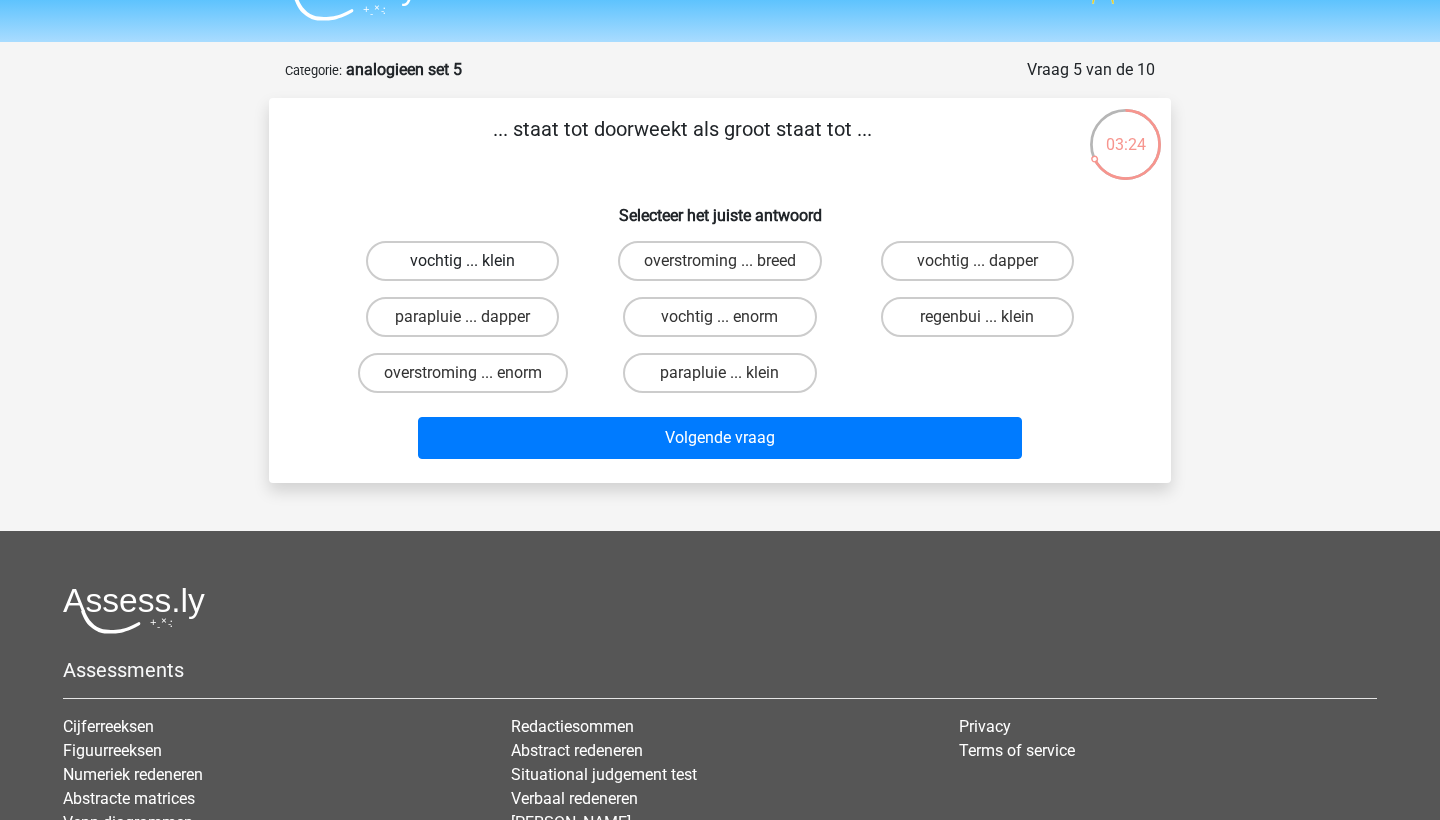 click on "vochtig ... klein" at bounding box center [462, 261] 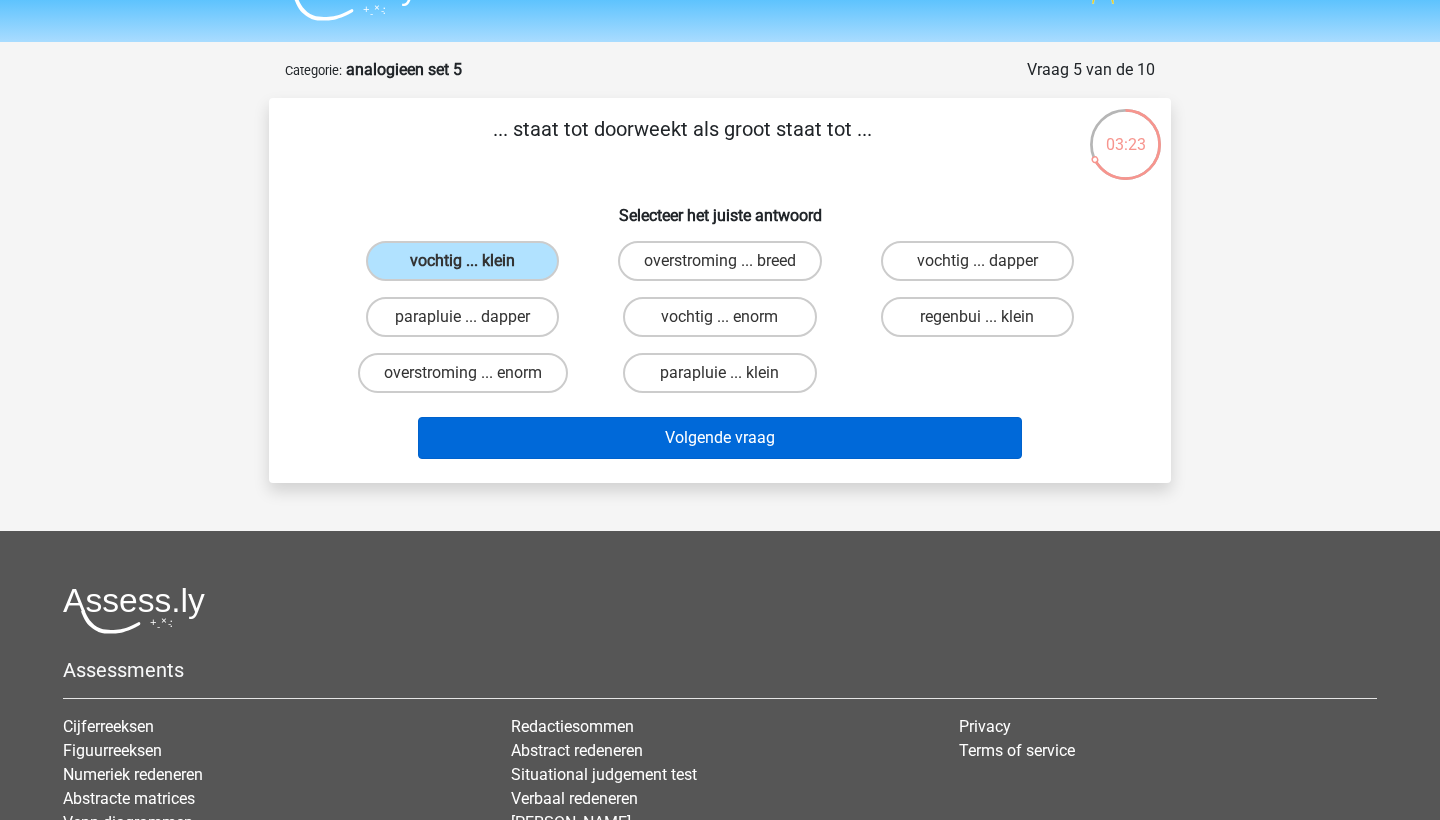 click on "Volgende vraag" at bounding box center (720, 438) 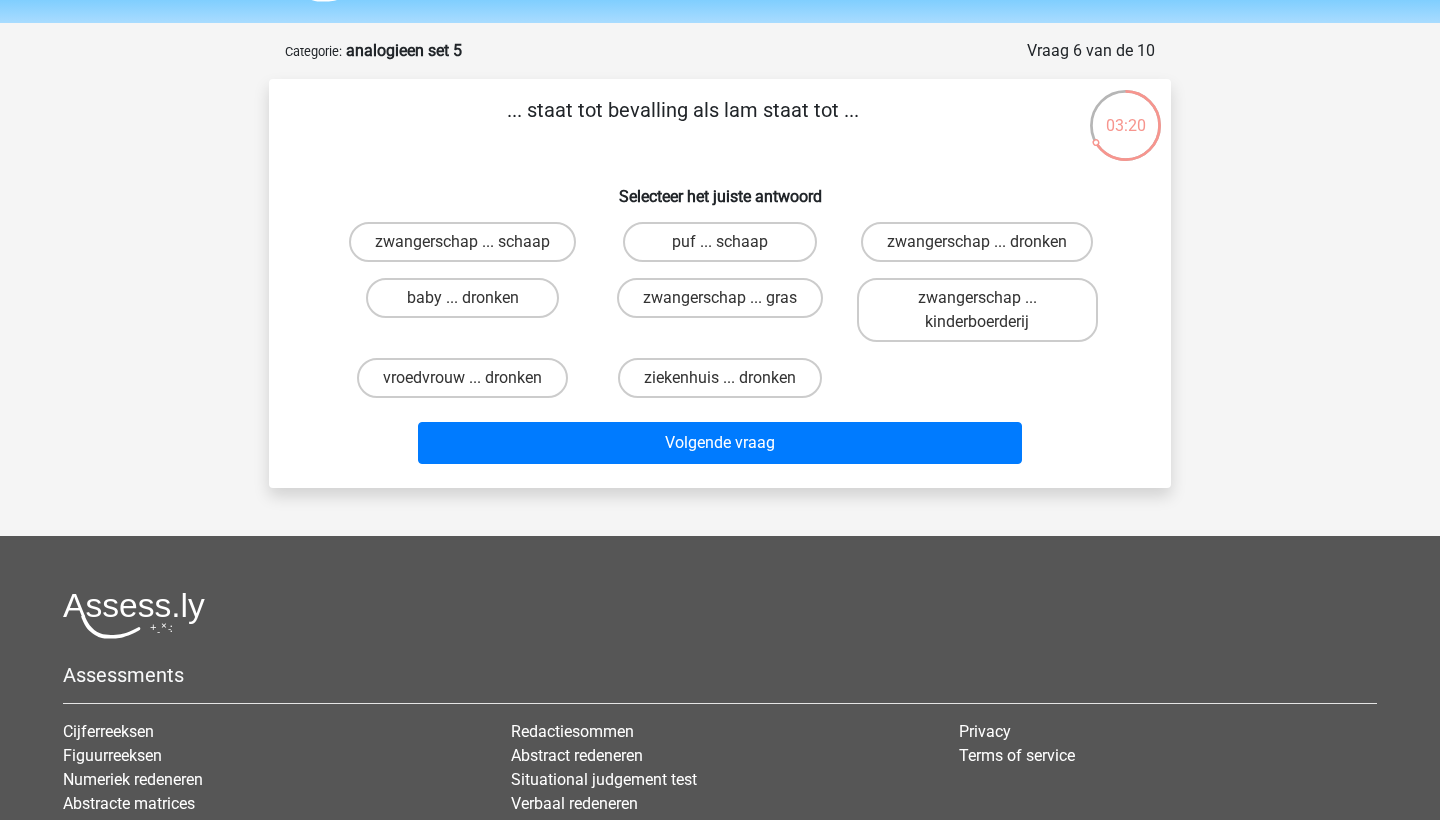 scroll, scrollTop: 60, scrollLeft: 0, axis: vertical 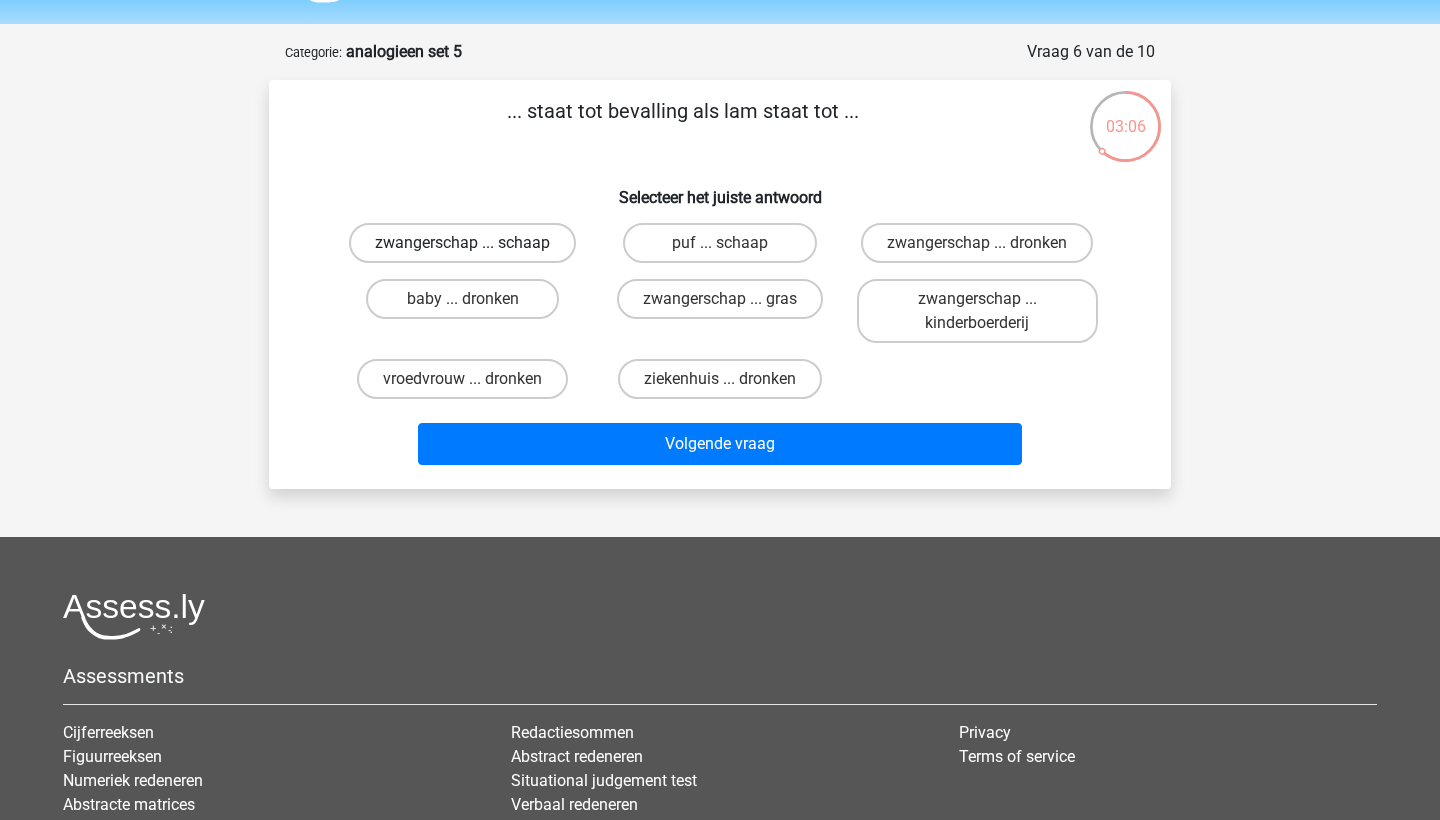click on "zwangerschap ... schaap" at bounding box center [462, 243] 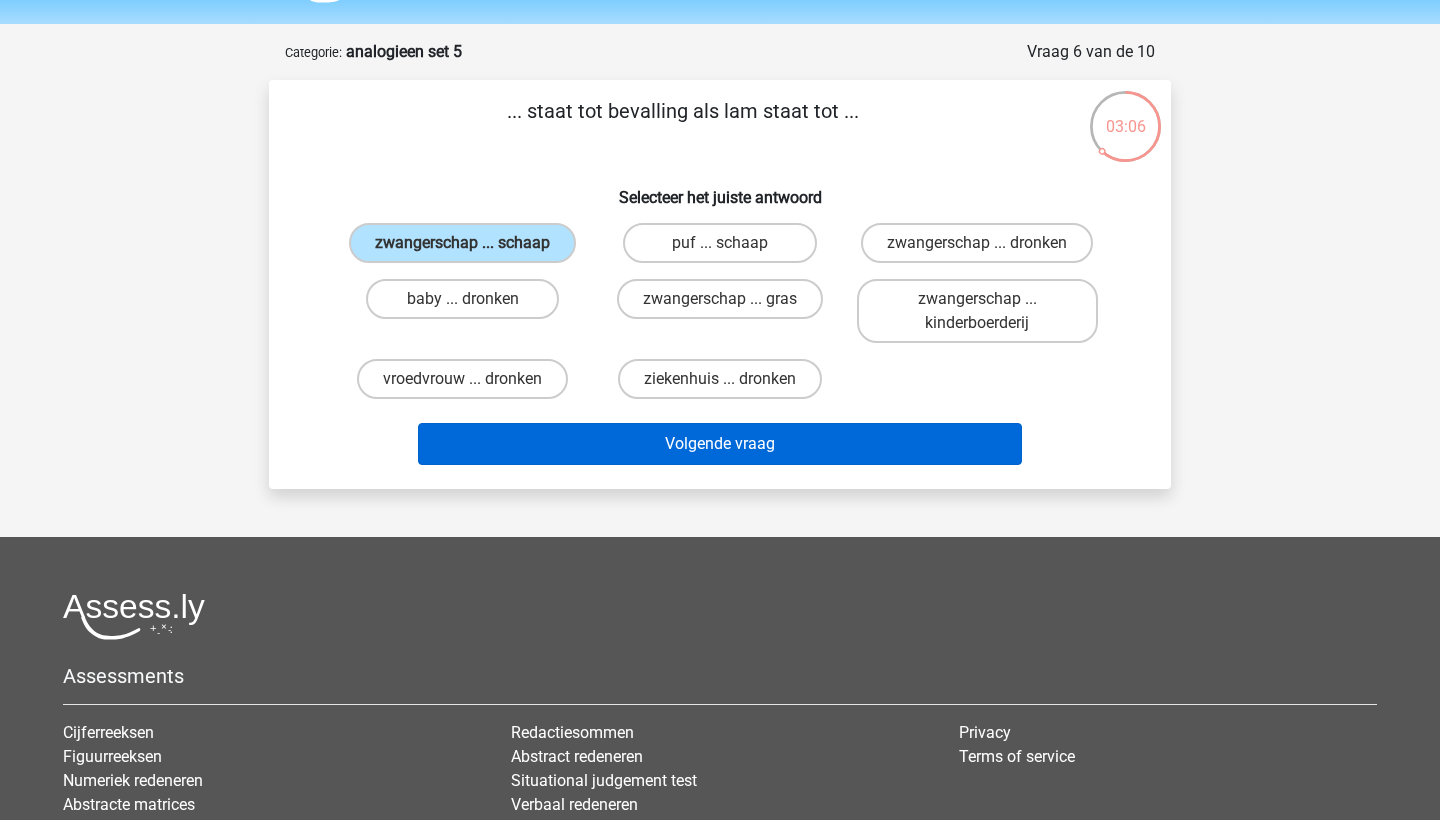 click on "Volgende vraag" at bounding box center [720, 444] 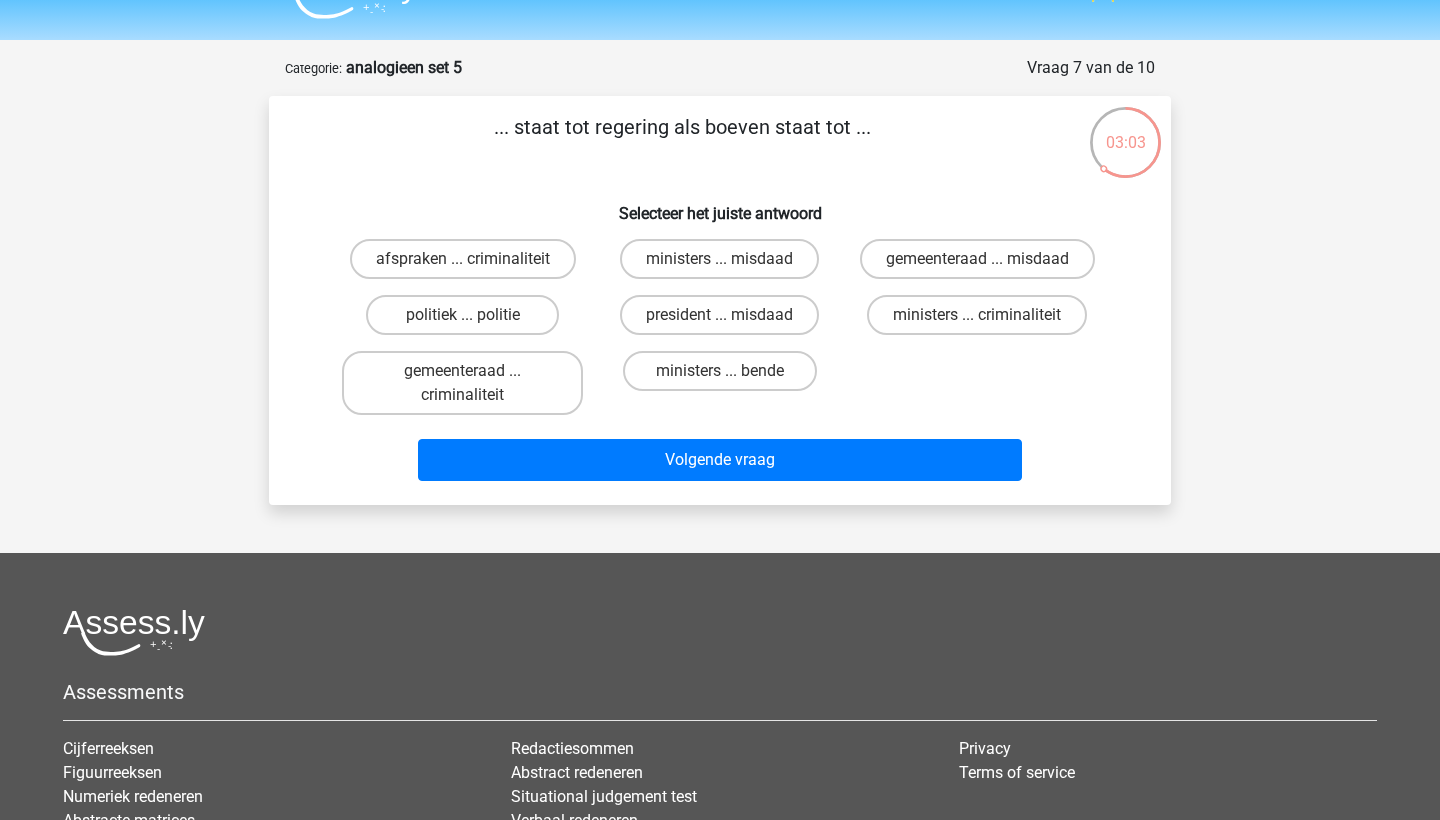 scroll, scrollTop: 42, scrollLeft: 0, axis: vertical 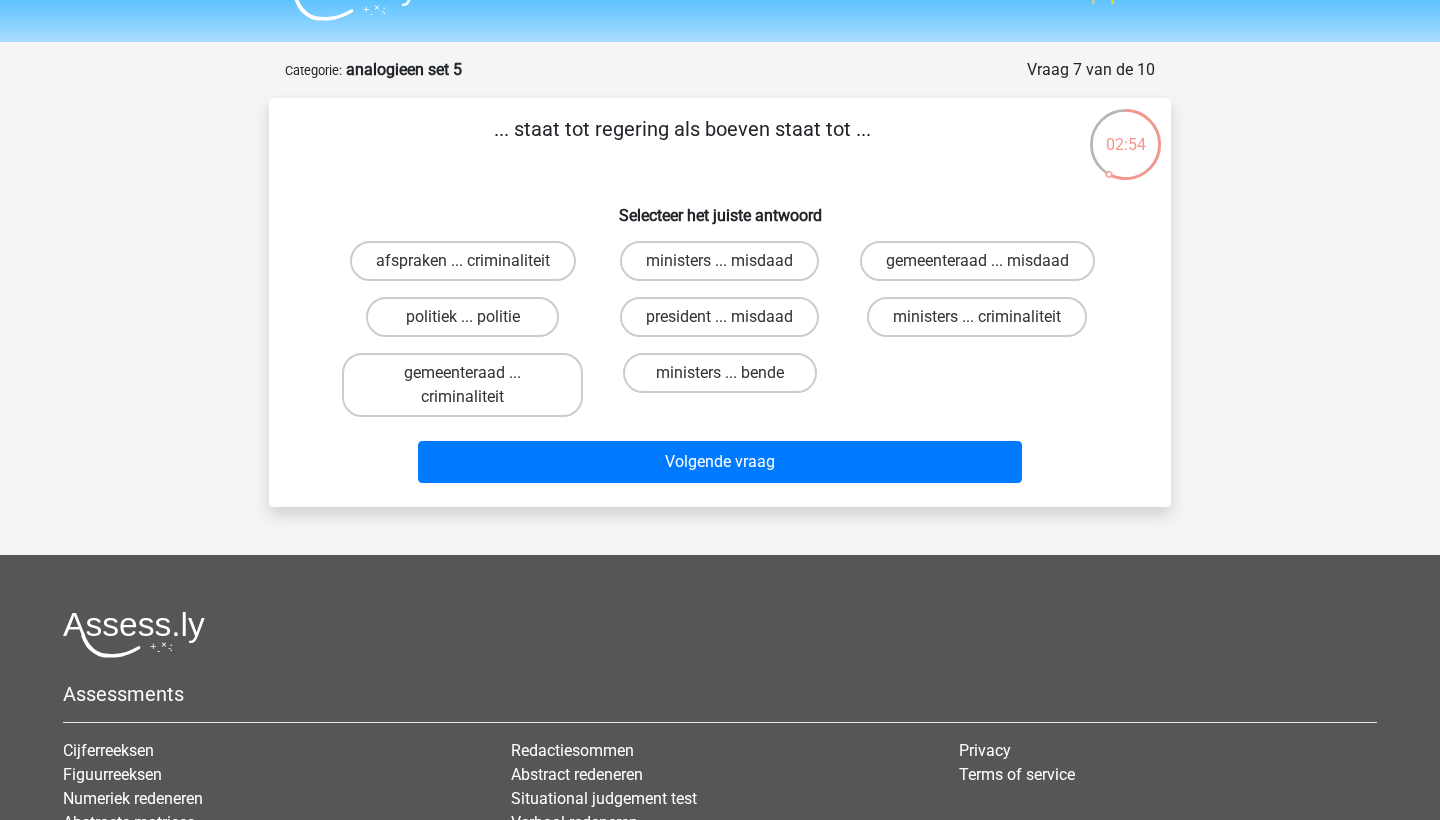 click on "ministers ... bende" at bounding box center [726, 379] 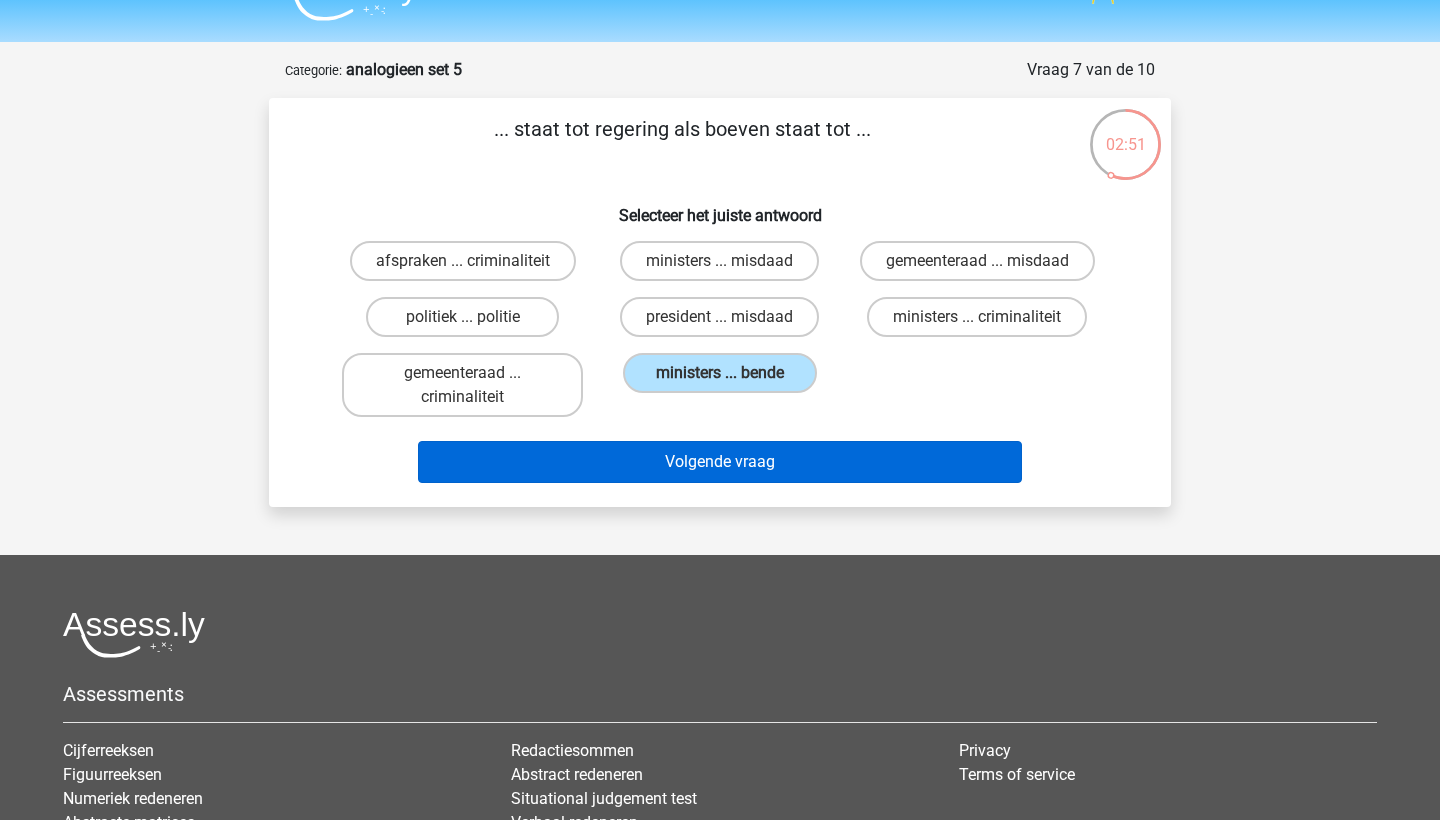 click on "Volgende vraag" at bounding box center (720, 462) 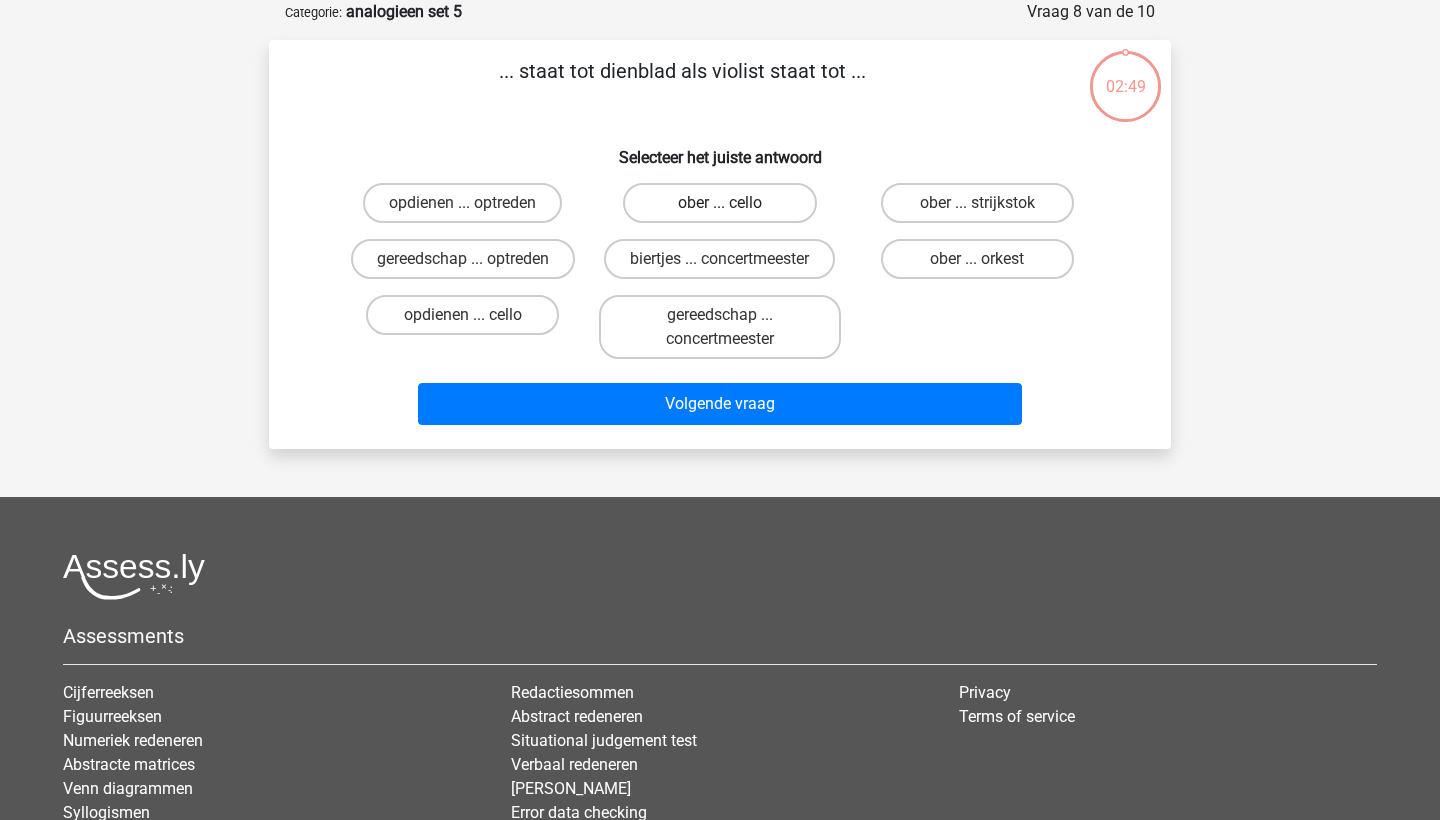 scroll, scrollTop: 59, scrollLeft: 0, axis: vertical 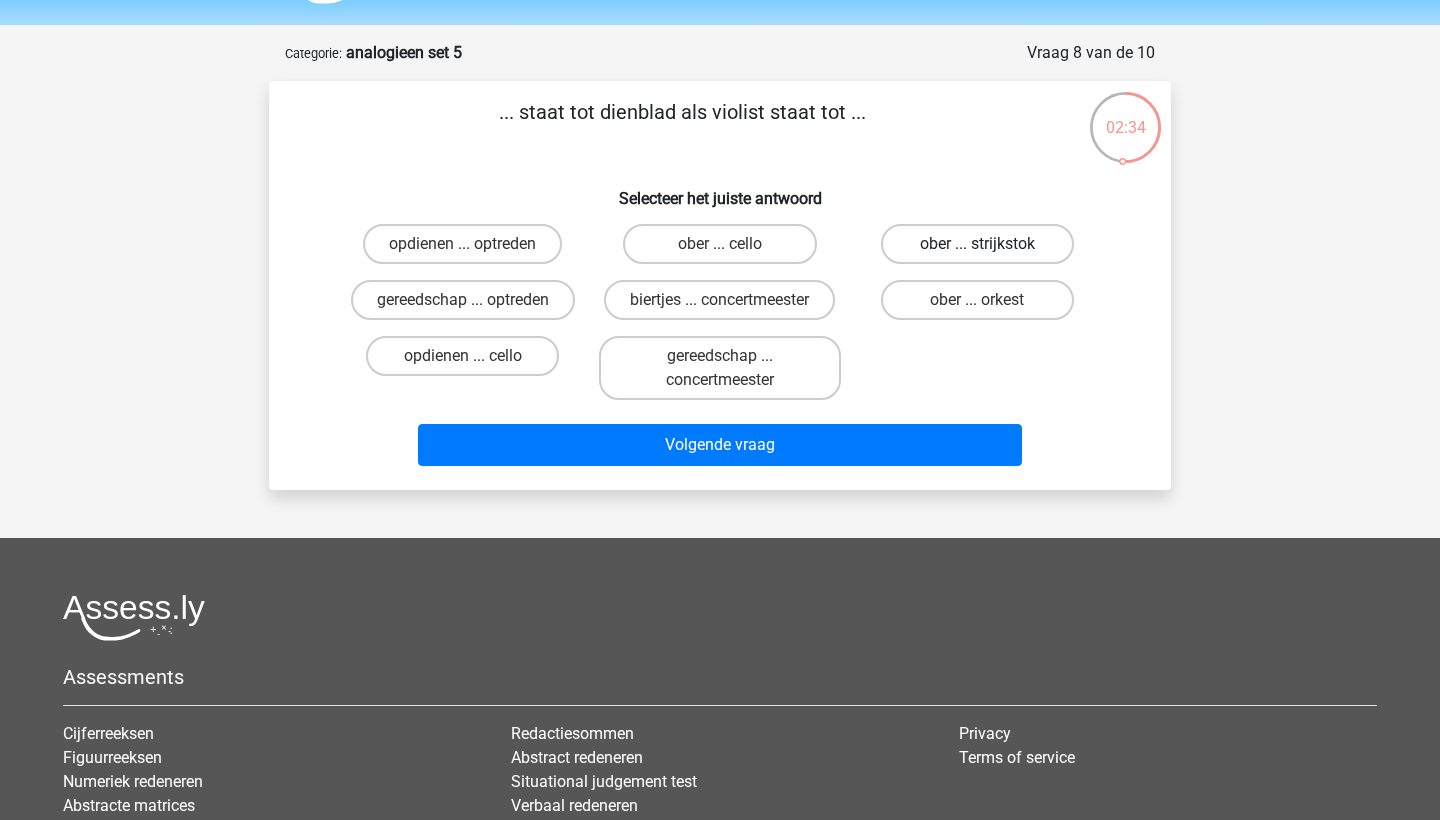 click on "ober ... strijkstok" at bounding box center (977, 244) 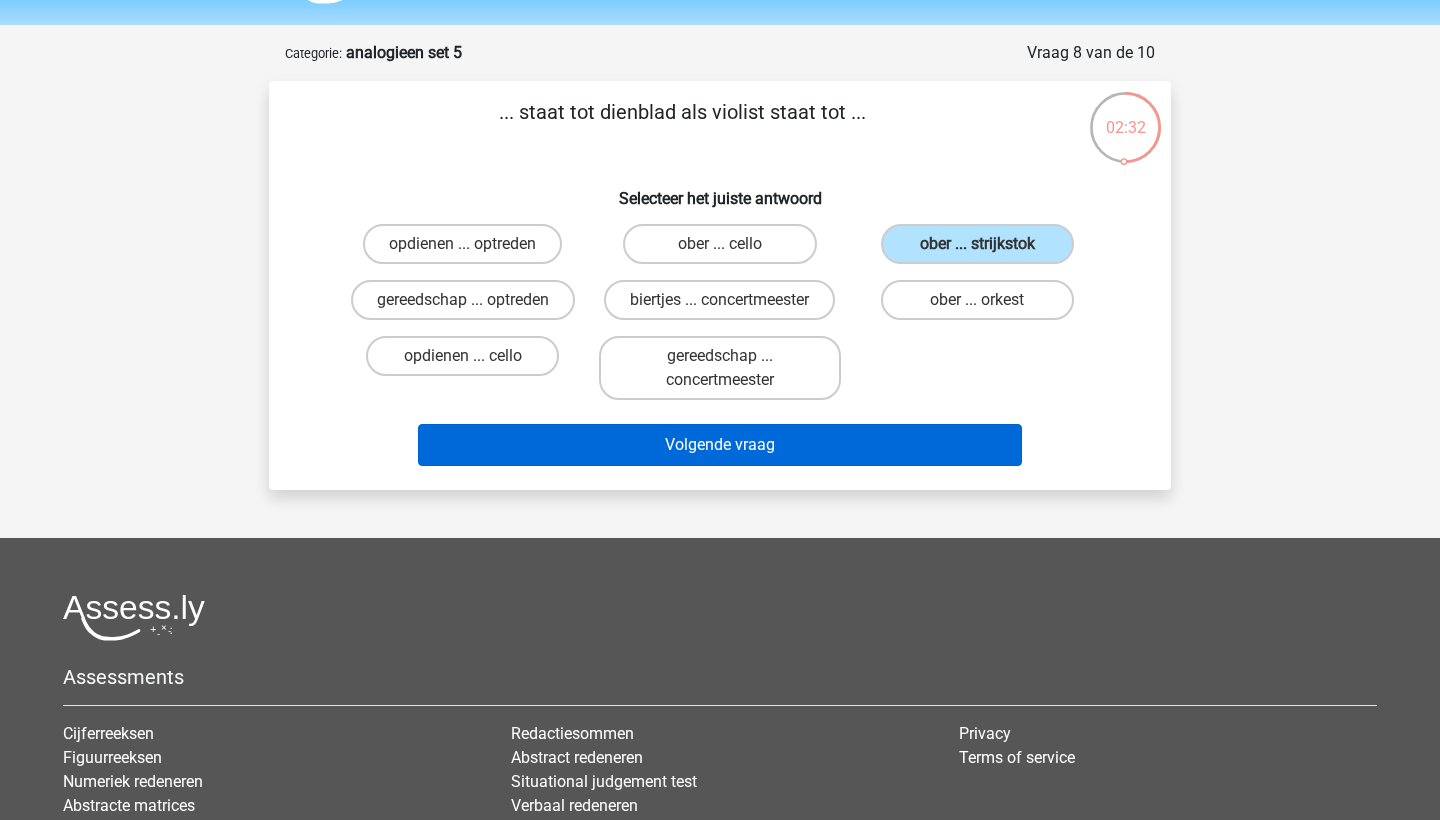 click on "Volgende vraag" at bounding box center (720, 445) 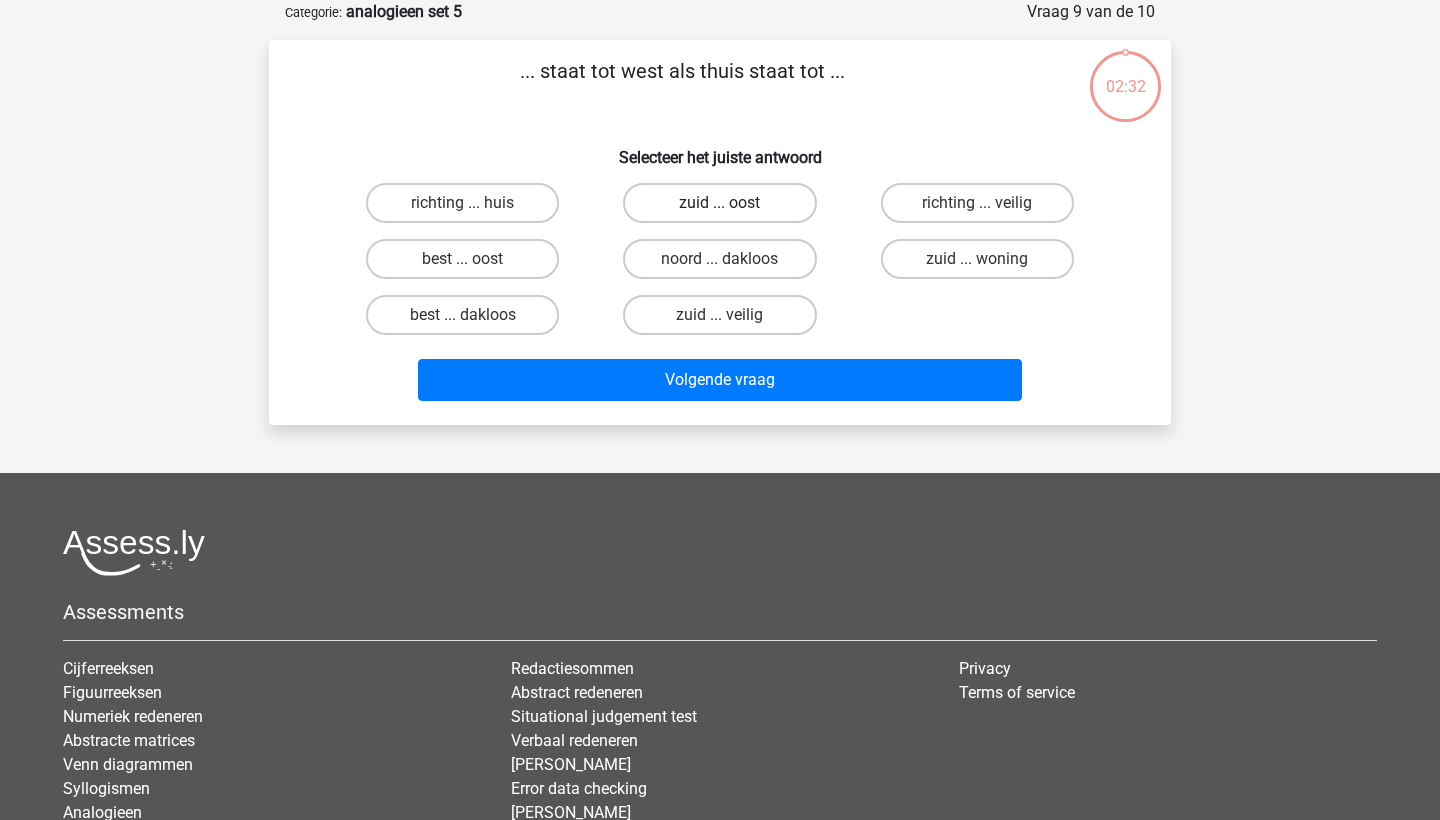 scroll, scrollTop: 52, scrollLeft: 0, axis: vertical 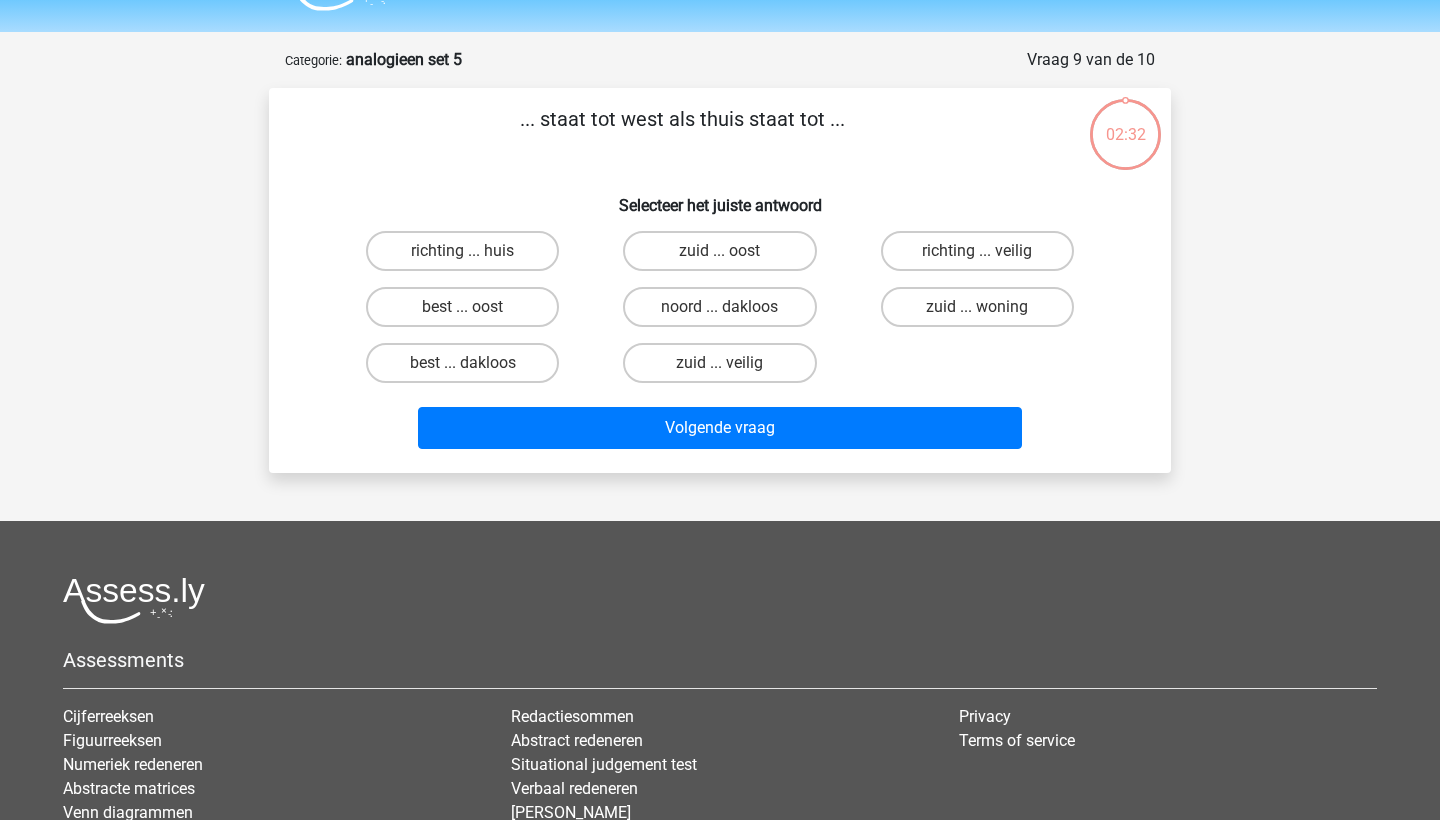 click on "... staat tot west als thuis staat tot ..." at bounding box center [682, 134] 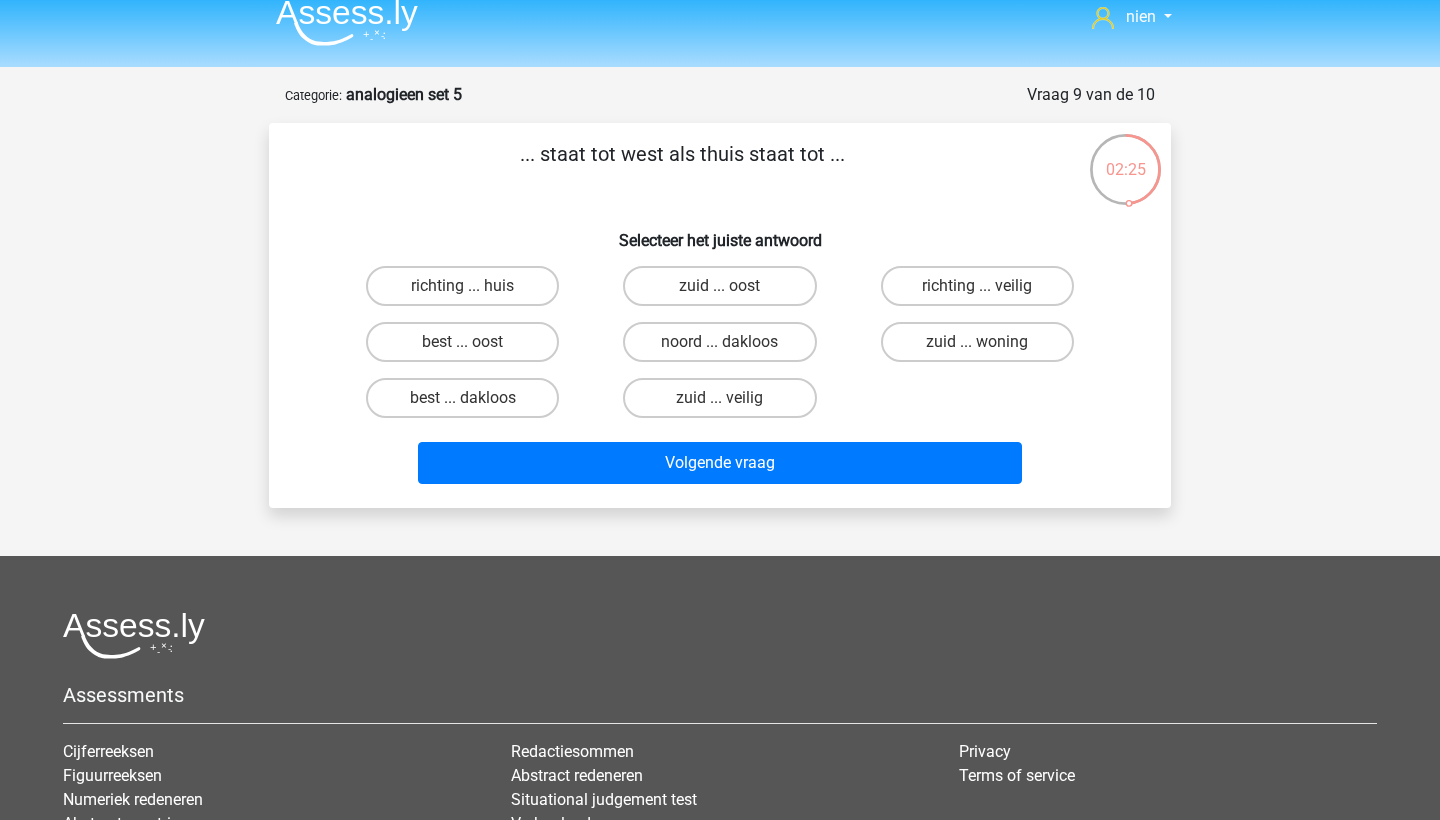 scroll, scrollTop: 16, scrollLeft: 0, axis: vertical 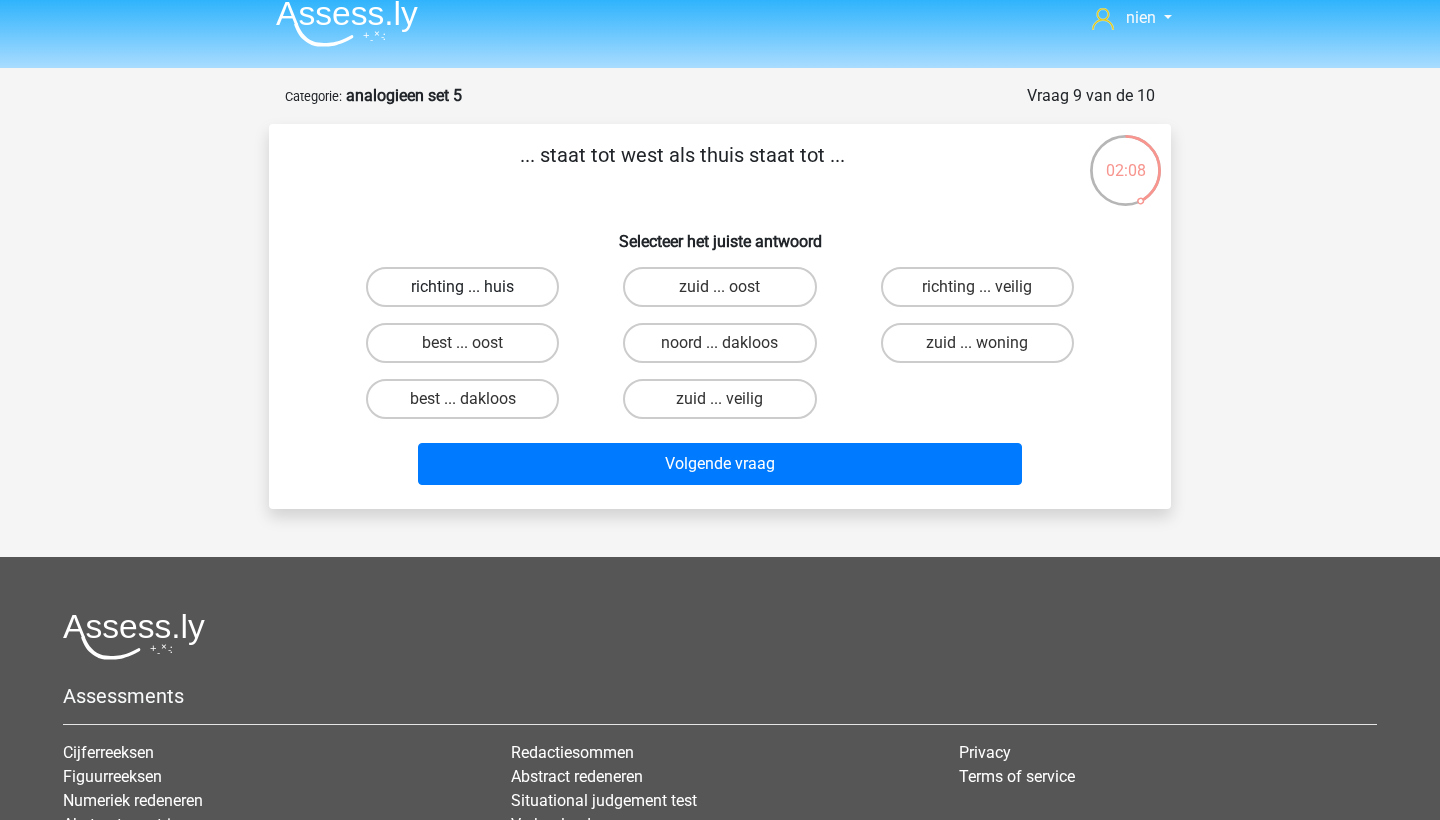 click on "richting ... huis" at bounding box center [462, 287] 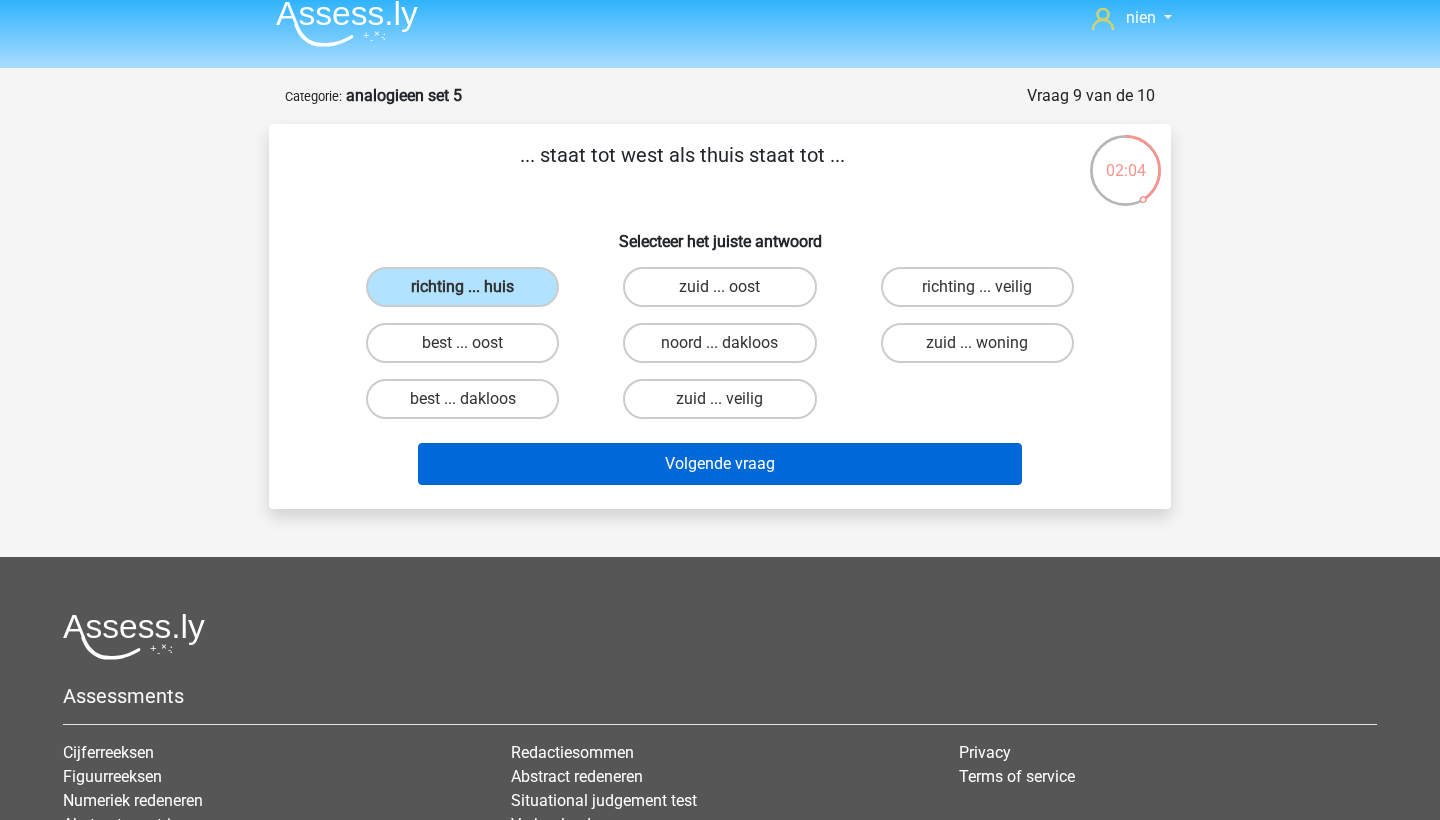 click on "Volgende vraag" at bounding box center [720, 464] 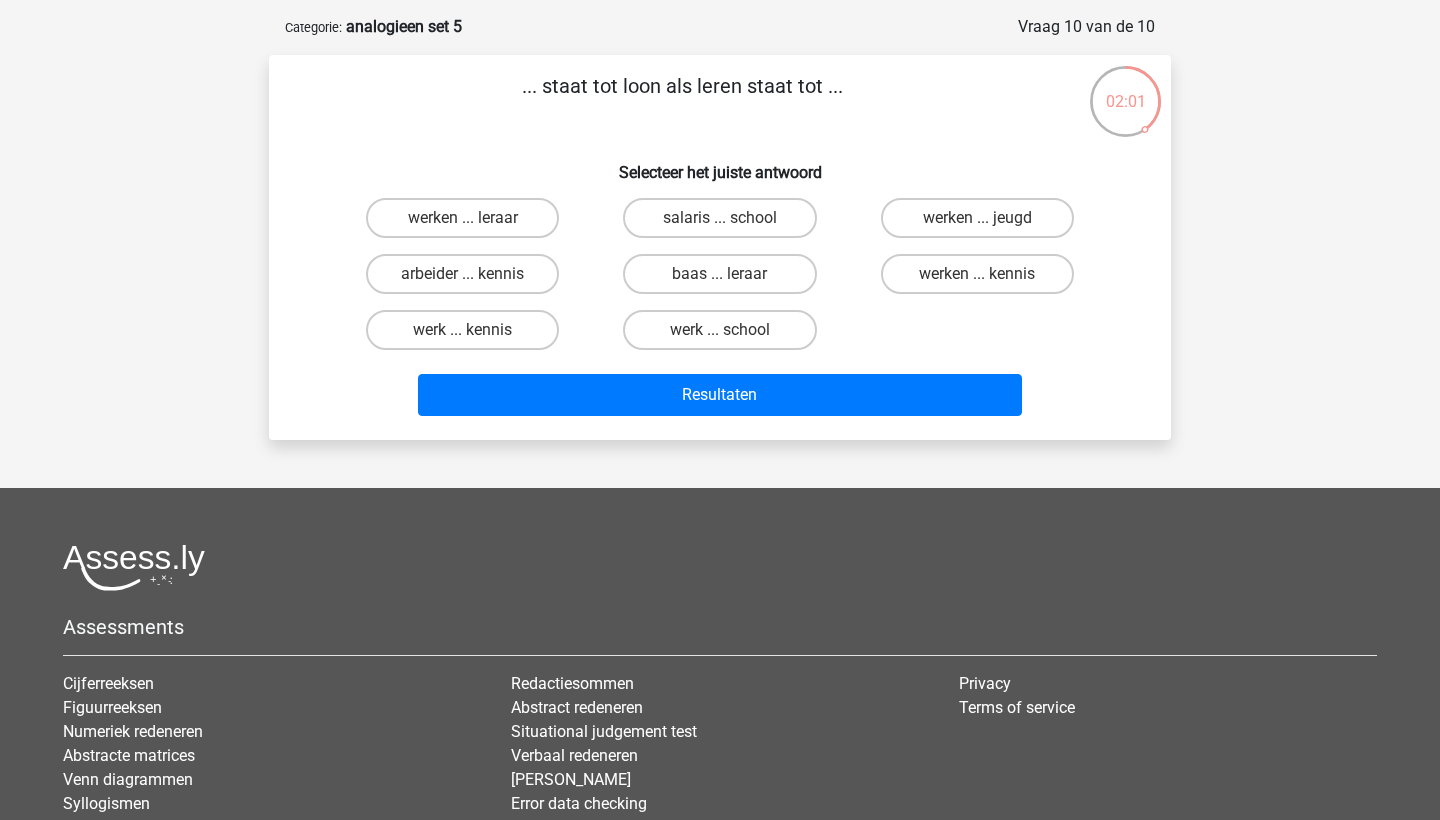 scroll, scrollTop: 47, scrollLeft: 0, axis: vertical 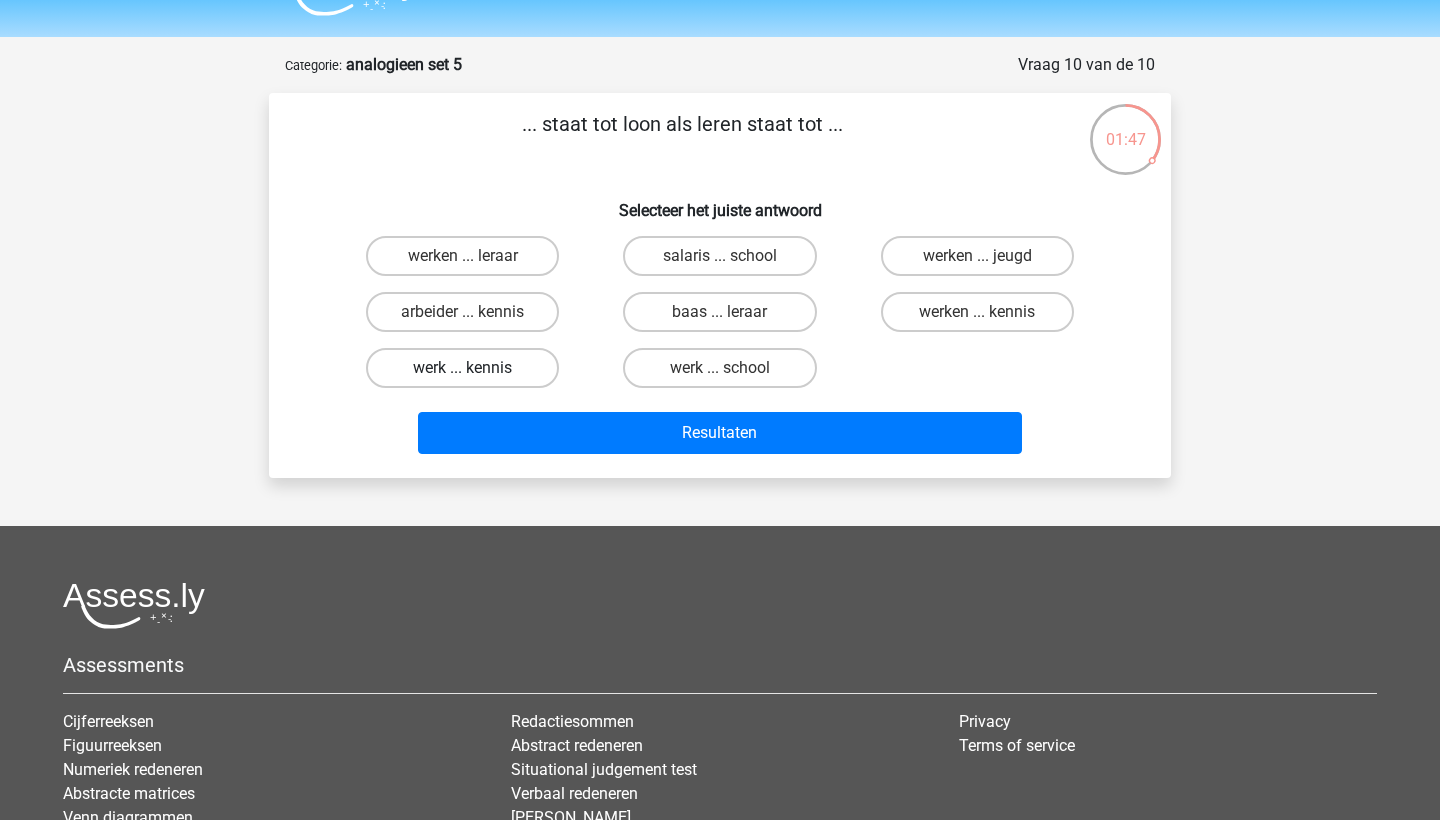 click on "werk ... kennis" at bounding box center [462, 368] 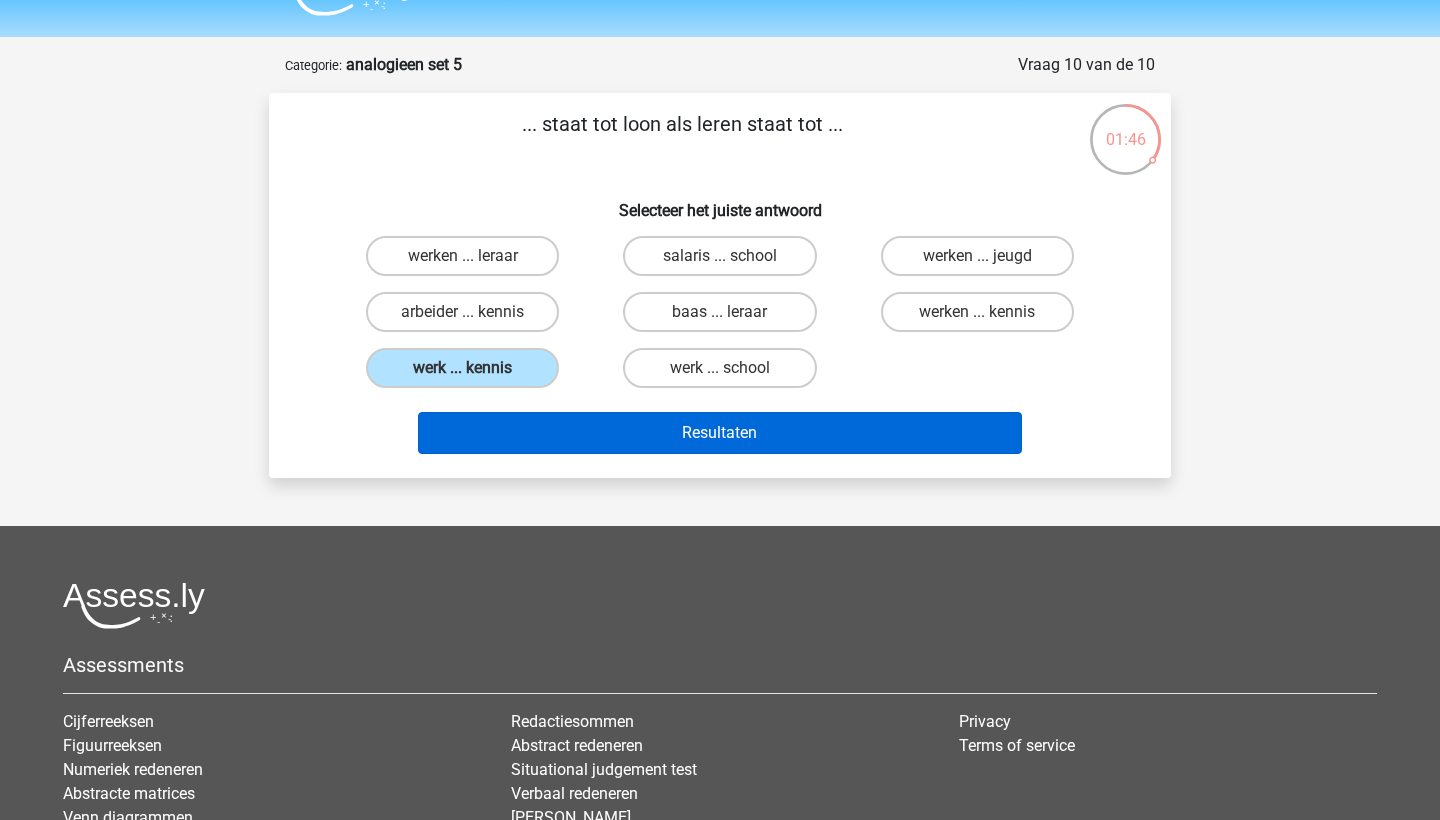 click on "Resultaten" at bounding box center (720, 433) 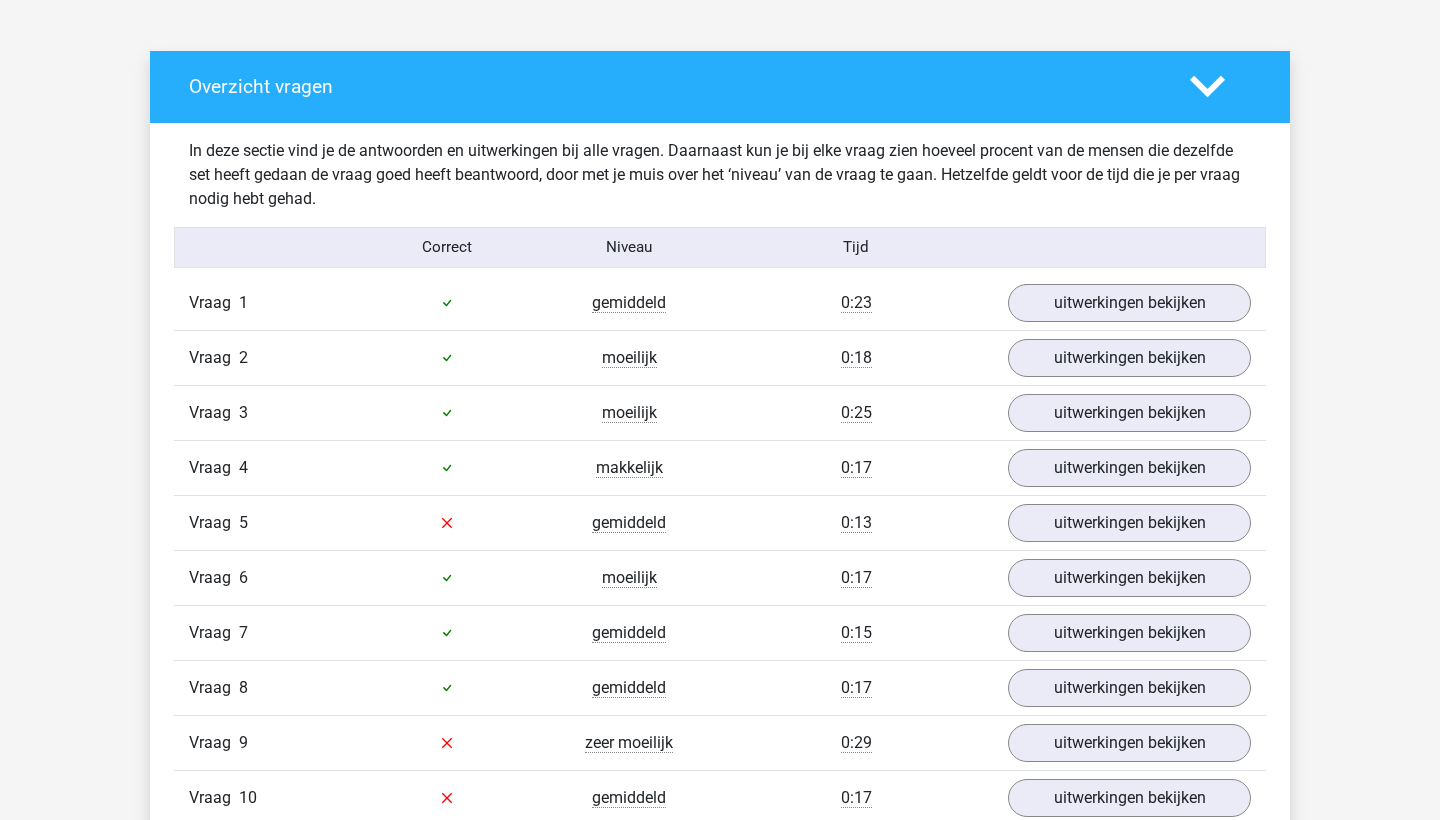 scroll, scrollTop: 1108, scrollLeft: 0, axis: vertical 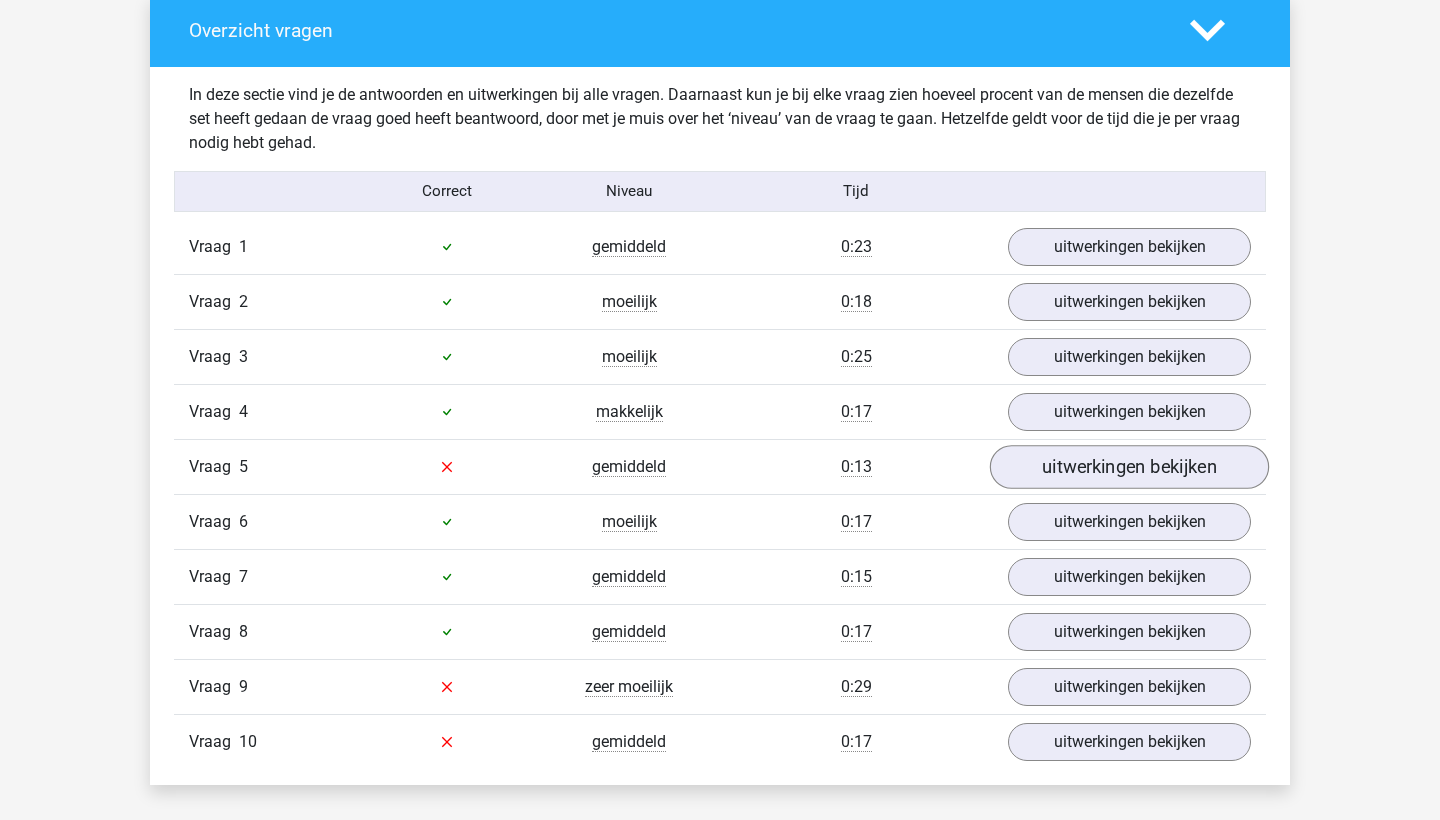 click on "uitwerkingen bekijken" at bounding box center (1129, 467) 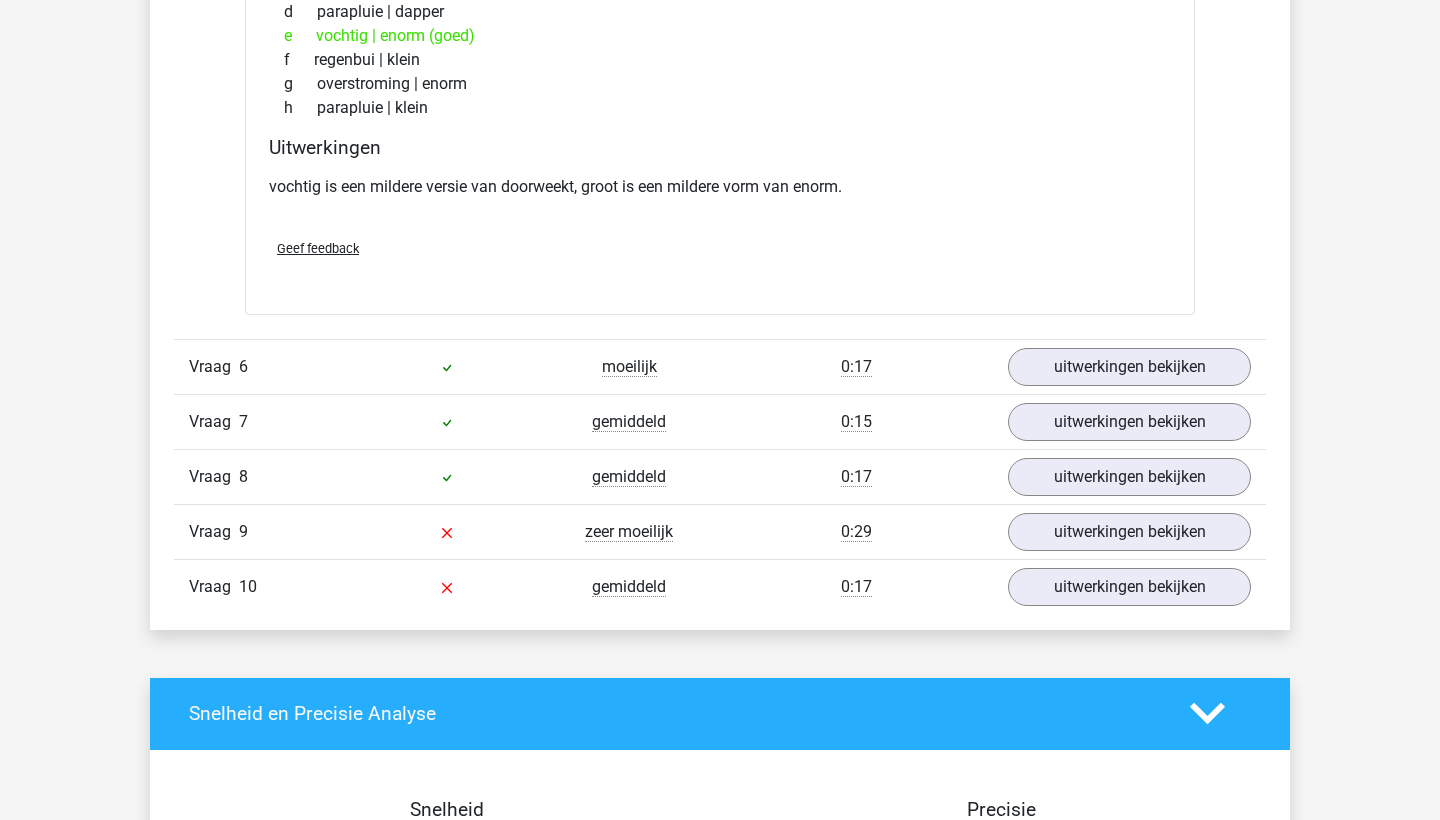scroll, scrollTop: 1765, scrollLeft: 0, axis: vertical 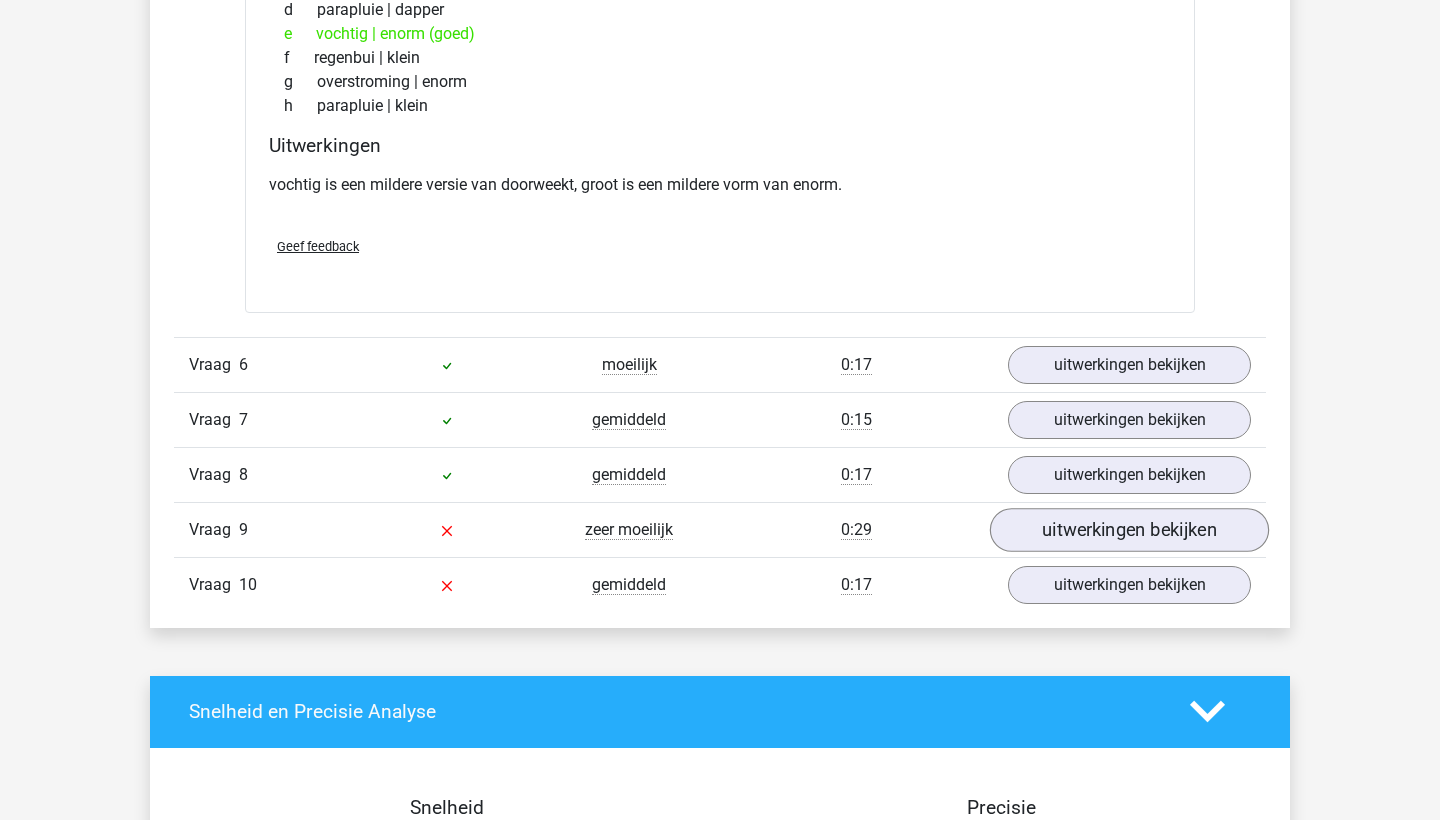 click on "uitwerkingen bekijken" at bounding box center (1129, 530) 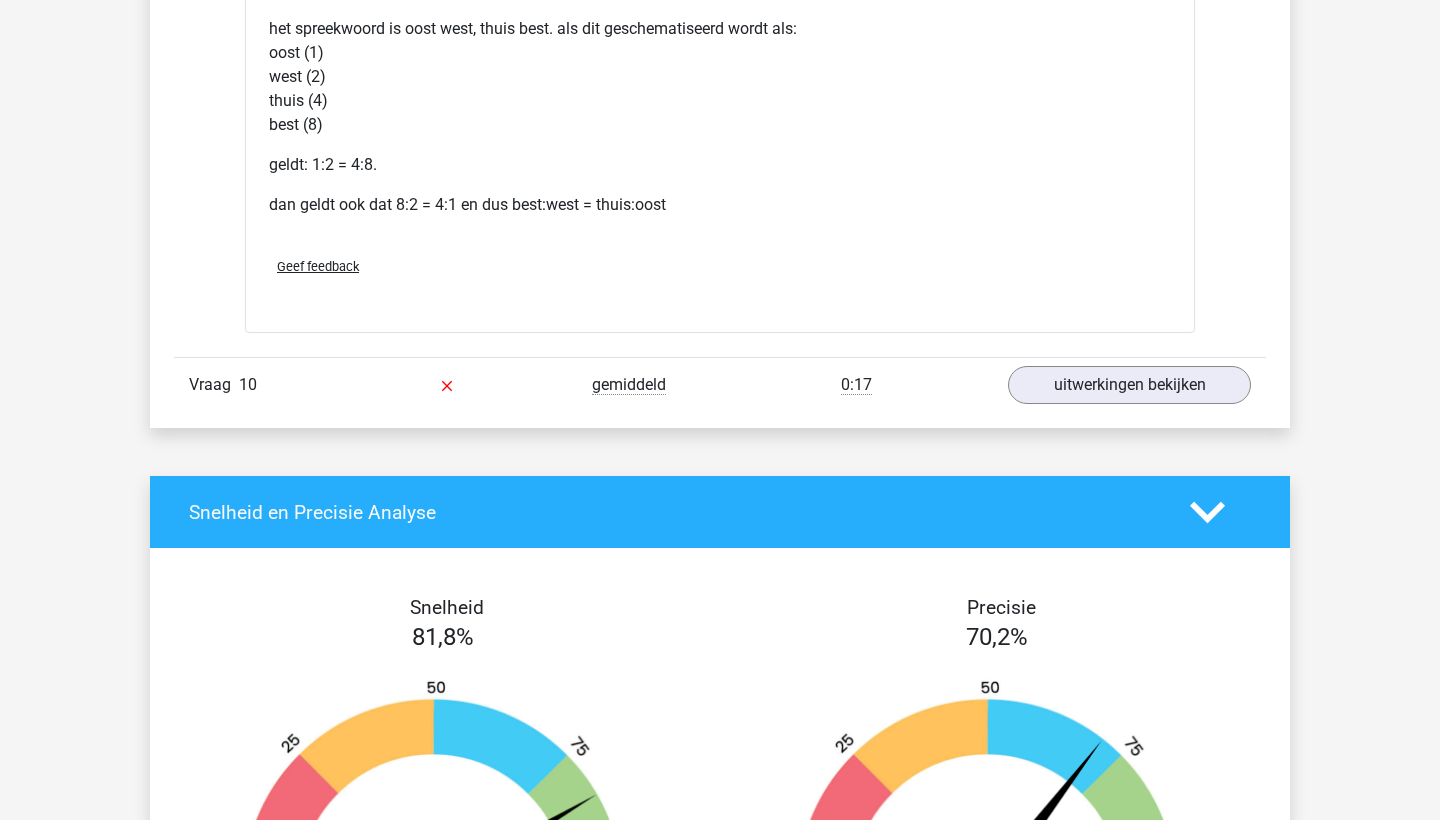 scroll, scrollTop: 2653, scrollLeft: 0, axis: vertical 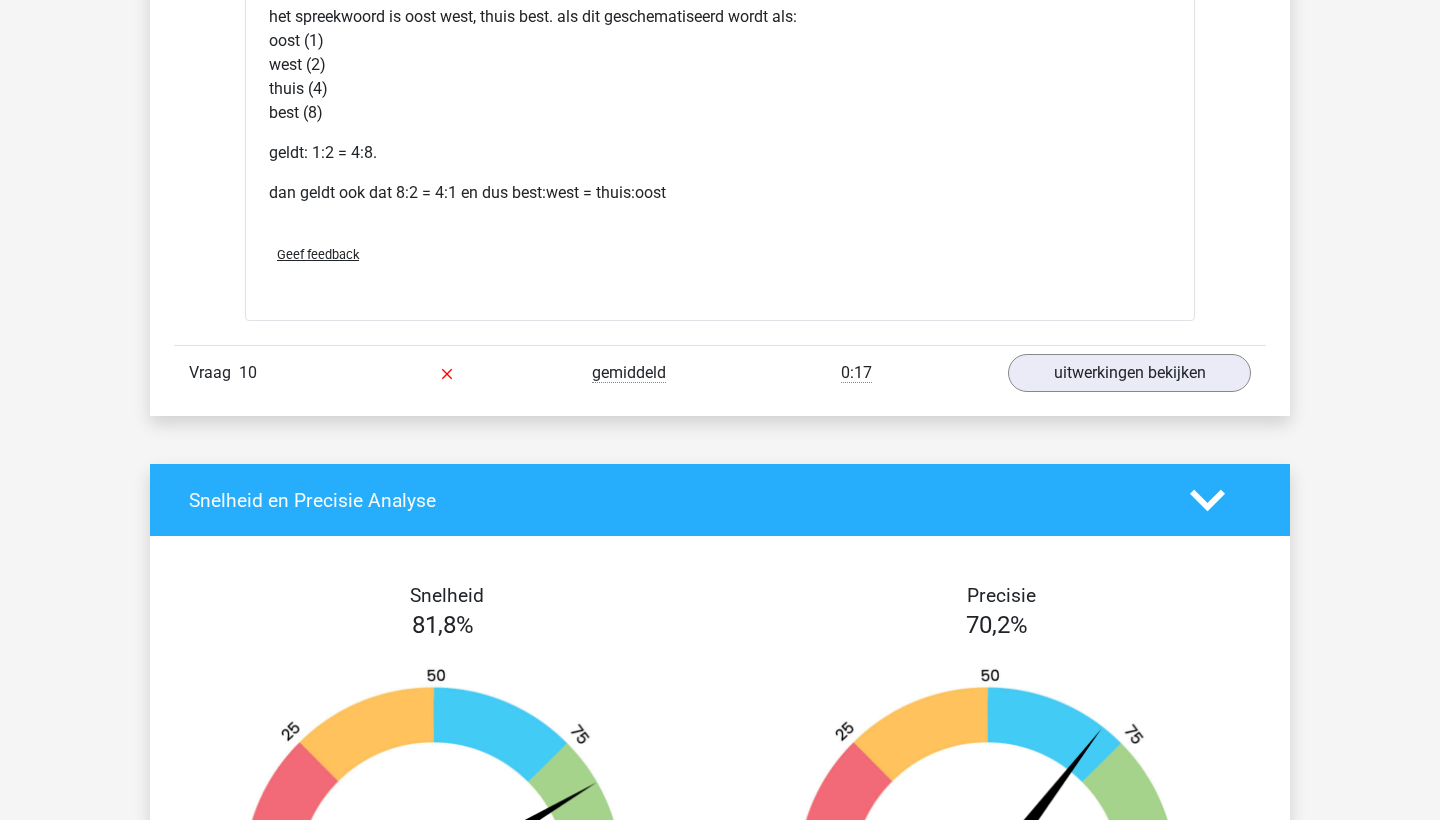 click on "uitwerkingen bekijken" at bounding box center (1129, 373) 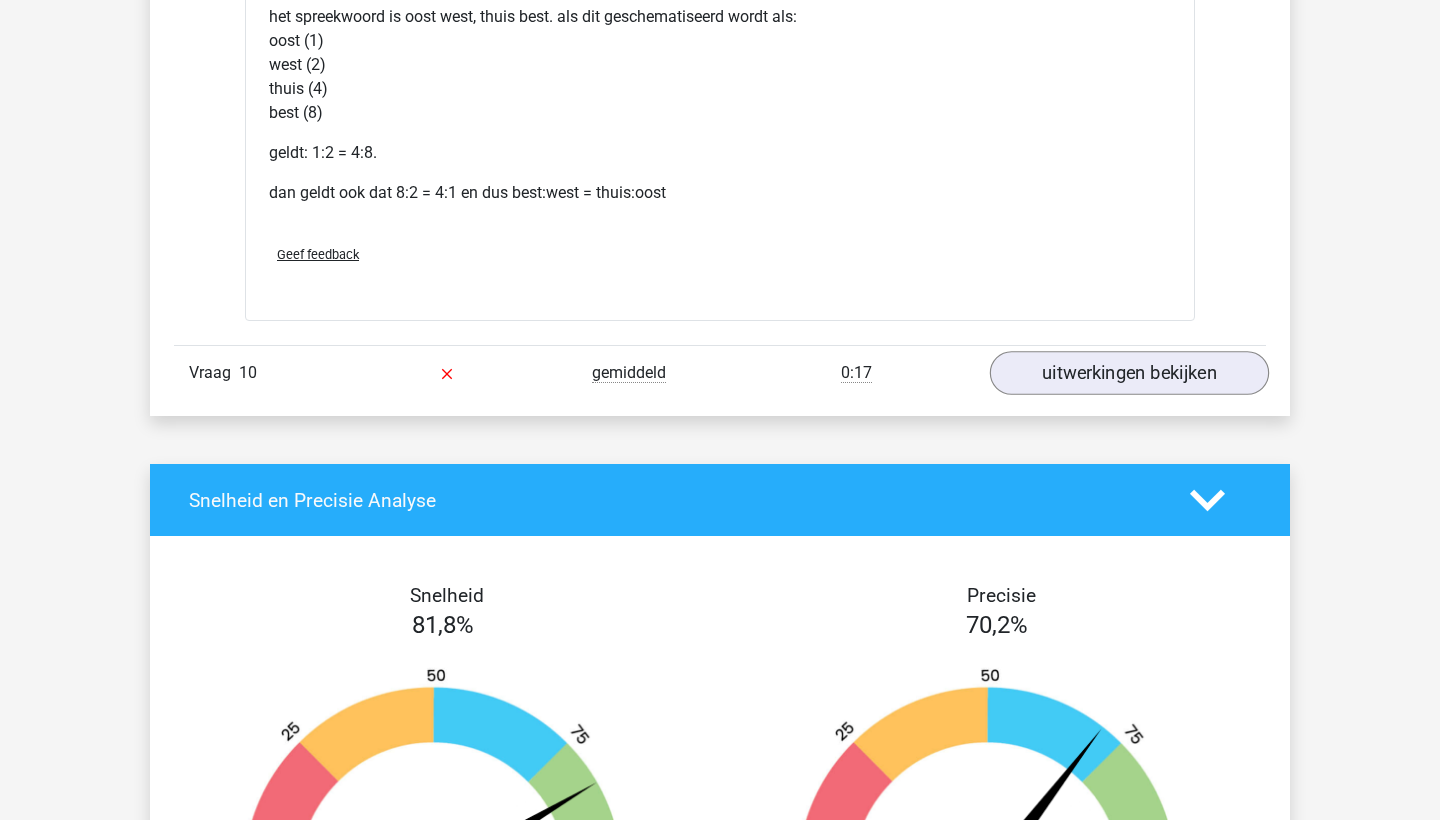 click on "uitwerkingen bekijken" at bounding box center (1129, 373) 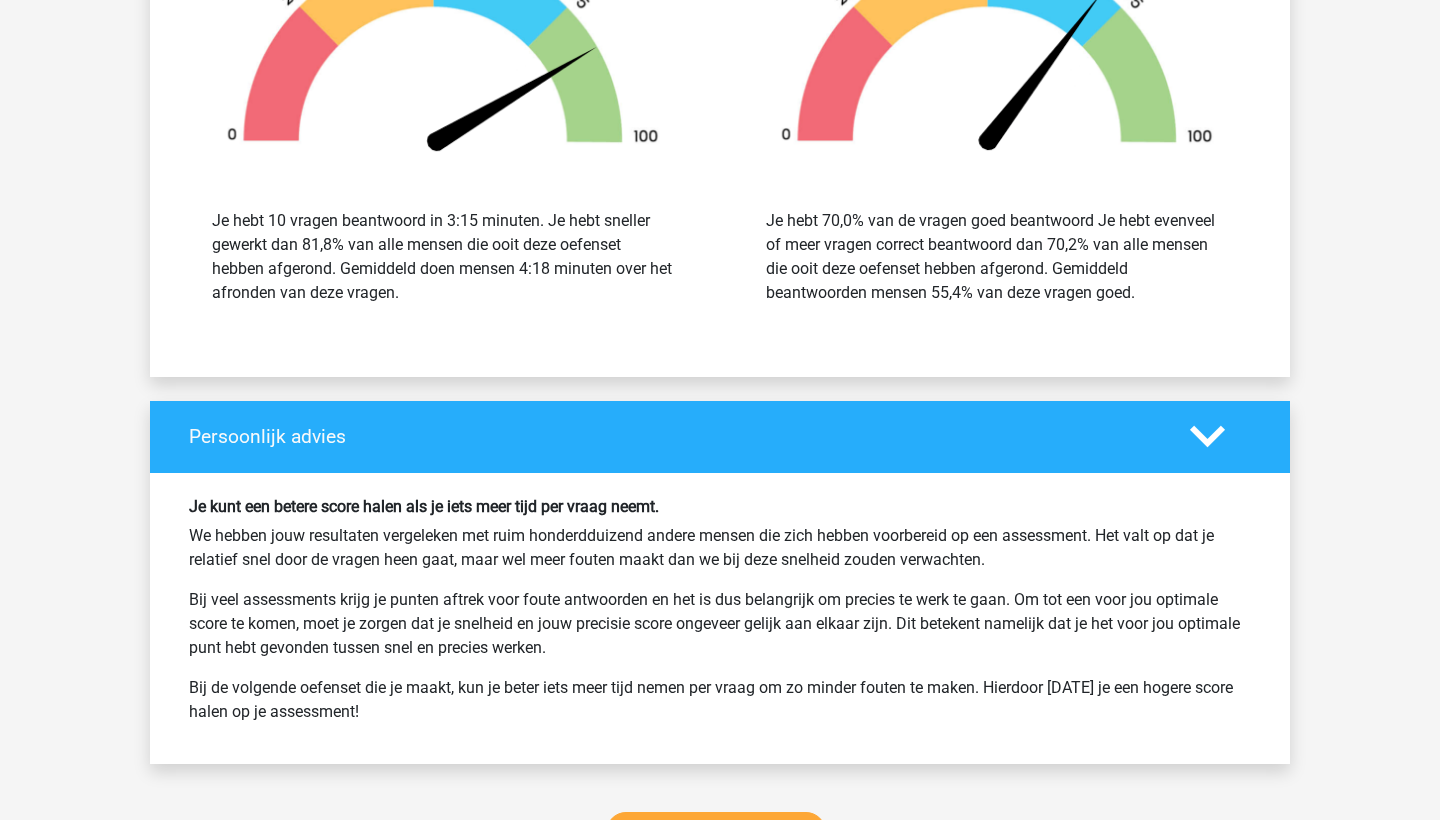 scroll, scrollTop: 4266, scrollLeft: 0, axis: vertical 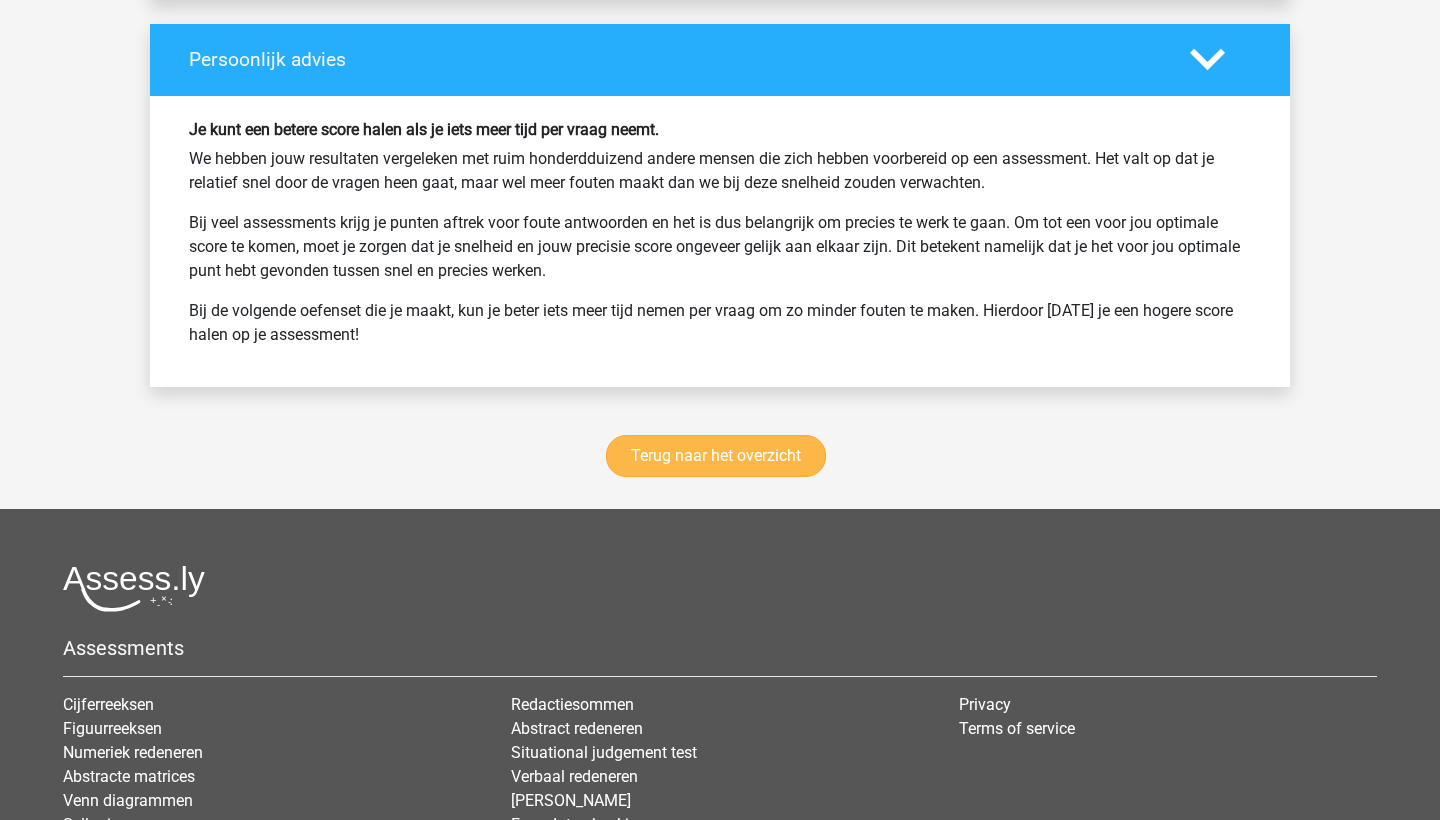 click on "Terug naar het overzicht" at bounding box center (716, 456) 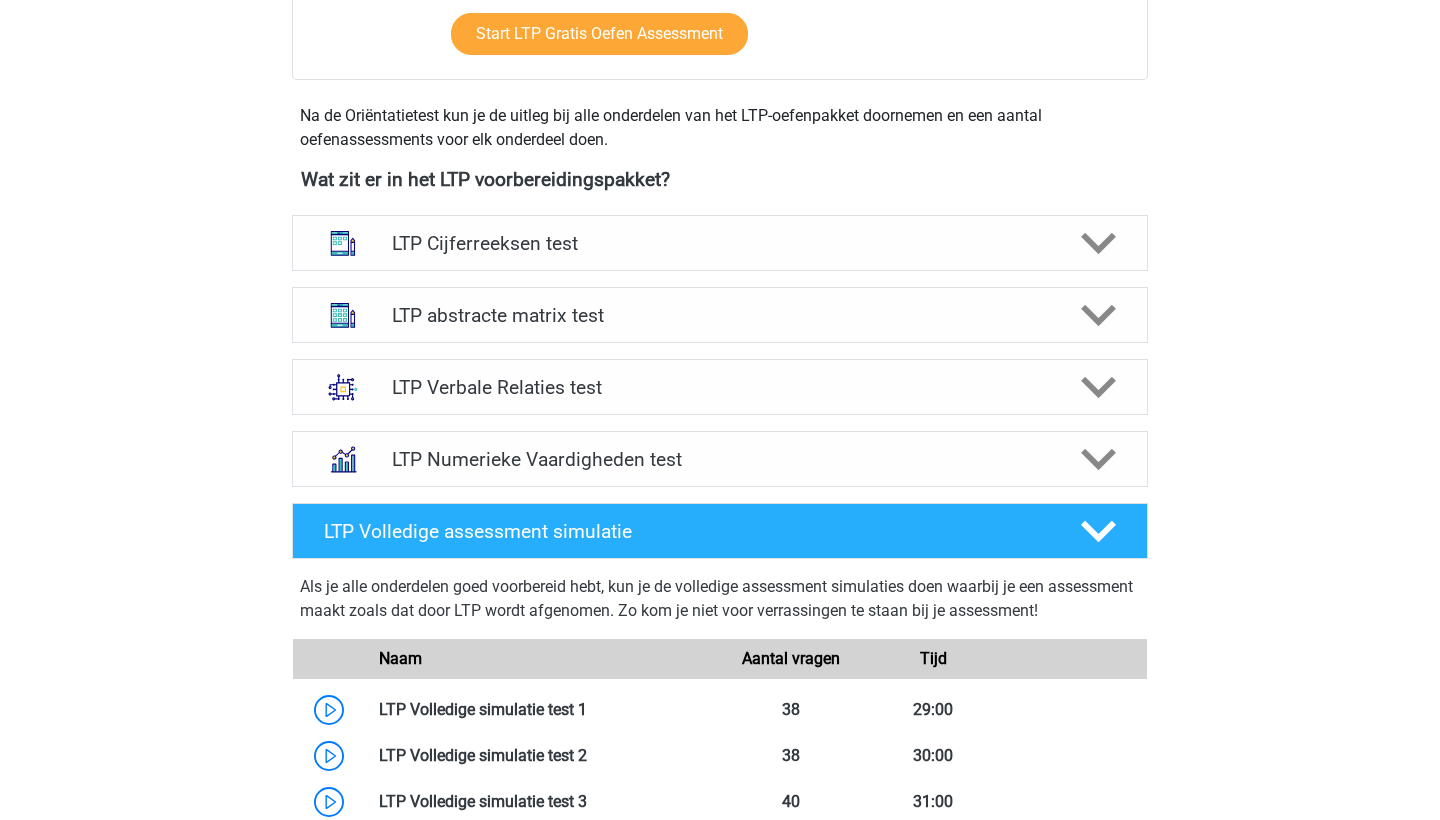 scroll, scrollTop: 642, scrollLeft: 0, axis: vertical 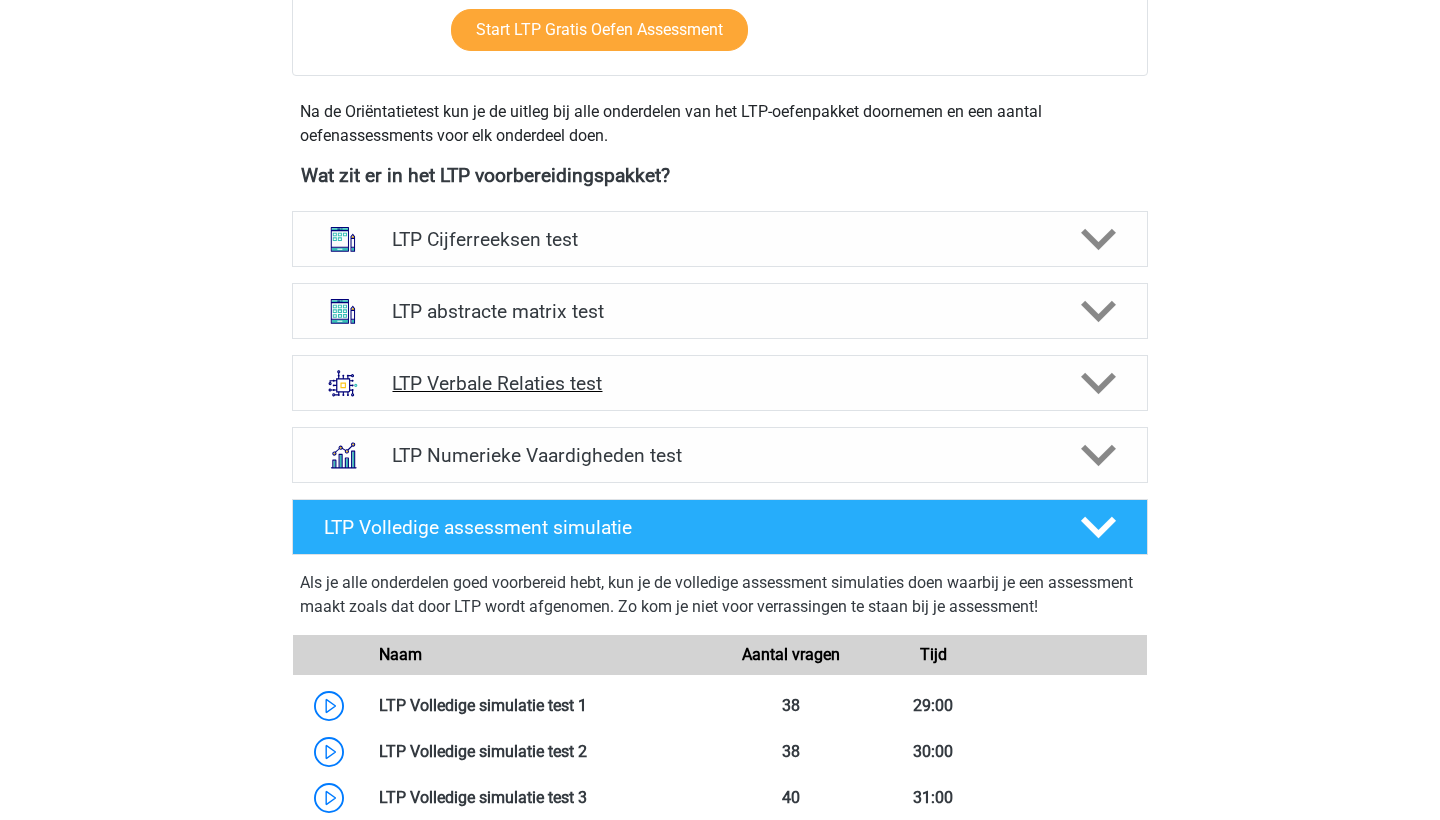 click on "LTP Verbale Relaties test" at bounding box center (719, 383) 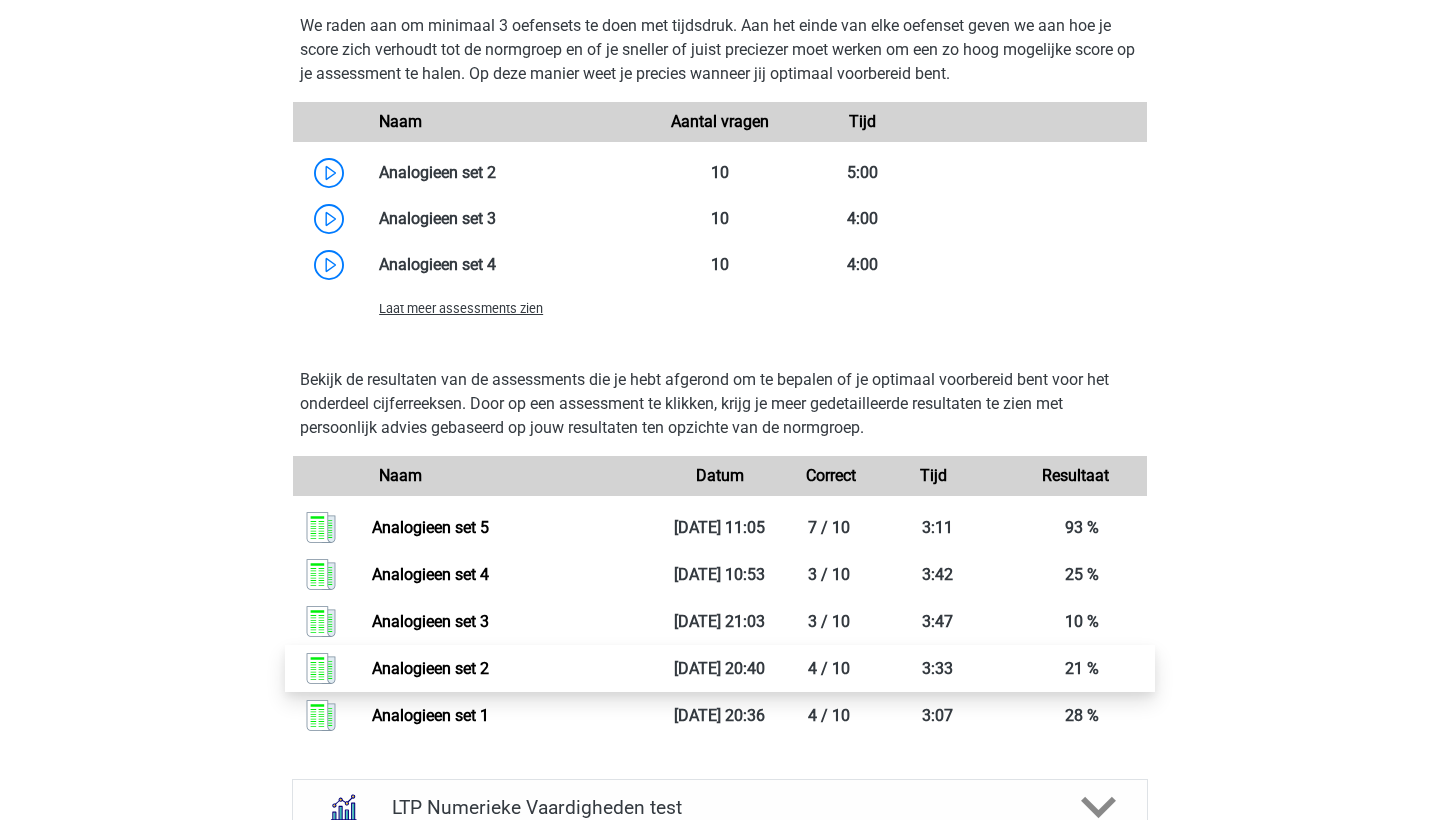 scroll, scrollTop: 1770, scrollLeft: 0, axis: vertical 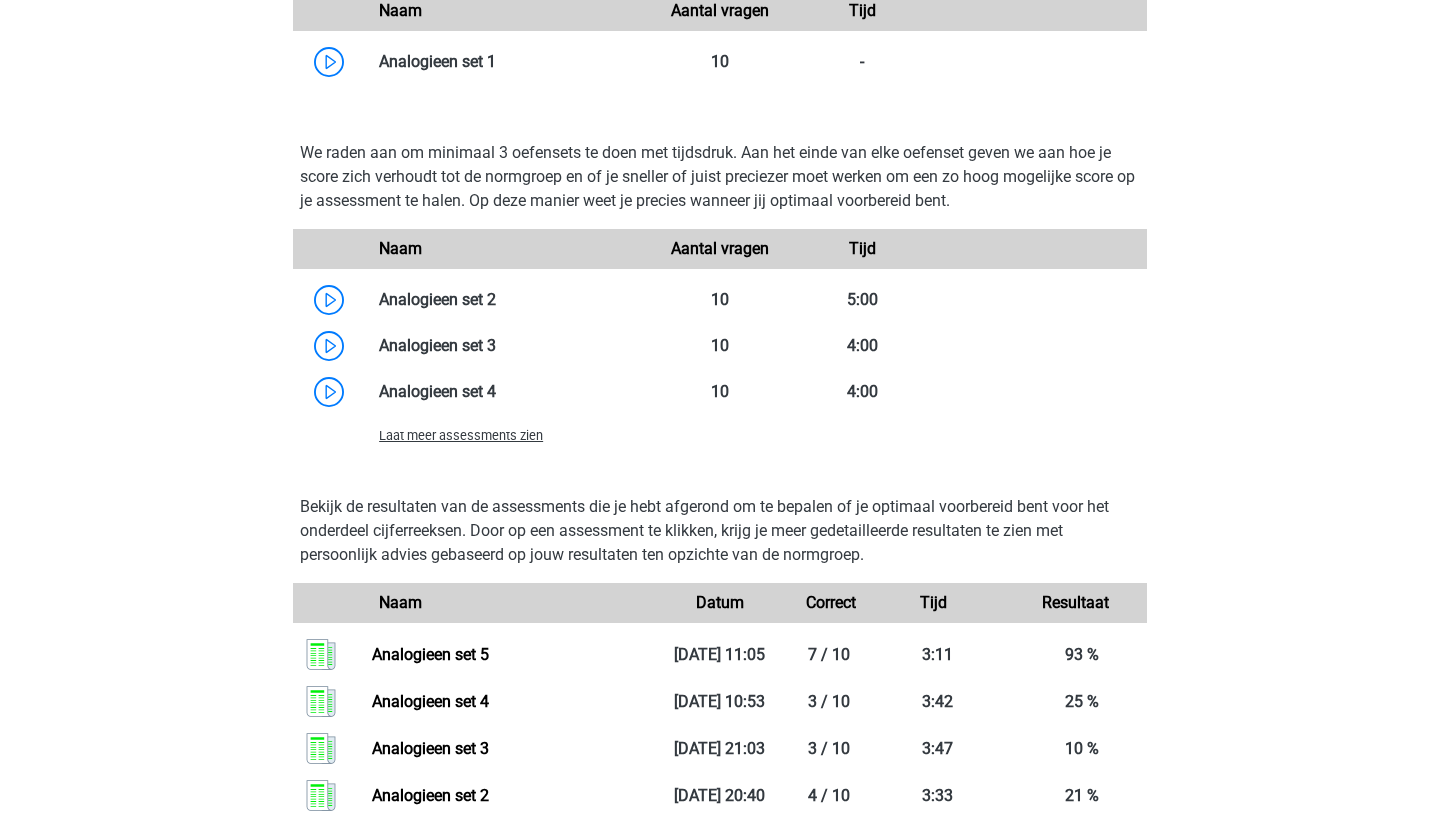 click on "Laat meer assessments zien" at bounding box center (461, 435) 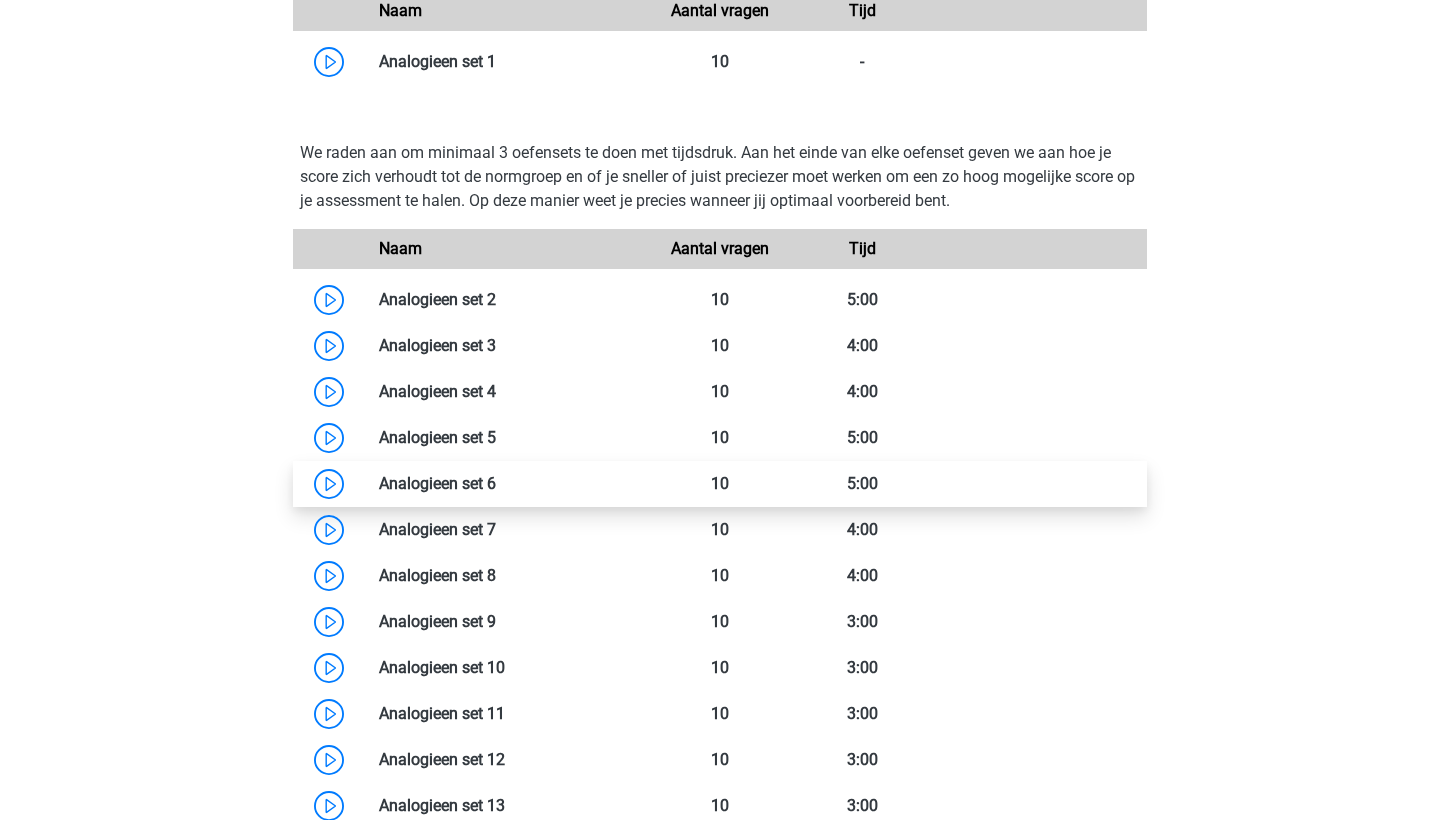 click at bounding box center (496, 483) 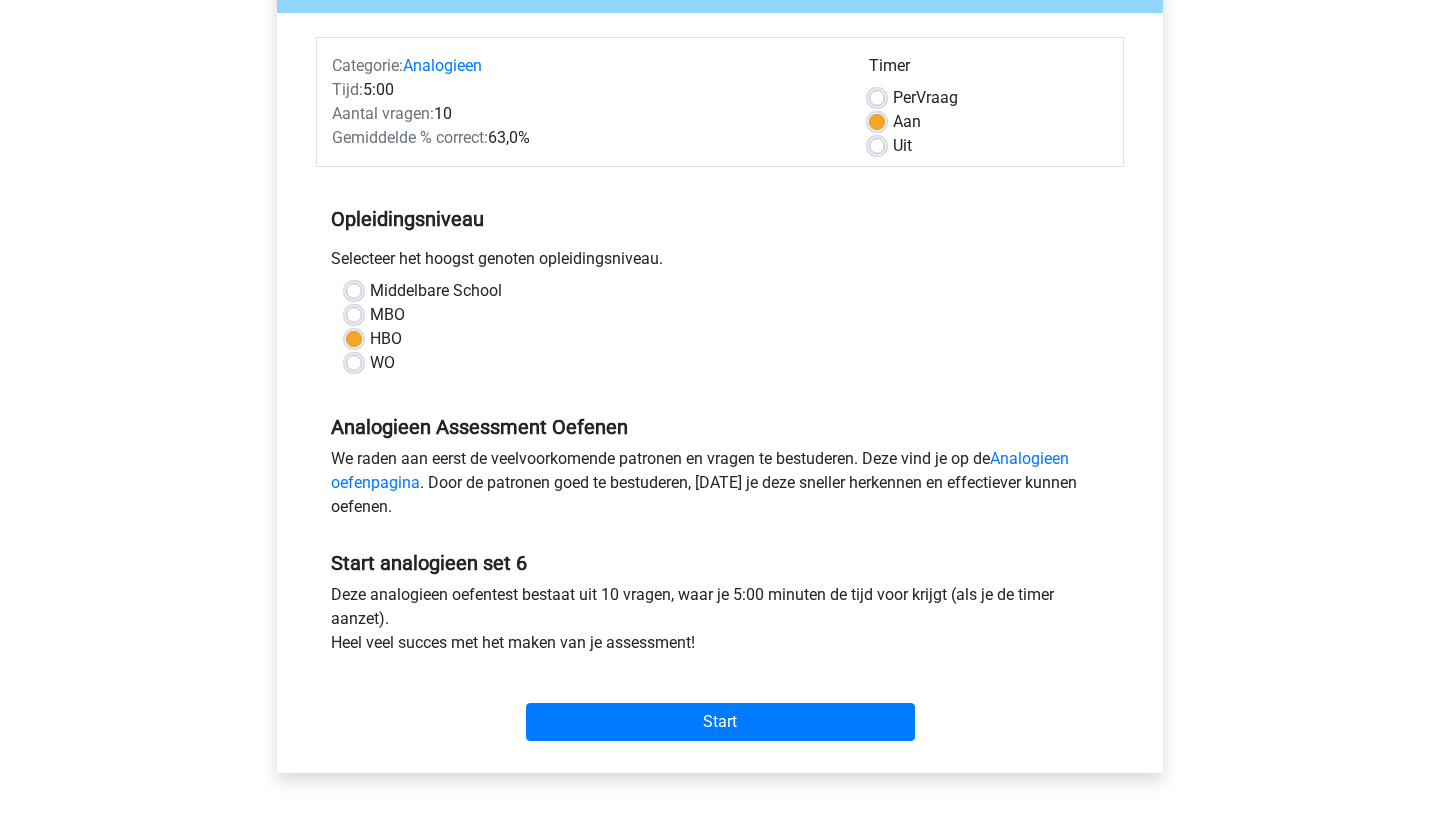 scroll, scrollTop: 293, scrollLeft: 0, axis: vertical 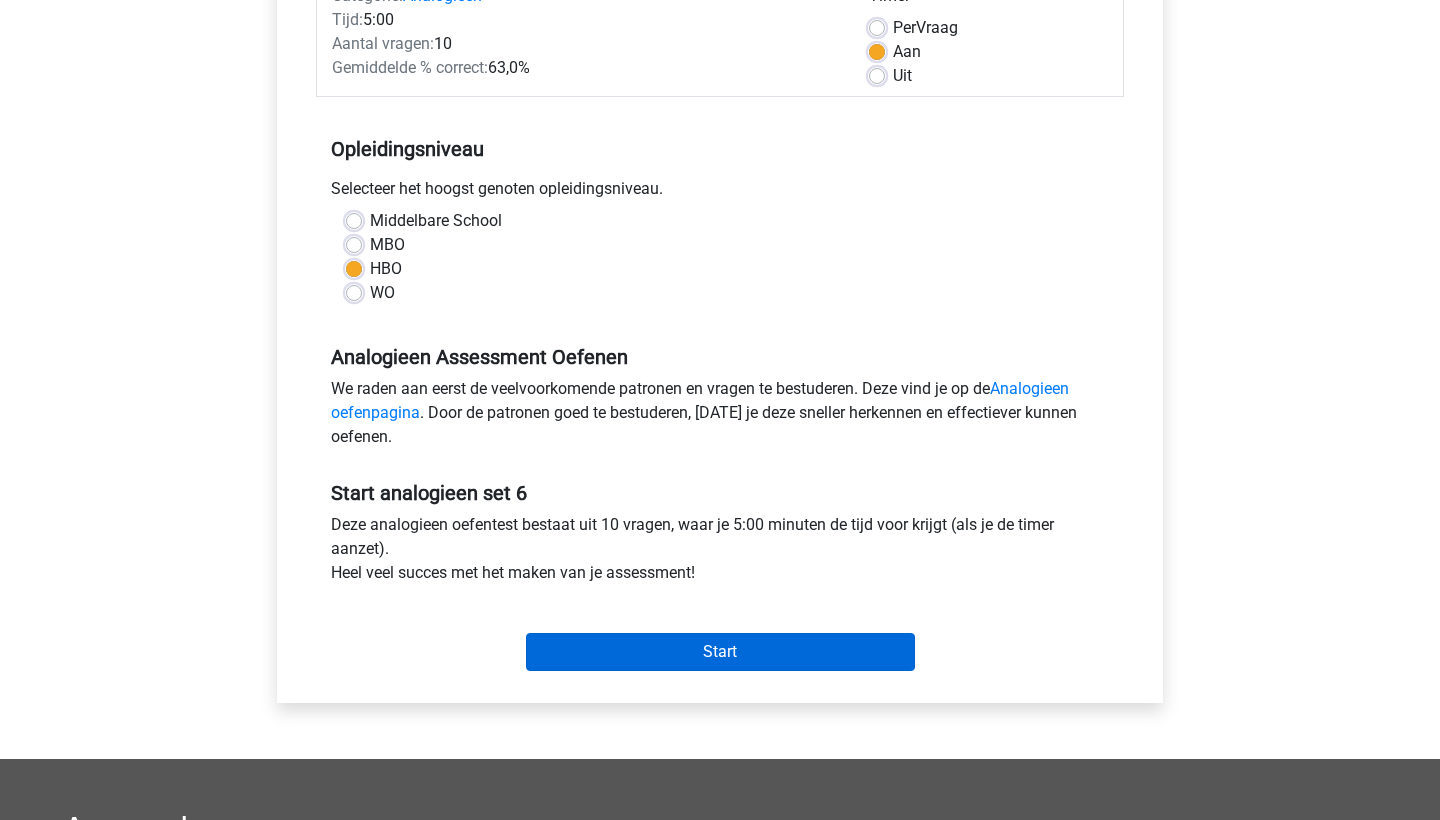 click on "Start" at bounding box center [720, 652] 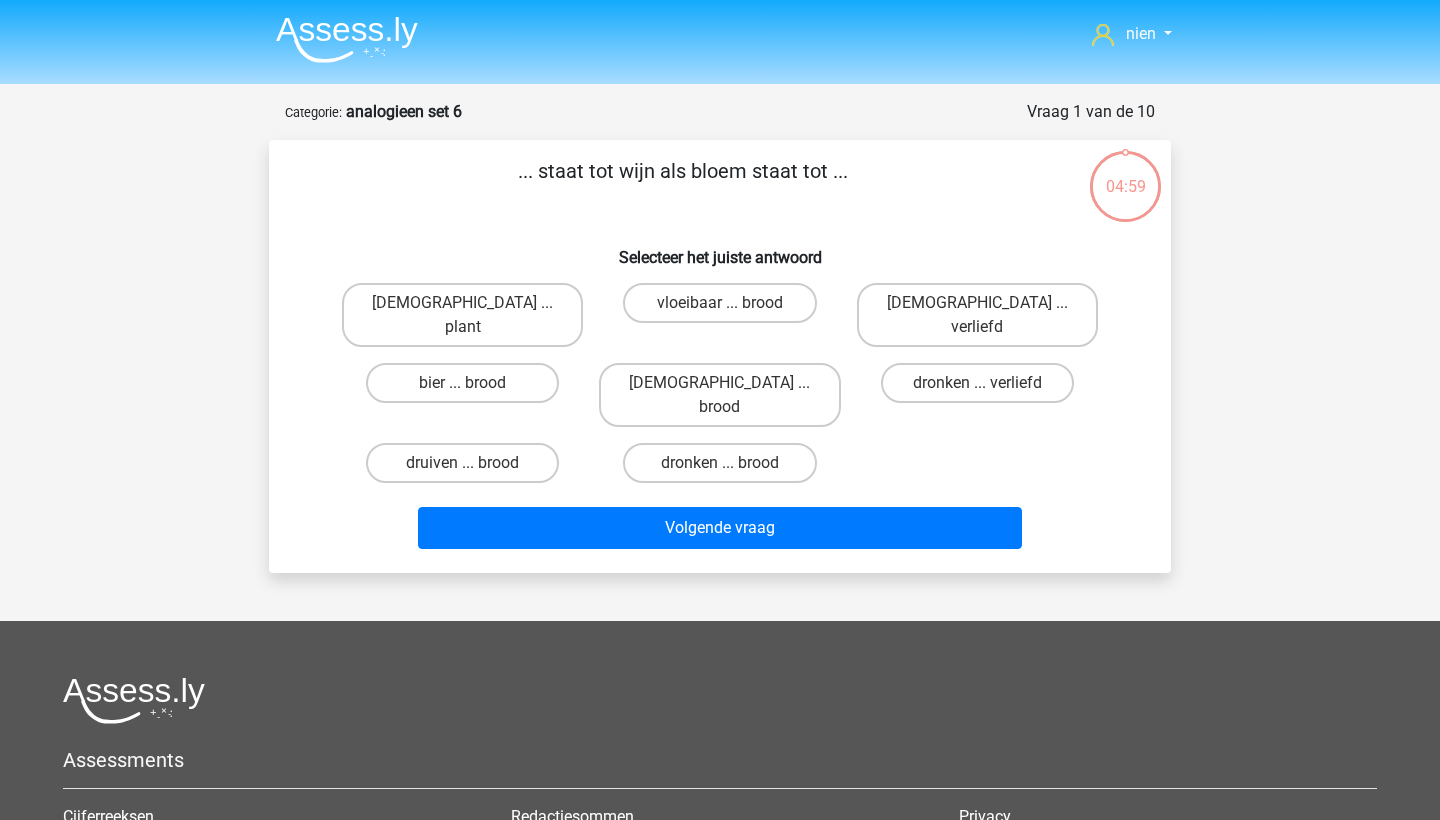 scroll, scrollTop: 0, scrollLeft: 0, axis: both 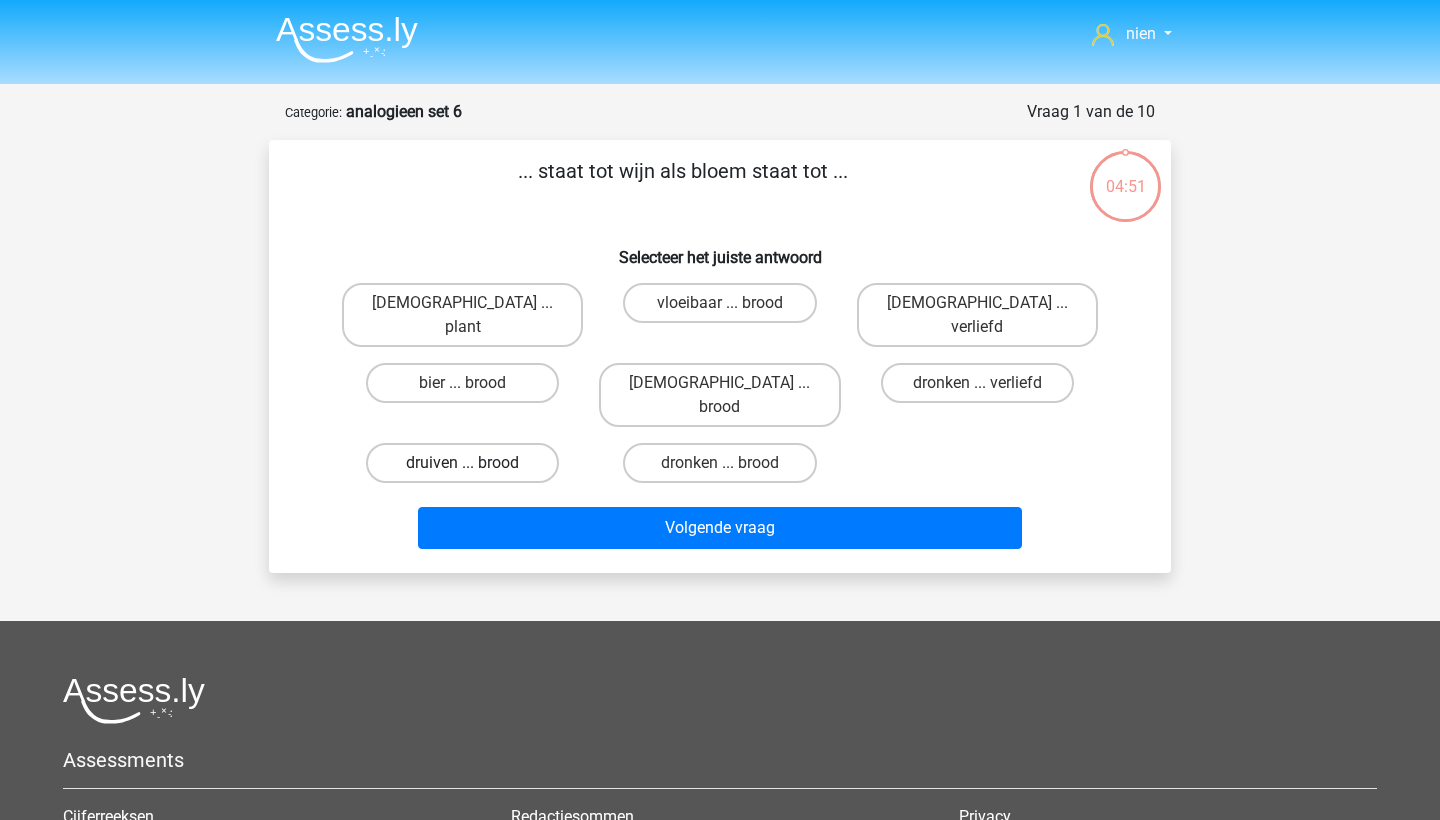 click on "druiven ... brood" at bounding box center [462, 463] 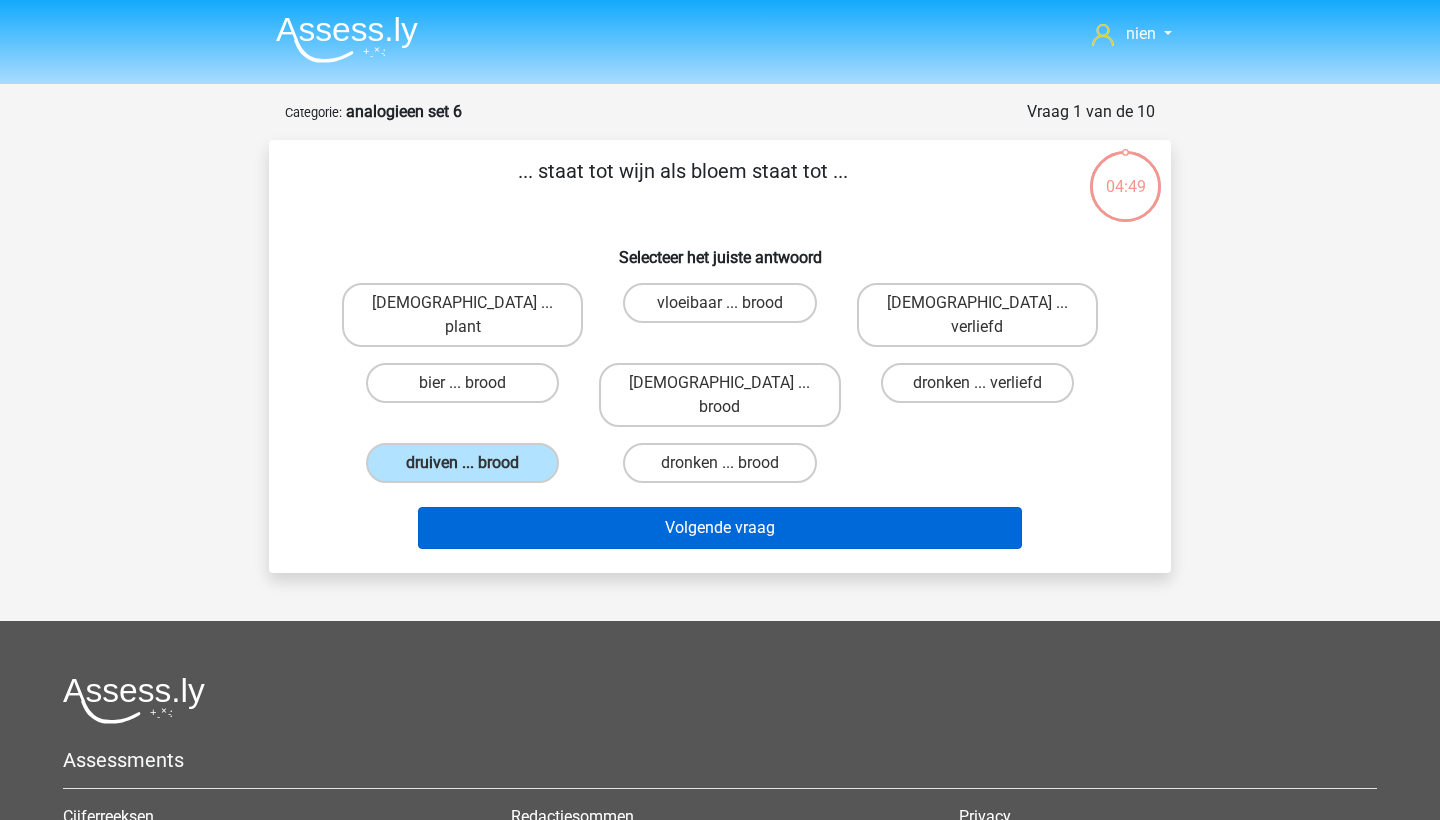 click on "Volgende vraag" at bounding box center (720, 528) 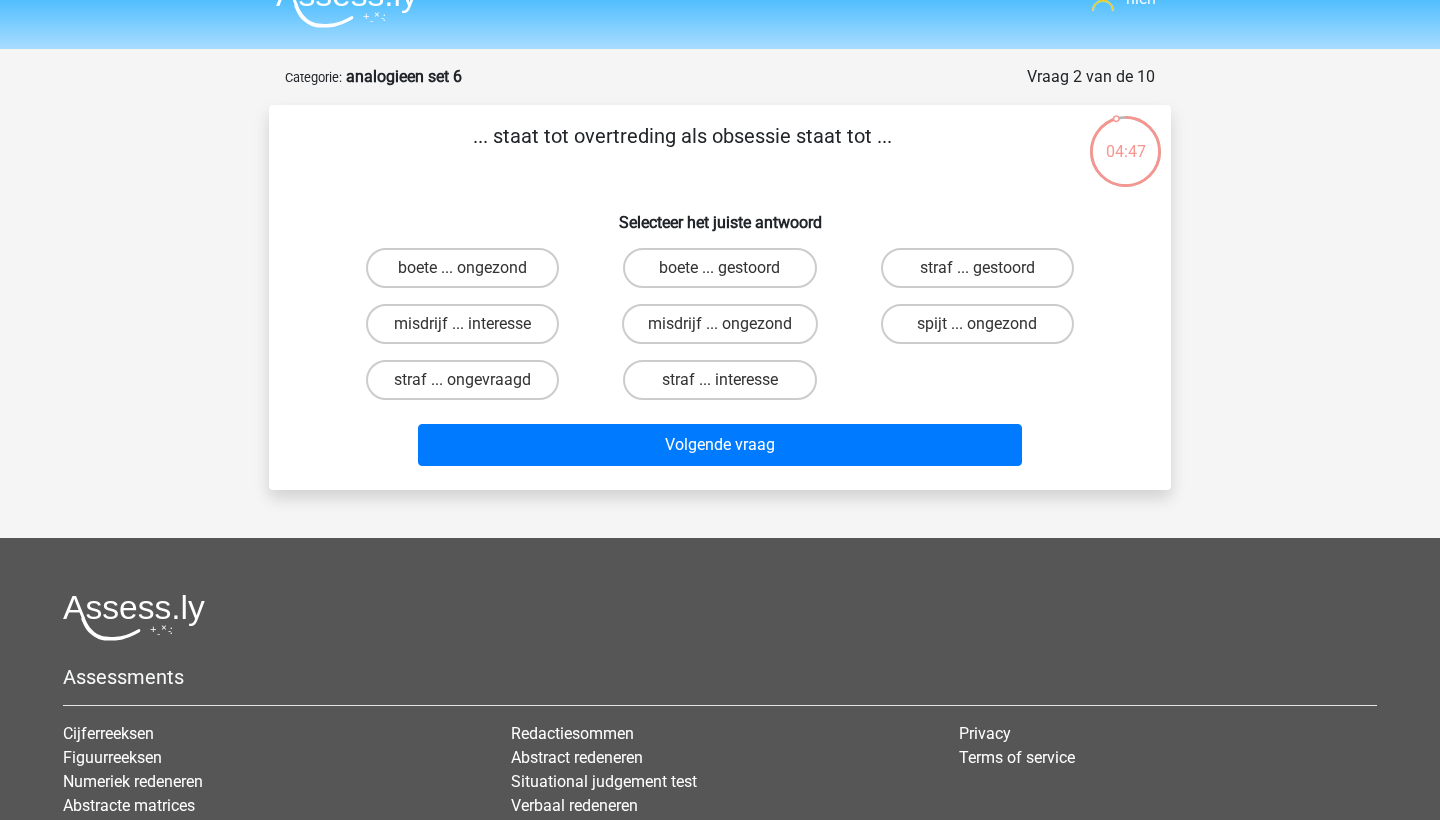 scroll, scrollTop: 26, scrollLeft: 0, axis: vertical 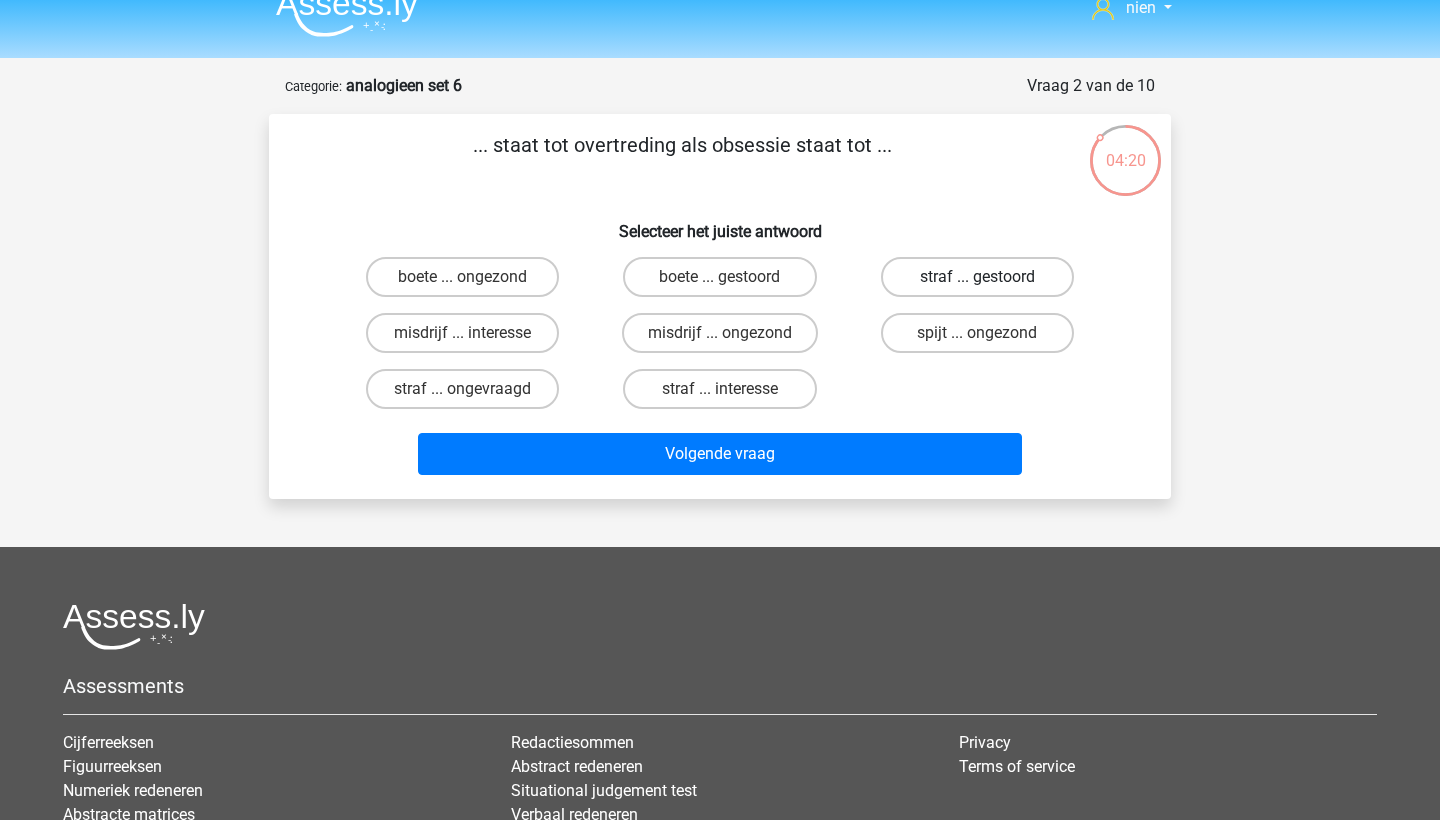 click on "straf ... gestoord" at bounding box center (977, 277) 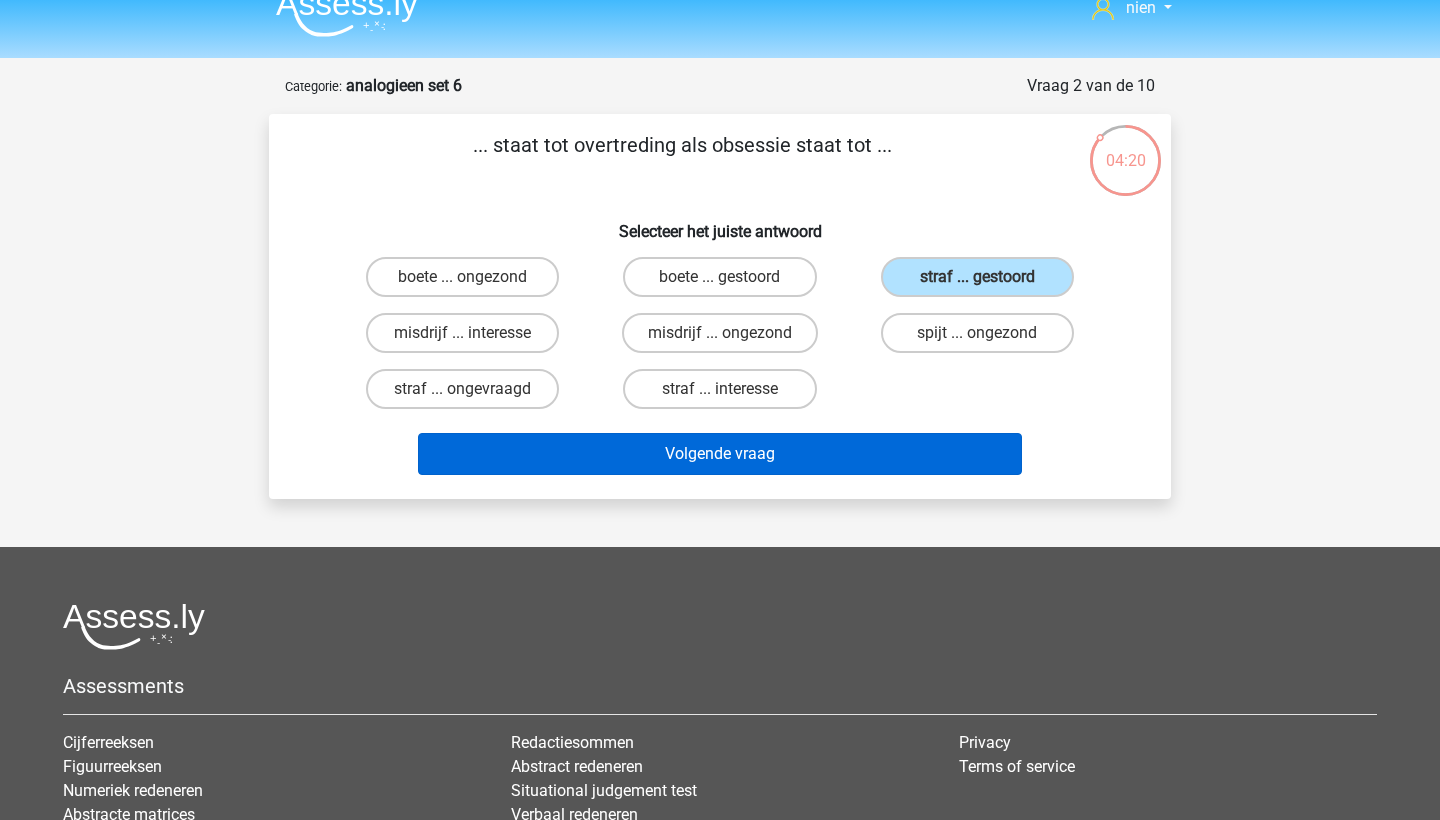click on "Volgende vraag" at bounding box center [720, 454] 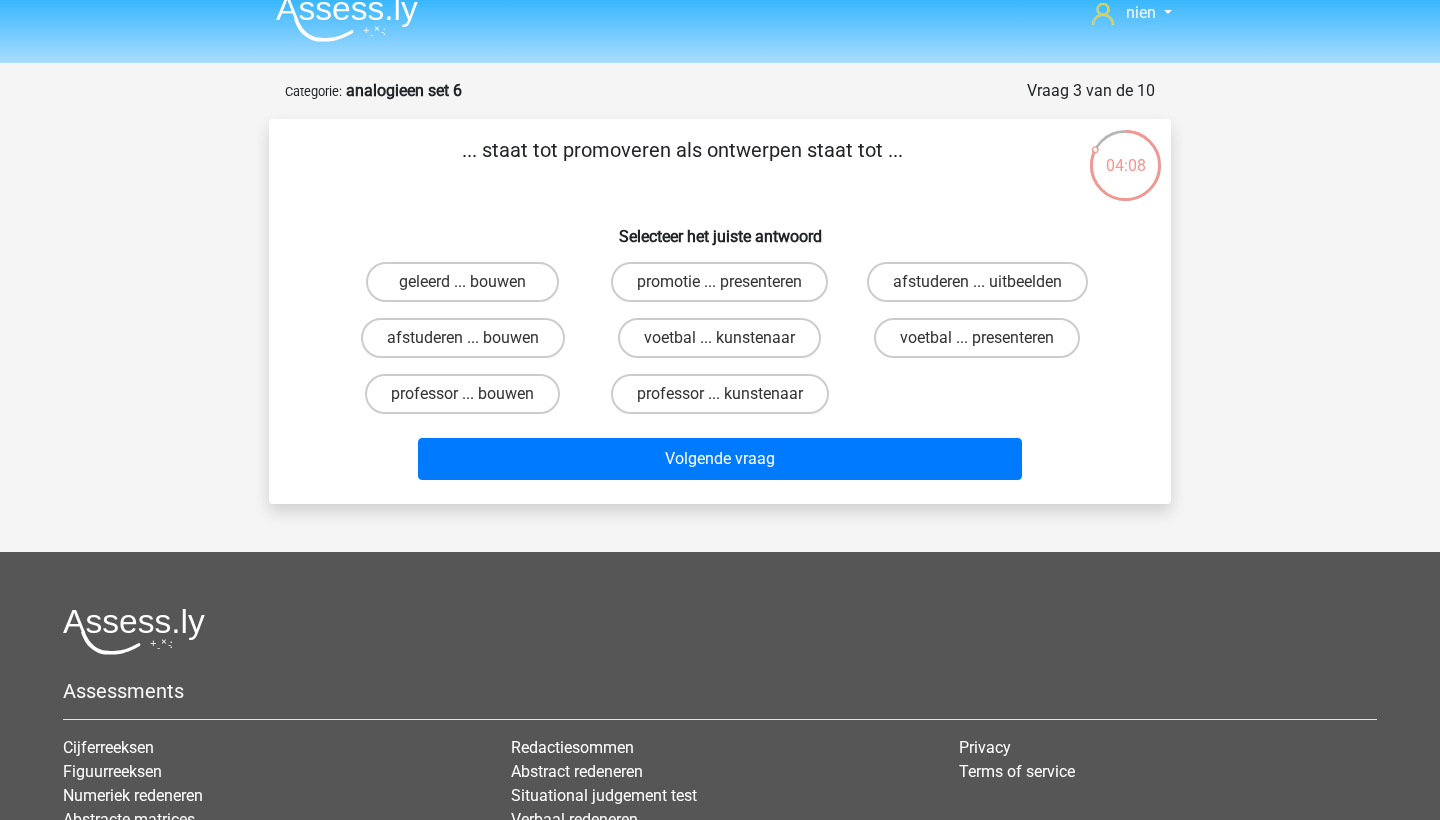 scroll, scrollTop: 19, scrollLeft: 0, axis: vertical 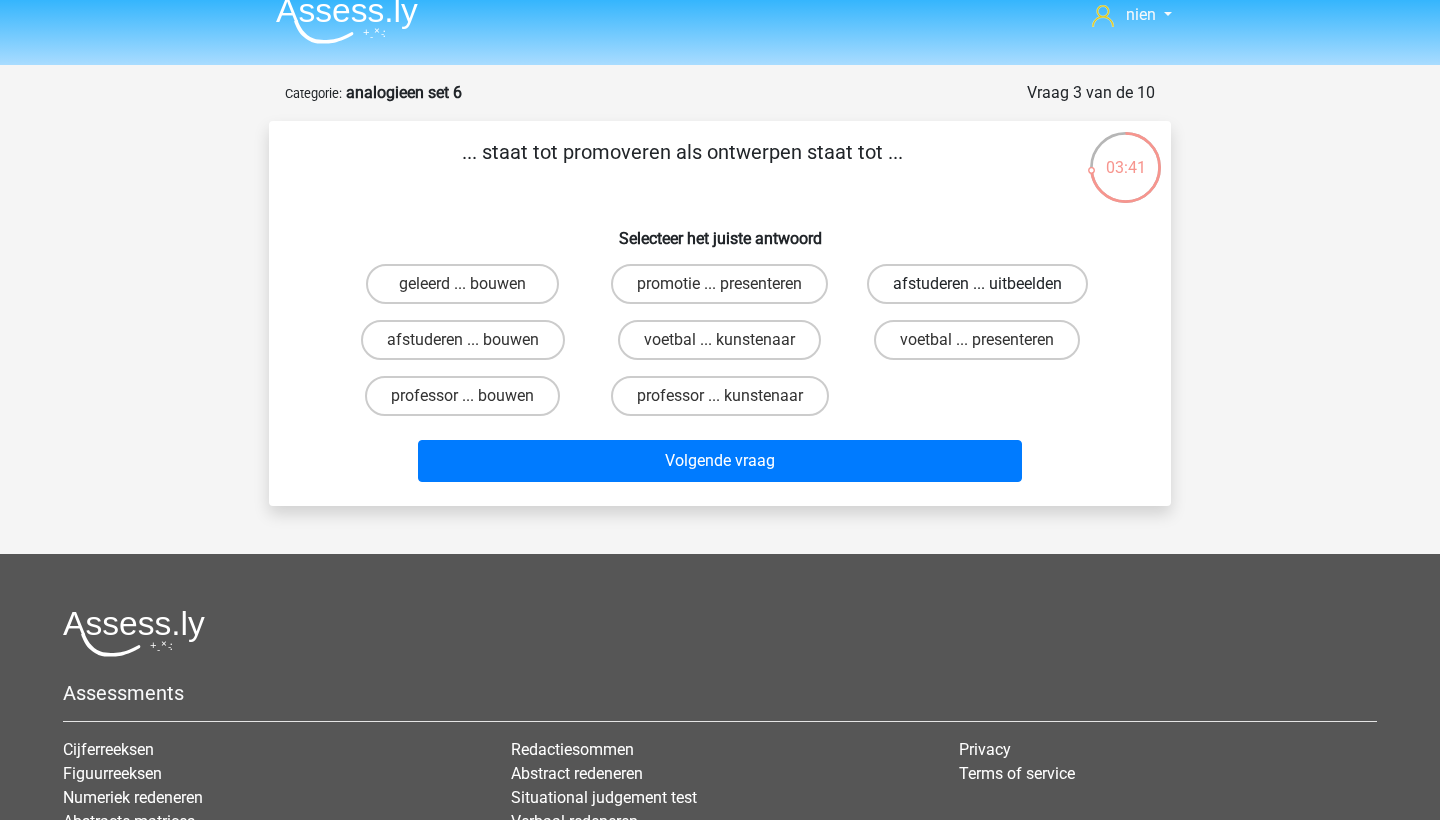 click on "afstuderen ... uitbeelden" at bounding box center (977, 284) 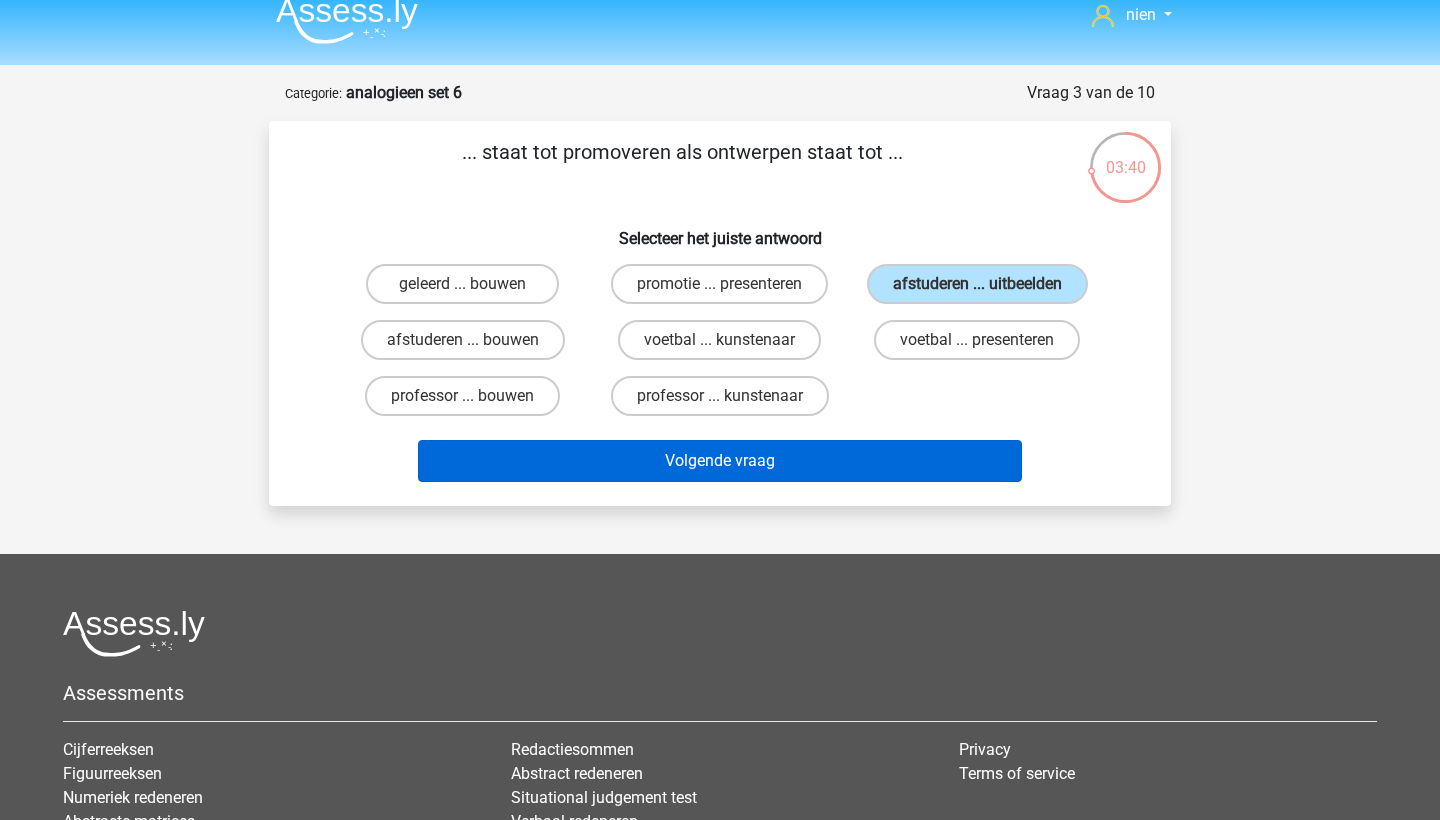 click on "Volgende vraag" at bounding box center [720, 461] 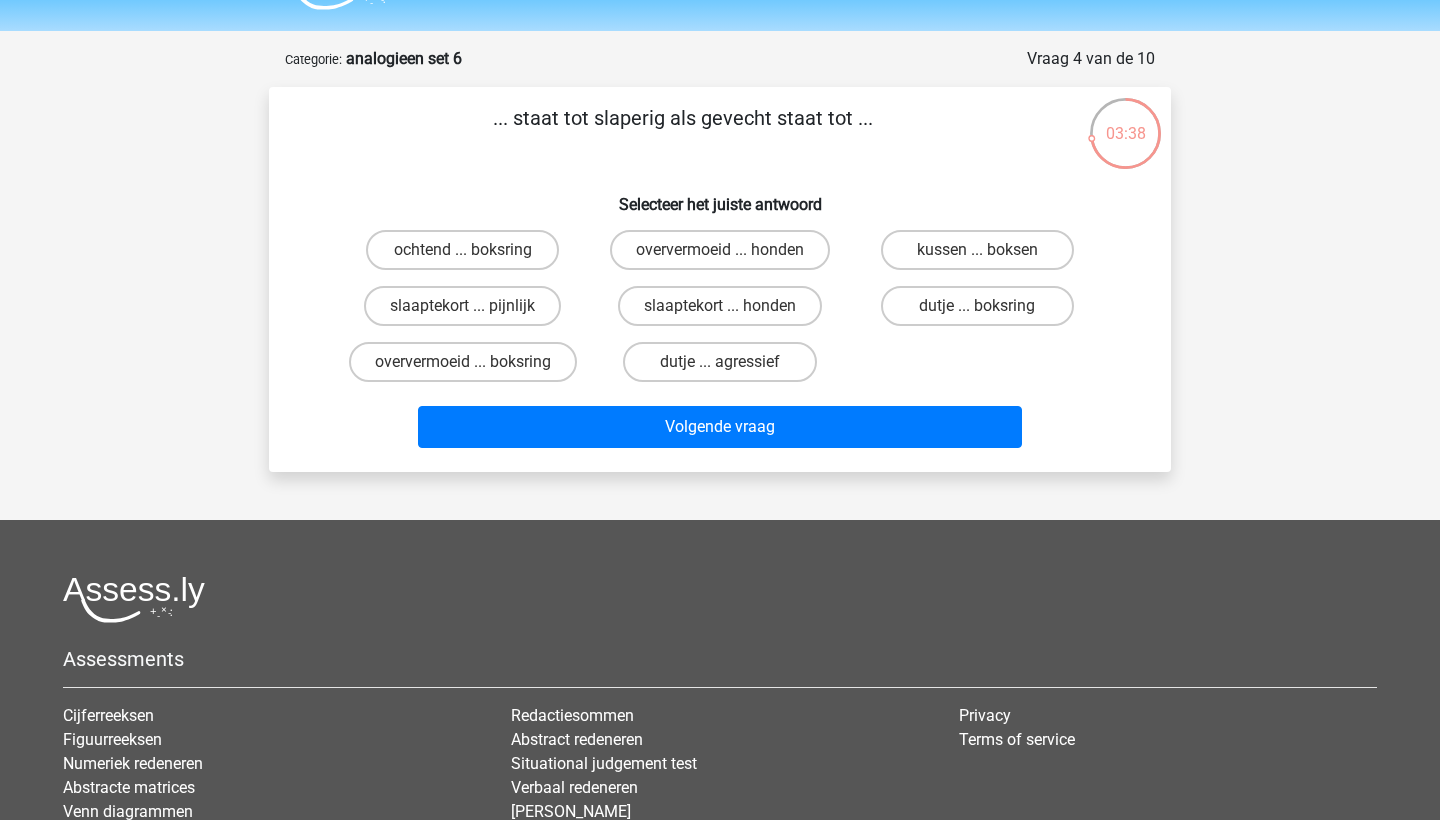 scroll, scrollTop: 36, scrollLeft: 0, axis: vertical 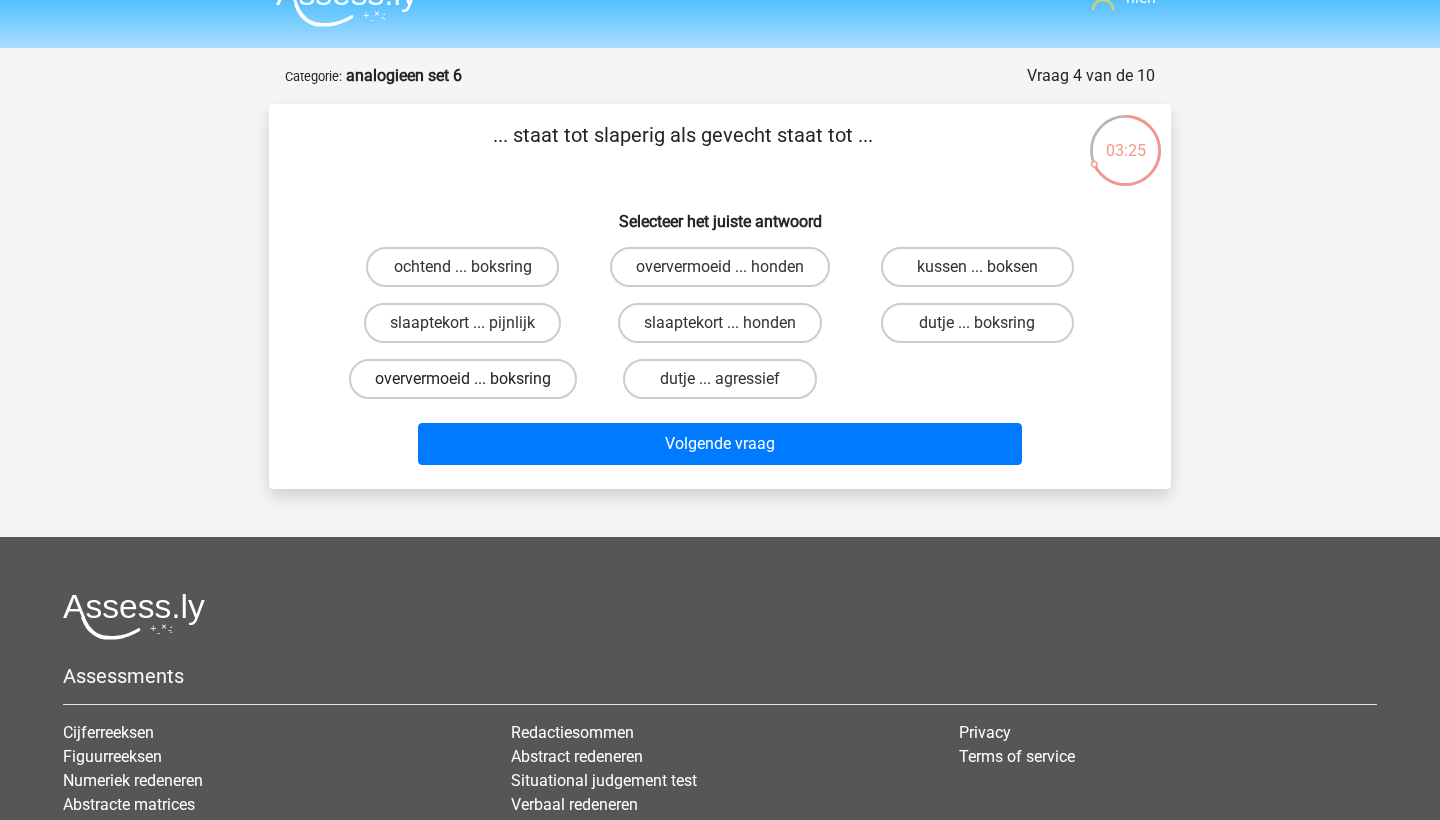click on "oververmoeid ... boksring" at bounding box center [463, 379] 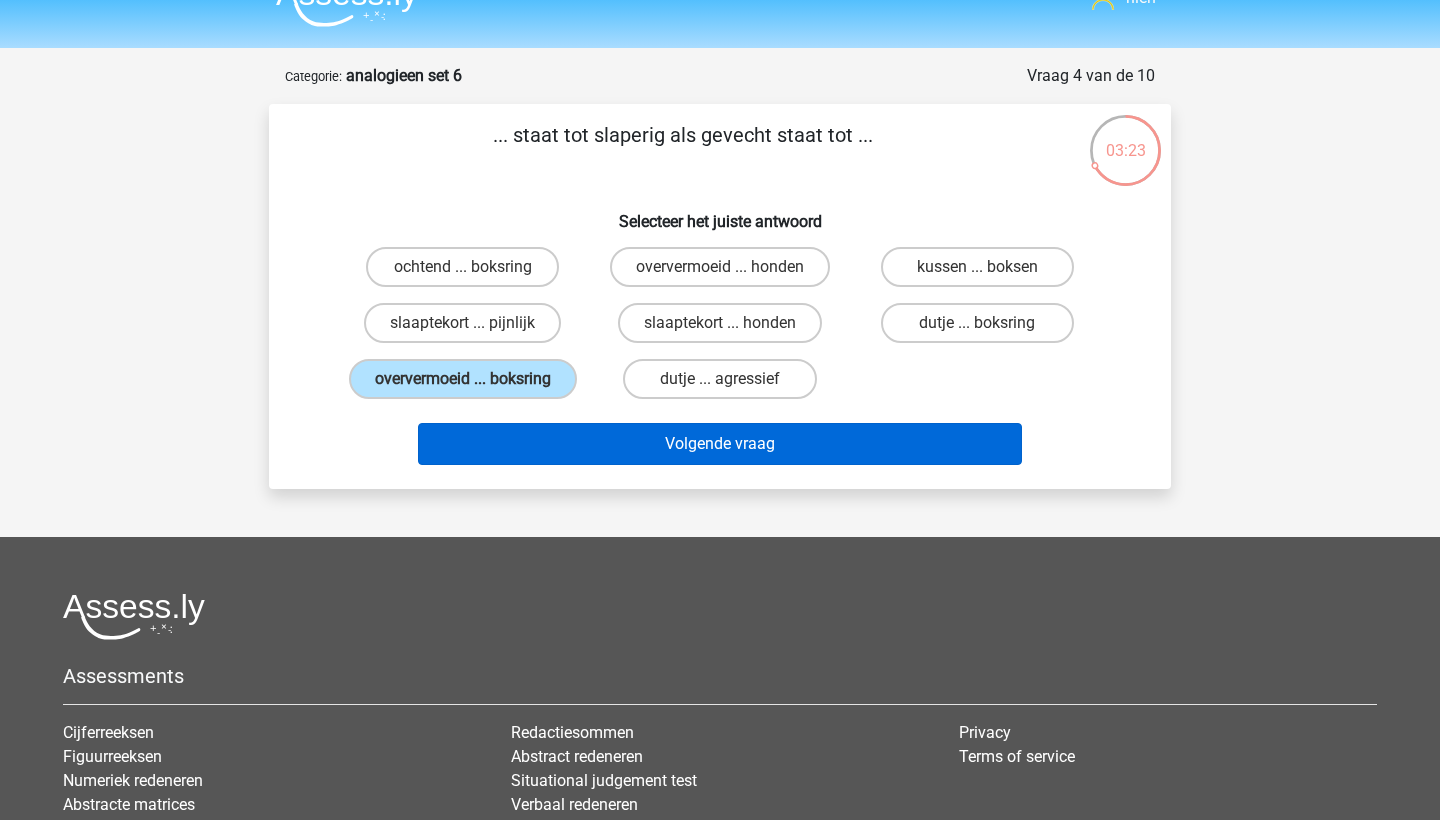 click on "Volgende vraag" at bounding box center [720, 444] 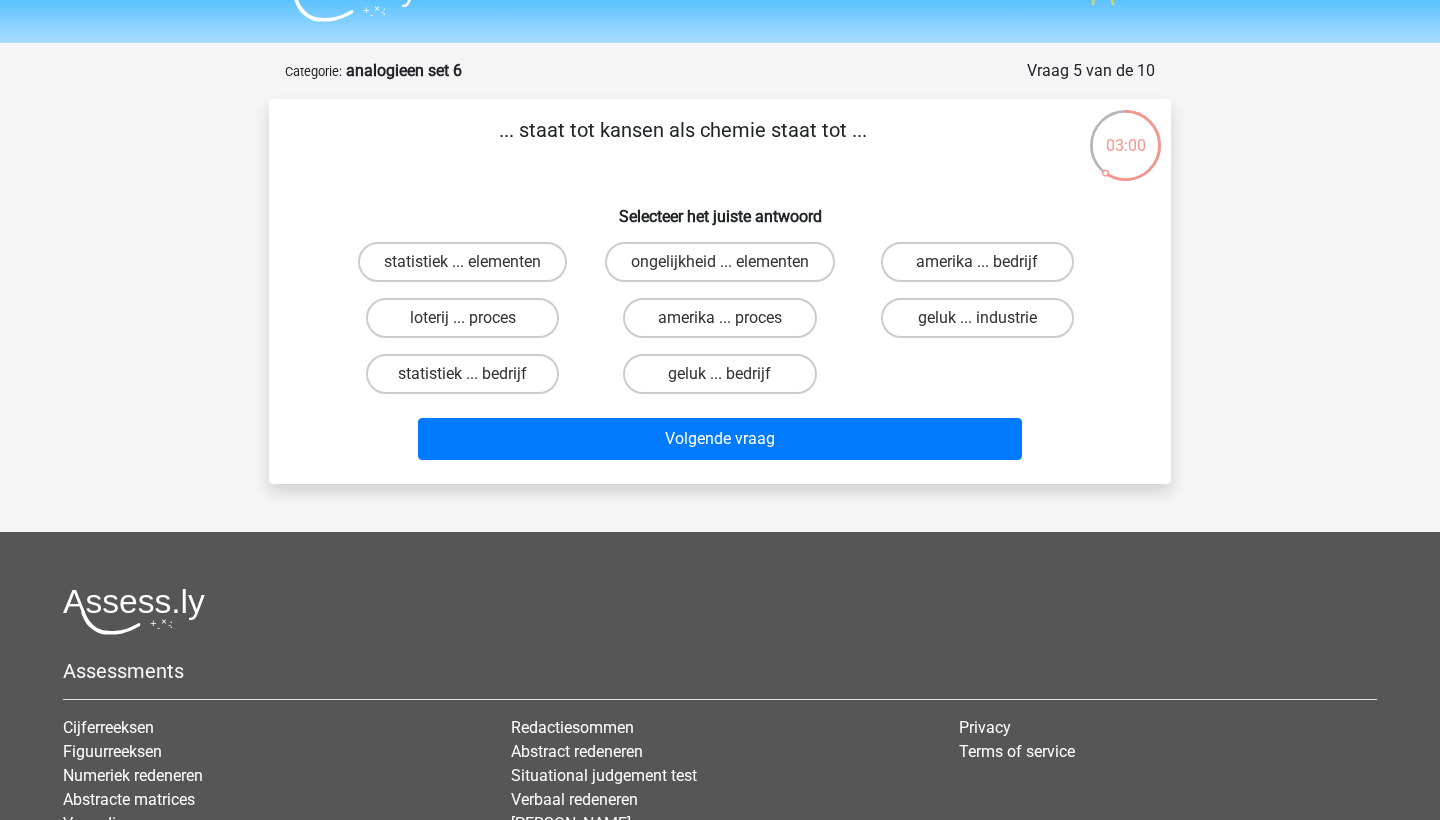 scroll, scrollTop: 40, scrollLeft: 0, axis: vertical 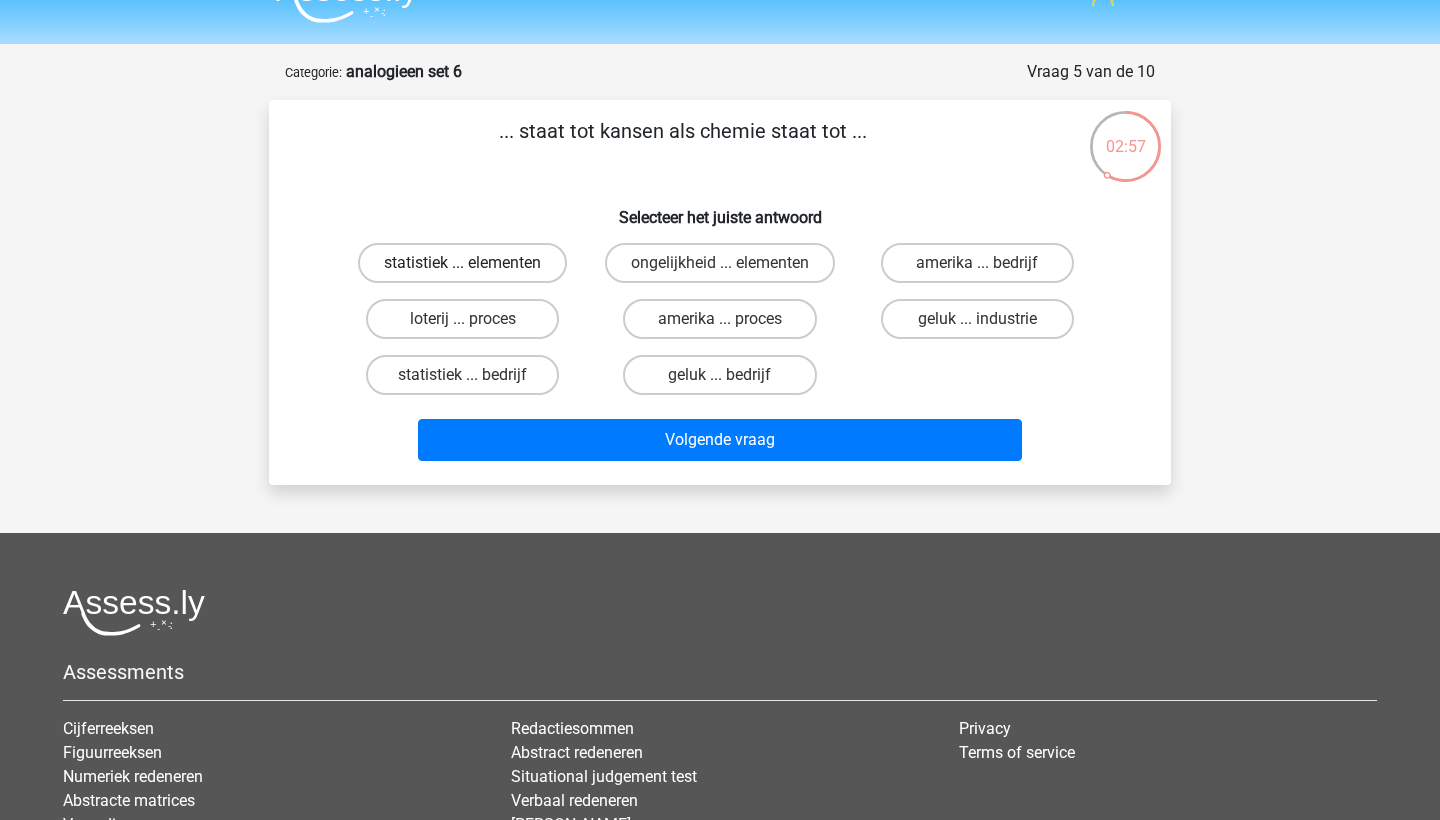 click on "statistiek ... elementen" at bounding box center (462, 263) 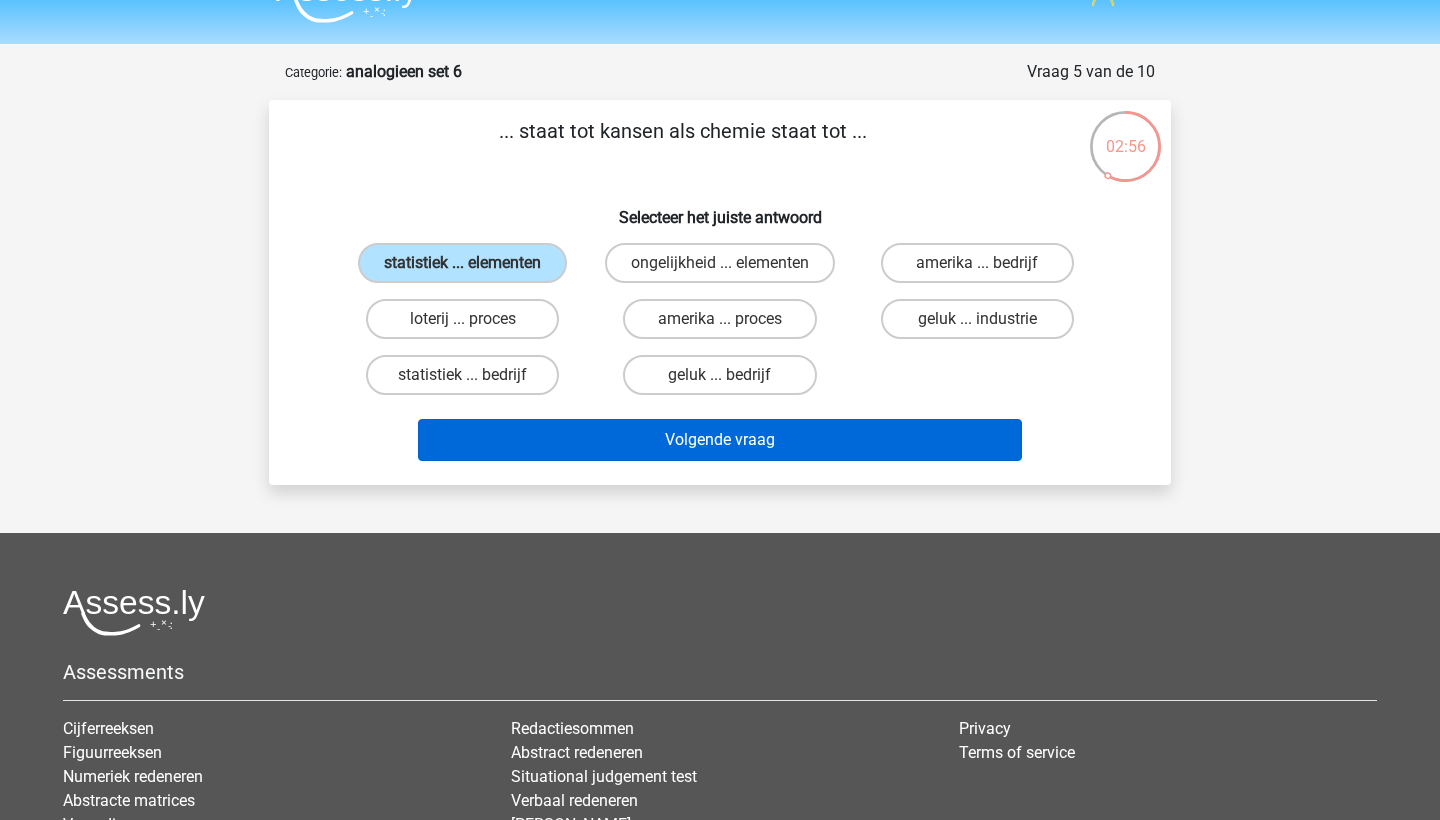 click on "Volgende vraag" at bounding box center (720, 440) 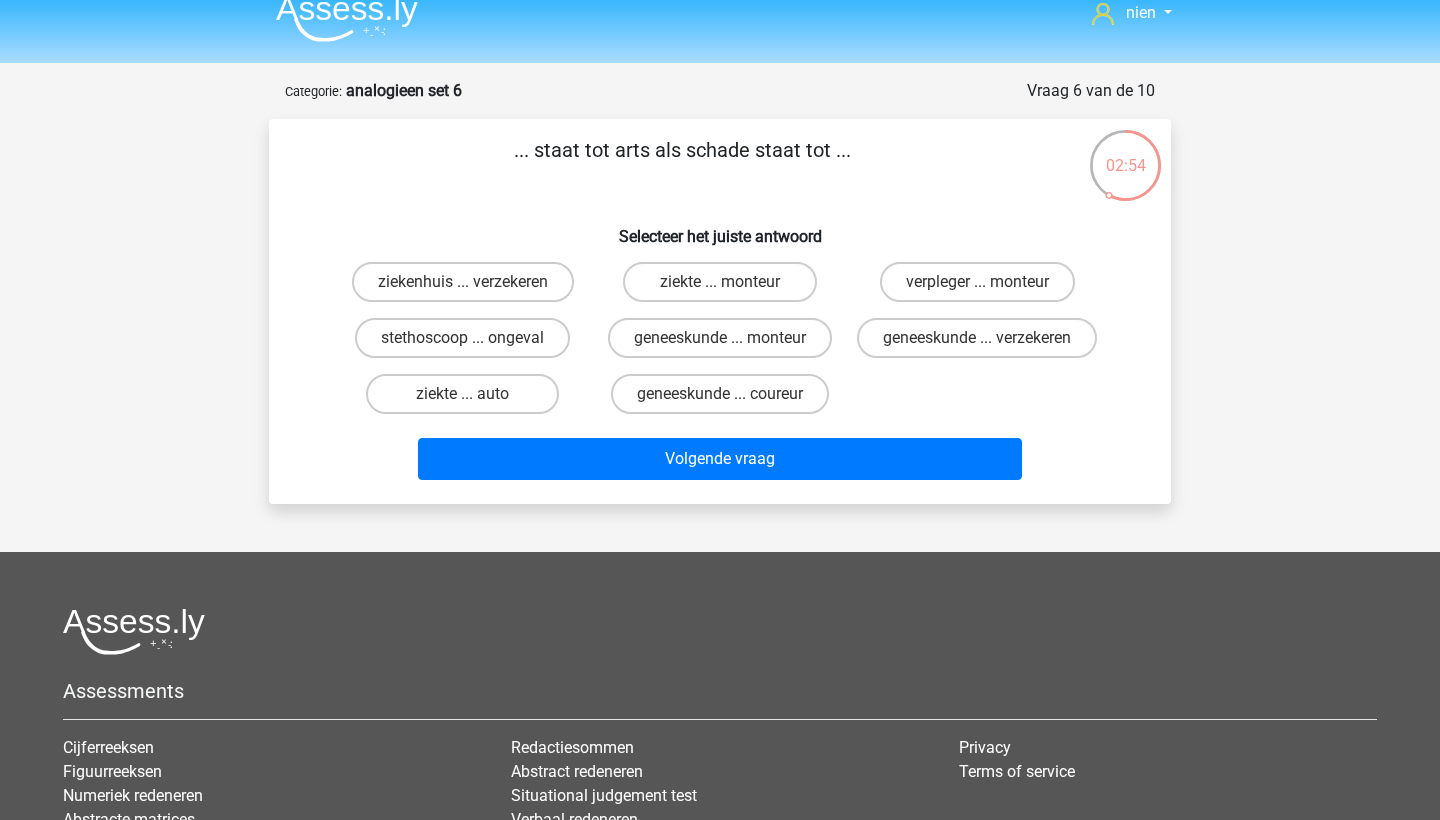 scroll, scrollTop: 19, scrollLeft: 0, axis: vertical 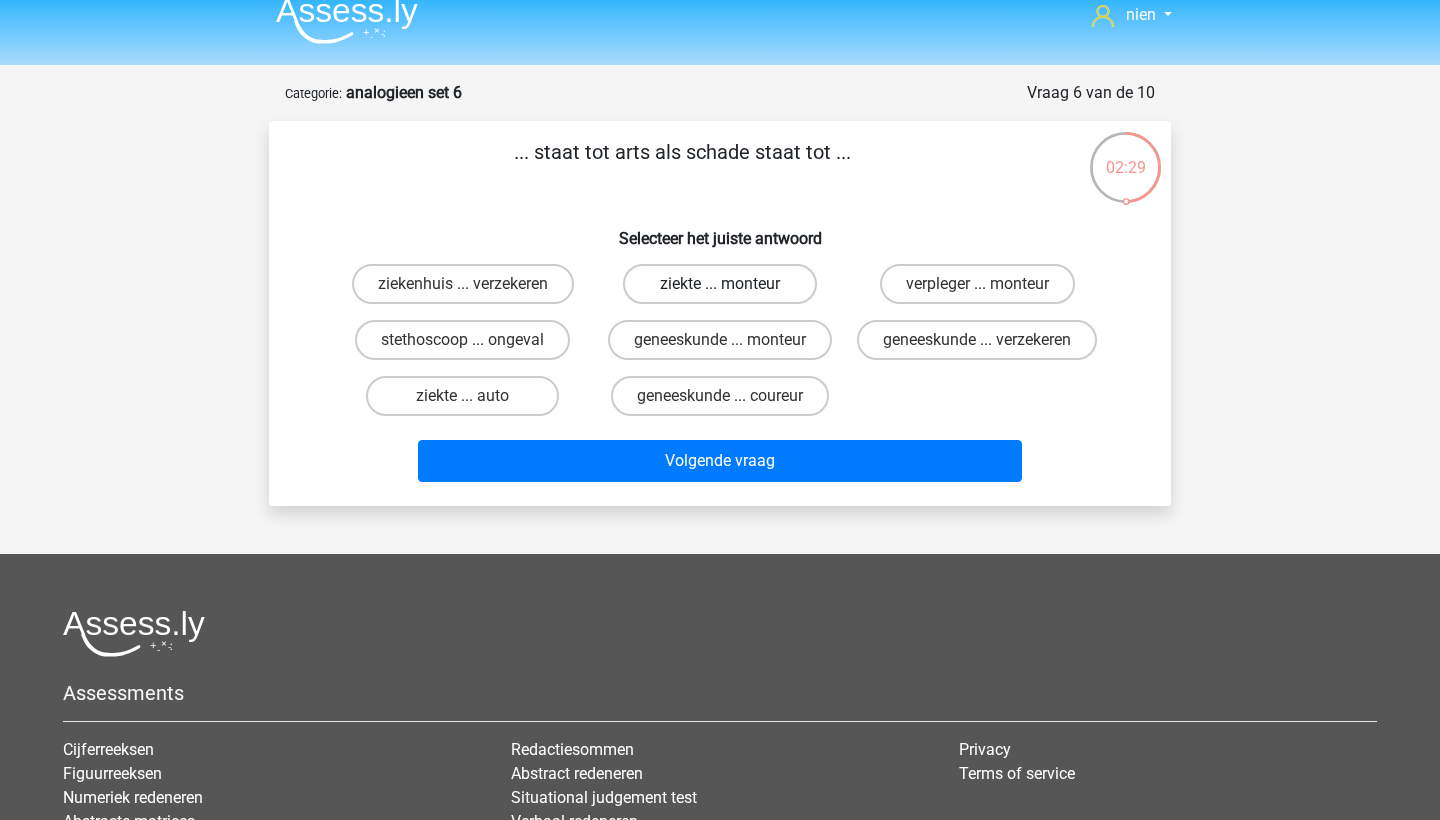 click on "ziekte ... monteur" at bounding box center (719, 284) 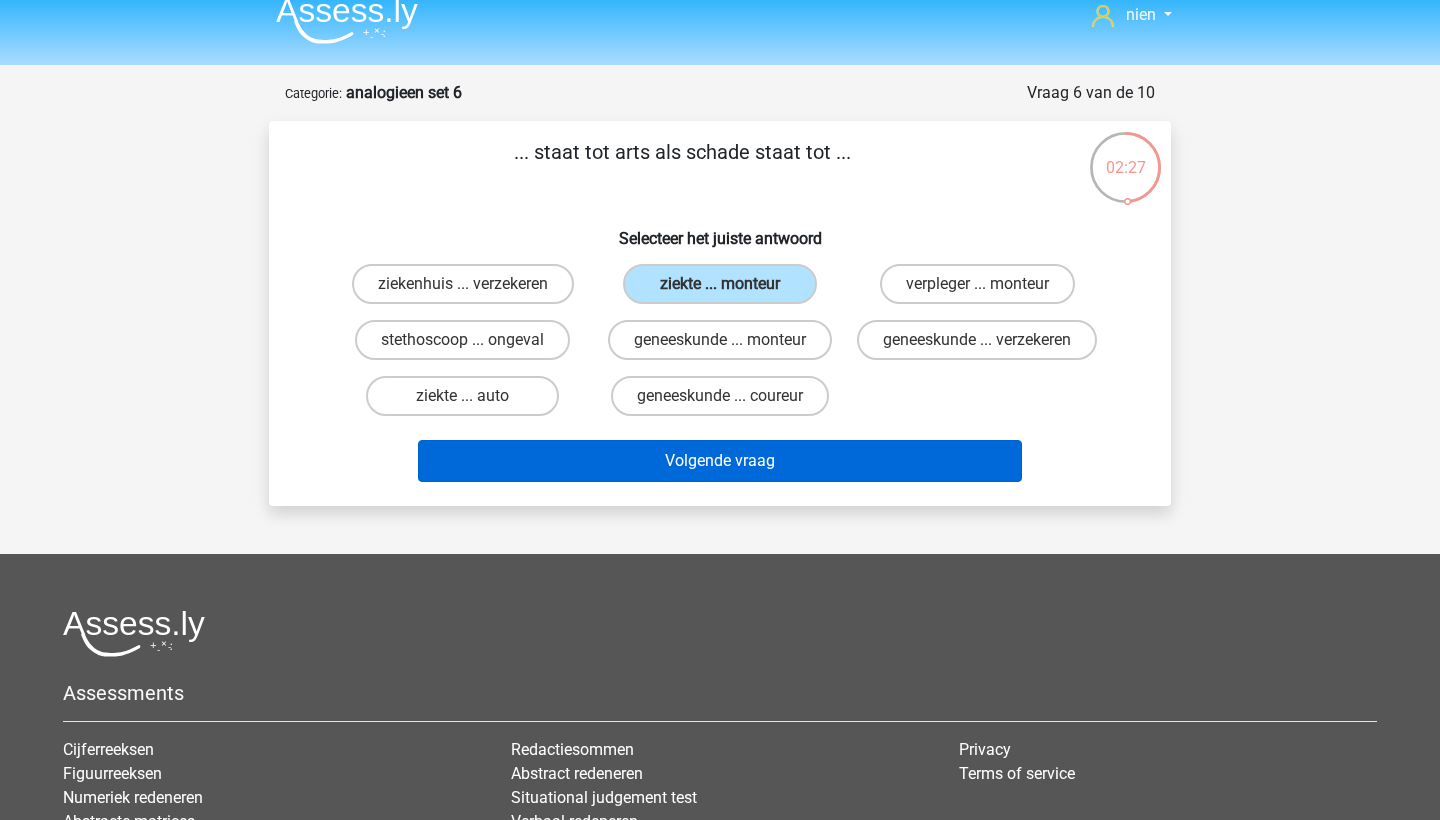click on "Volgende vraag" at bounding box center [720, 461] 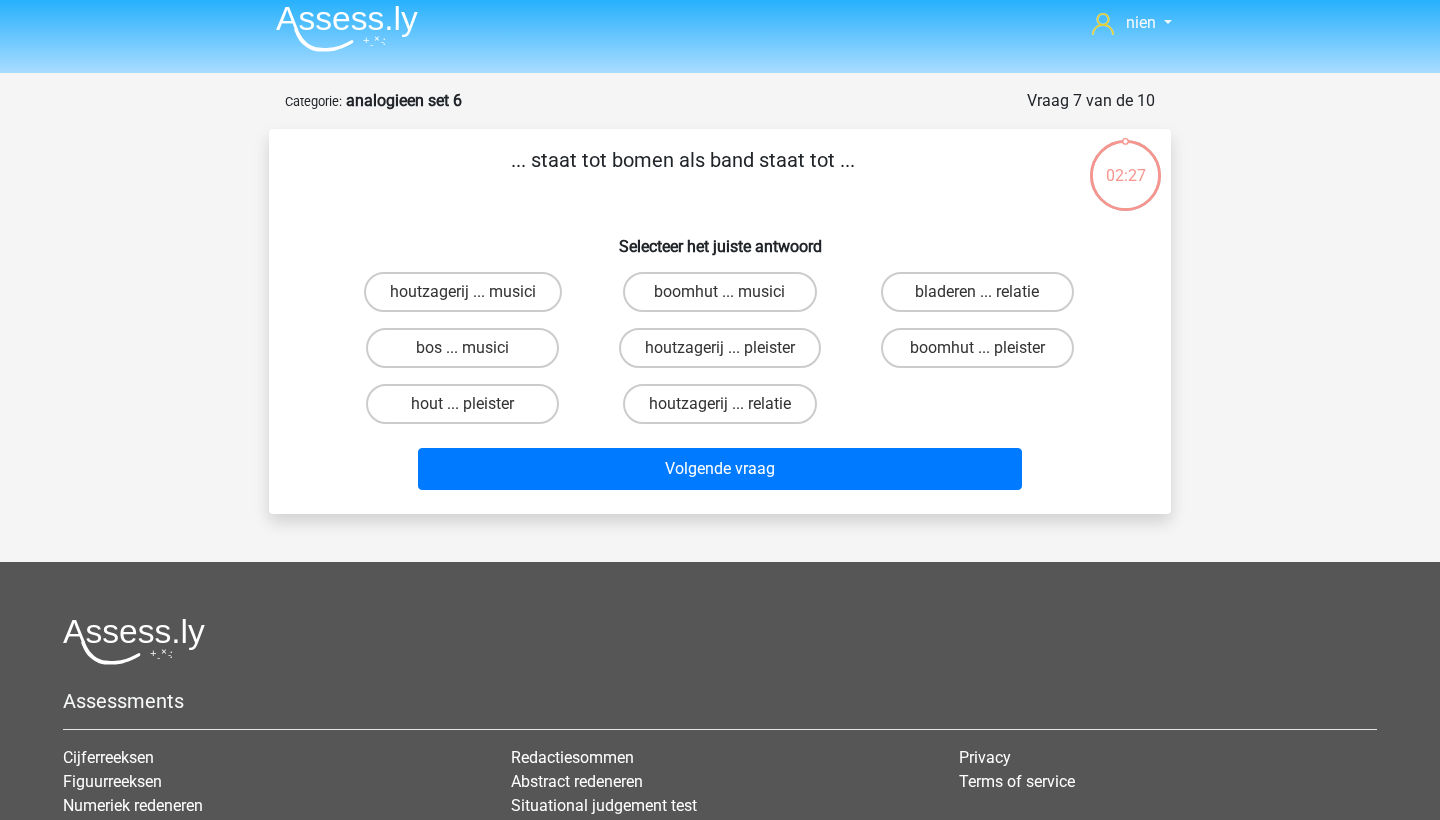 scroll, scrollTop: 0, scrollLeft: 0, axis: both 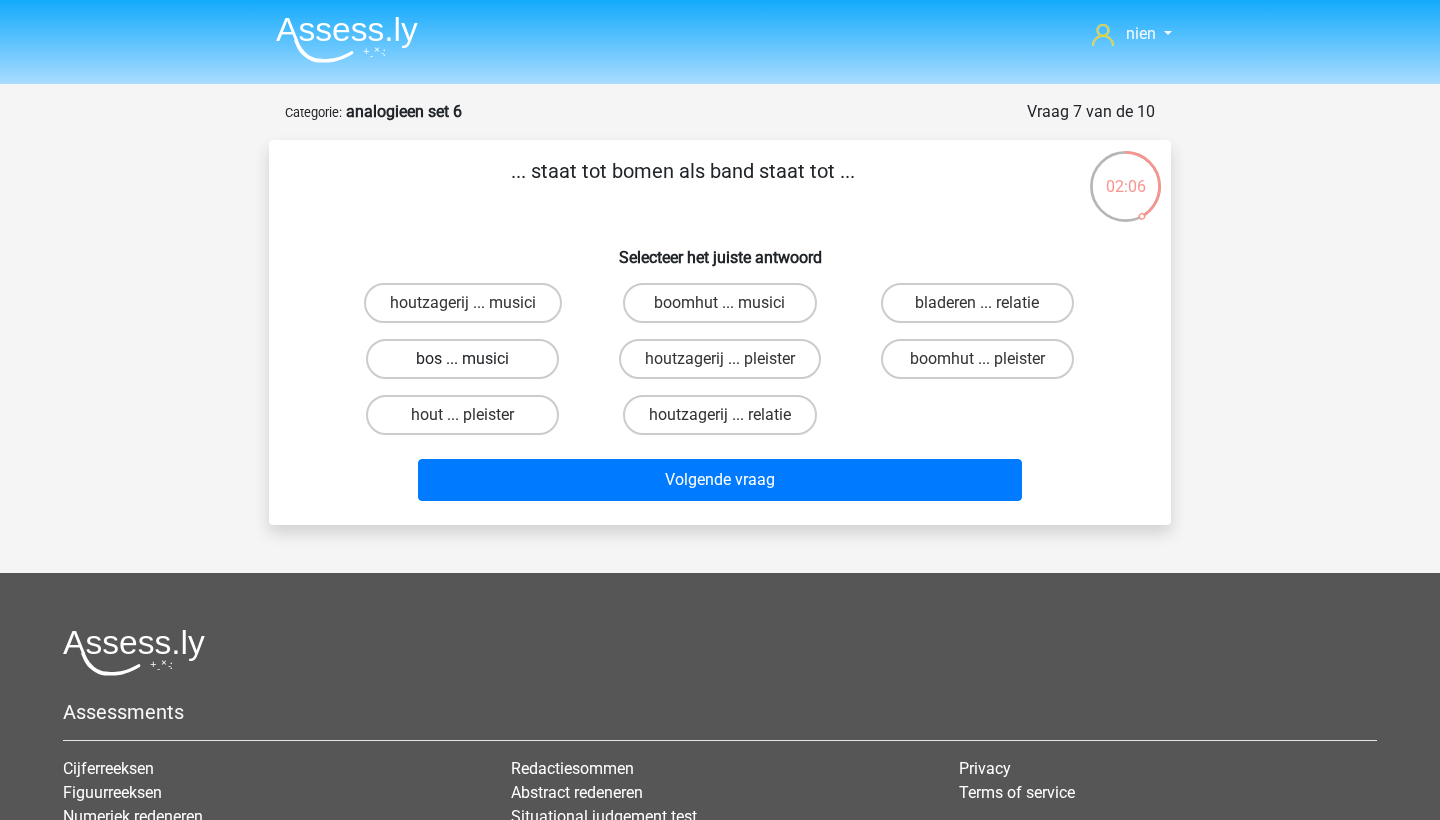 click on "bos ... musici" at bounding box center [462, 359] 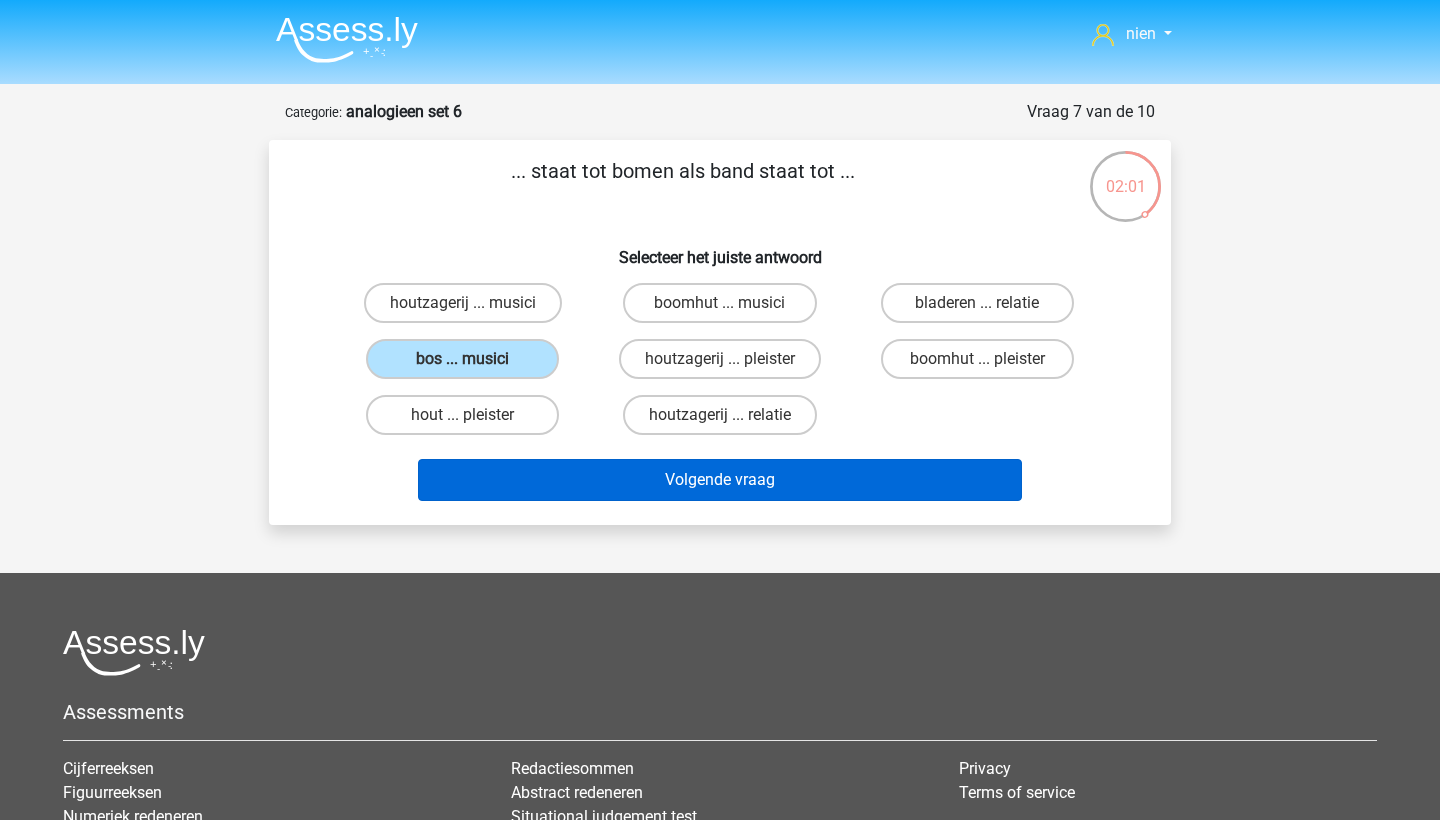 click on "Volgende vraag" at bounding box center (720, 480) 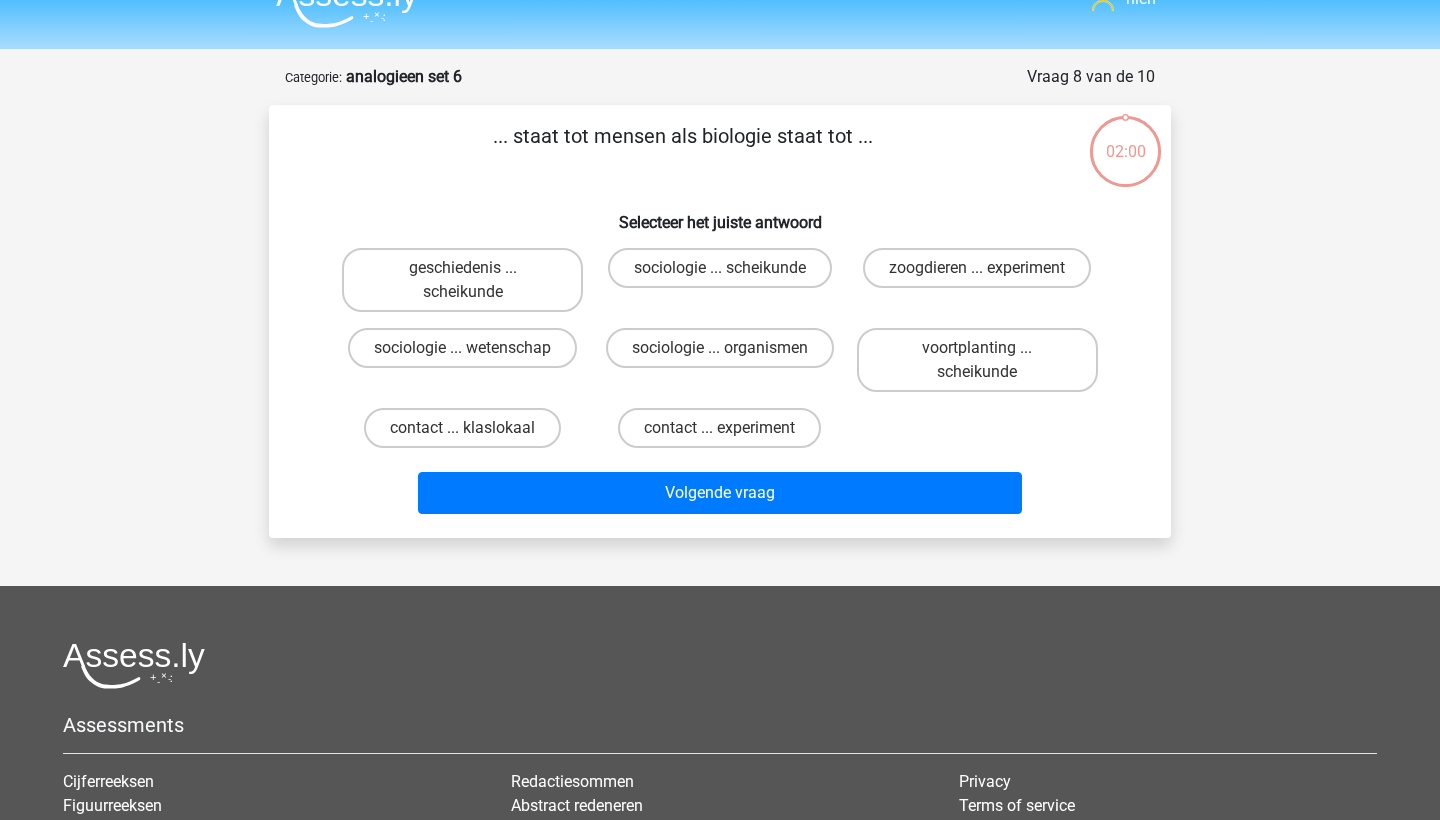 scroll, scrollTop: 35, scrollLeft: 0, axis: vertical 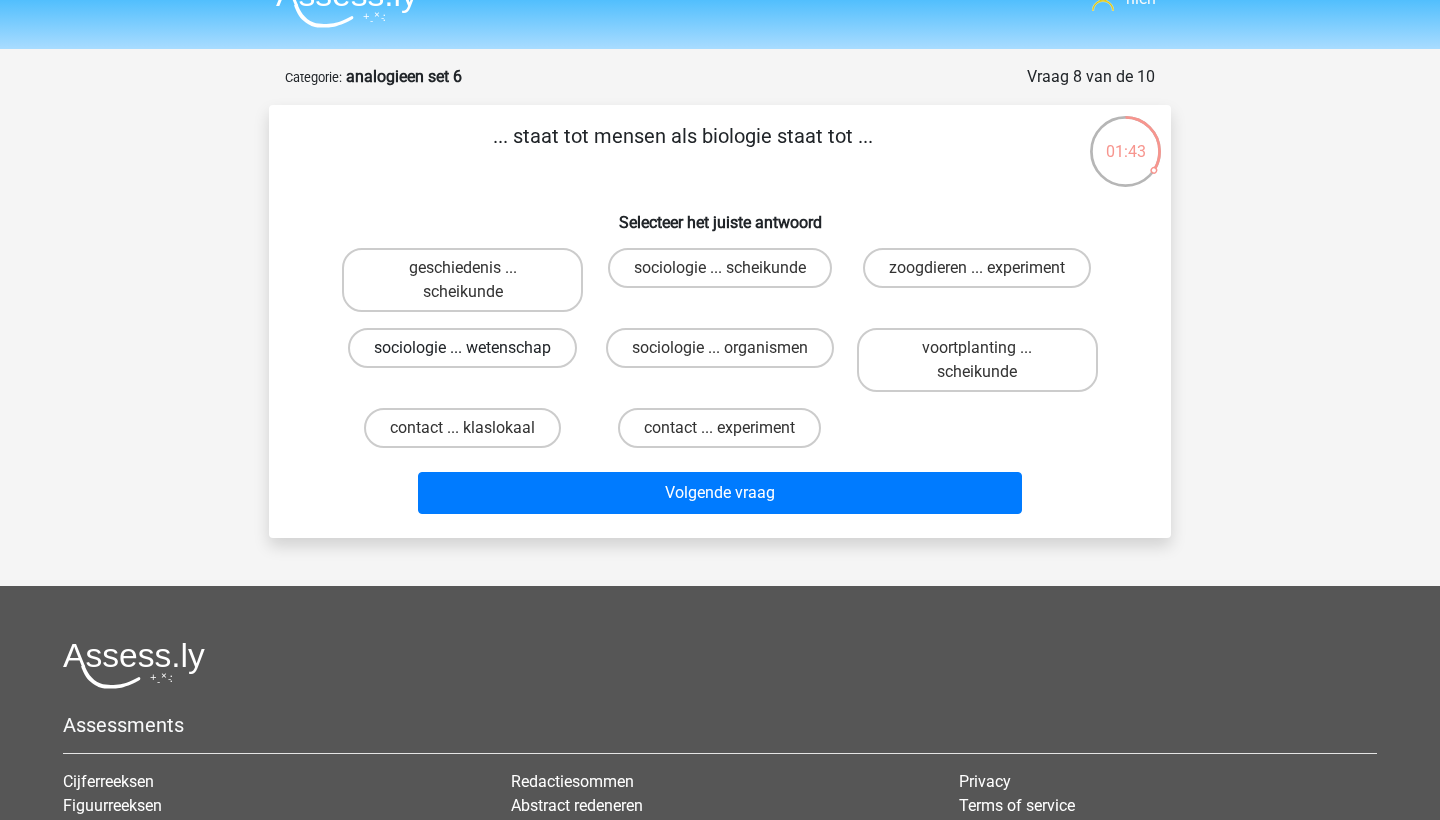 click on "sociologie ... wetenschap" at bounding box center [462, 348] 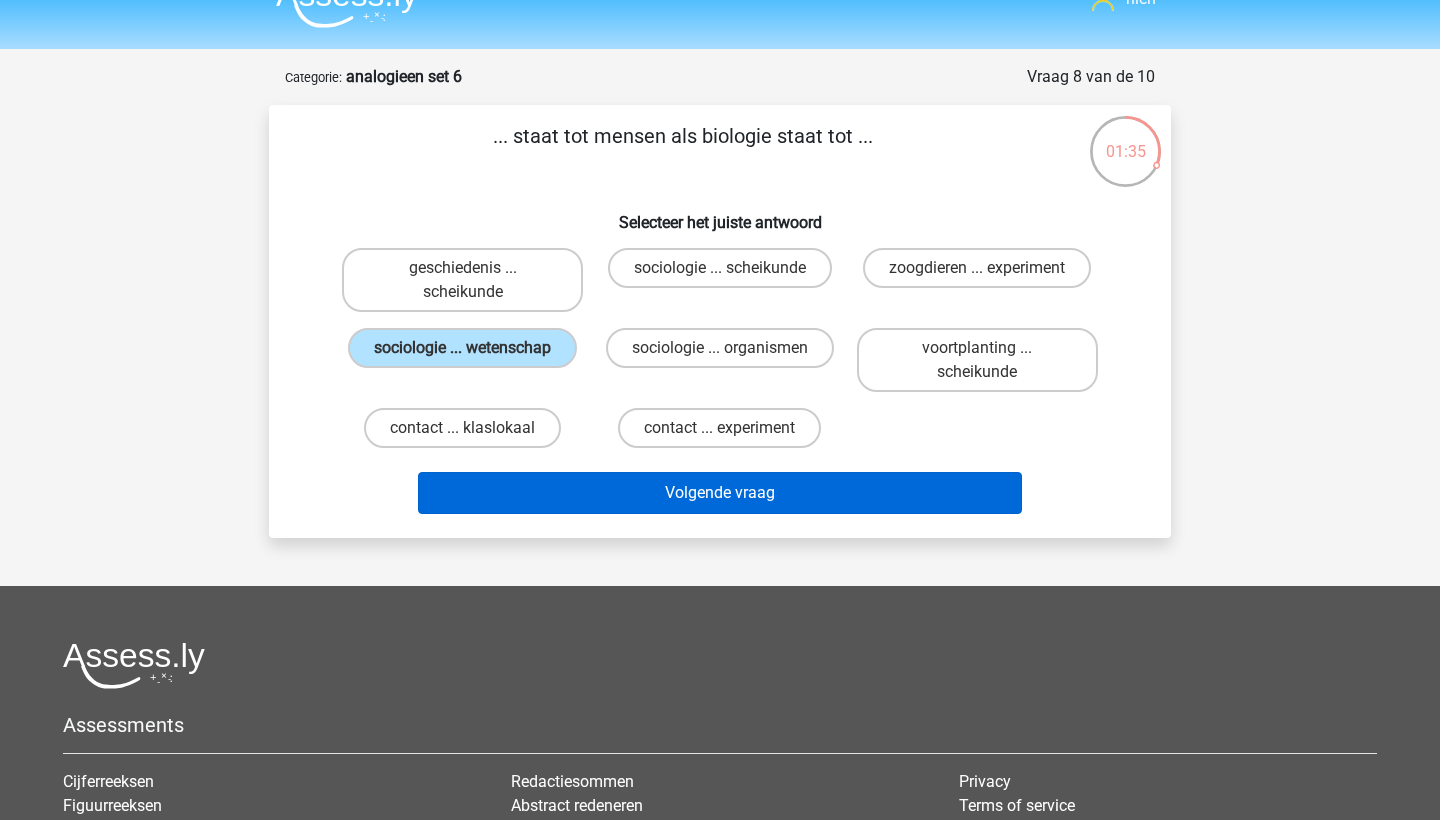 click on "Volgende vraag" at bounding box center (720, 493) 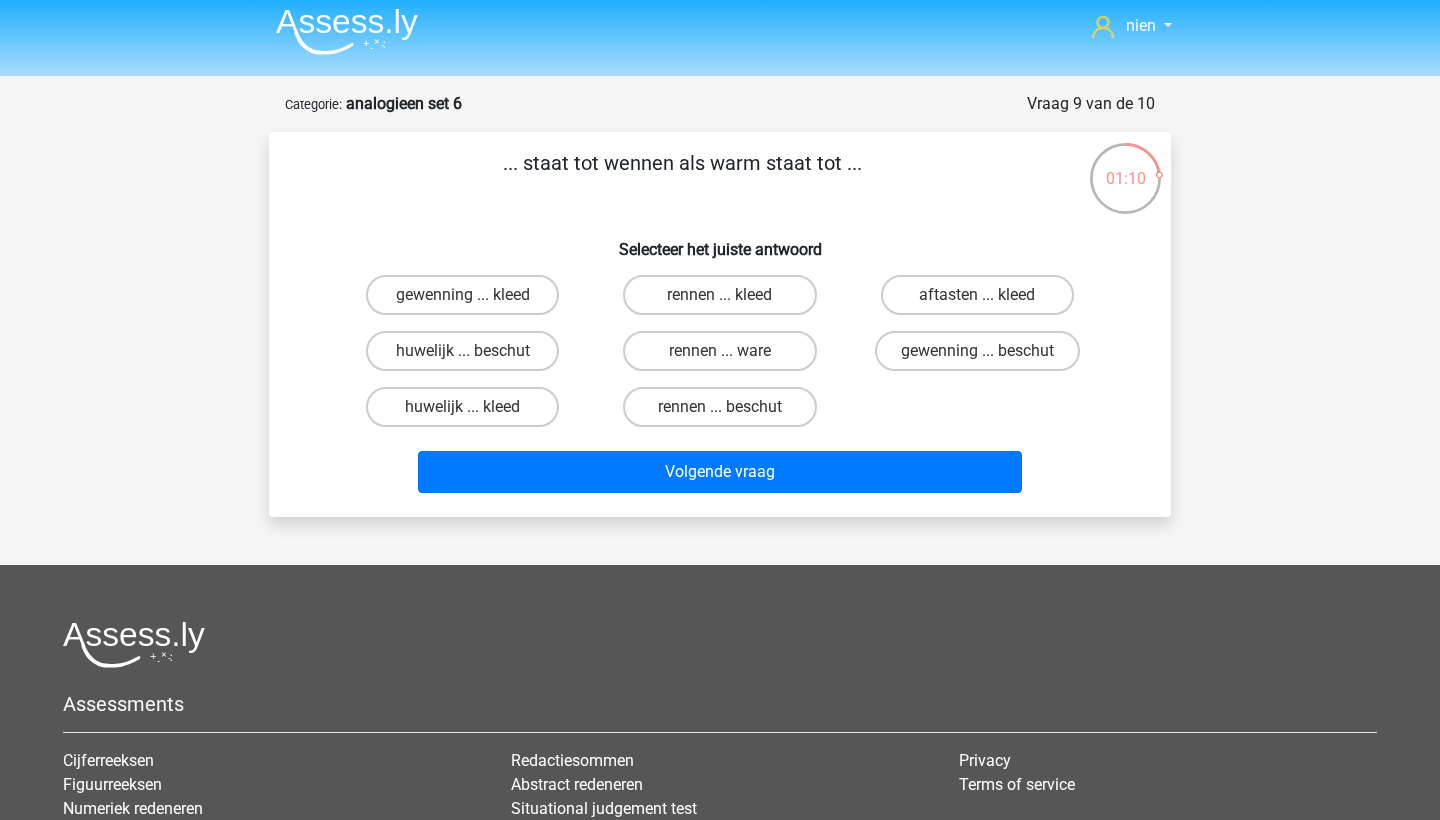scroll, scrollTop: 8, scrollLeft: 0, axis: vertical 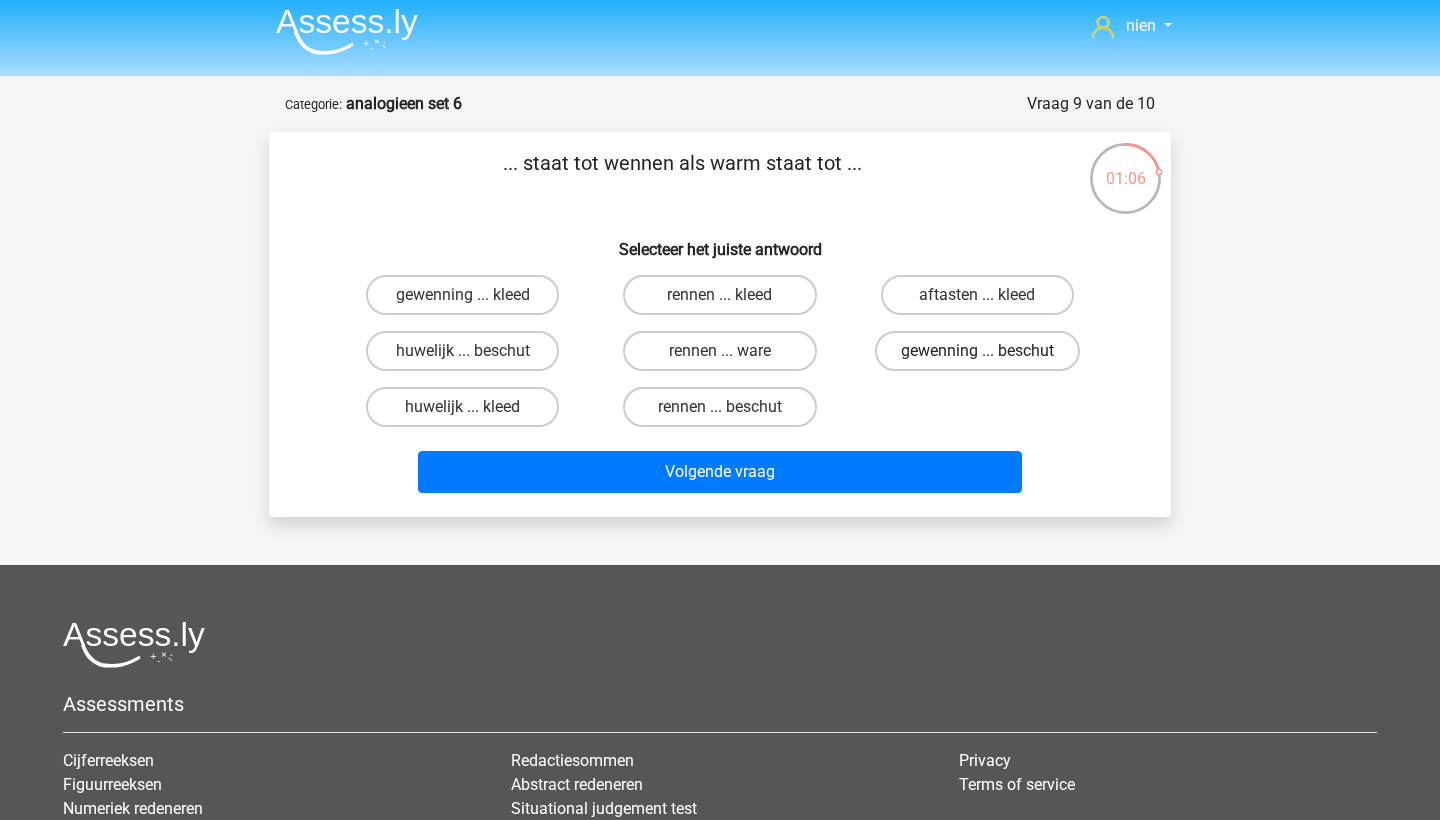 click on "gewenning ... beschut" at bounding box center [977, 351] 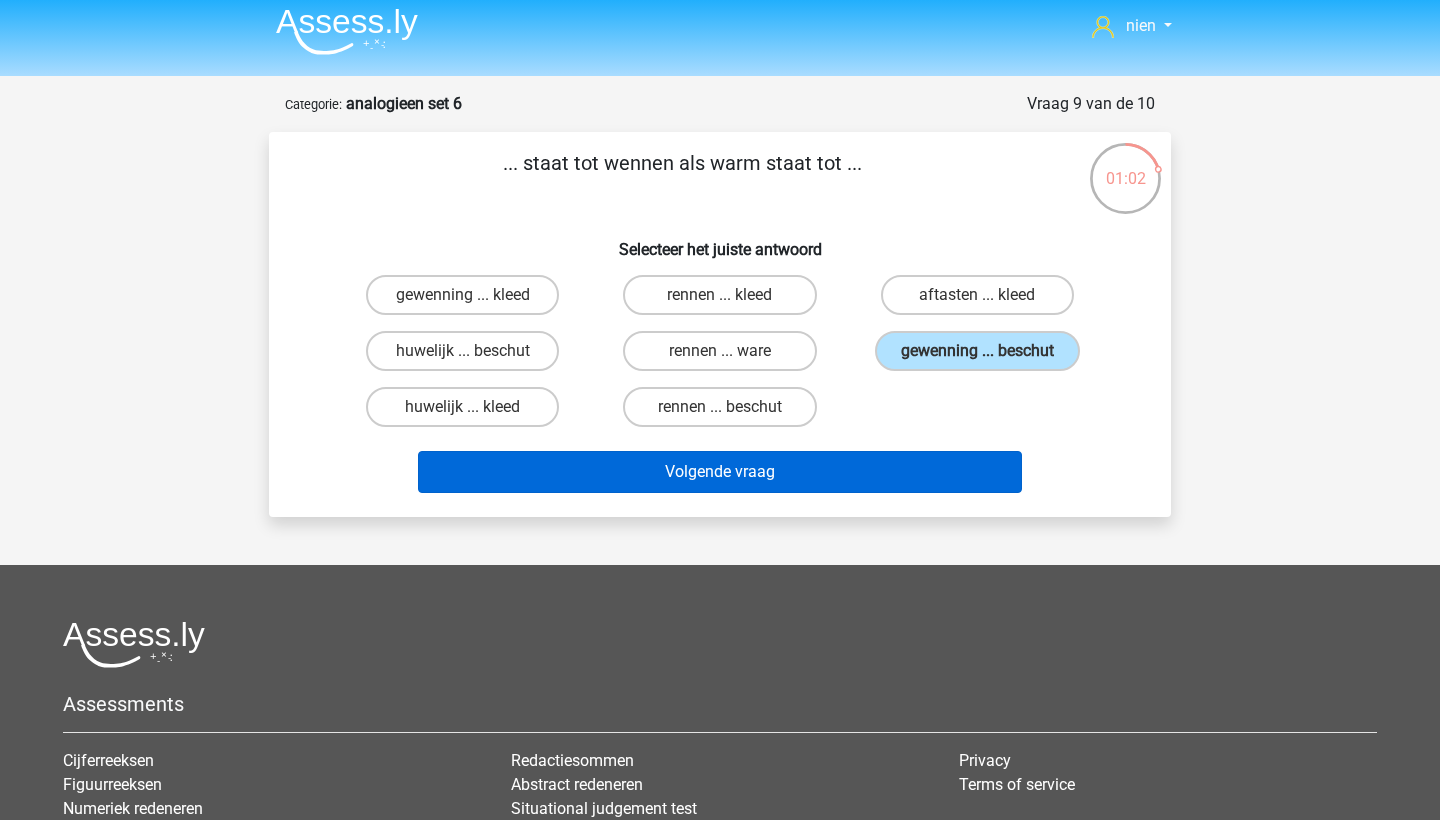 click on "Volgende vraag" at bounding box center [720, 472] 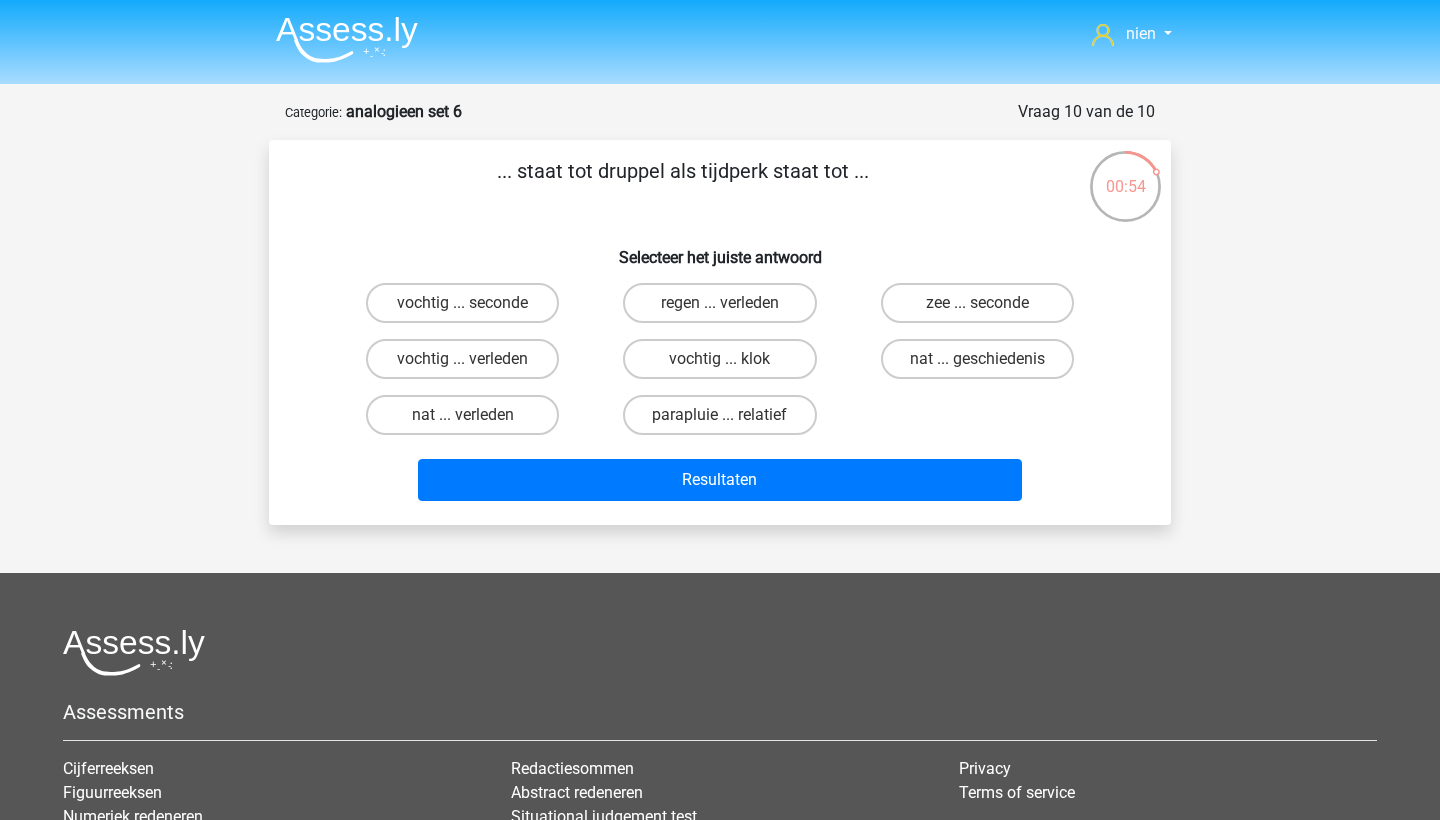 scroll, scrollTop: 0, scrollLeft: 0, axis: both 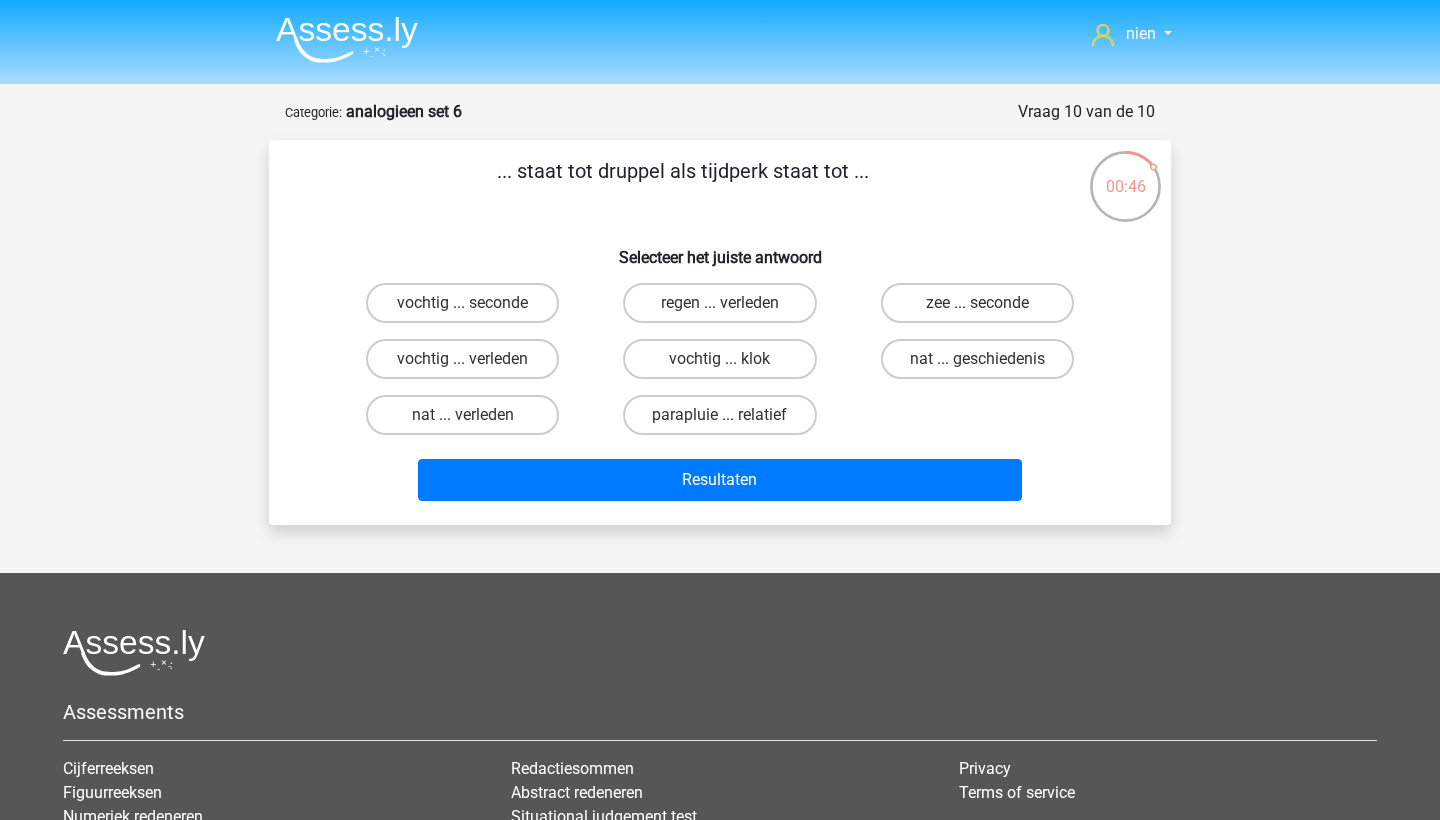 click on "regen ... verleden" at bounding box center (726, 309) 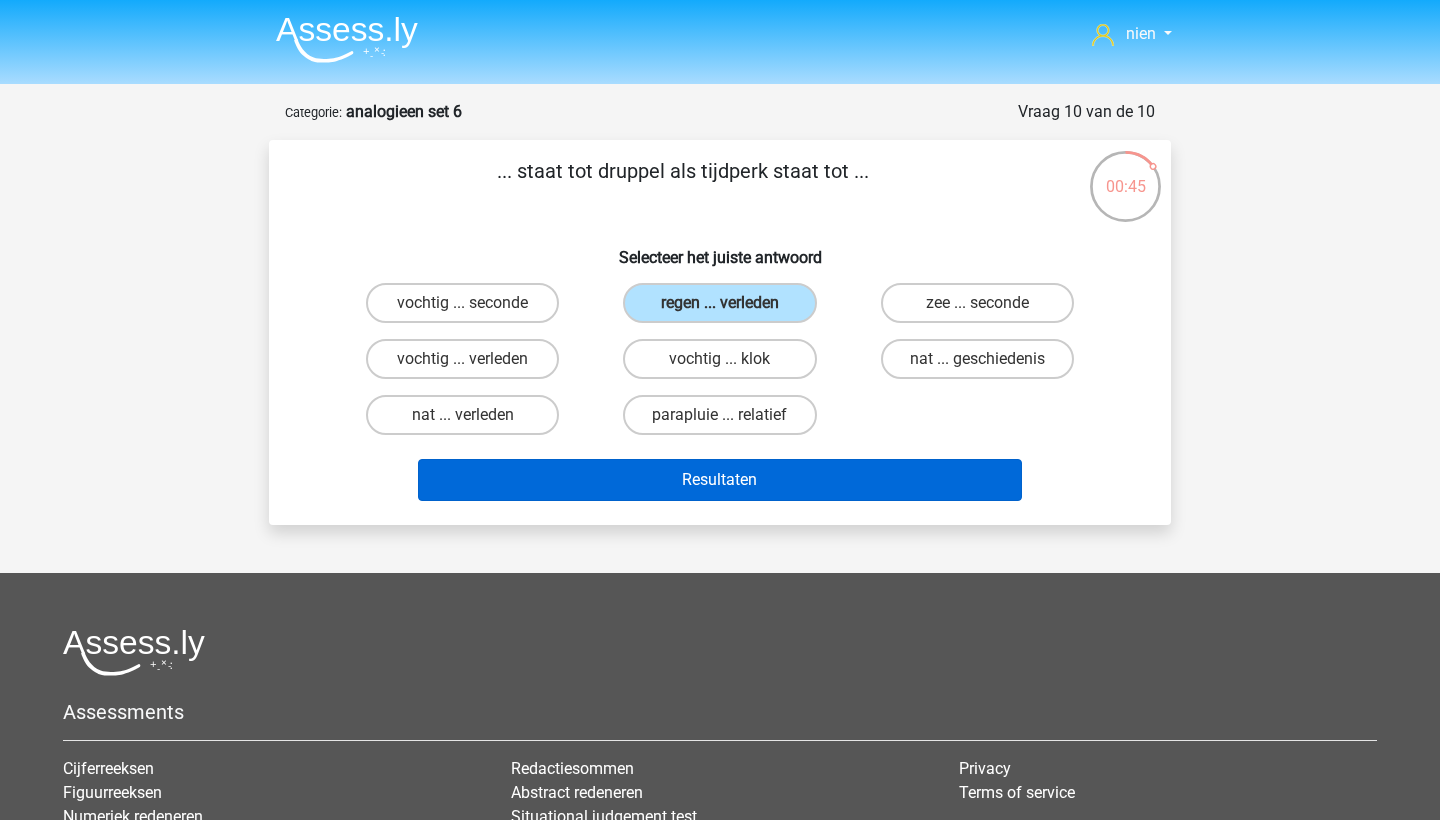 click on "Resultaten" at bounding box center (720, 480) 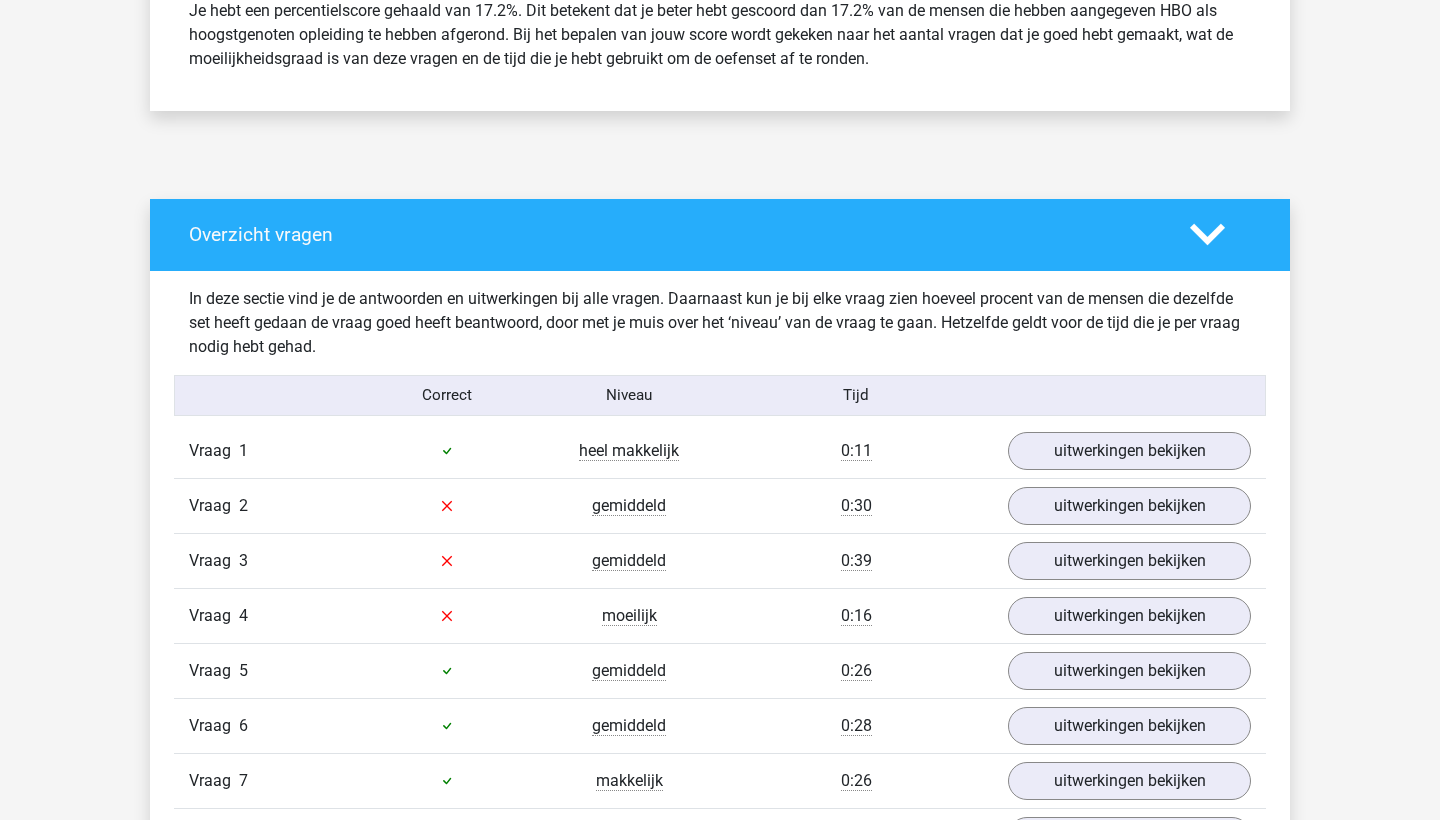 scroll, scrollTop: 911, scrollLeft: 0, axis: vertical 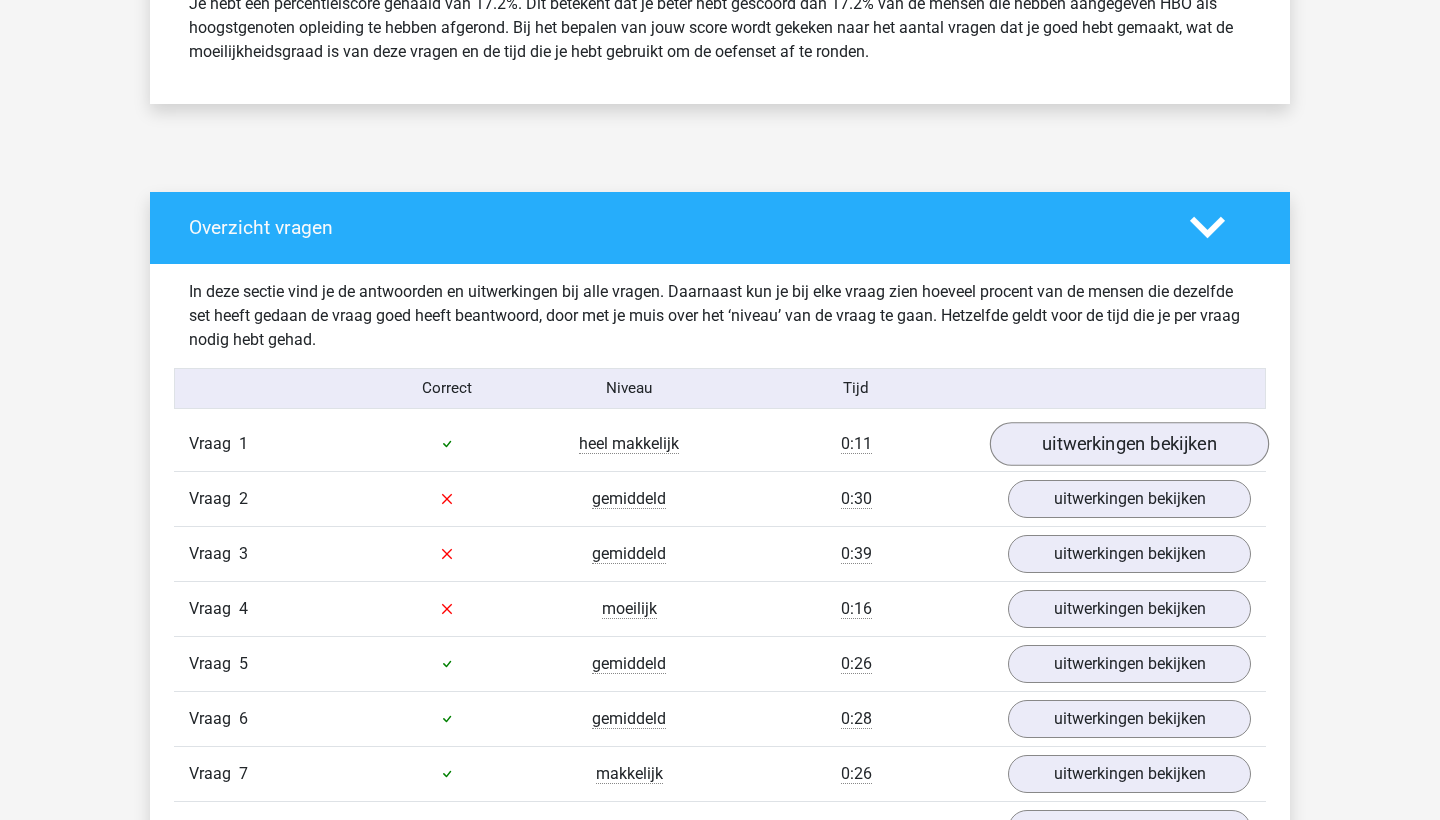 click on "uitwerkingen bekijken" at bounding box center [1129, 444] 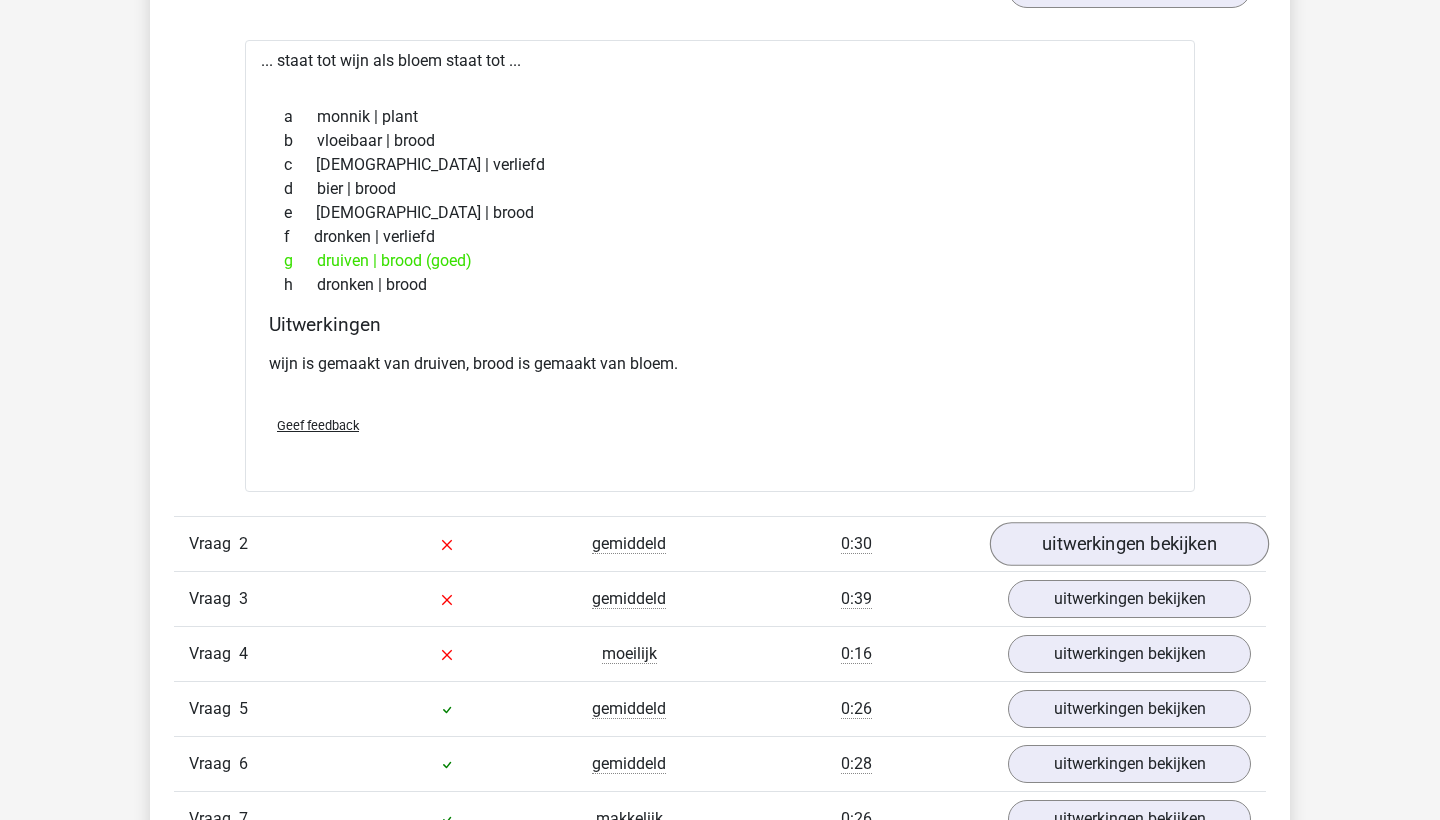 scroll, scrollTop: 1374, scrollLeft: 0, axis: vertical 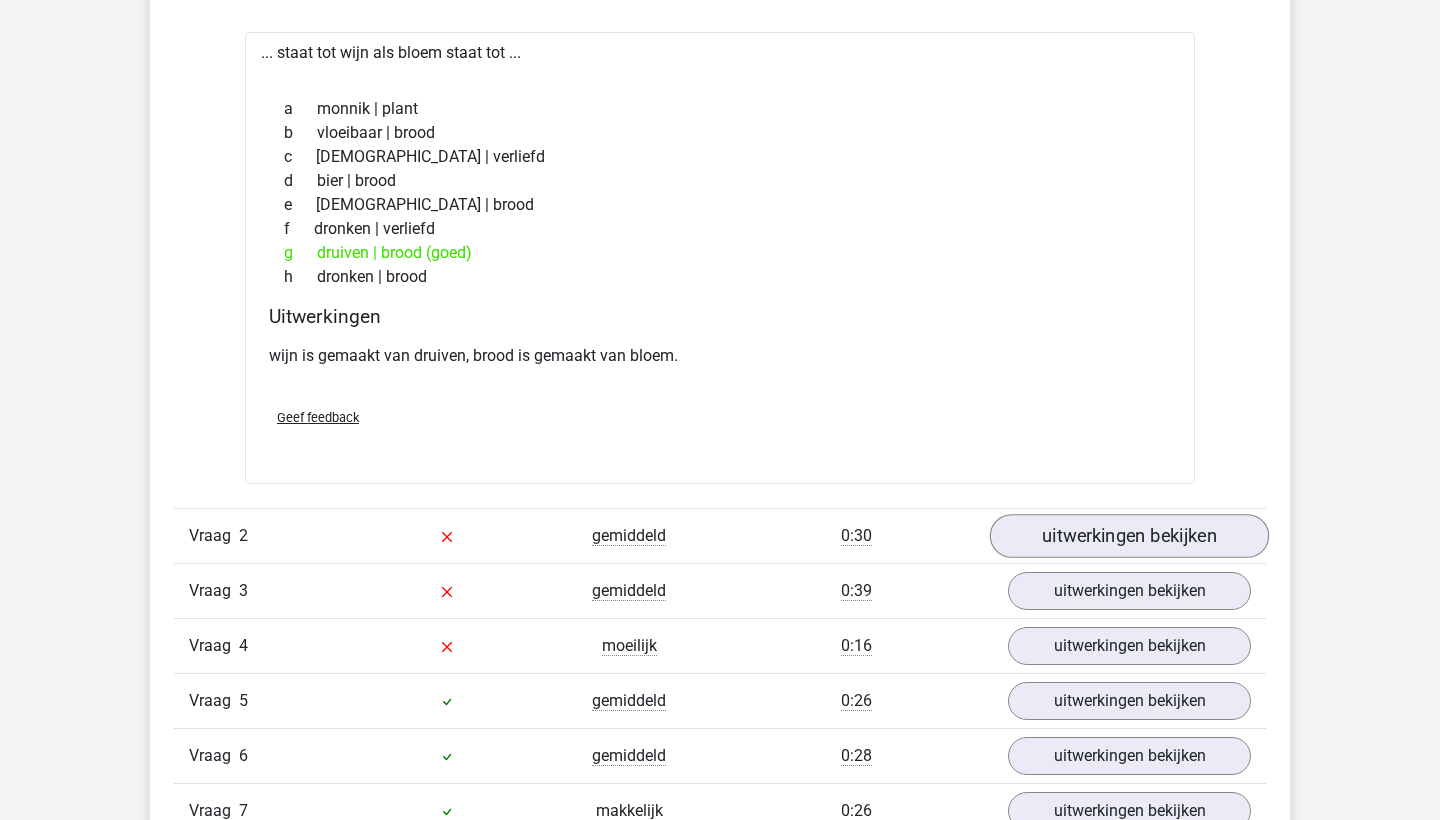 click on "uitwerkingen bekijken" at bounding box center (1129, 536) 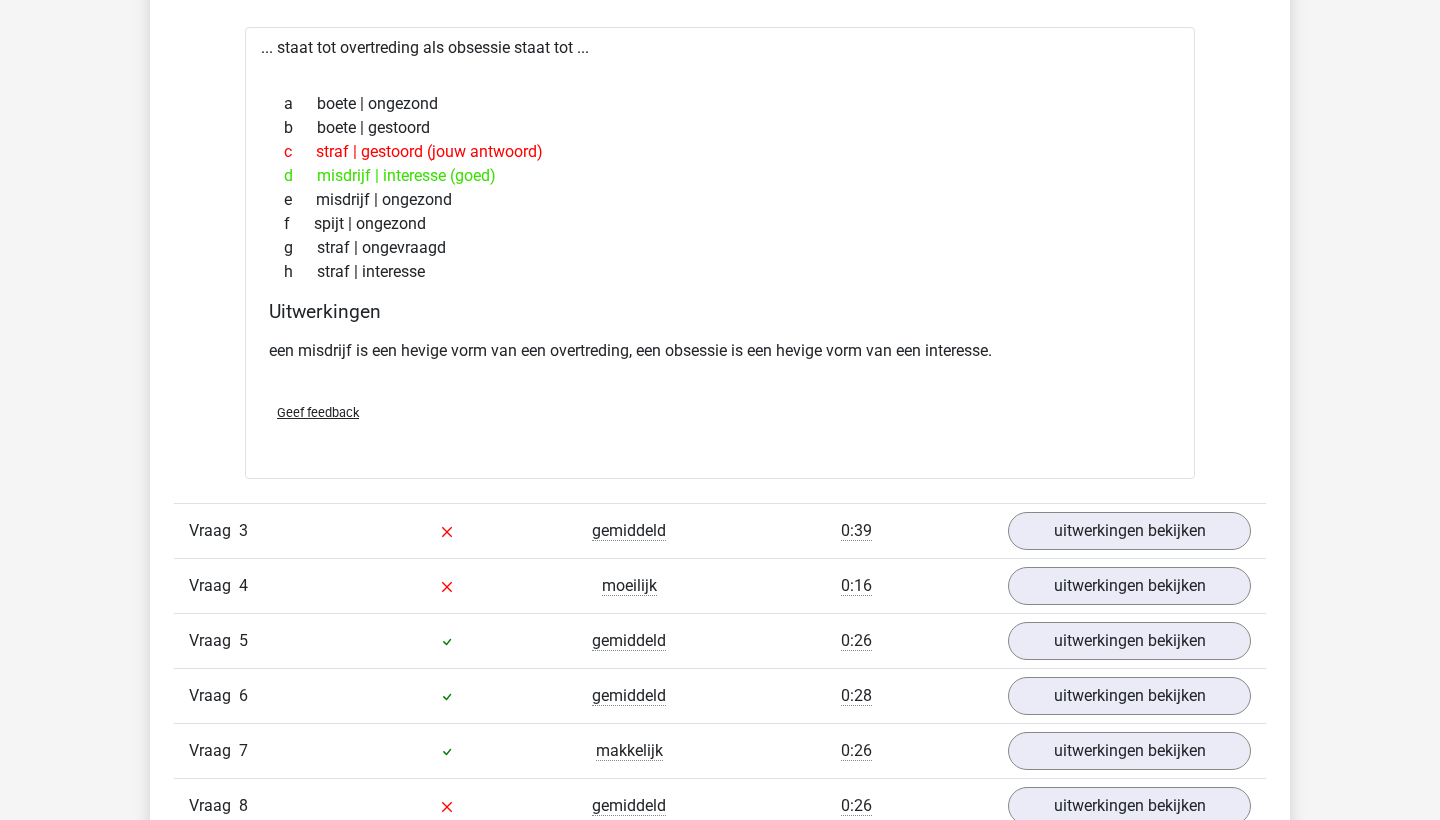 scroll, scrollTop: 1942, scrollLeft: 0, axis: vertical 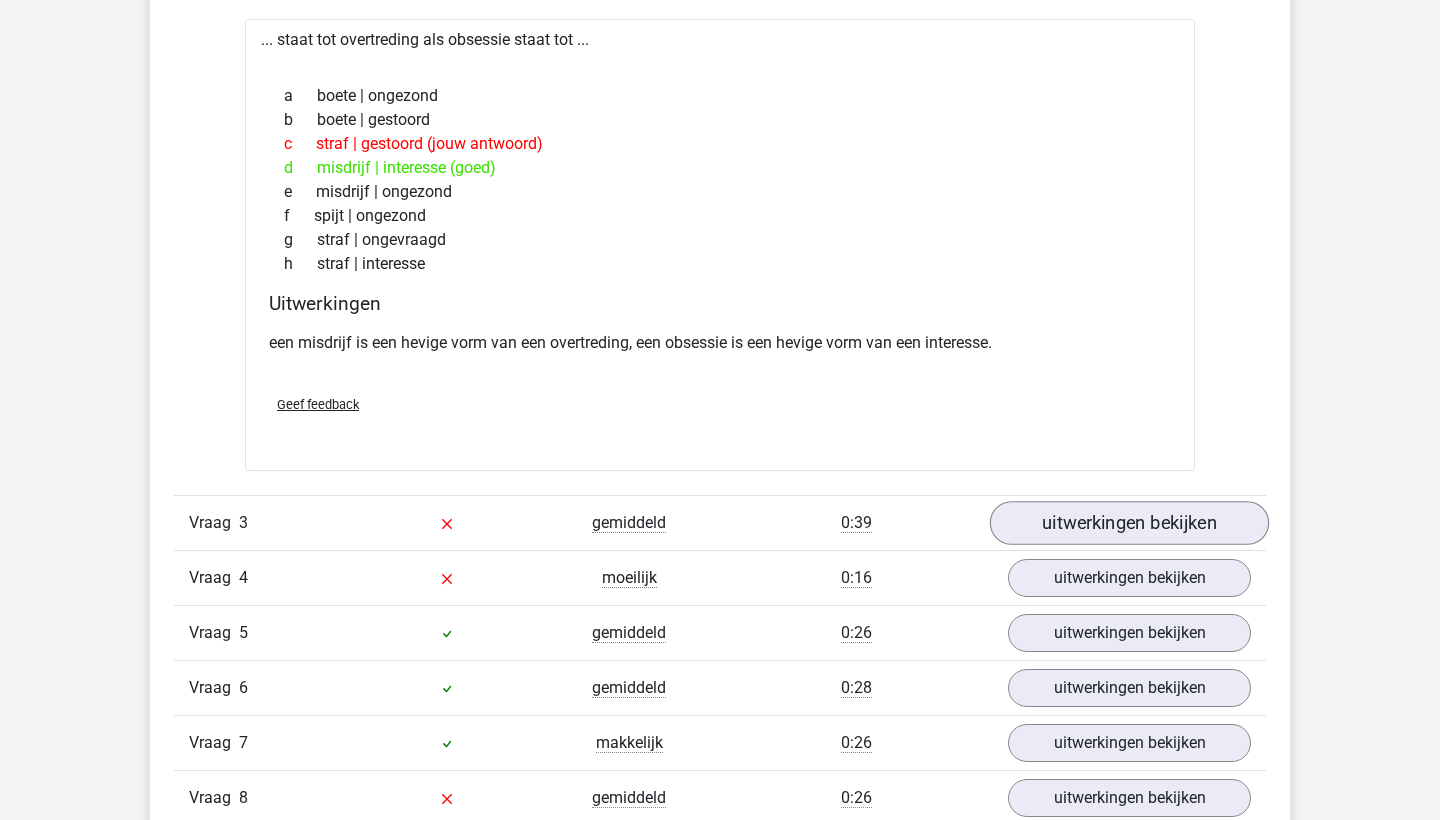 click on "uitwerkingen bekijken" at bounding box center (1129, 523) 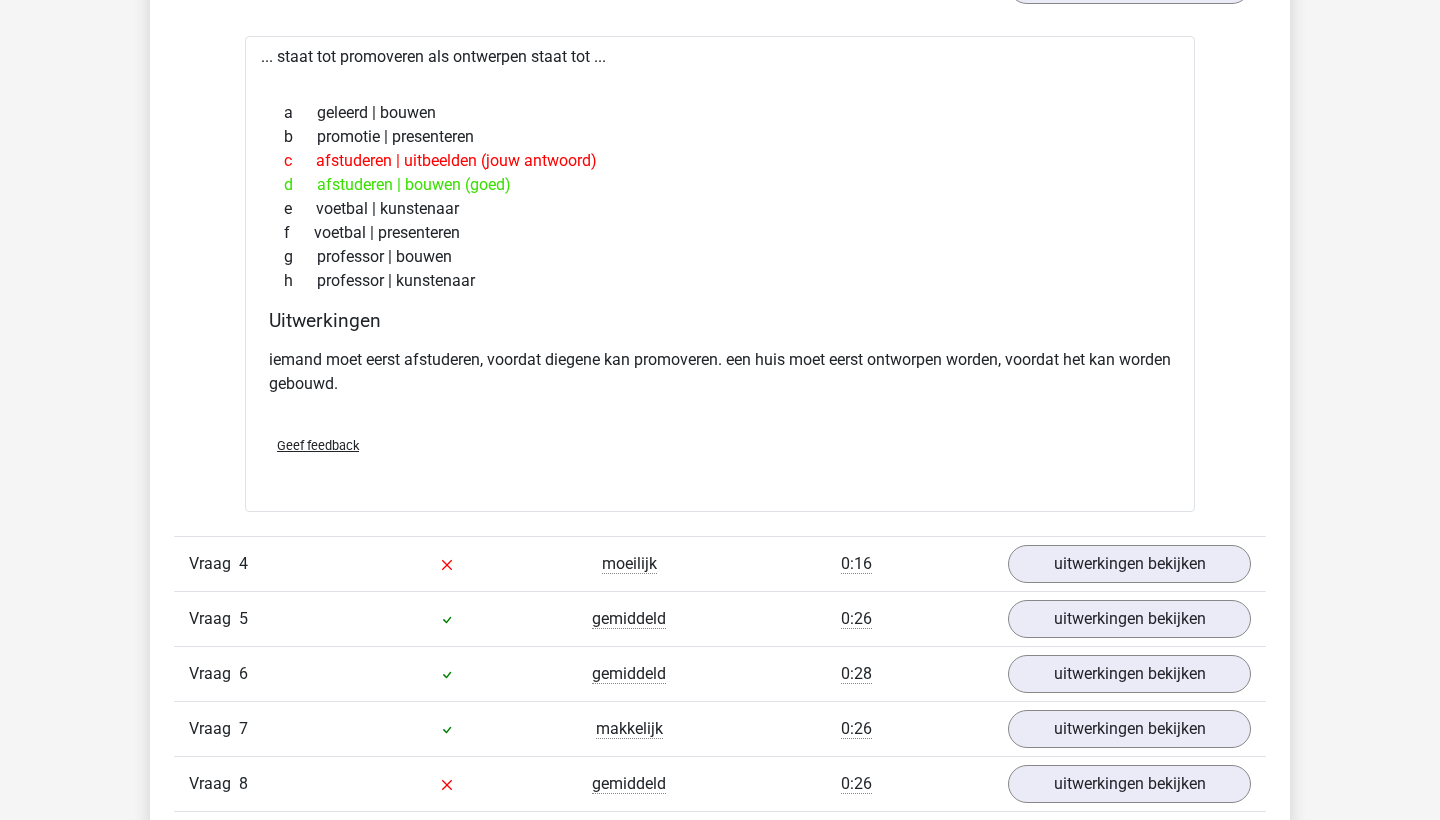 scroll, scrollTop: 2483, scrollLeft: 0, axis: vertical 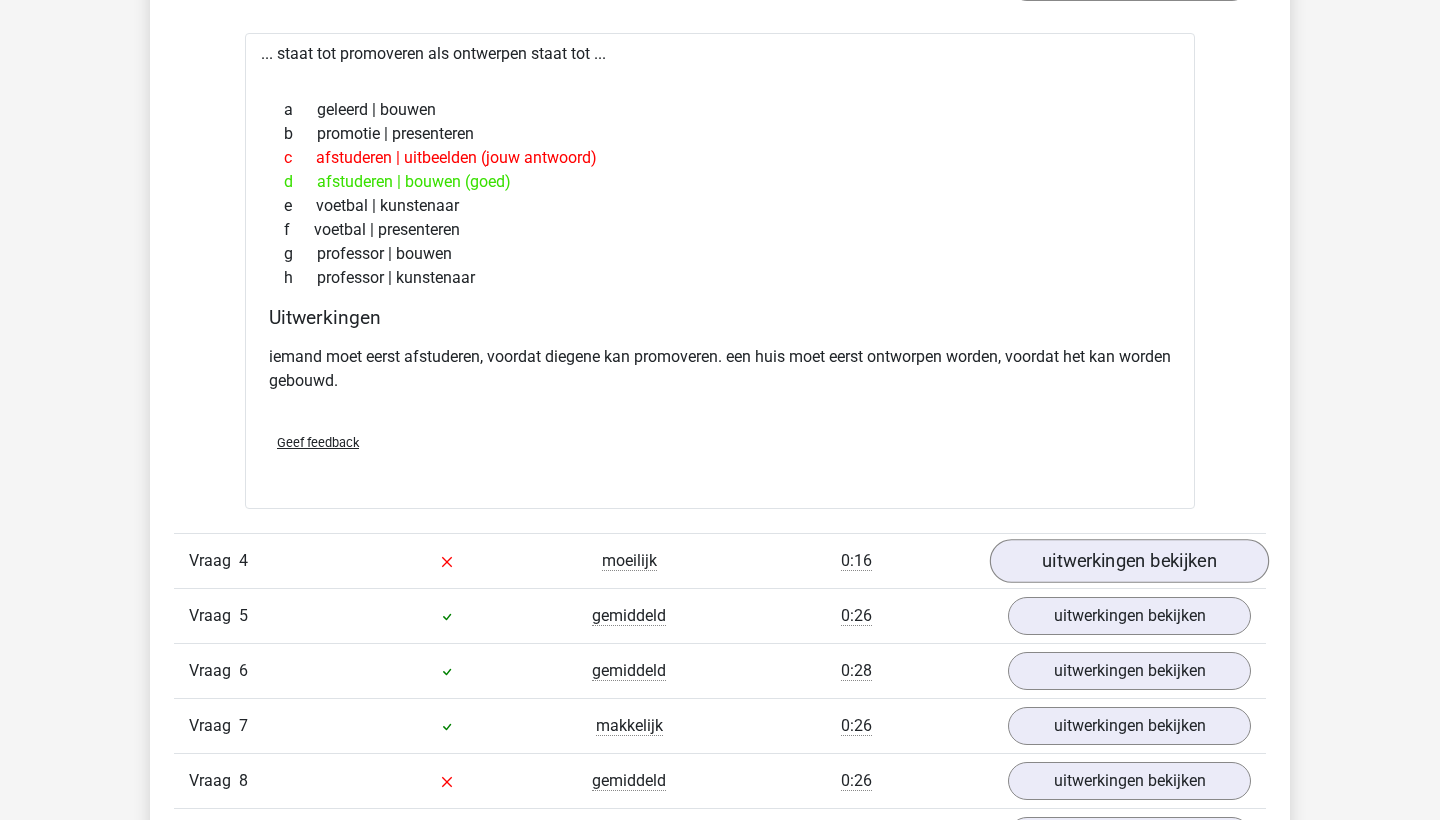 click on "uitwerkingen bekijken" at bounding box center (1129, 561) 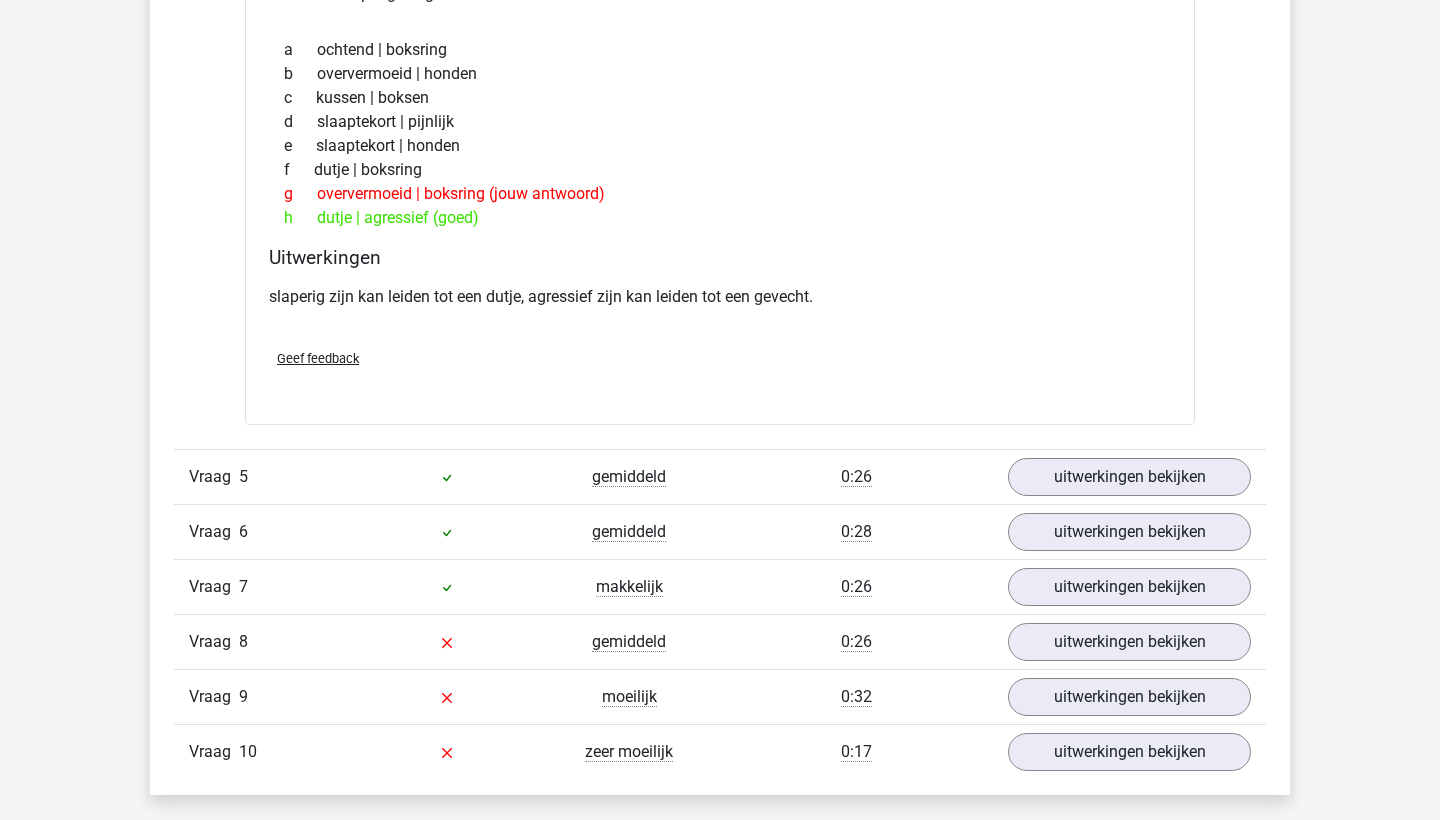 scroll, scrollTop: 3126, scrollLeft: 0, axis: vertical 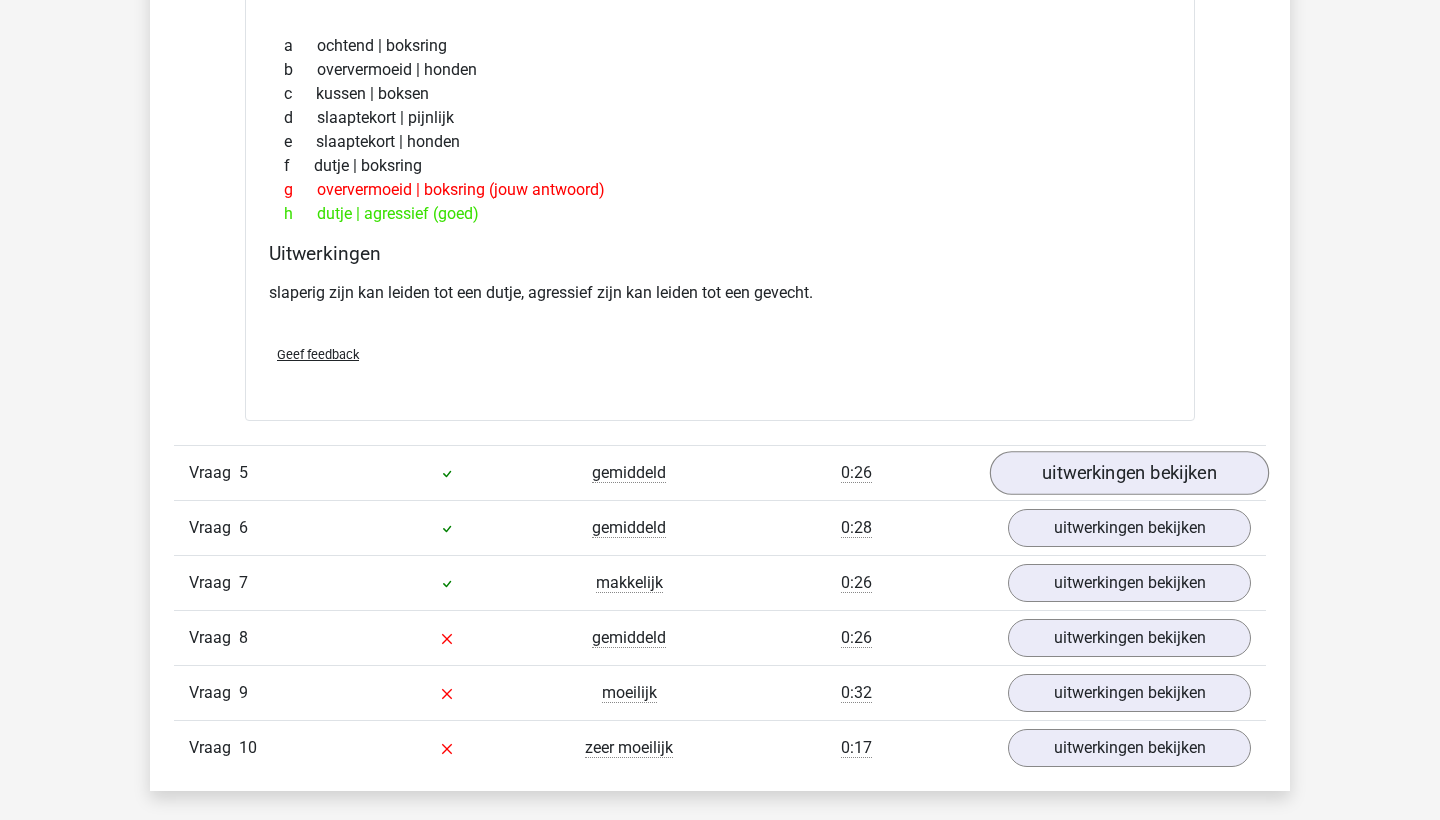 click on "uitwerkingen bekijken" at bounding box center [1129, 474] 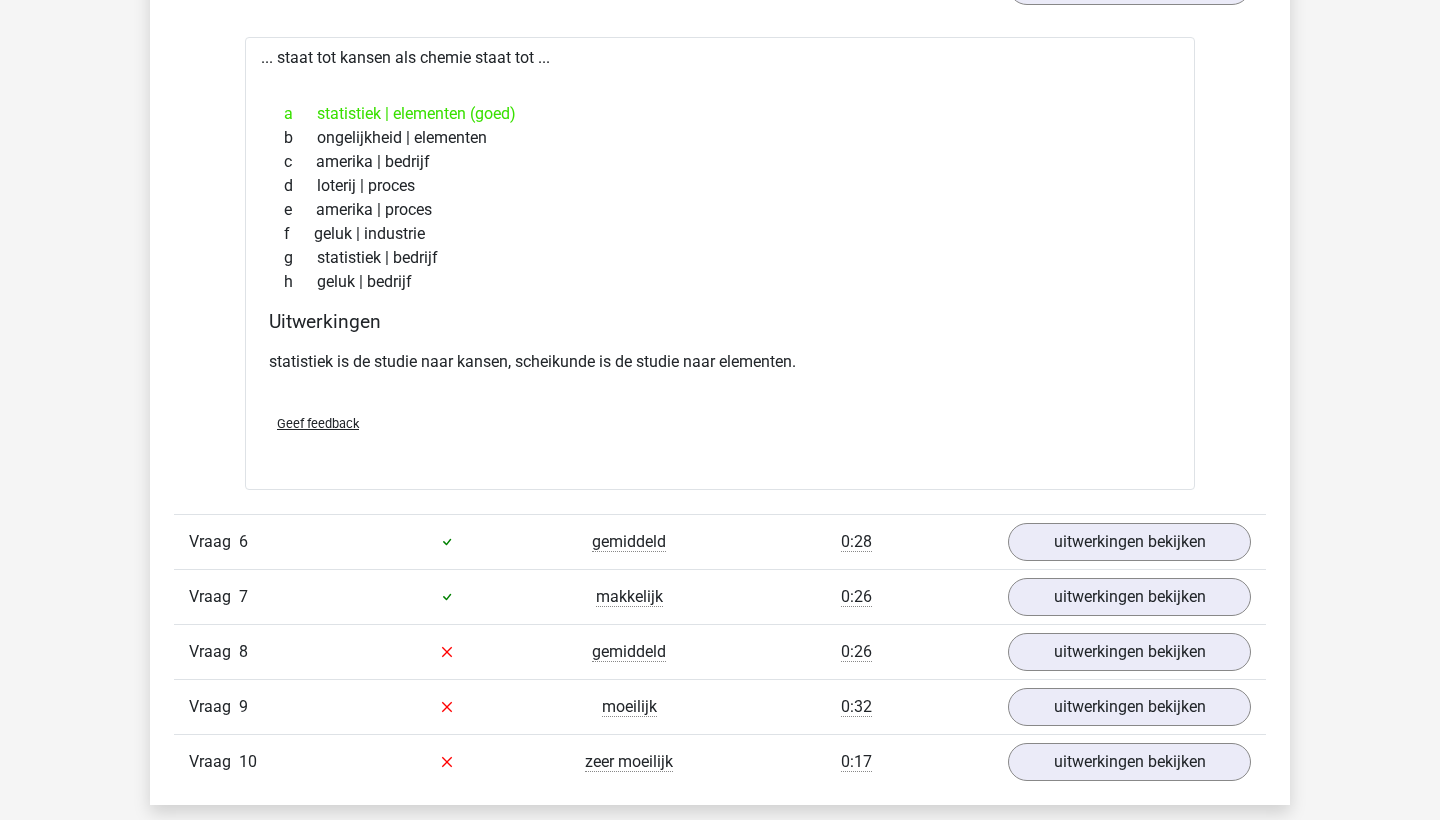 scroll, scrollTop: 3633, scrollLeft: 0, axis: vertical 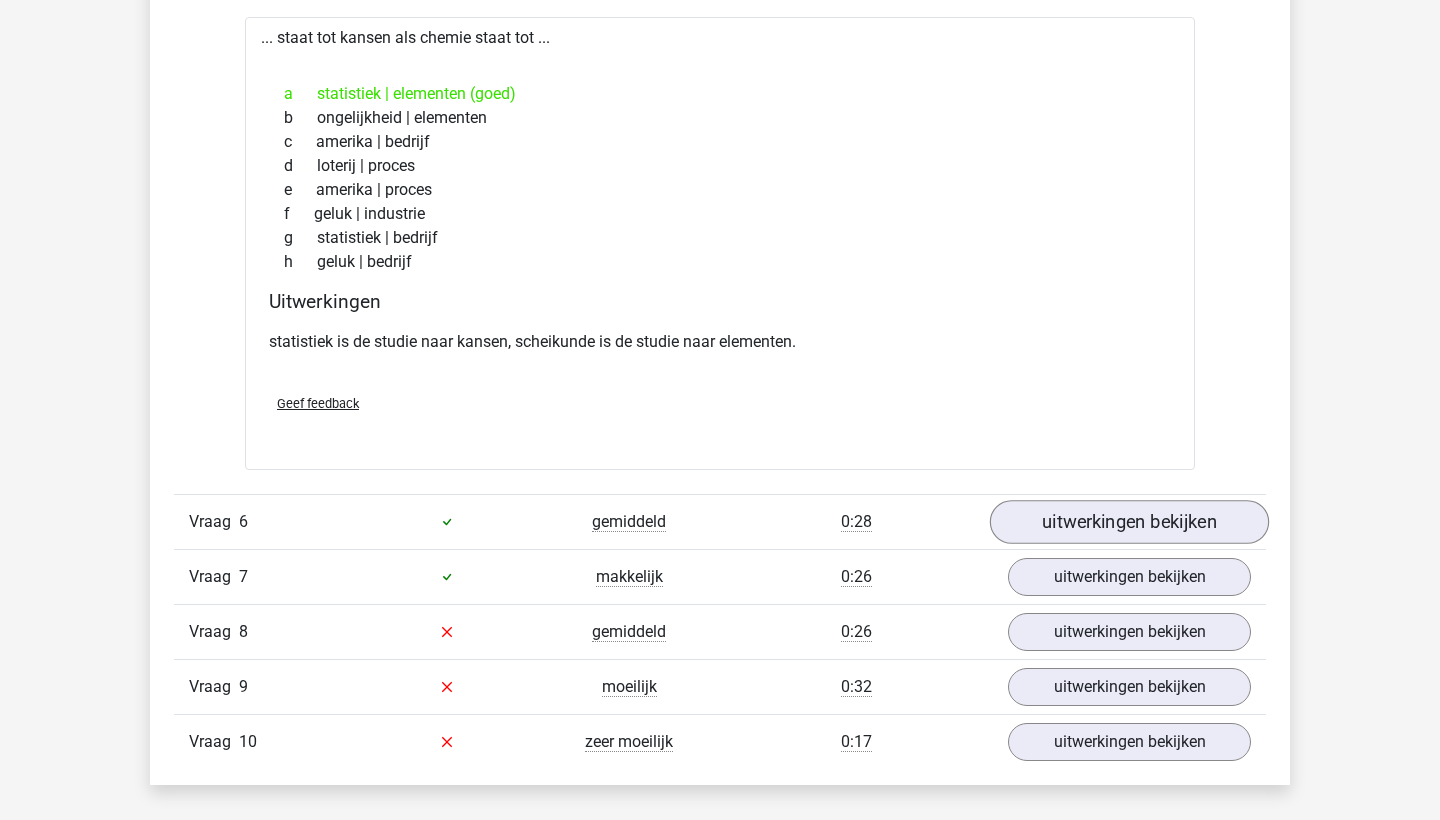 click on "uitwerkingen bekijken" at bounding box center (1129, 522) 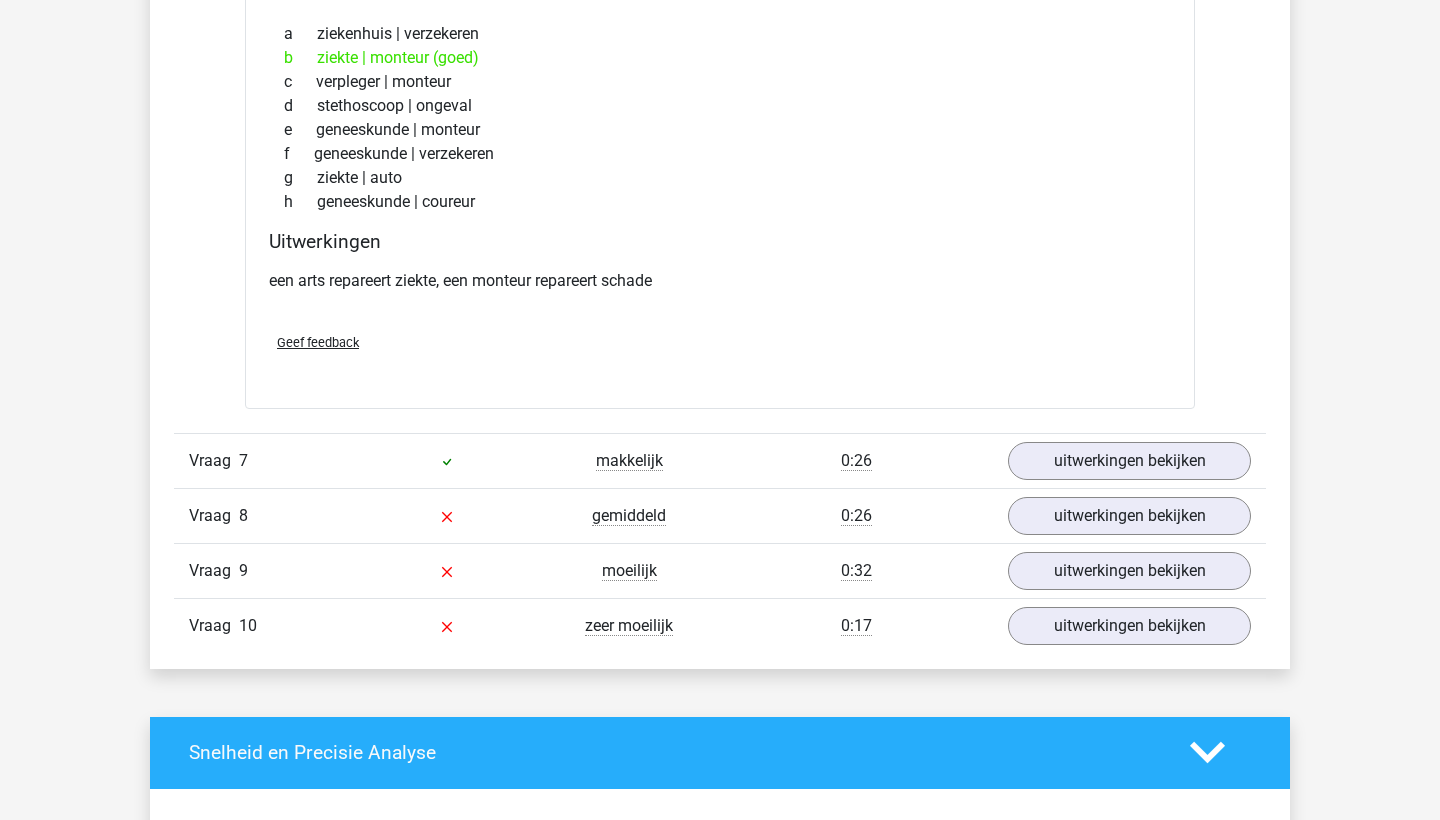 scroll, scrollTop: 4257, scrollLeft: 0, axis: vertical 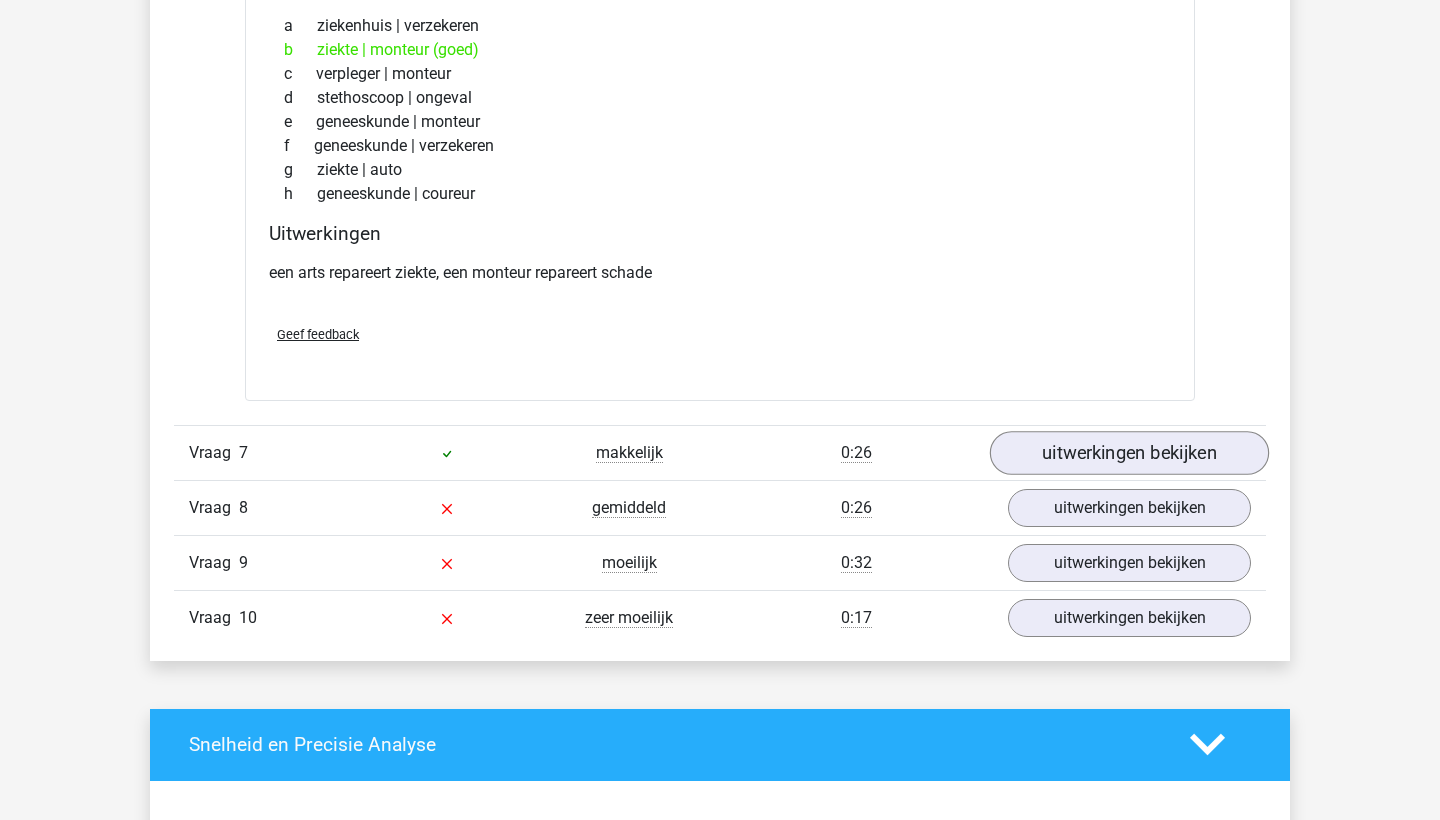 click on "uitwerkingen bekijken" at bounding box center (1129, 453) 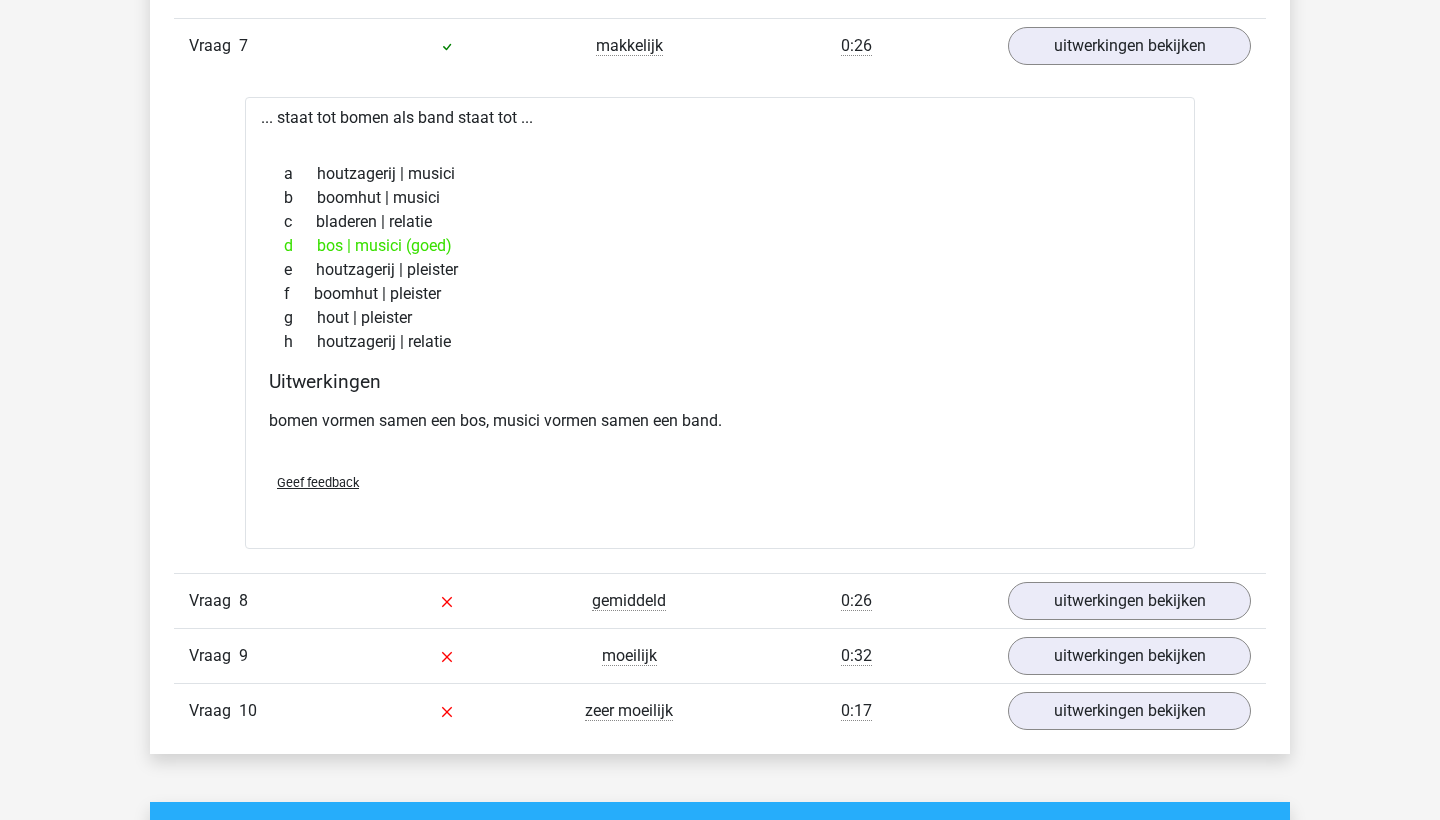scroll, scrollTop: 4711, scrollLeft: 0, axis: vertical 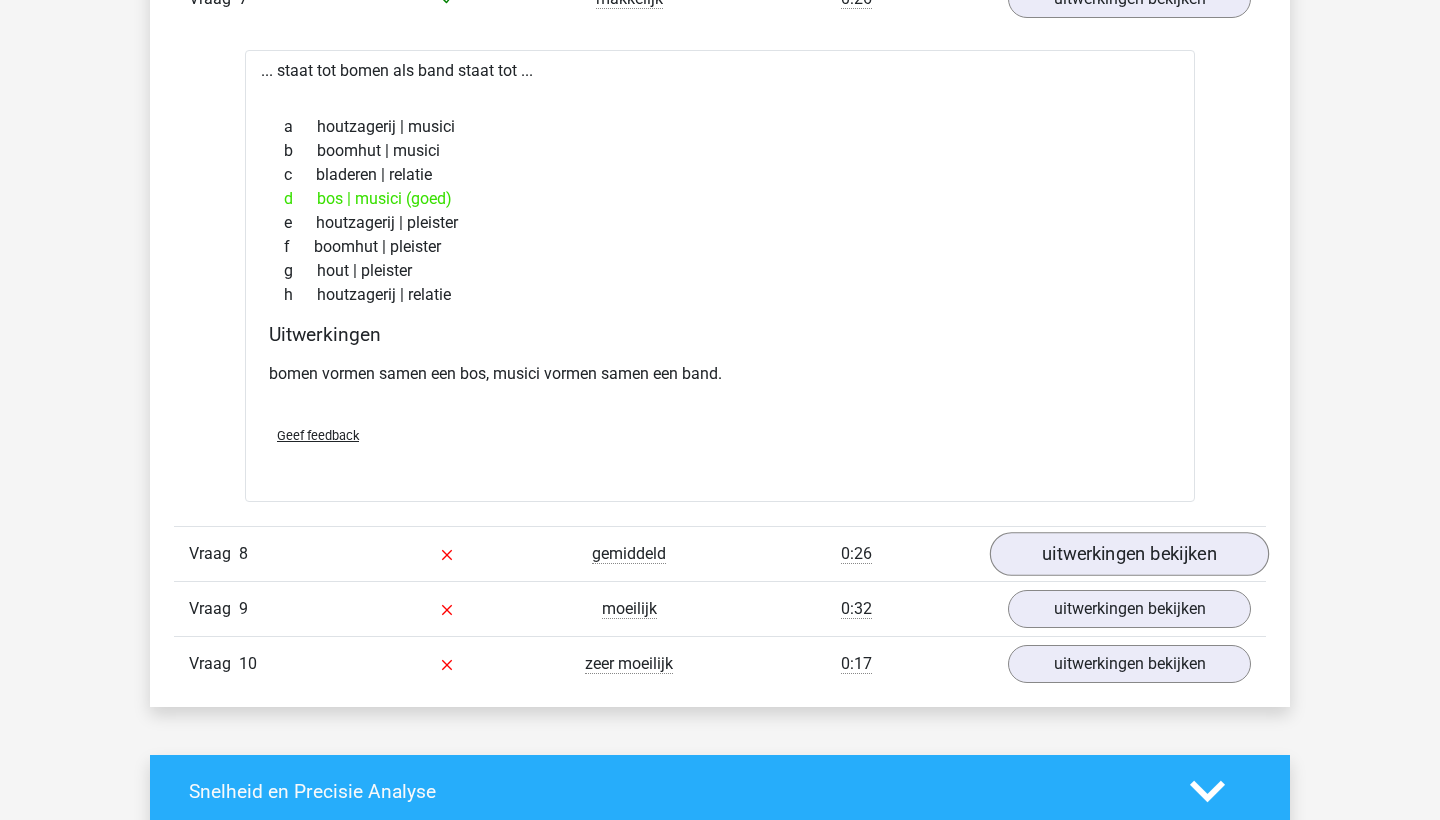 click on "uitwerkingen bekijken" at bounding box center (1129, 554) 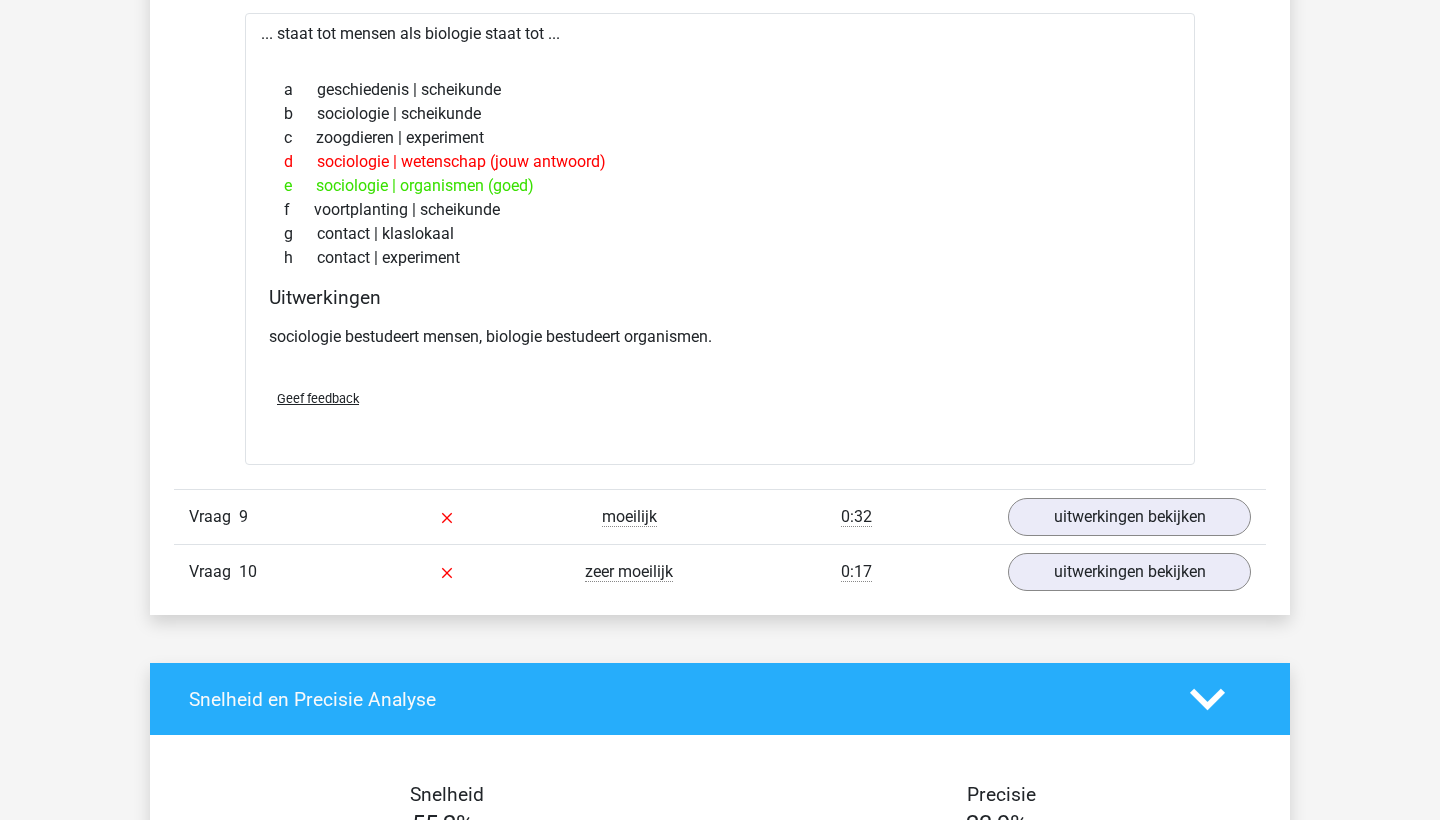 scroll, scrollTop: 5324, scrollLeft: 0, axis: vertical 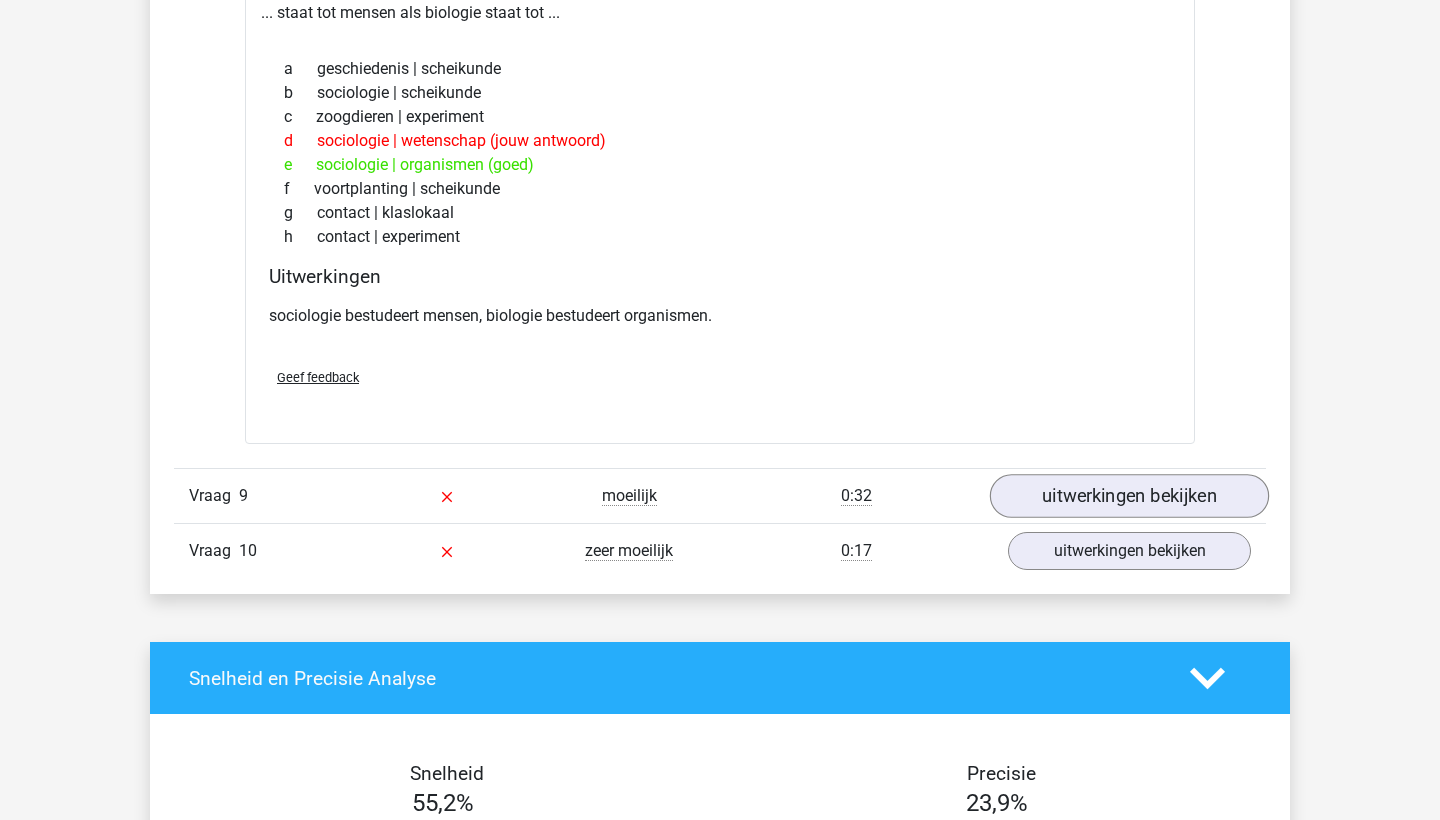 click on "uitwerkingen bekijken" at bounding box center (1129, 497) 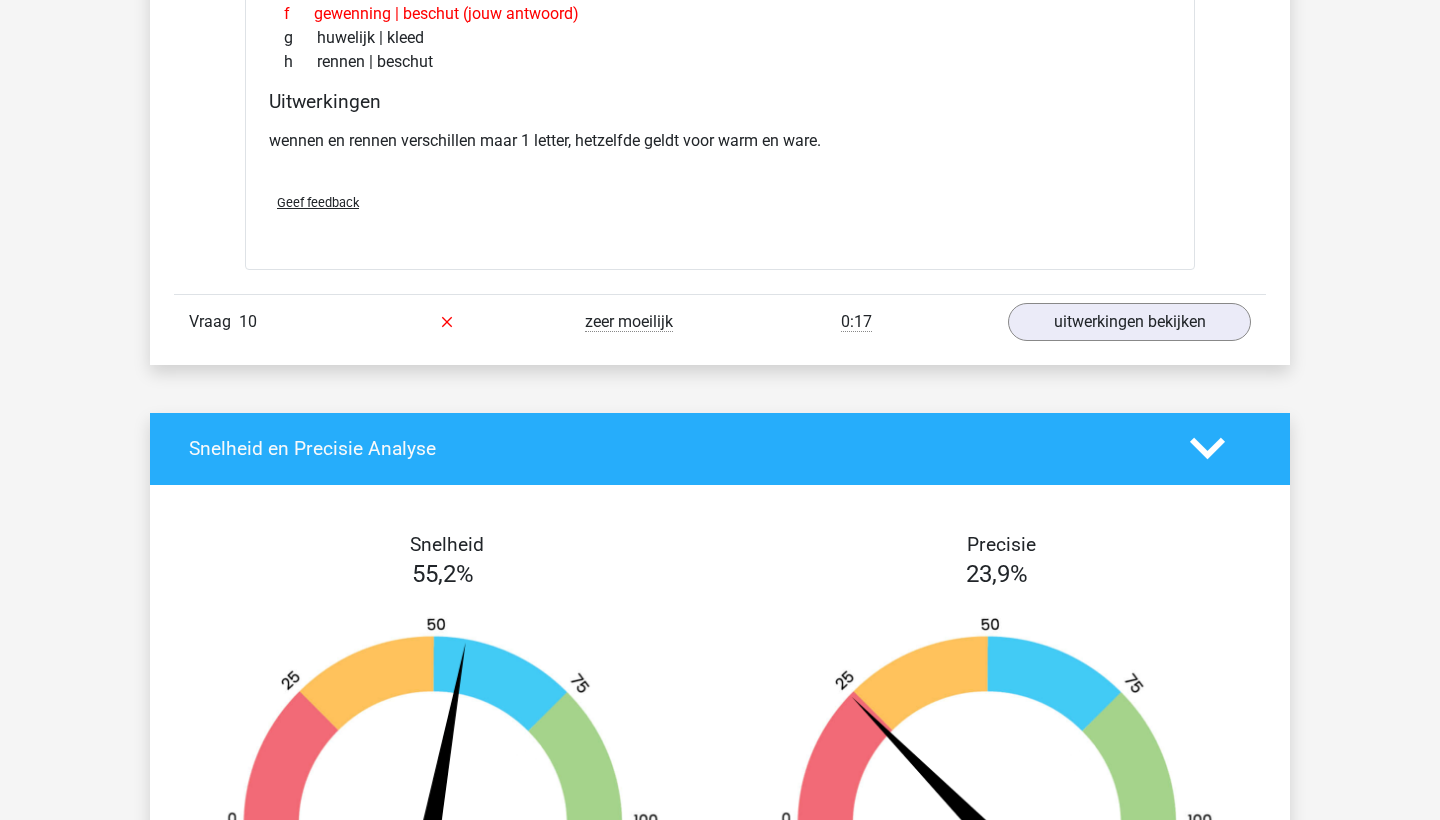 scroll, scrollTop: 6106, scrollLeft: 0, axis: vertical 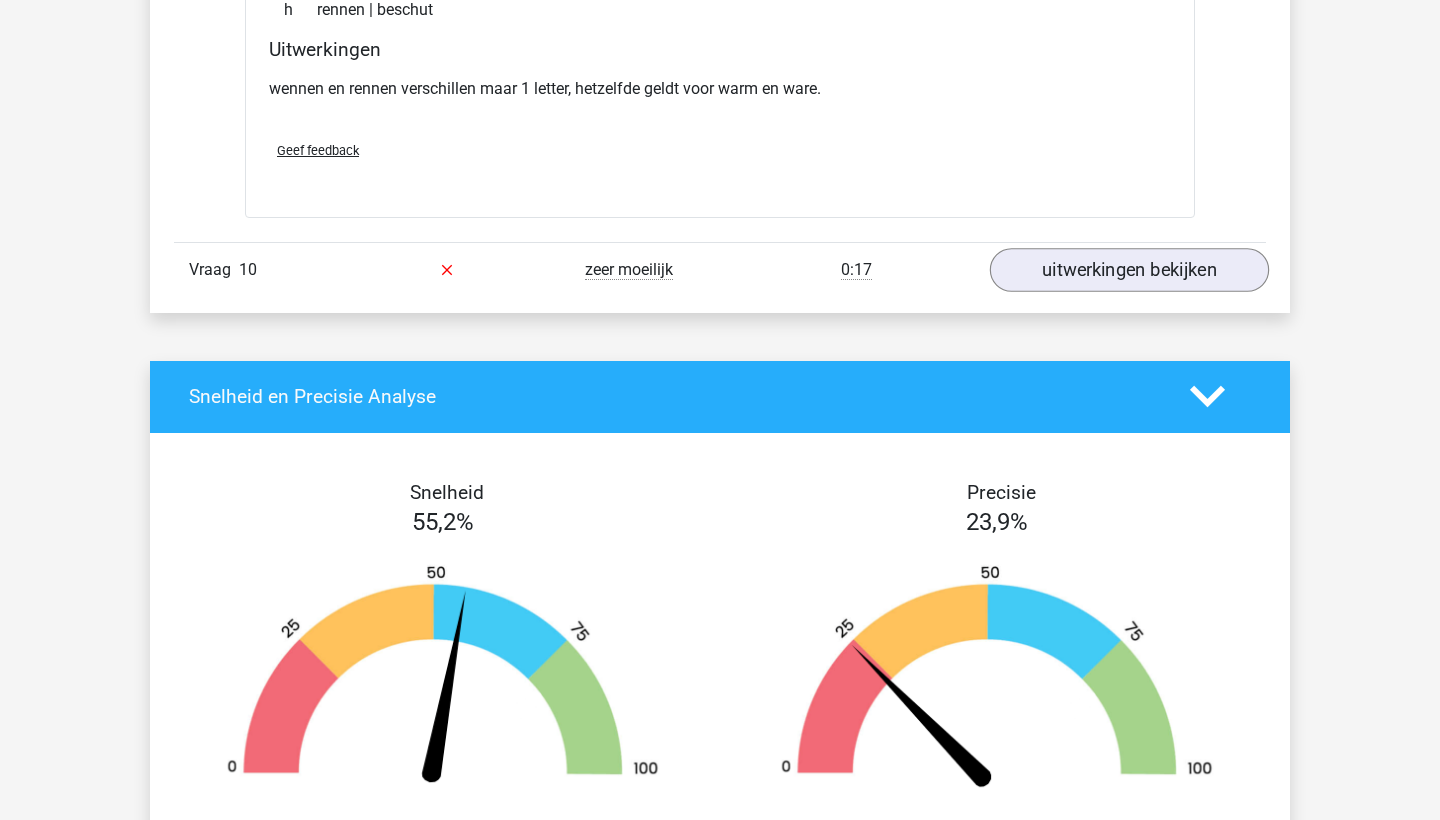 click on "uitwerkingen bekijken" at bounding box center [1129, 270] 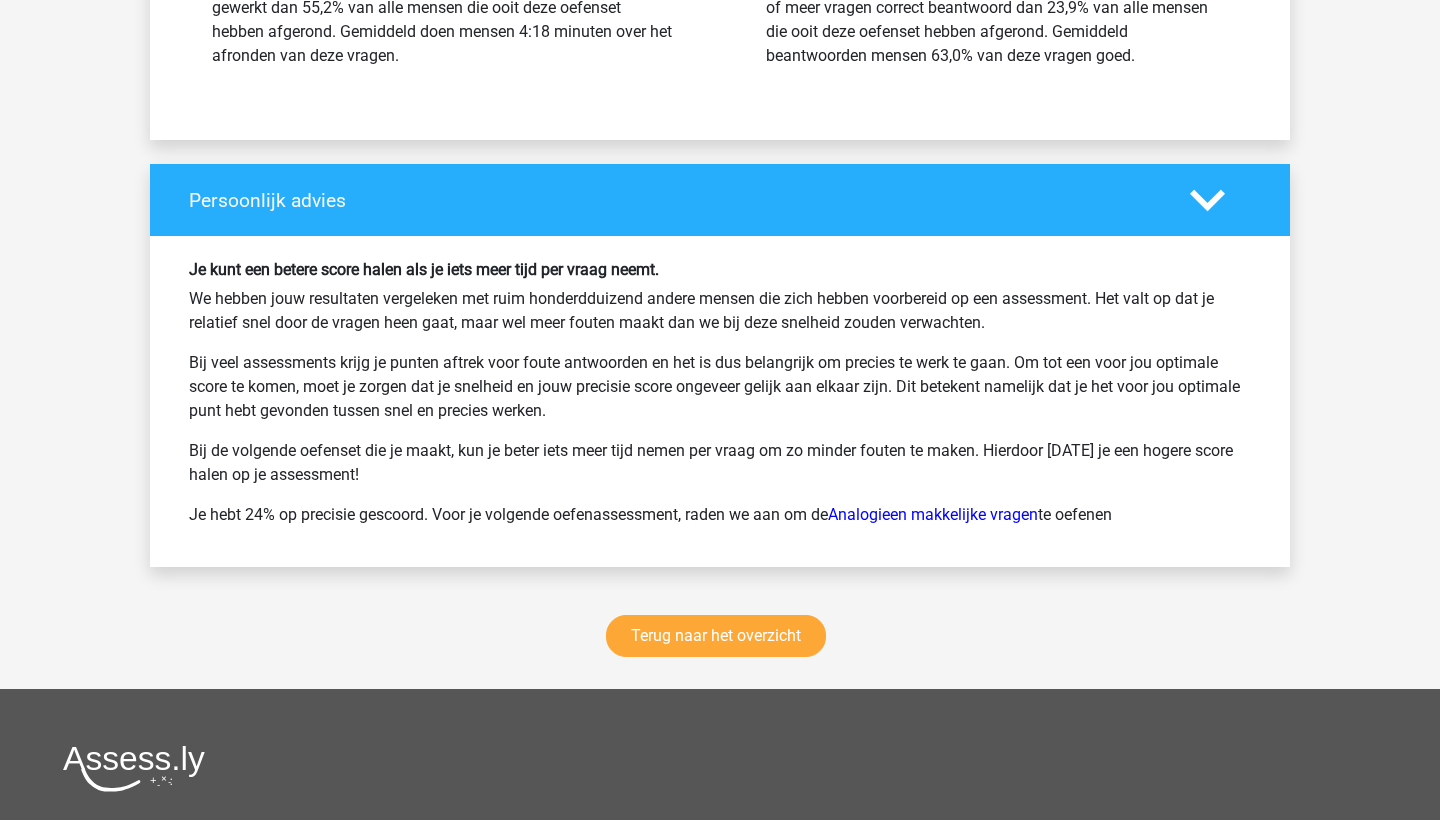 scroll, scrollTop: 7488, scrollLeft: 0, axis: vertical 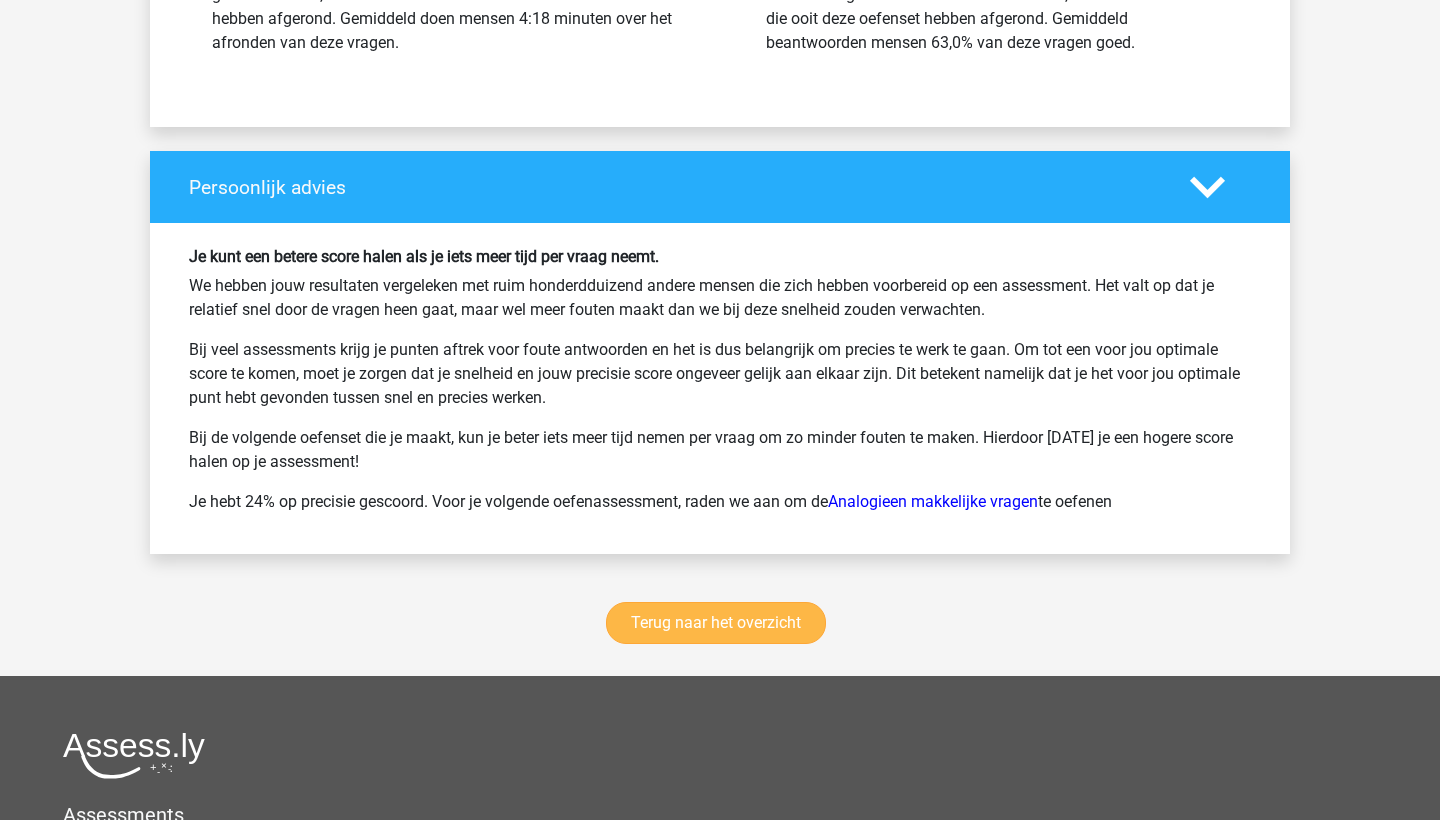 click on "Terug naar het overzicht" at bounding box center [716, 623] 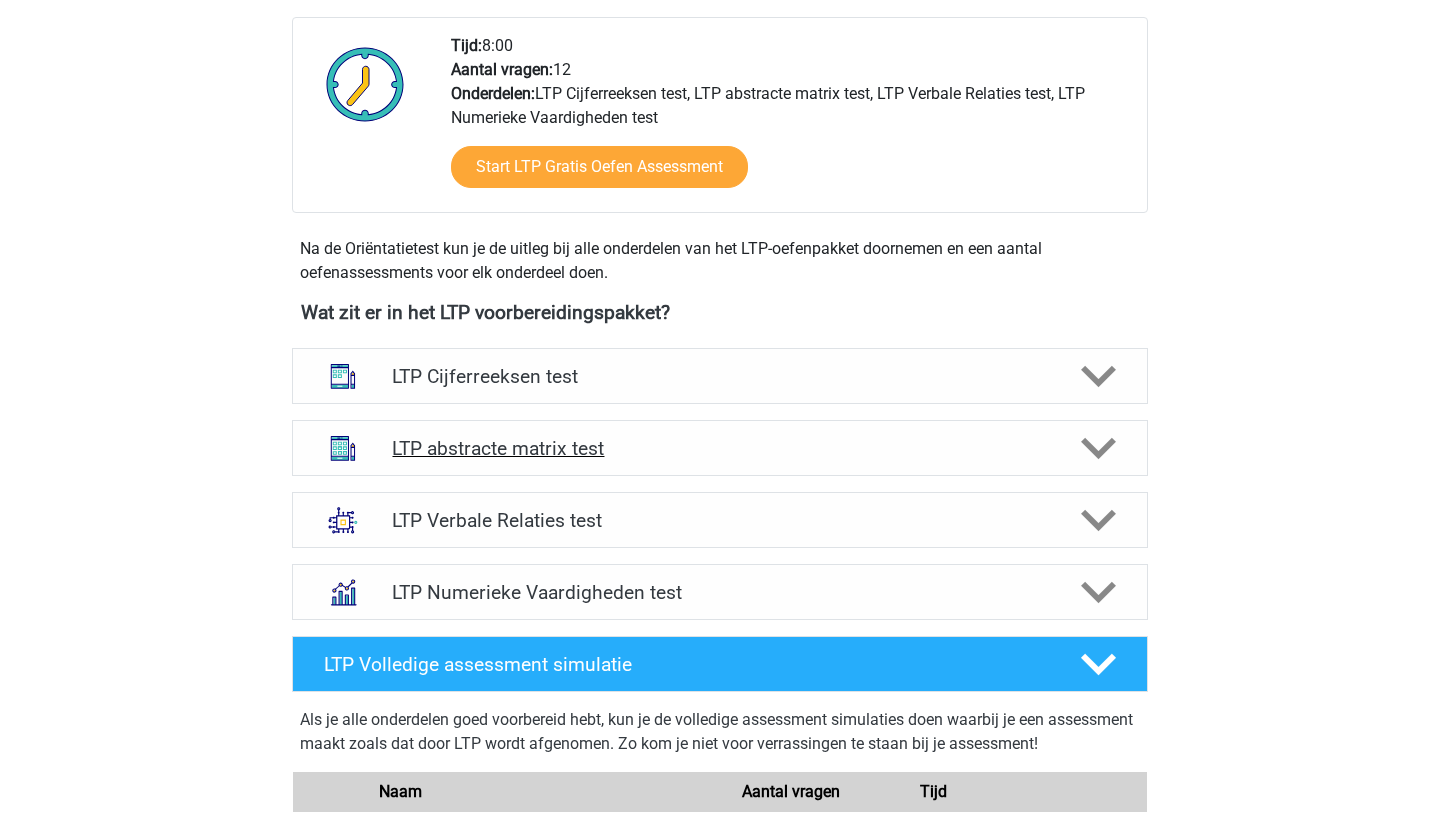 scroll, scrollTop: 505, scrollLeft: 0, axis: vertical 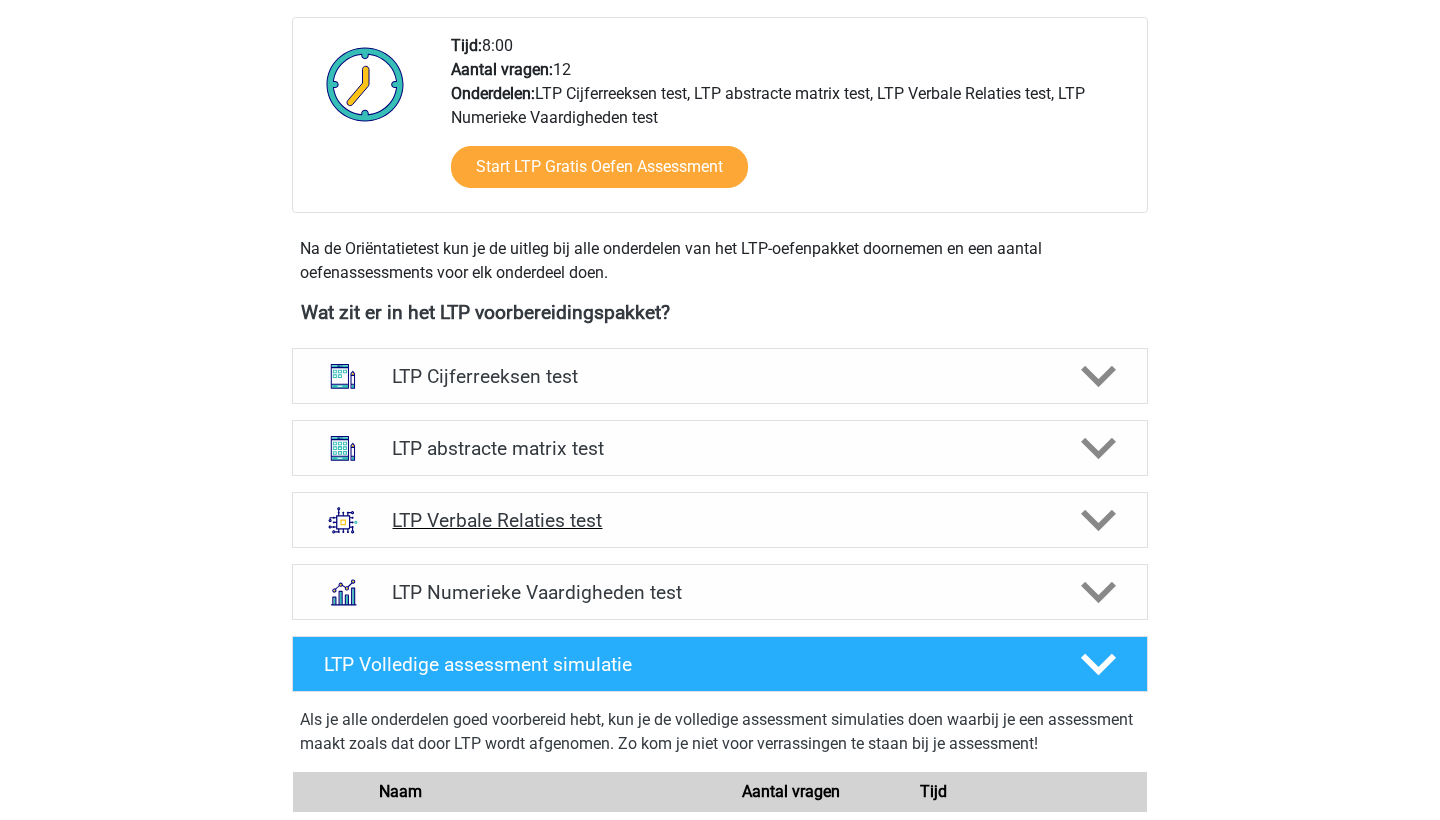 click on "LTP Verbale Relaties test" at bounding box center [719, 520] 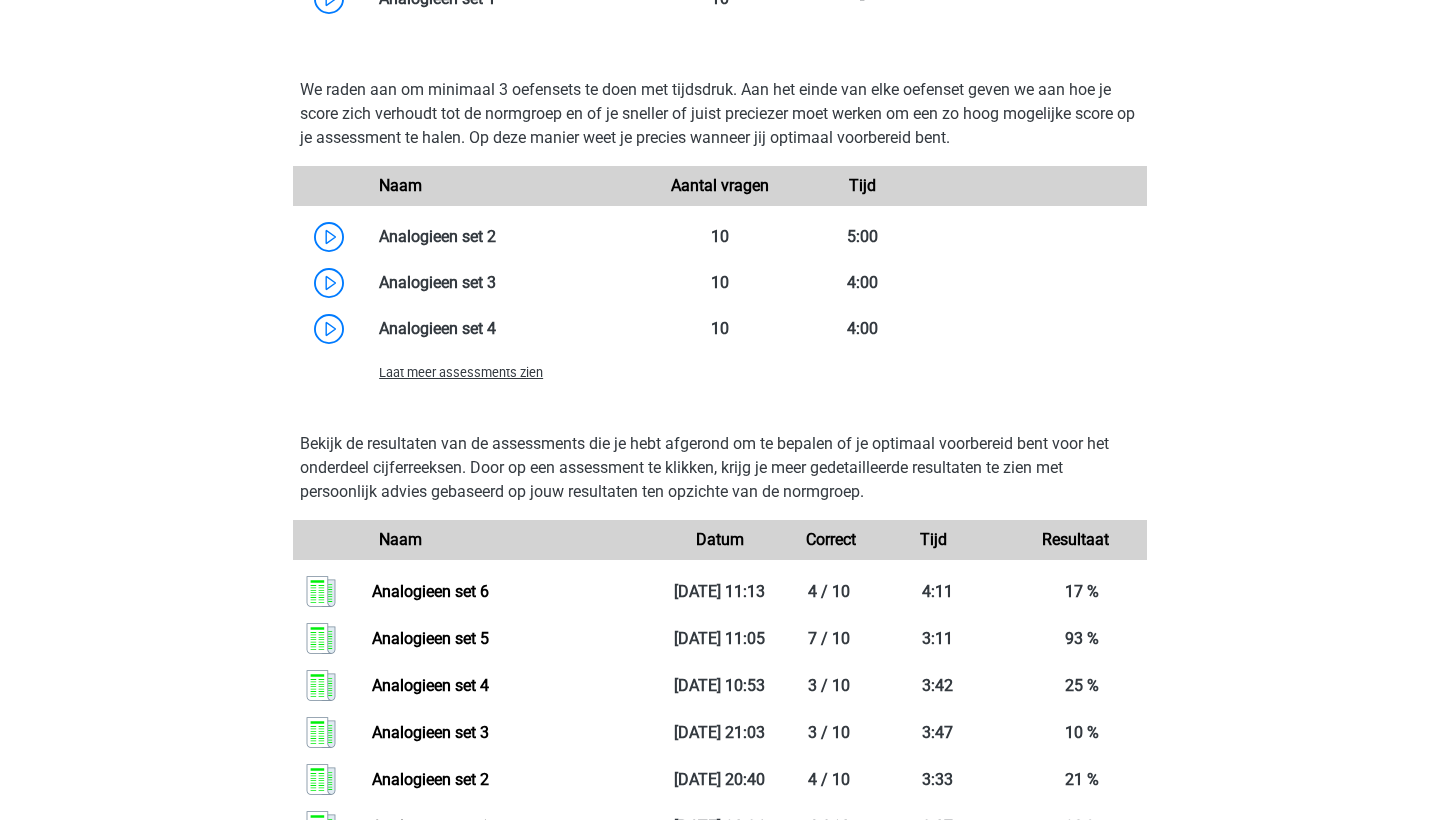 scroll, scrollTop: 1815, scrollLeft: 0, axis: vertical 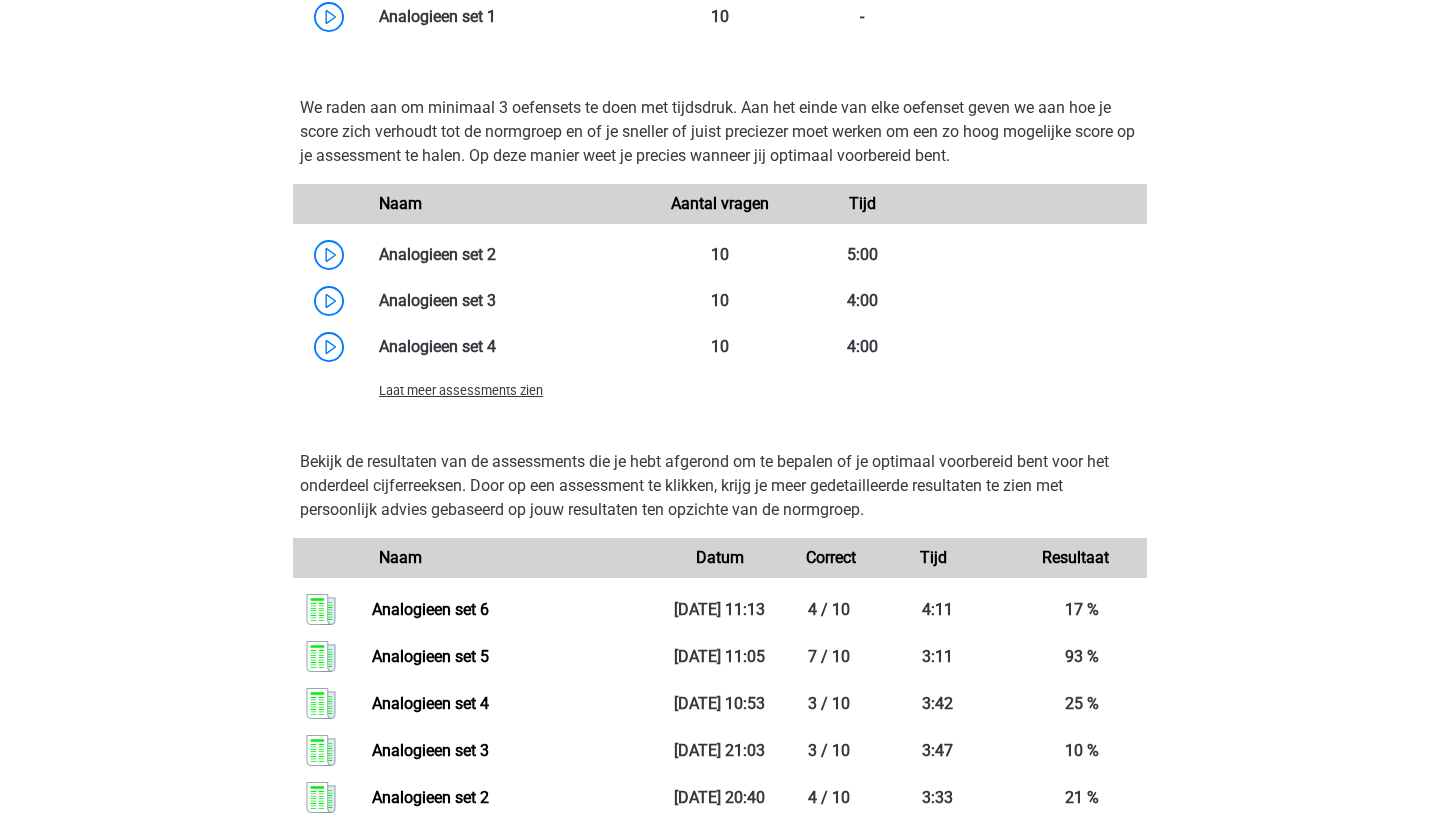 click on "Laat meer assessments zien" at bounding box center [461, 390] 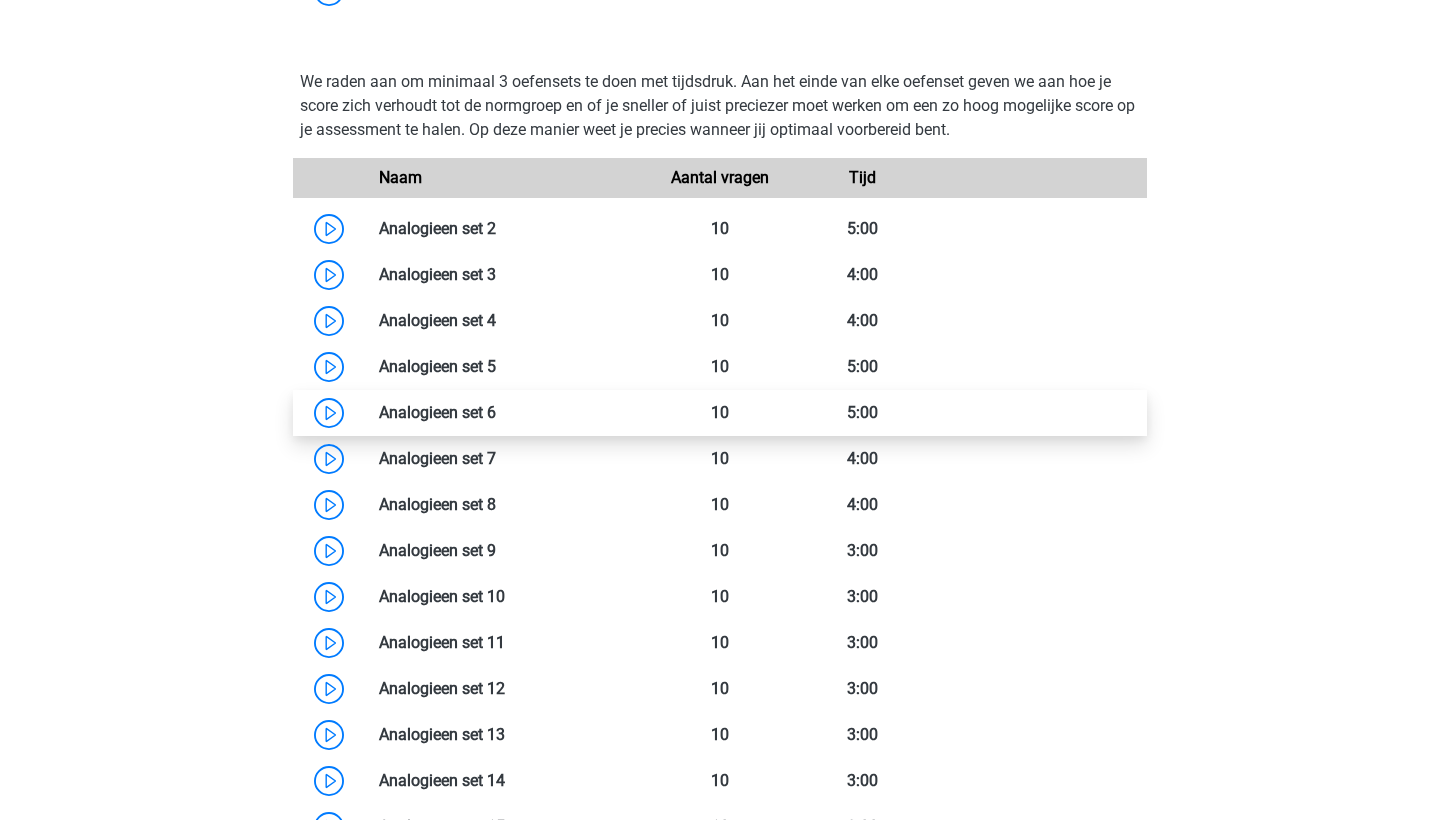 scroll, scrollTop: 1843, scrollLeft: 0, axis: vertical 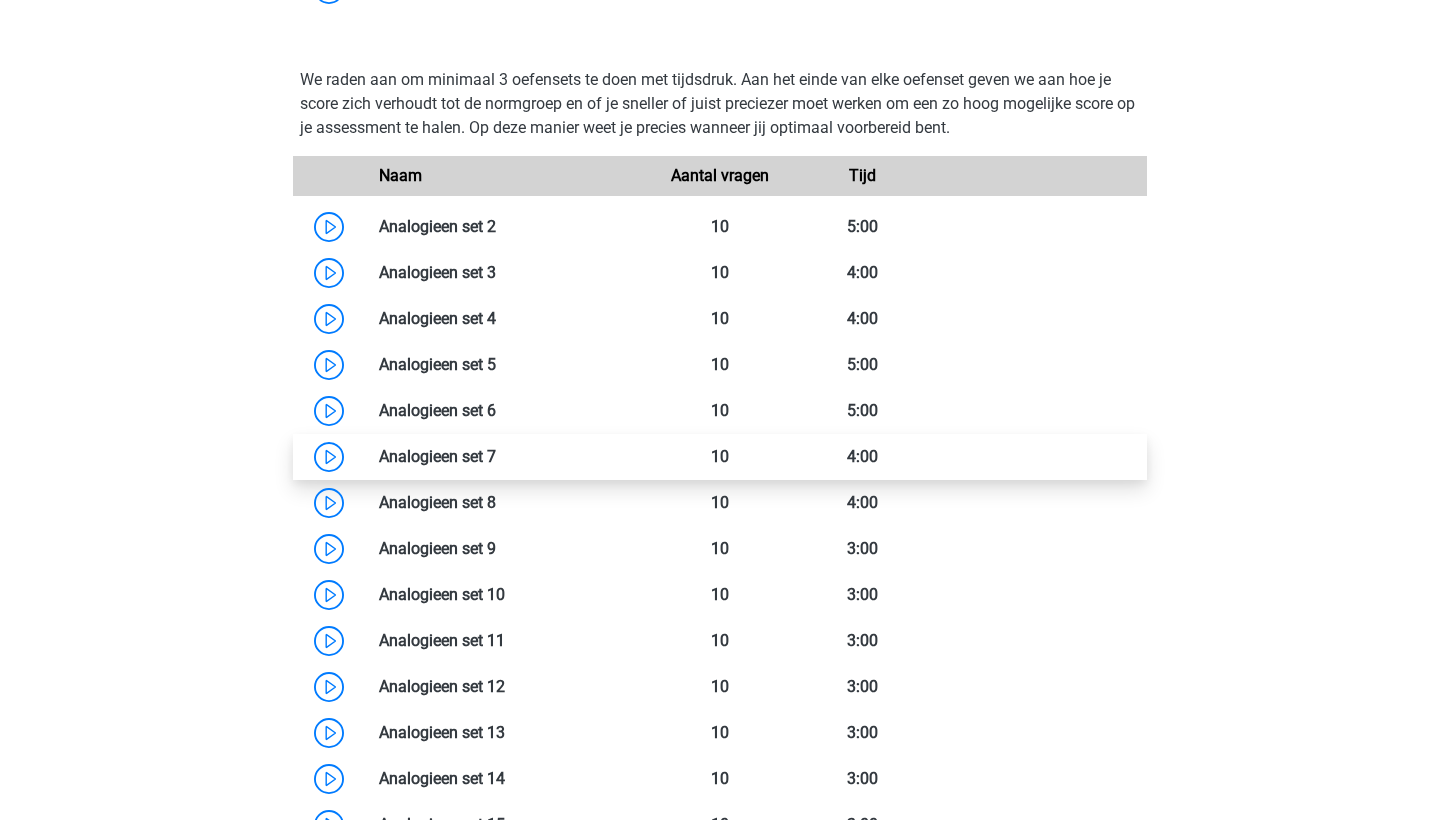 click at bounding box center (496, 456) 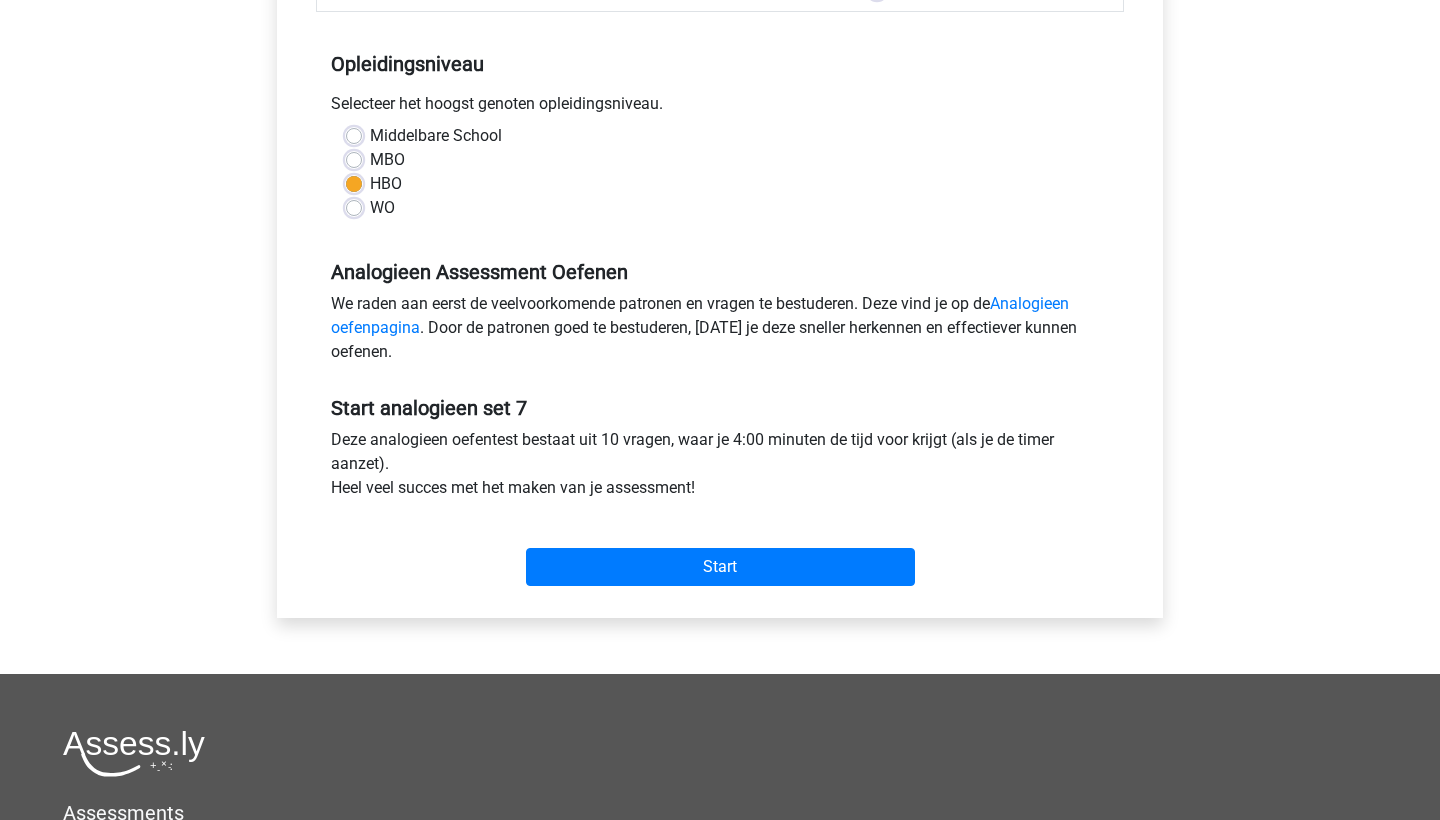 scroll, scrollTop: 391, scrollLeft: 0, axis: vertical 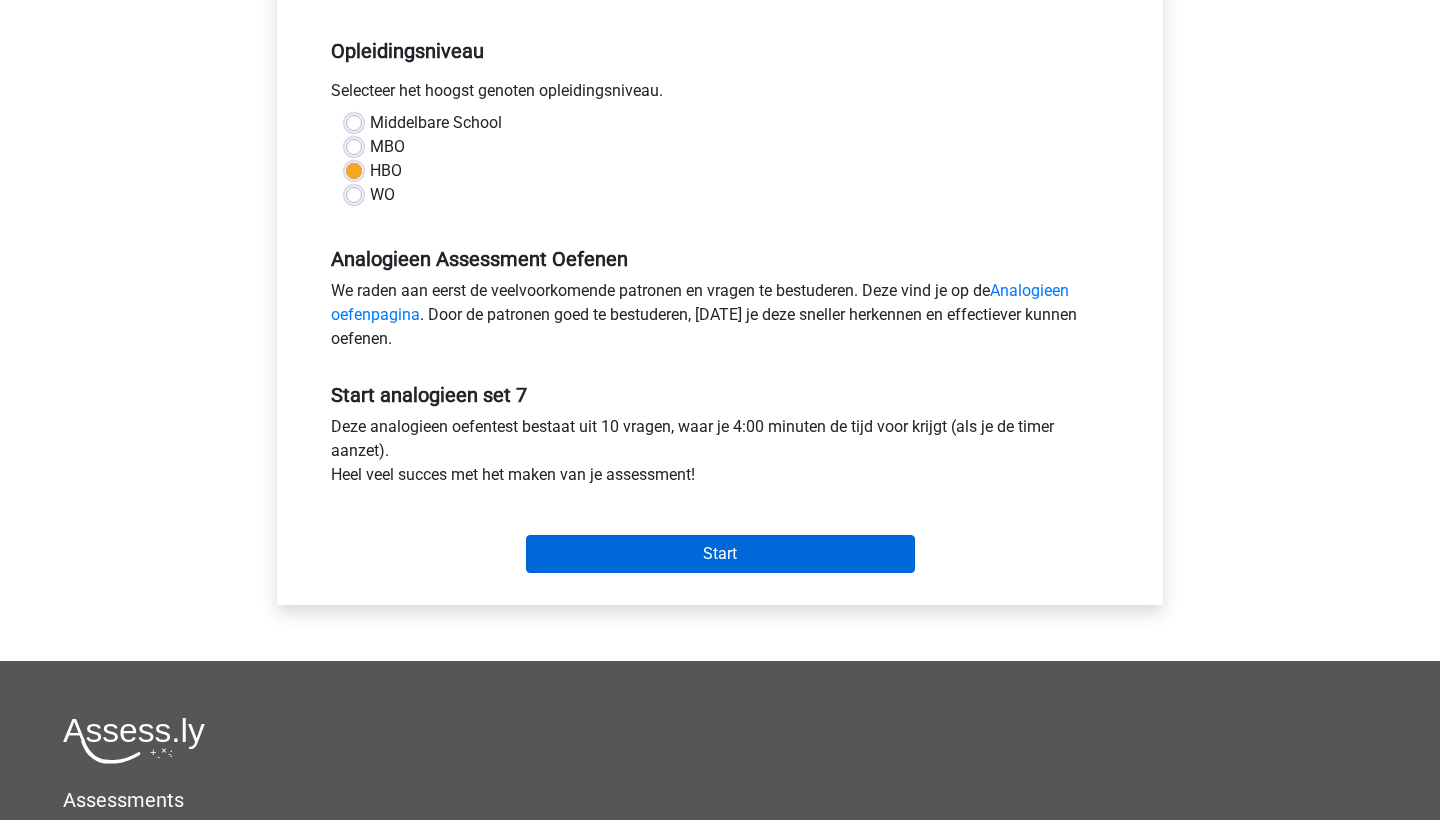 click on "Start" at bounding box center [720, 554] 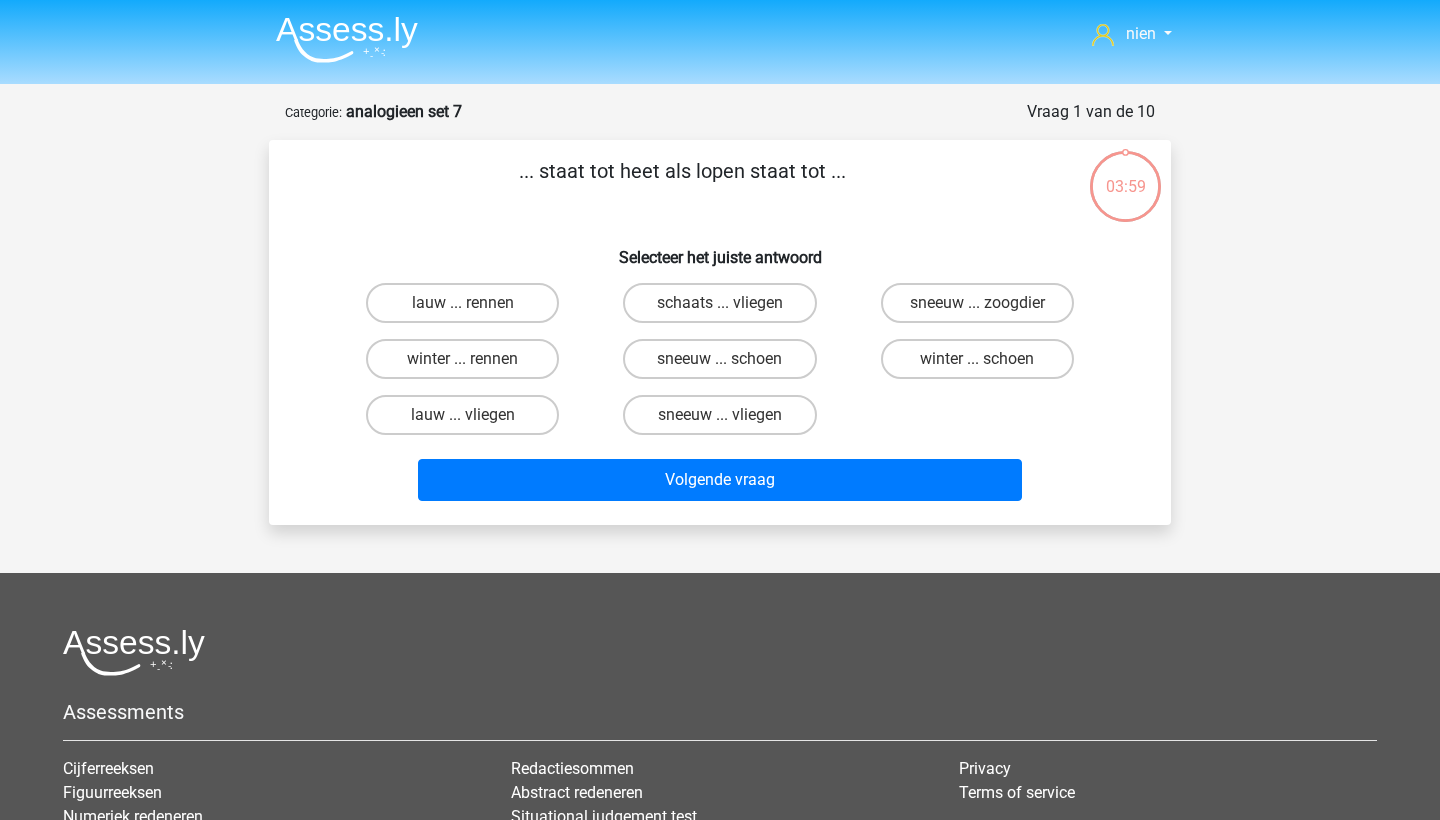 scroll, scrollTop: 0, scrollLeft: 0, axis: both 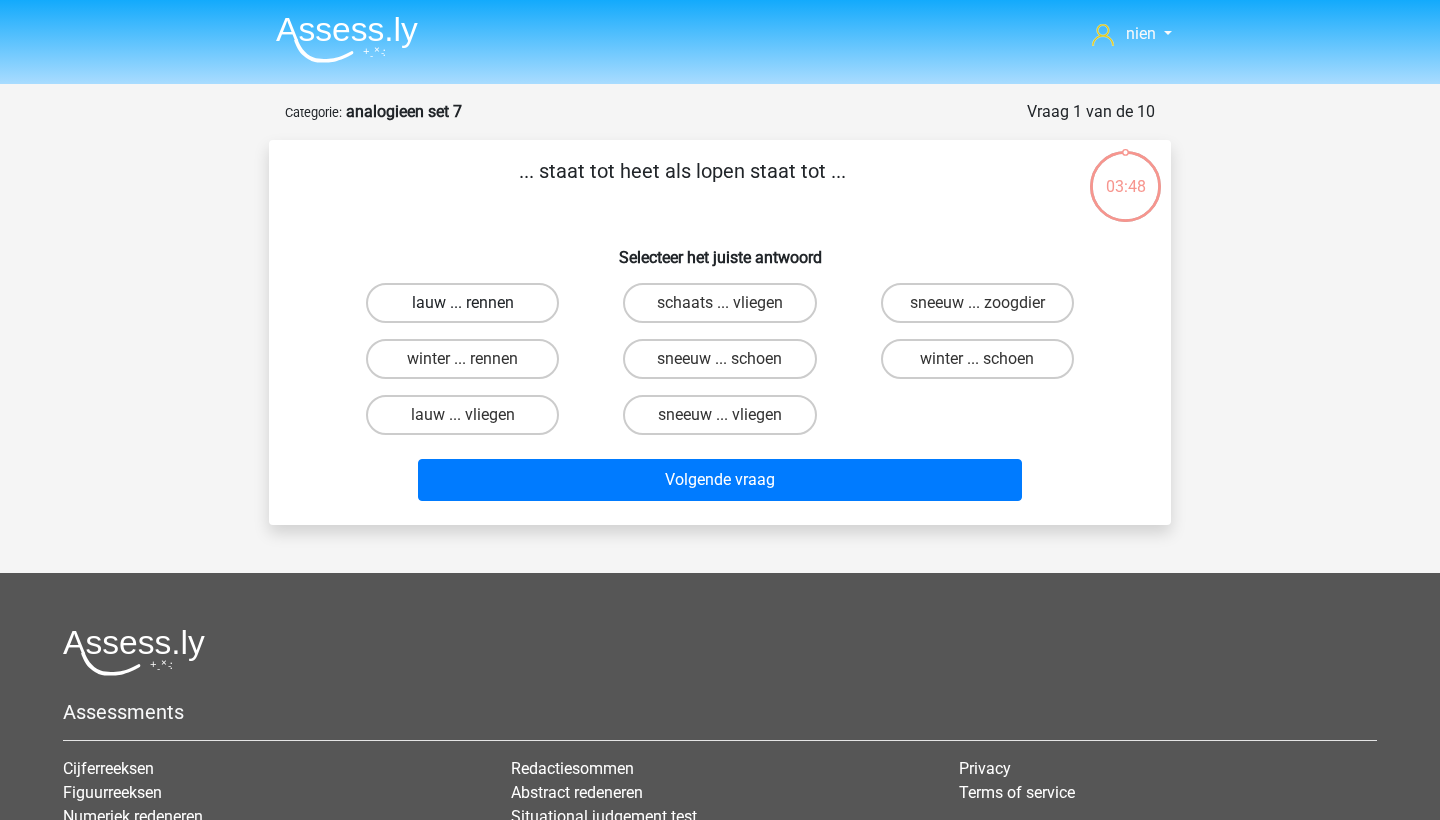 click on "lauw ... rennen" at bounding box center (462, 303) 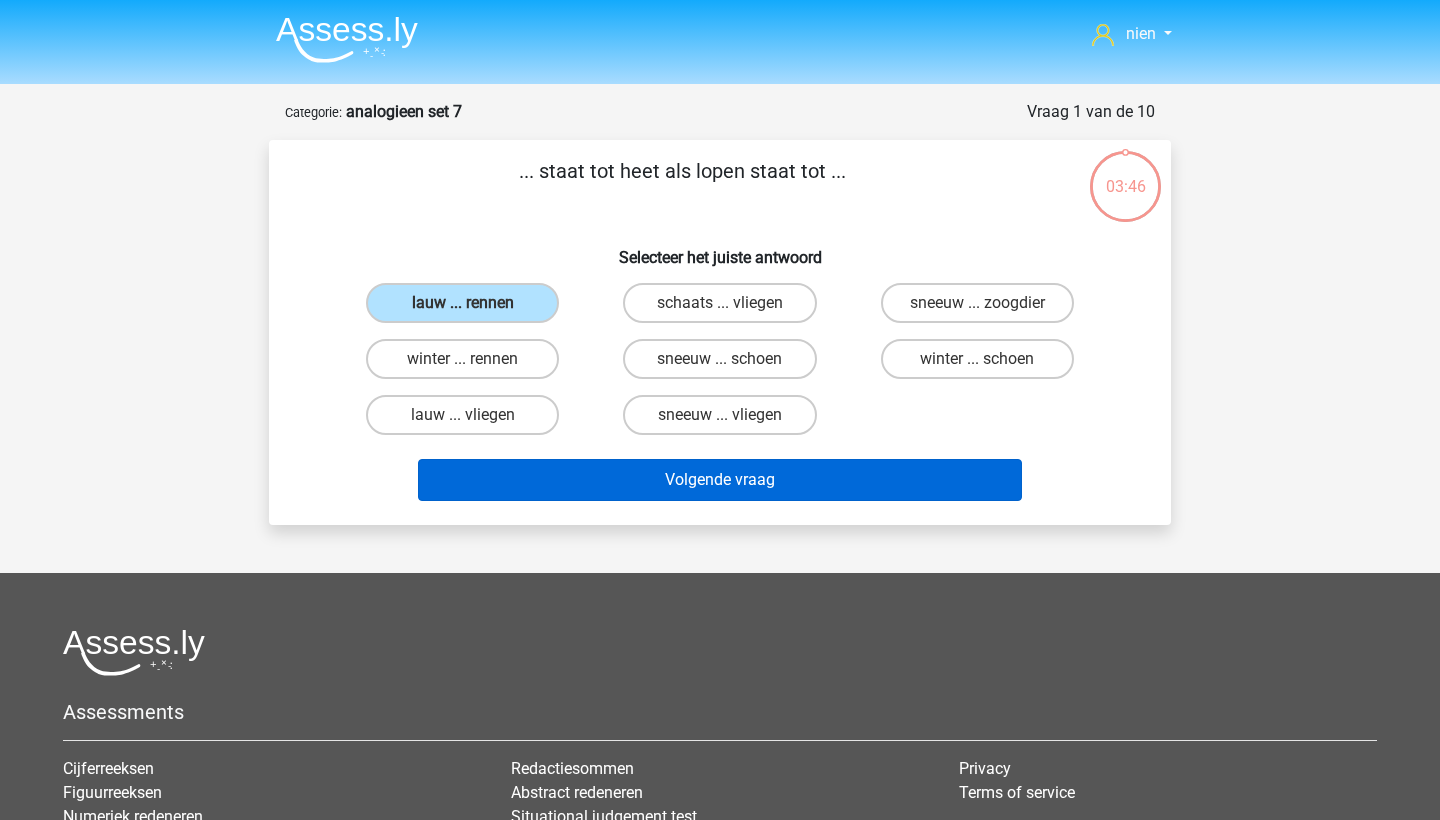 click on "Volgende vraag" at bounding box center [720, 480] 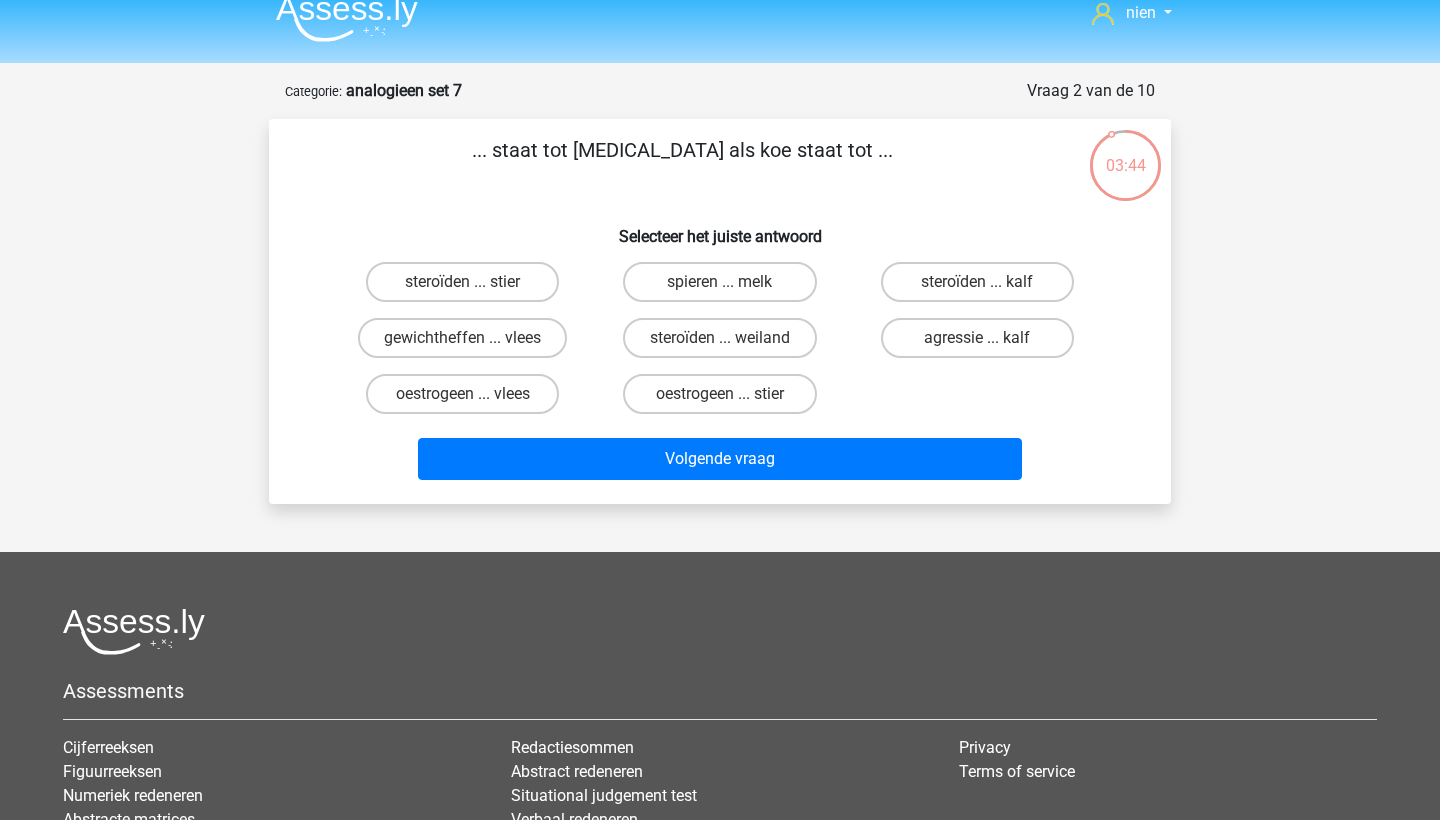 scroll, scrollTop: 17, scrollLeft: 0, axis: vertical 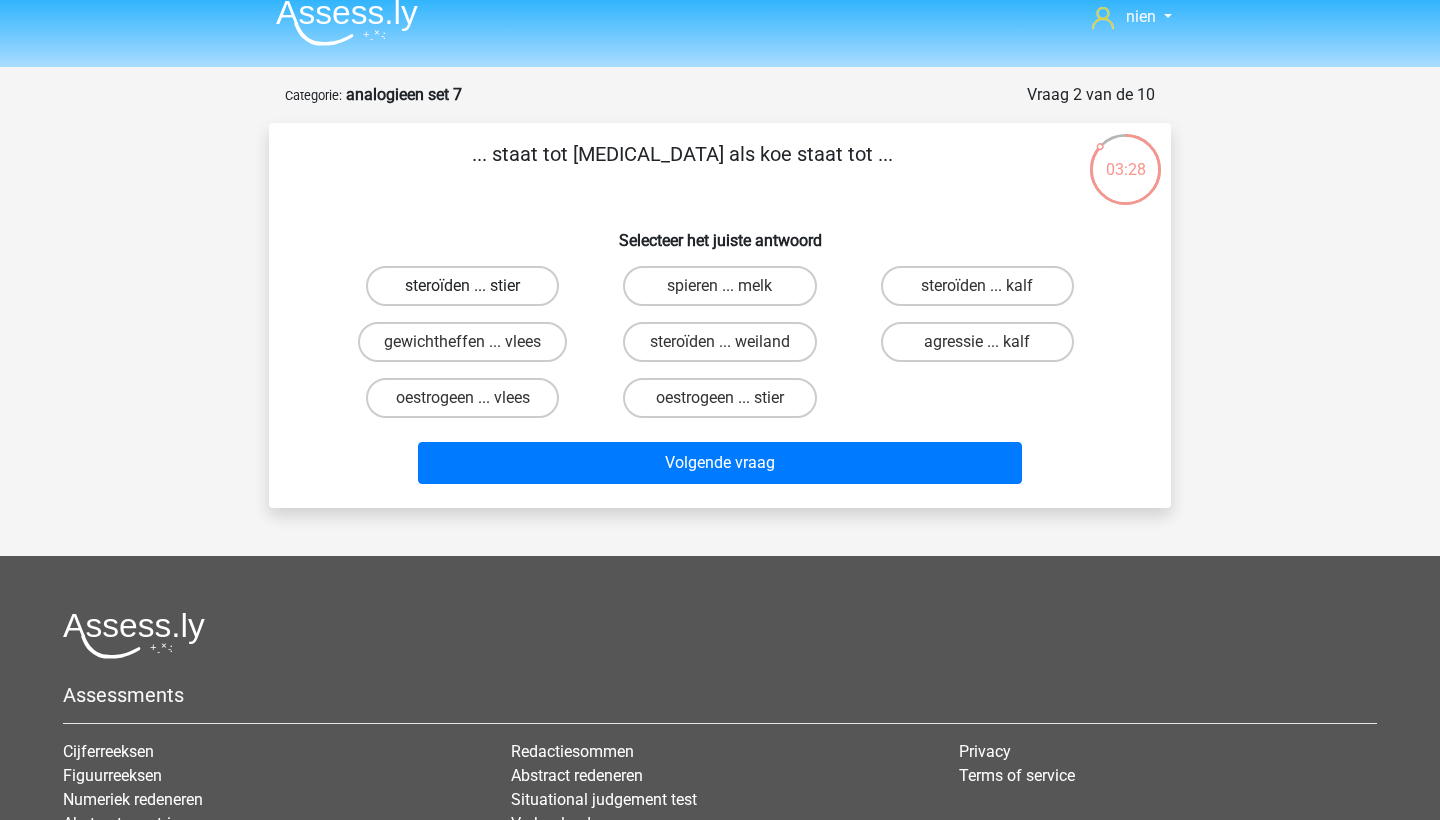 click on "steroïden ... stier" at bounding box center [462, 286] 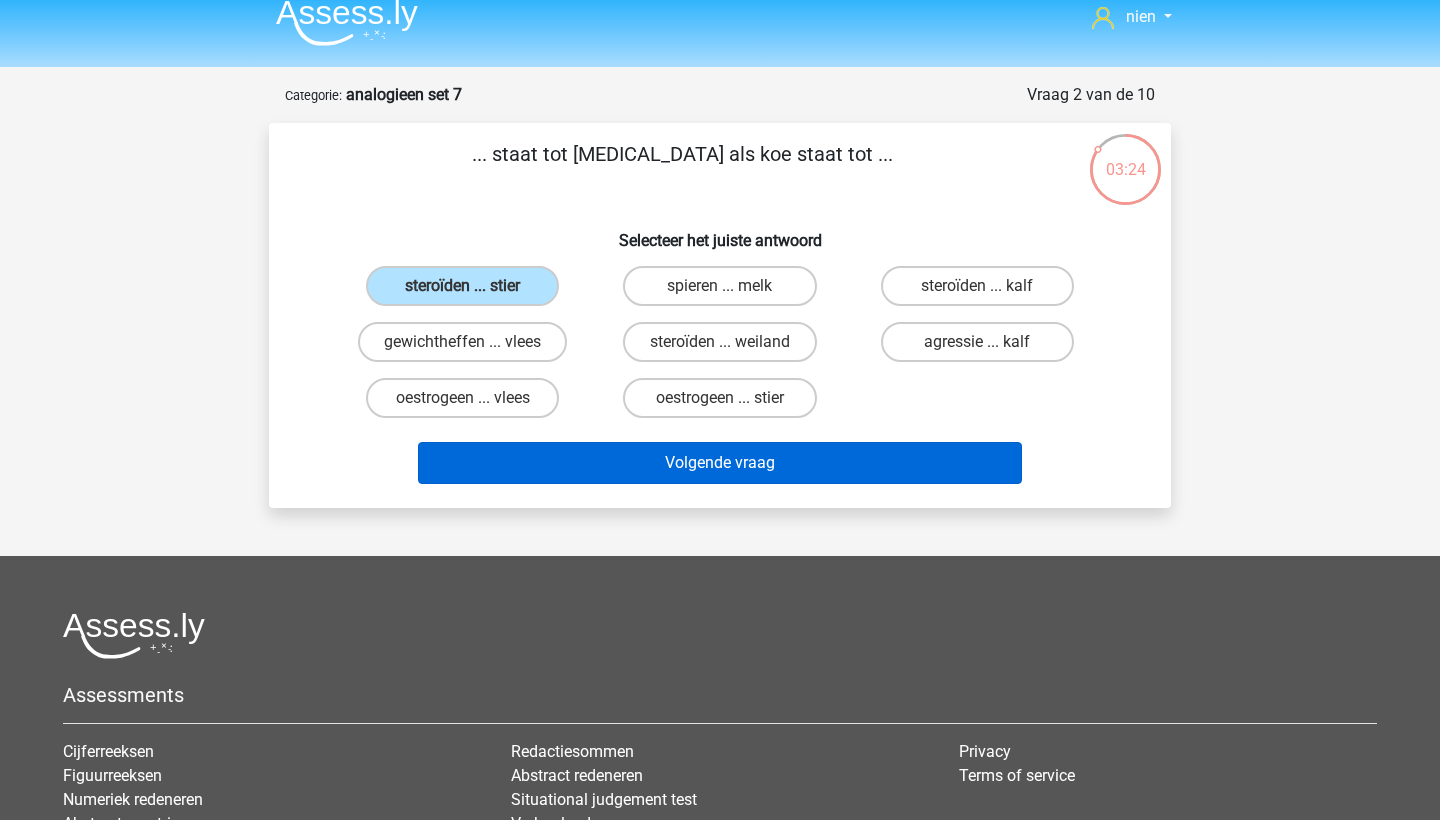 click on "Volgende vraag" at bounding box center (720, 463) 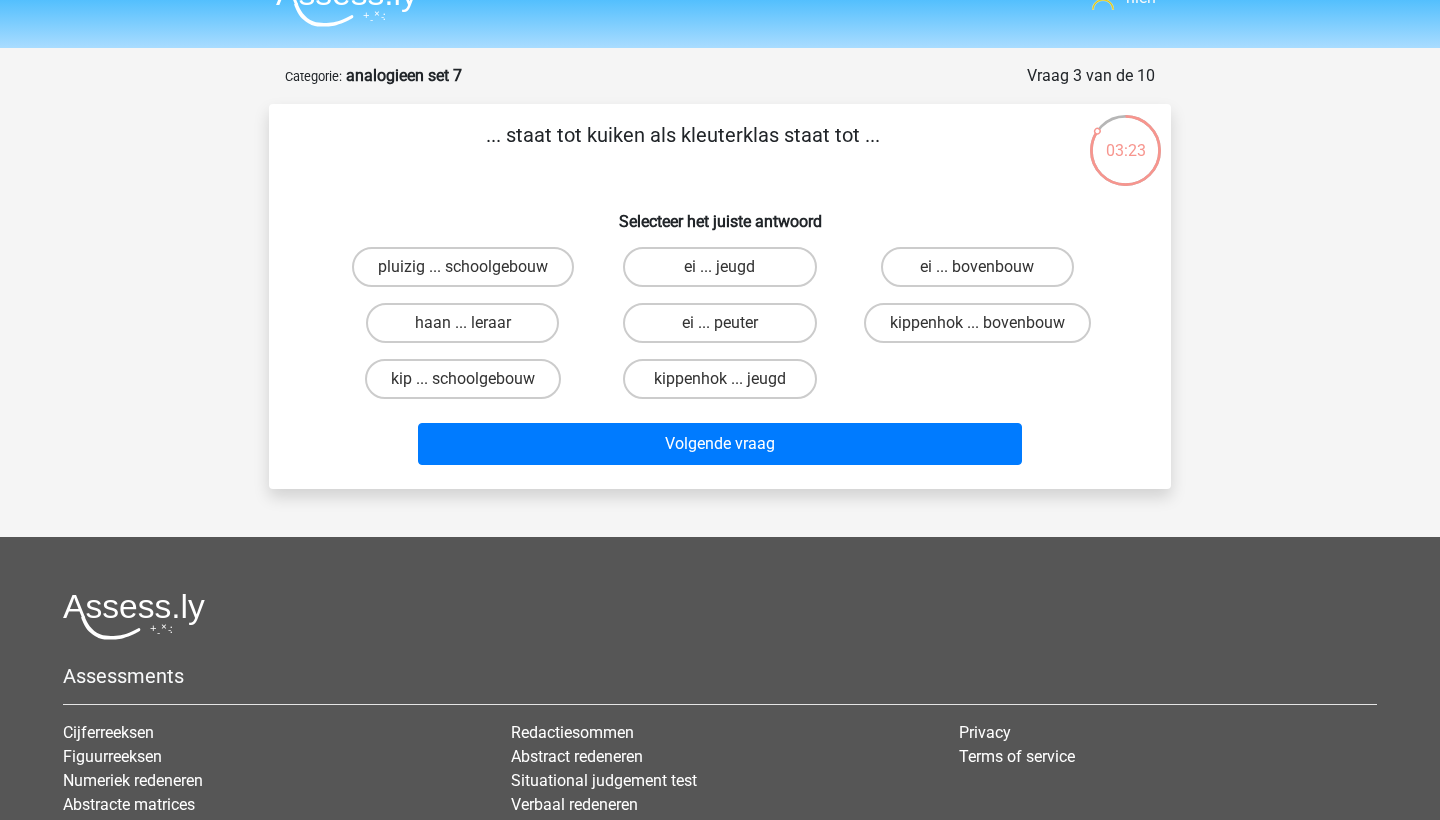 scroll, scrollTop: 33, scrollLeft: 0, axis: vertical 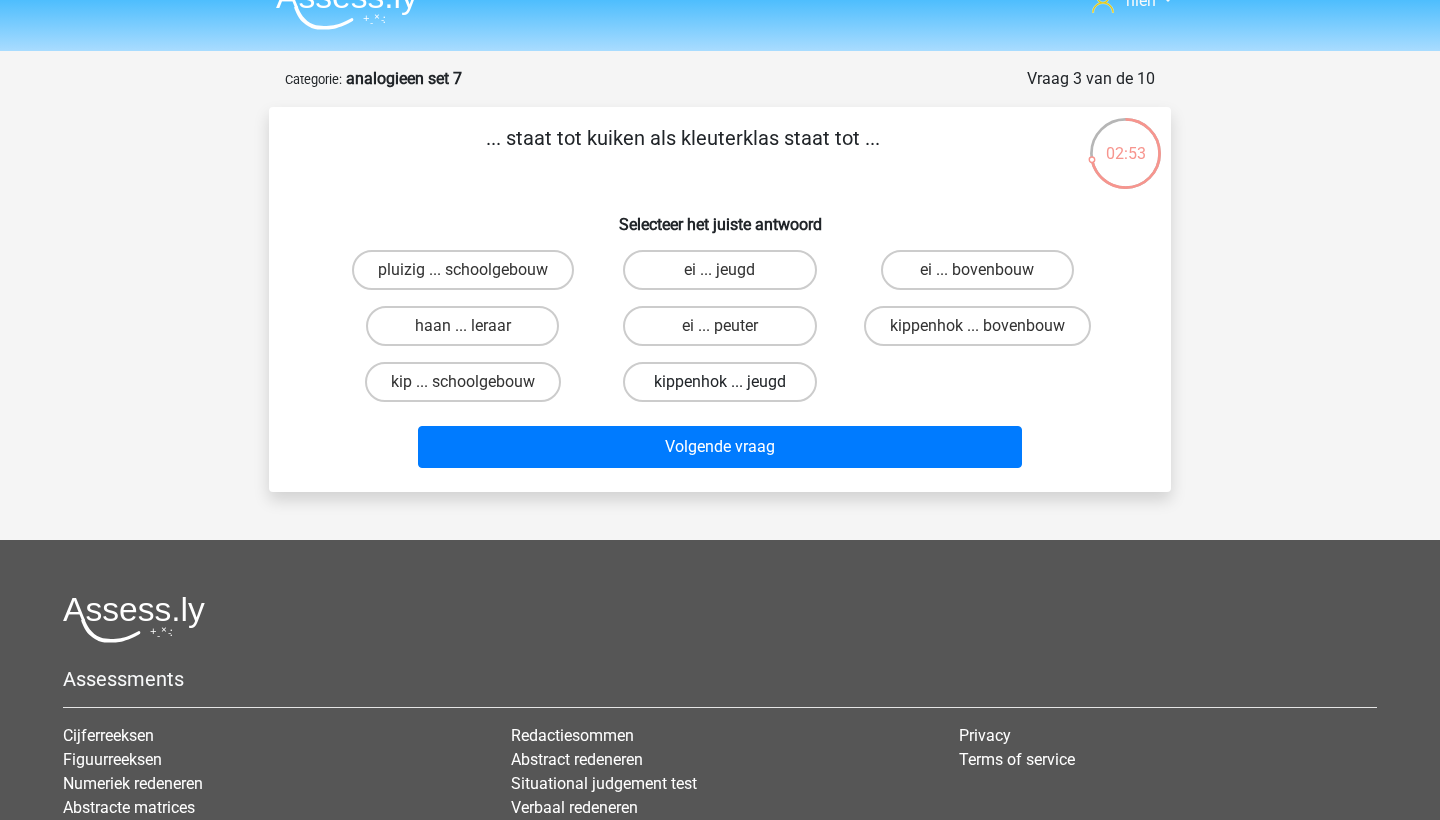 click on "kippenhok ... jeugd" at bounding box center (719, 382) 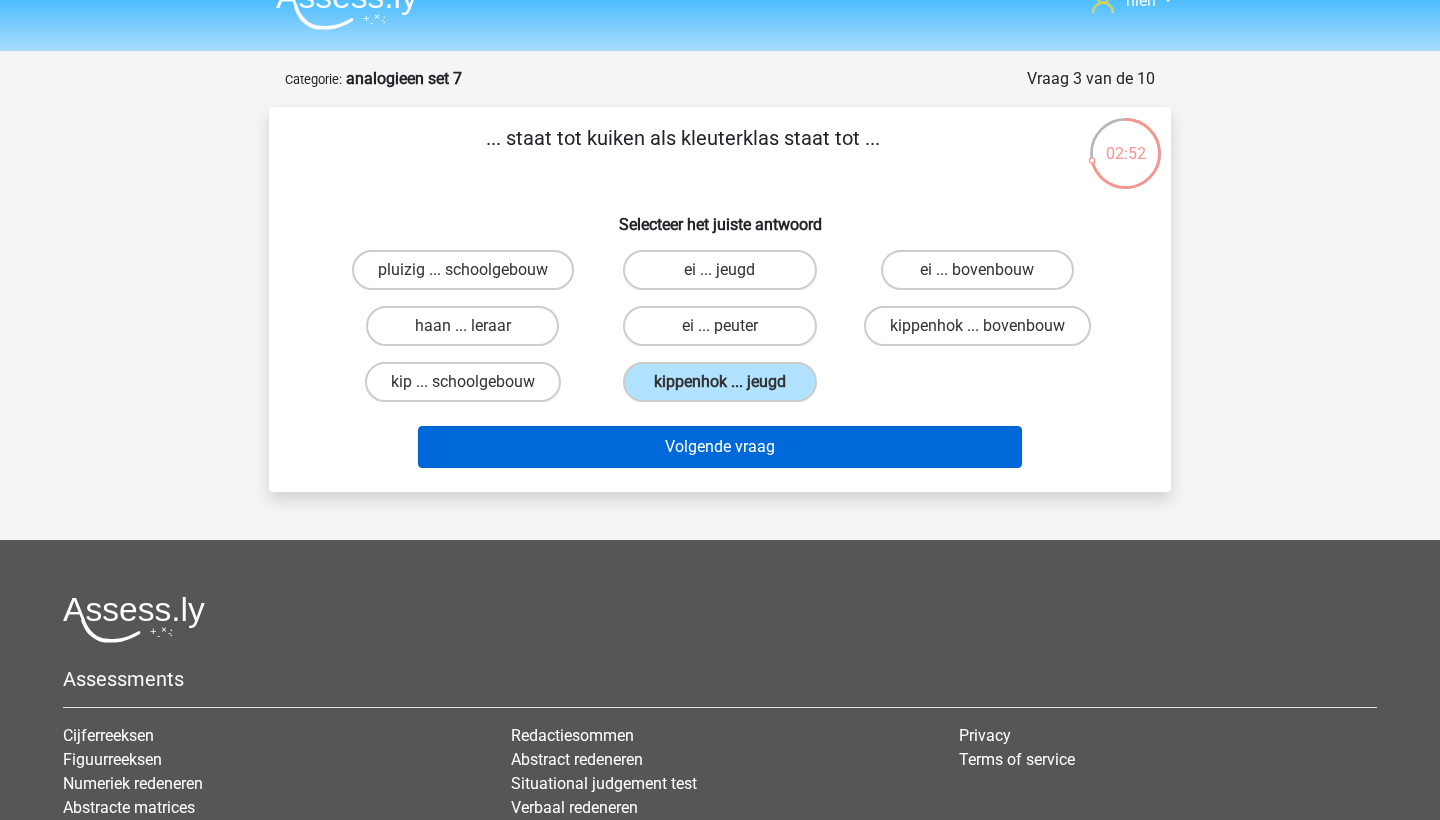 click on "Volgende vraag" at bounding box center [720, 447] 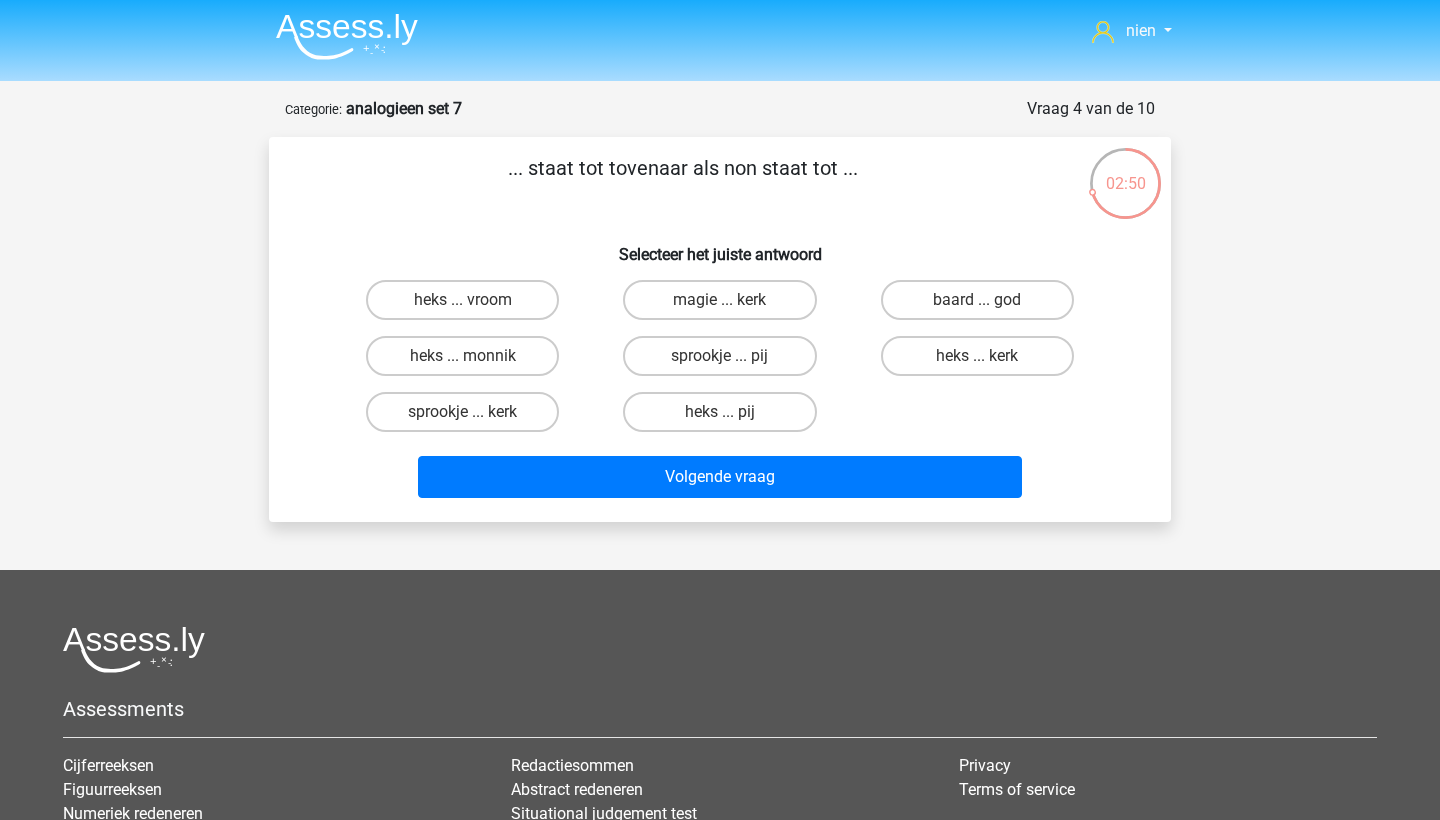 scroll, scrollTop: 0, scrollLeft: 0, axis: both 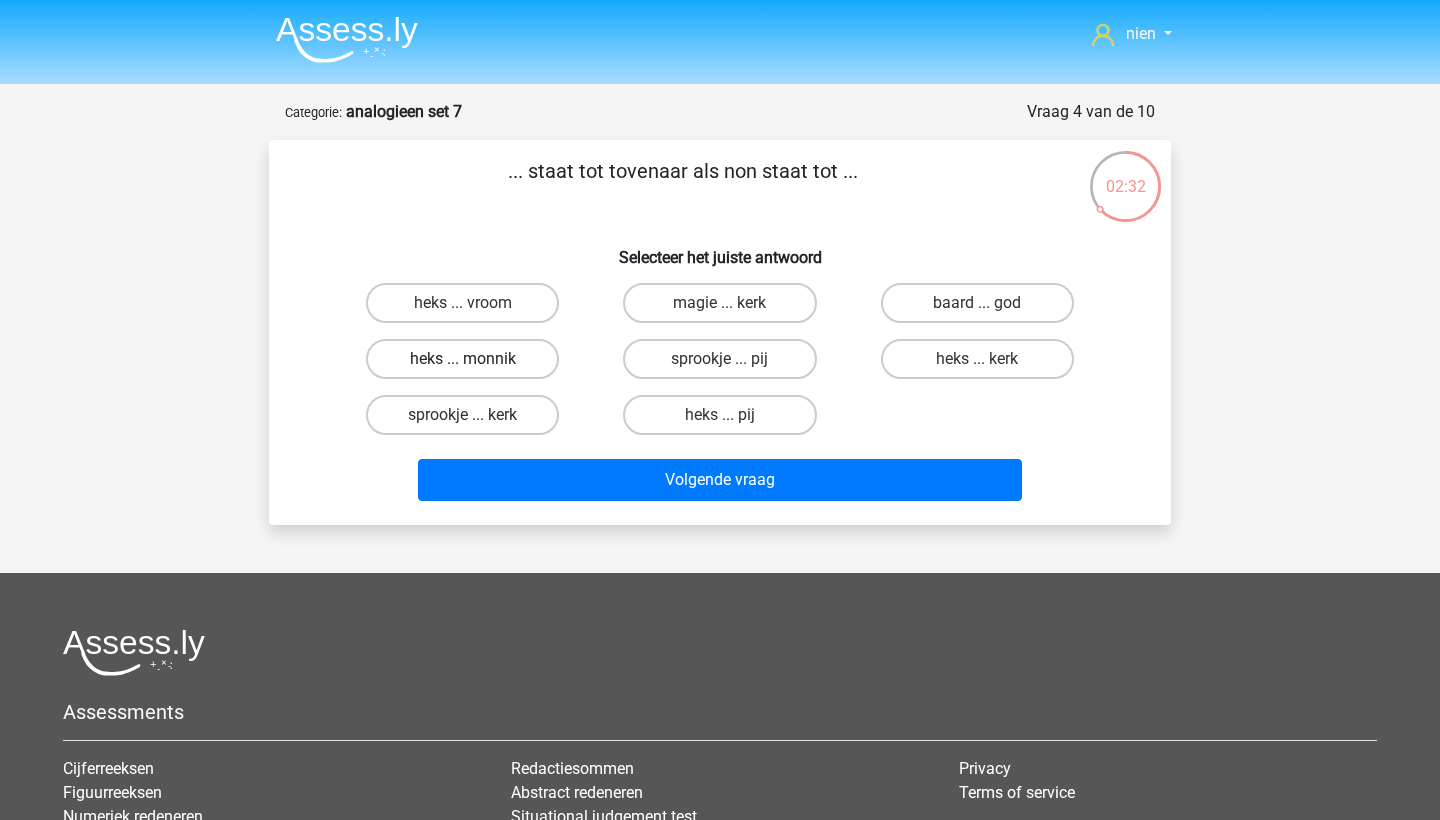 click on "heks ... monnik" at bounding box center [462, 359] 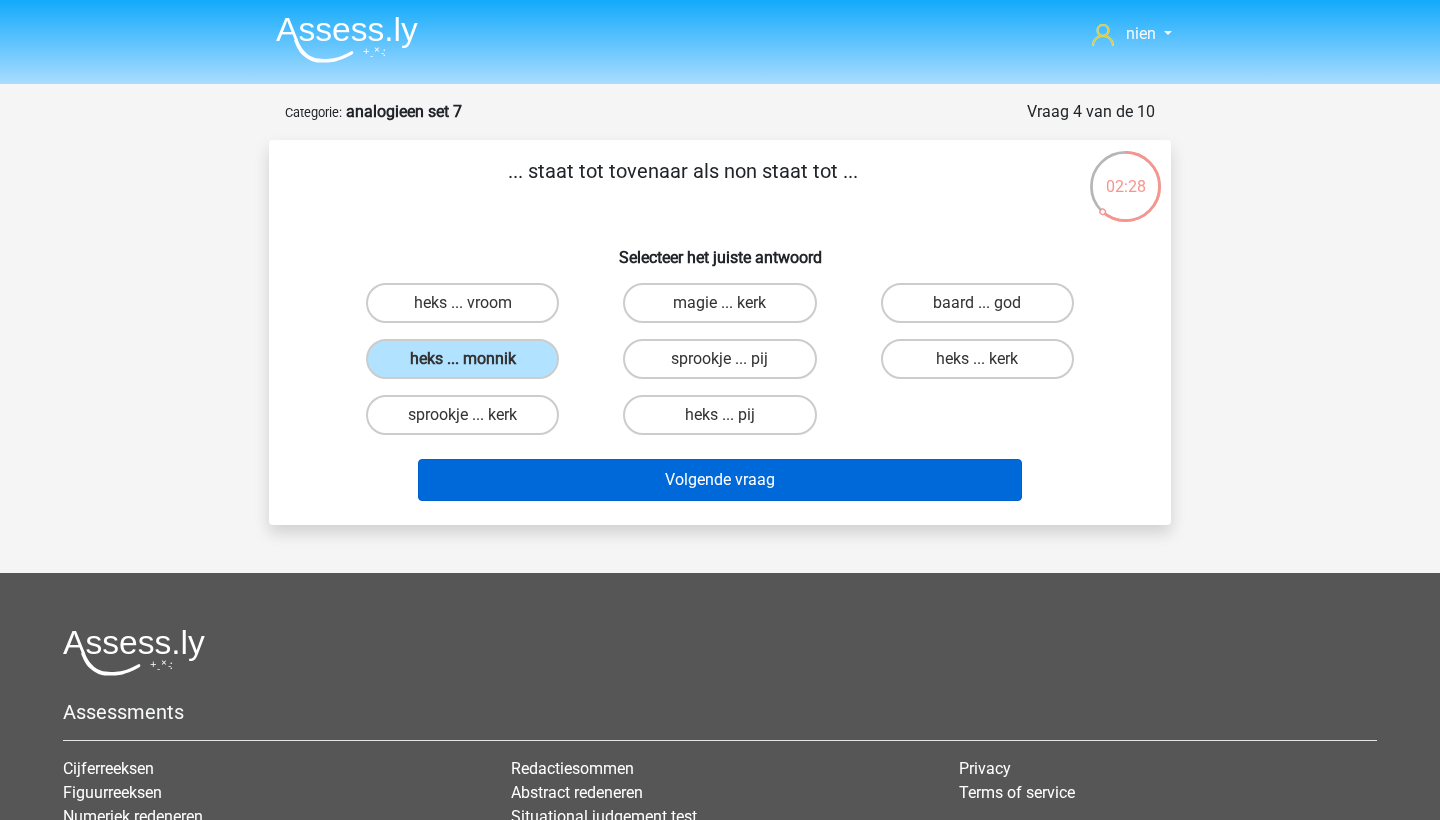 click on "Volgende vraag" at bounding box center (720, 480) 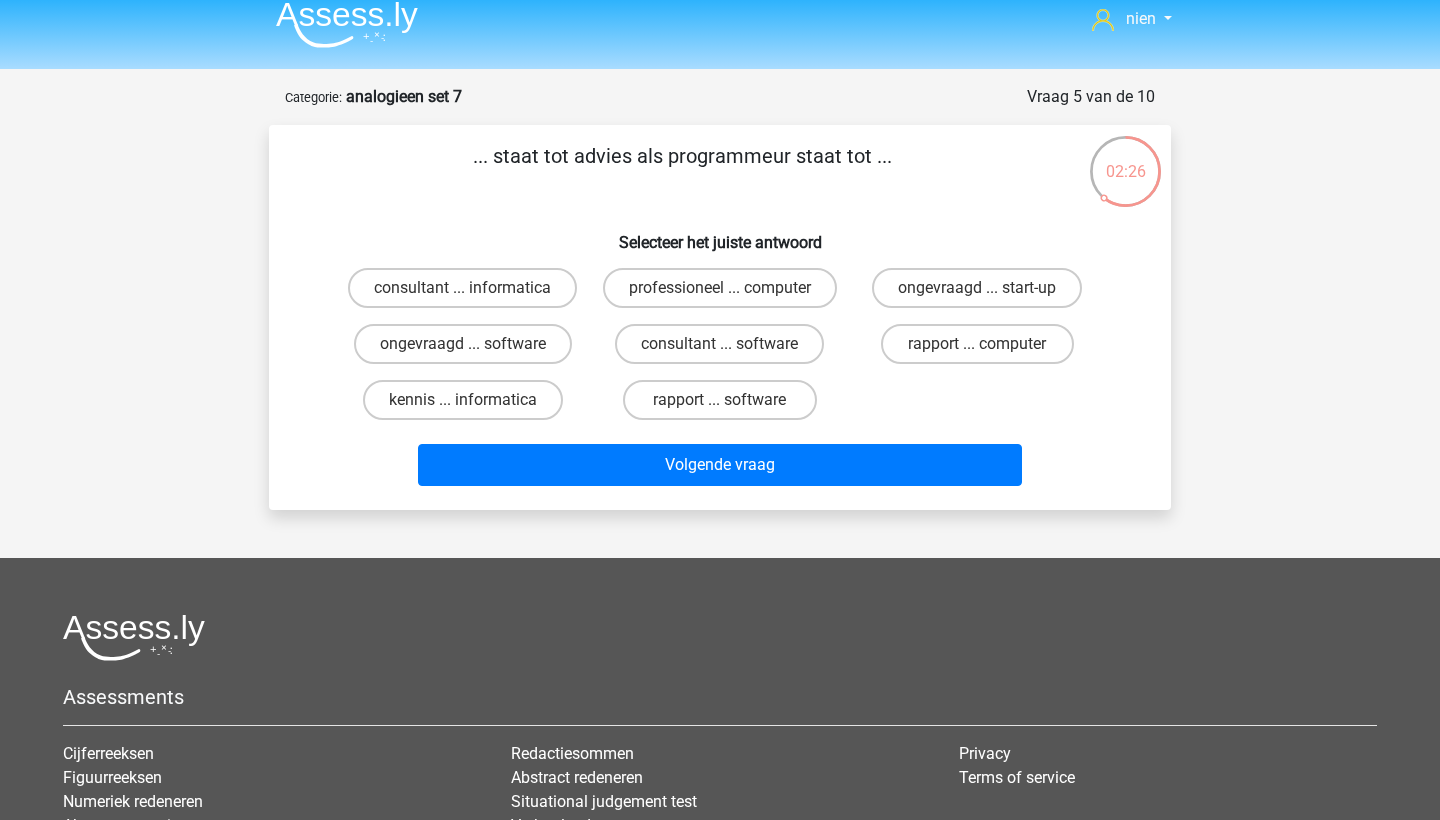 scroll, scrollTop: 13, scrollLeft: 0, axis: vertical 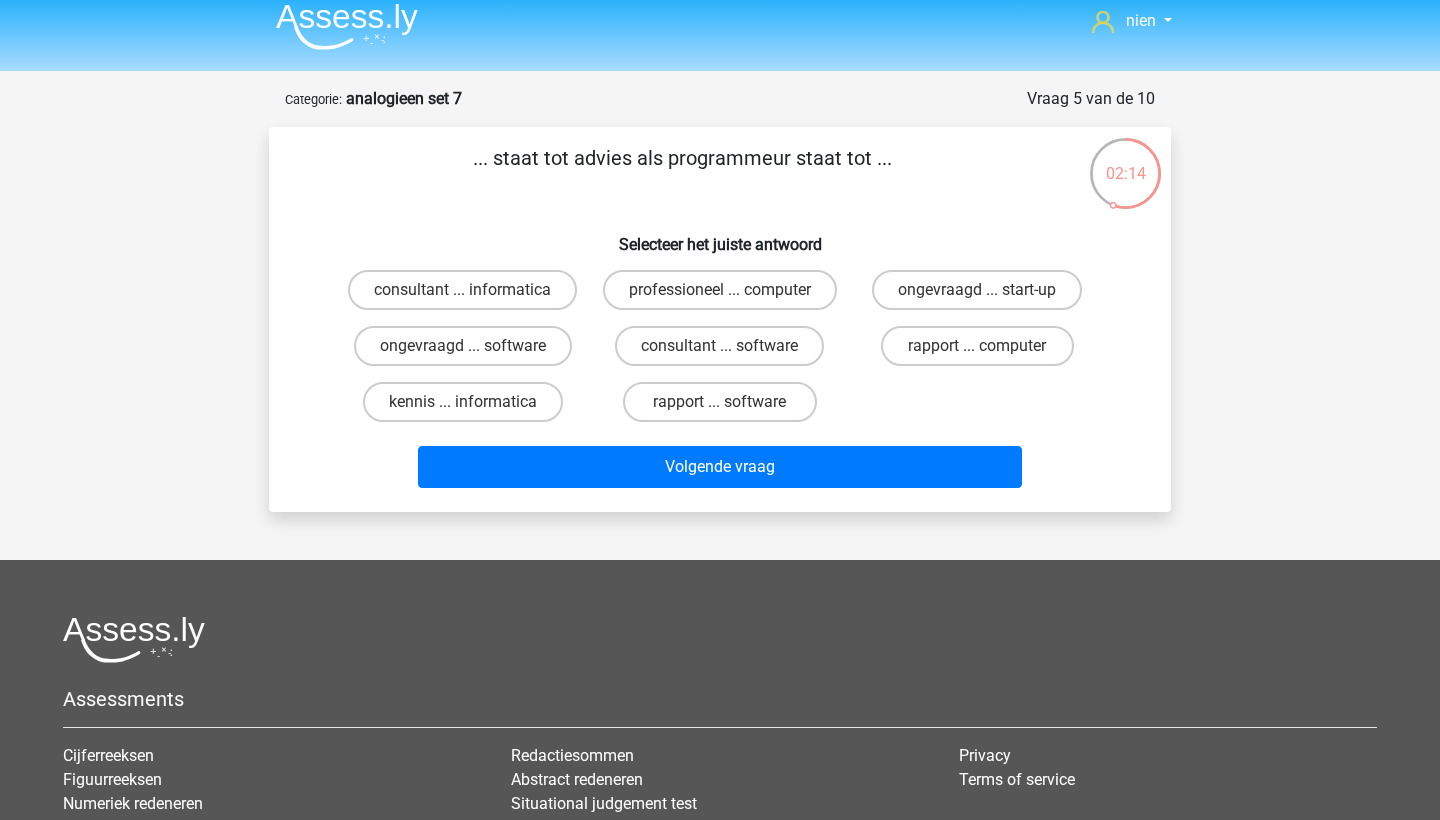 click on "consultant ... software" at bounding box center (726, 352) 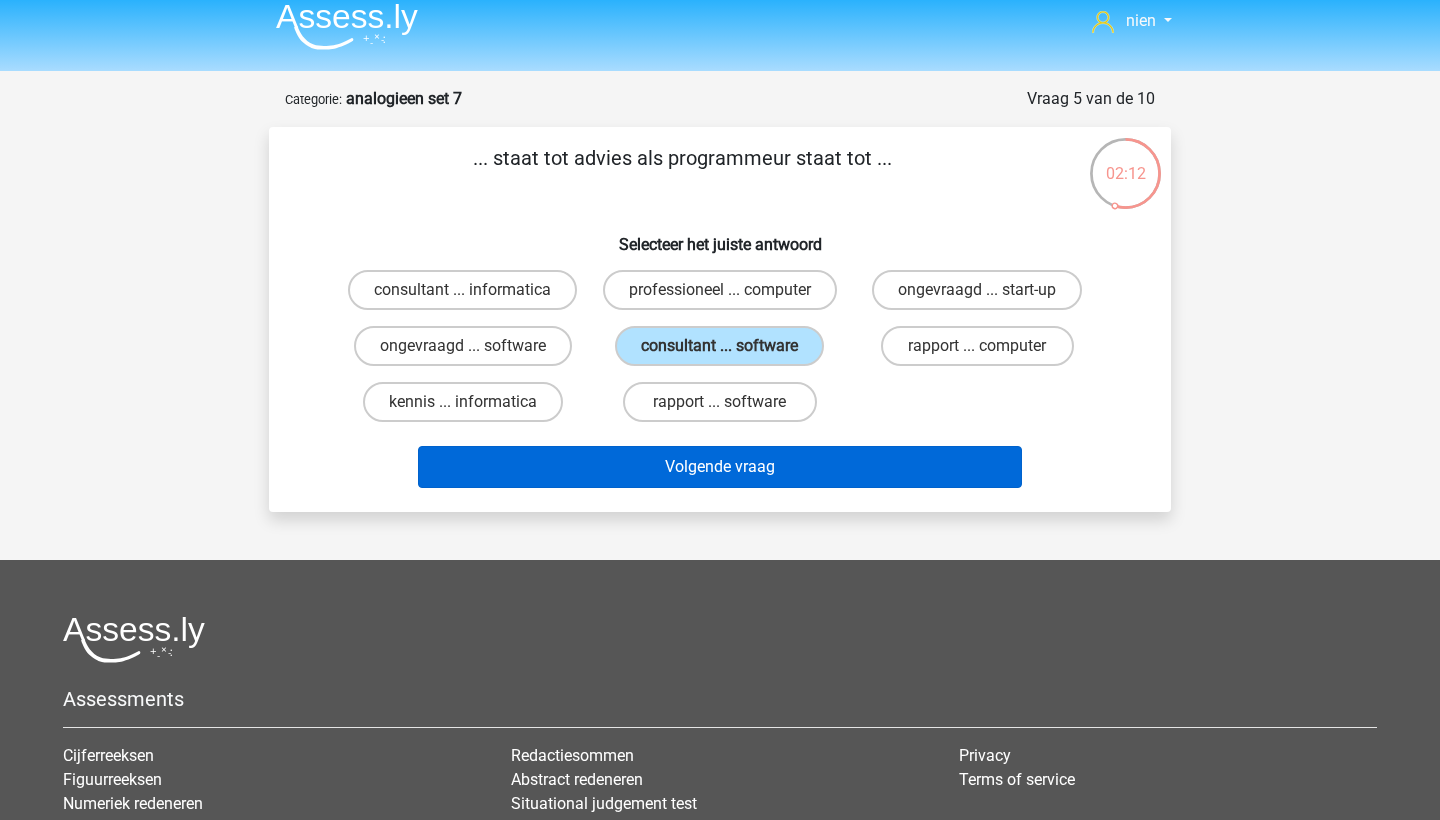 click on "Volgende vraag" at bounding box center (720, 467) 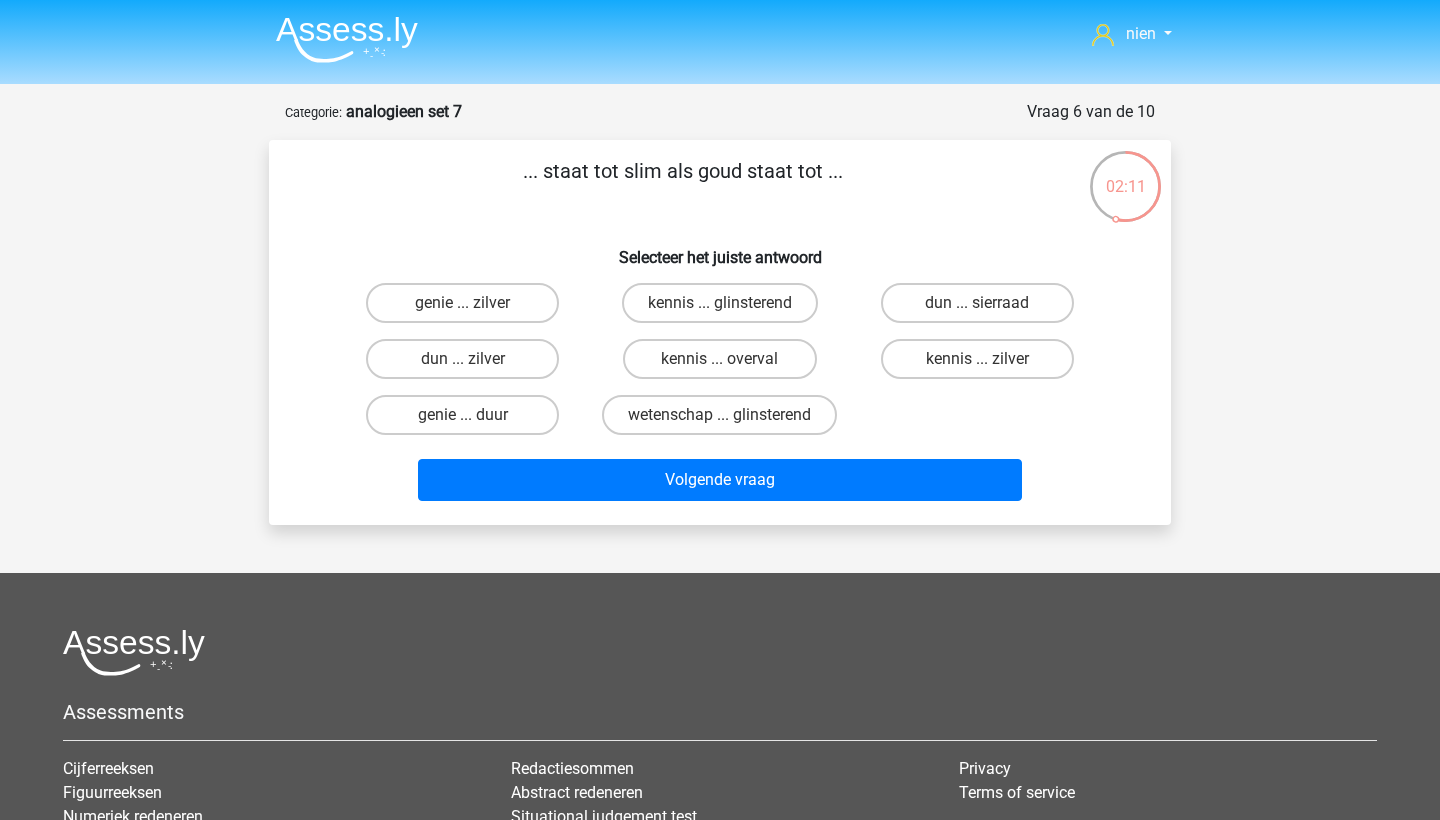 scroll, scrollTop: 0, scrollLeft: 0, axis: both 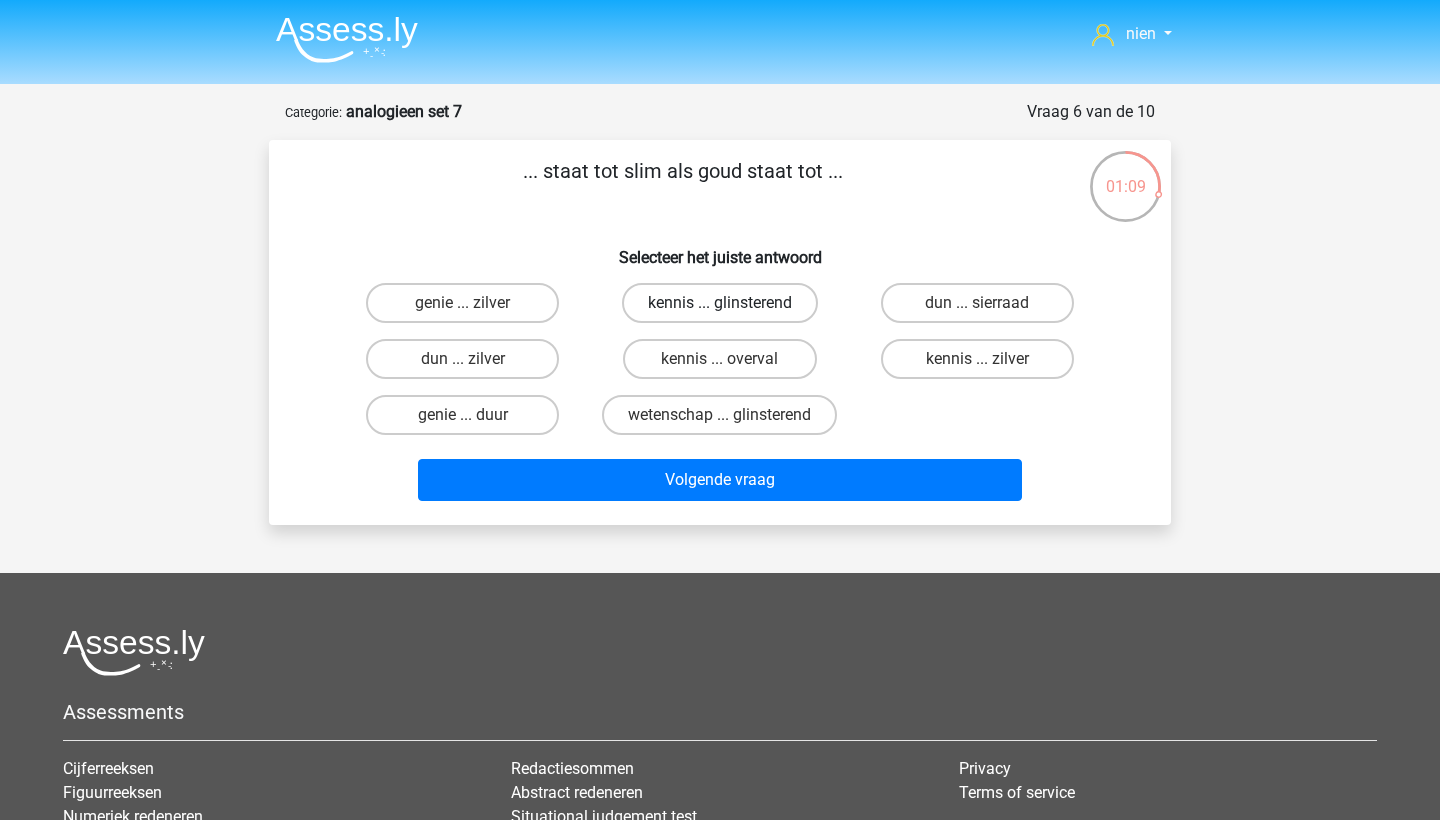 click on "kennis ... glinsterend" at bounding box center (720, 303) 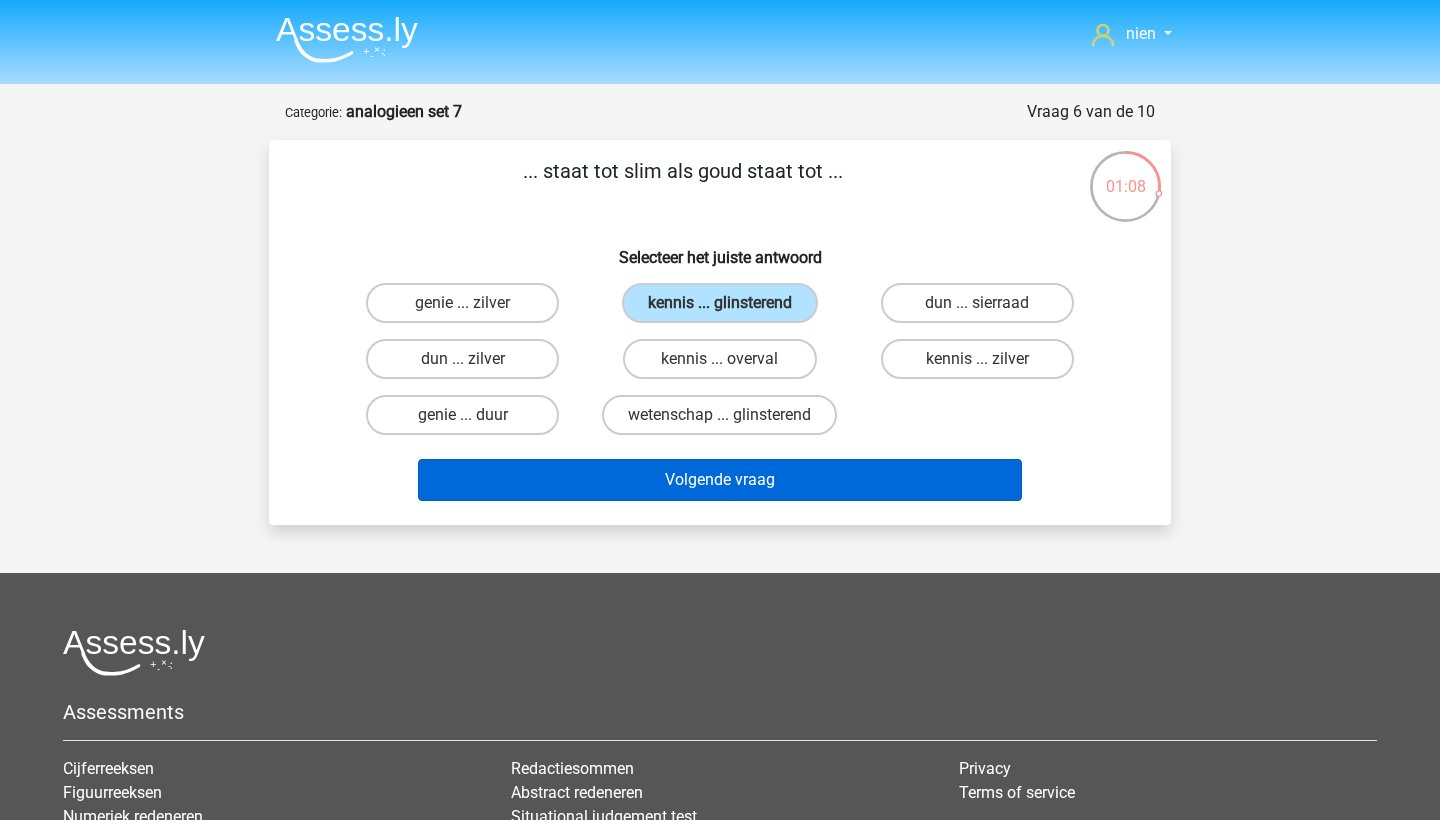 click on "Volgende vraag" at bounding box center (720, 480) 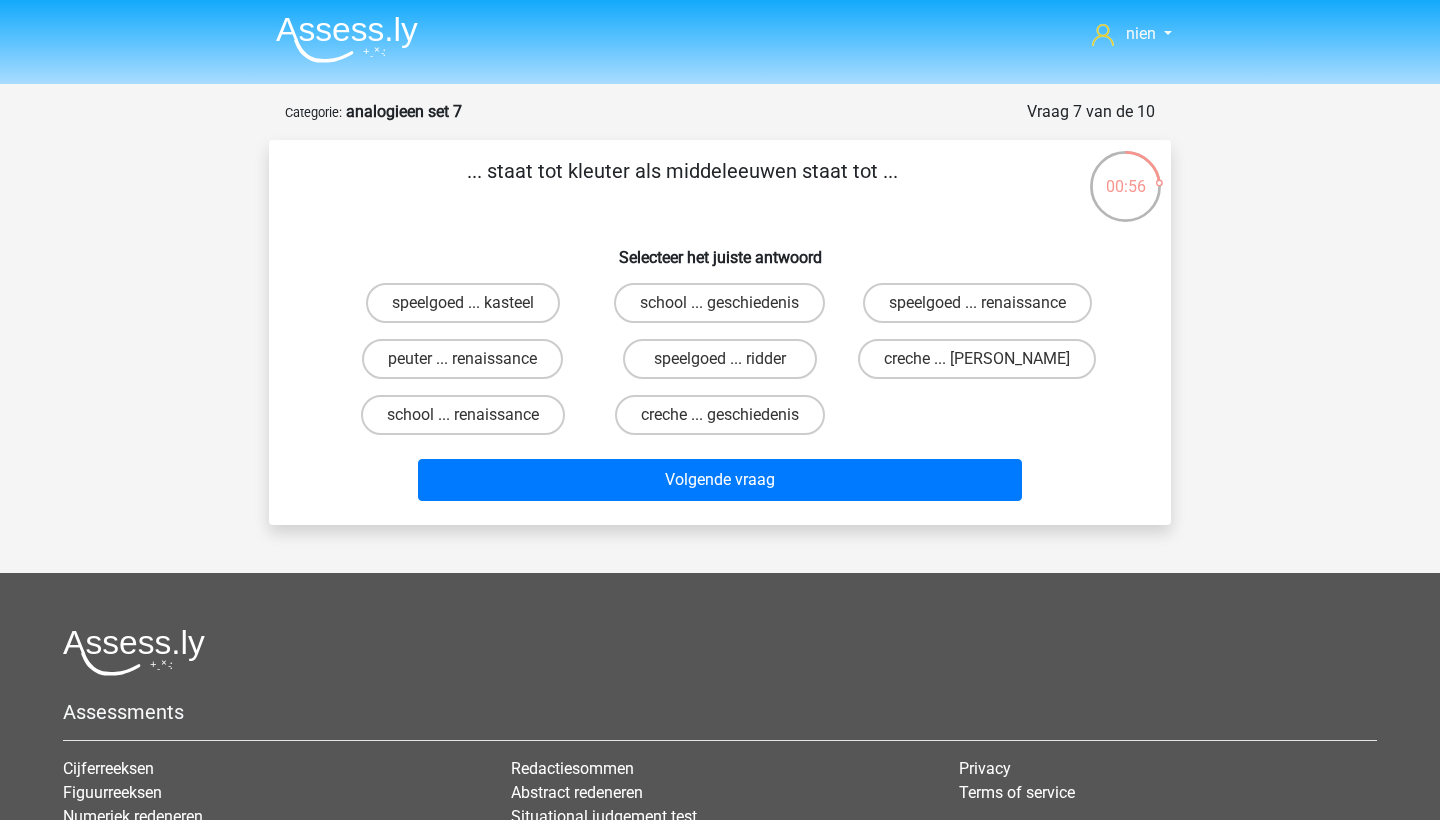 scroll, scrollTop: 3, scrollLeft: 0, axis: vertical 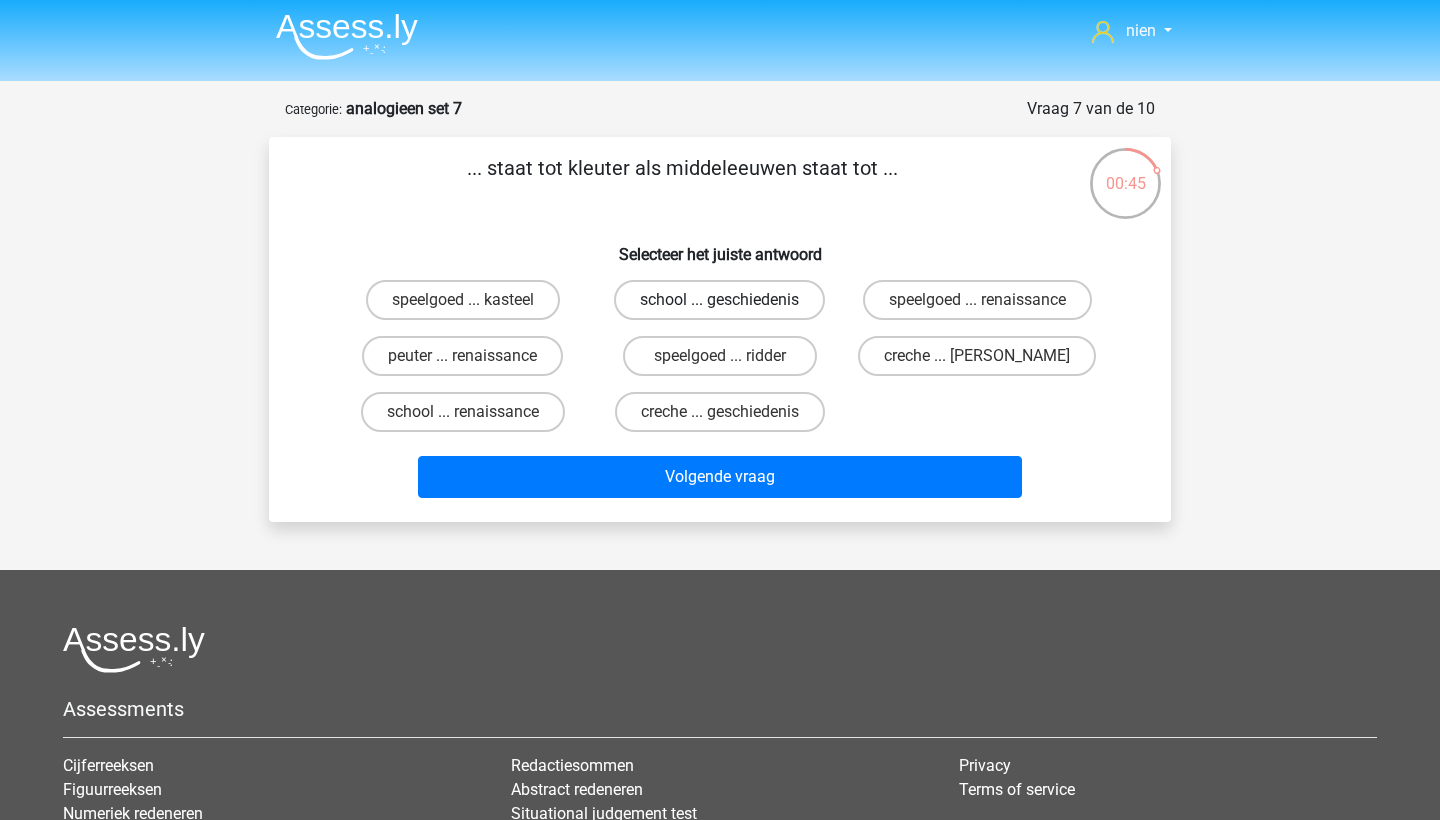click on "school ... geschiedenis" at bounding box center [719, 300] 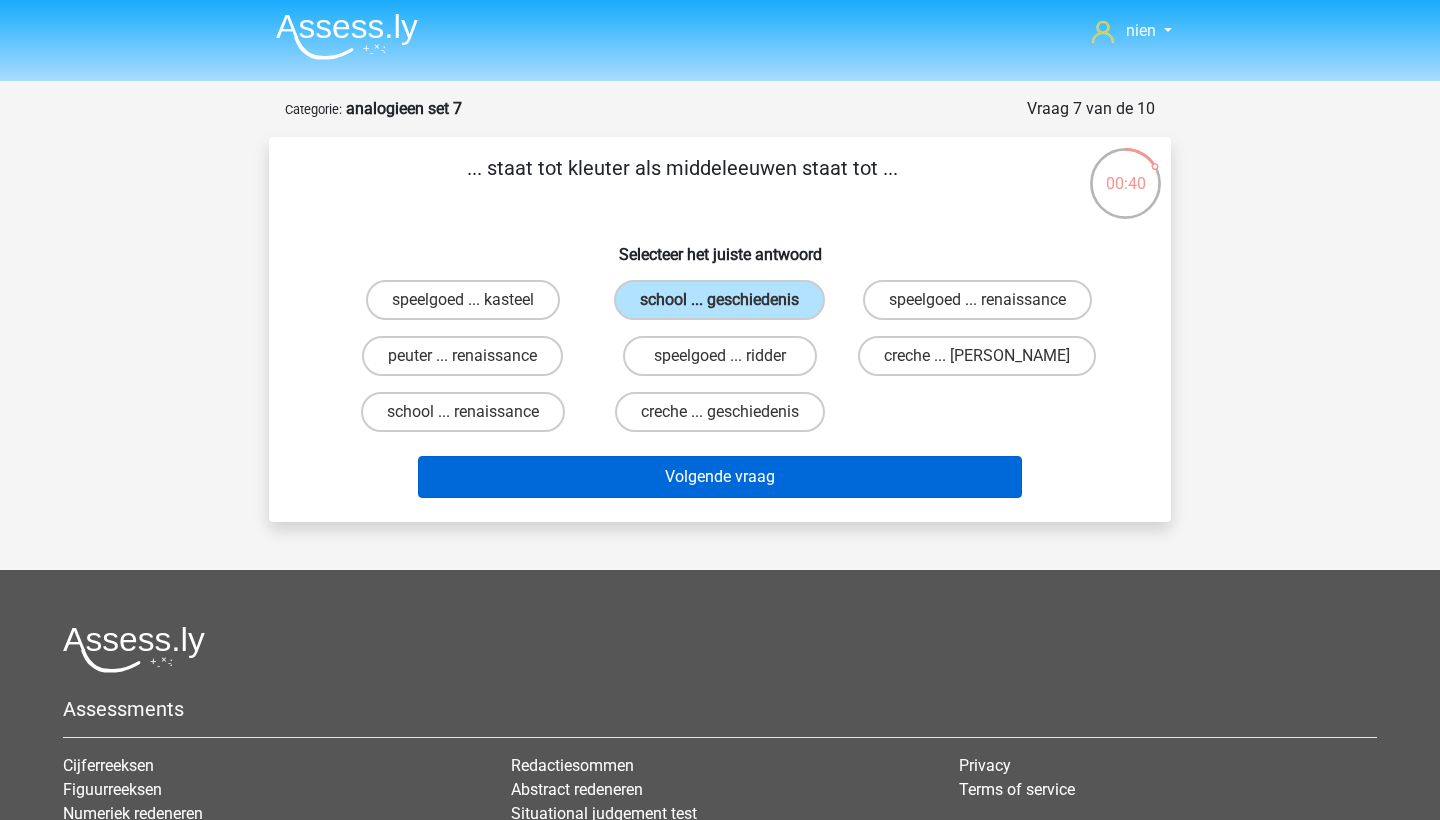 click on "Volgende vraag" at bounding box center (720, 477) 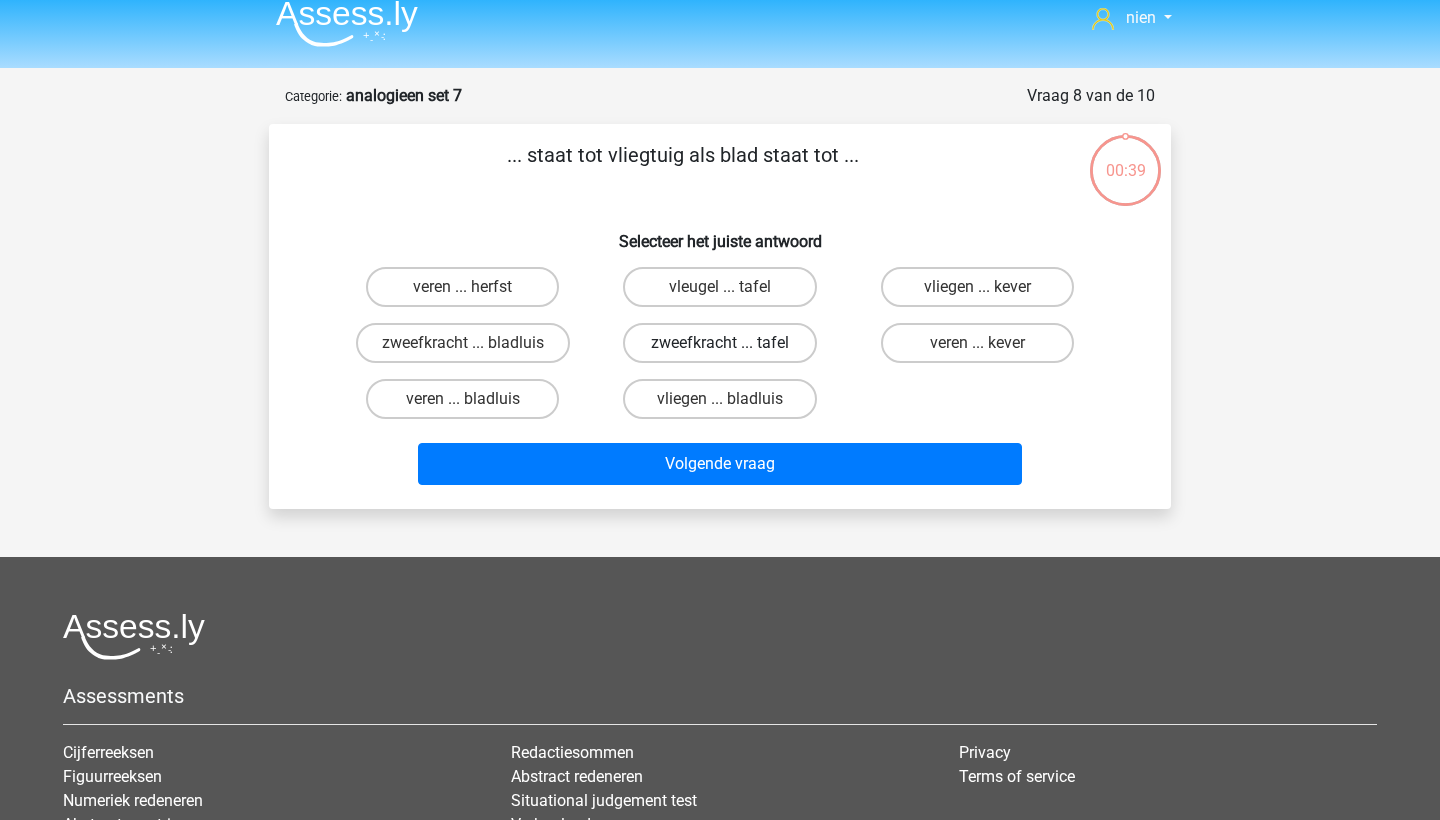 scroll, scrollTop: 15, scrollLeft: 0, axis: vertical 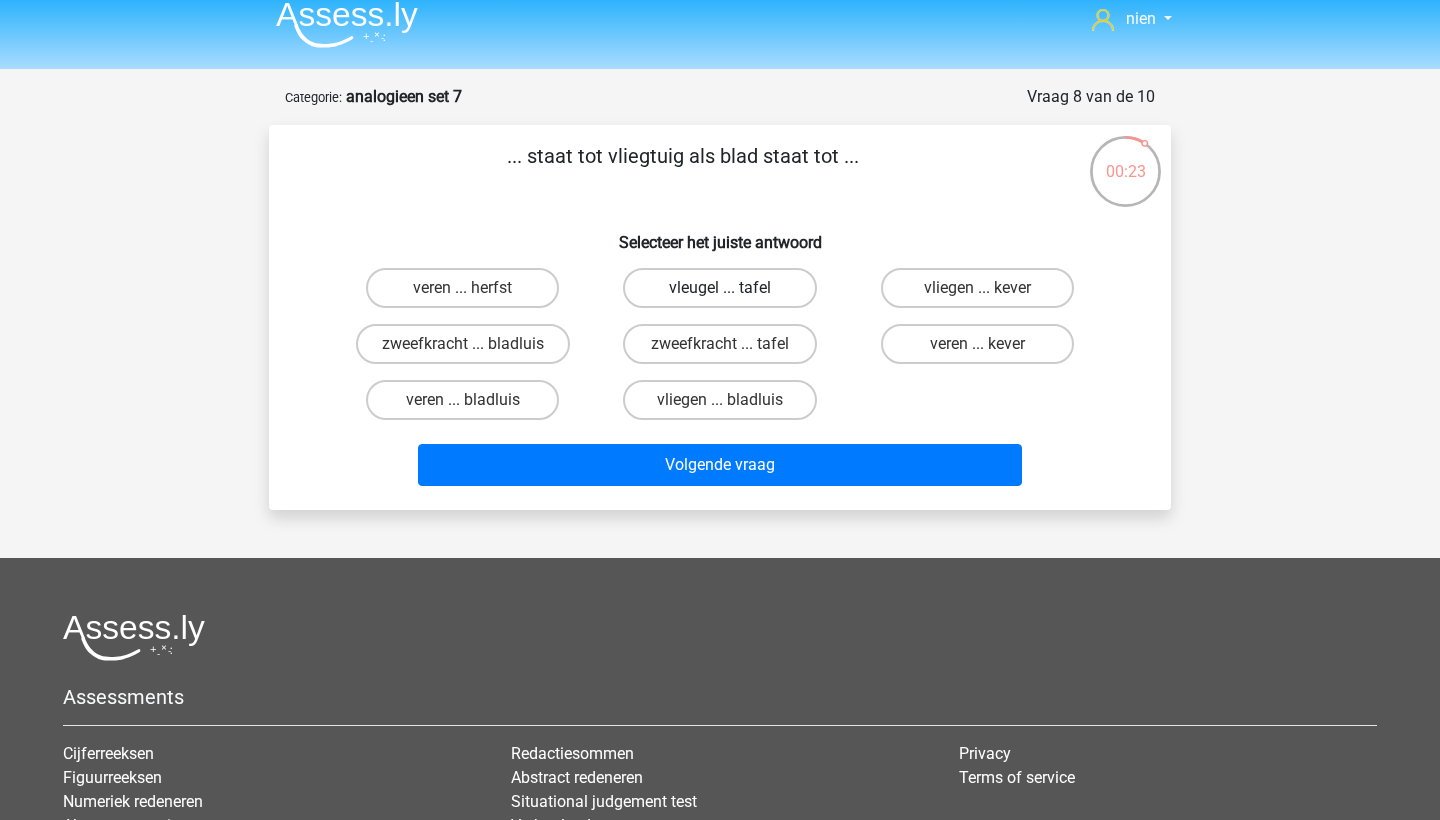 click on "vleugel ... tafel" at bounding box center [719, 288] 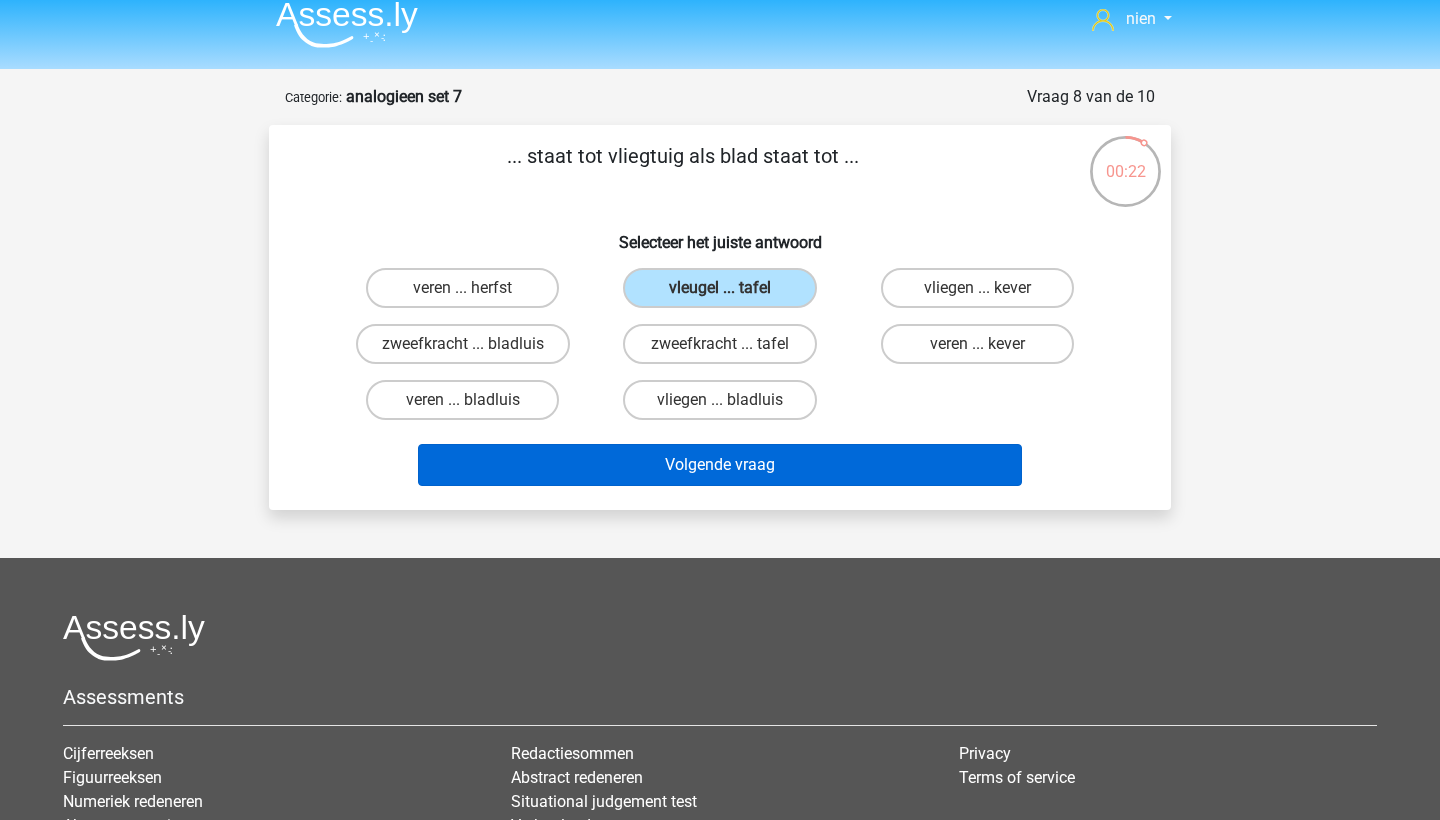 click on "Volgende vraag" at bounding box center (720, 465) 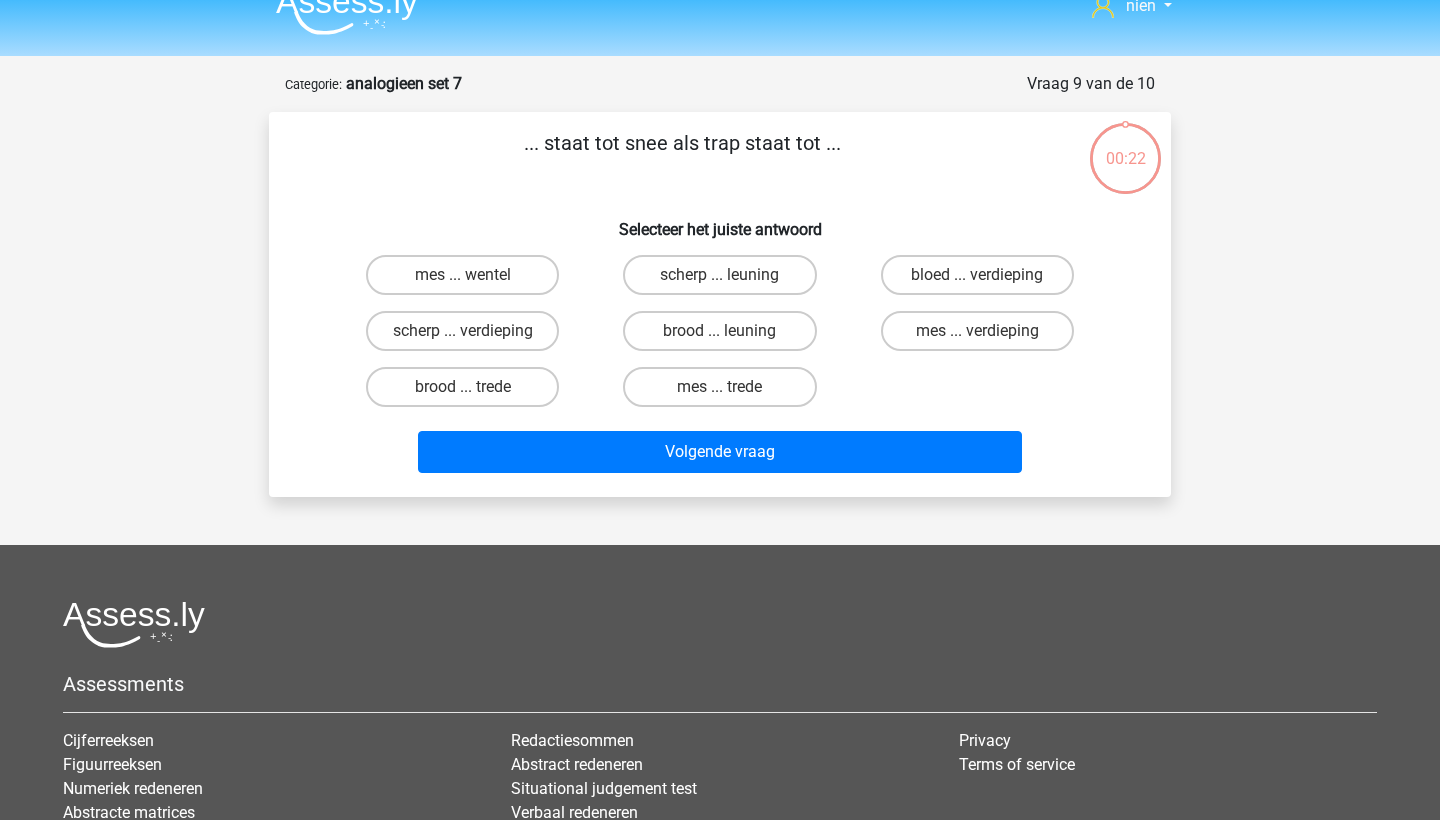 scroll, scrollTop: 21, scrollLeft: 0, axis: vertical 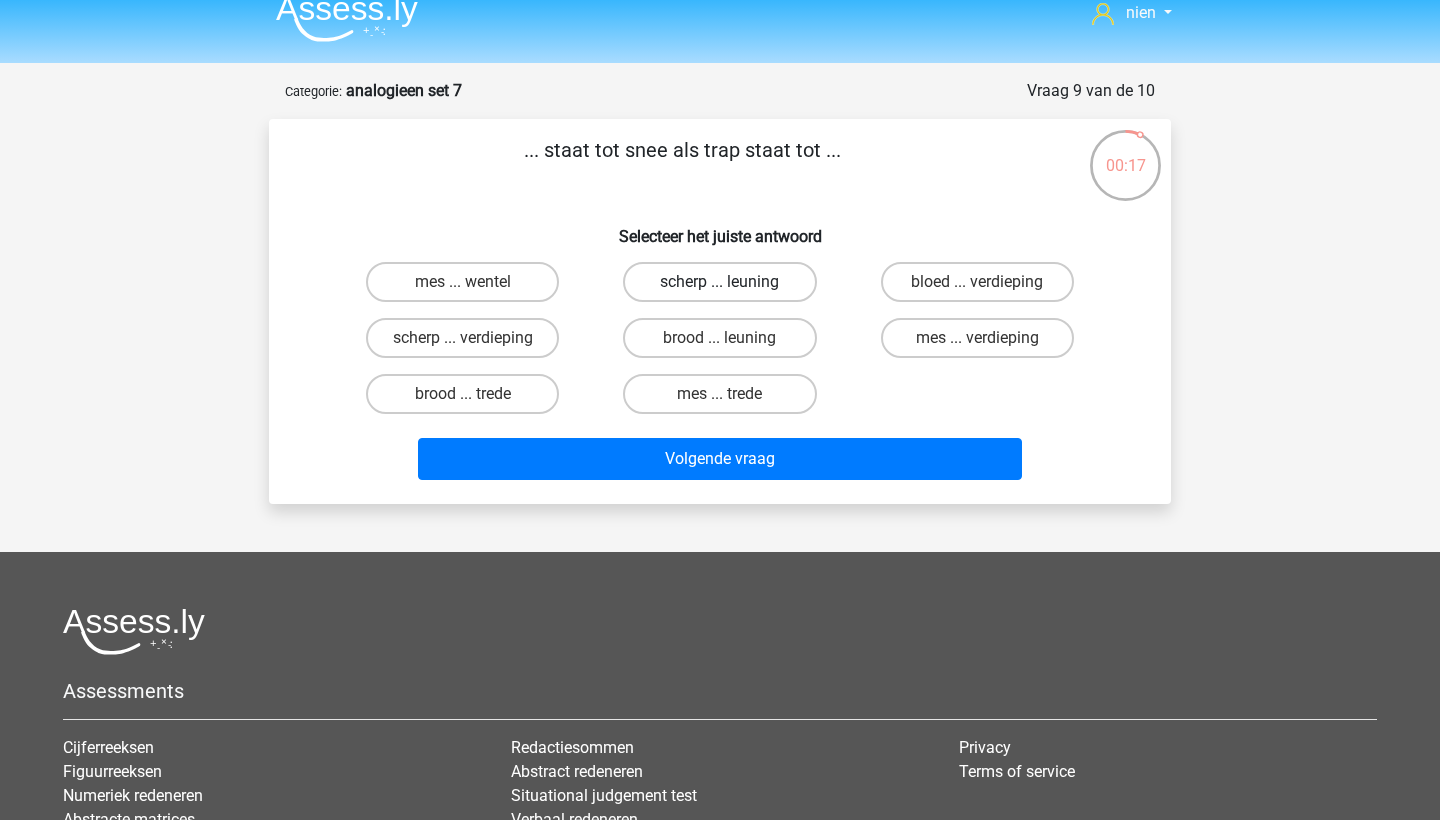 click on "scherp ... leuning" at bounding box center (719, 282) 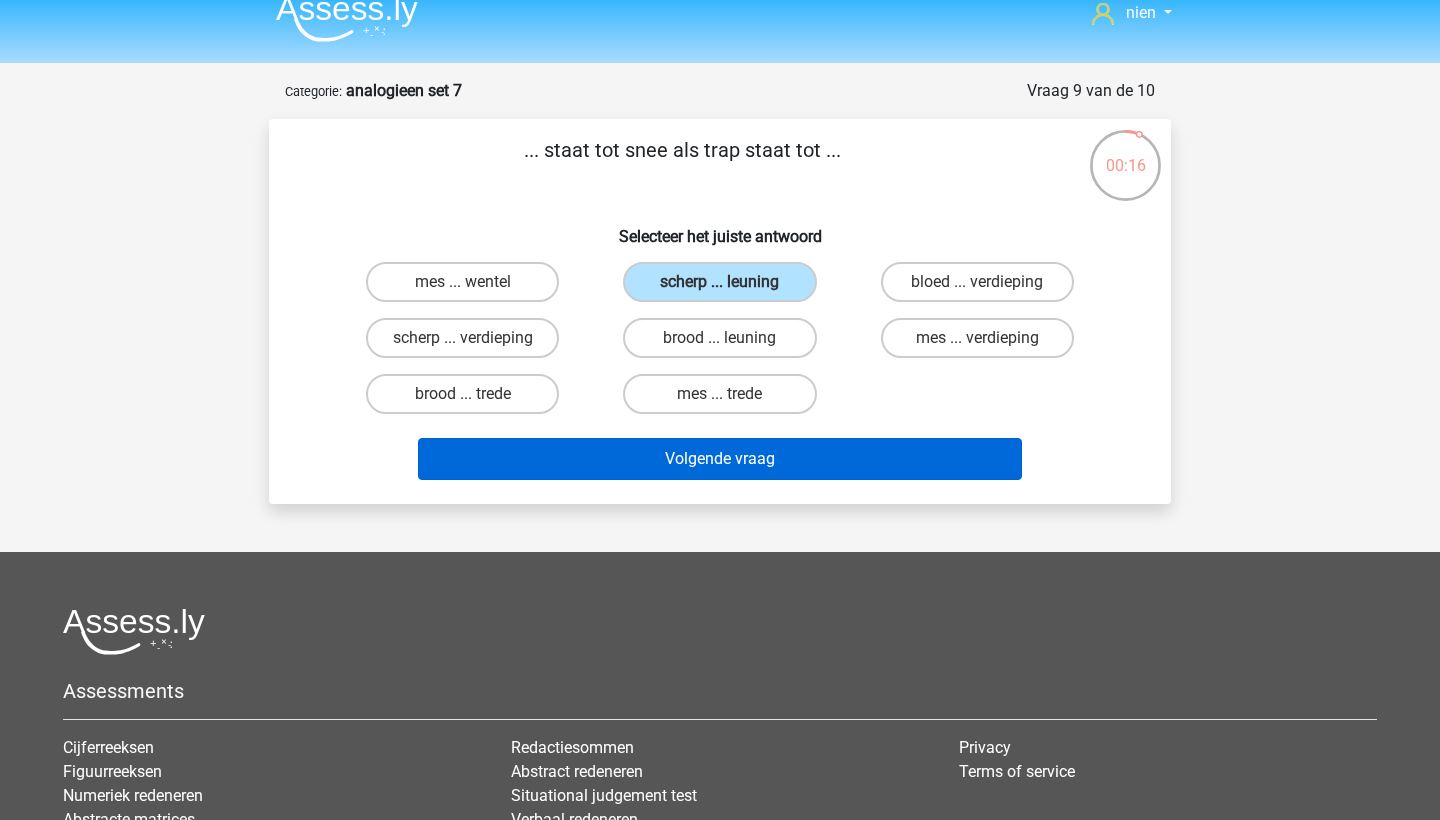 click on "Volgende vraag" at bounding box center (720, 459) 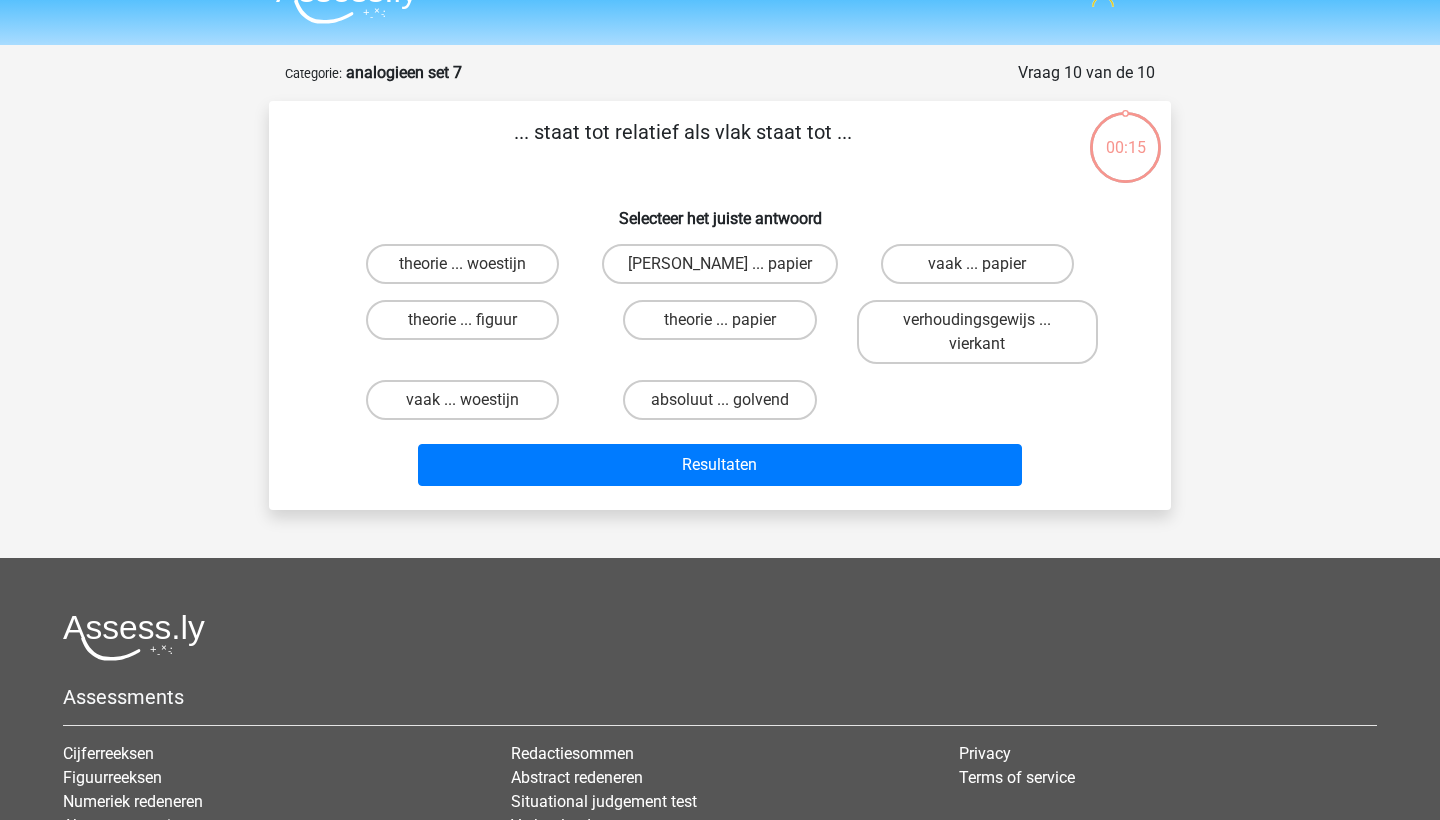 scroll, scrollTop: 34, scrollLeft: 0, axis: vertical 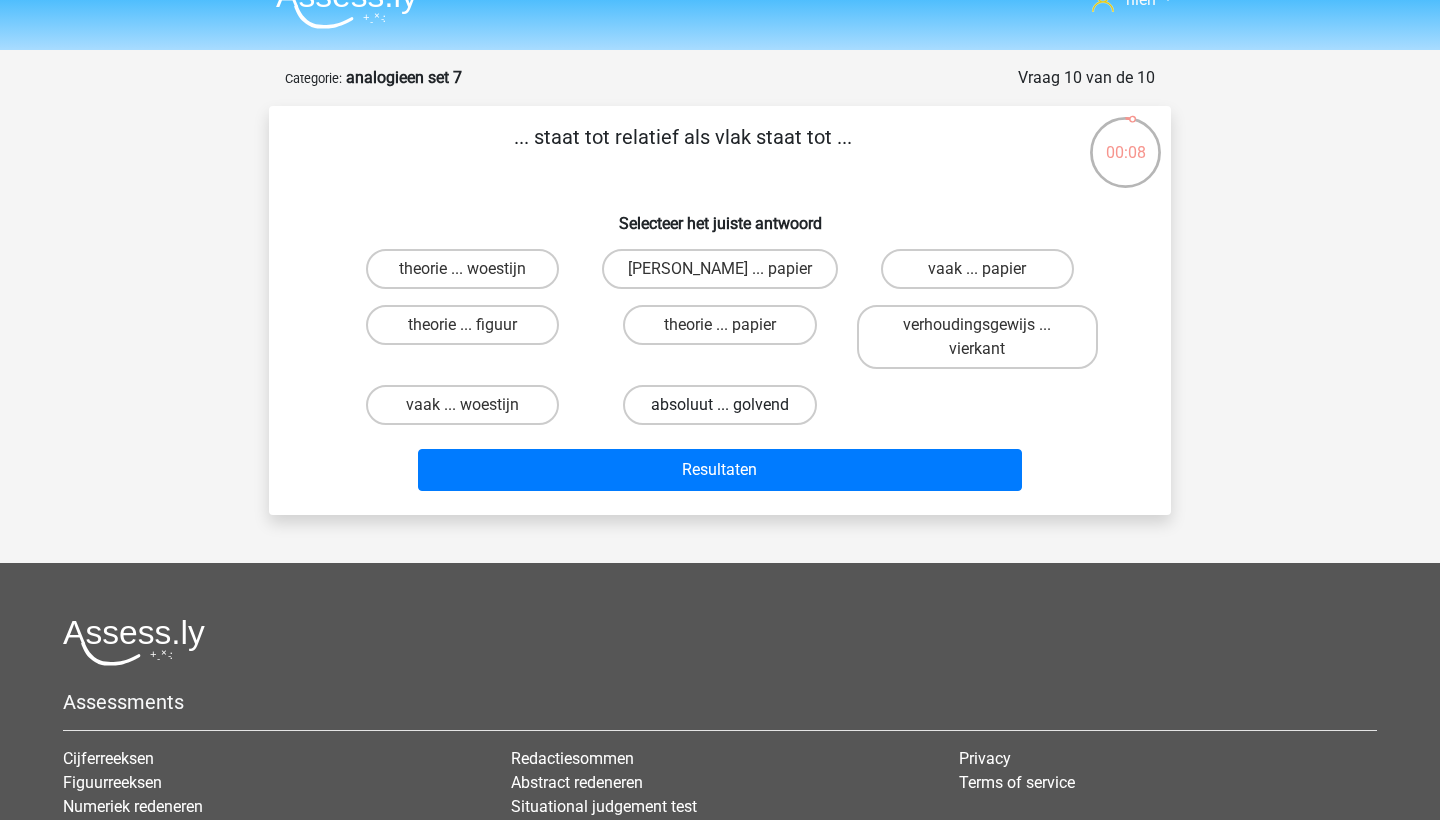 click on "absoluut ... golvend" at bounding box center [719, 405] 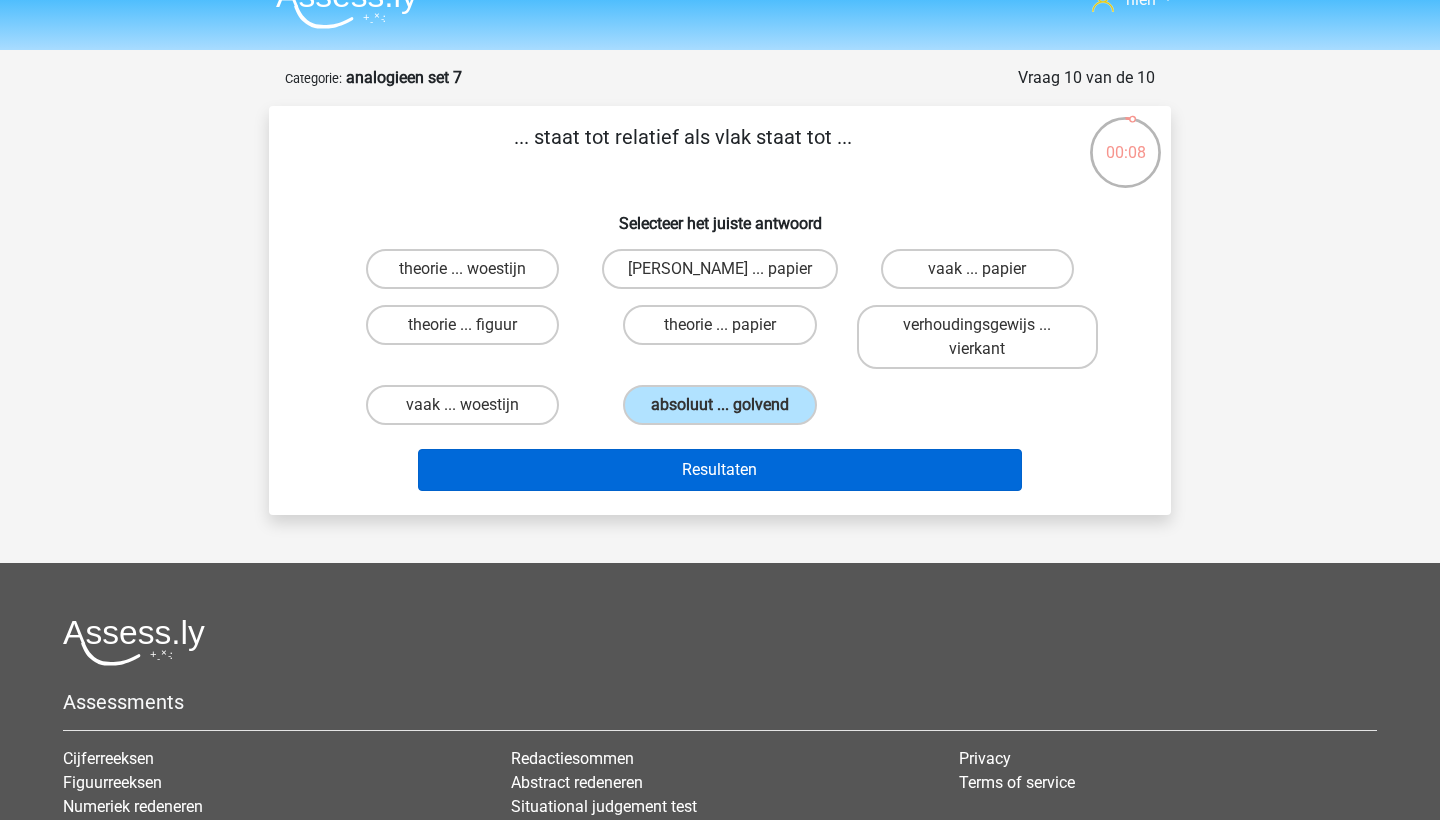 click on "Resultaten" at bounding box center (720, 470) 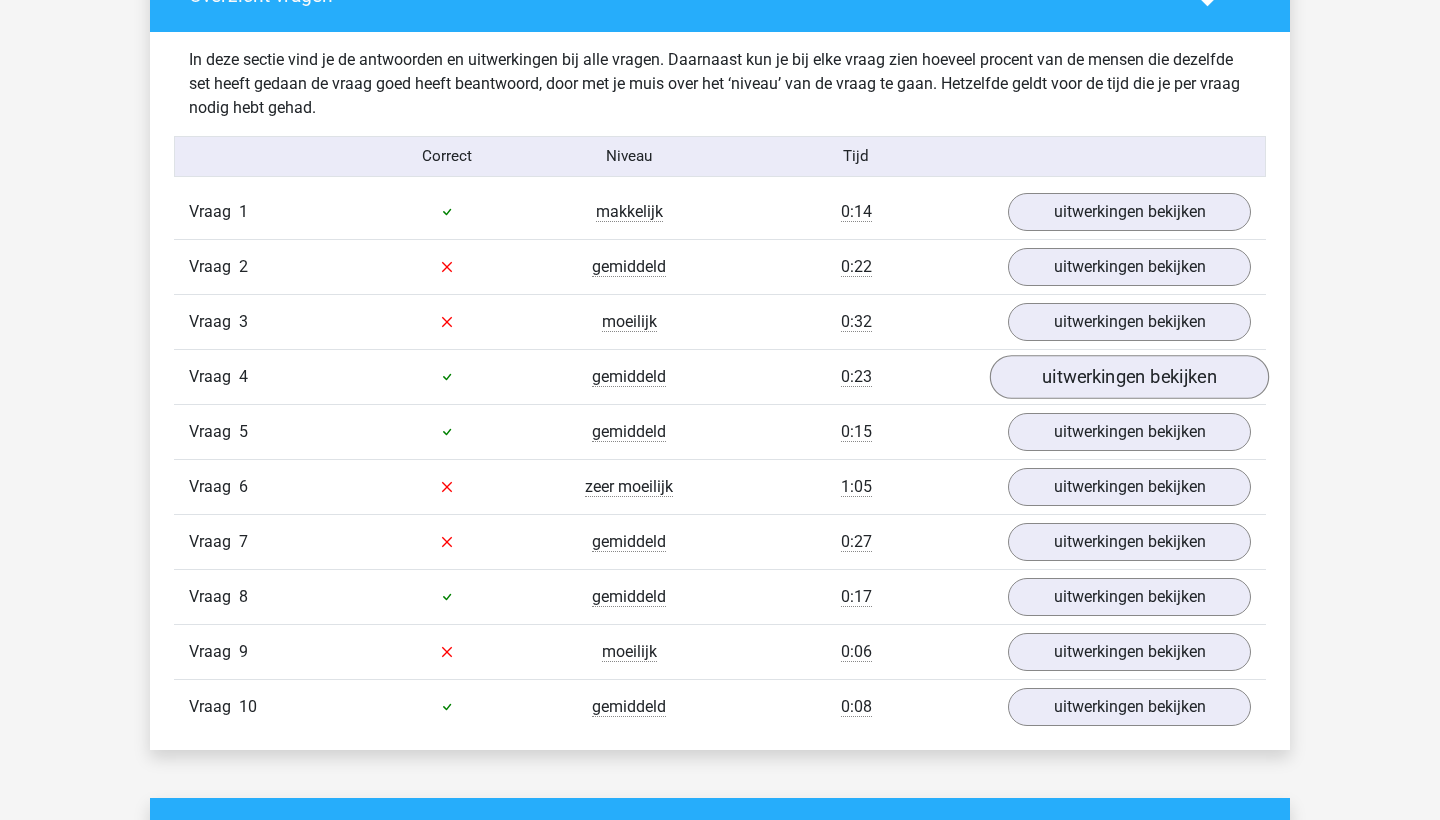 scroll, scrollTop: 1098, scrollLeft: 0, axis: vertical 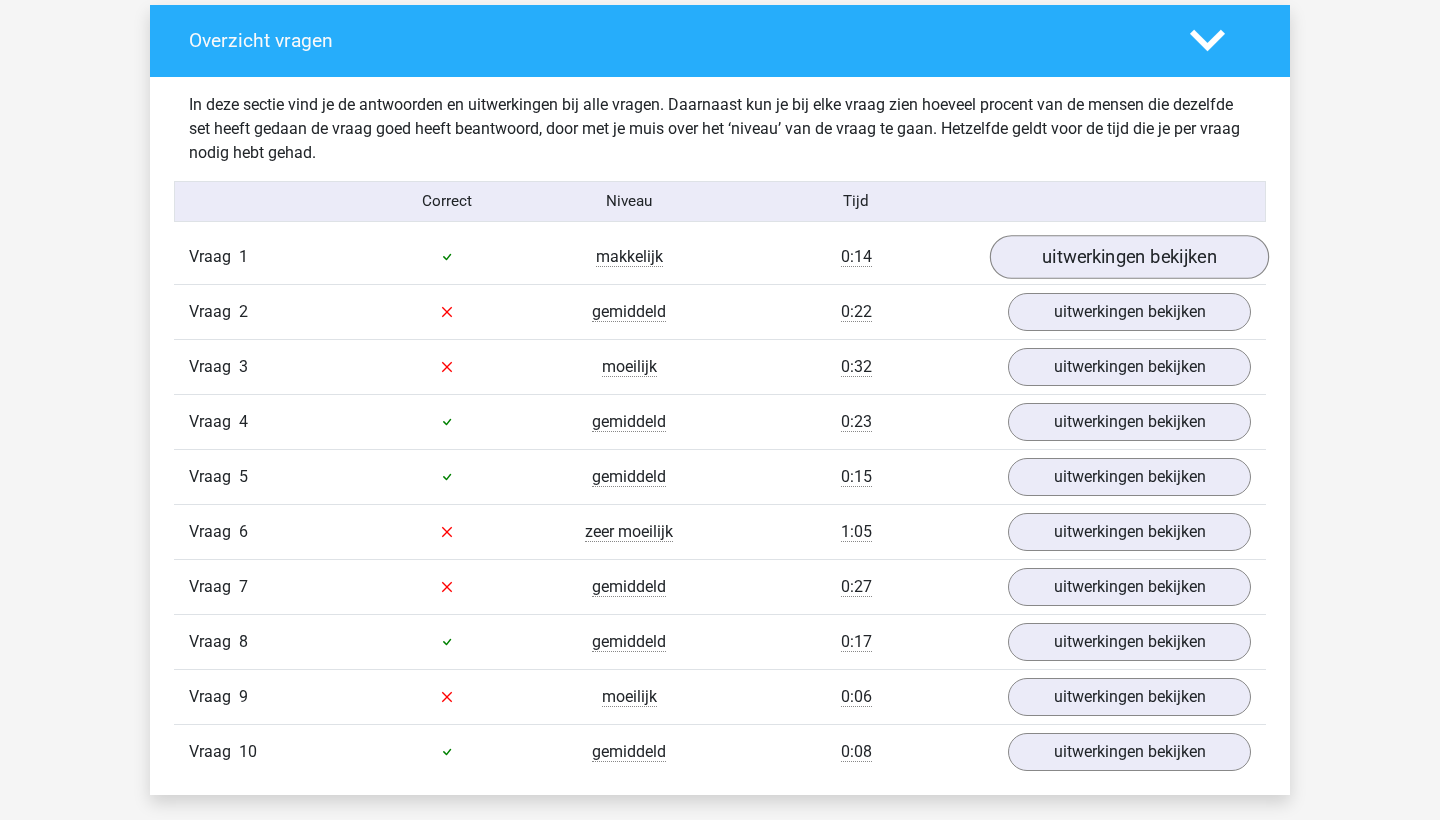 click on "uitwerkingen bekijken" at bounding box center [1129, 257] 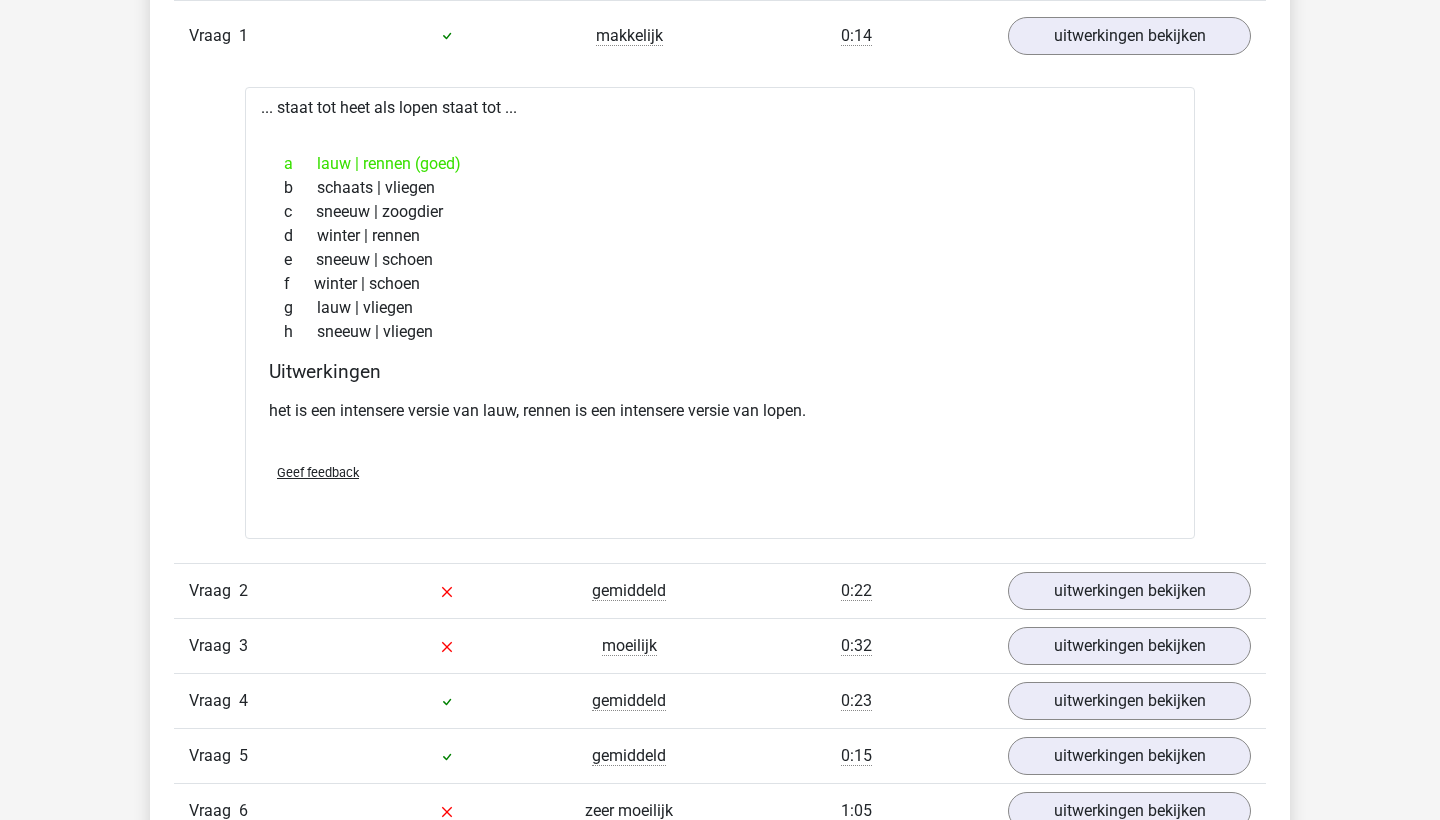 scroll, scrollTop: 1344, scrollLeft: 0, axis: vertical 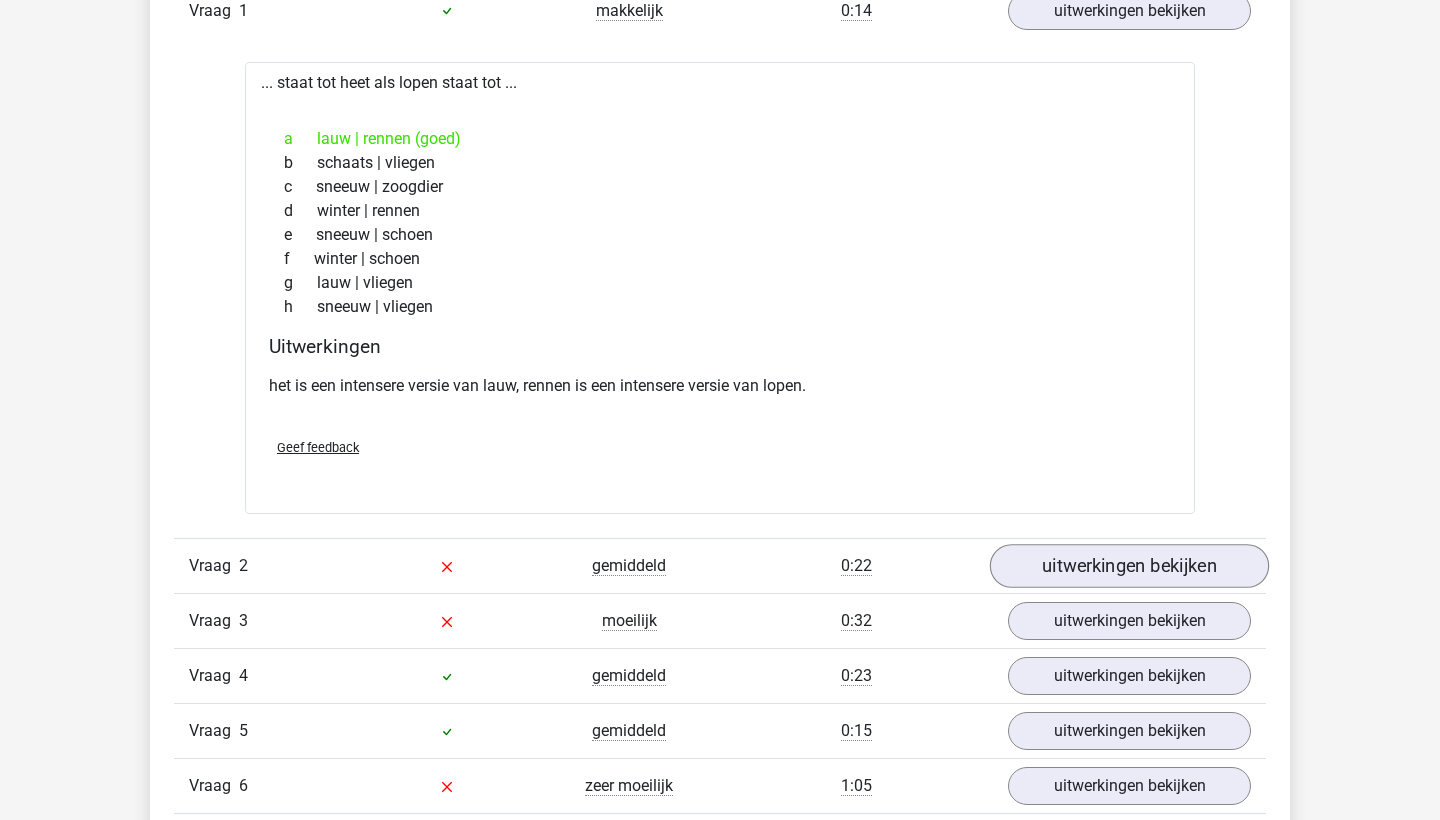 click on "uitwerkingen bekijken" at bounding box center [1129, 566] 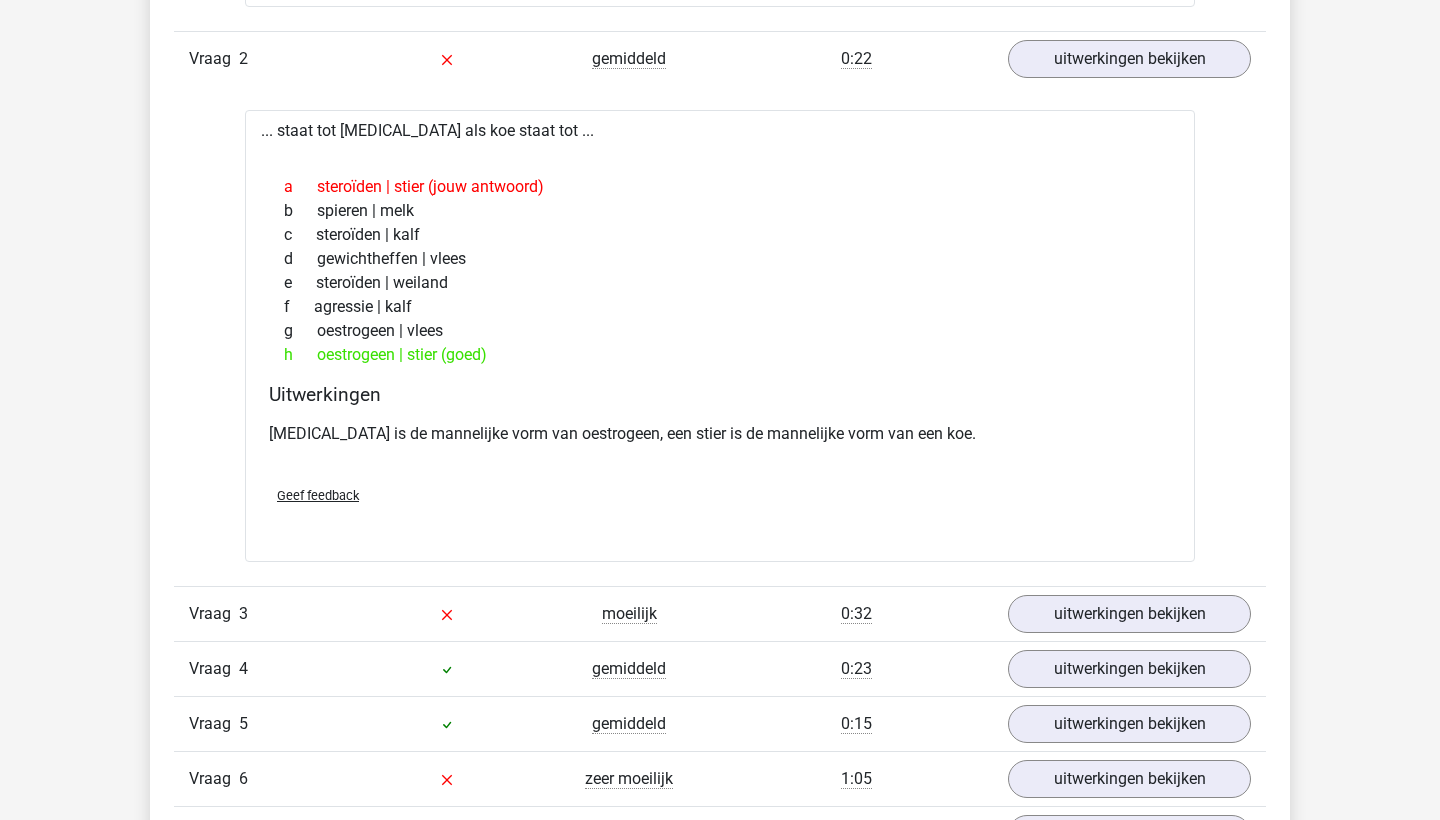scroll, scrollTop: 1885, scrollLeft: 0, axis: vertical 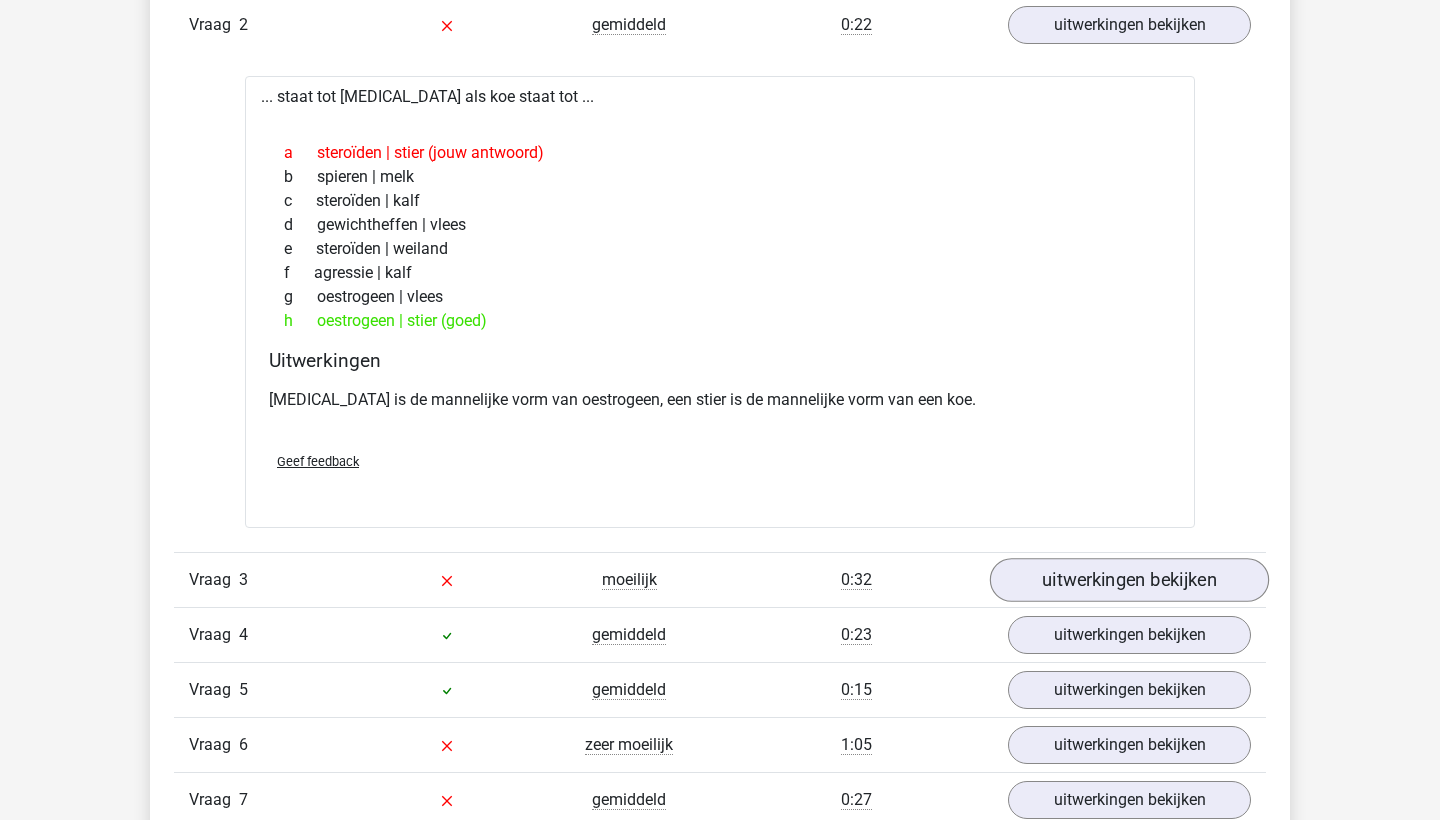 click on "uitwerkingen bekijken" at bounding box center [1129, 580] 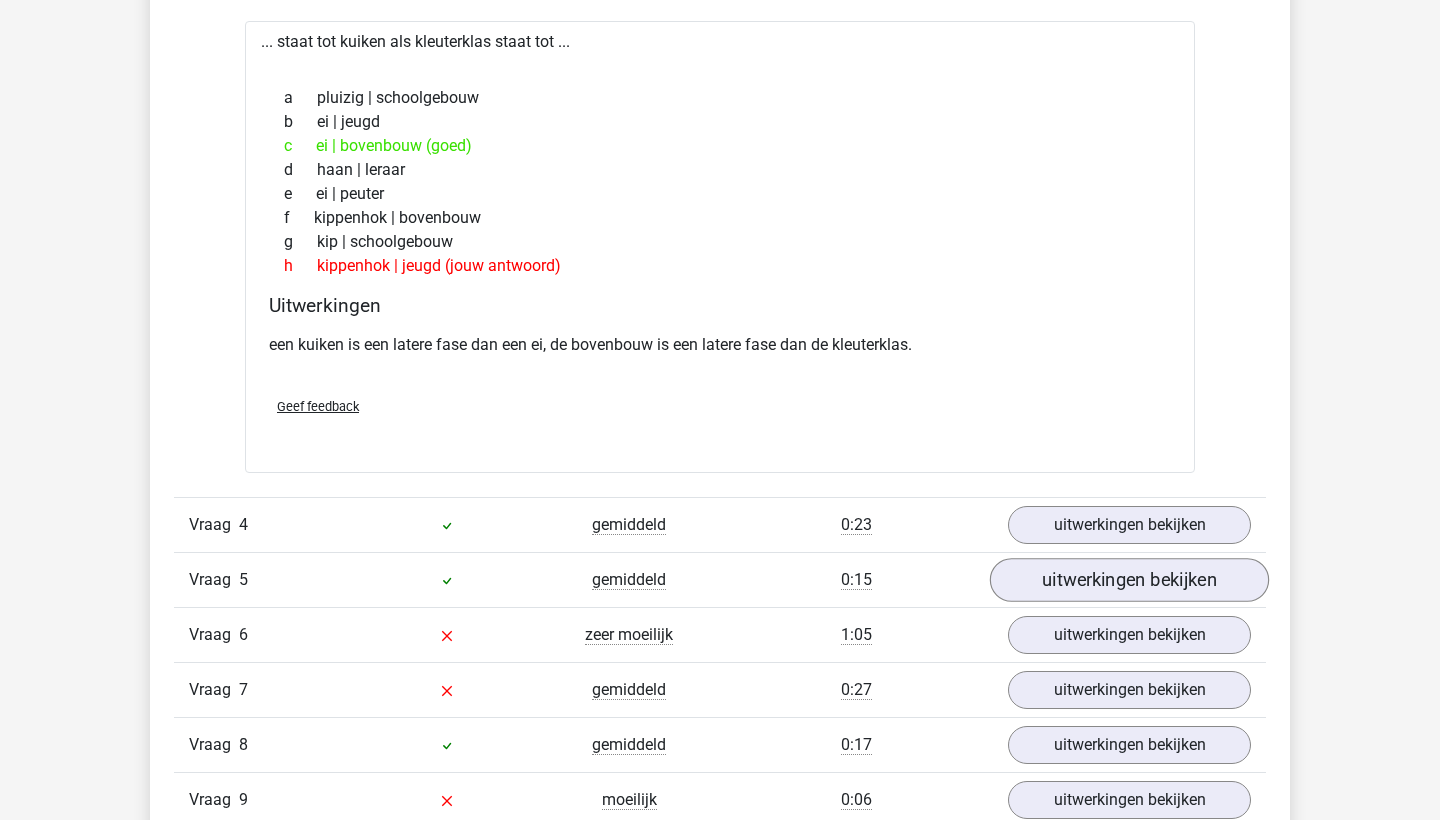 scroll, scrollTop: 2502, scrollLeft: 0, axis: vertical 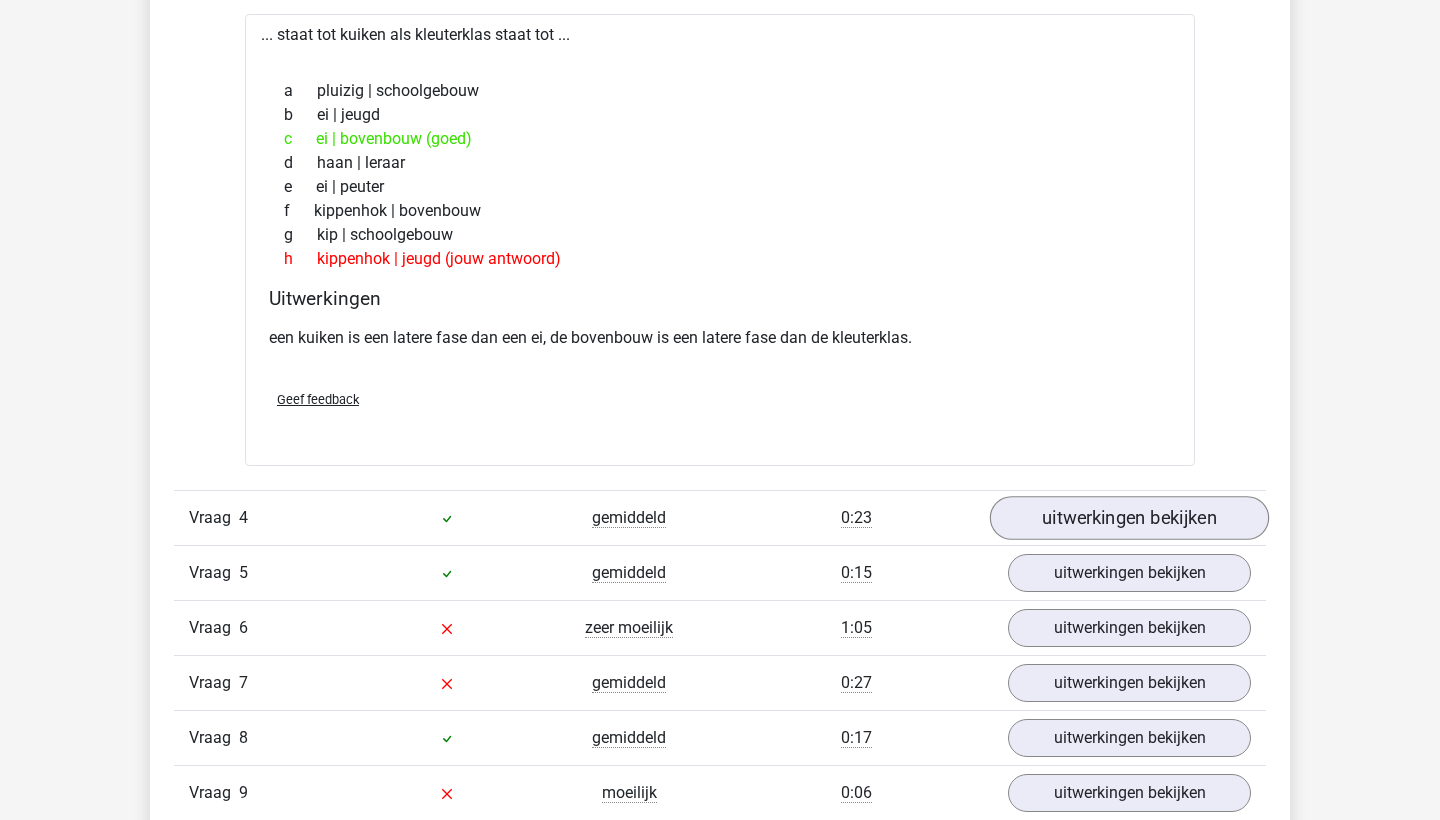 click on "uitwerkingen bekijken" at bounding box center [1129, 518] 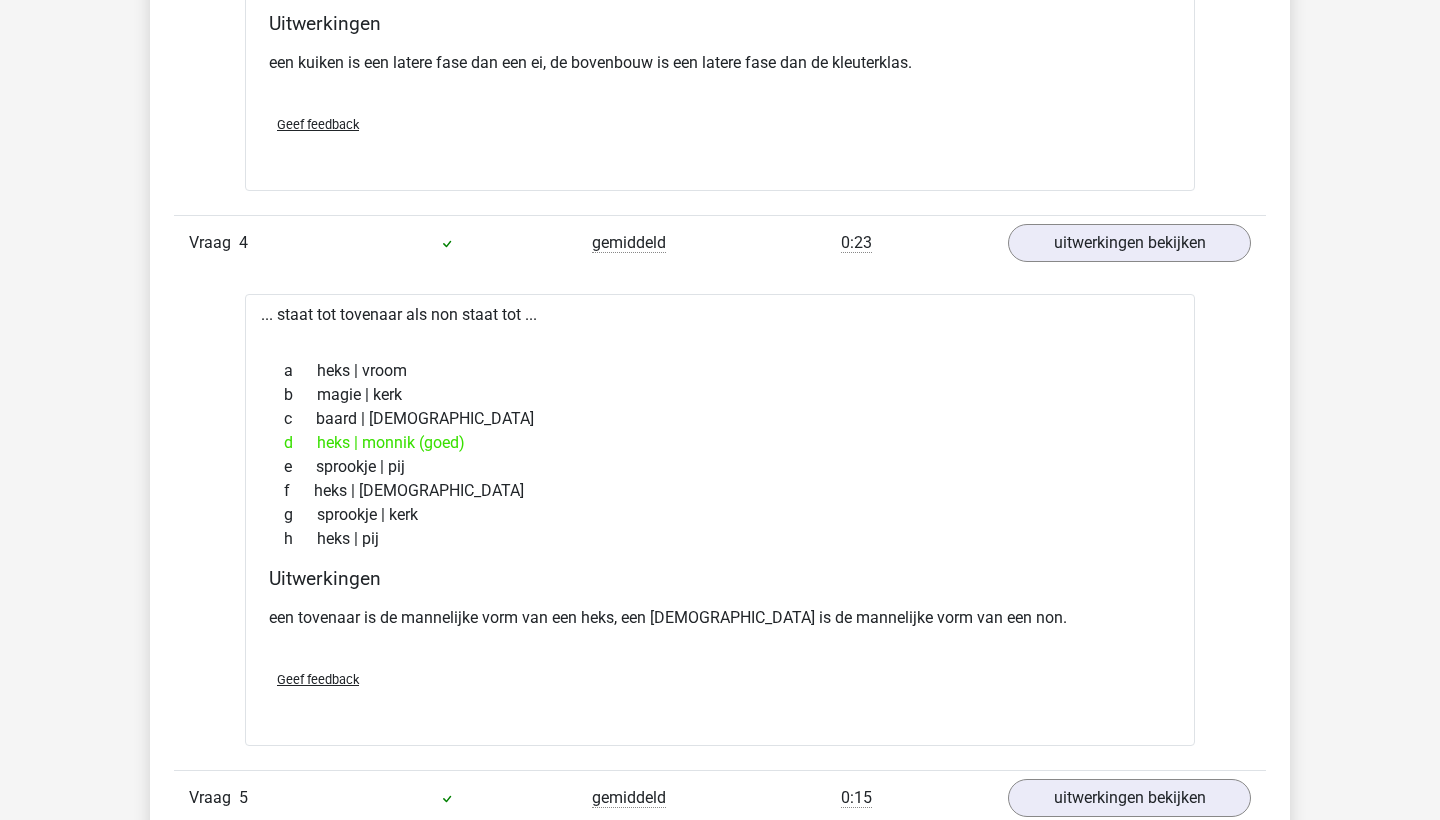 scroll, scrollTop: 2944, scrollLeft: 0, axis: vertical 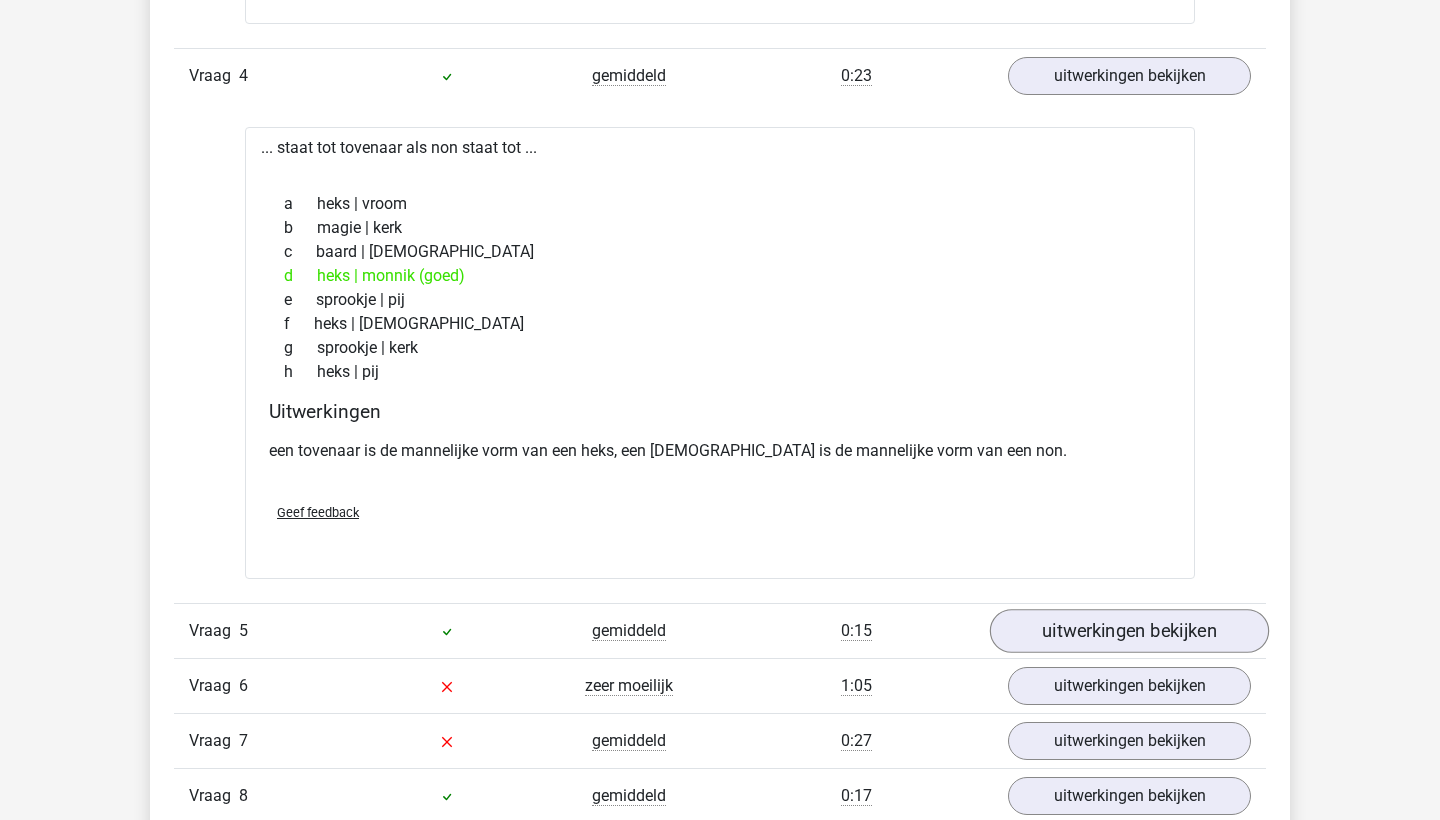 click on "uitwerkingen bekijken" at bounding box center (1129, 632) 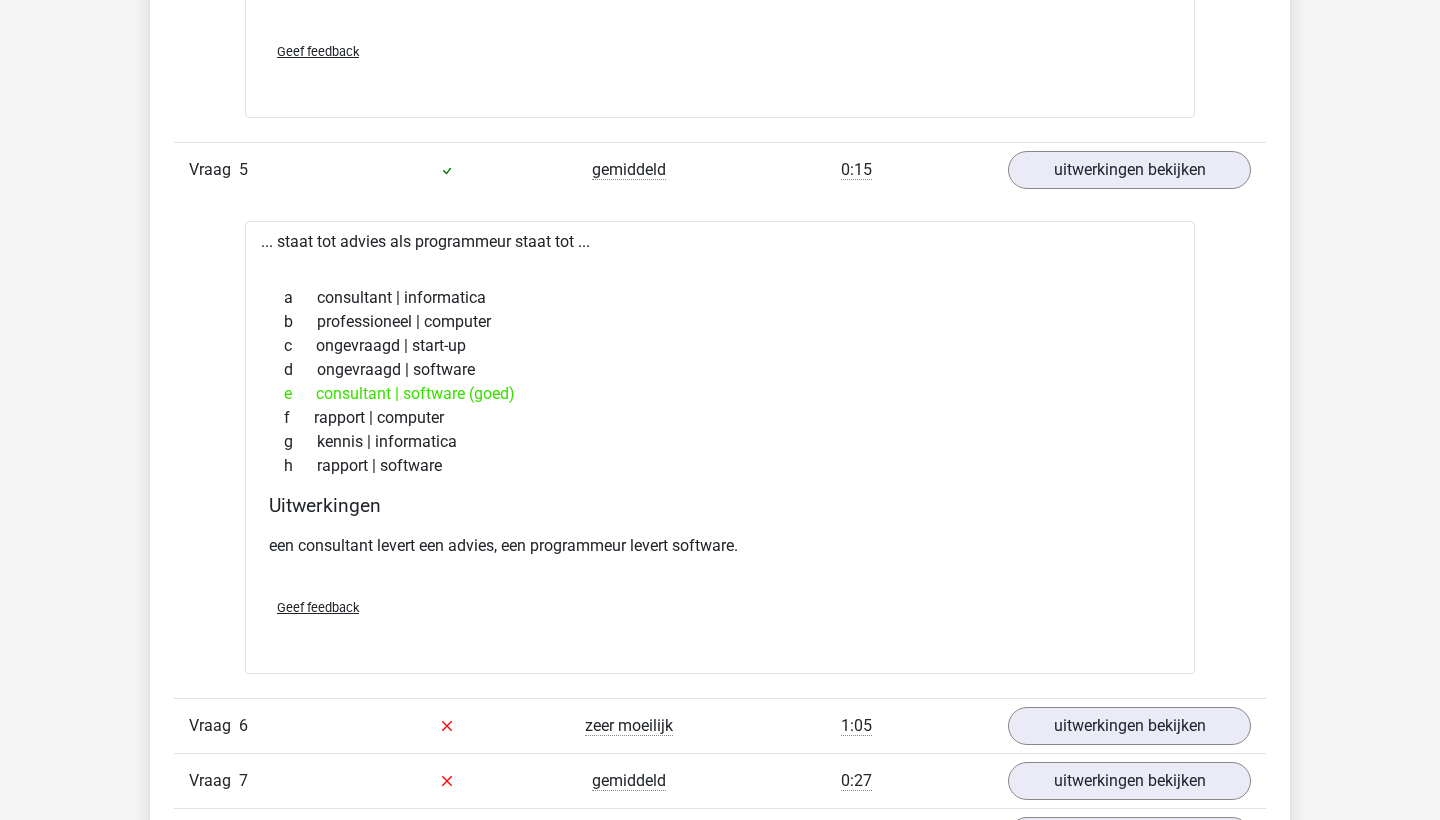 scroll, scrollTop: 3543, scrollLeft: 0, axis: vertical 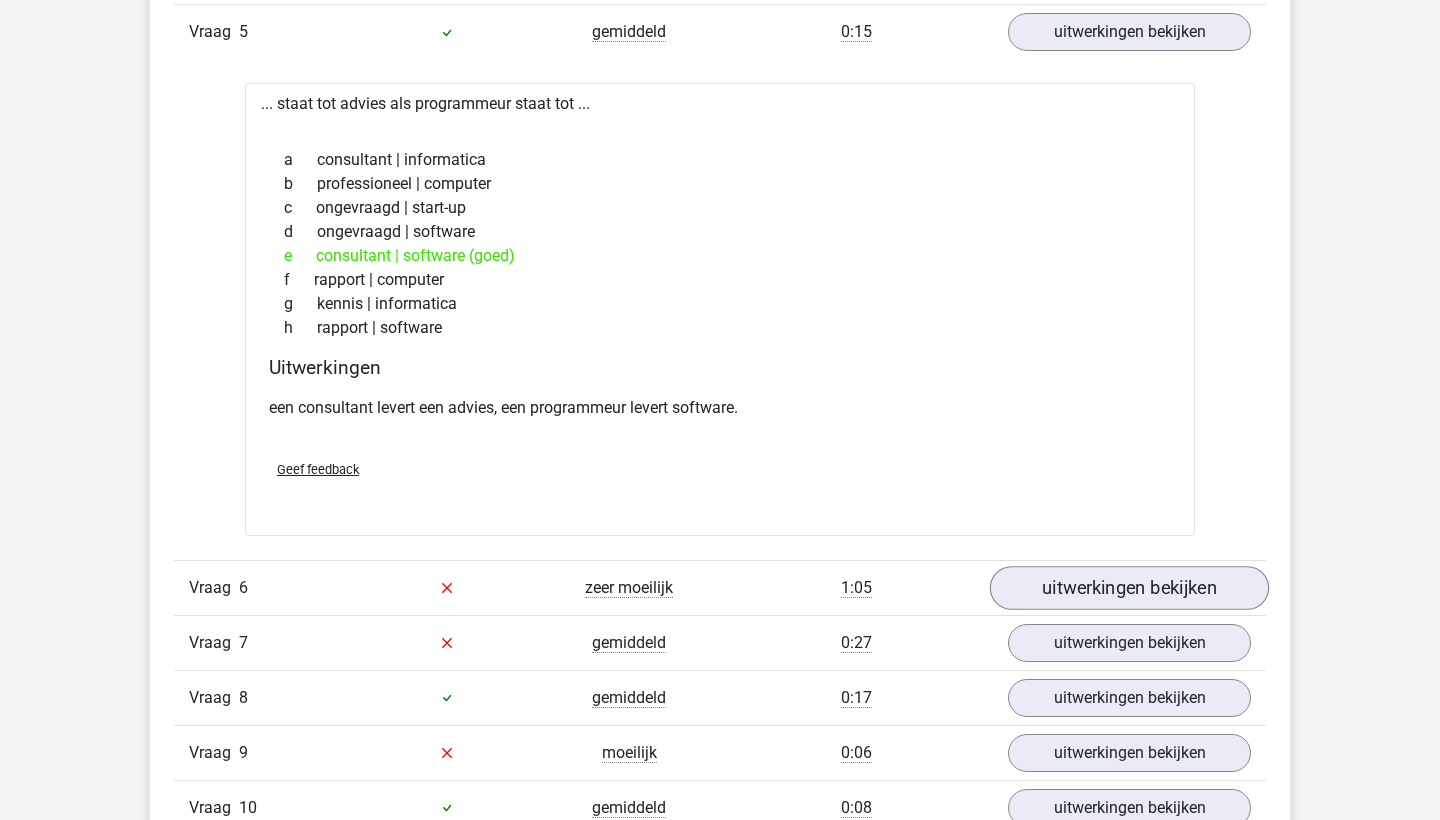 click on "uitwerkingen bekijken" at bounding box center (1129, 588) 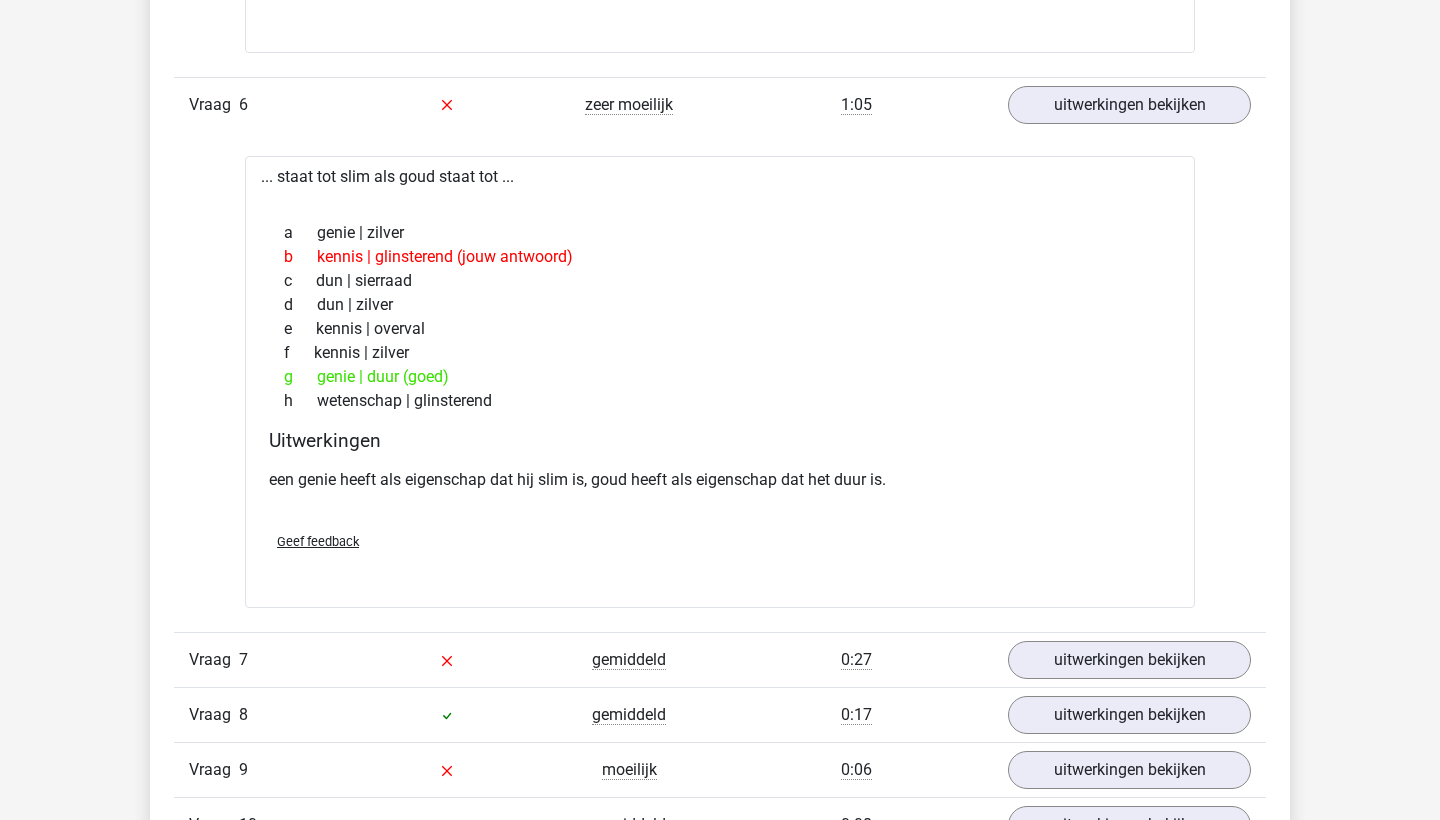 scroll, scrollTop: 4088, scrollLeft: 0, axis: vertical 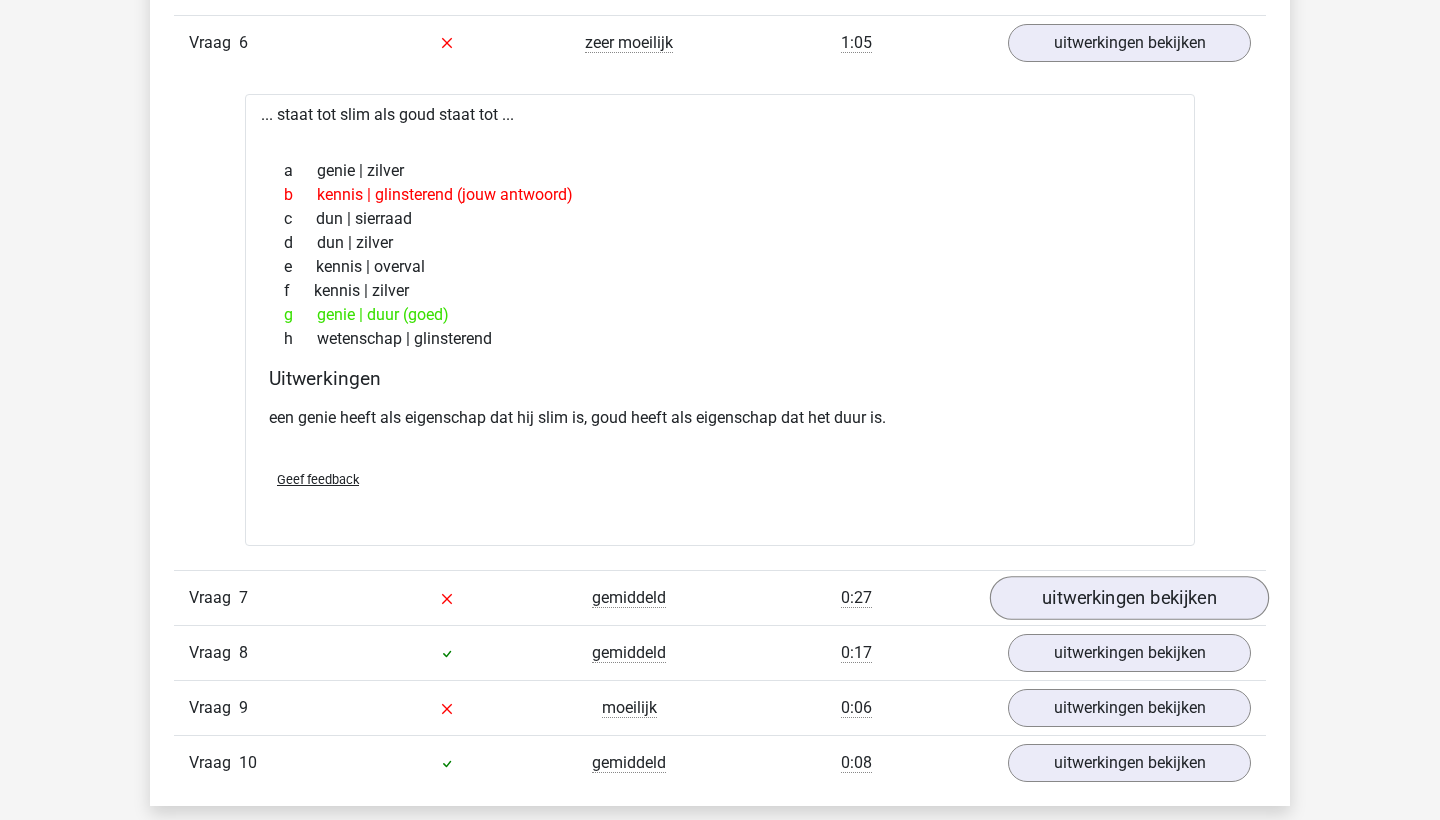 click on "uitwerkingen bekijken" at bounding box center (1129, 598) 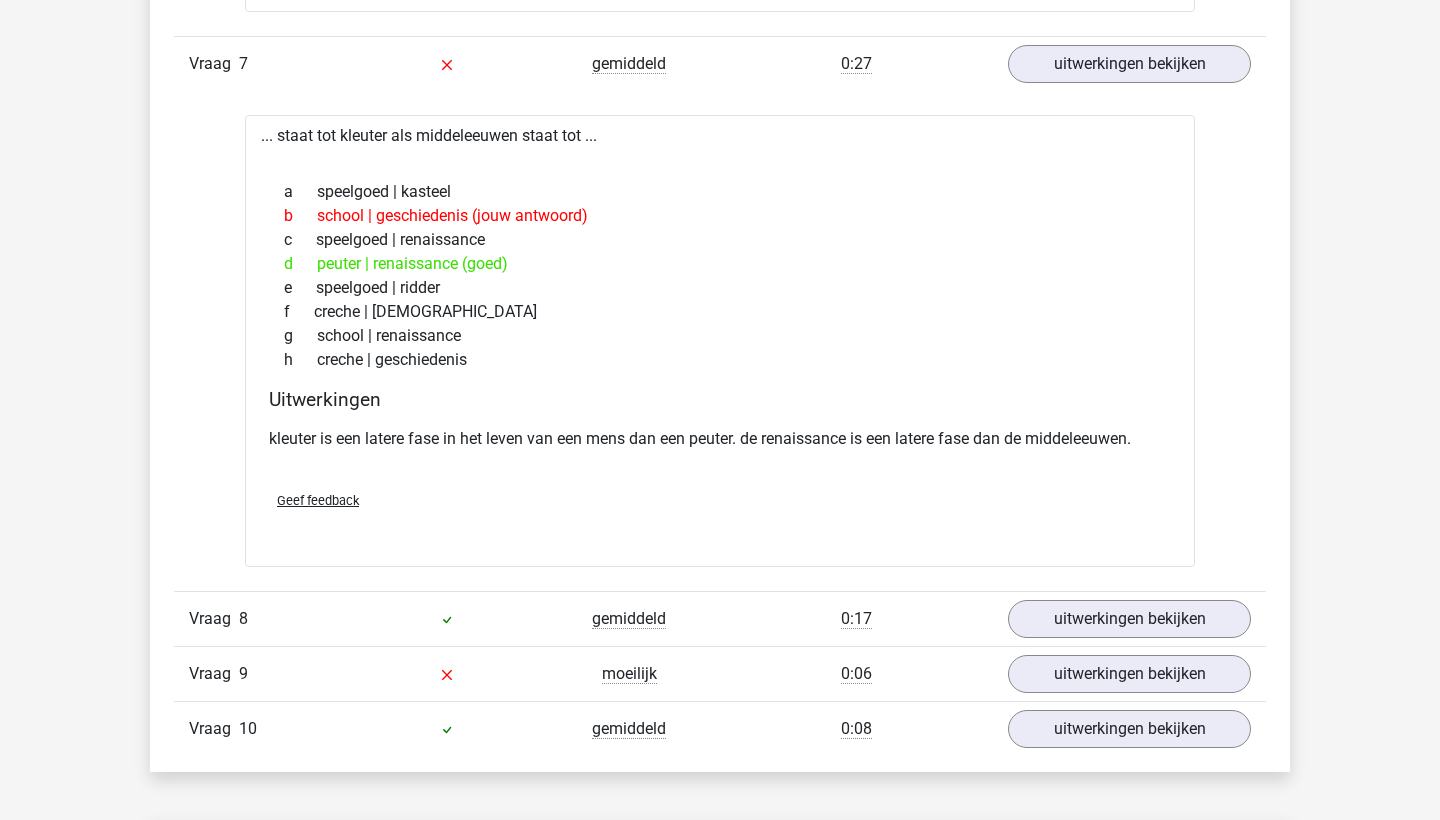 scroll, scrollTop: 4659, scrollLeft: 0, axis: vertical 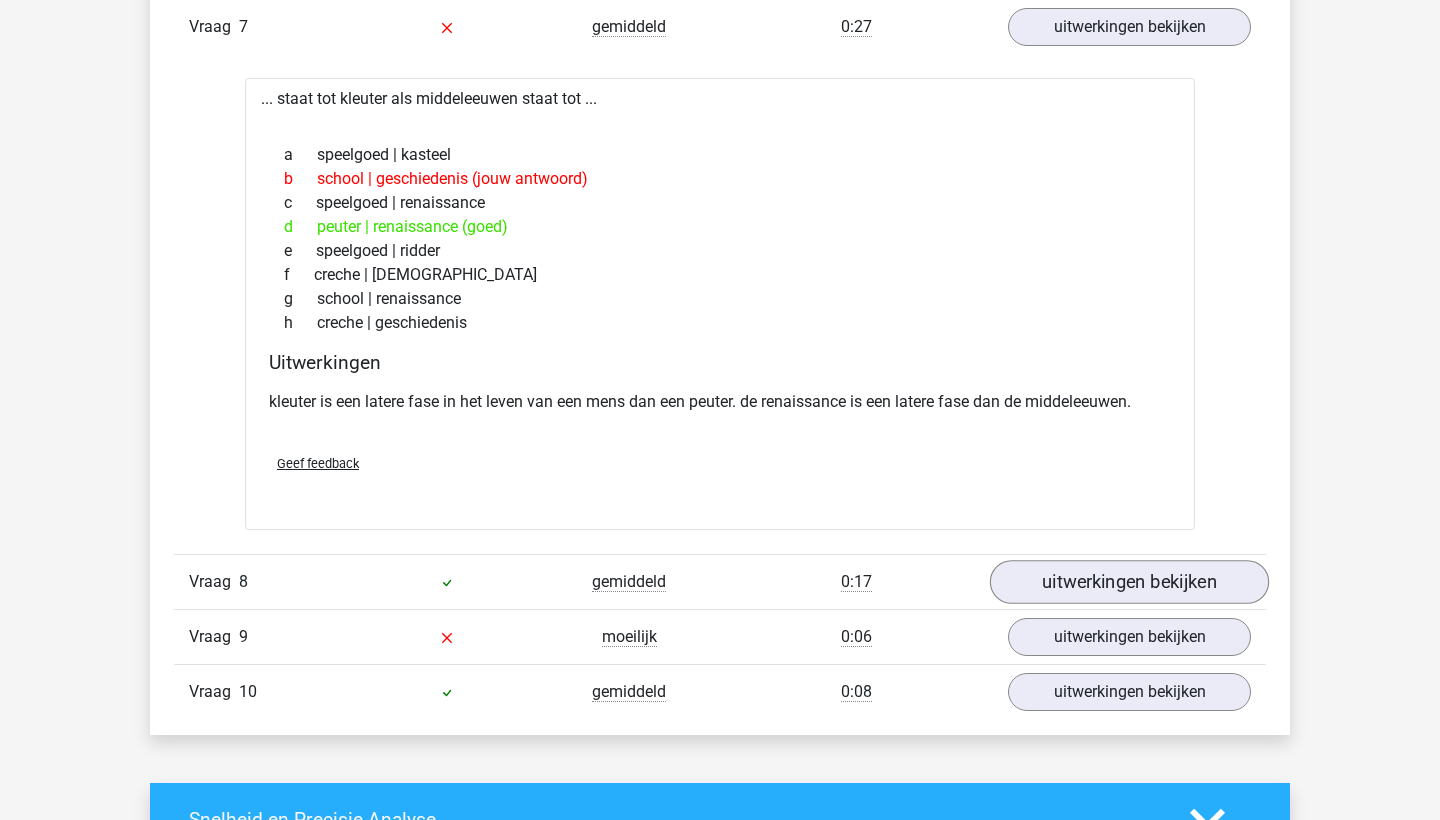 click on "uitwerkingen bekijken" at bounding box center [1129, 582] 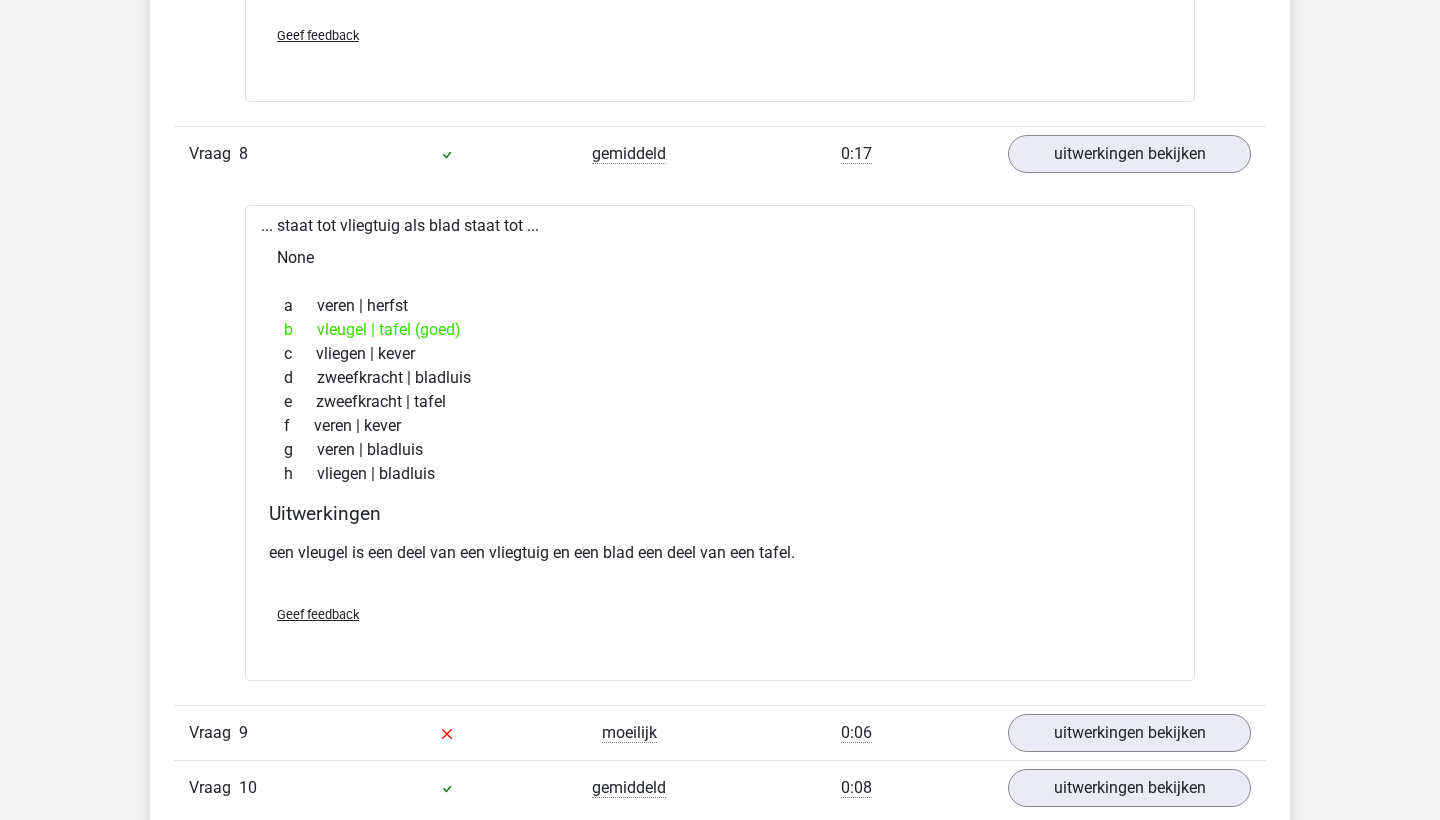 scroll, scrollTop: 5204, scrollLeft: 0, axis: vertical 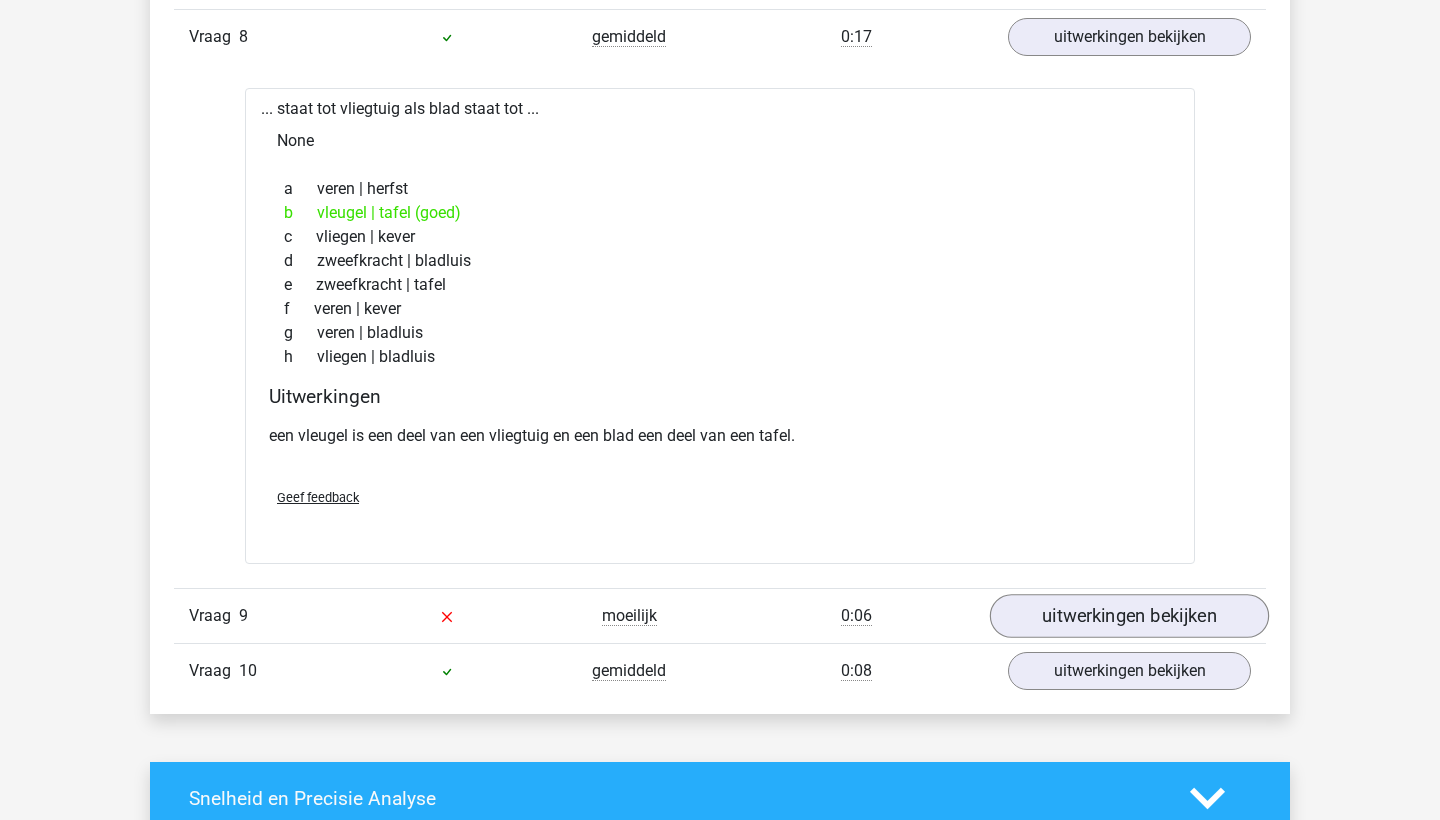 click on "uitwerkingen bekijken" at bounding box center [1129, 617] 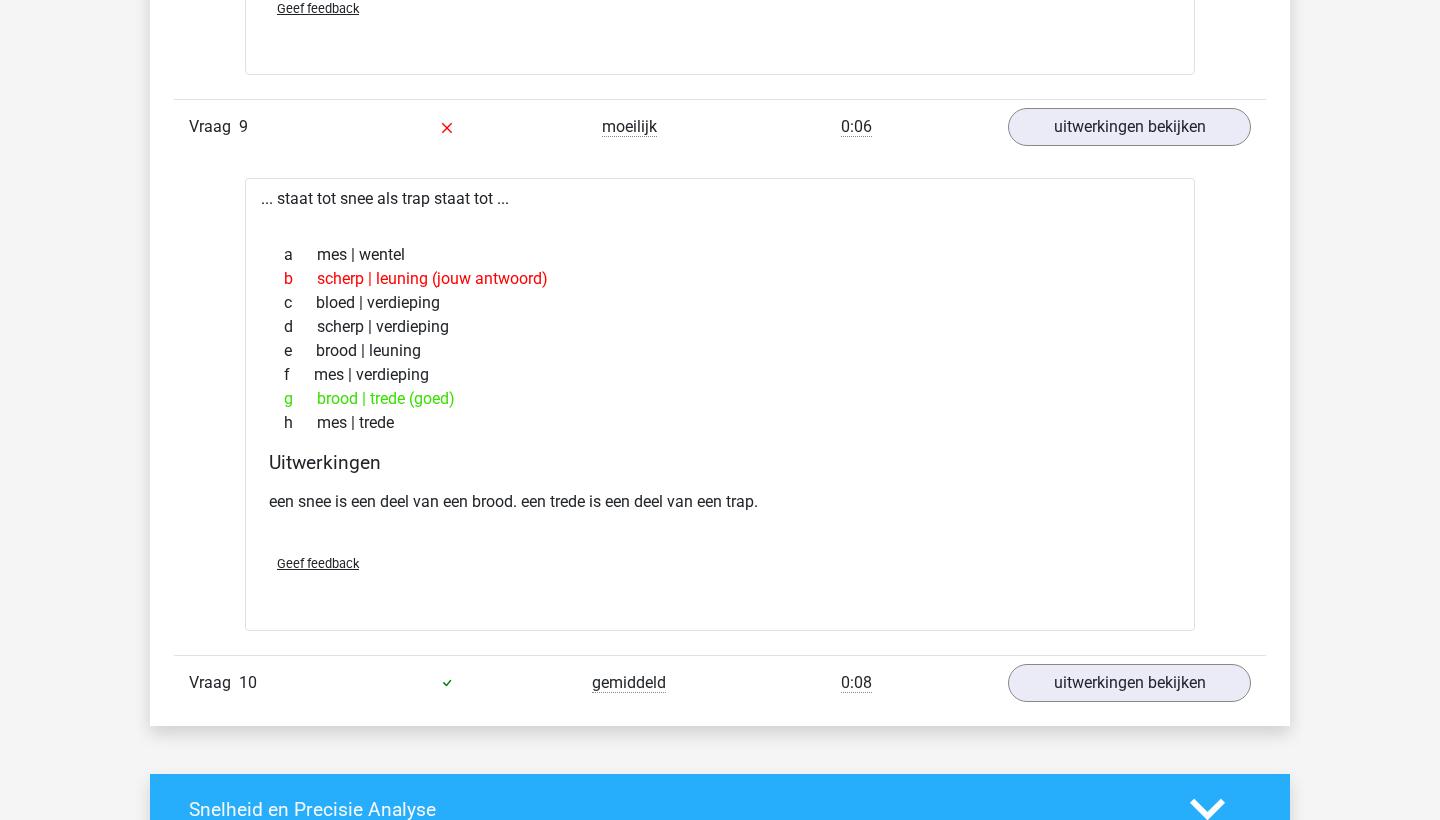 scroll, scrollTop: 5735, scrollLeft: 0, axis: vertical 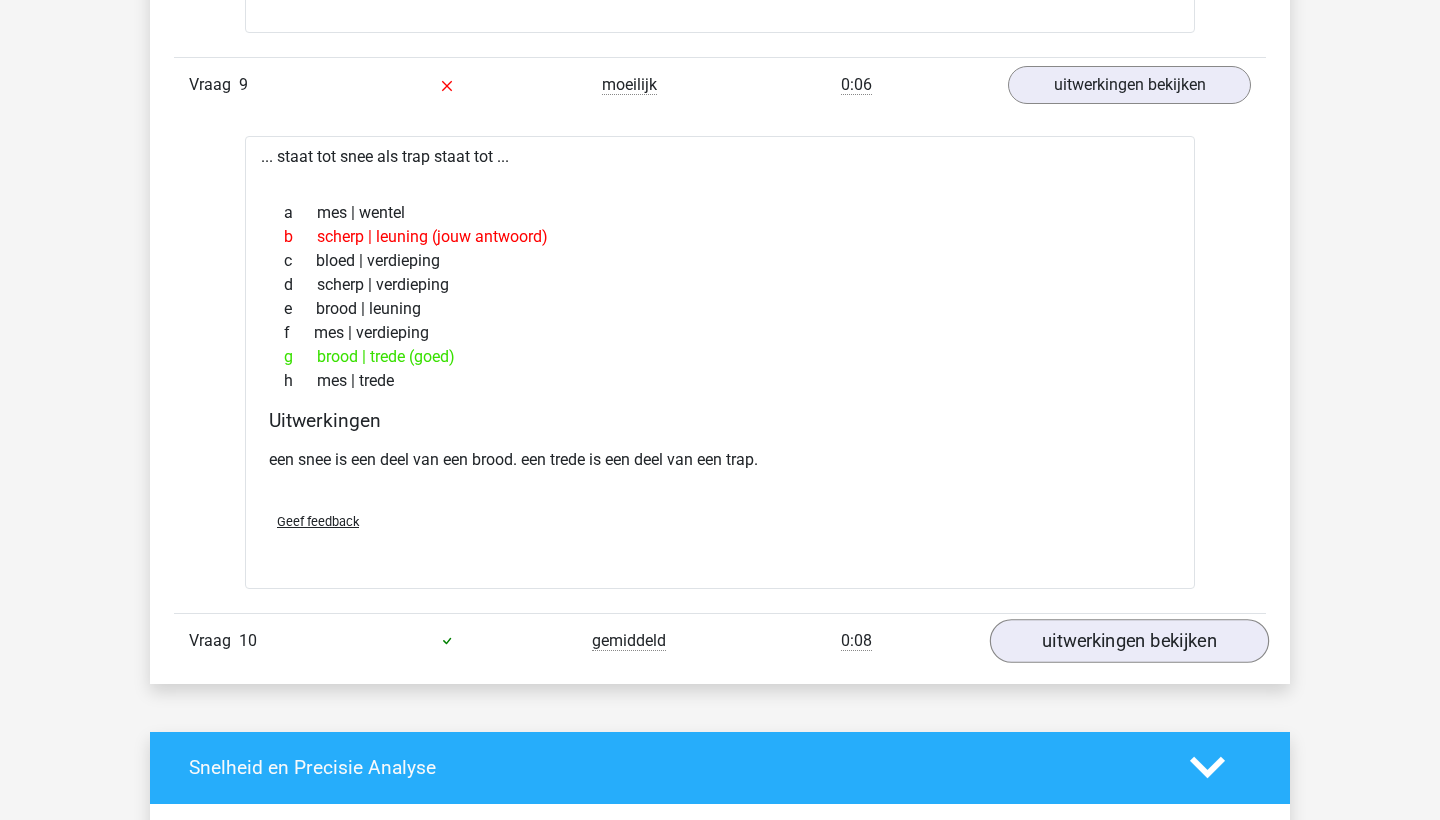 click on "uitwerkingen bekijken" at bounding box center (1129, 641) 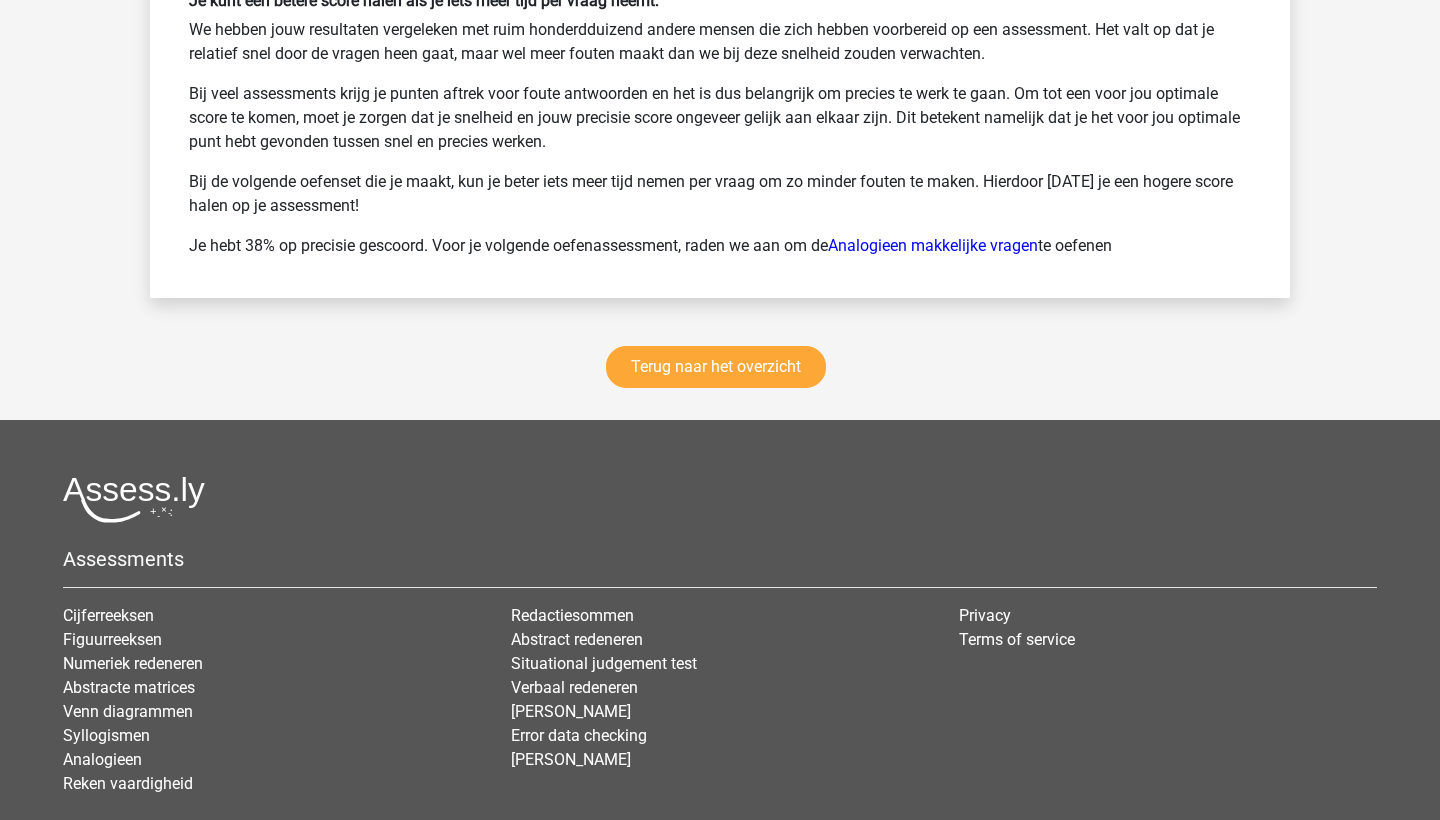 scroll, scrollTop: 7718, scrollLeft: 0, axis: vertical 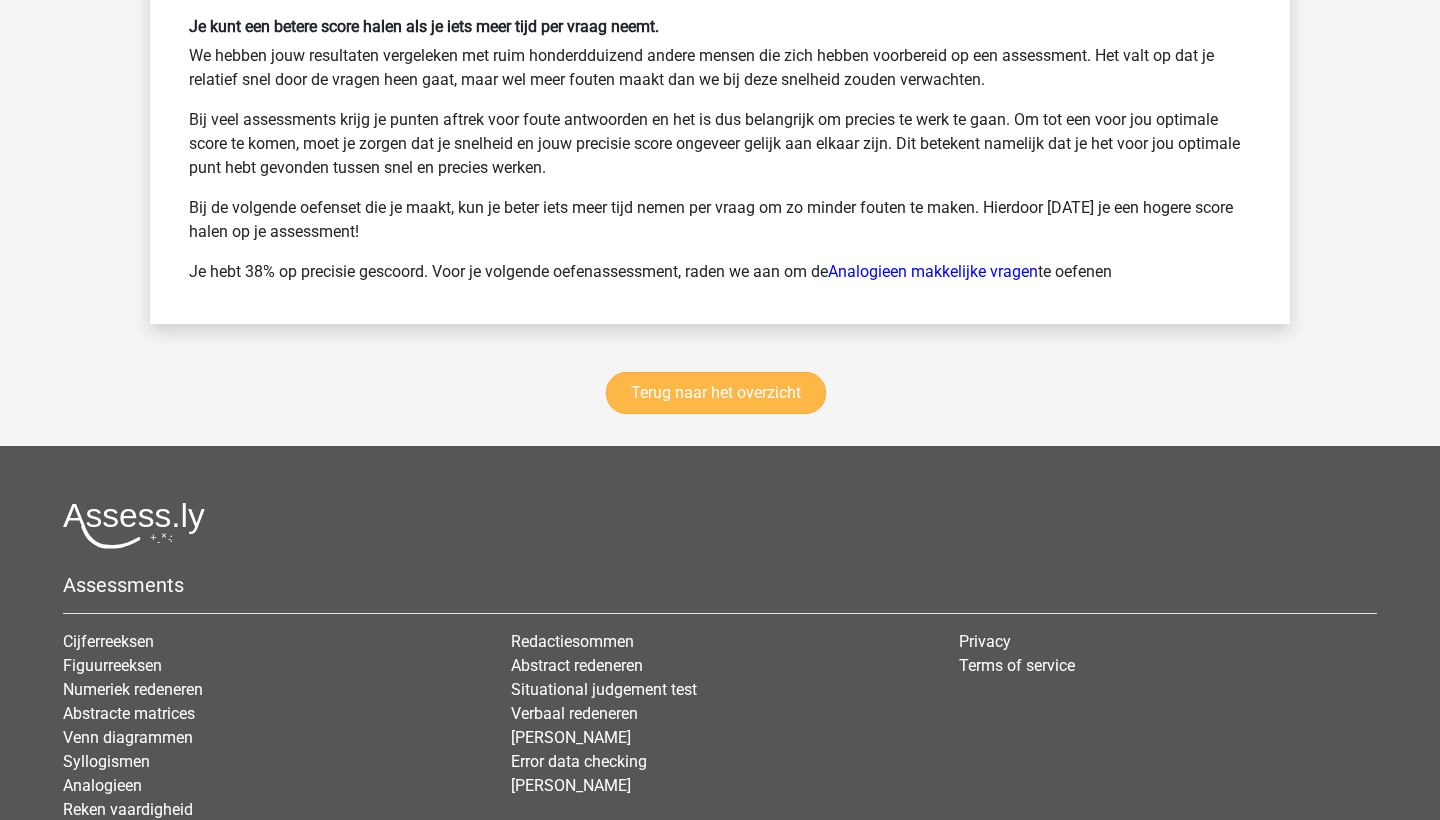 click on "Terug naar het overzicht" at bounding box center (716, 393) 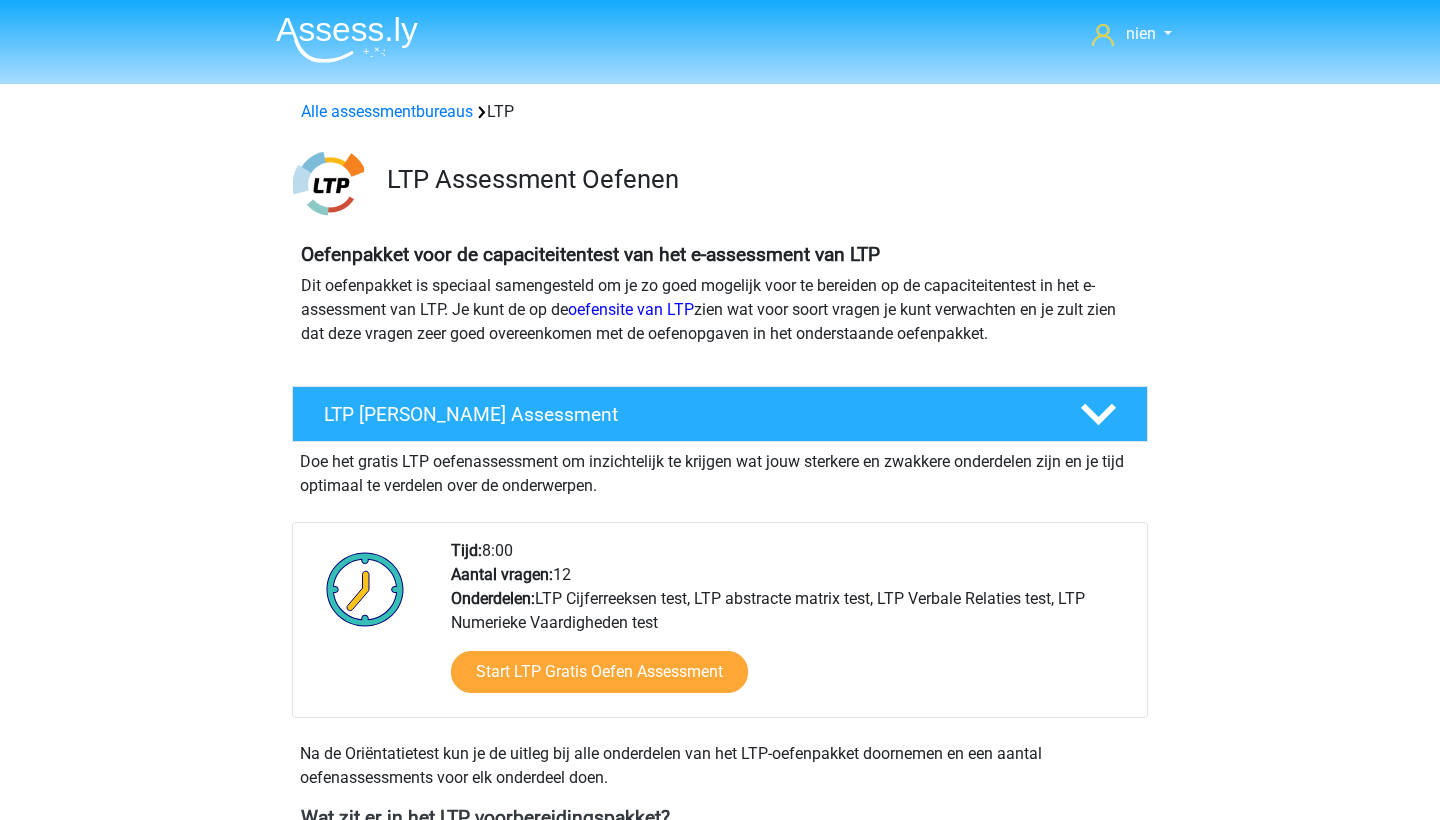 scroll, scrollTop: 0, scrollLeft: 0, axis: both 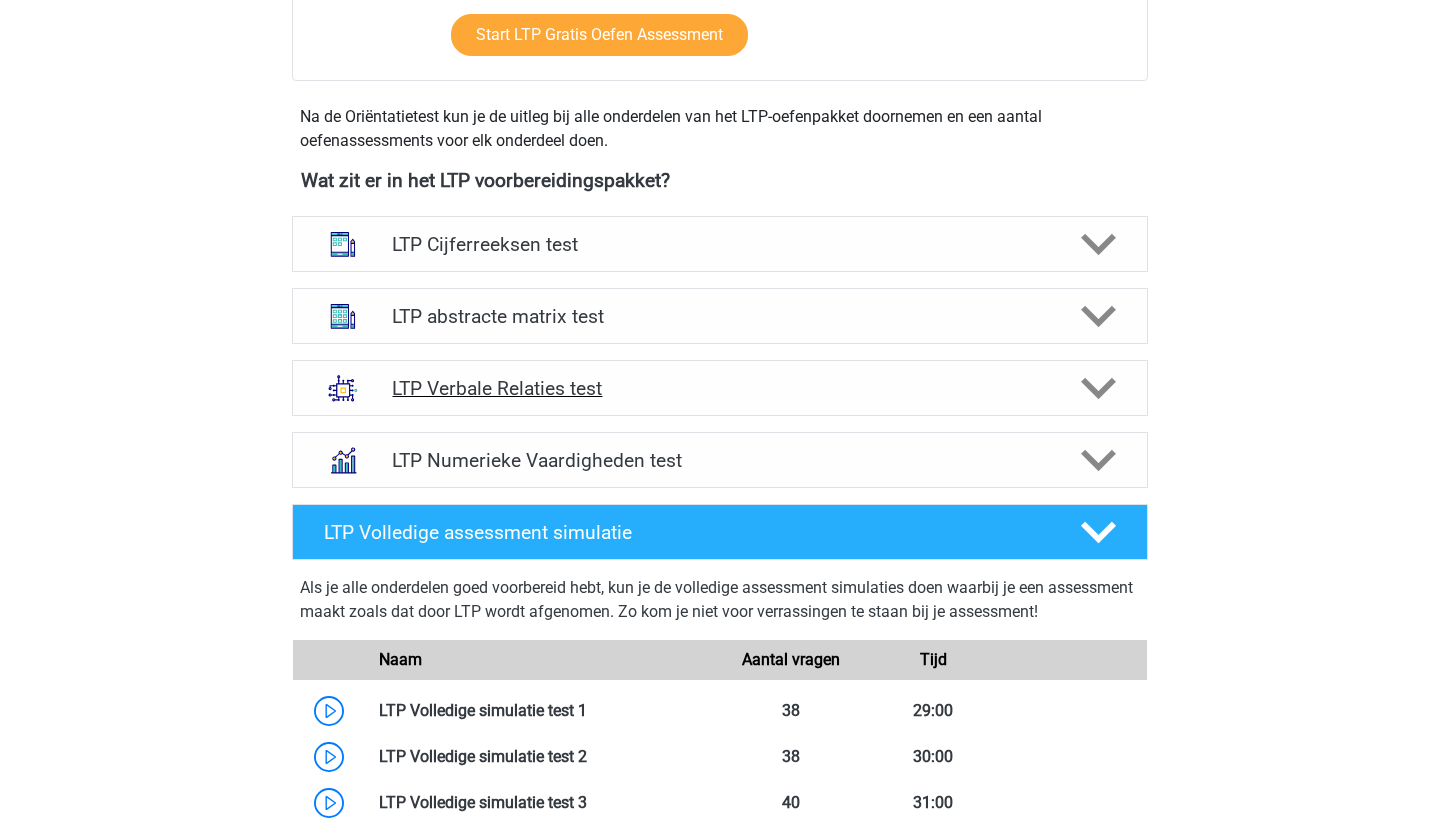 click on "LTP Verbale Relaties test" at bounding box center (719, 388) 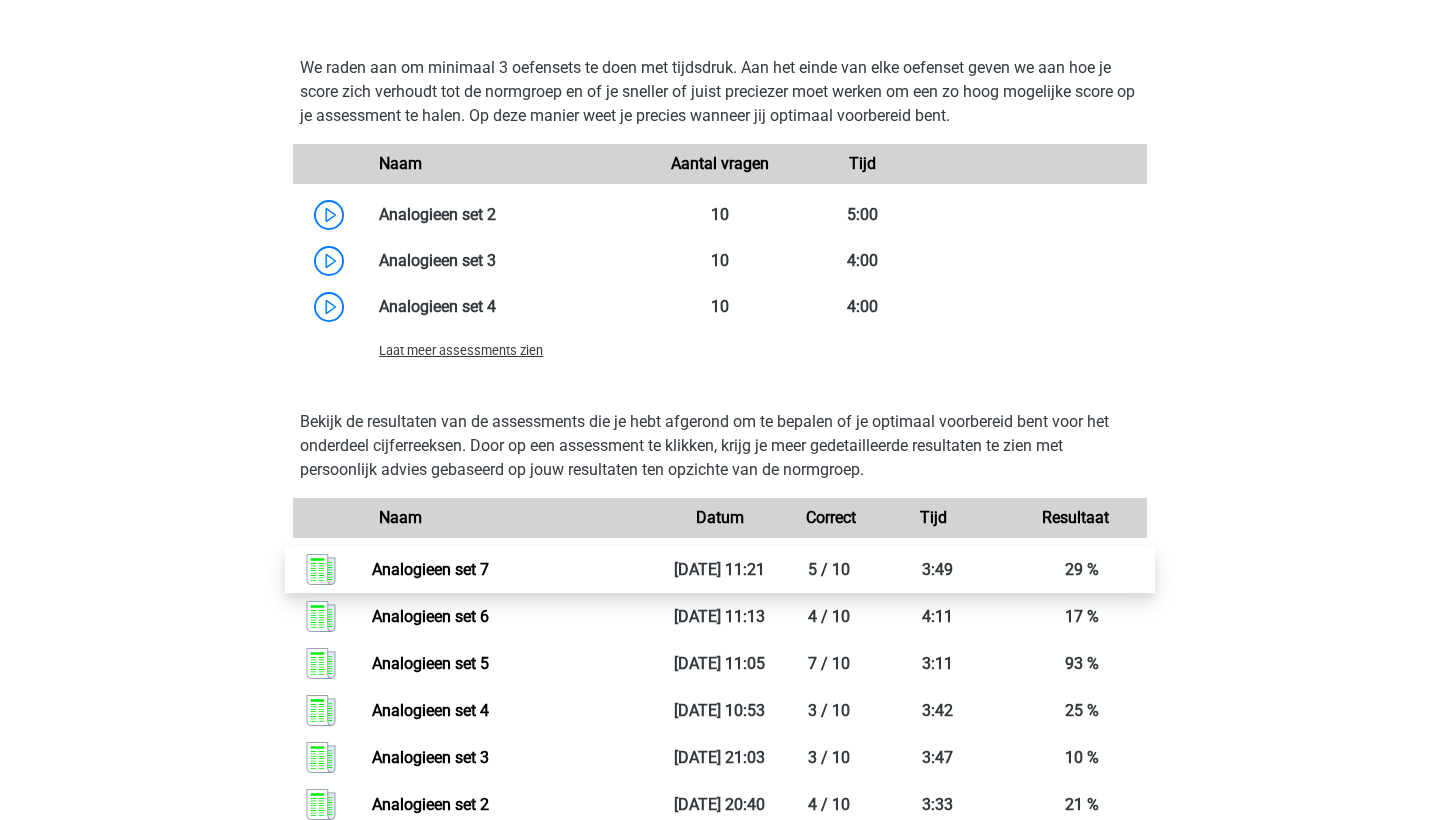 scroll, scrollTop: 1854, scrollLeft: 0, axis: vertical 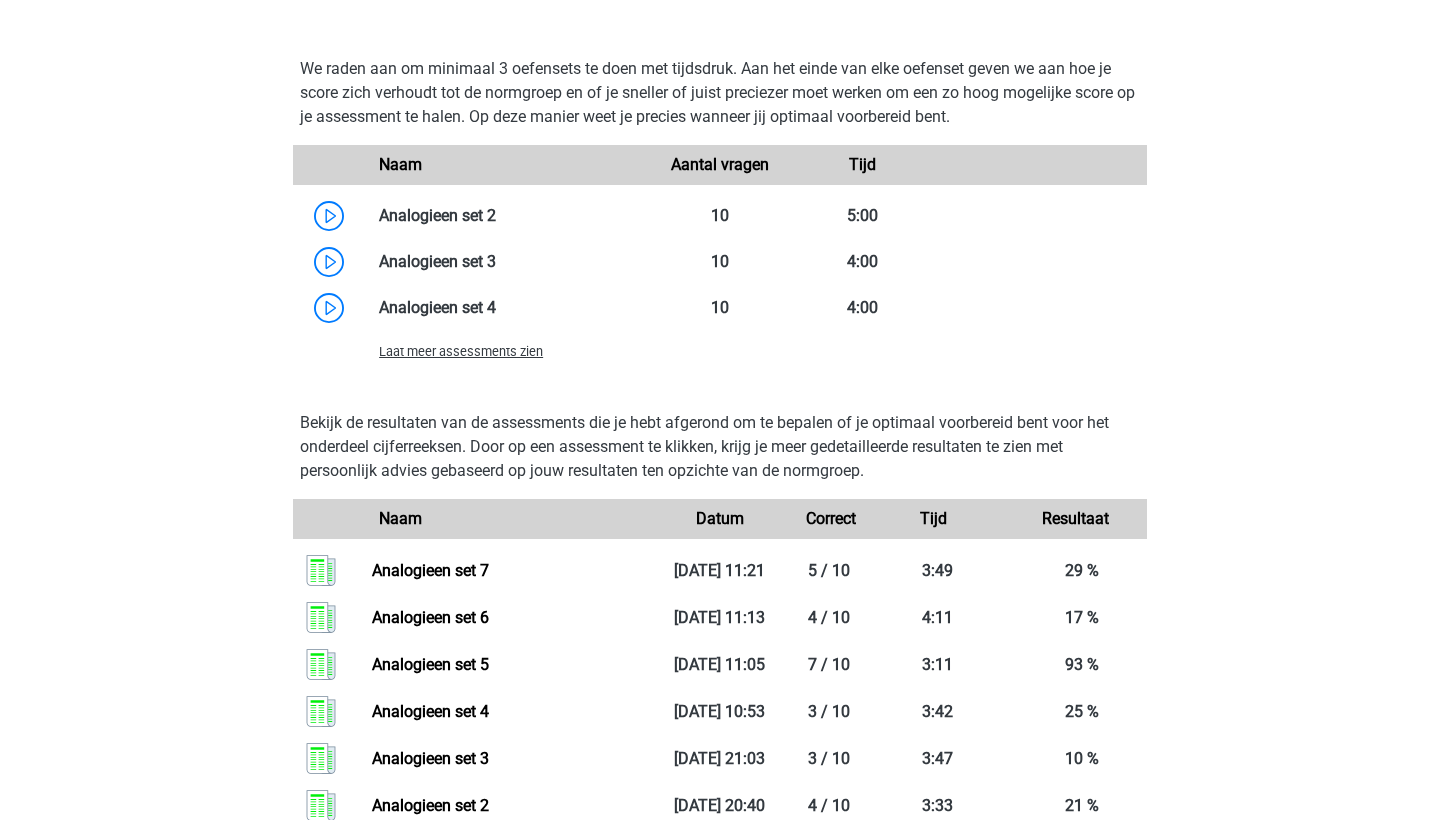 click on "Laat meer assessments zien" at bounding box center [461, 351] 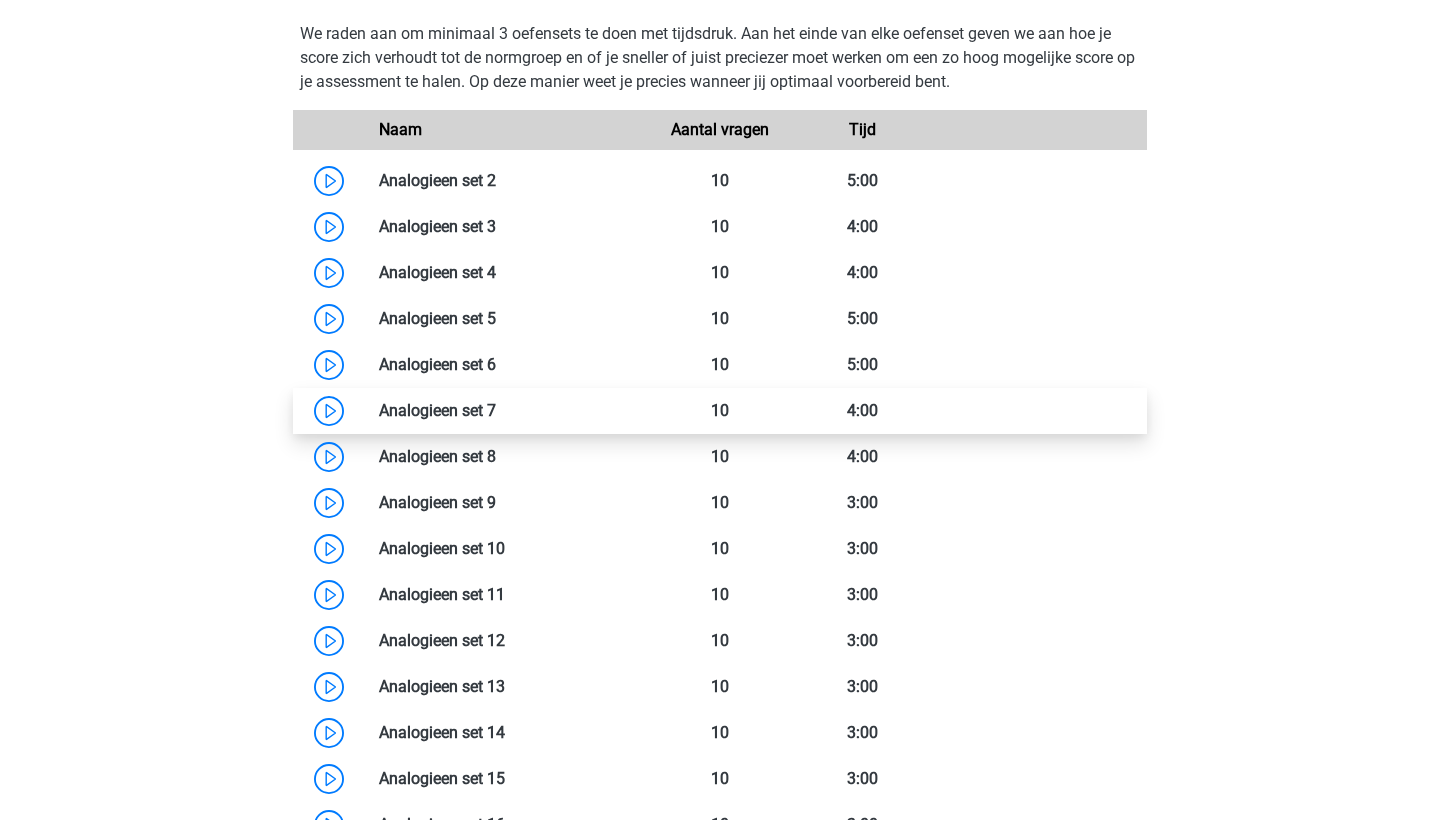 scroll, scrollTop: 1922, scrollLeft: 0, axis: vertical 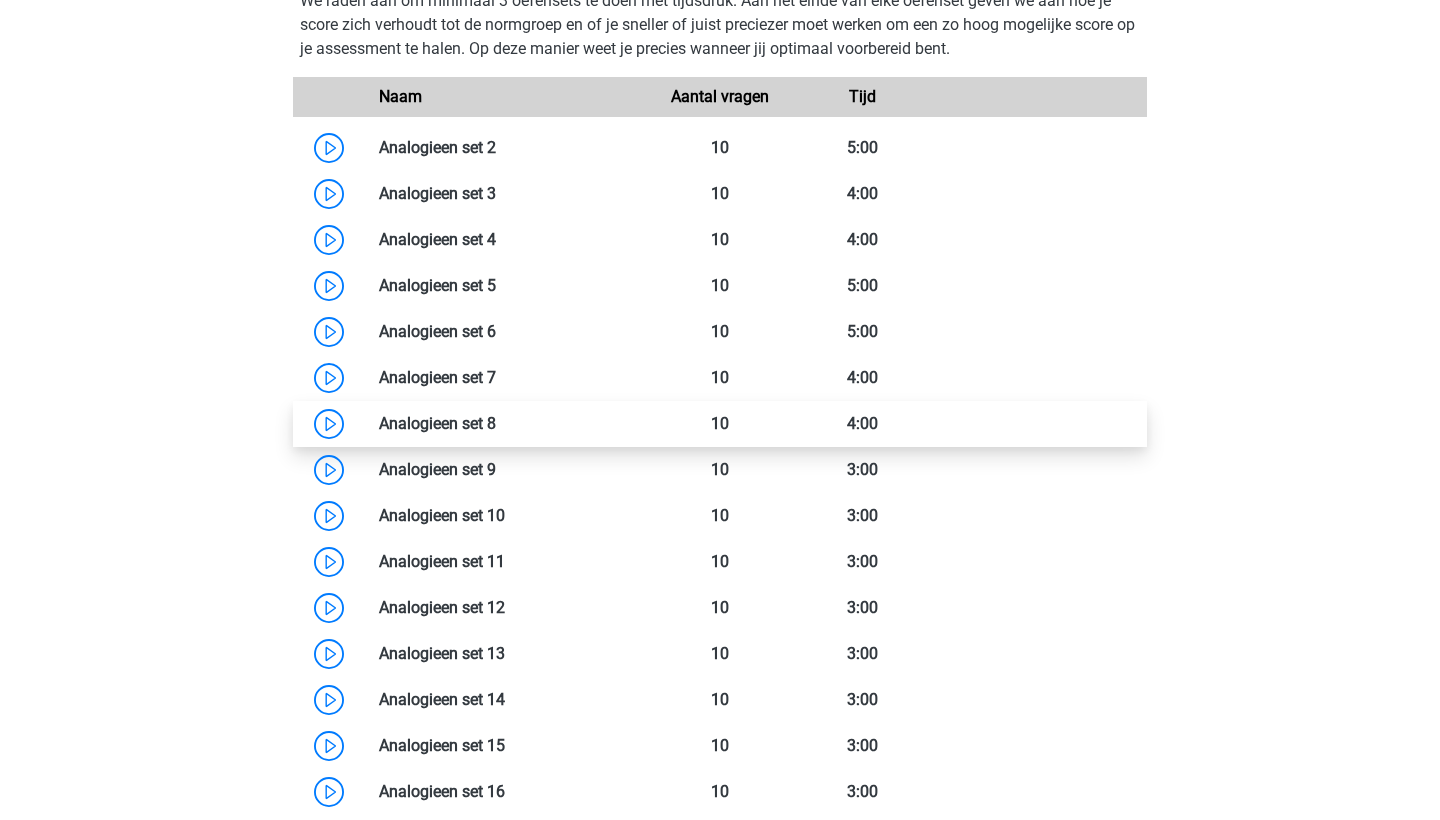 click at bounding box center [496, 423] 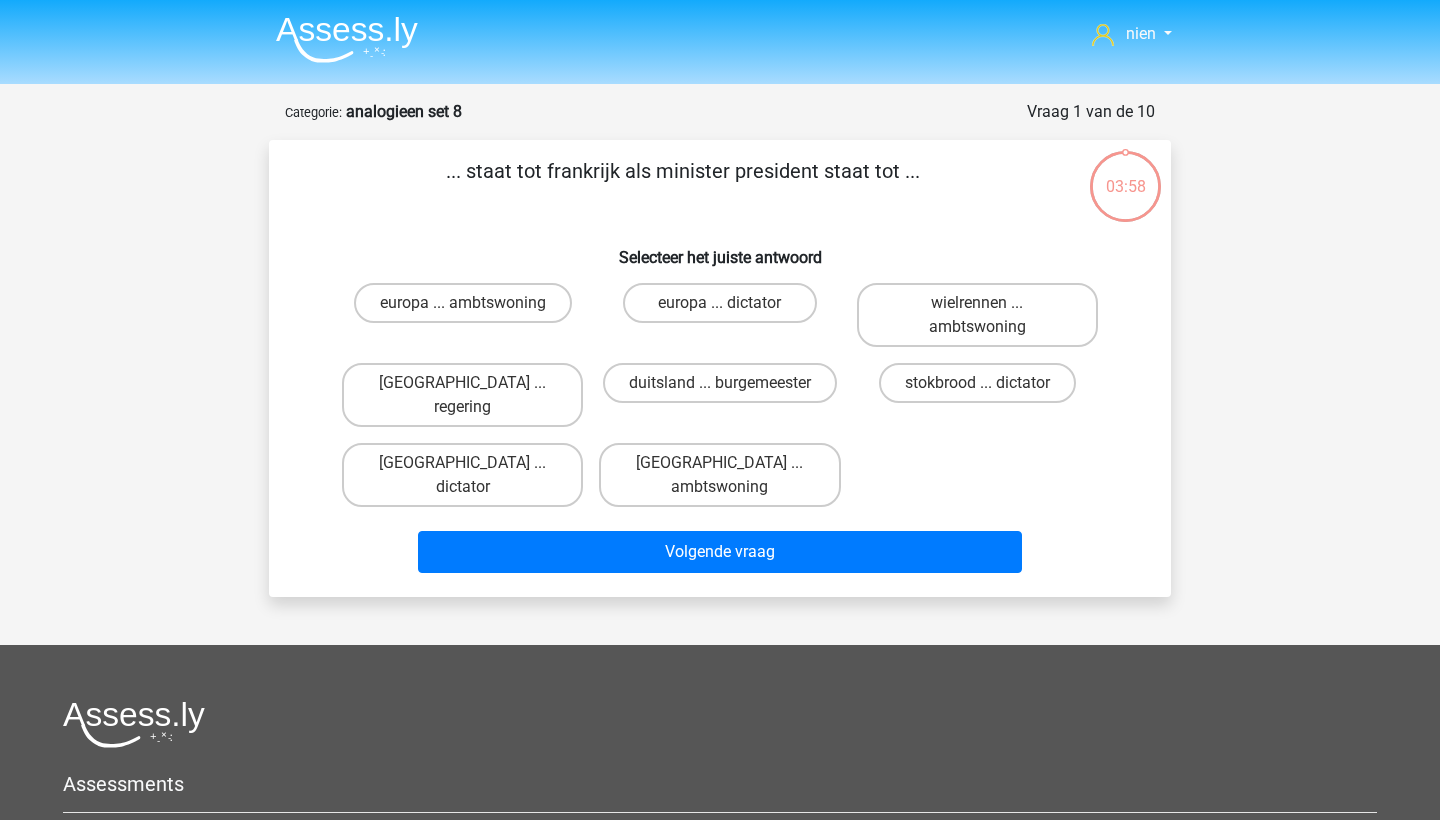scroll, scrollTop: 0, scrollLeft: 0, axis: both 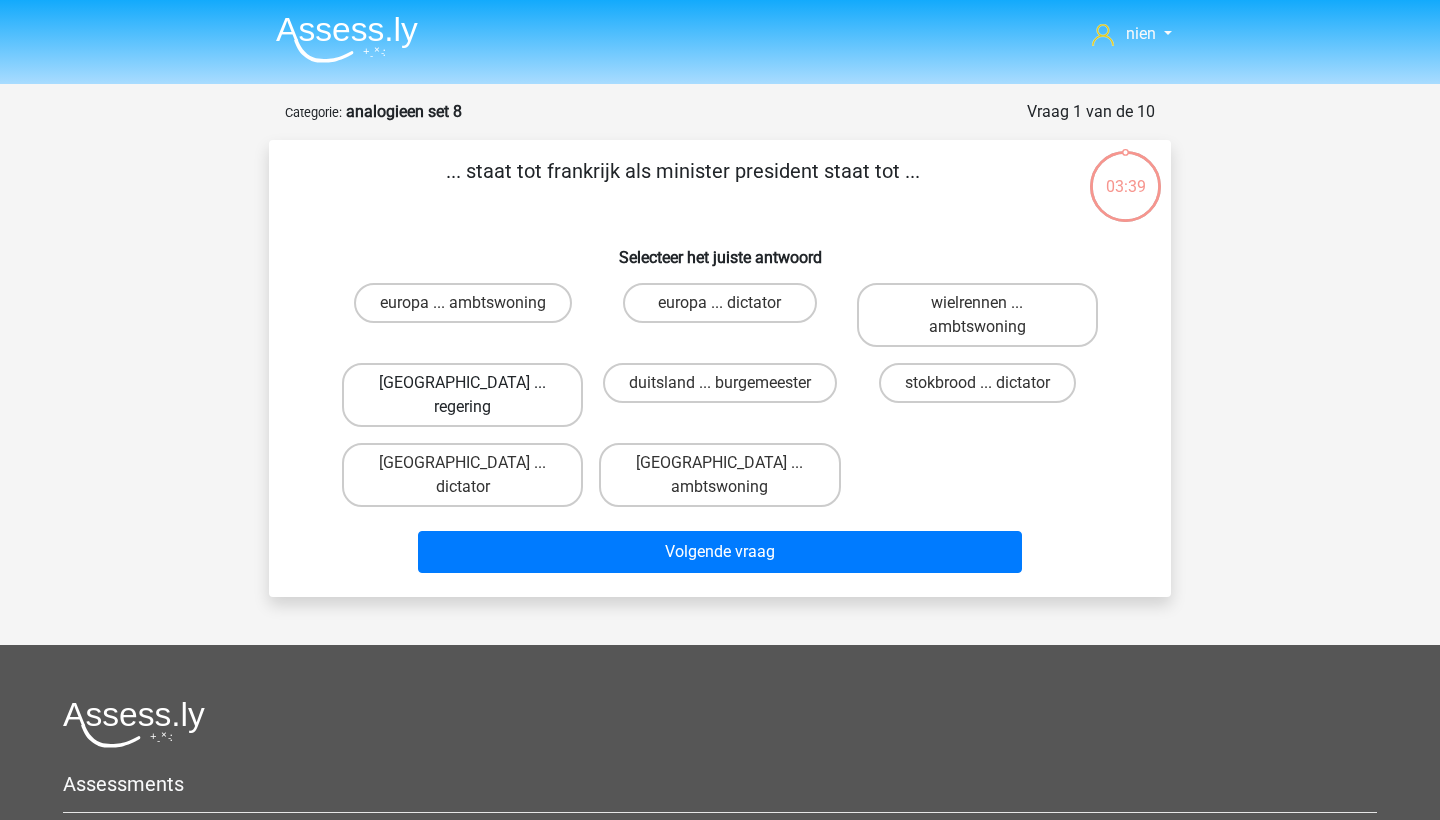 click on "[GEOGRAPHIC_DATA] ... regering" at bounding box center (462, 395) 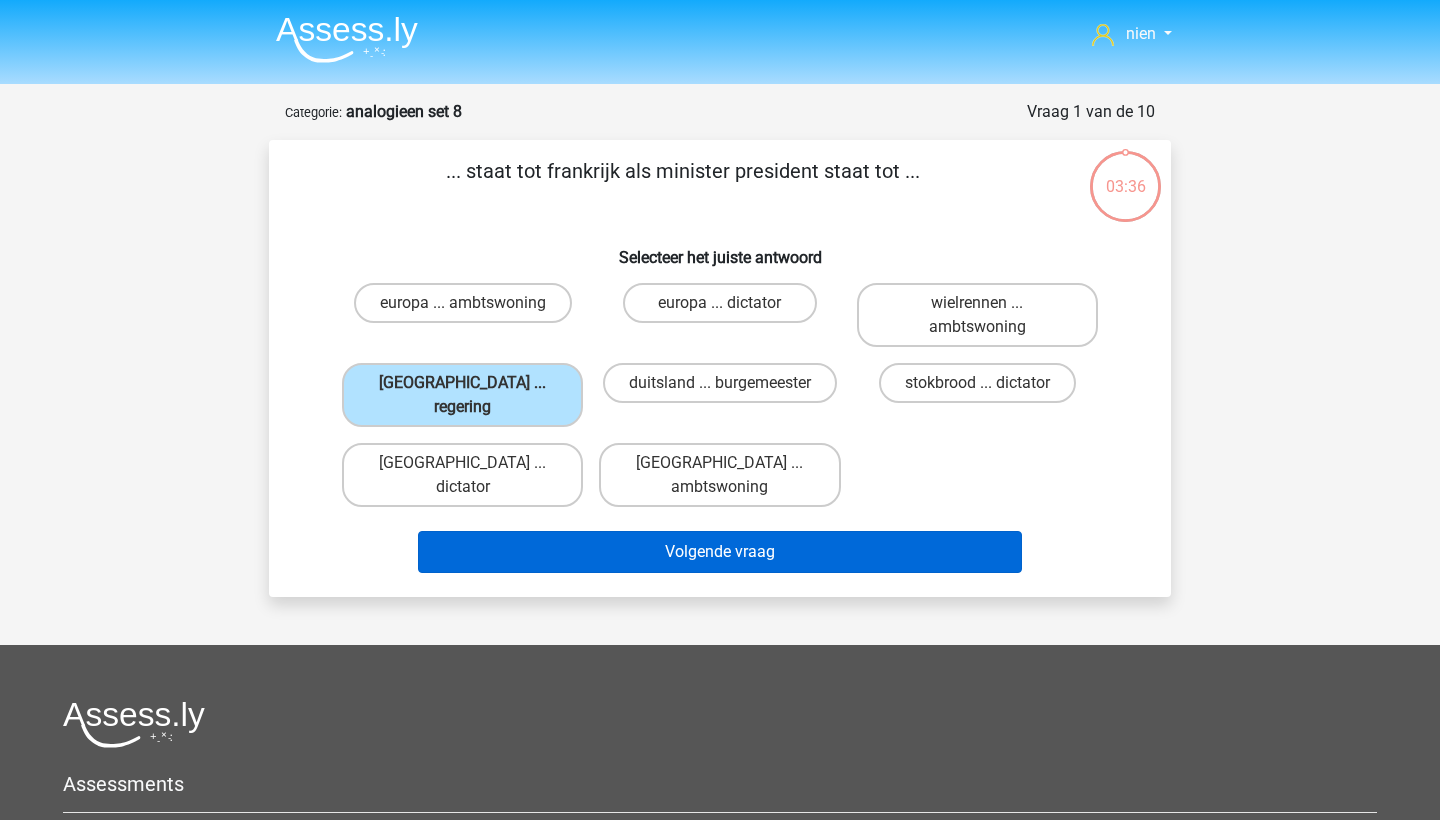 click on "Volgende vraag" at bounding box center [720, 552] 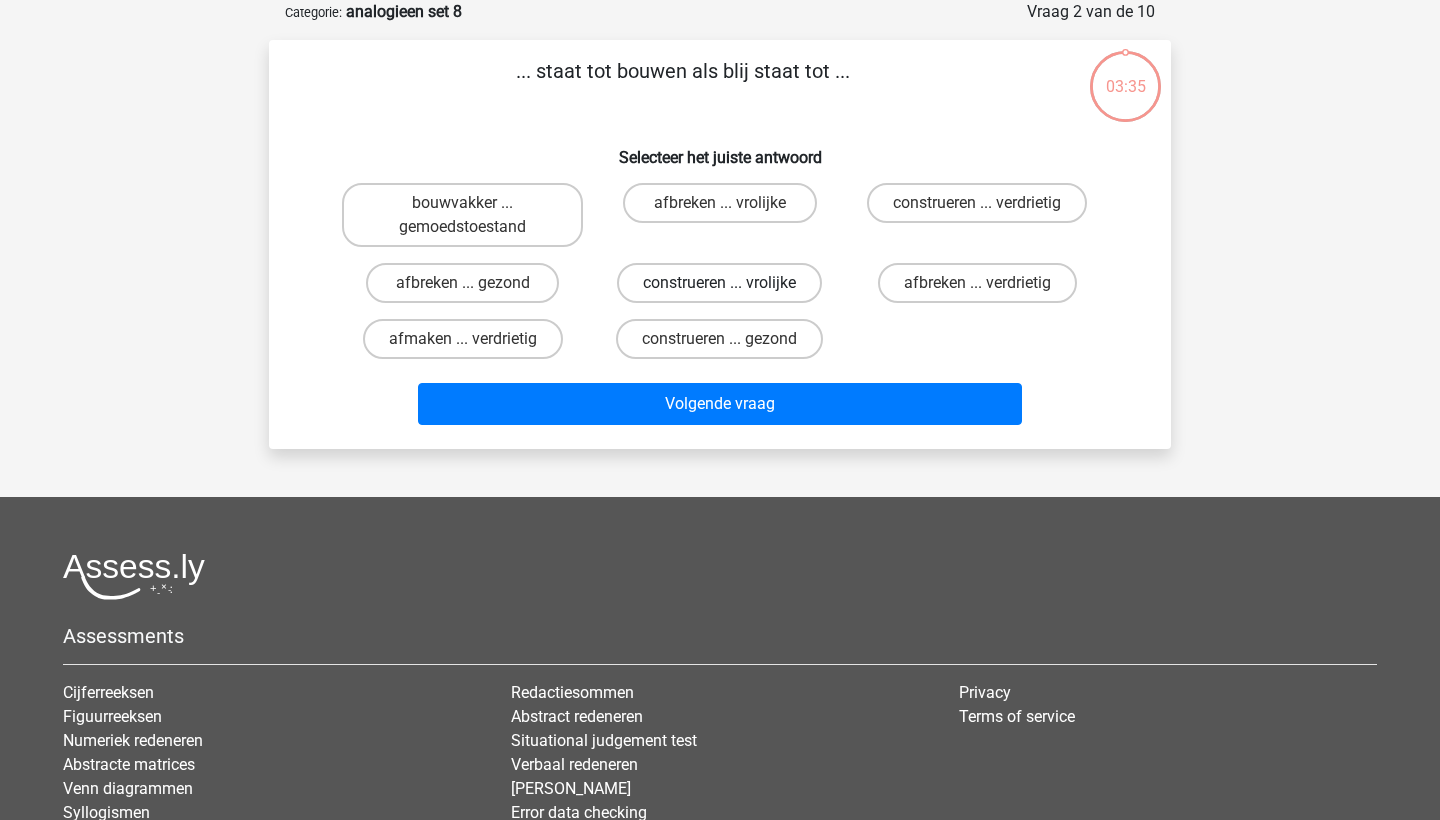 scroll, scrollTop: 4, scrollLeft: 0, axis: vertical 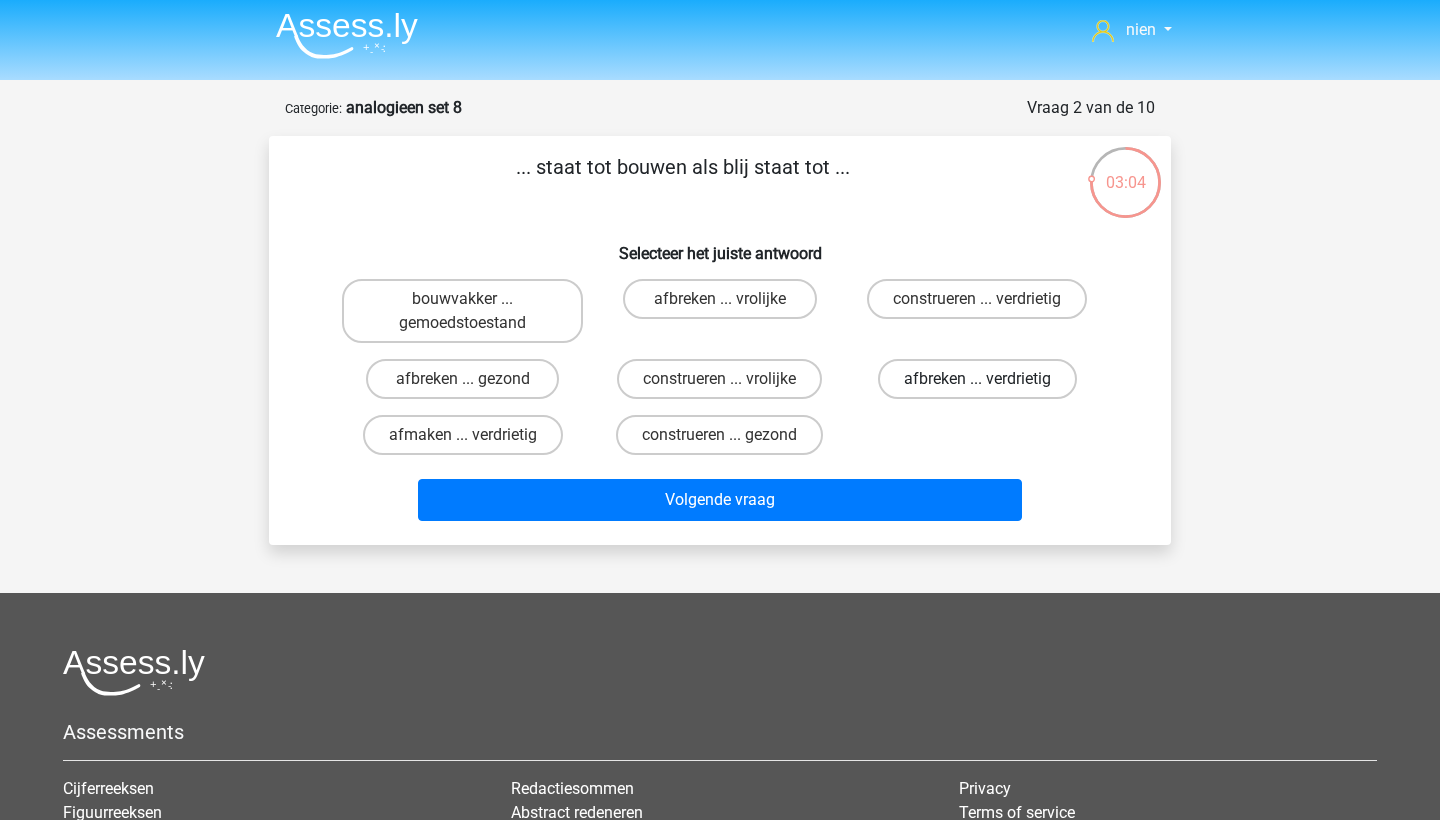 click on "afbreken ... verdrietig" at bounding box center [977, 379] 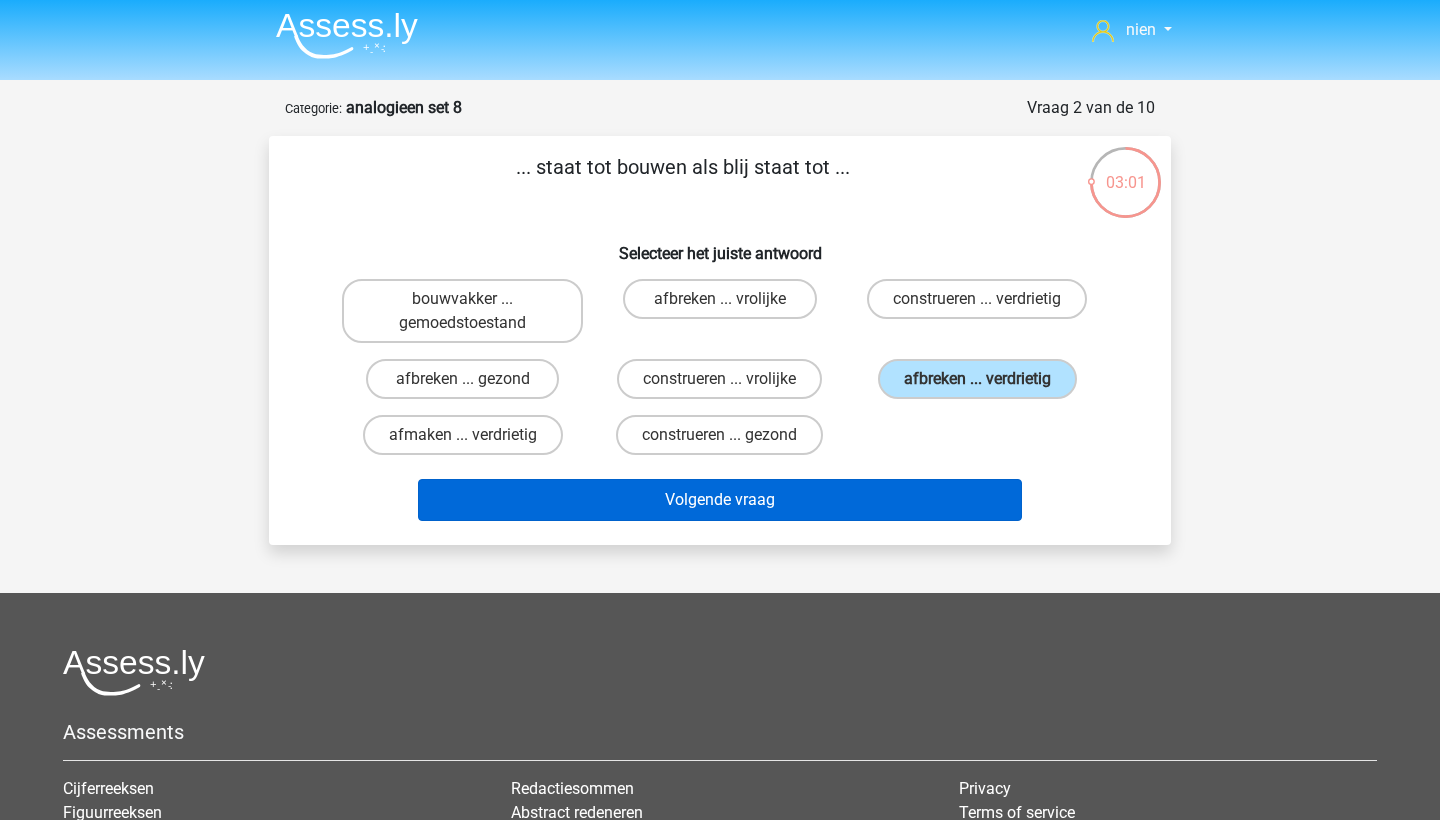 click on "Volgende vraag" at bounding box center [720, 500] 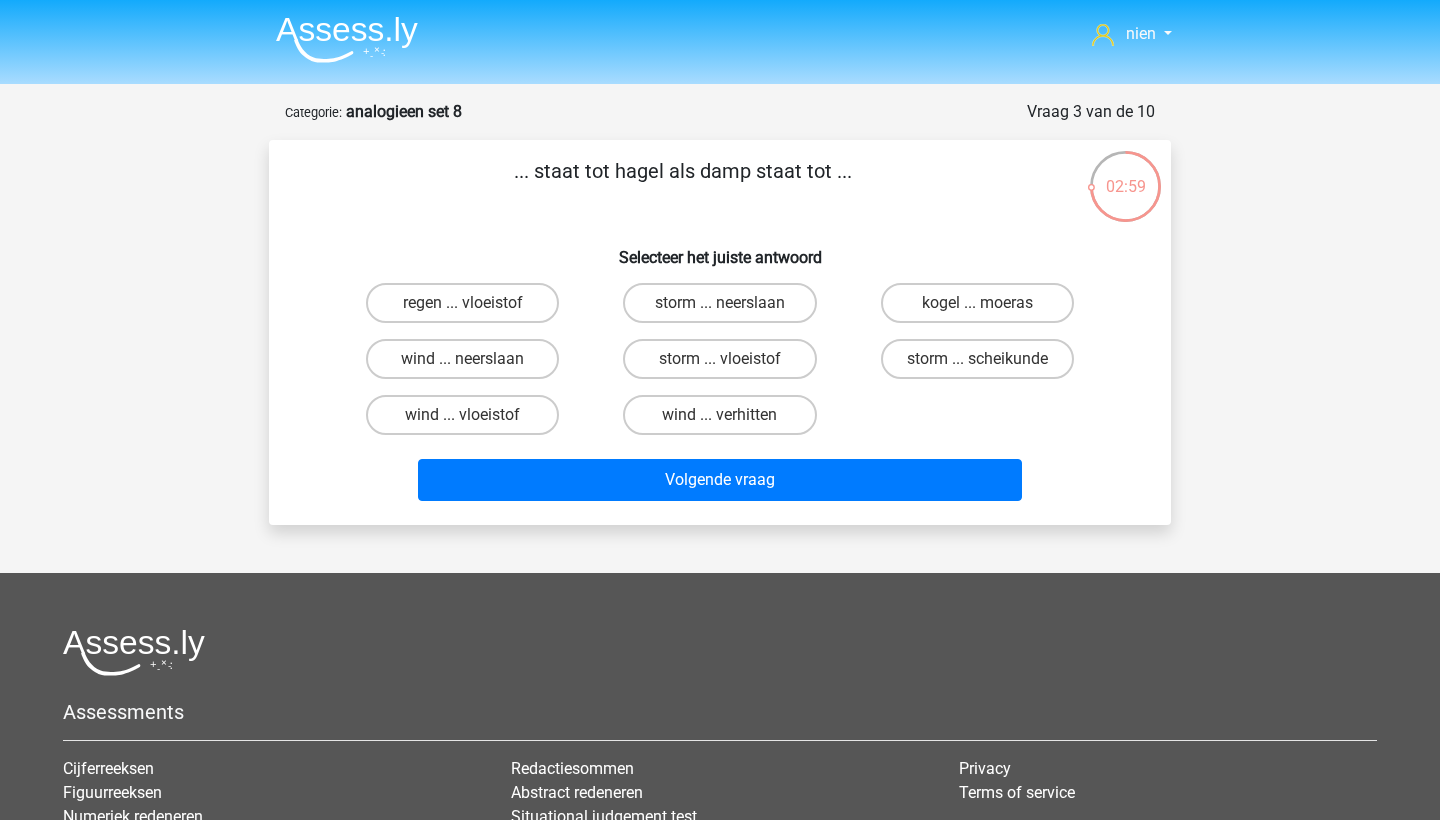 scroll, scrollTop: 0, scrollLeft: 0, axis: both 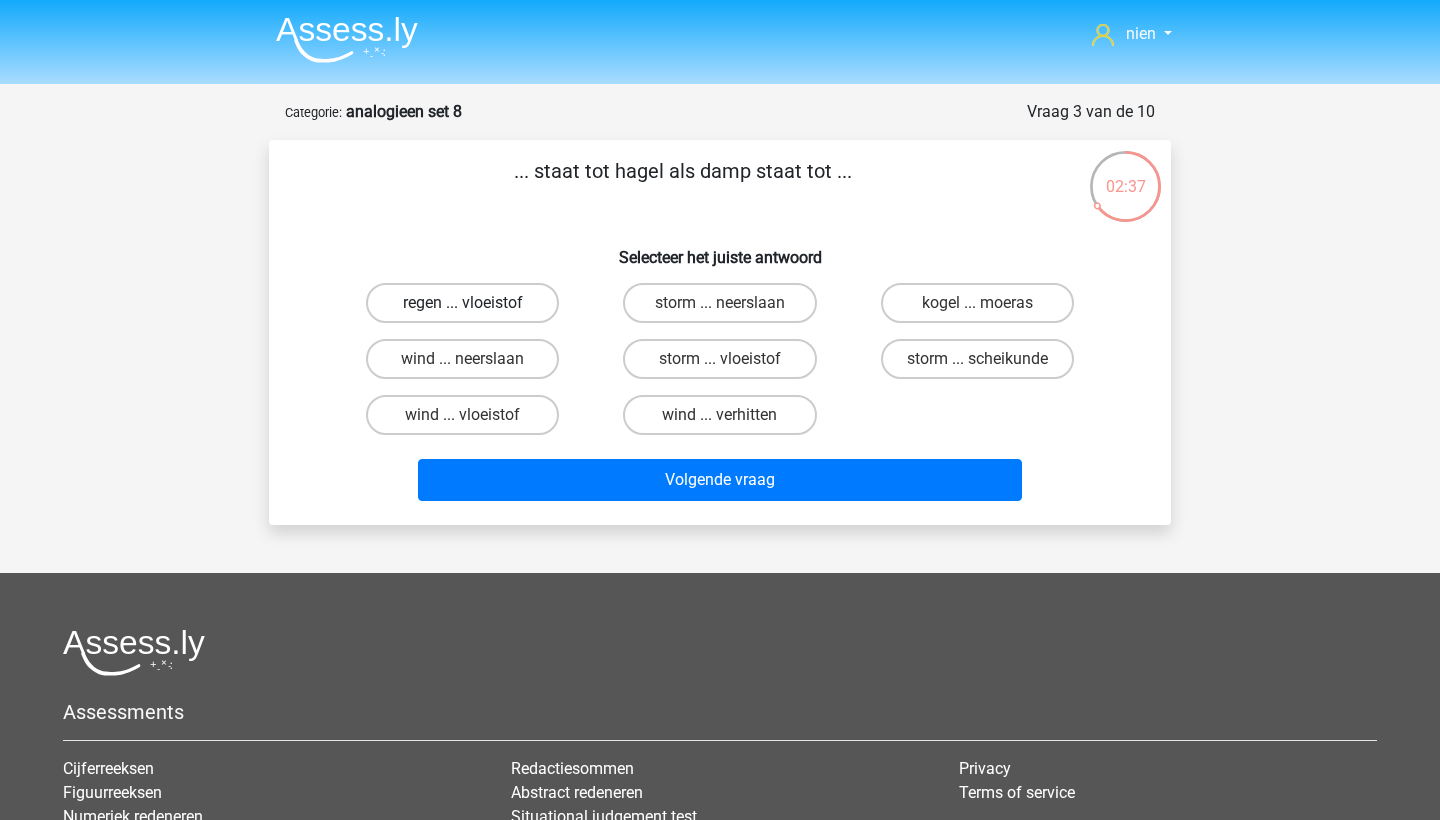 click on "regen ... vloeistof" at bounding box center (462, 303) 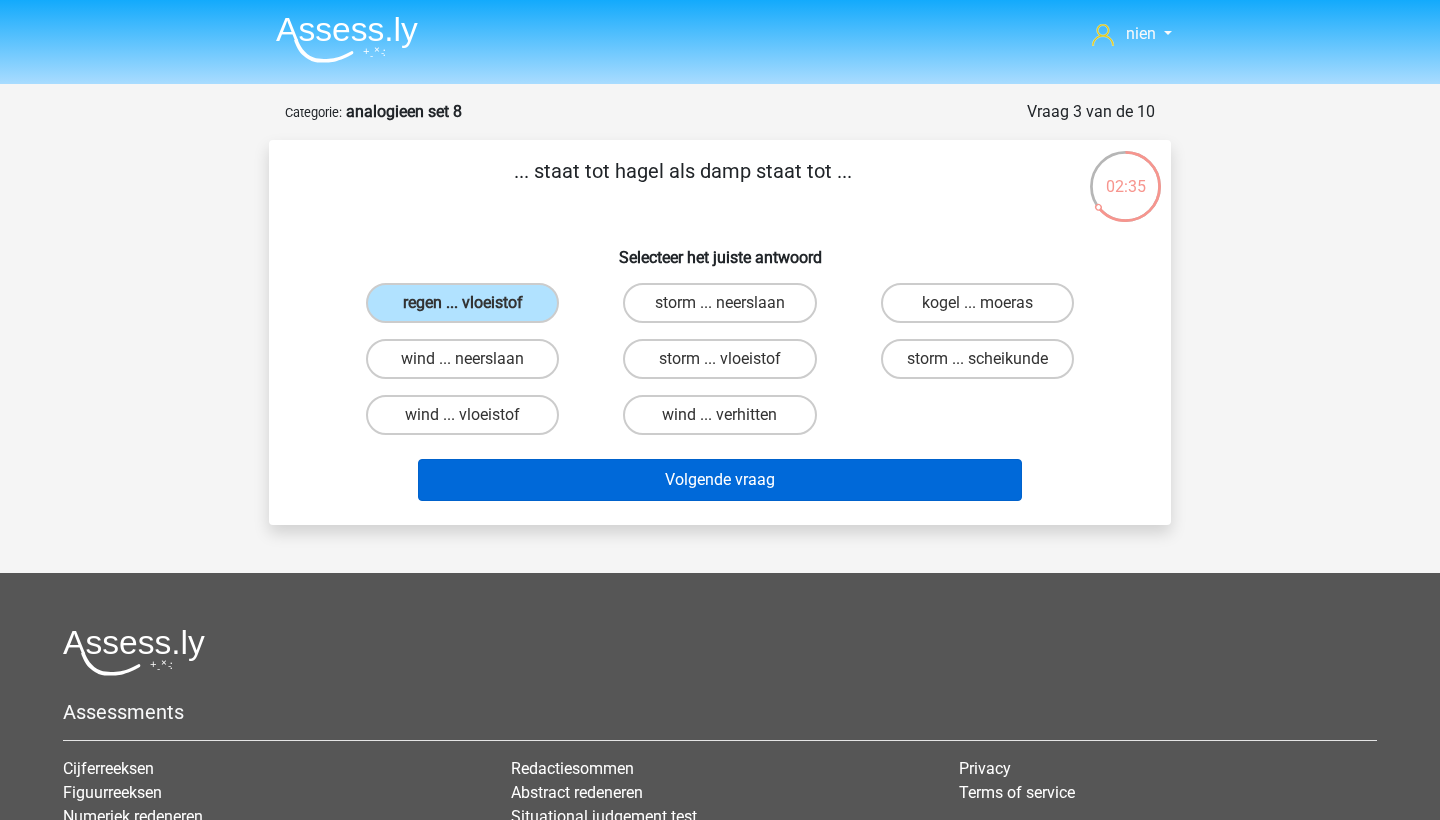 click on "Volgende vraag" at bounding box center [720, 480] 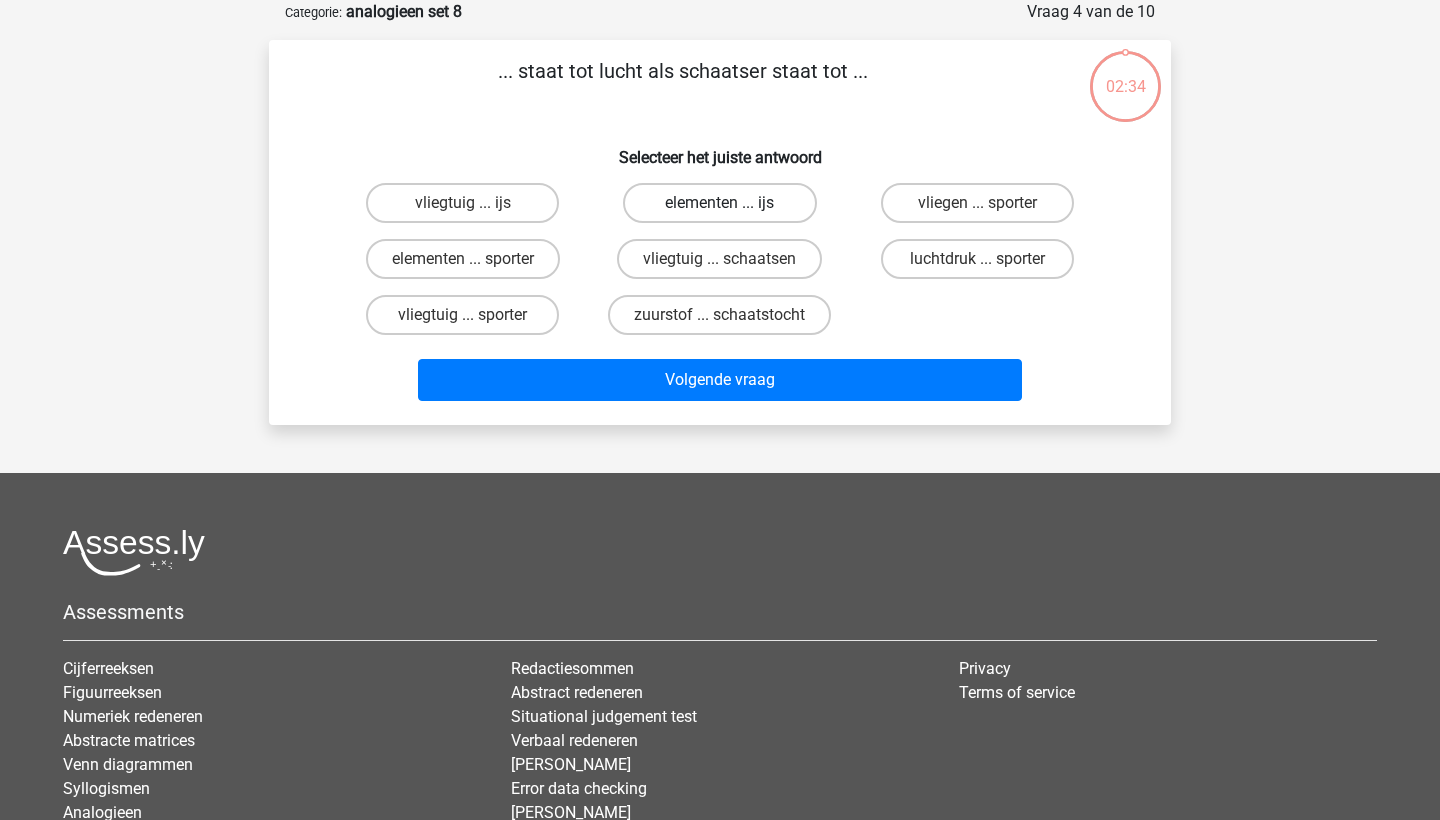 scroll, scrollTop: 13, scrollLeft: 0, axis: vertical 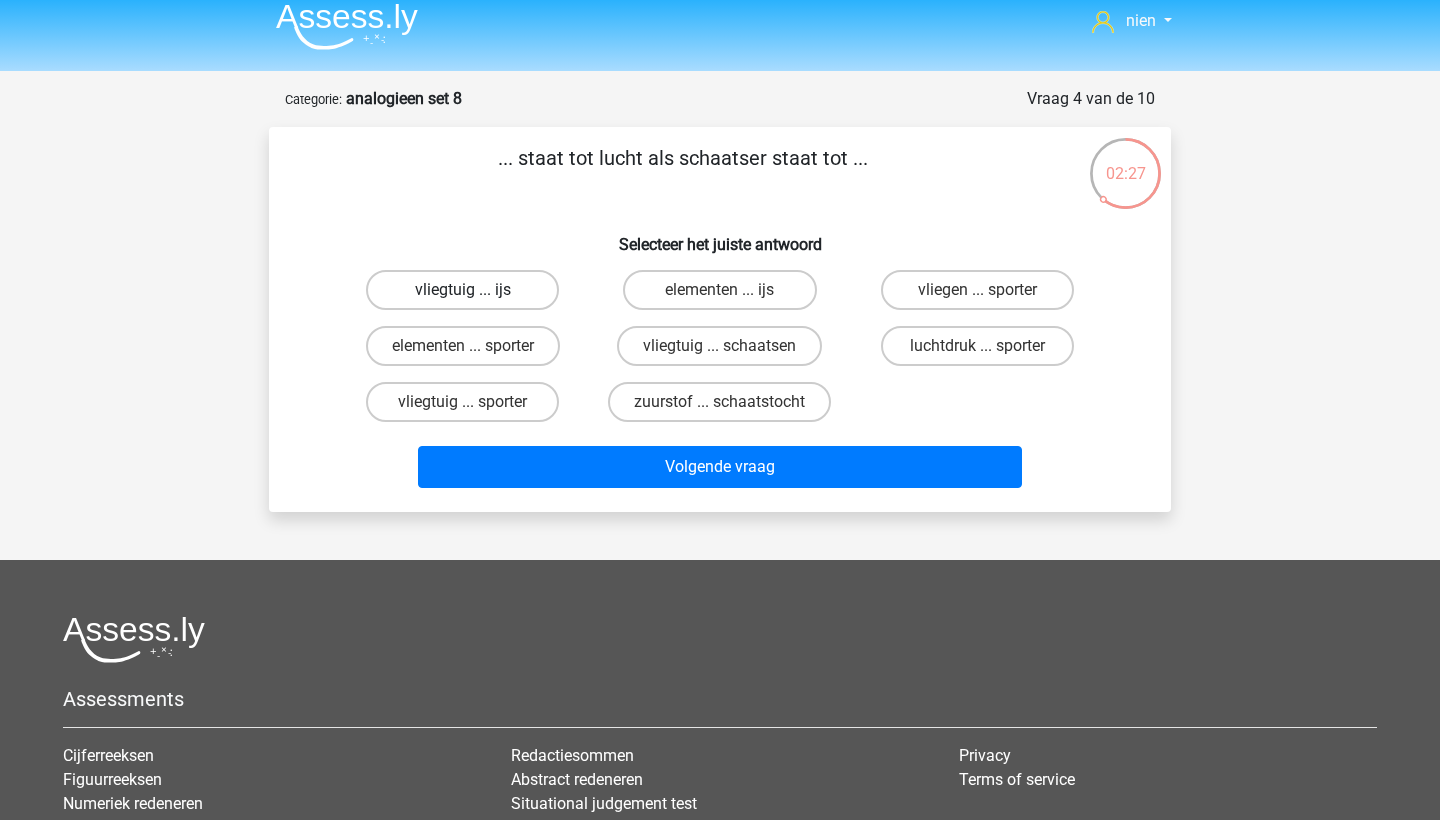 click on "vliegtuig ... ijs" at bounding box center (462, 290) 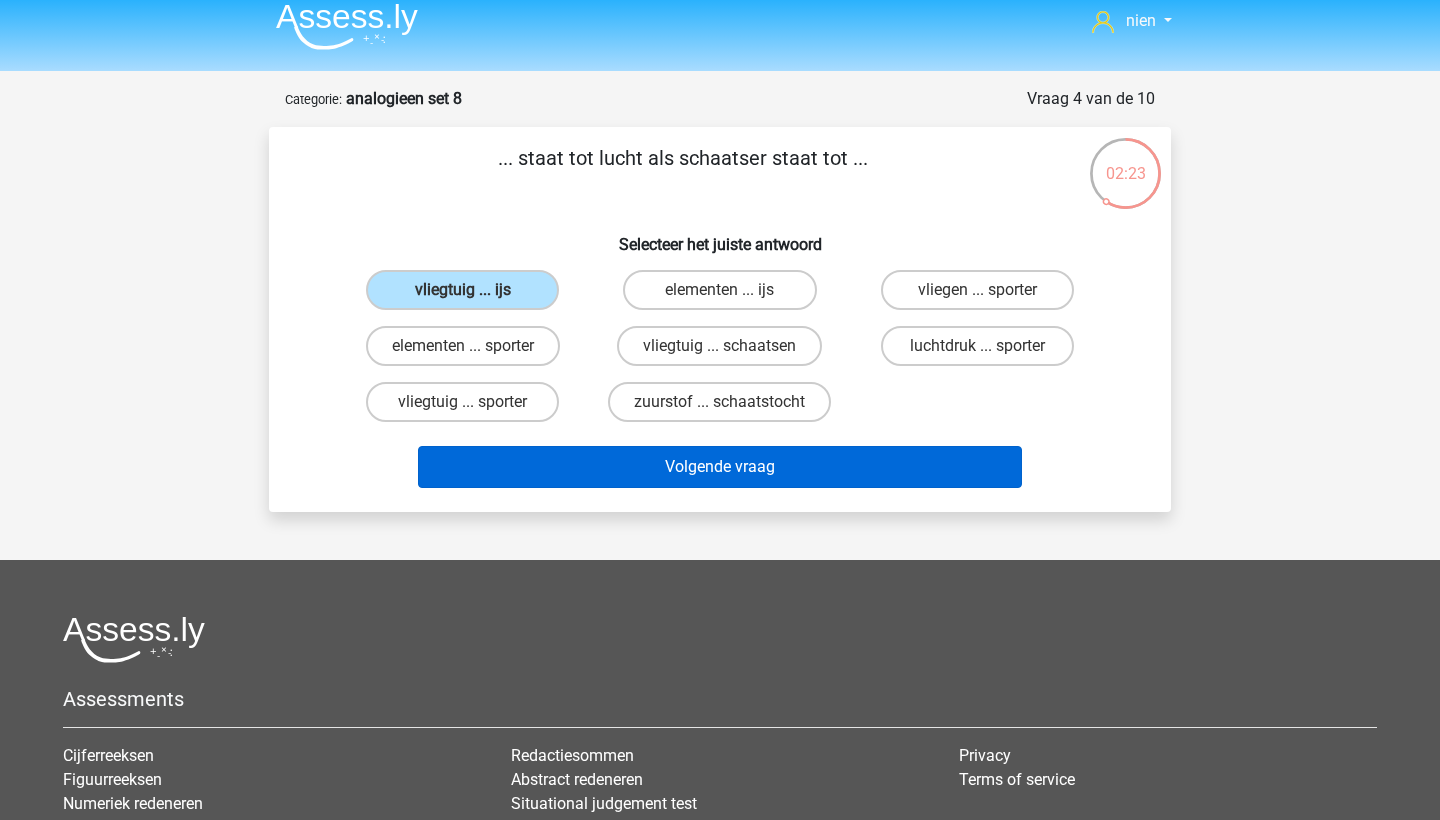 click on "Volgende vraag" at bounding box center (720, 467) 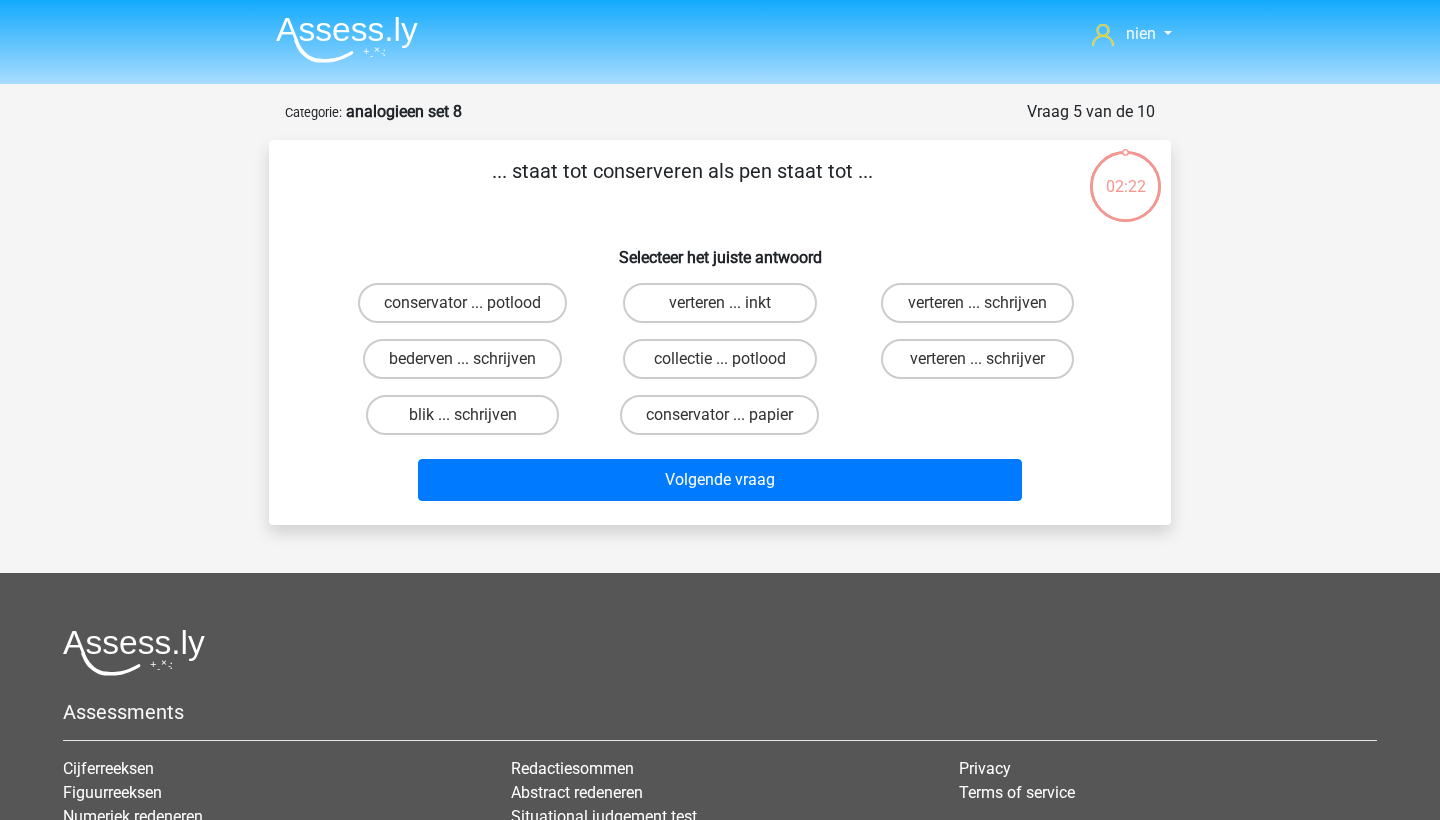 scroll, scrollTop: 0, scrollLeft: 0, axis: both 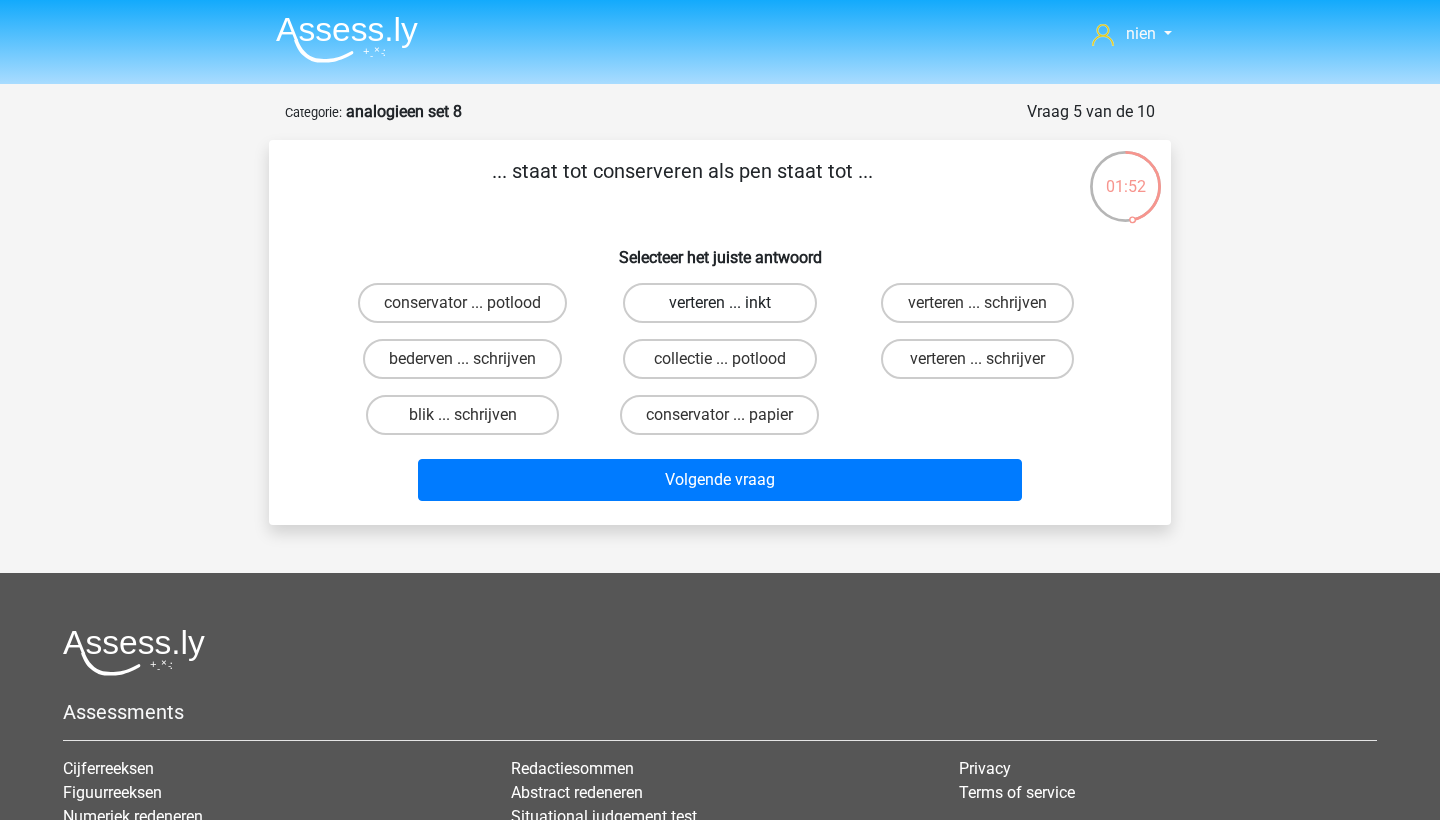 click on "verteren ... inkt" at bounding box center [719, 303] 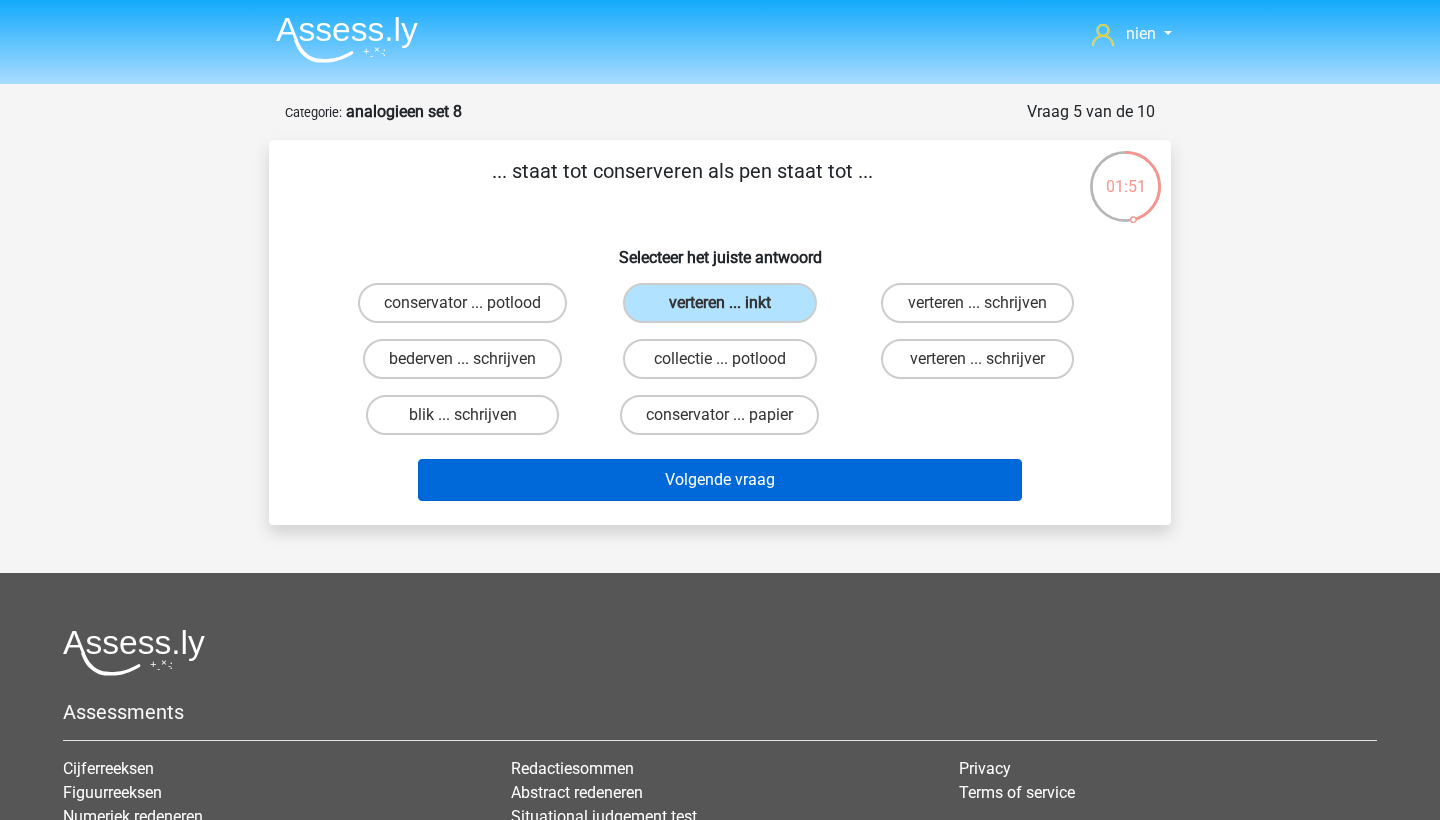 click on "Volgende vraag" at bounding box center (720, 480) 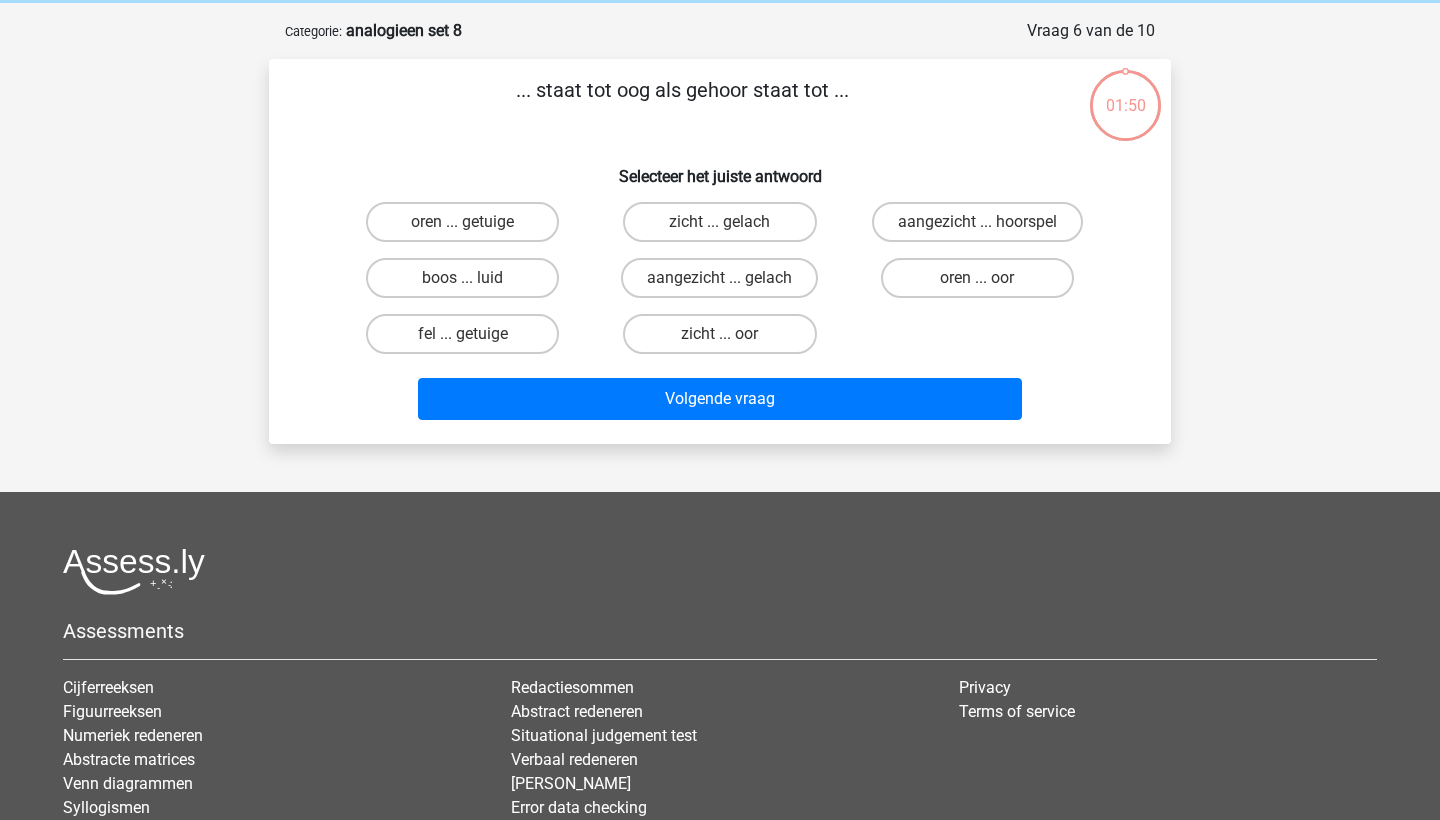 scroll, scrollTop: 38, scrollLeft: 0, axis: vertical 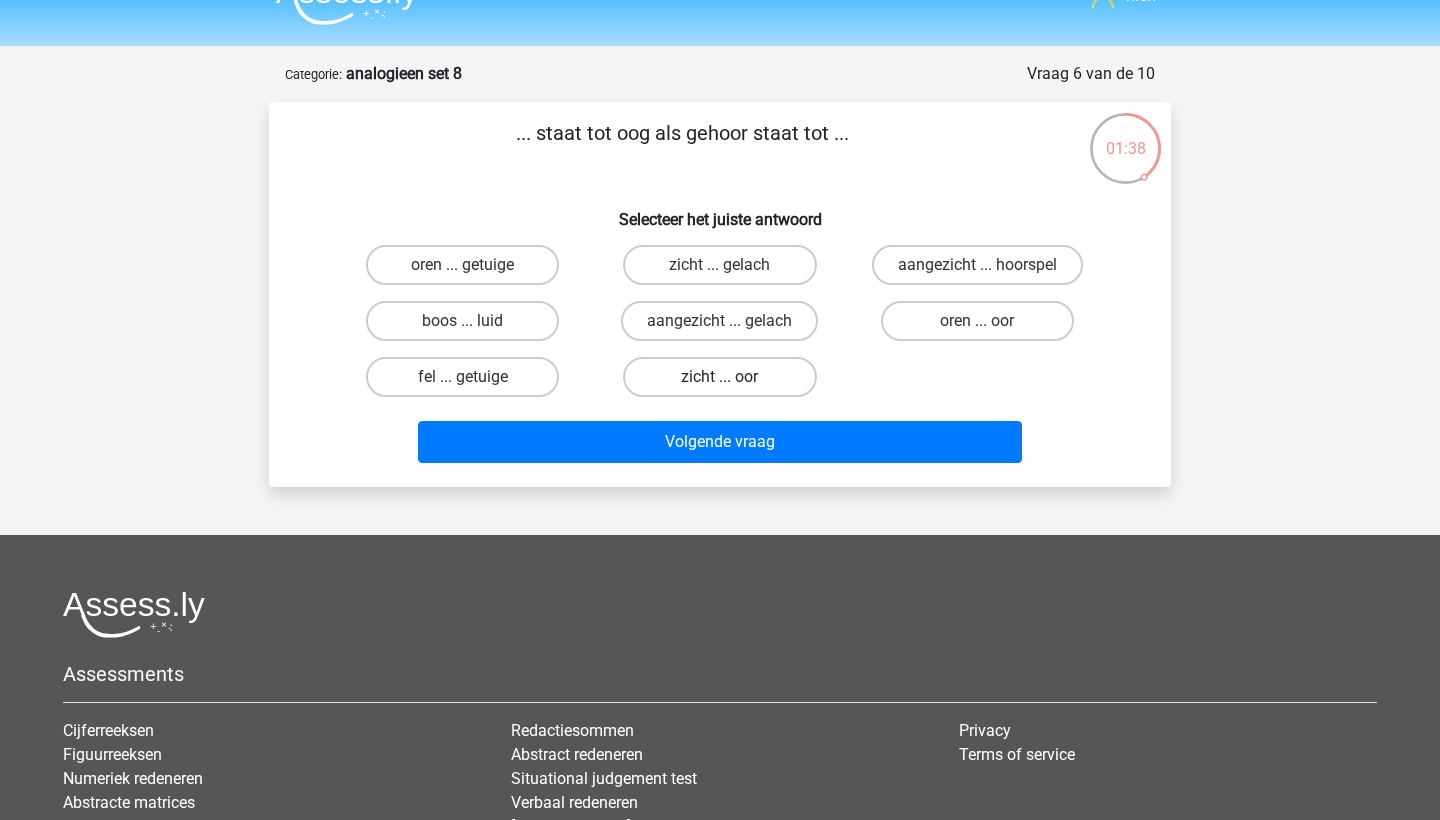click on "zicht ... oor" at bounding box center [719, 377] 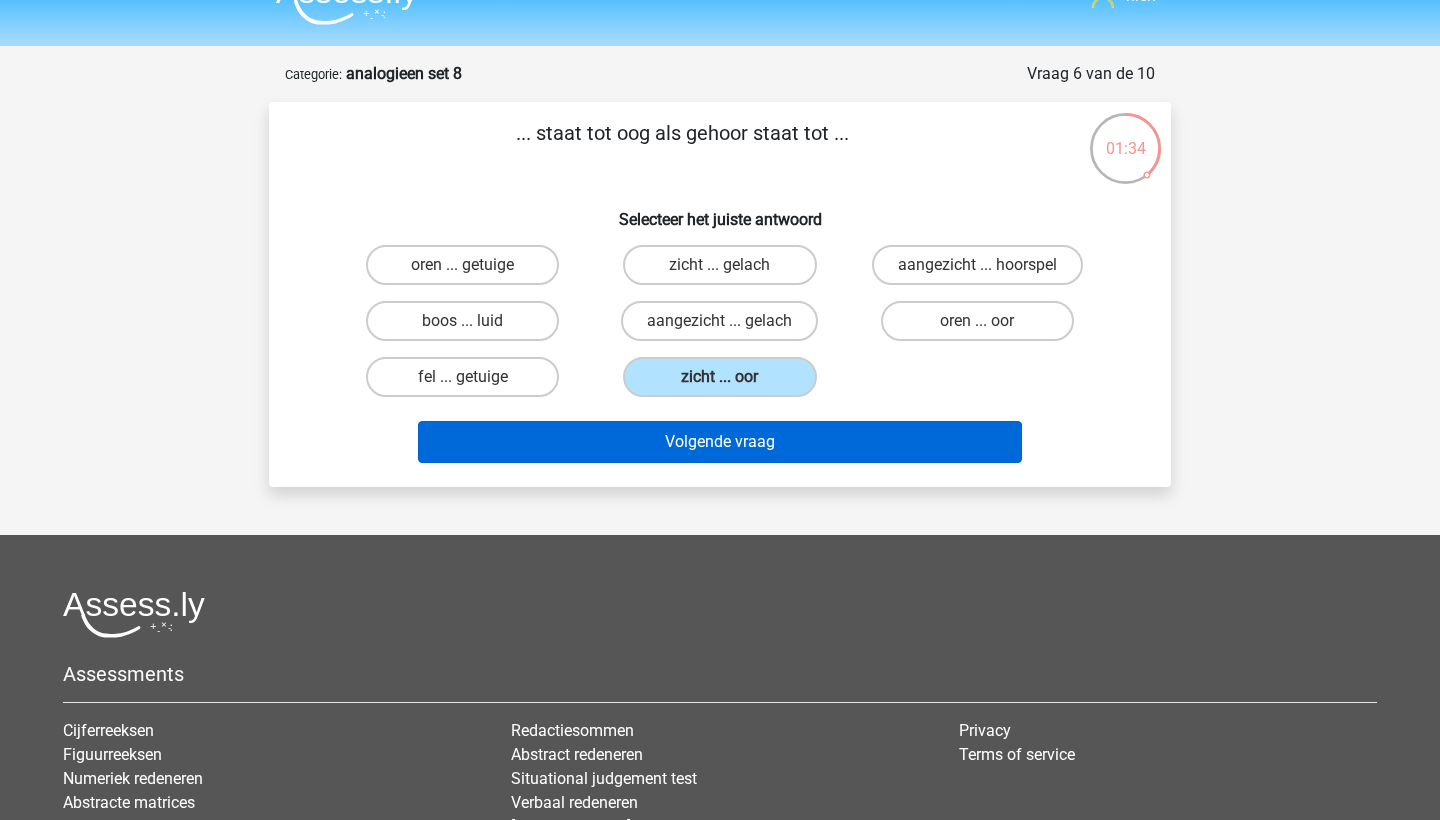 click on "Volgende vraag" at bounding box center [720, 442] 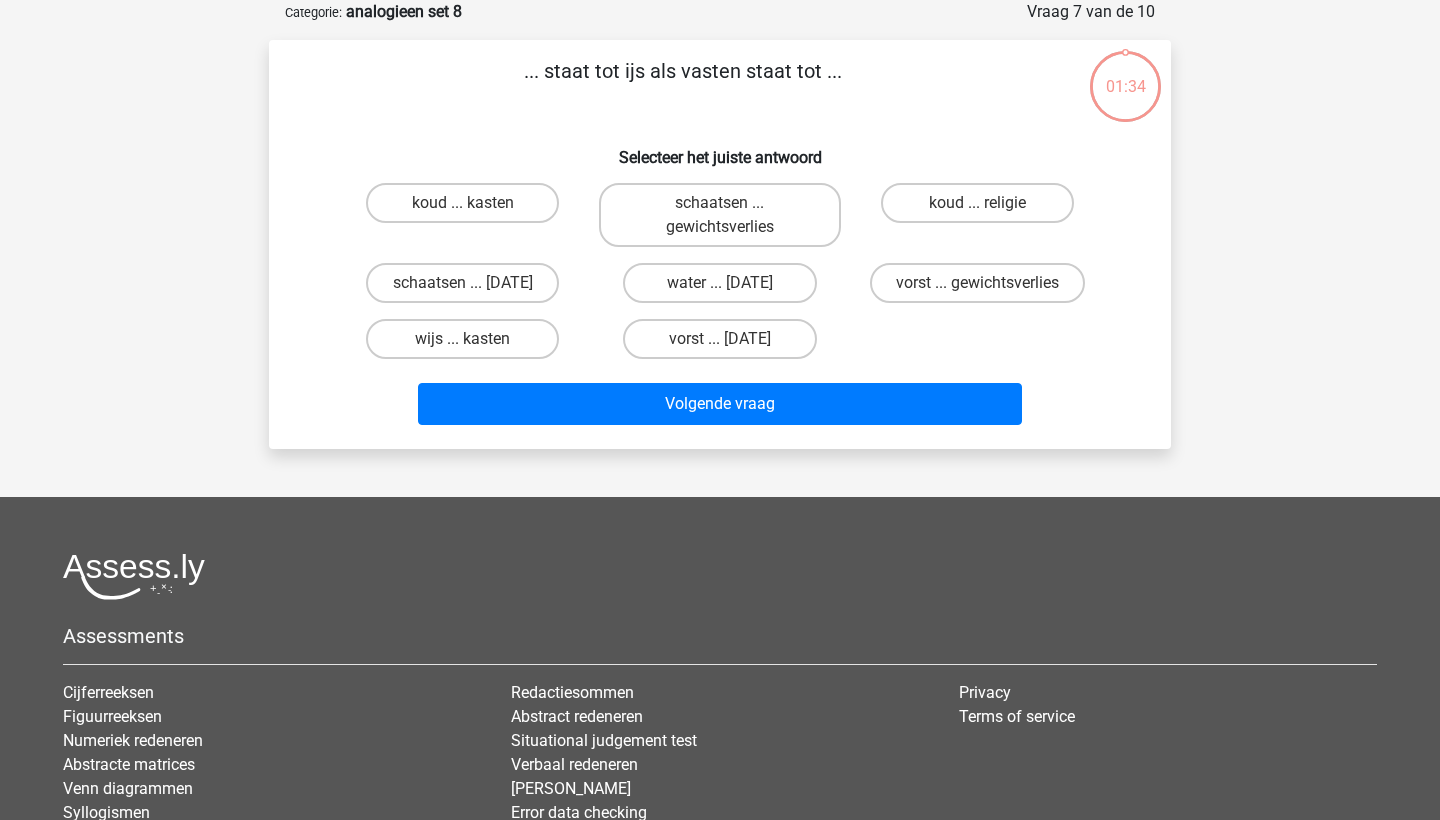 scroll, scrollTop: 45, scrollLeft: 0, axis: vertical 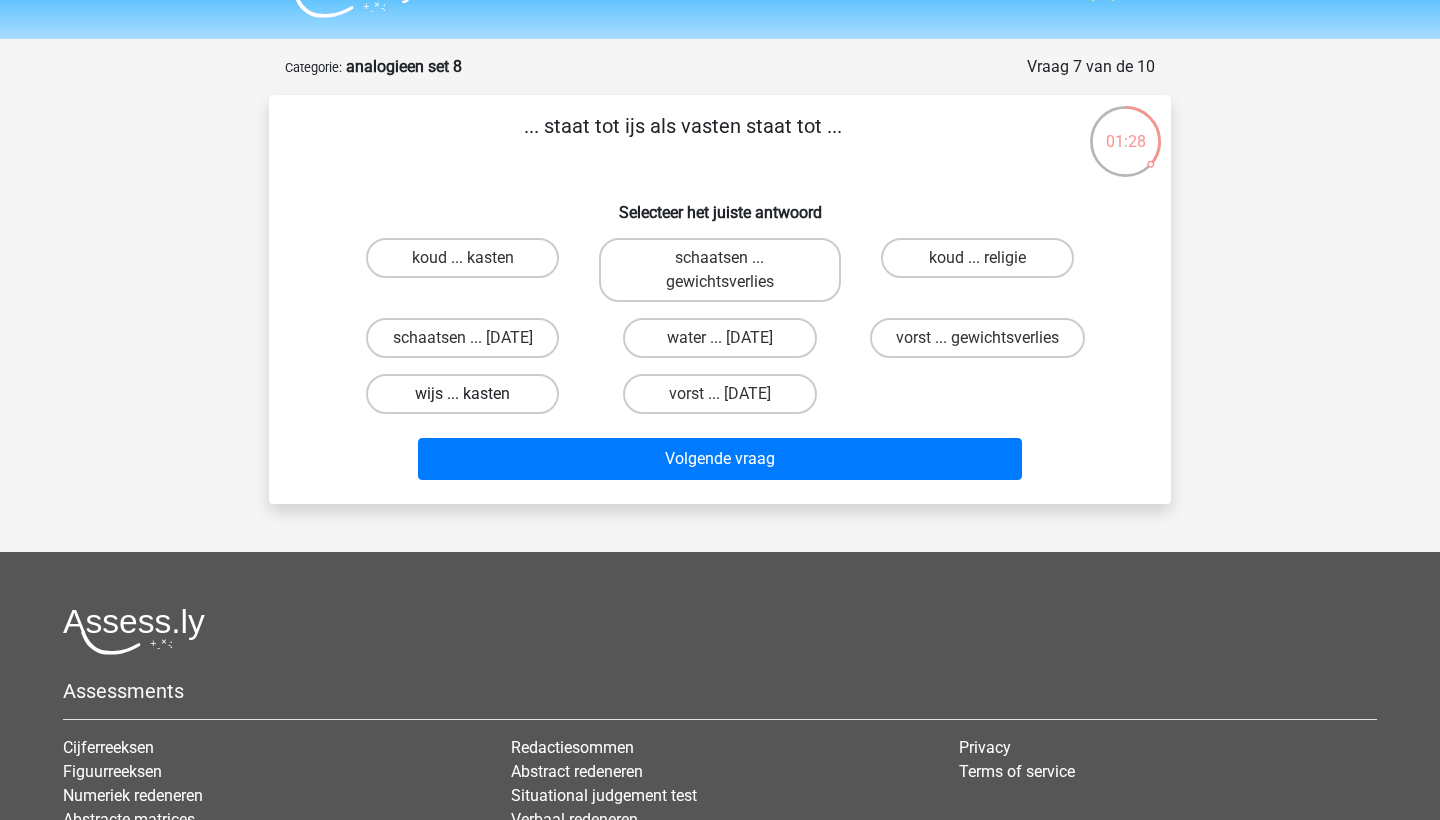 click on "wijs ... kasten" at bounding box center [462, 394] 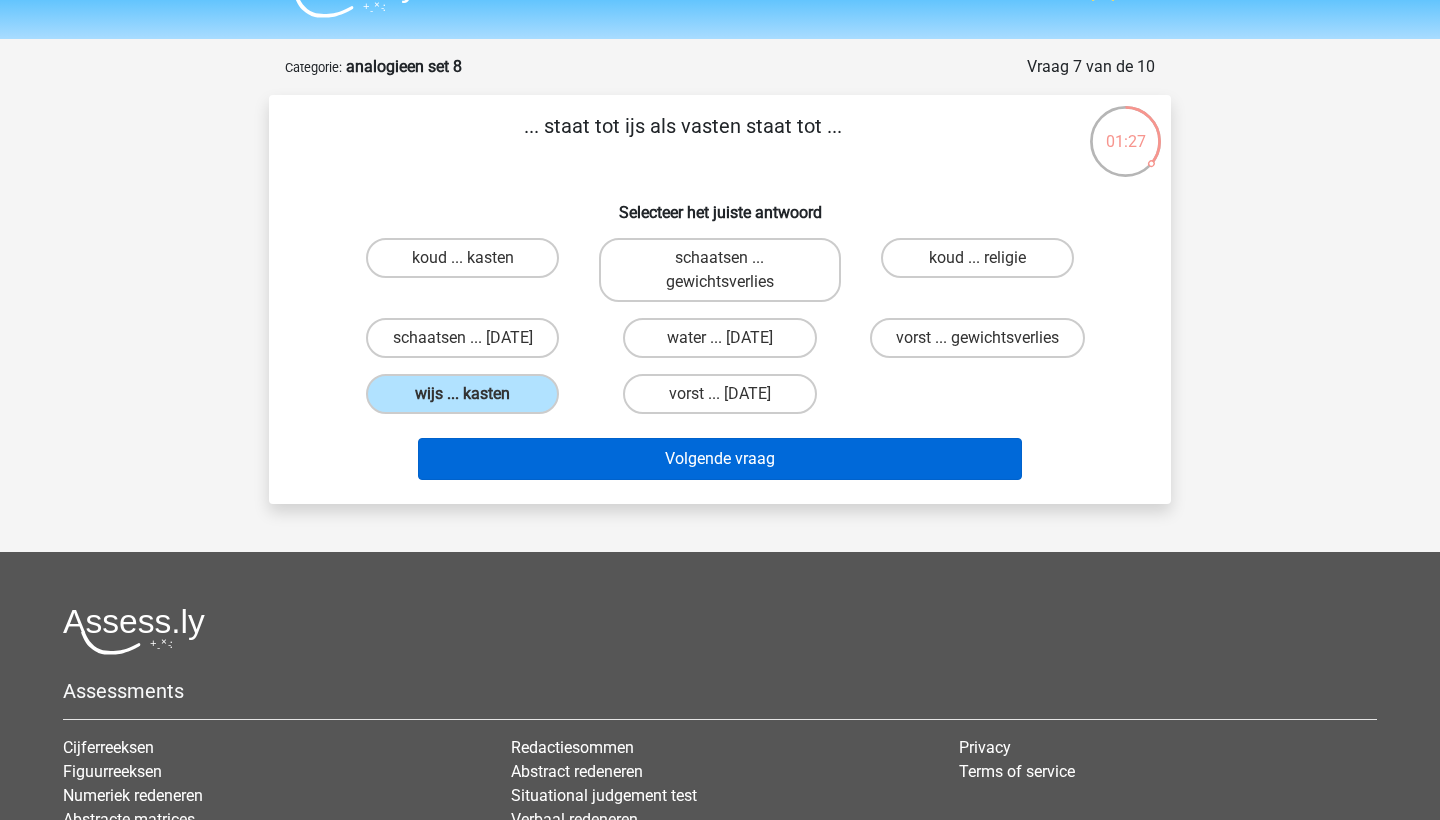 click on "Volgende vraag" at bounding box center (720, 459) 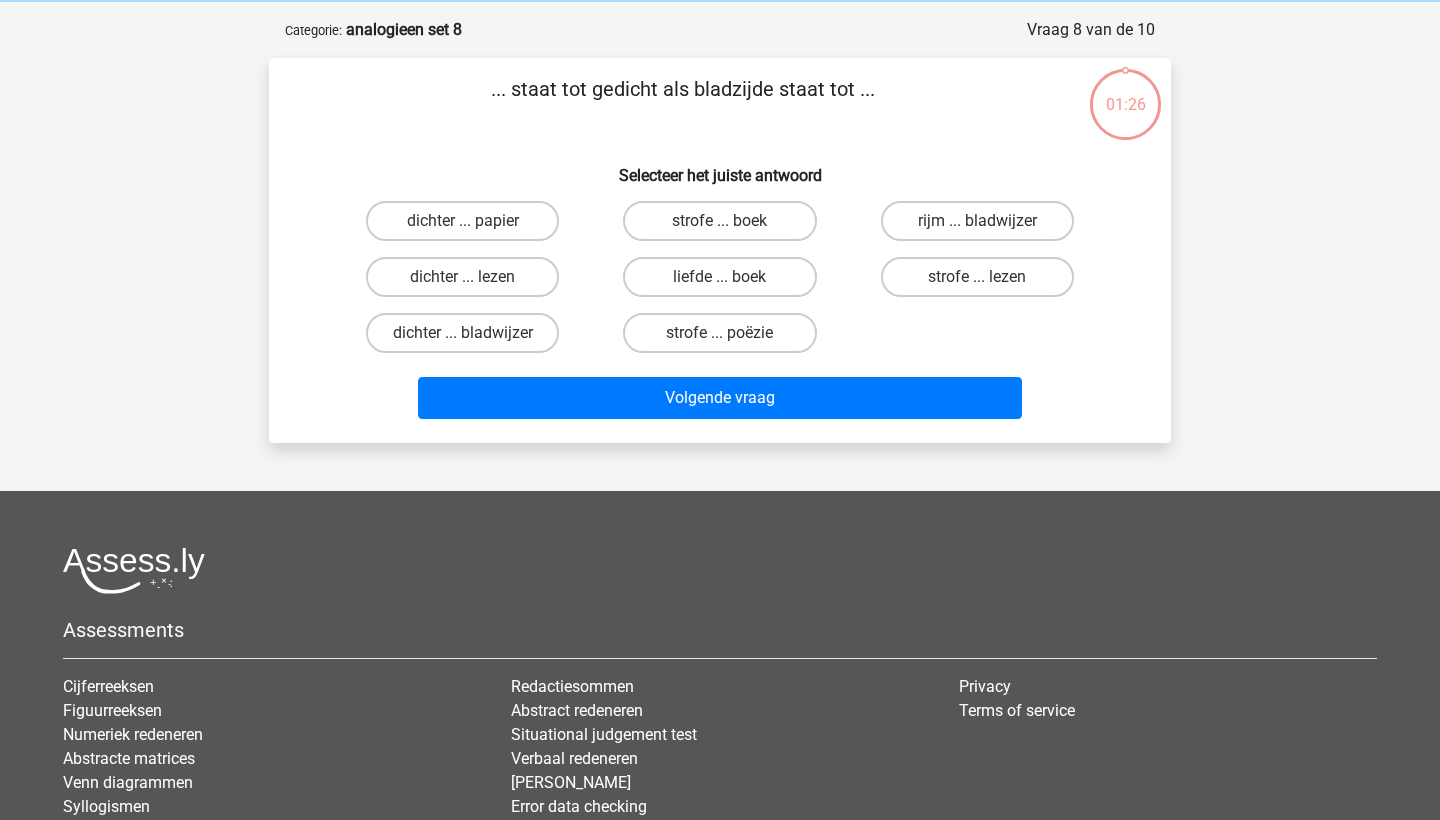 scroll, scrollTop: 30, scrollLeft: 0, axis: vertical 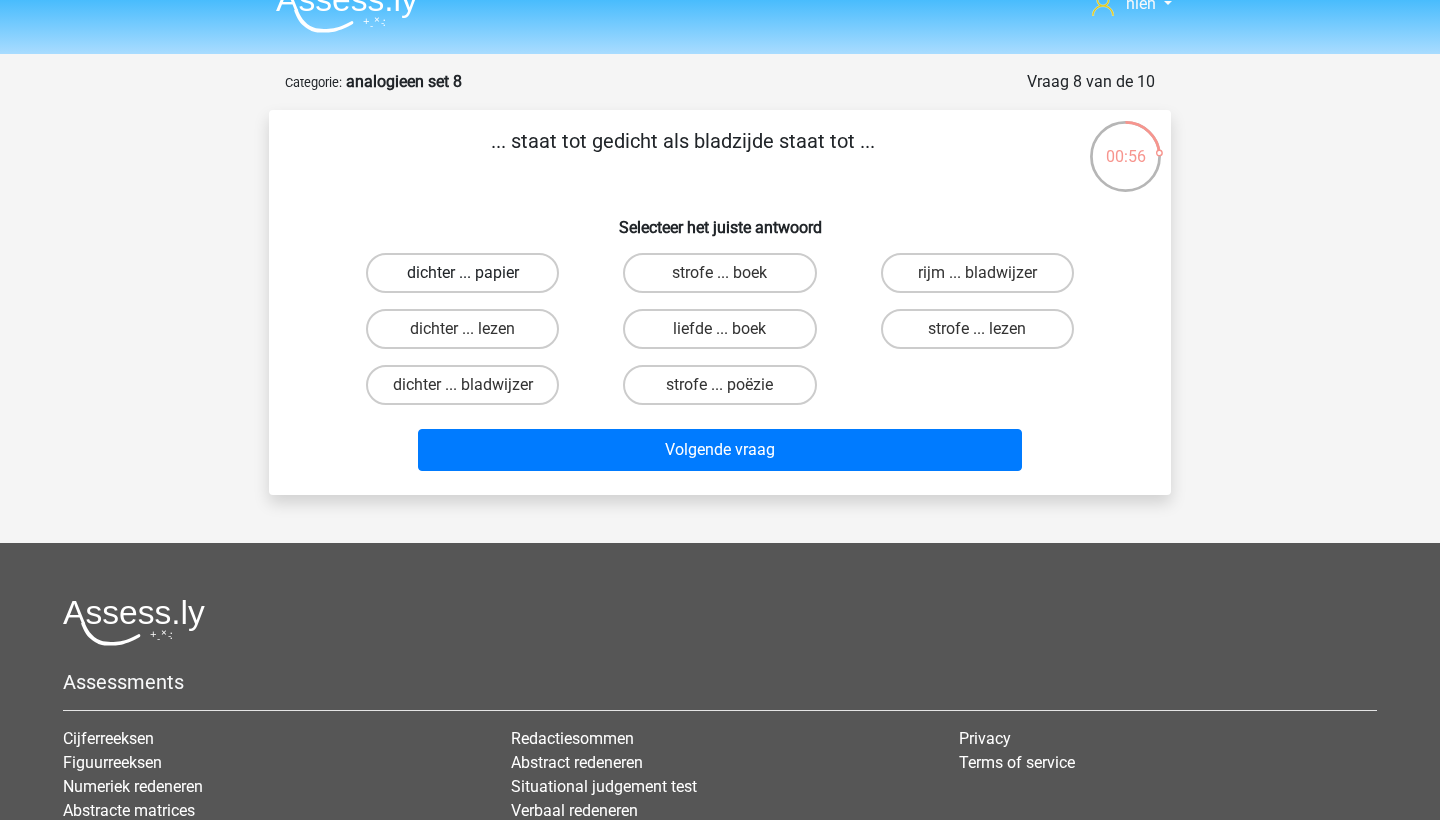 click on "dichter ... papier" at bounding box center (462, 273) 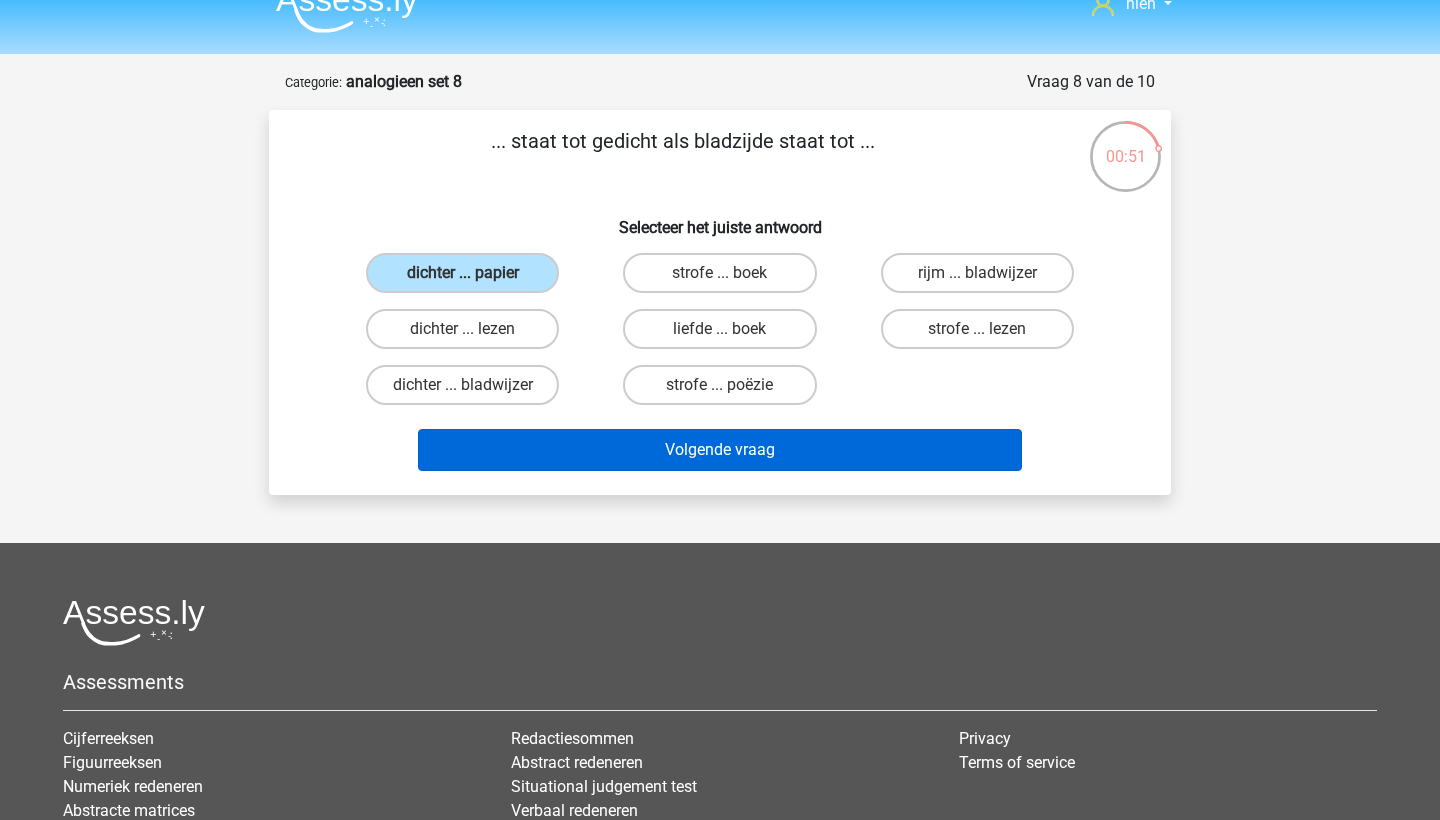 click on "Volgende vraag" at bounding box center (720, 450) 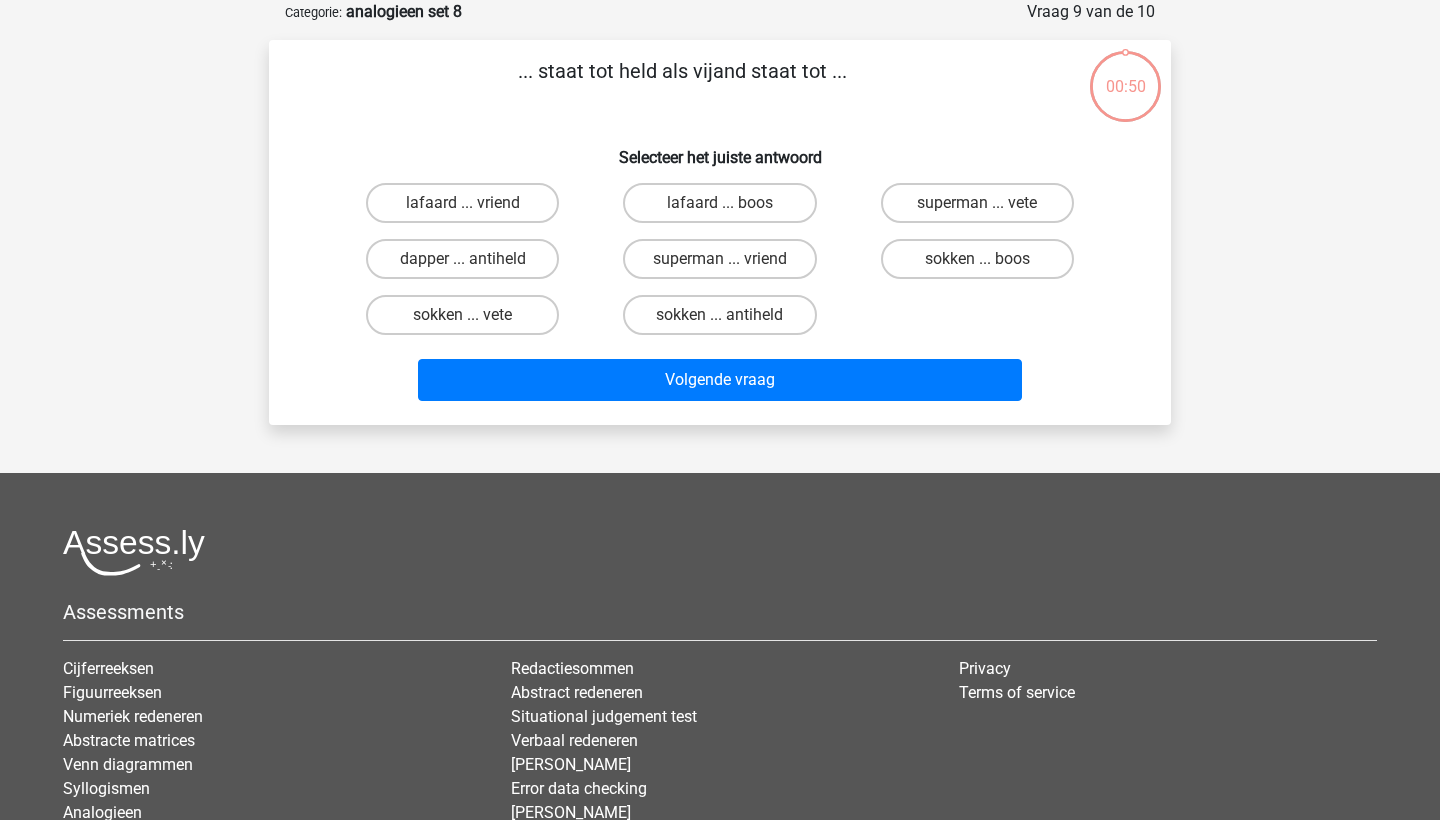 scroll, scrollTop: 31, scrollLeft: 0, axis: vertical 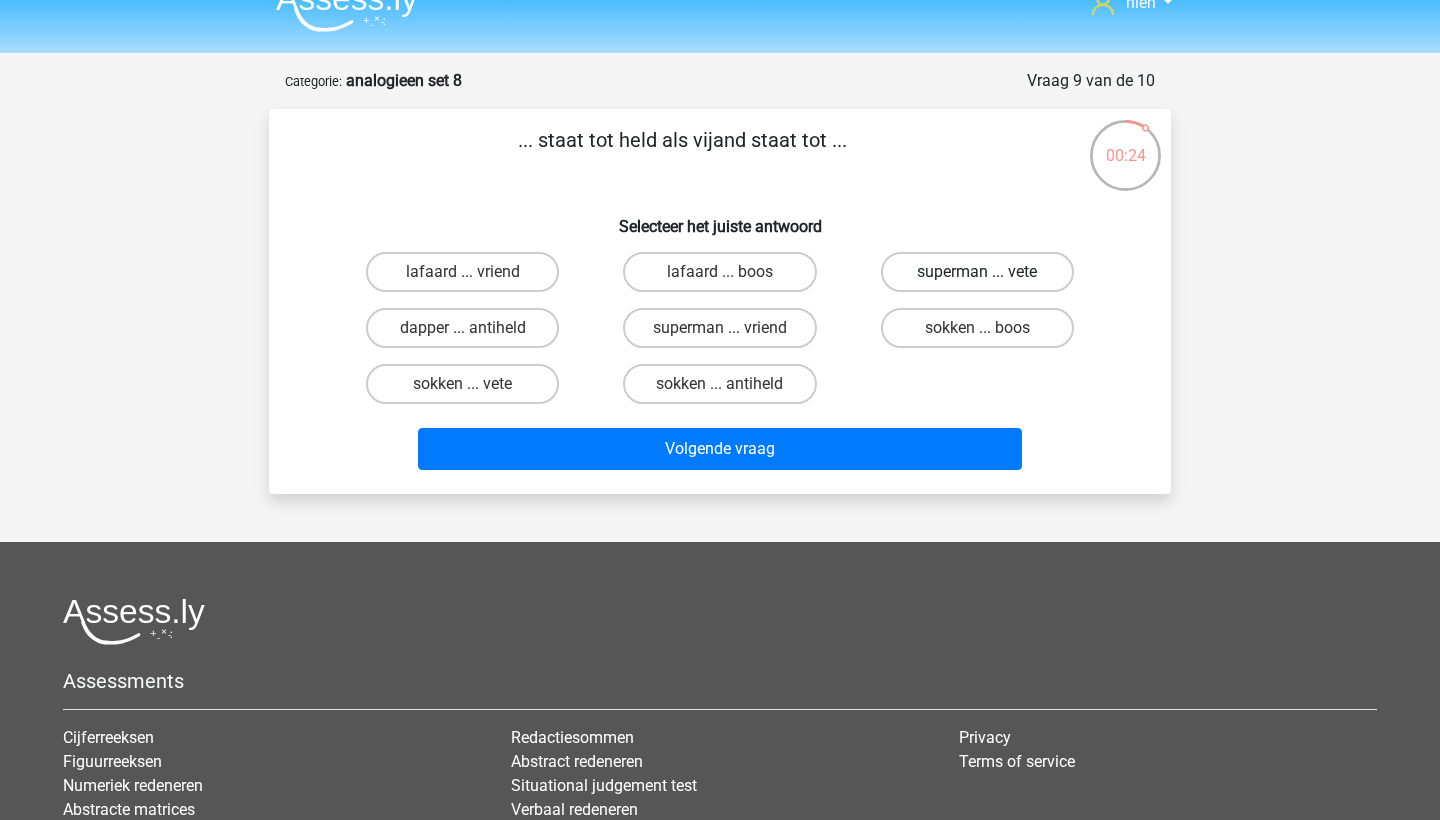 click on "superman ... vete" at bounding box center [977, 272] 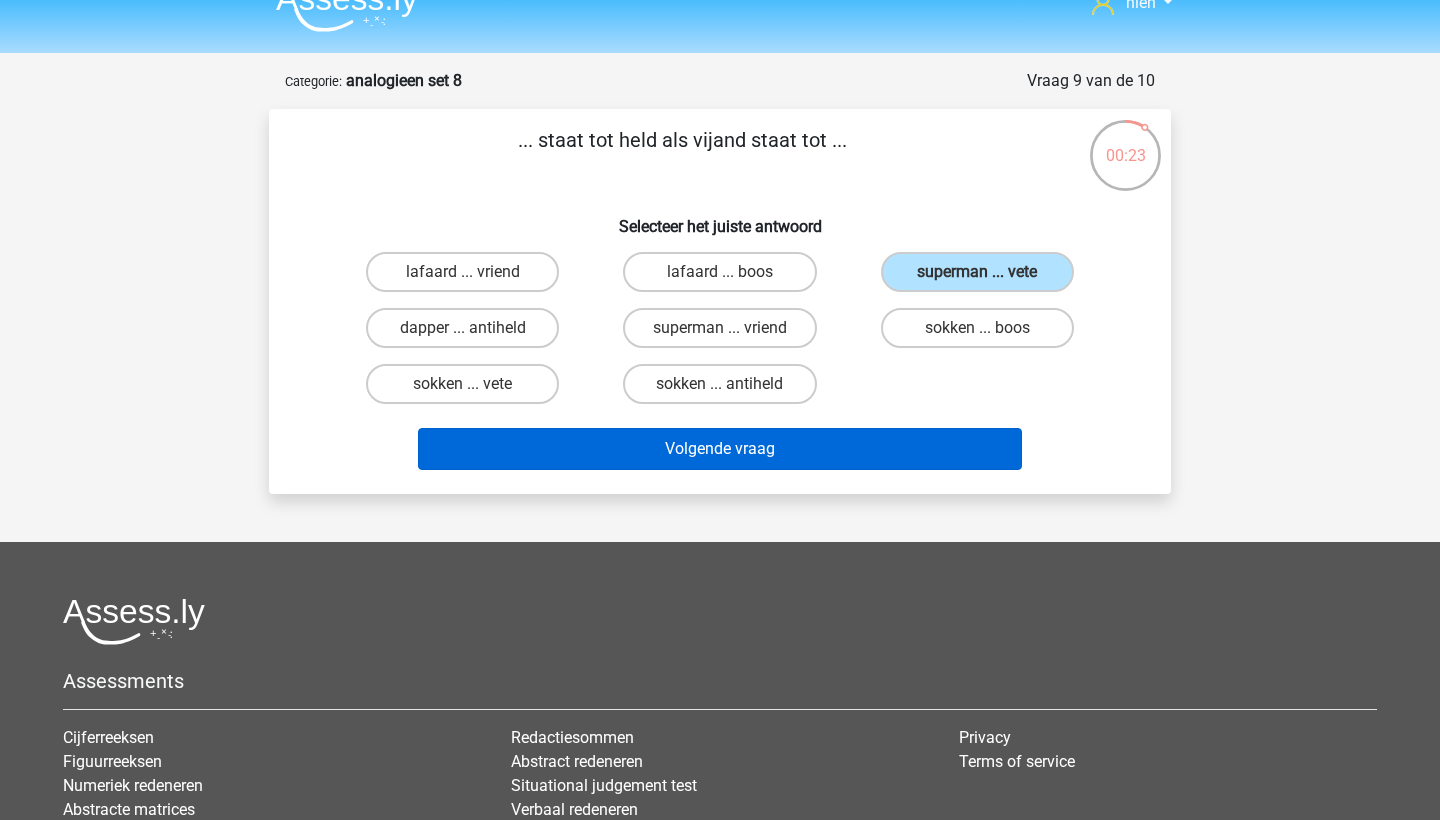 click on "Volgende vraag" at bounding box center [720, 449] 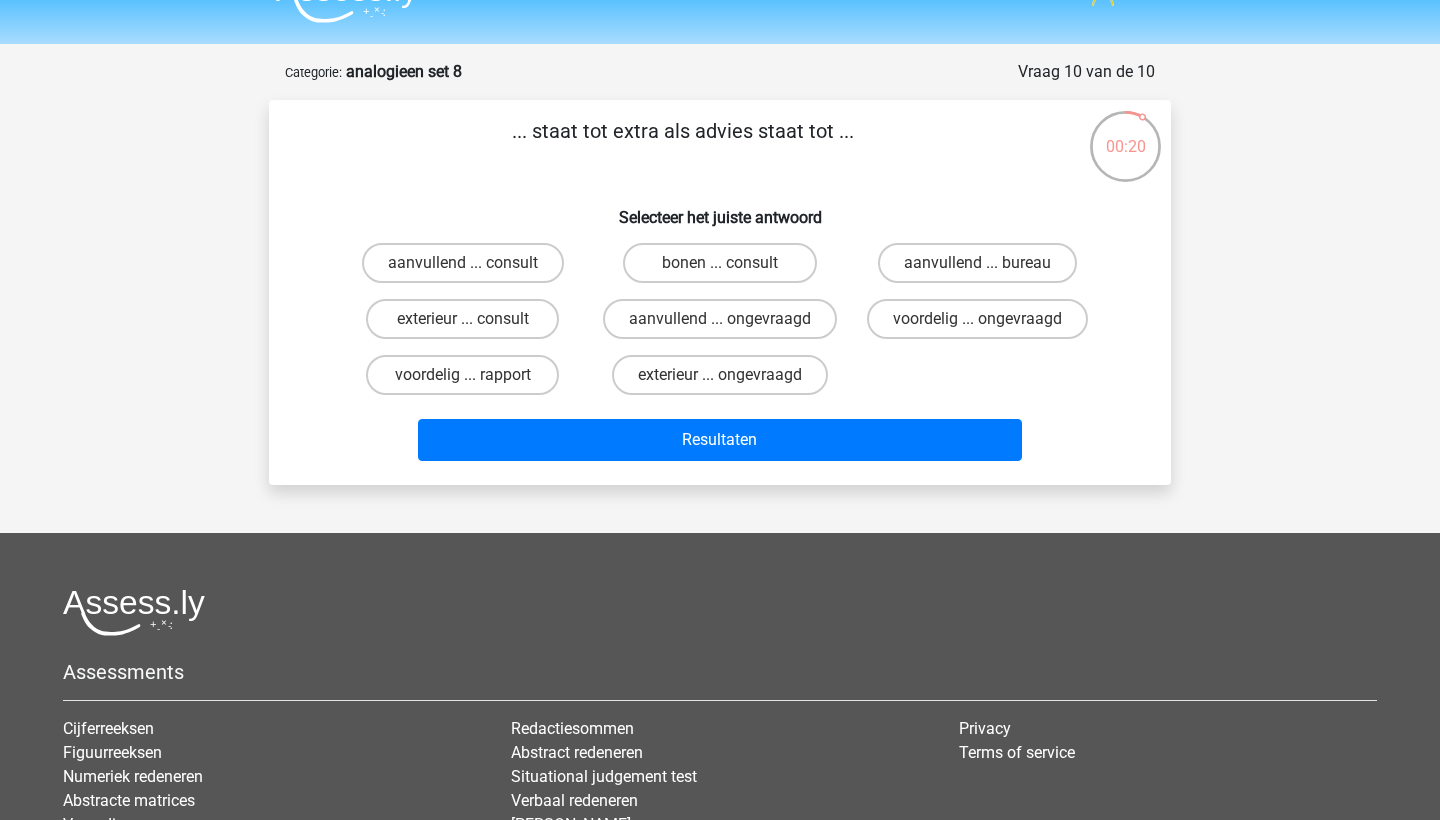 scroll, scrollTop: 30, scrollLeft: 0, axis: vertical 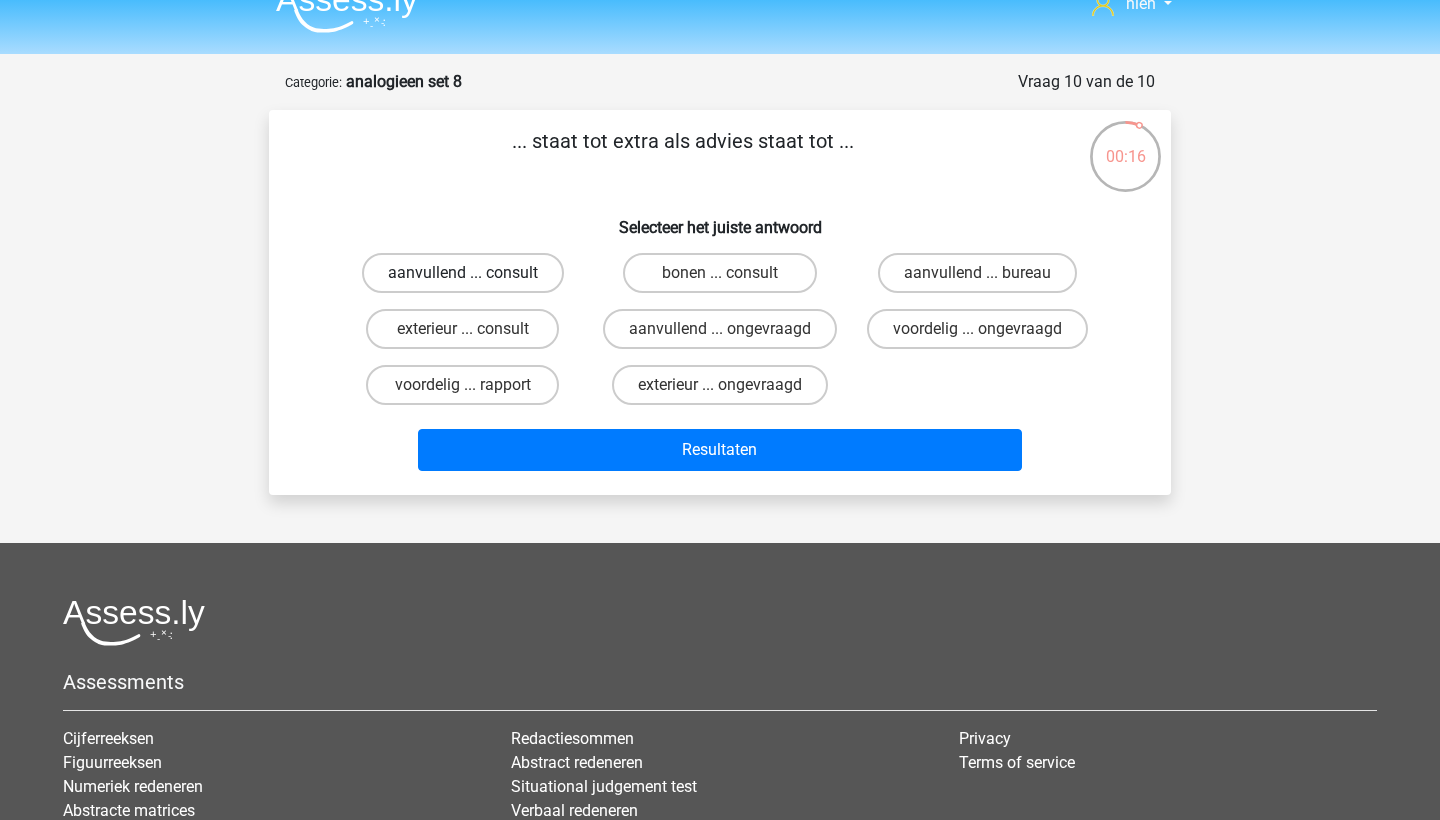 click on "aanvullend ... consult" at bounding box center (463, 273) 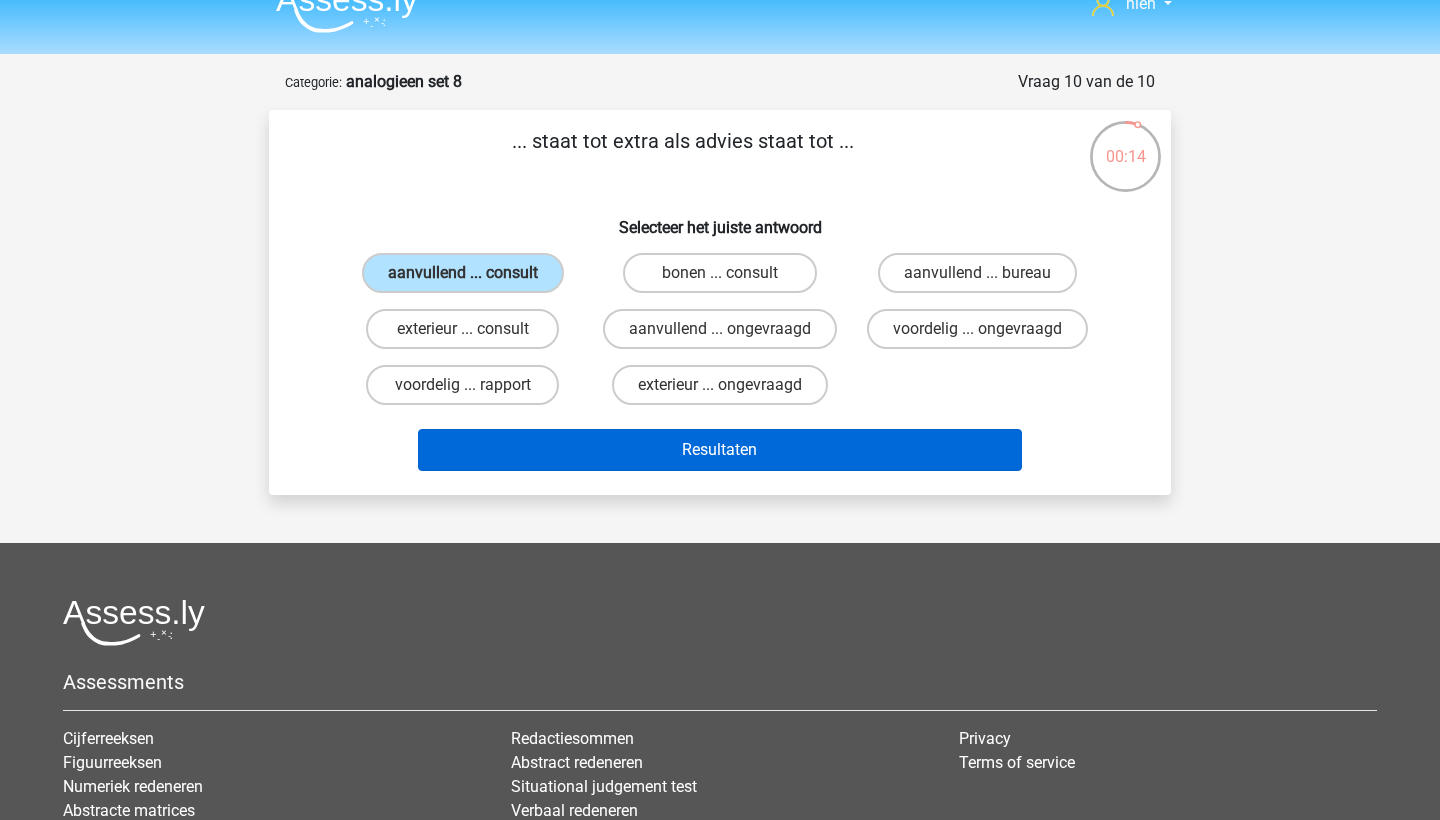 click on "Resultaten" at bounding box center [720, 450] 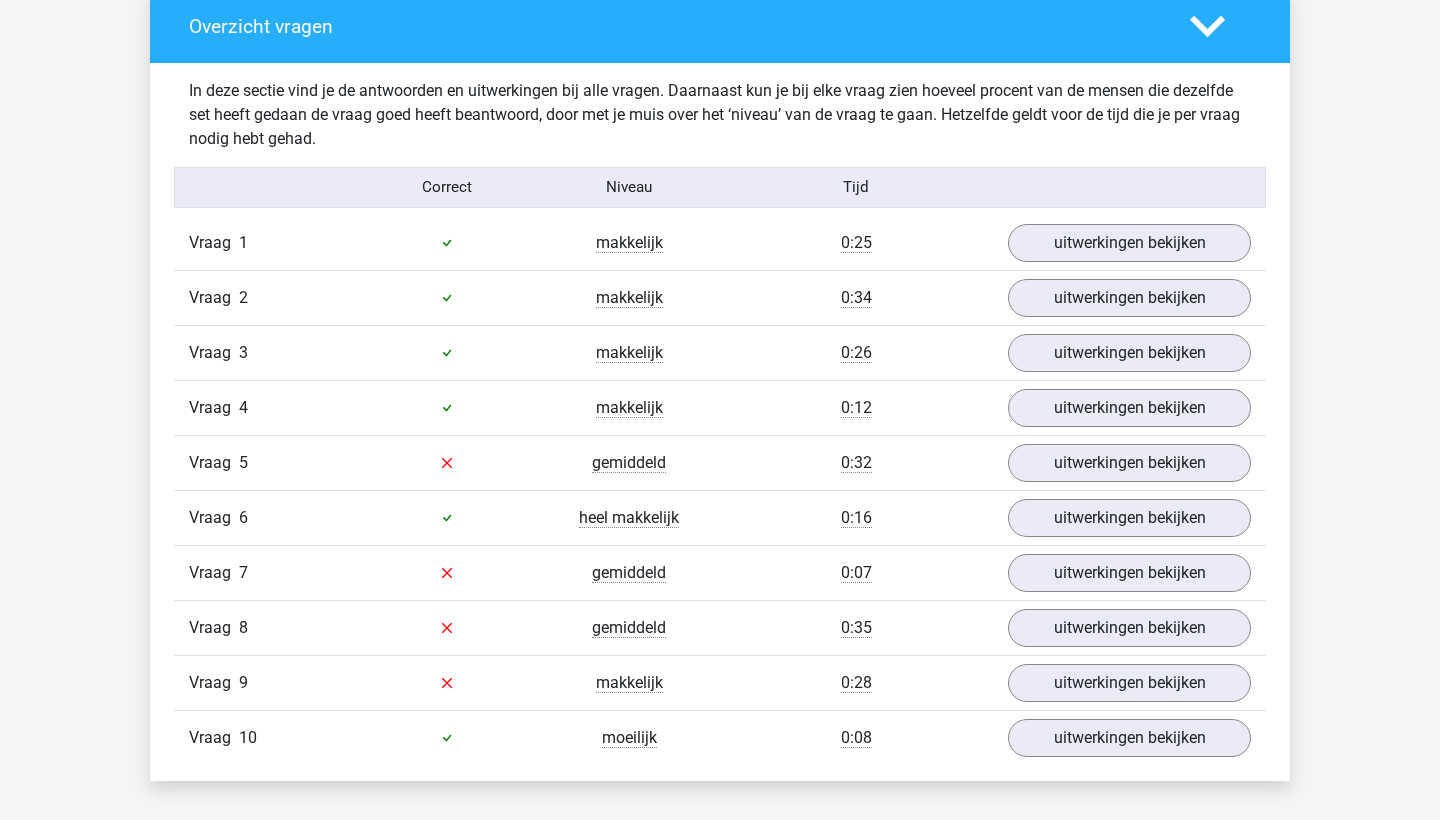 scroll, scrollTop: 1076, scrollLeft: 0, axis: vertical 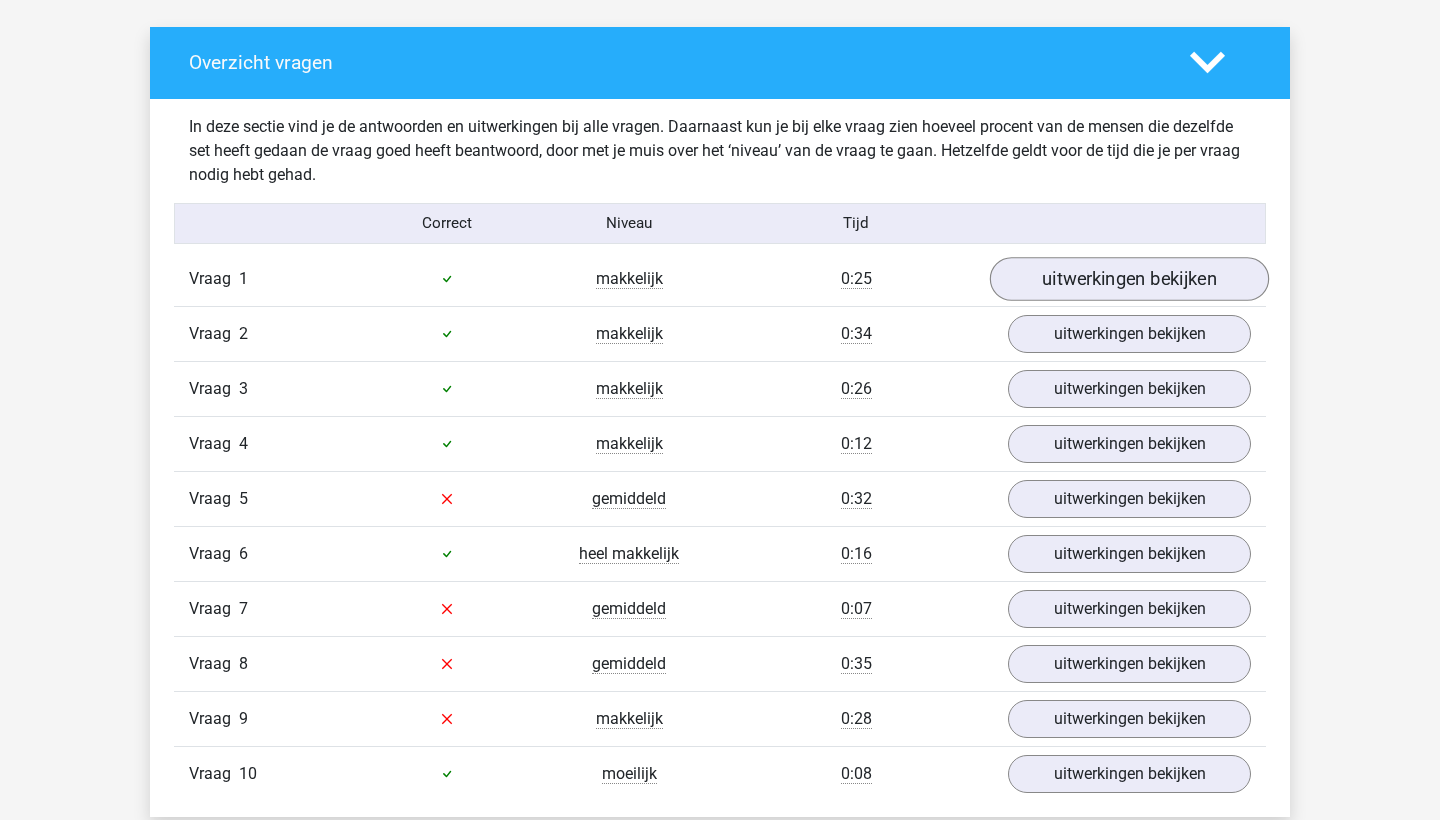 click on "uitwerkingen bekijken" at bounding box center [1129, 279] 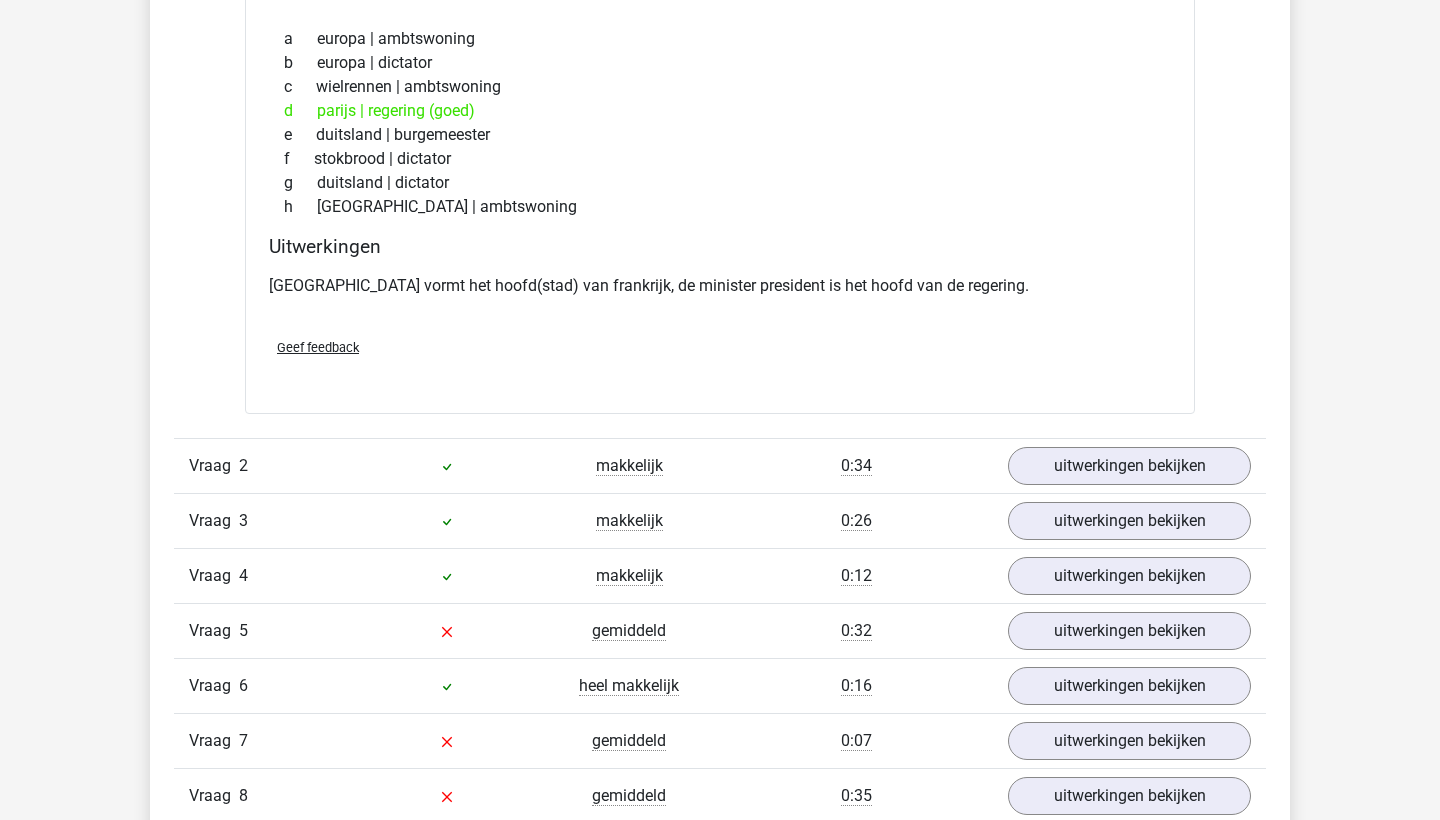 scroll, scrollTop: 1456, scrollLeft: 0, axis: vertical 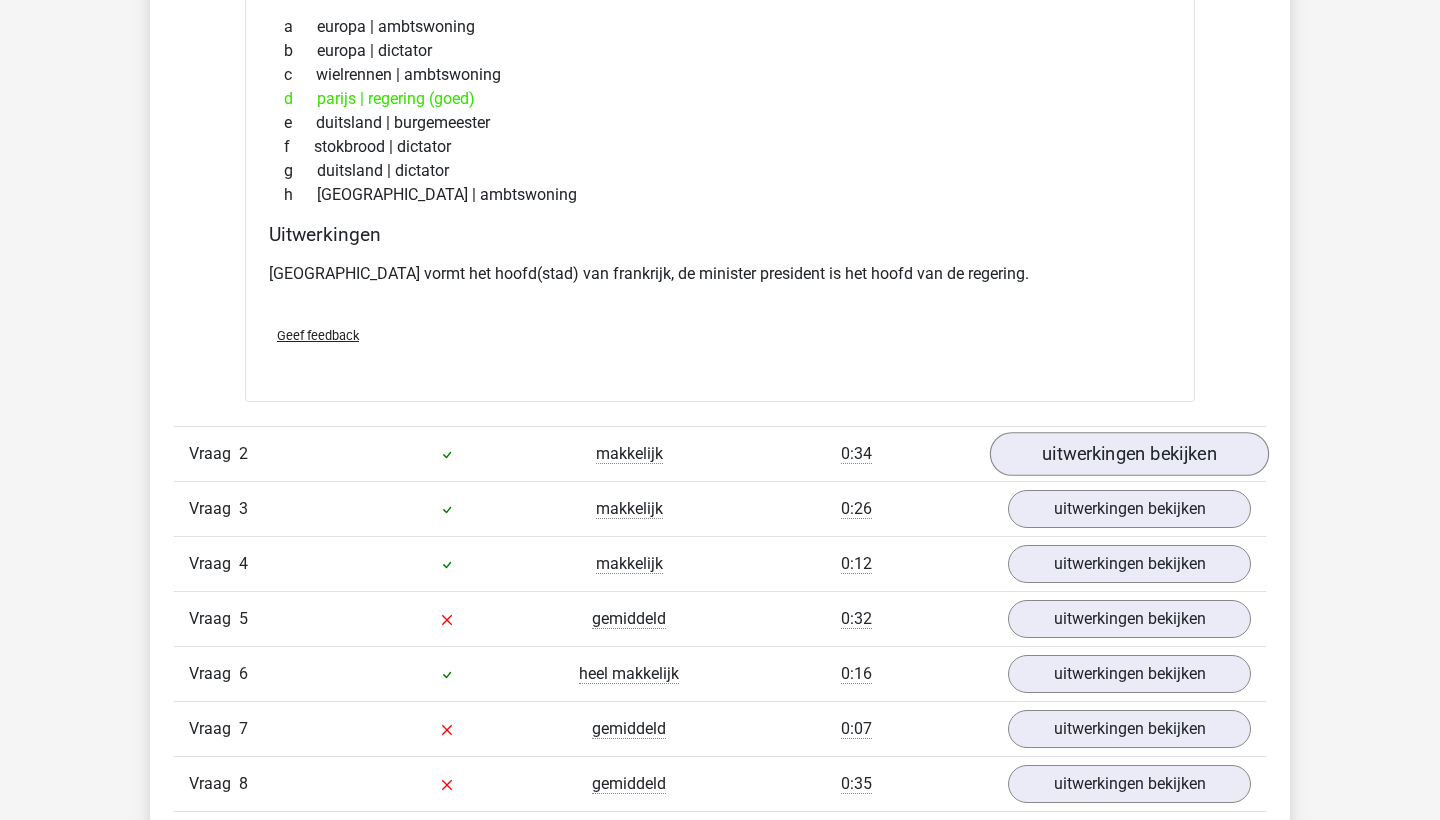 click on "uitwerkingen bekijken" at bounding box center (1129, 454) 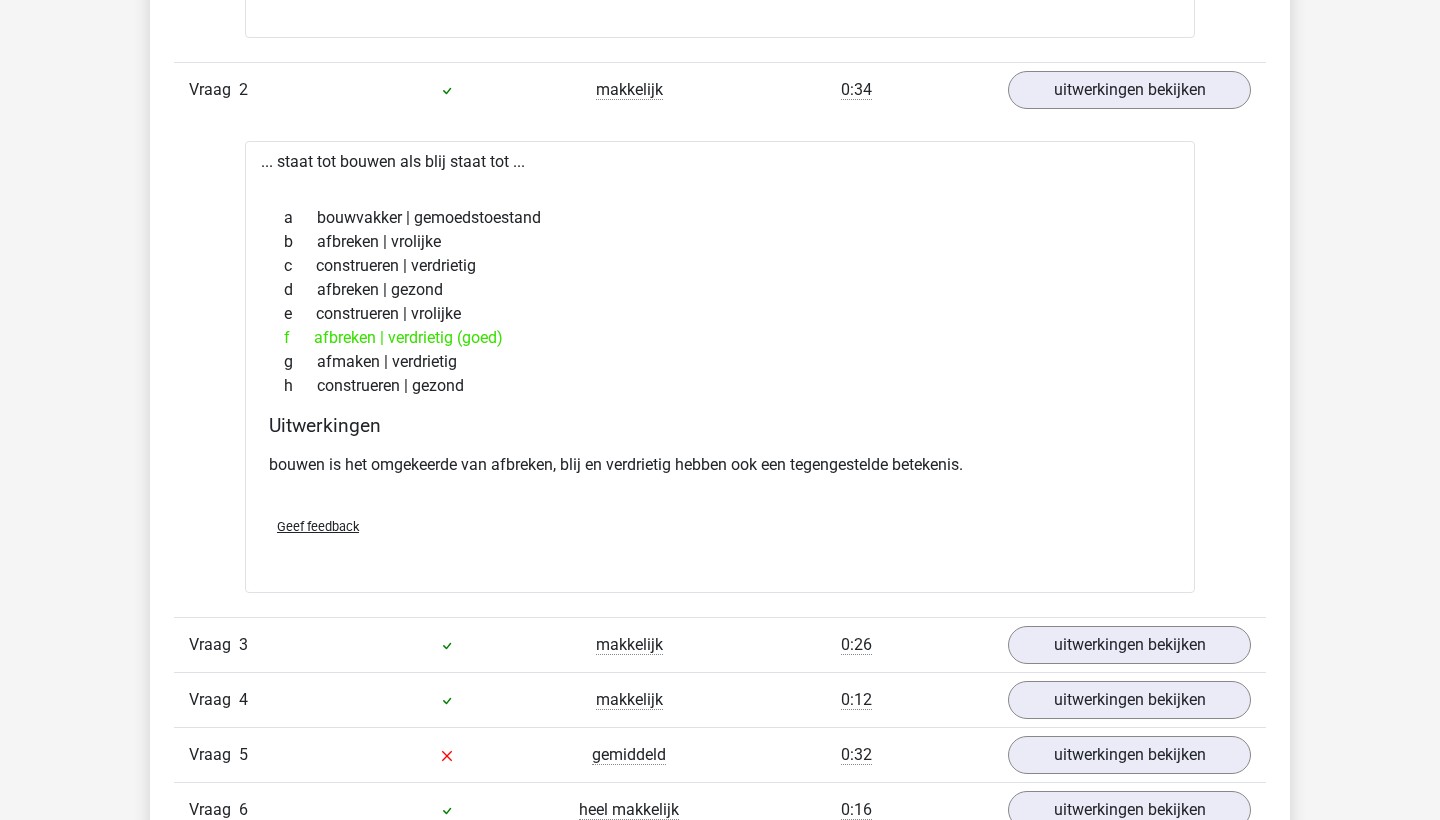 scroll, scrollTop: 1827, scrollLeft: 0, axis: vertical 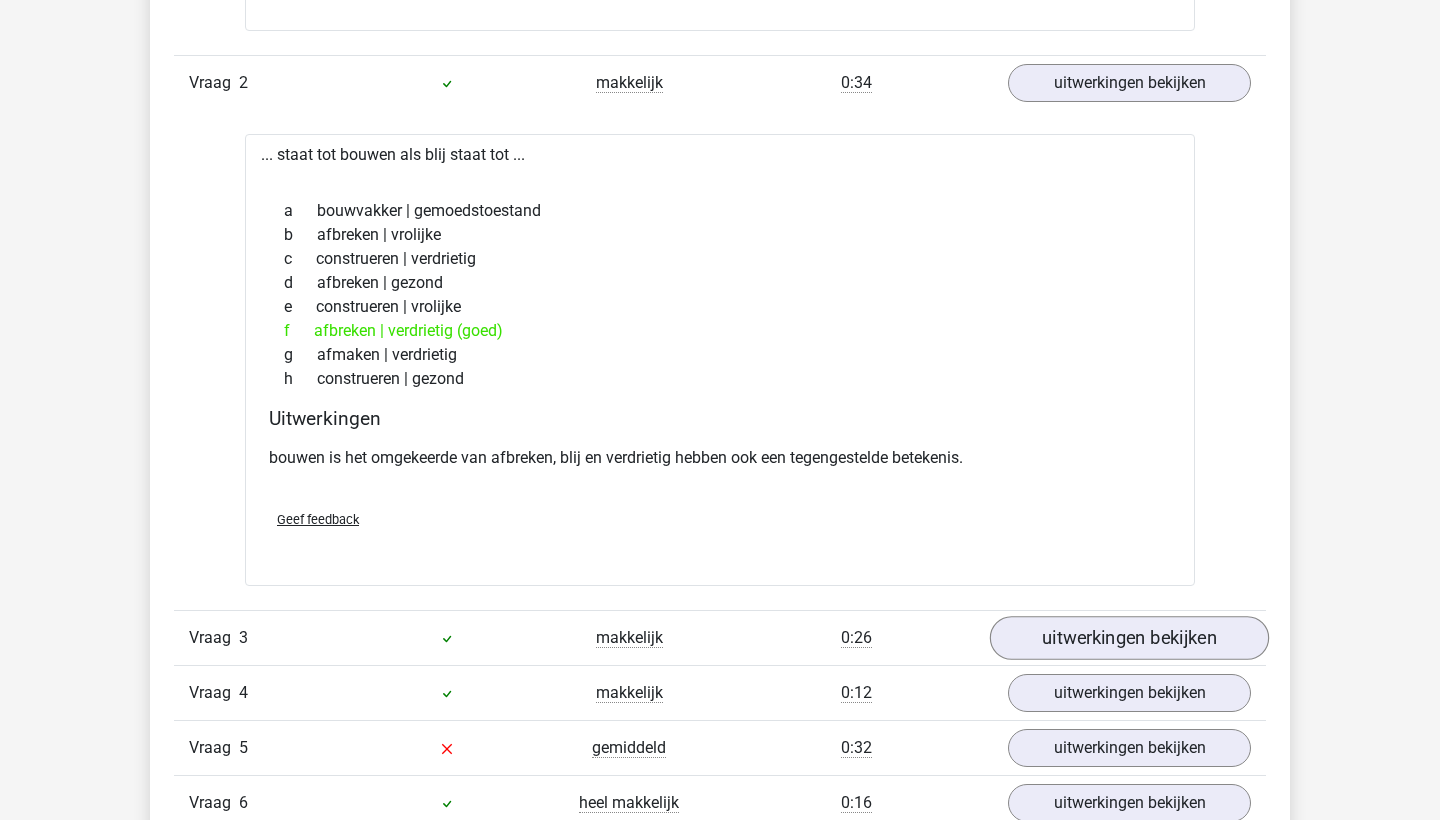 click on "uitwerkingen bekijken" at bounding box center [1129, 638] 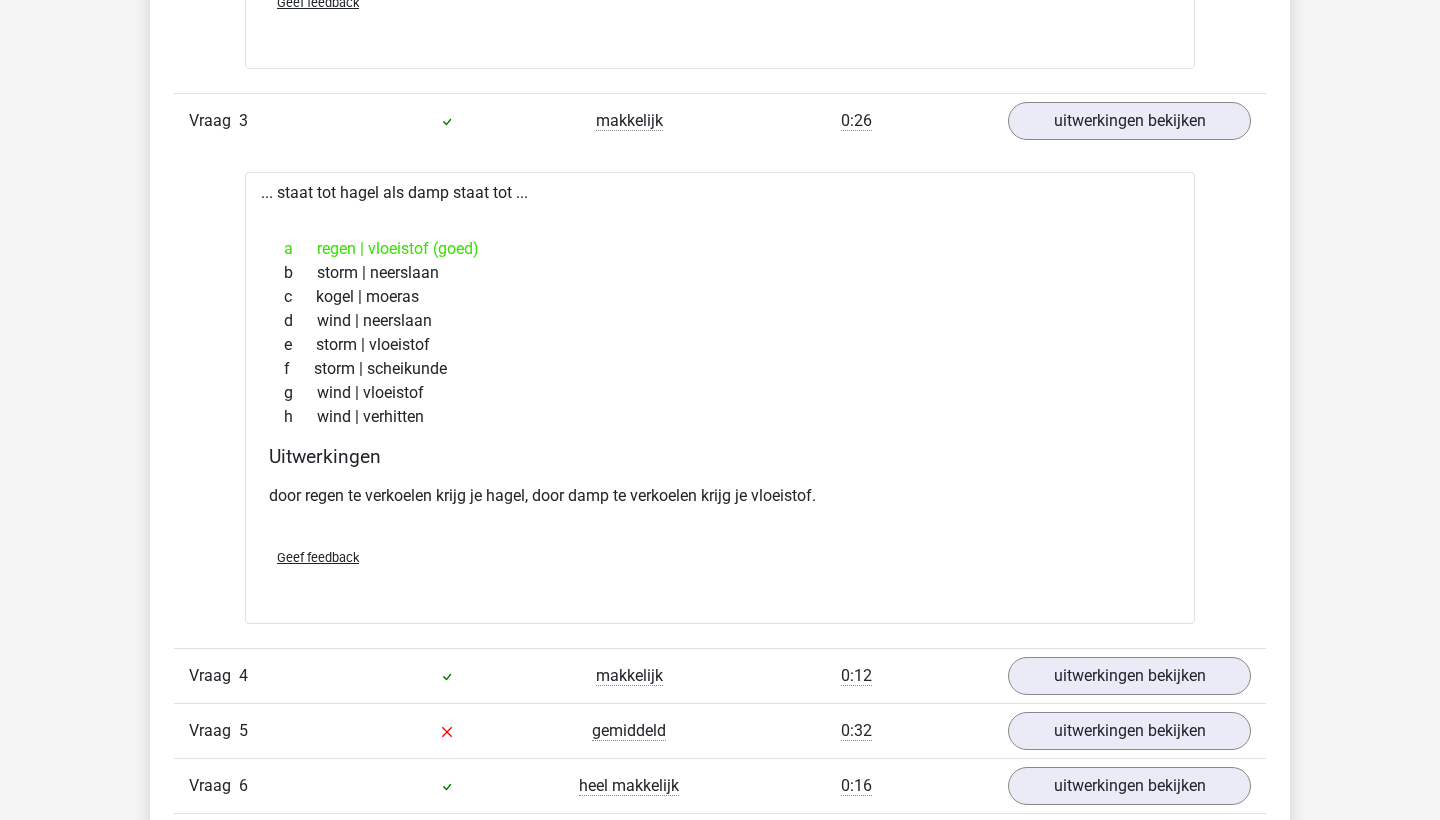 scroll, scrollTop: 2396, scrollLeft: 0, axis: vertical 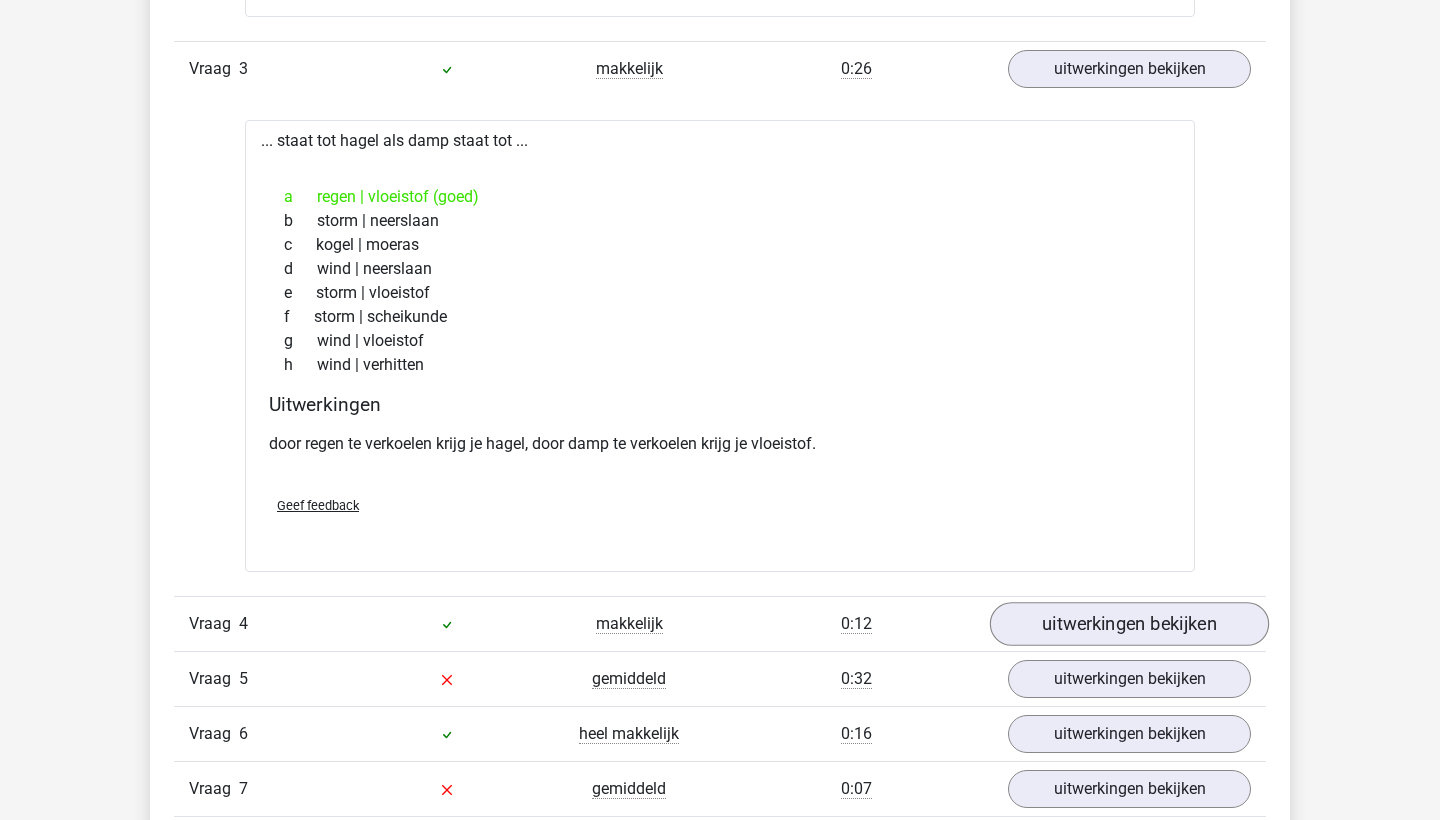 click on "uitwerkingen bekijken" at bounding box center [1129, 624] 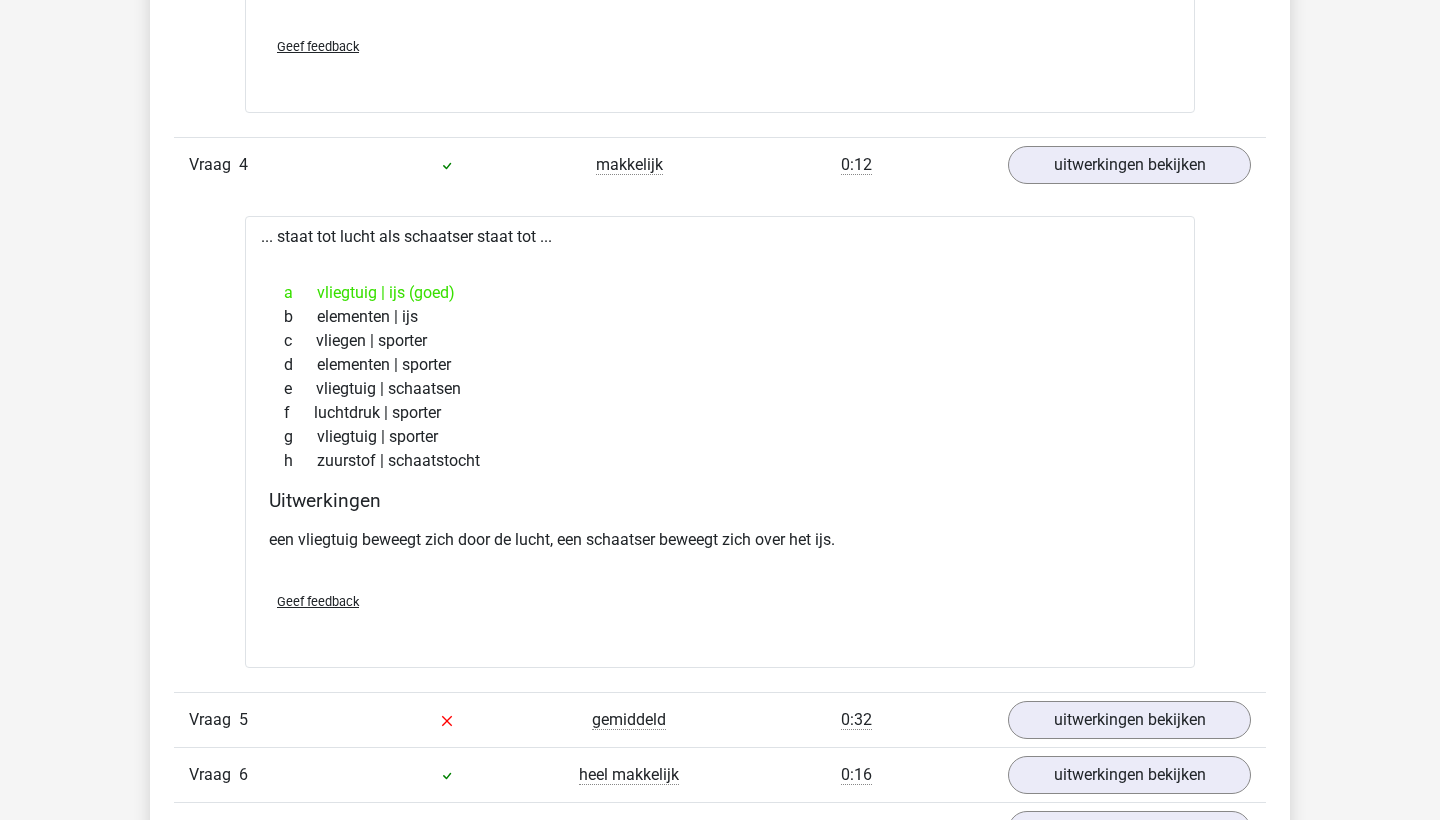 scroll, scrollTop: 2941, scrollLeft: 0, axis: vertical 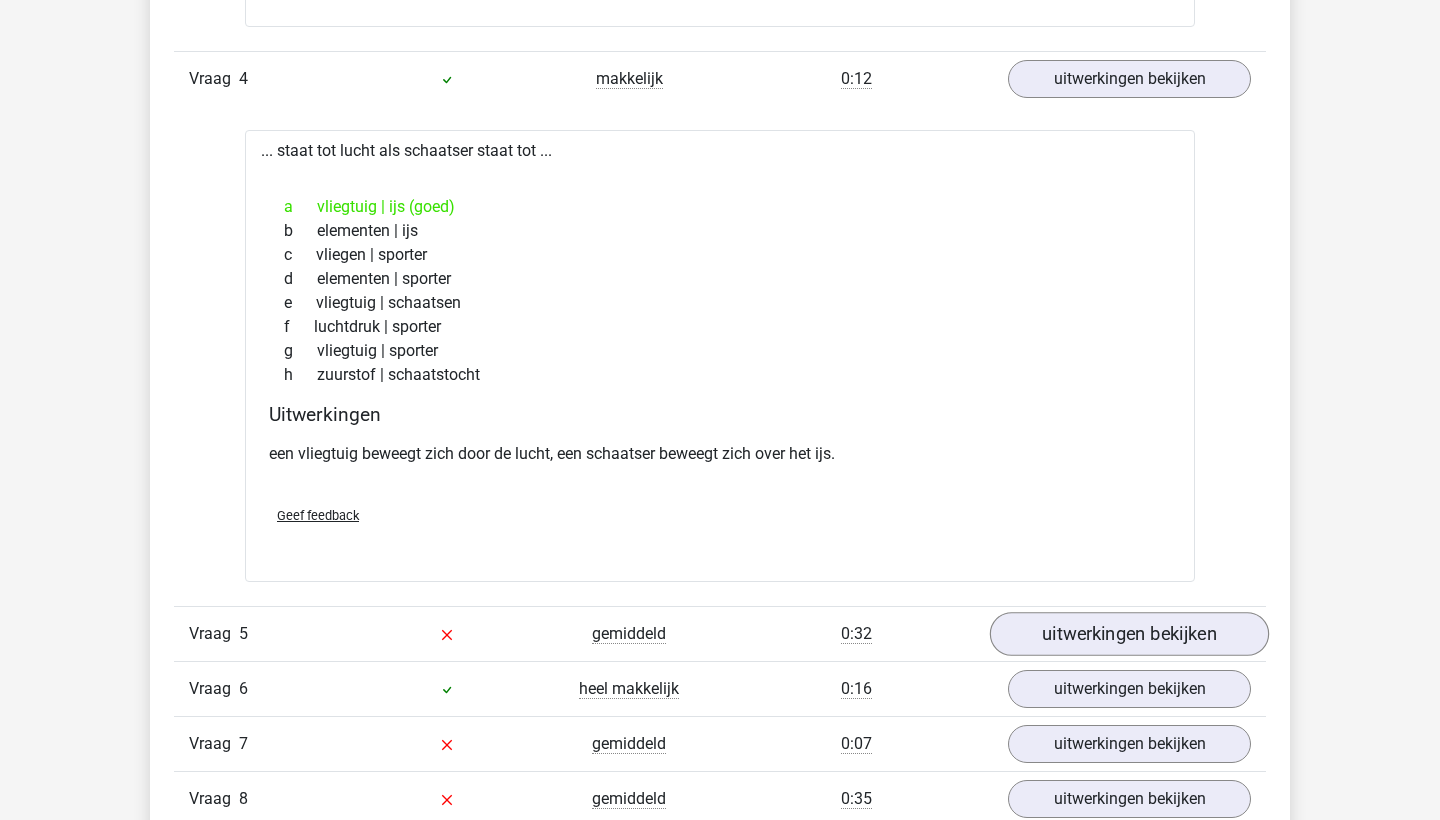 click on "uitwerkingen bekijken" at bounding box center [1129, 635] 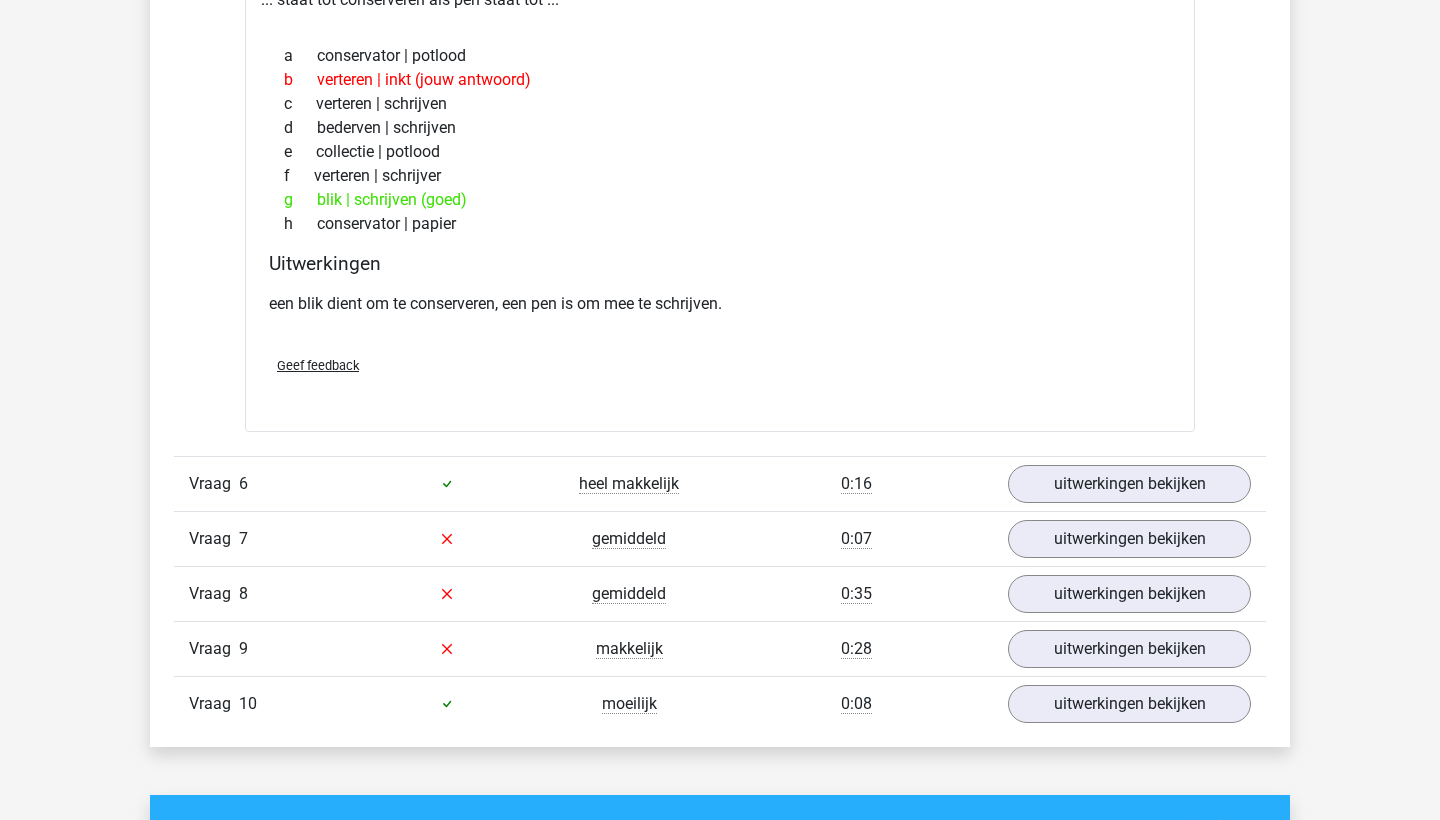 scroll, scrollTop: 3652, scrollLeft: 0, axis: vertical 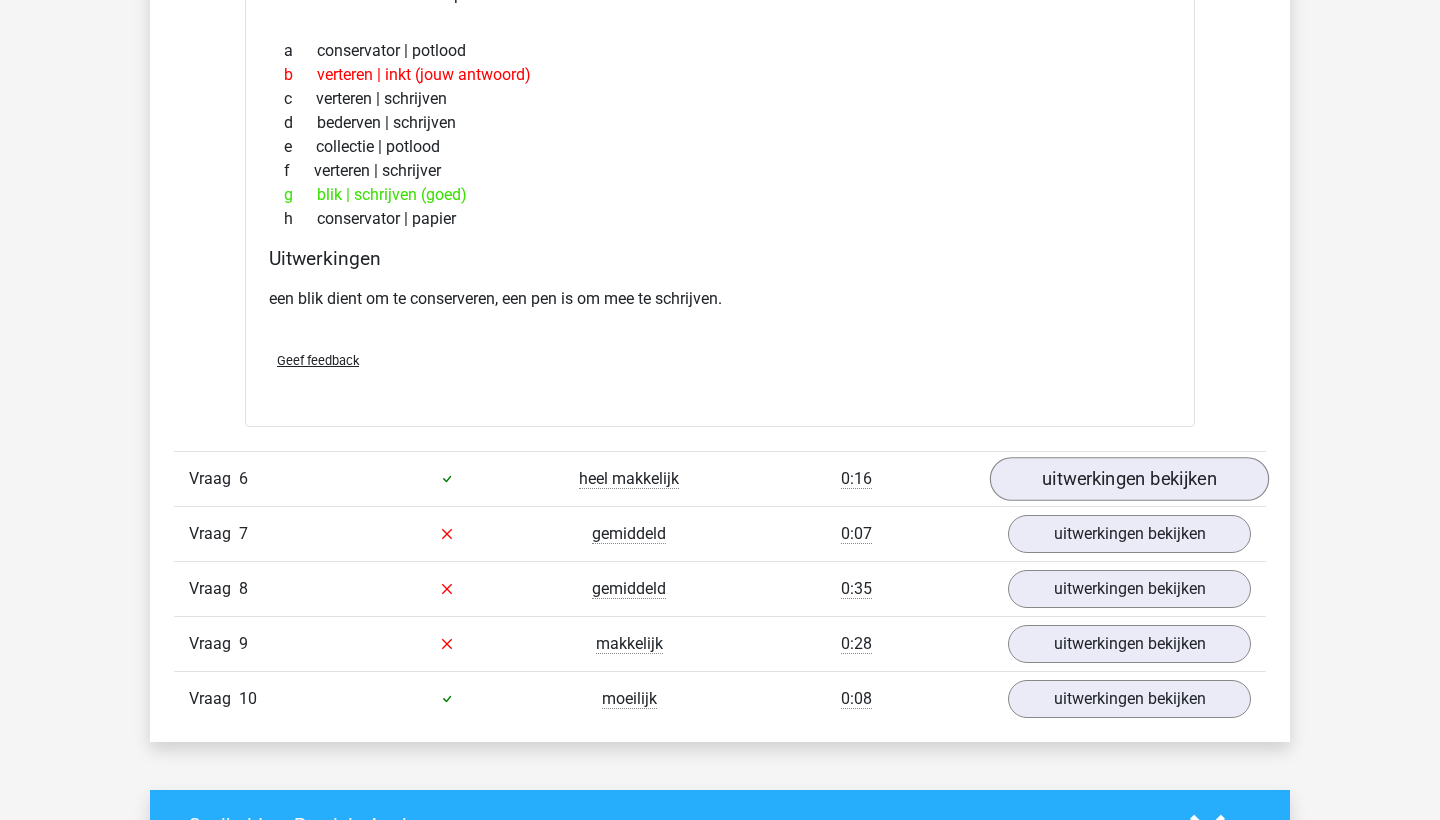 click on "uitwerkingen bekijken" at bounding box center (1129, 479) 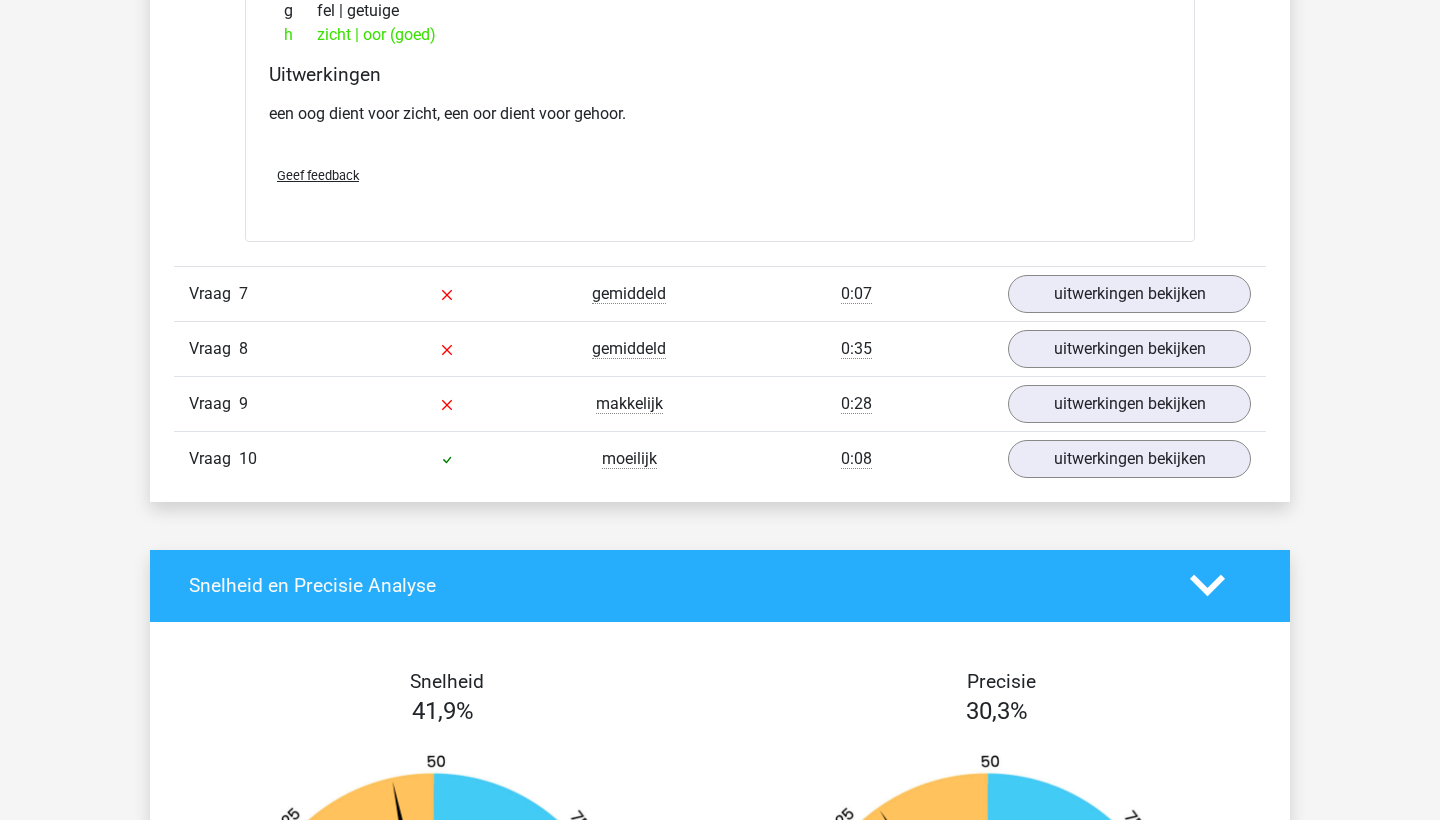 scroll, scrollTop: 4393, scrollLeft: 0, axis: vertical 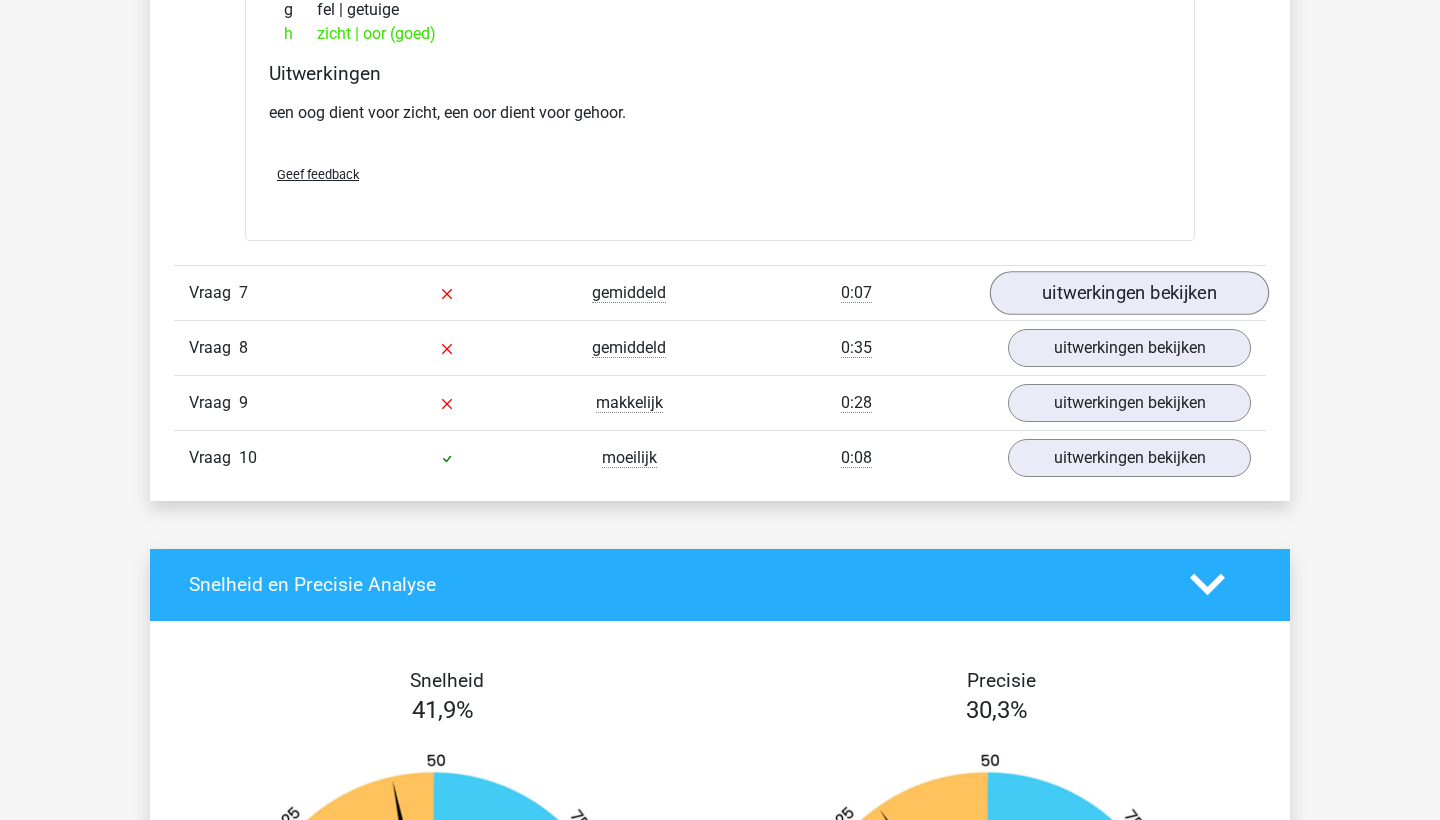 click on "uitwerkingen bekijken" at bounding box center [1129, 293] 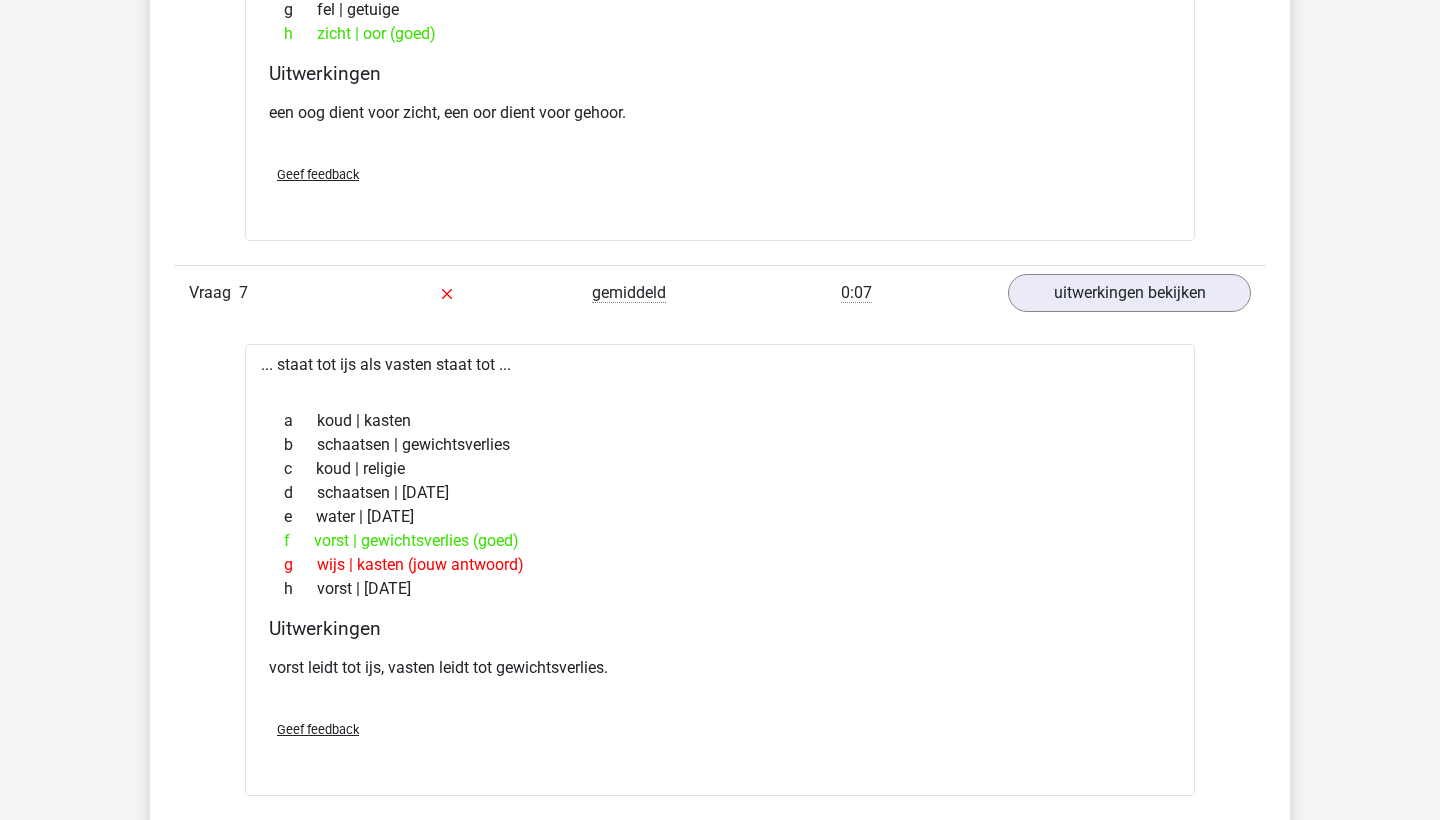 scroll, scrollTop: 4617, scrollLeft: 0, axis: vertical 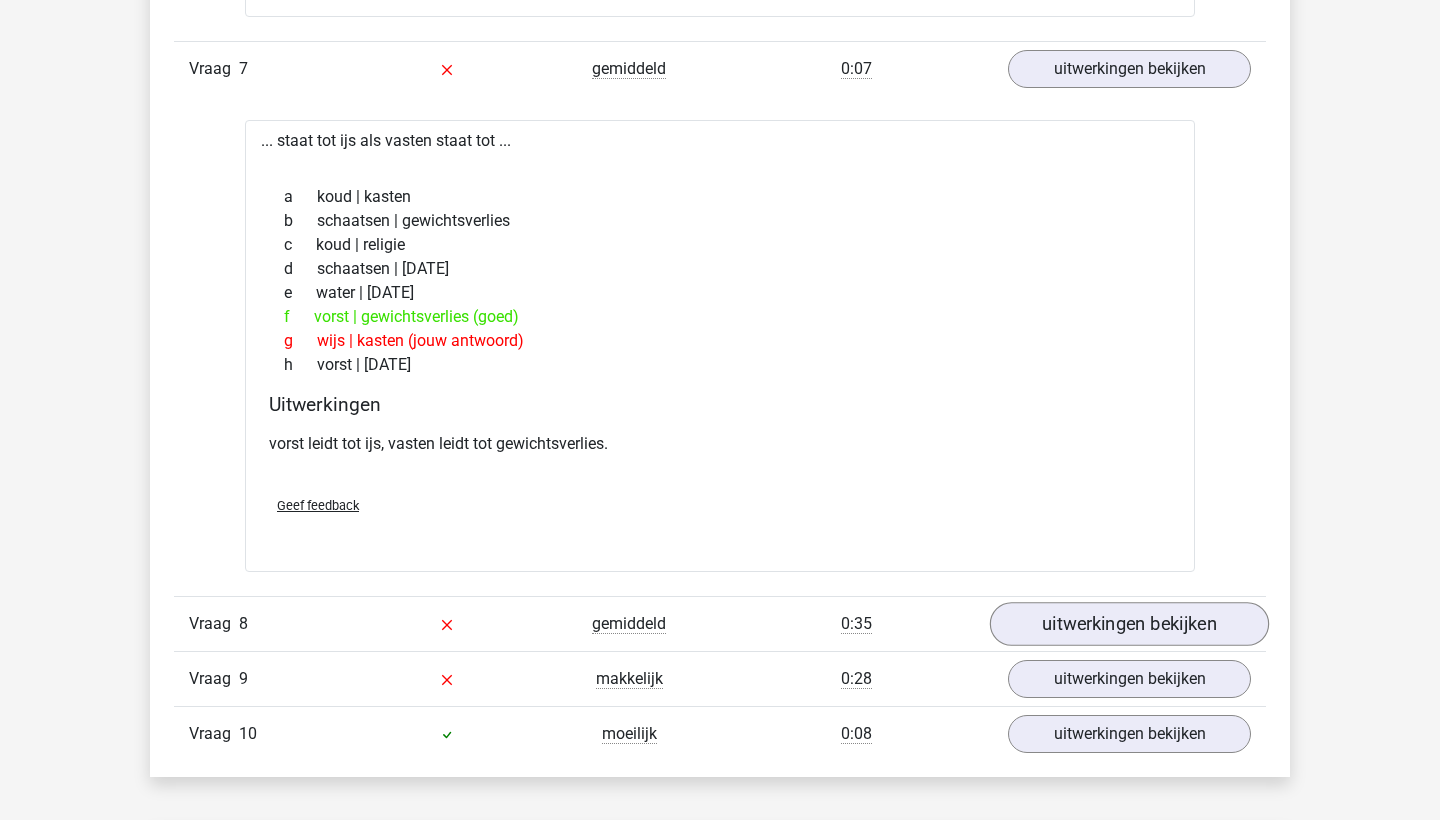 click on "uitwerkingen bekijken" at bounding box center [1129, 624] 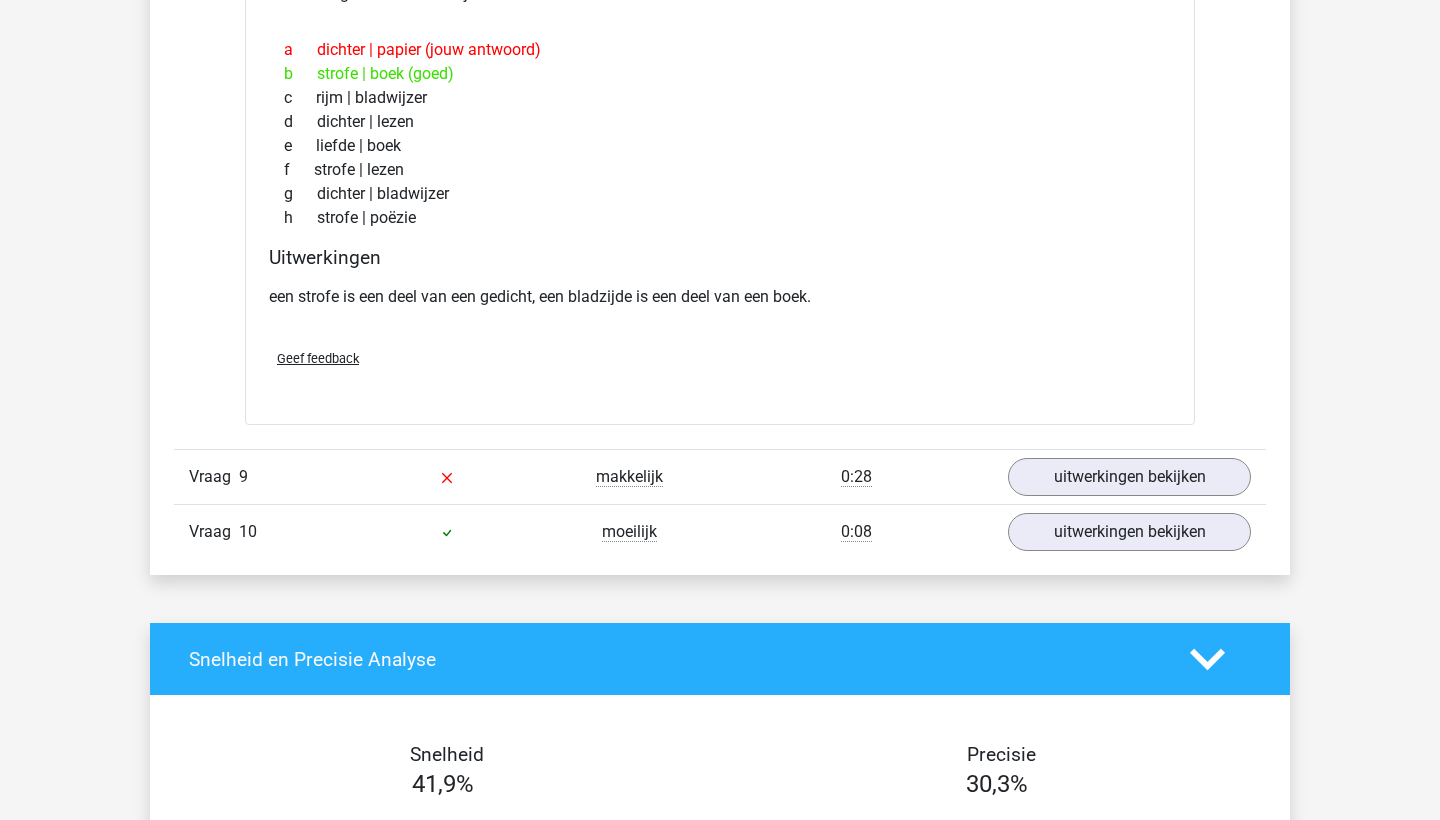 scroll, scrollTop: 5328, scrollLeft: 0, axis: vertical 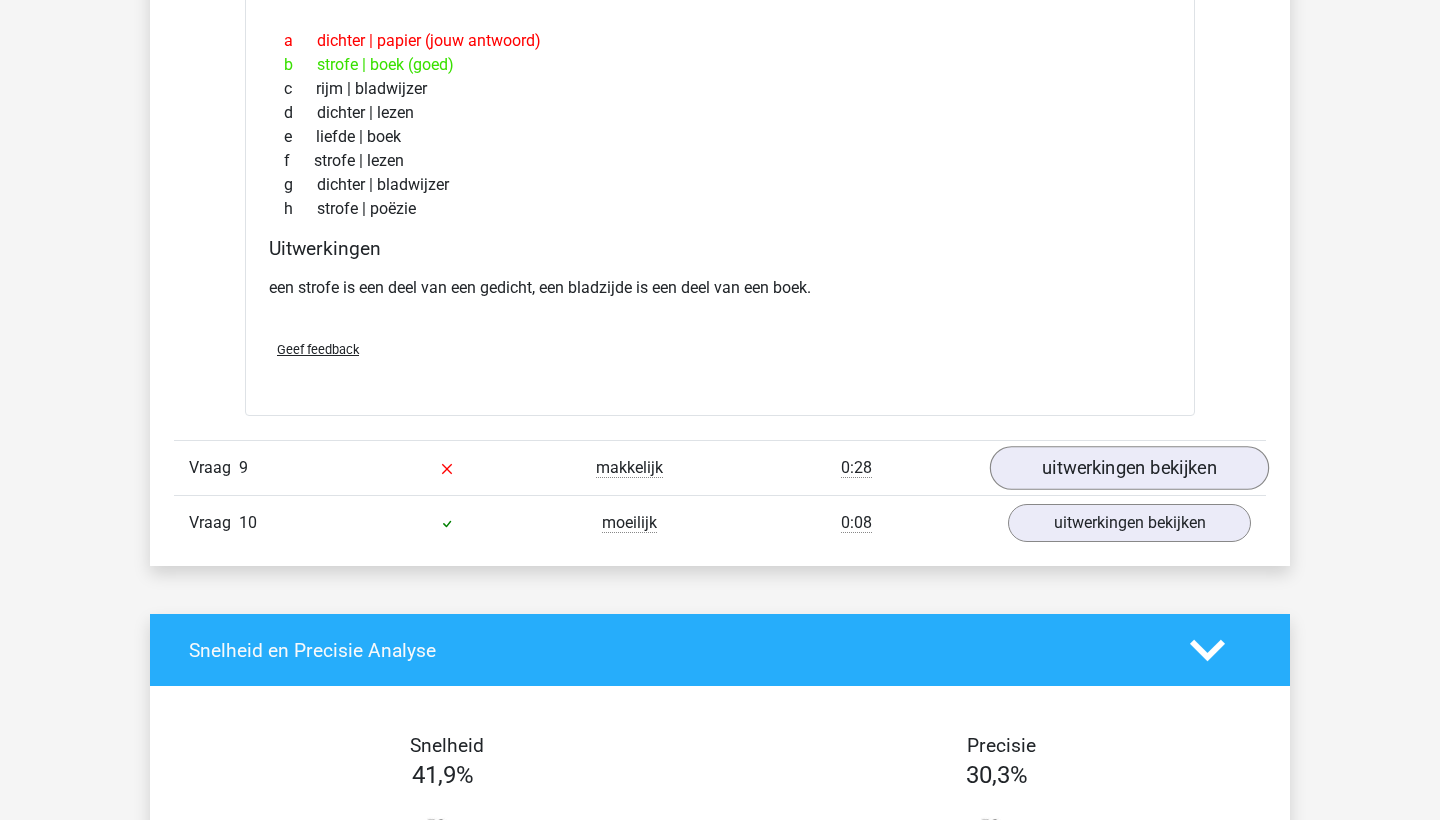 click on "uitwerkingen bekijken" at bounding box center (1129, 469) 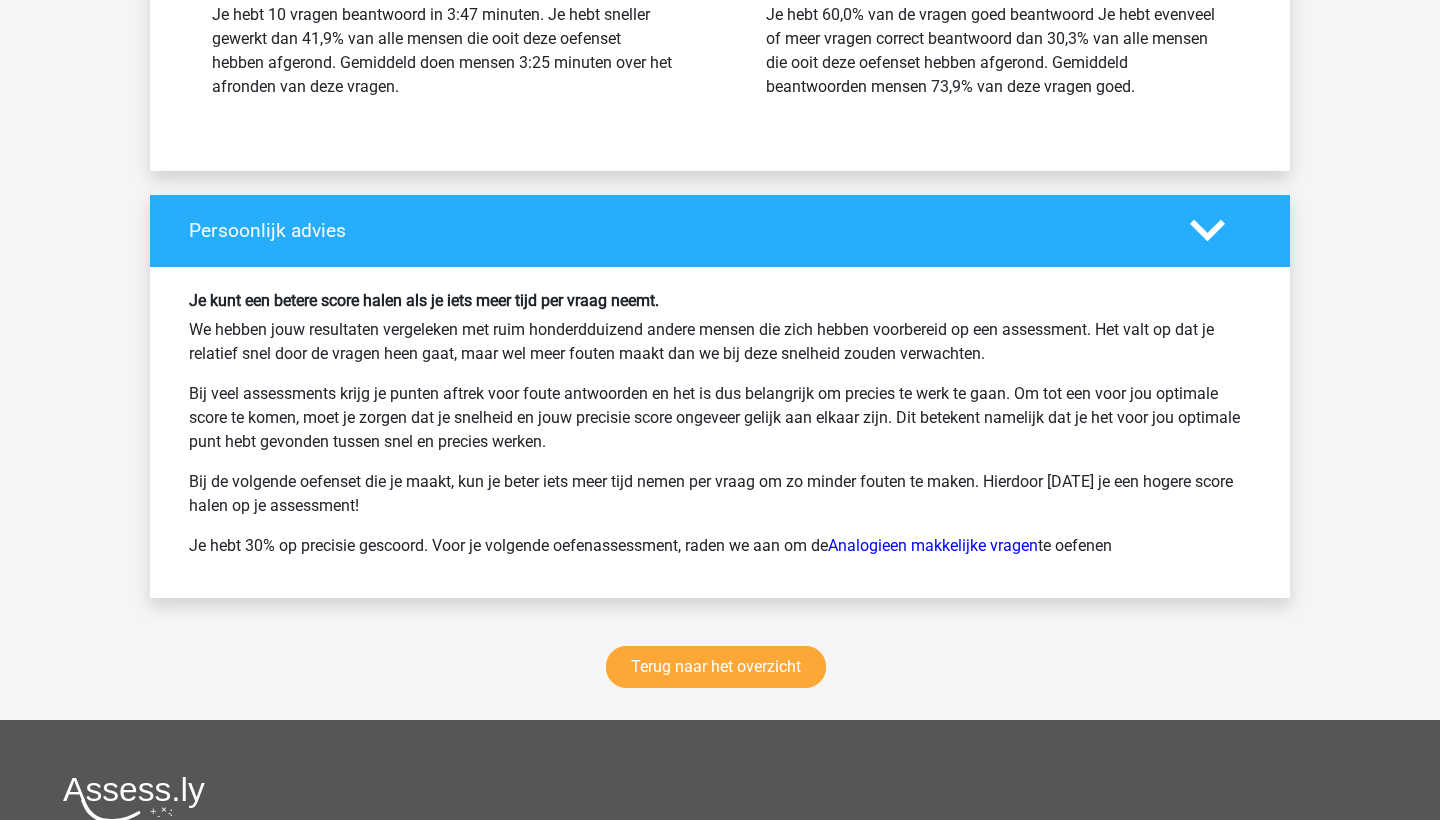 scroll, scrollTop: 6932, scrollLeft: 0, axis: vertical 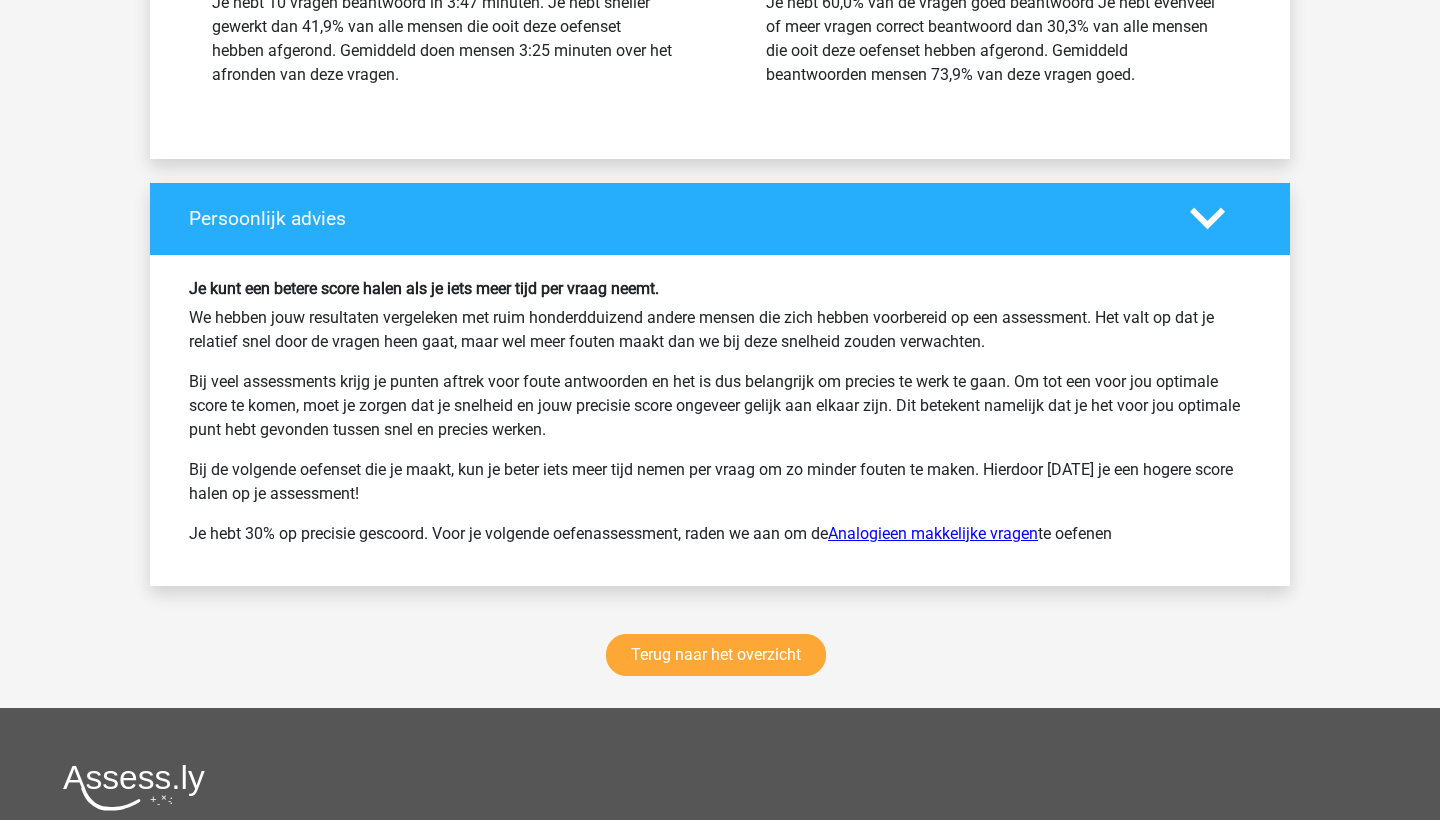 click on "Analogieen makkelijke vragen" at bounding box center [933, 533] 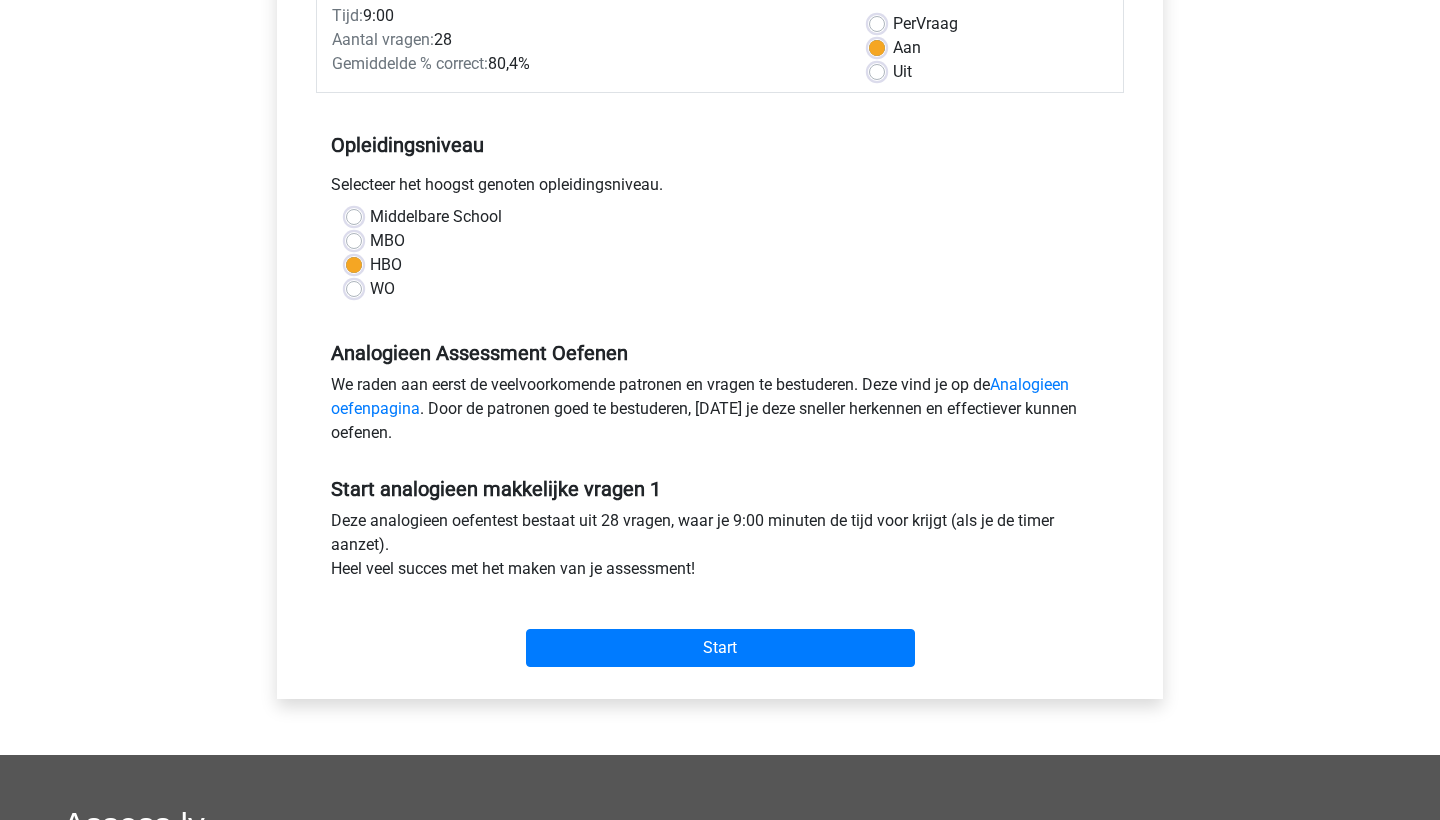 scroll, scrollTop: 314, scrollLeft: 0, axis: vertical 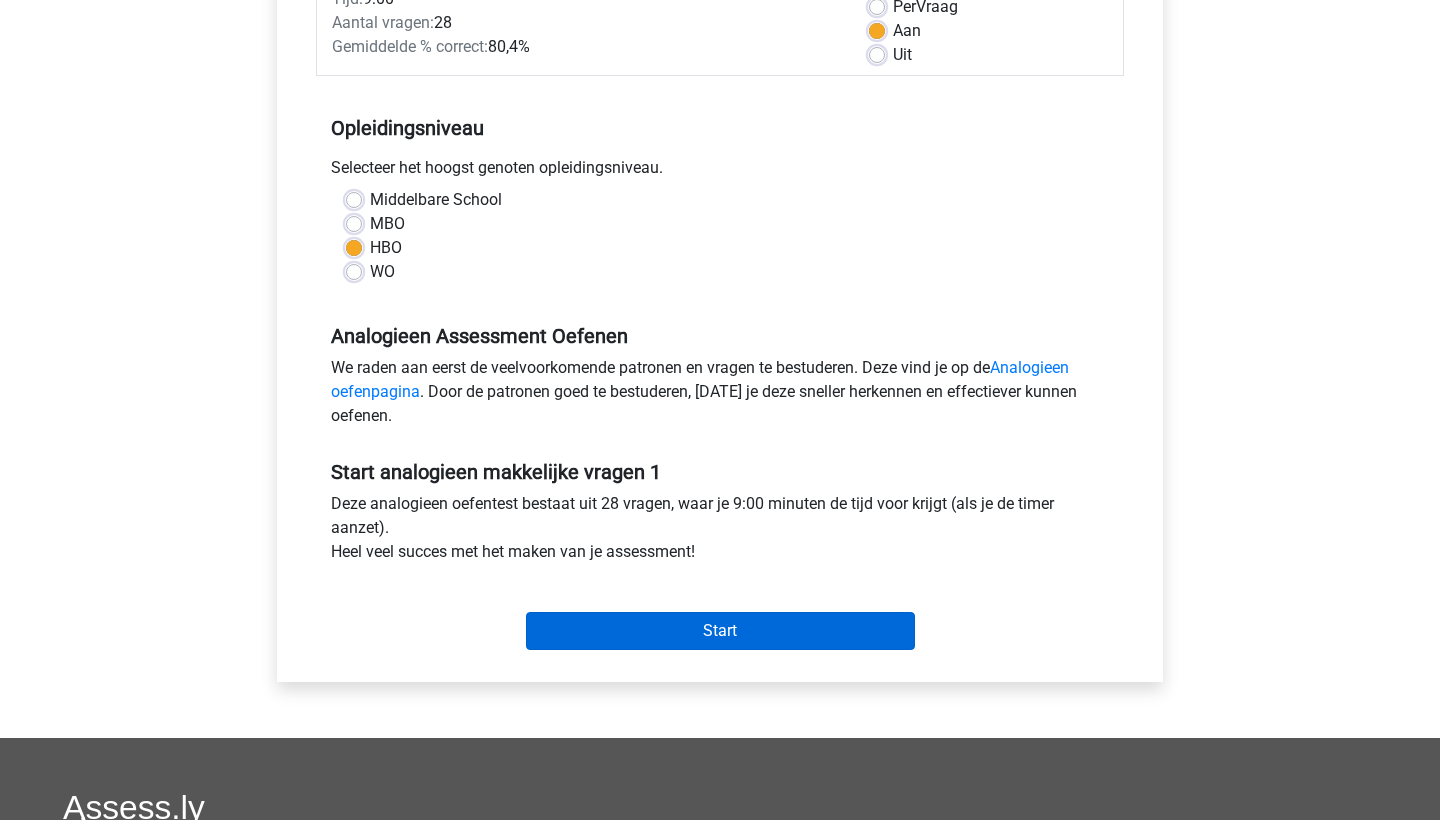click on "Start" at bounding box center (720, 631) 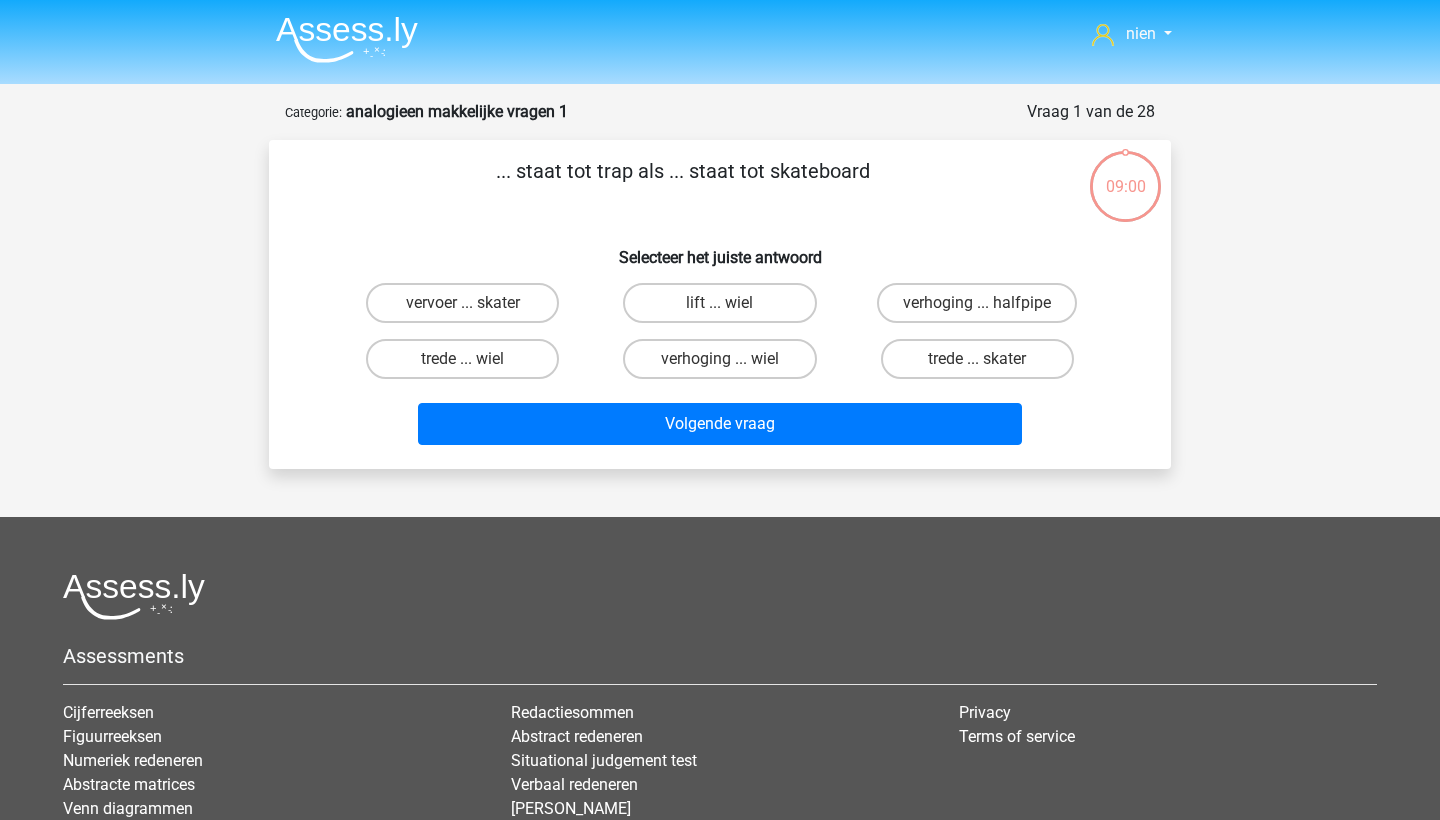 scroll, scrollTop: 0, scrollLeft: 0, axis: both 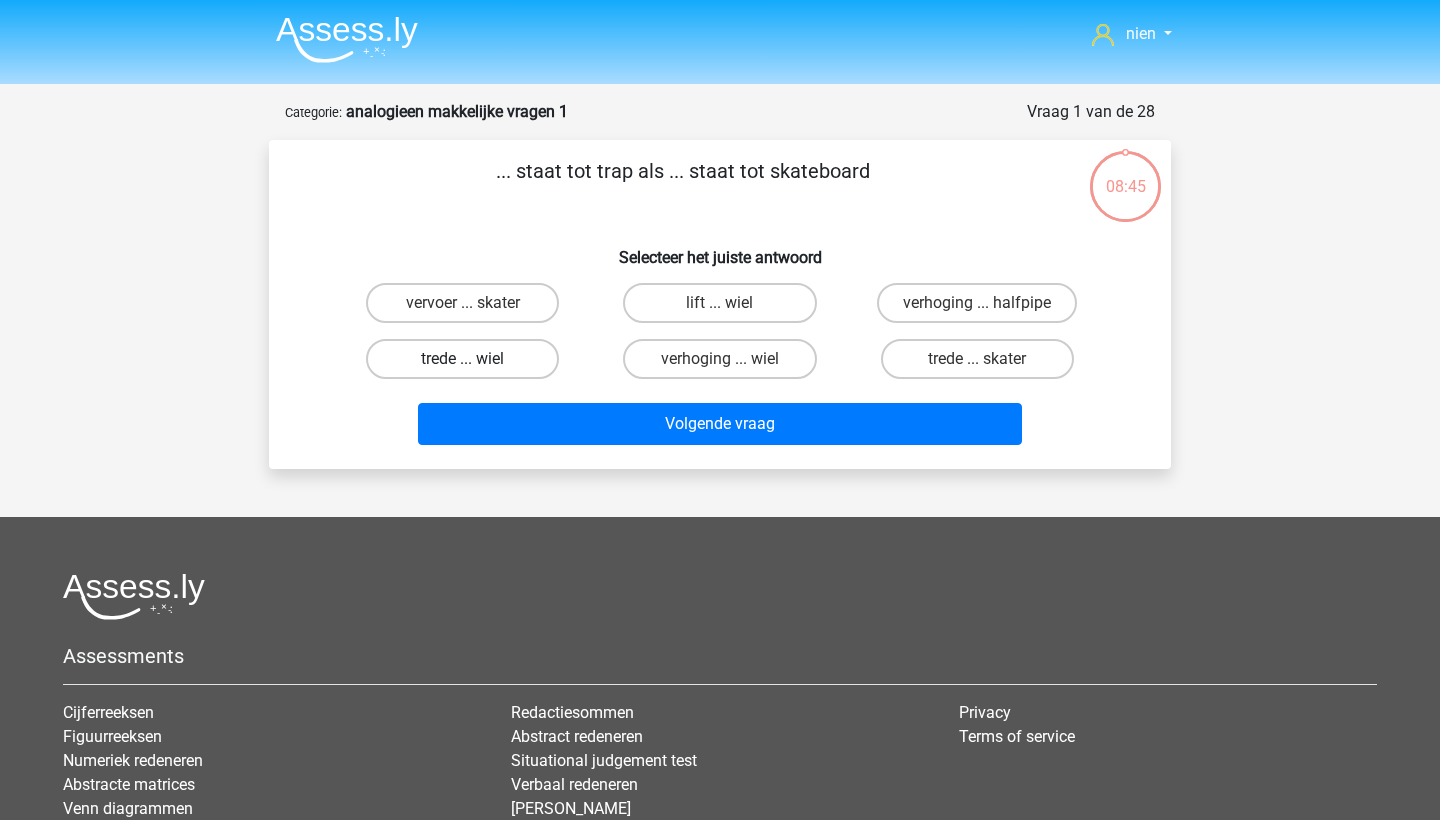 click on "trede ... wiel" at bounding box center (462, 359) 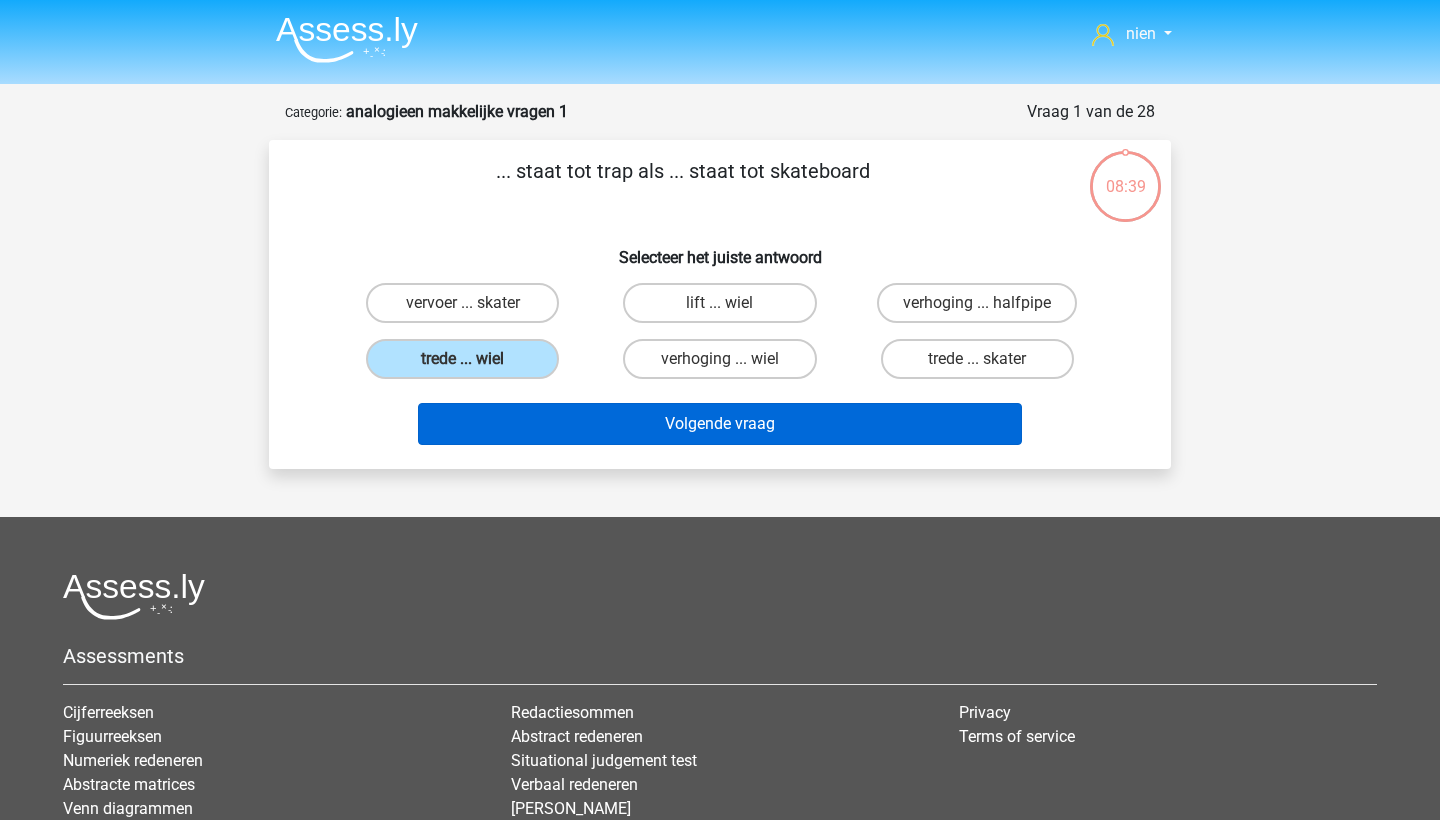 click on "Volgende vraag" at bounding box center [720, 424] 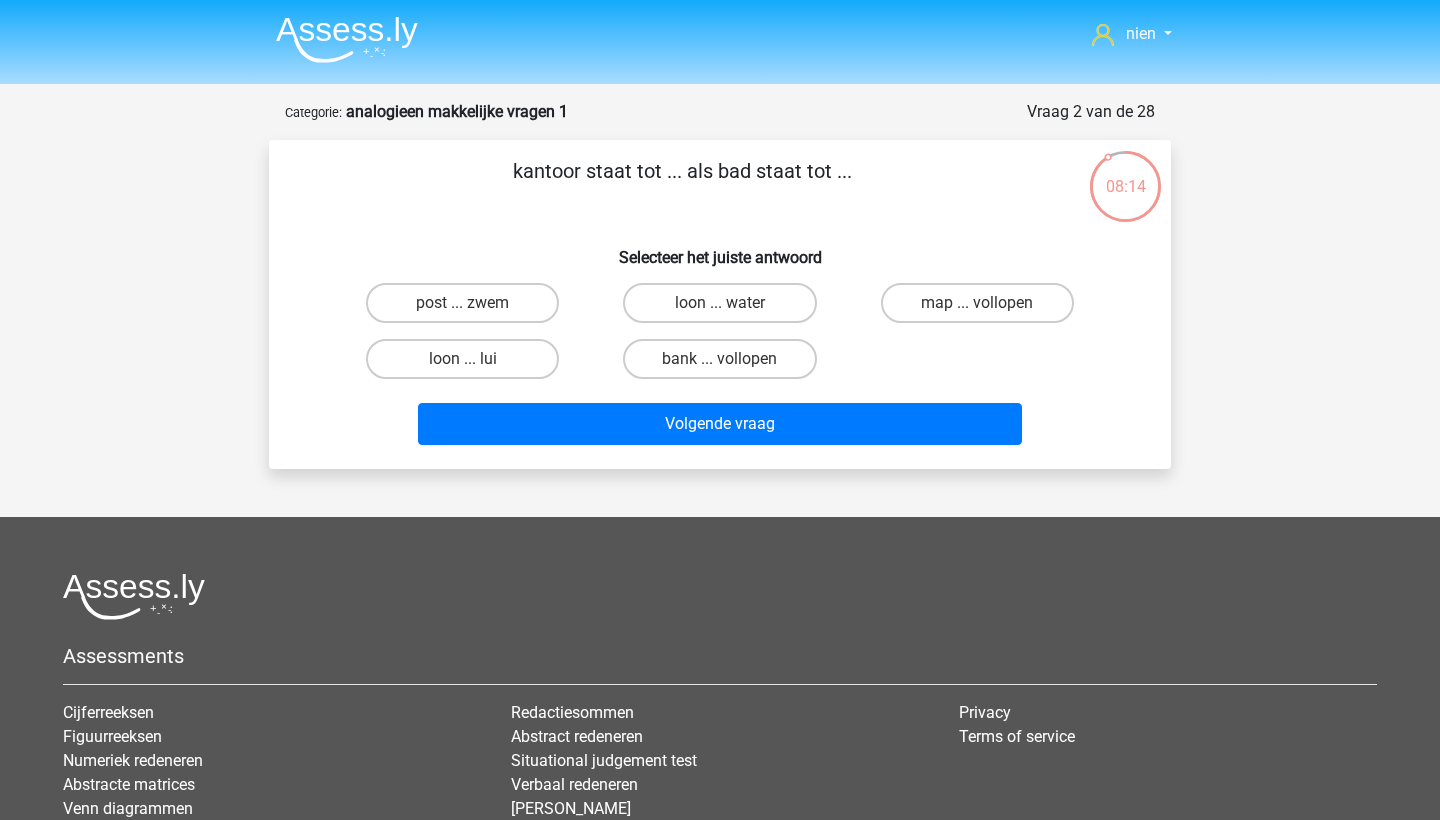scroll, scrollTop: 0, scrollLeft: 0, axis: both 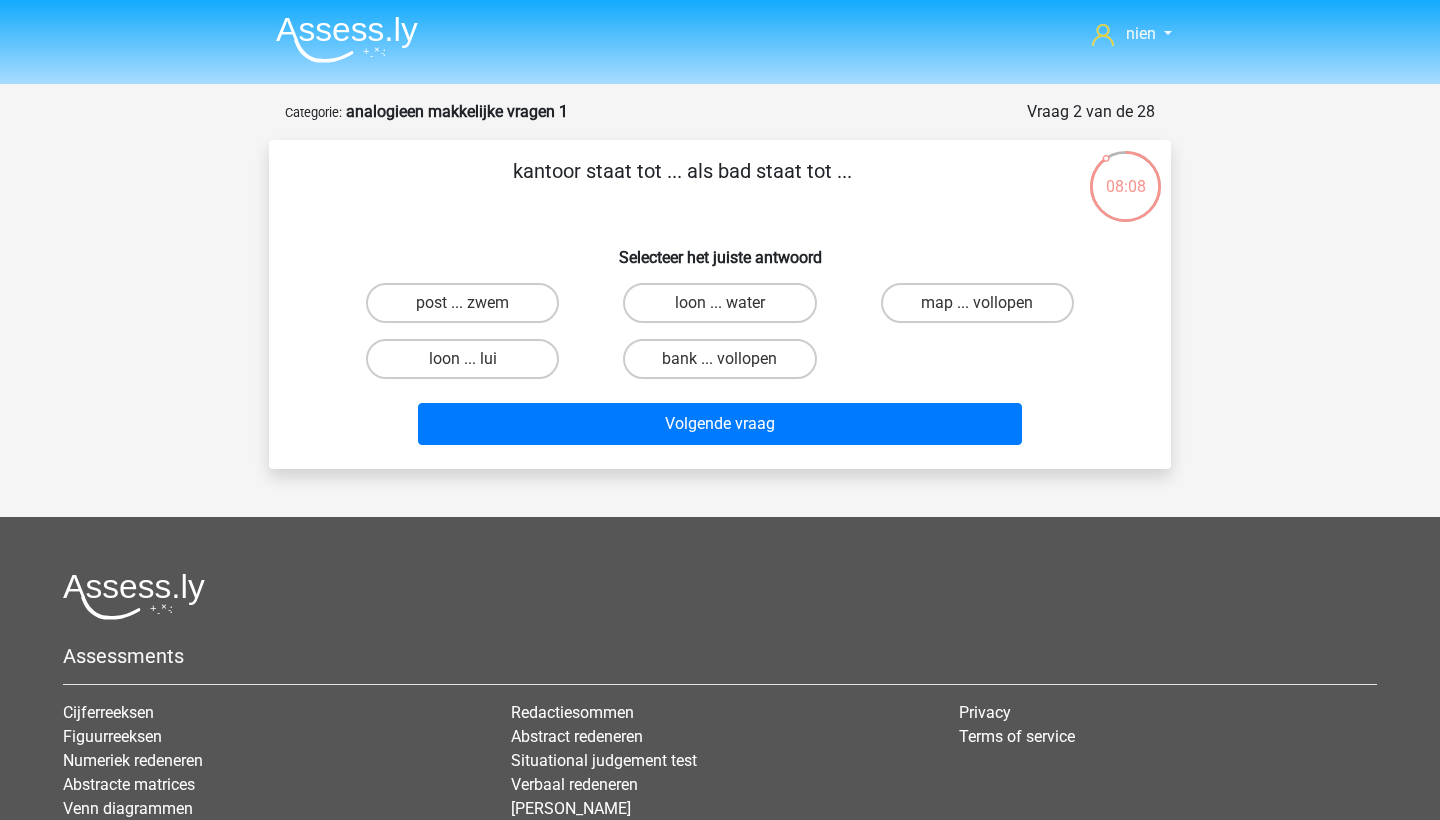 click on "loon ... water" at bounding box center [726, 309] 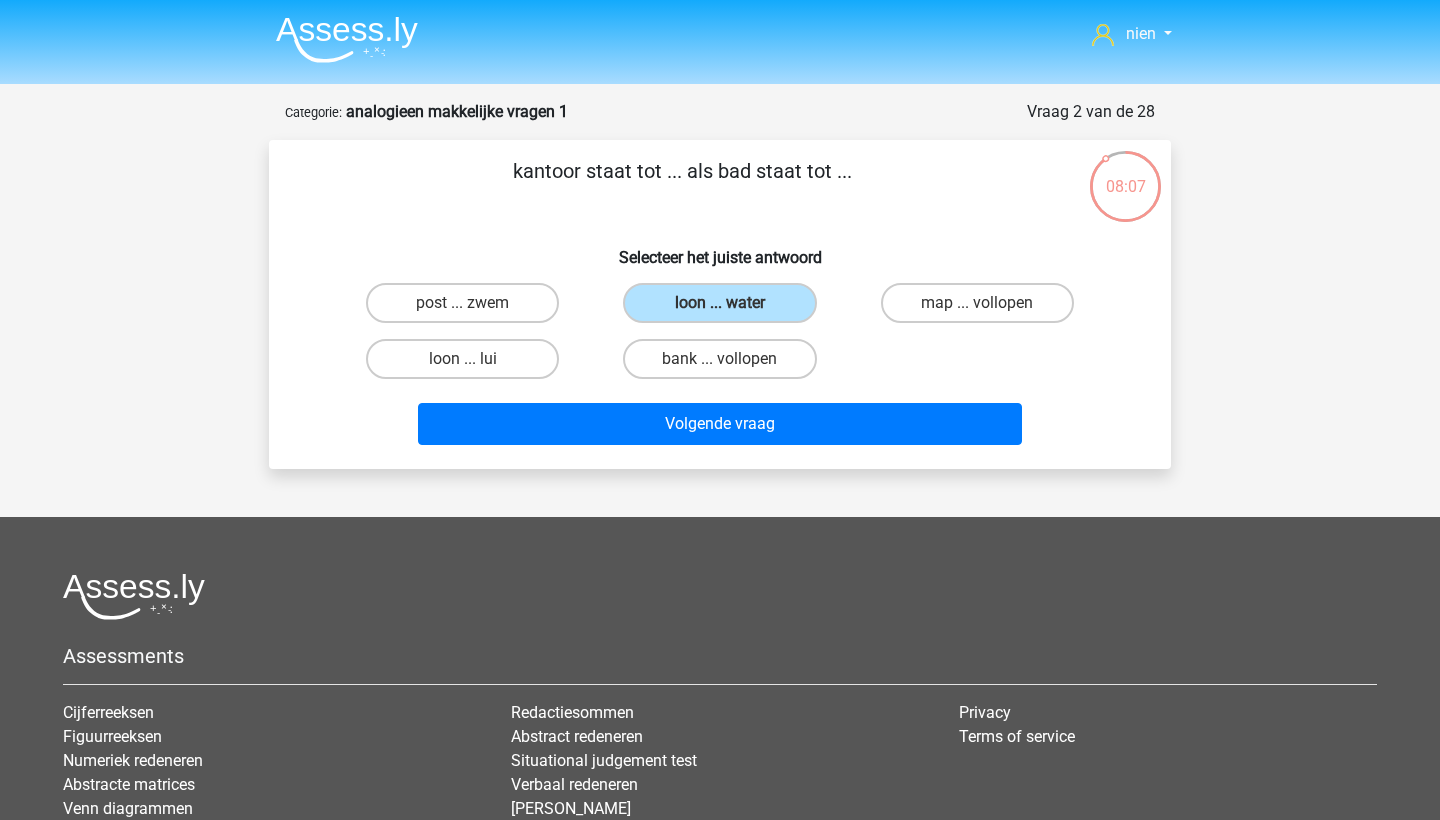 scroll, scrollTop: 0, scrollLeft: 0, axis: both 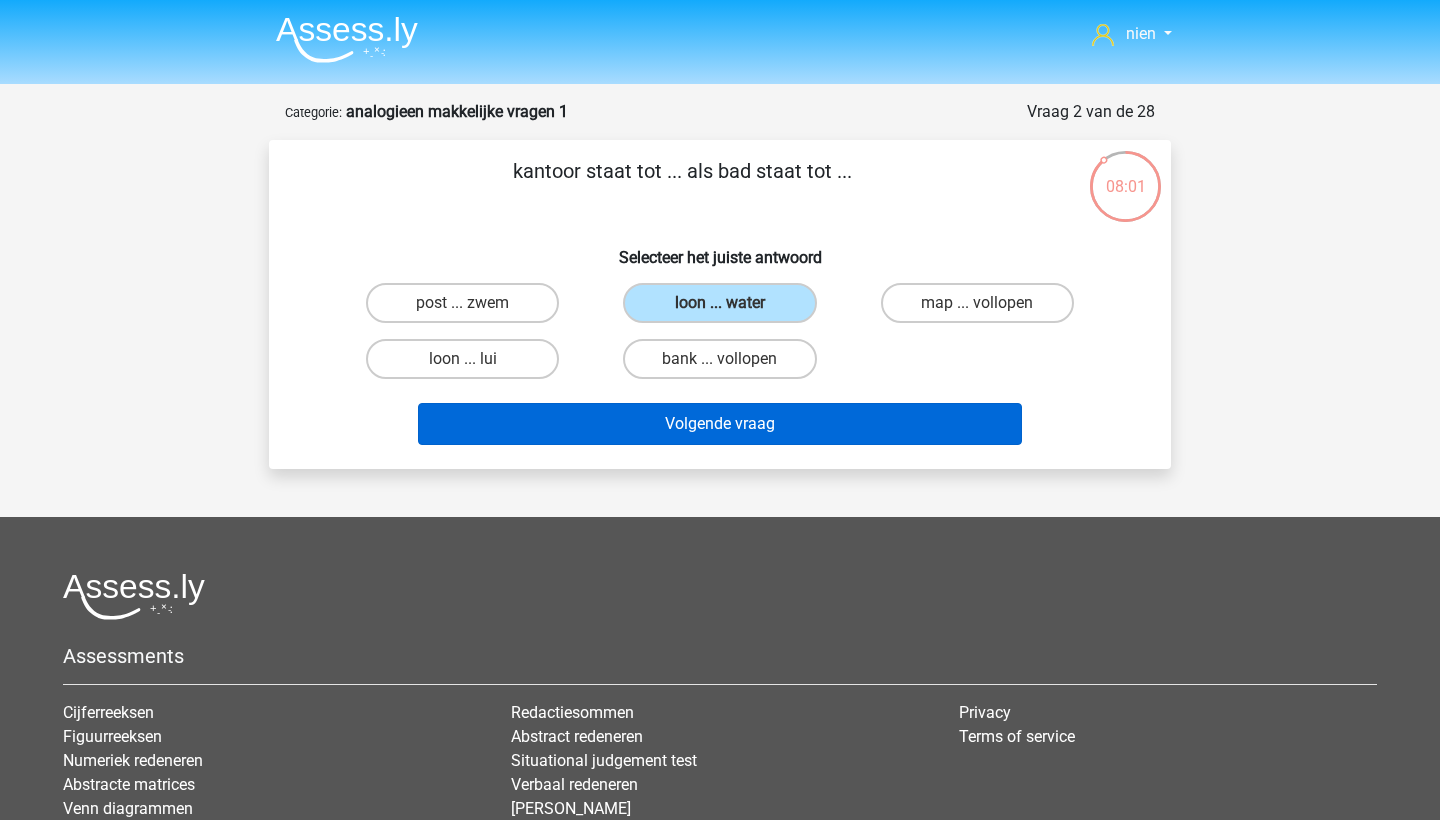 click on "Volgende vraag" at bounding box center (720, 424) 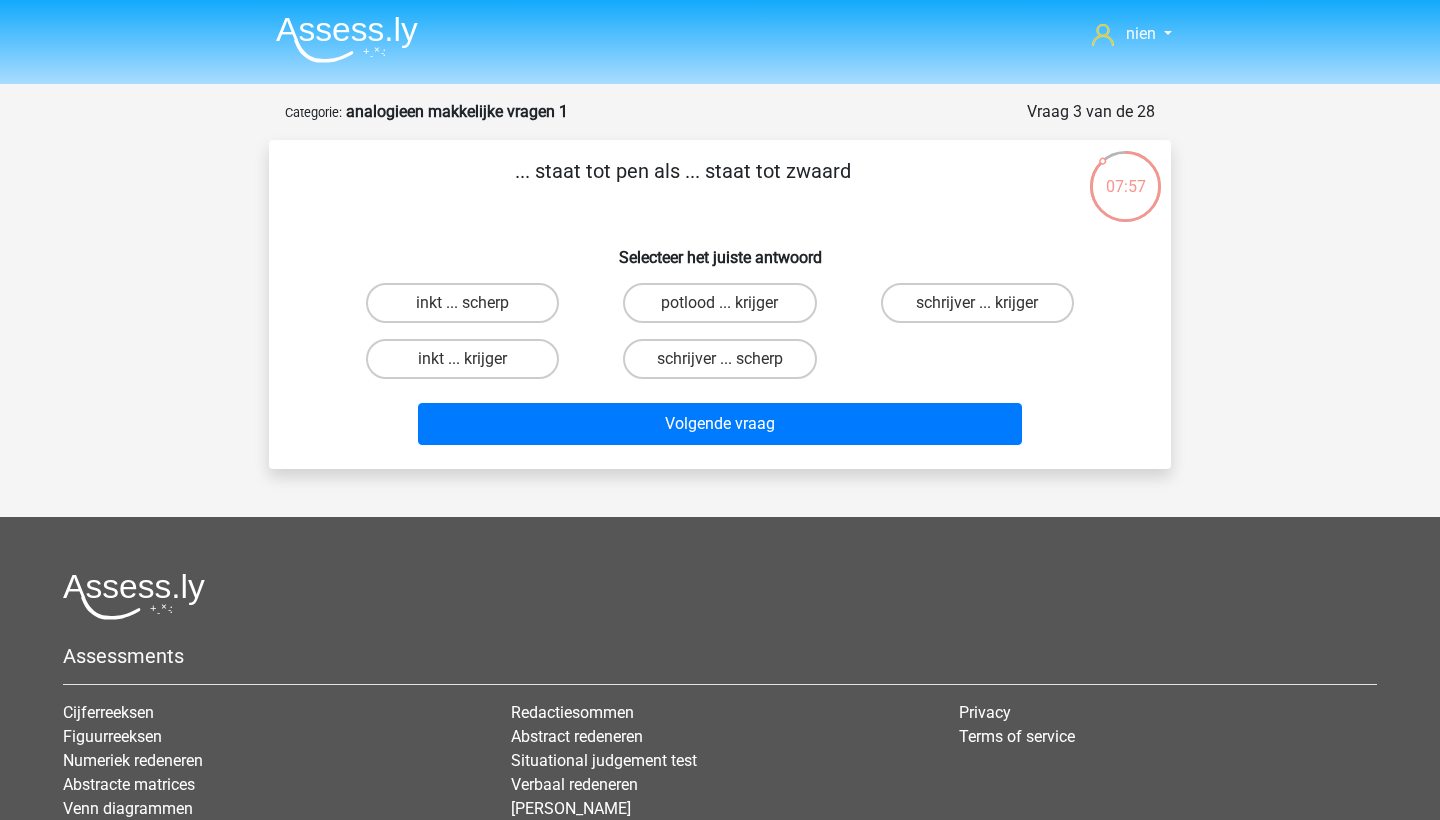 scroll, scrollTop: 0, scrollLeft: 0, axis: both 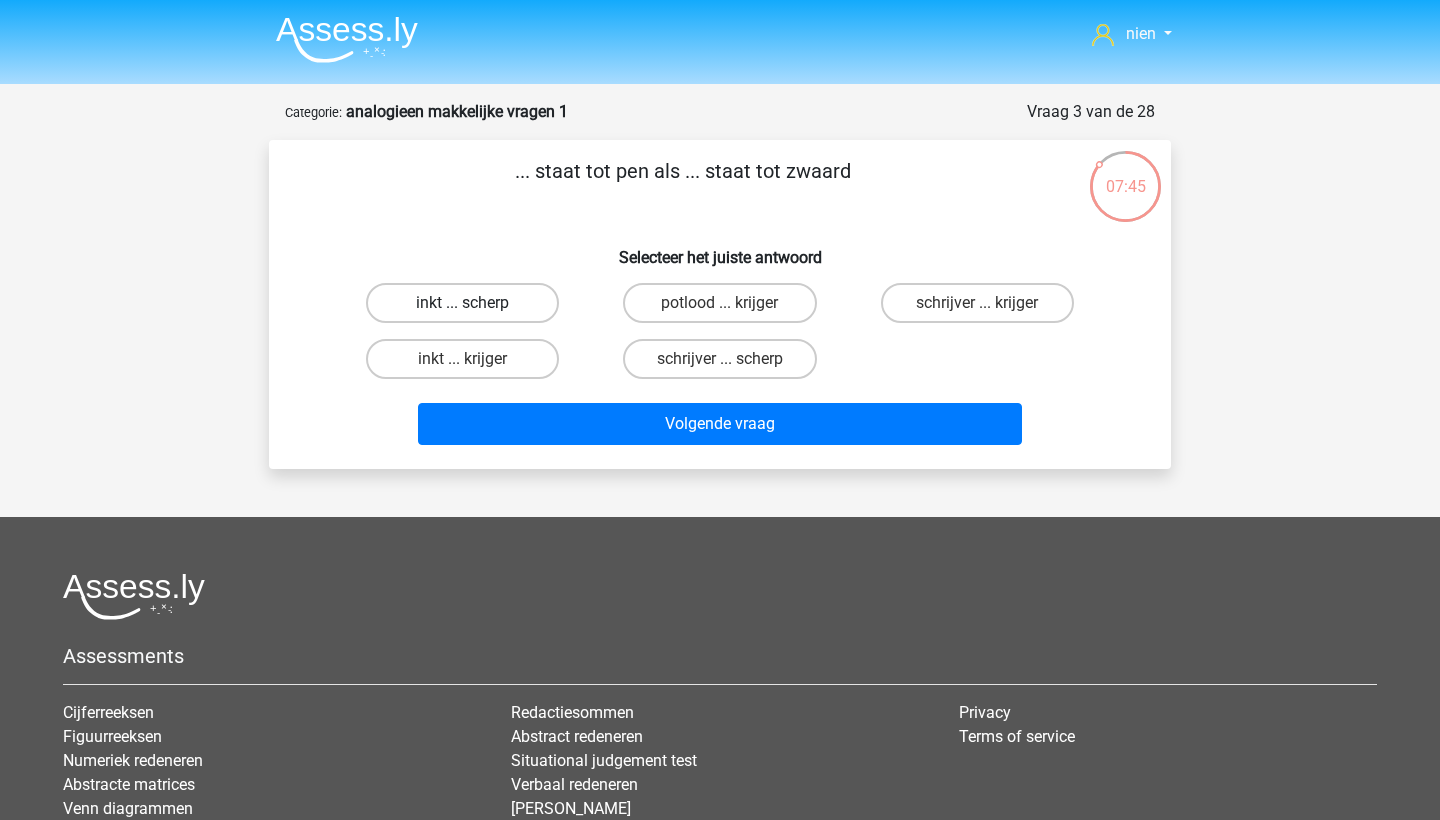 click on "inkt ... scherp" at bounding box center [462, 303] 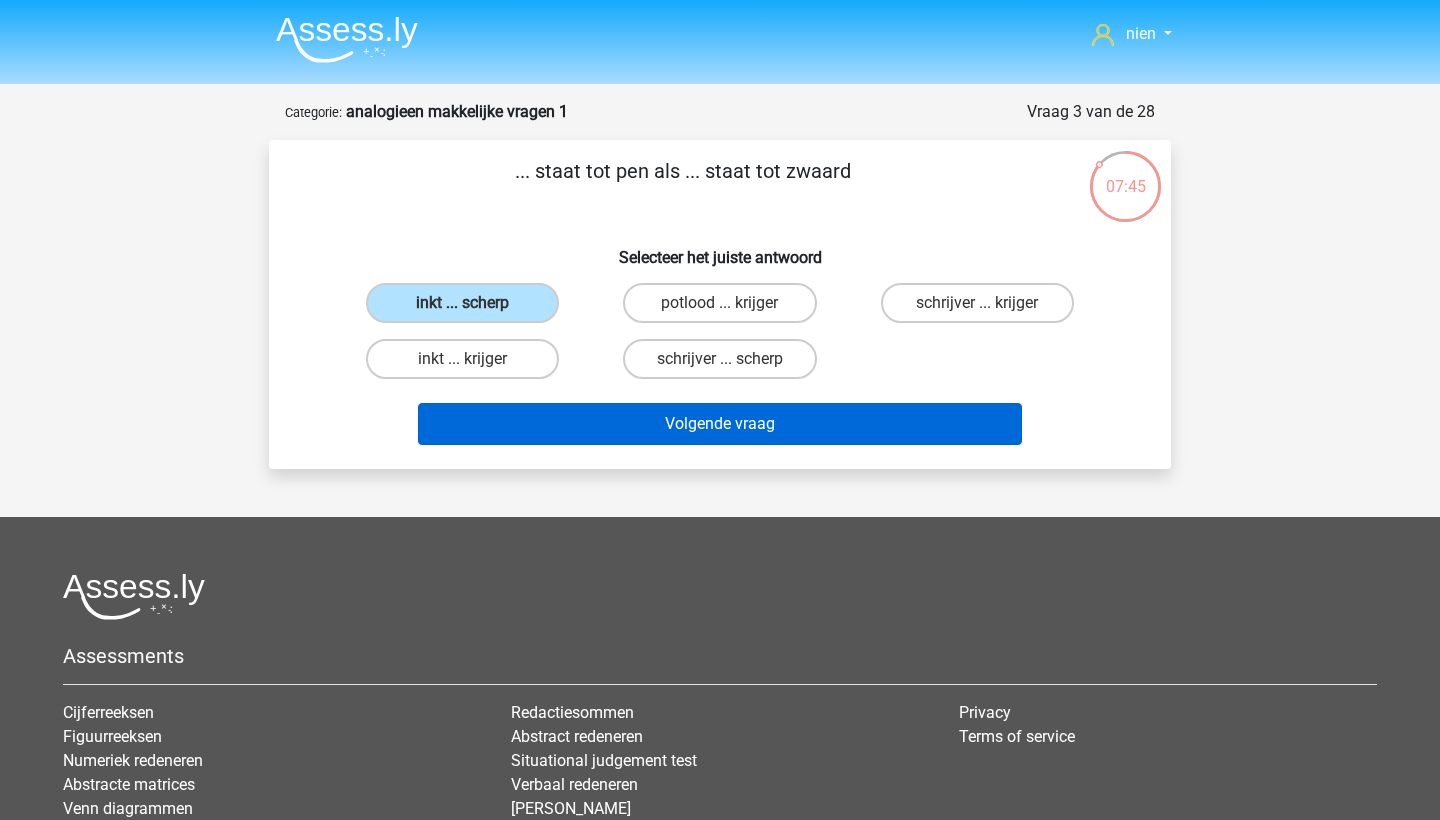 click on "Volgende vraag" at bounding box center [720, 424] 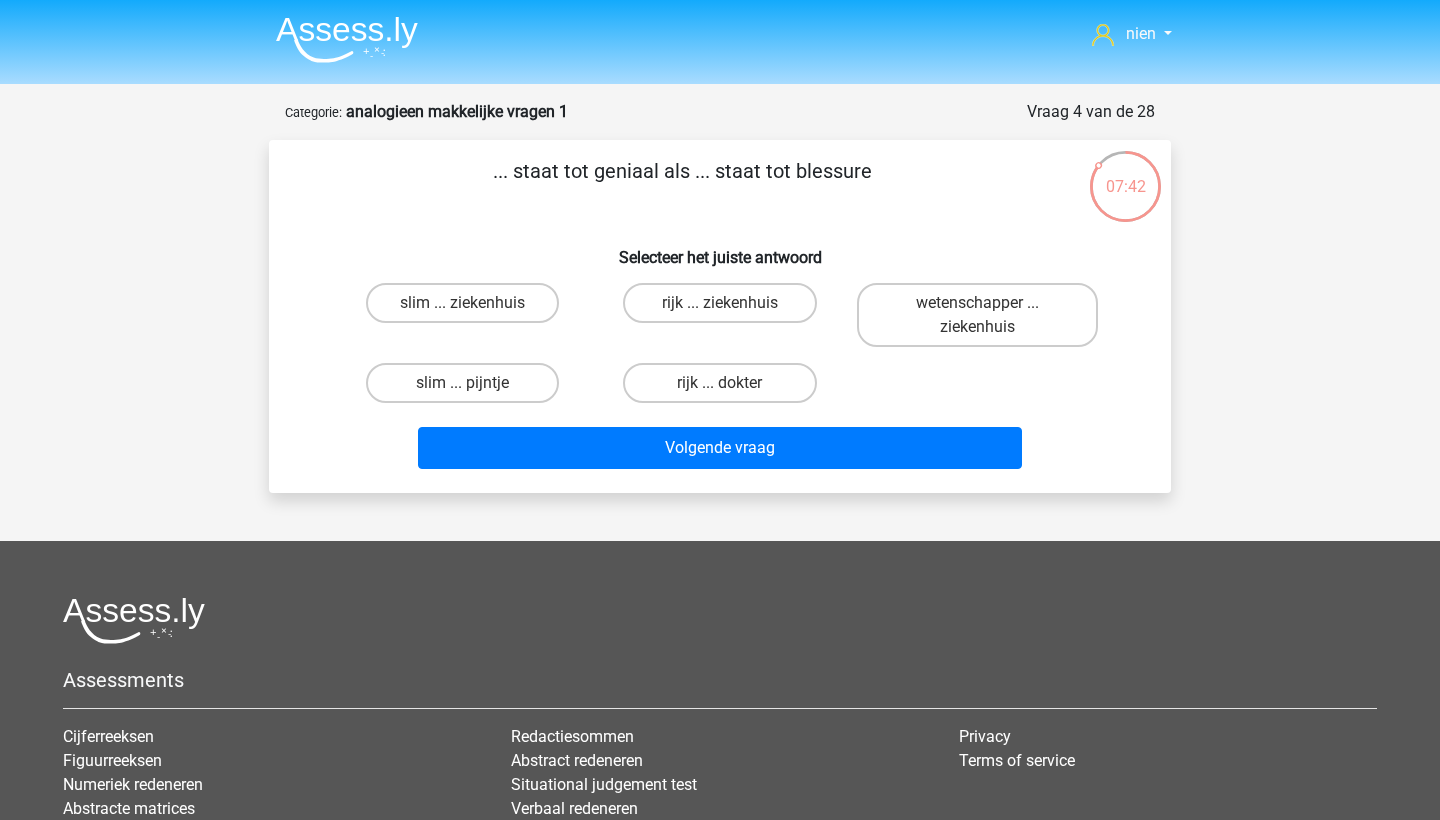 scroll, scrollTop: 0, scrollLeft: 0, axis: both 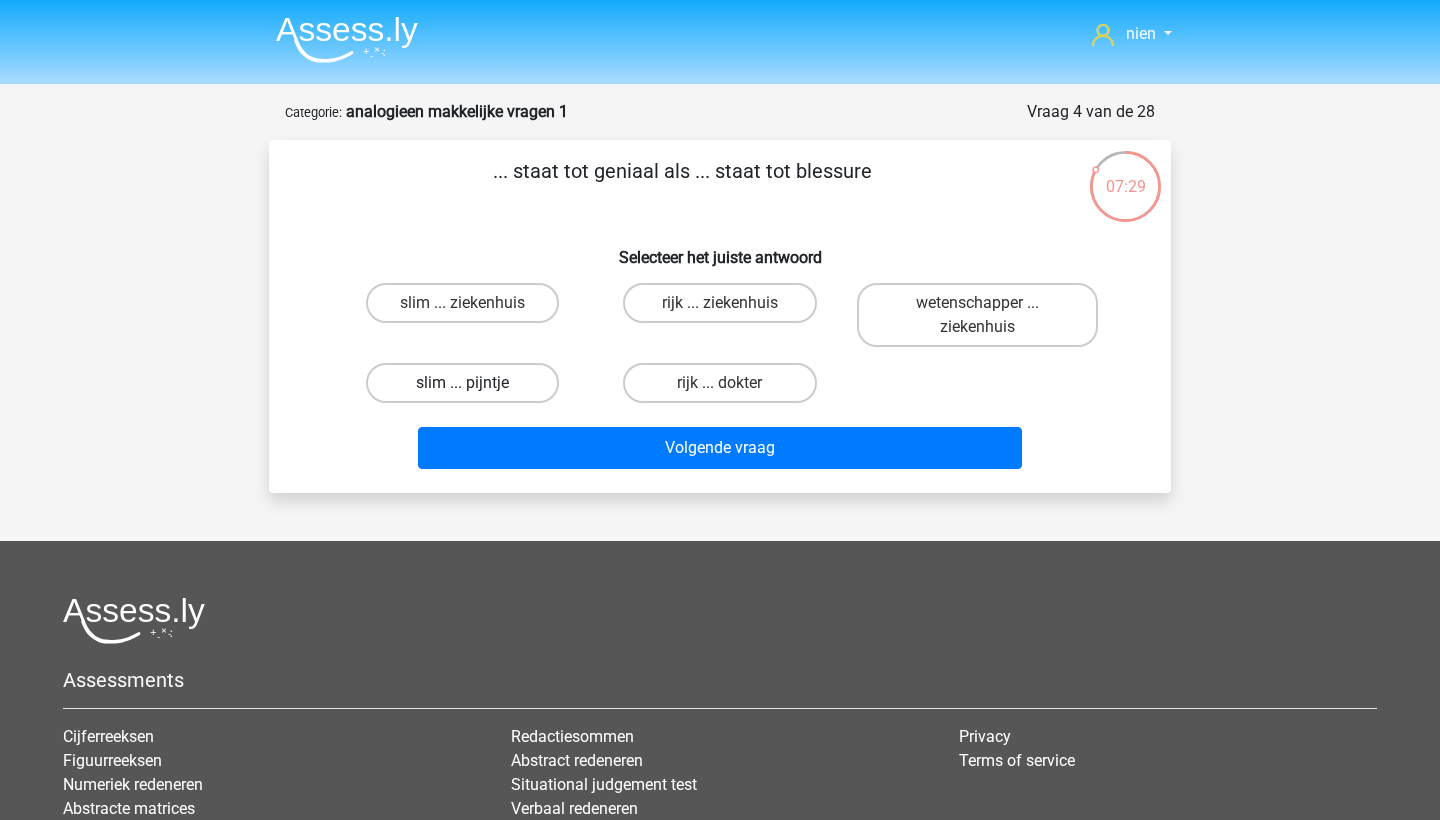 click on "slim ... pijntje" at bounding box center (462, 383) 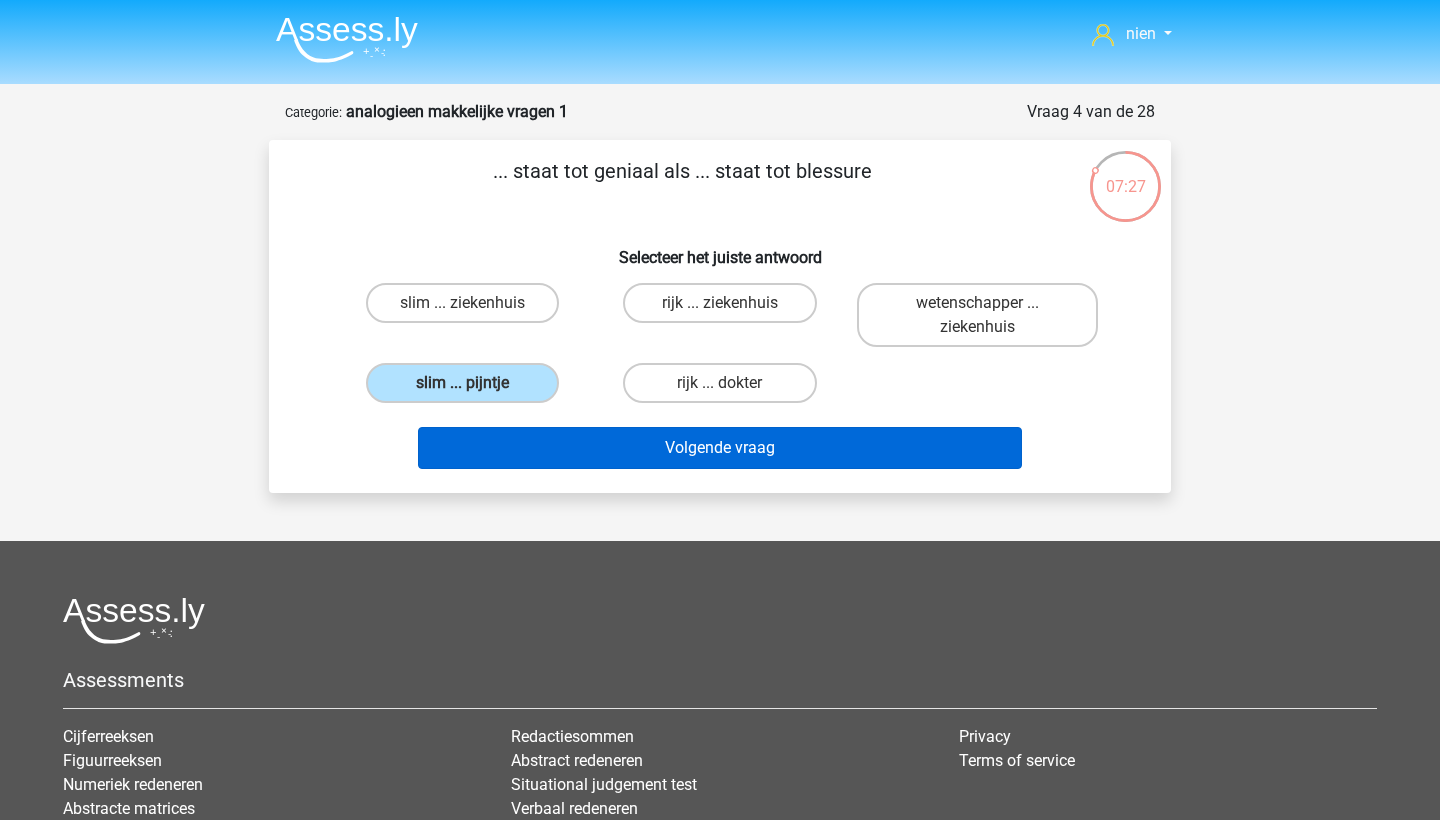 click on "Volgende vraag" at bounding box center [720, 448] 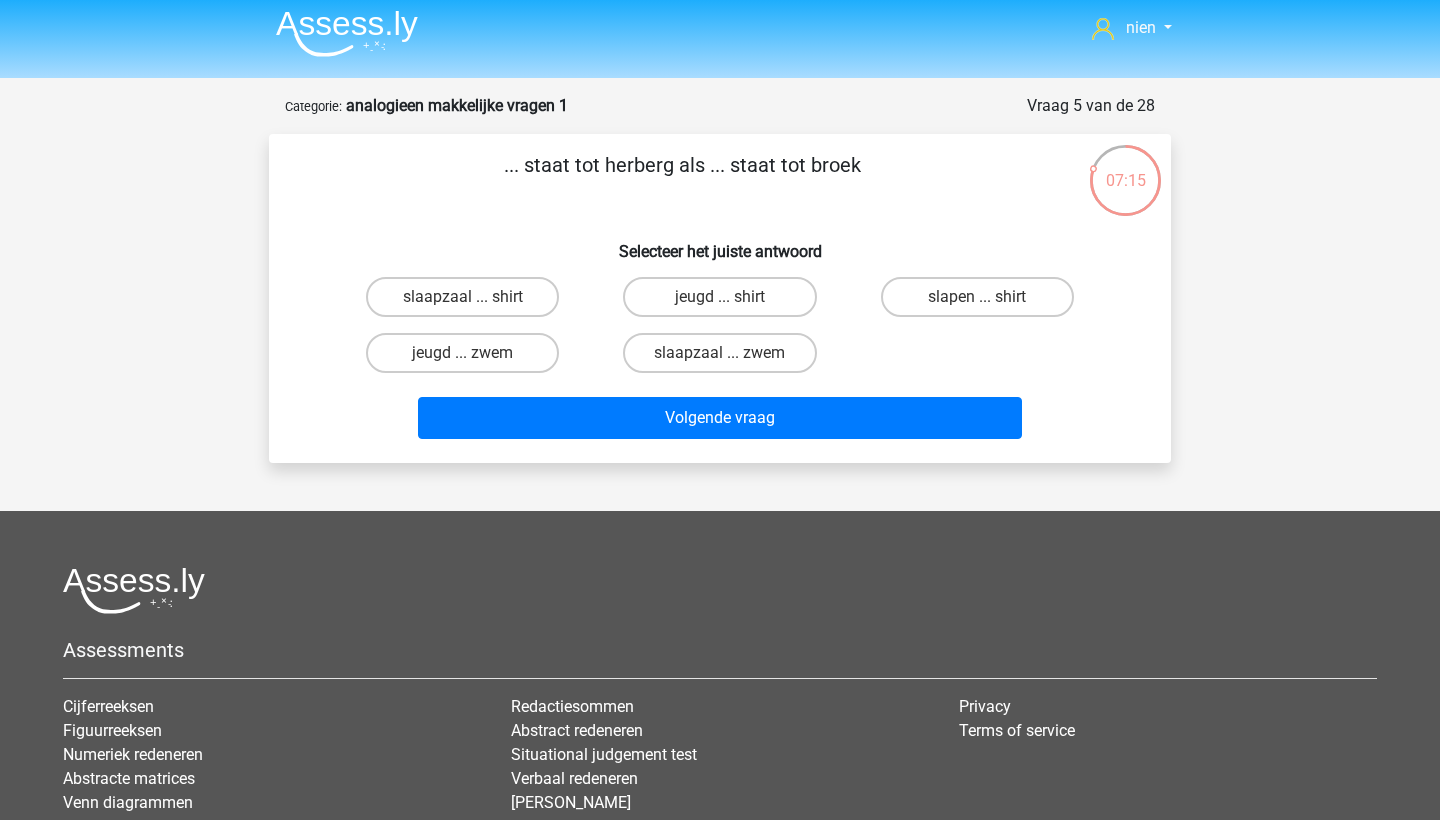 scroll, scrollTop: 17, scrollLeft: 0, axis: vertical 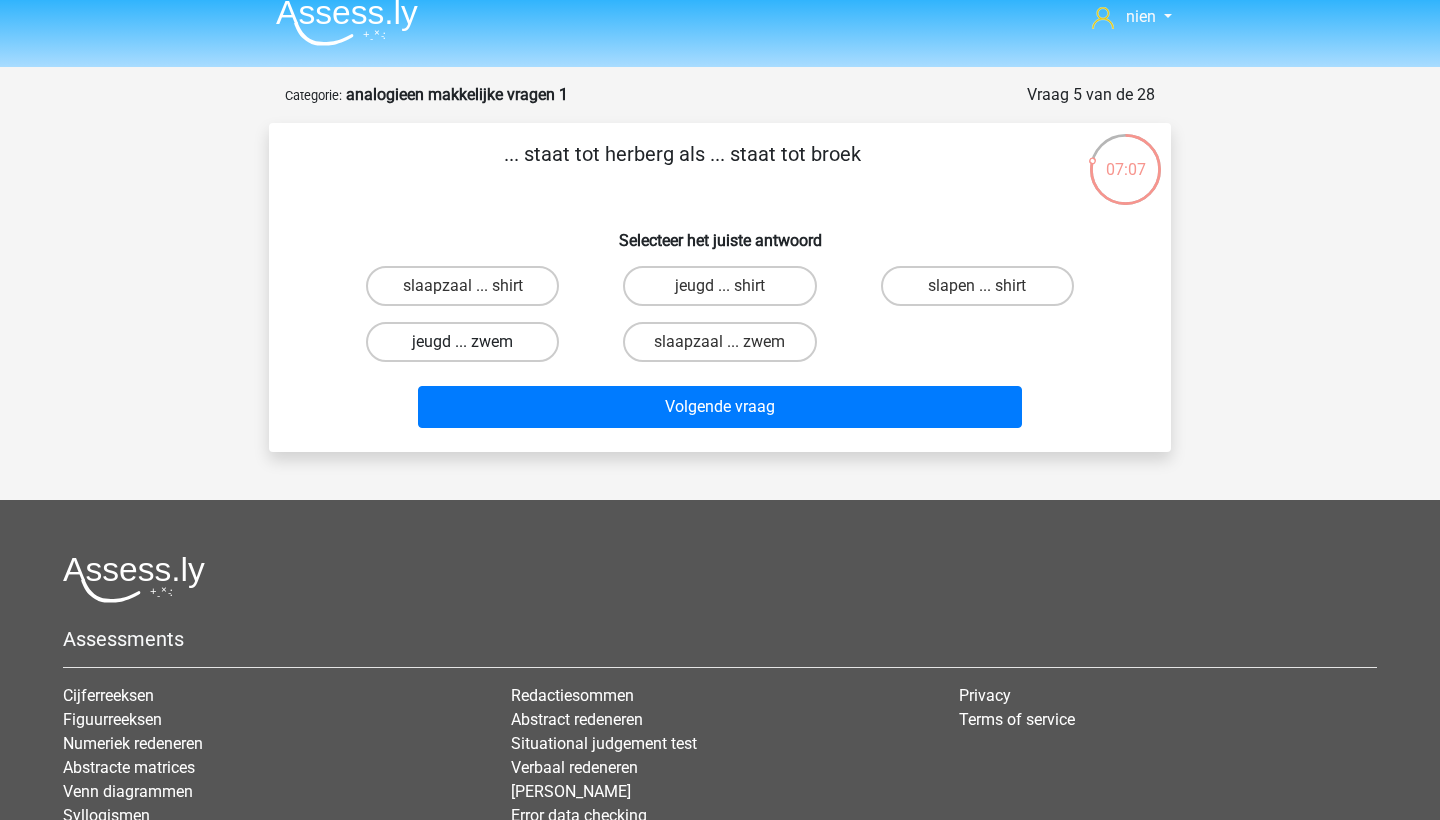 click on "jeugd ... zwem" at bounding box center (462, 342) 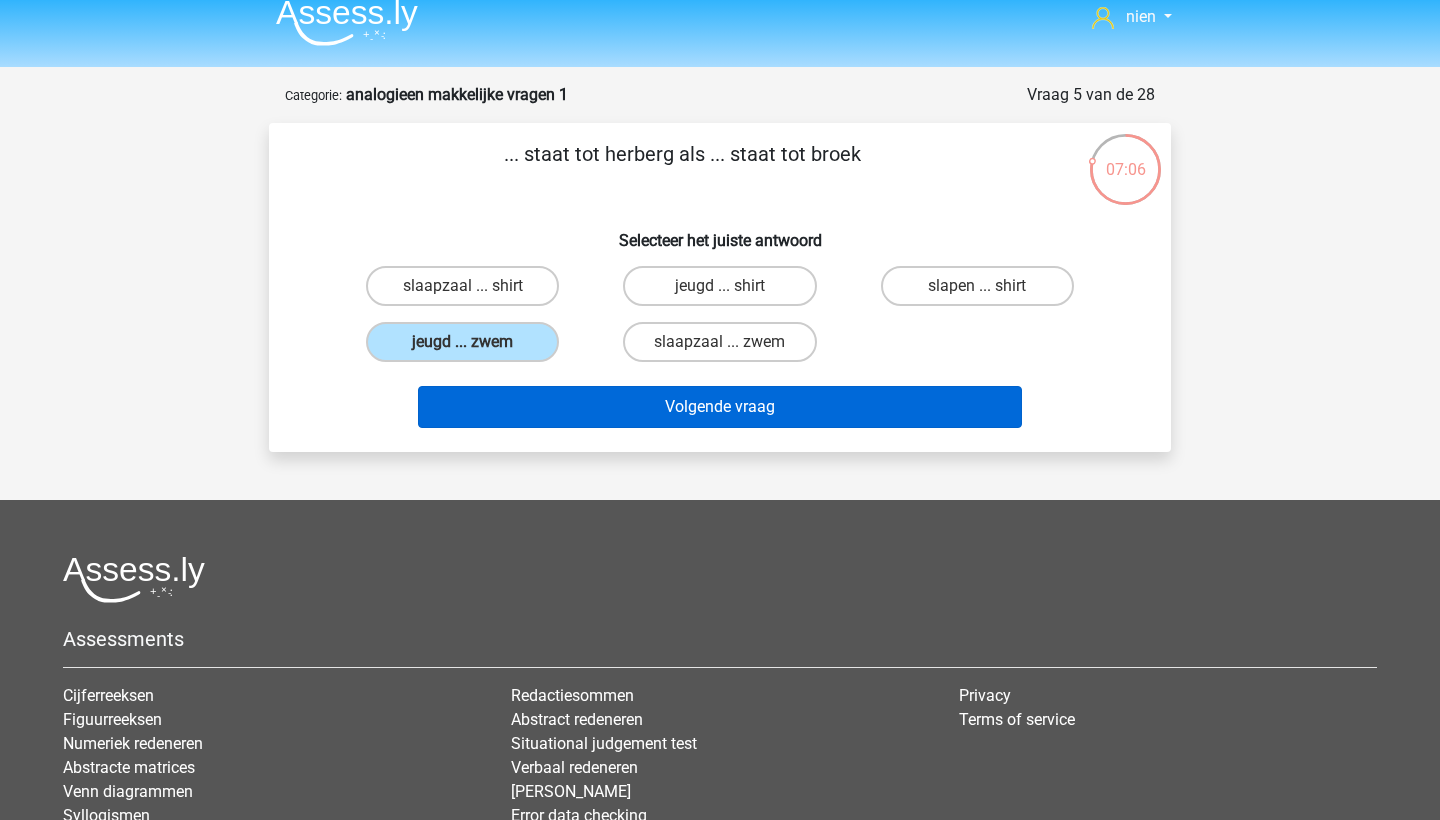 click on "Volgende vraag" at bounding box center [720, 407] 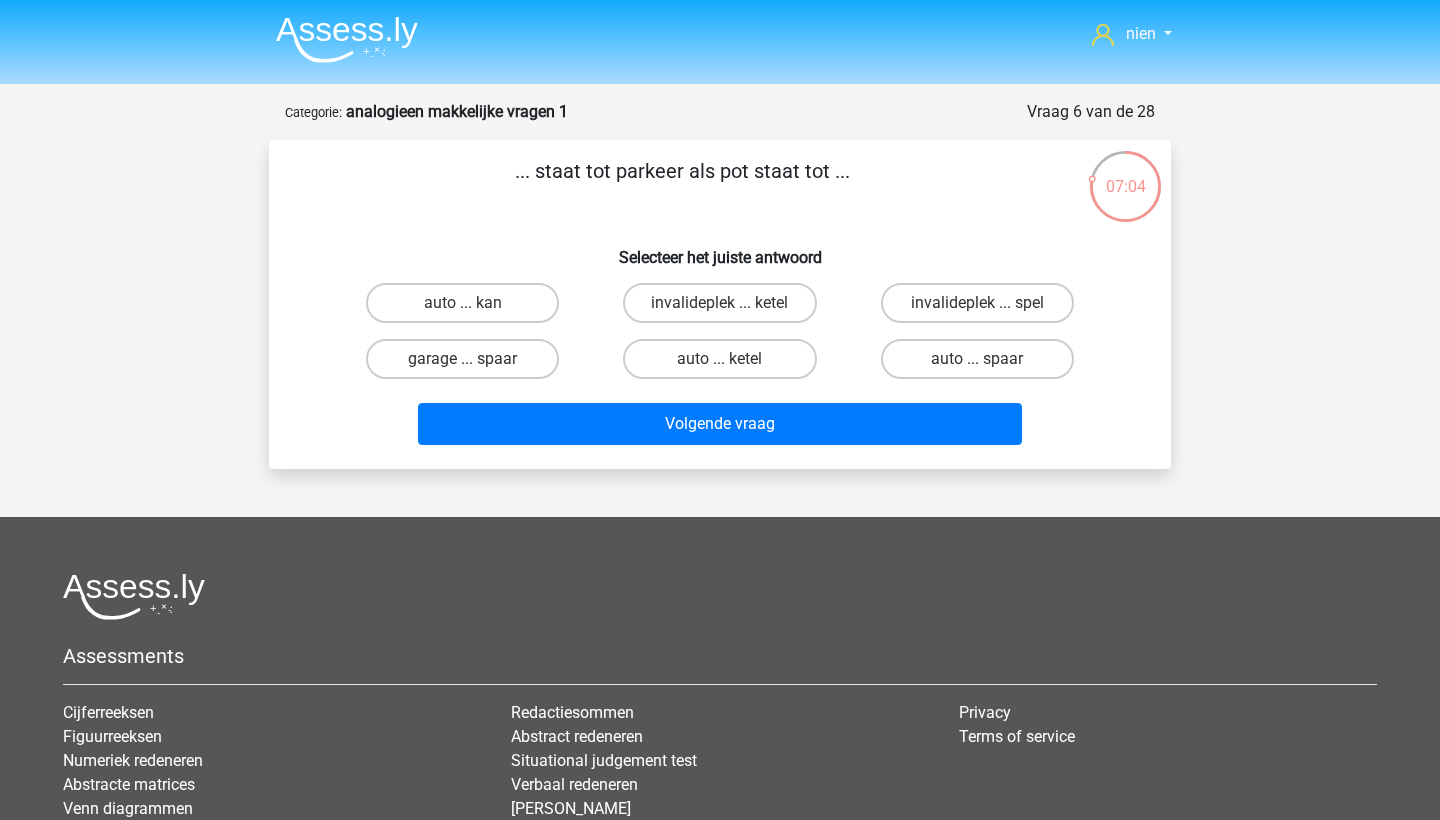 scroll, scrollTop: 0, scrollLeft: 0, axis: both 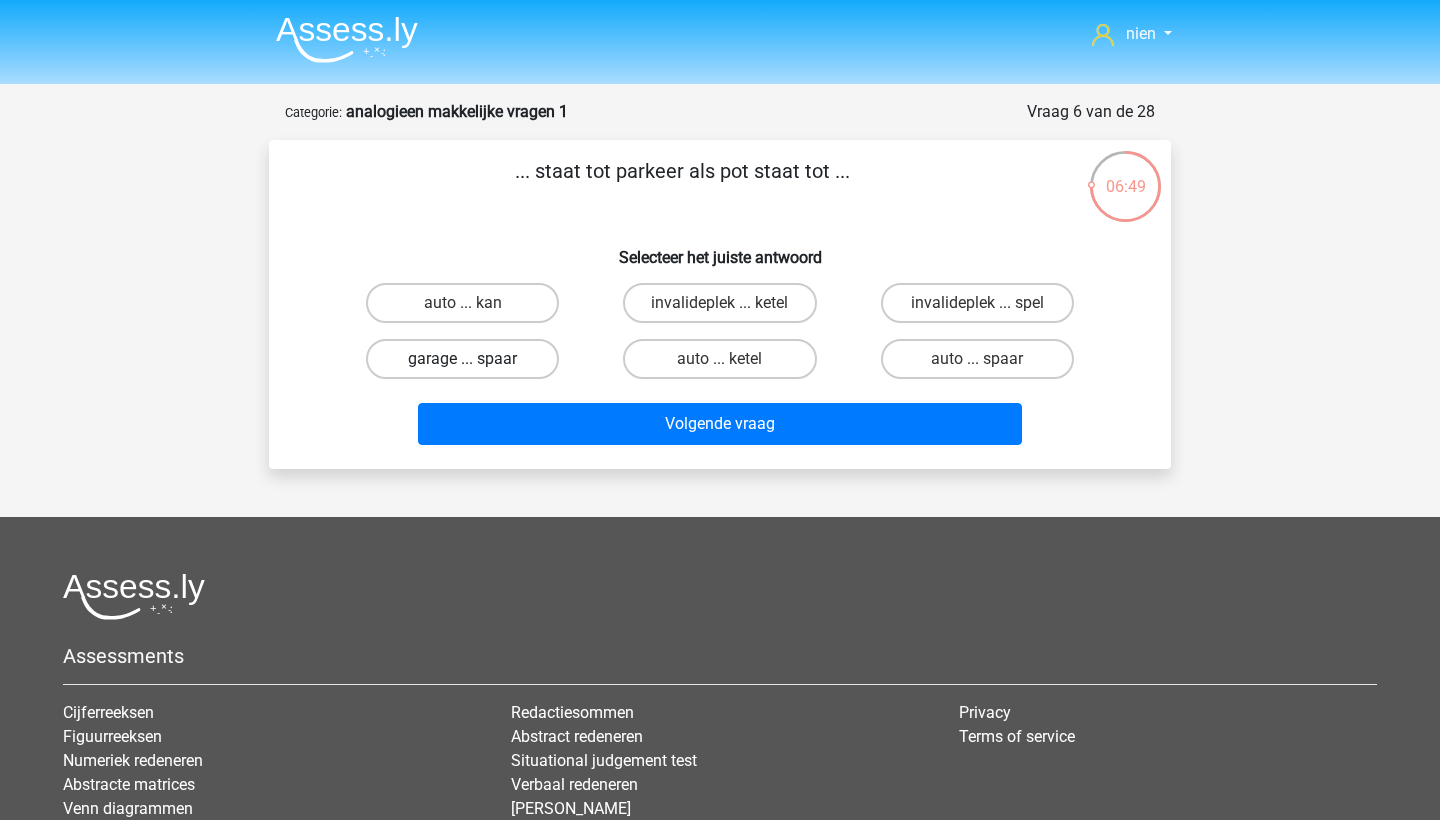 click on "garage ... spaar" at bounding box center [462, 359] 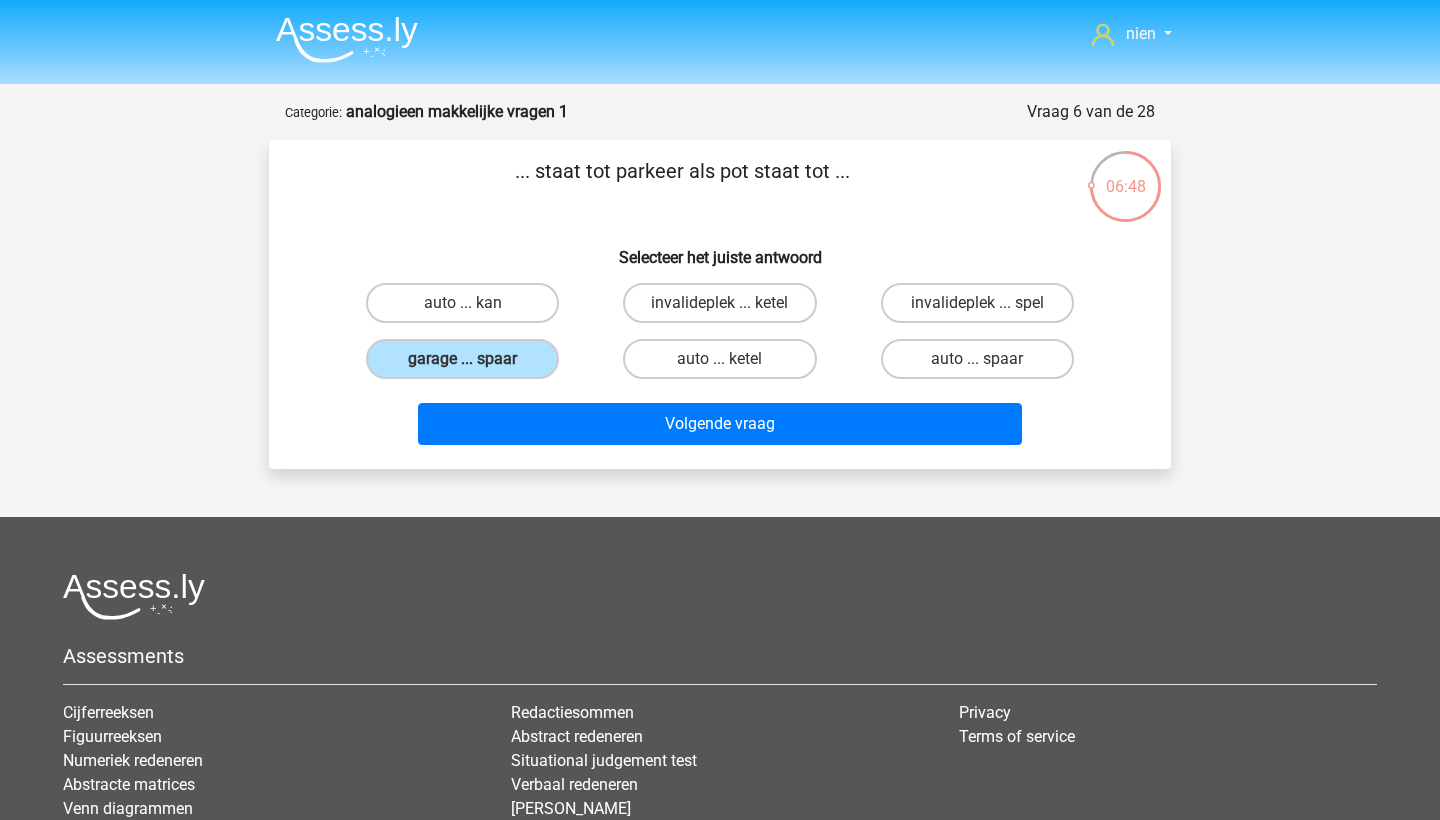 scroll, scrollTop: 0, scrollLeft: 0, axis: both 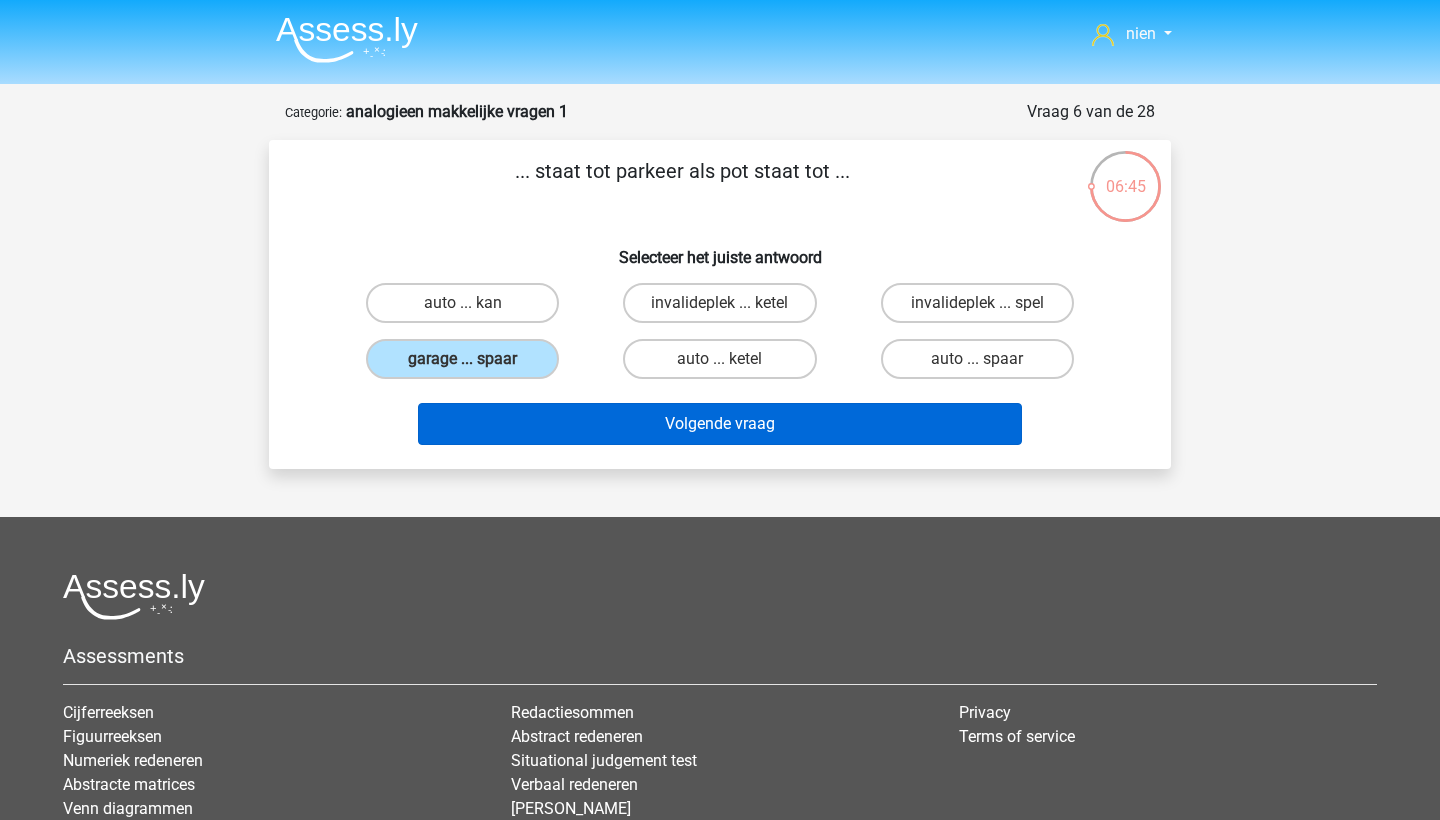 click on "Volgende vraag" at bounding box center [720, 424] 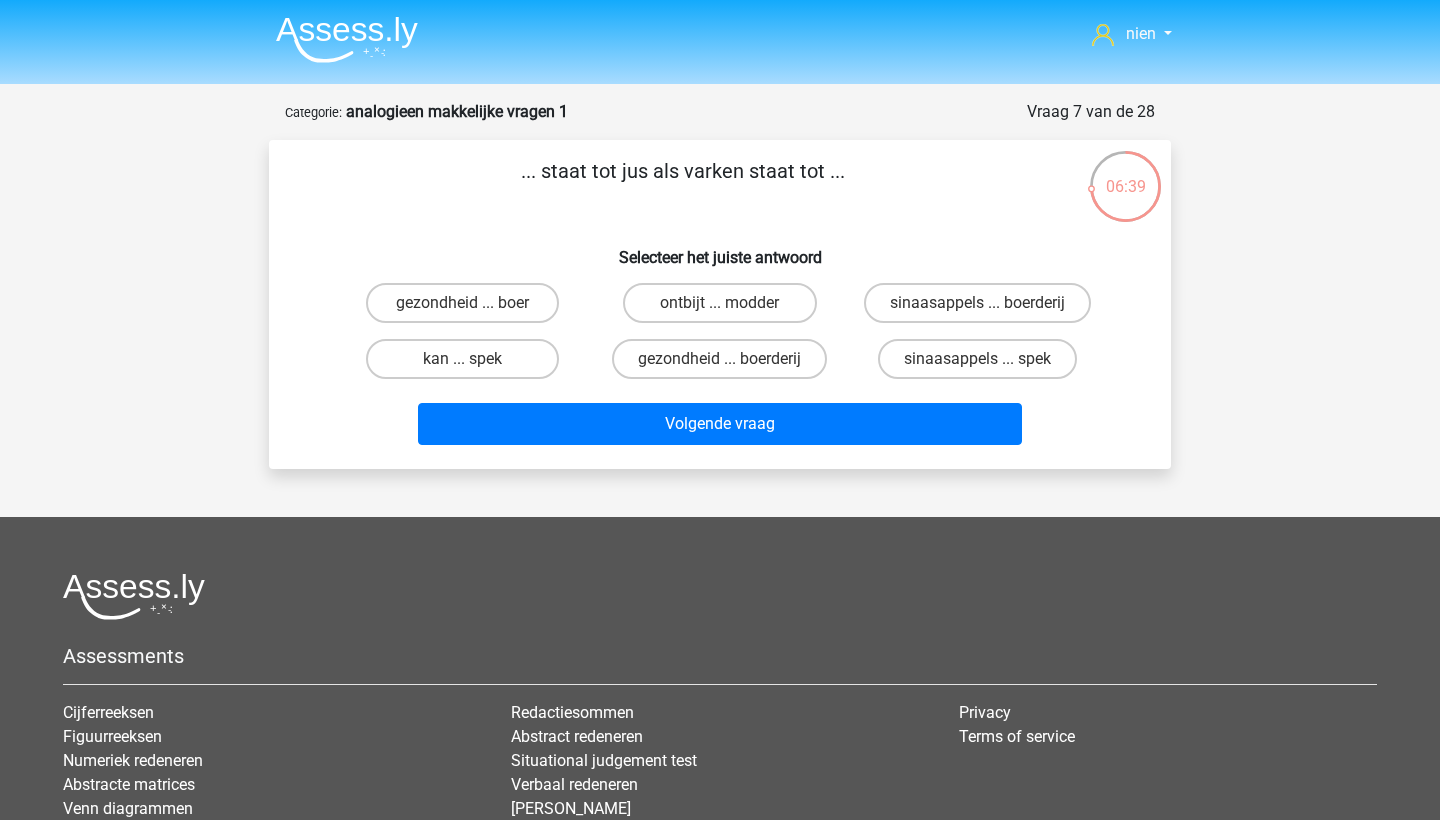 scroll, scrollTop: 0, scrollLeft: 0, axis: both 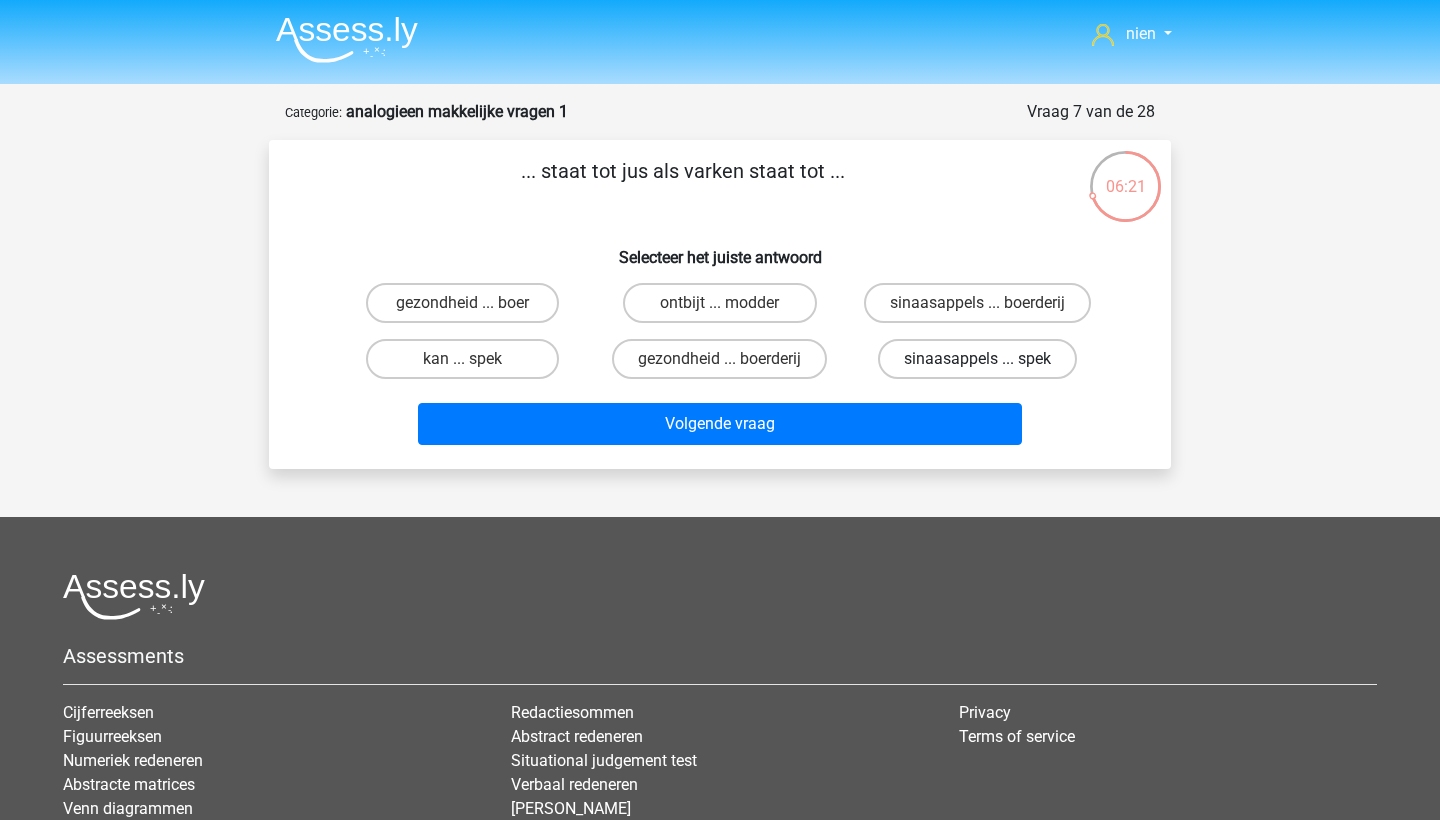 click on "sinaasappels ... spek" at bounding box center (977, 359) 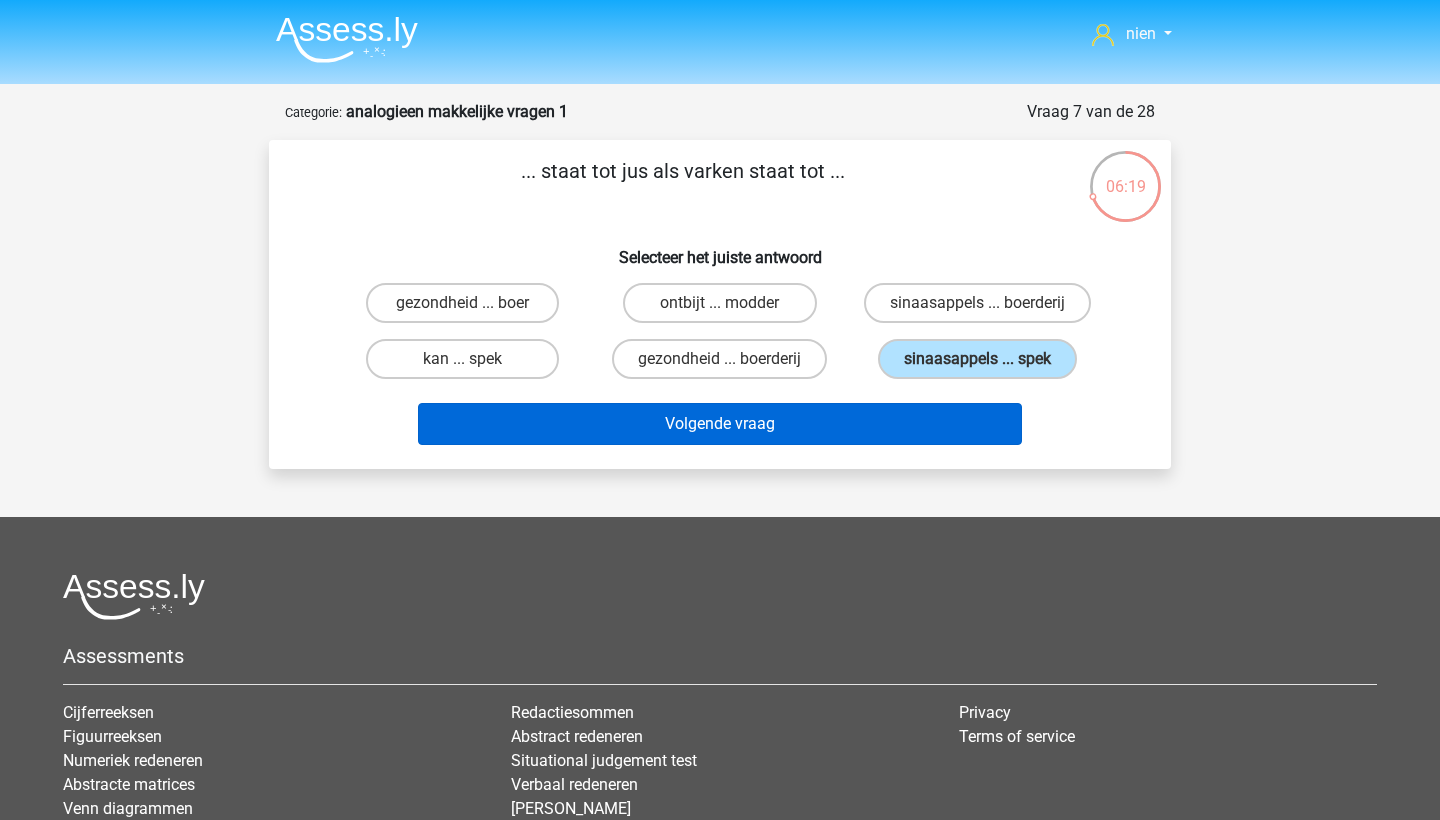 click on "Volgende vraag" at bounding box center [720, 424] 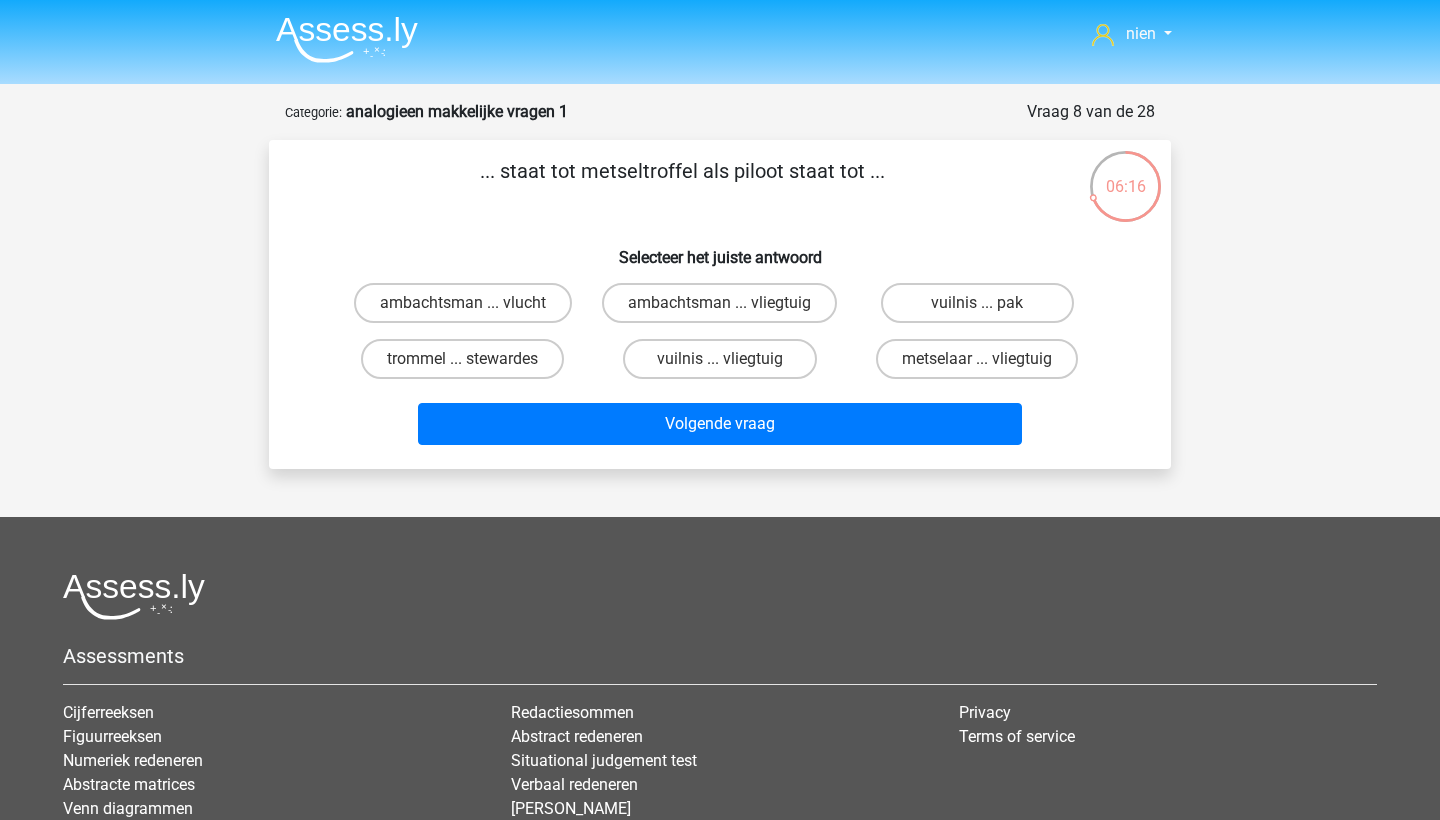 scroll, scrollTop: 0, scrollLeft: 0, axis: both 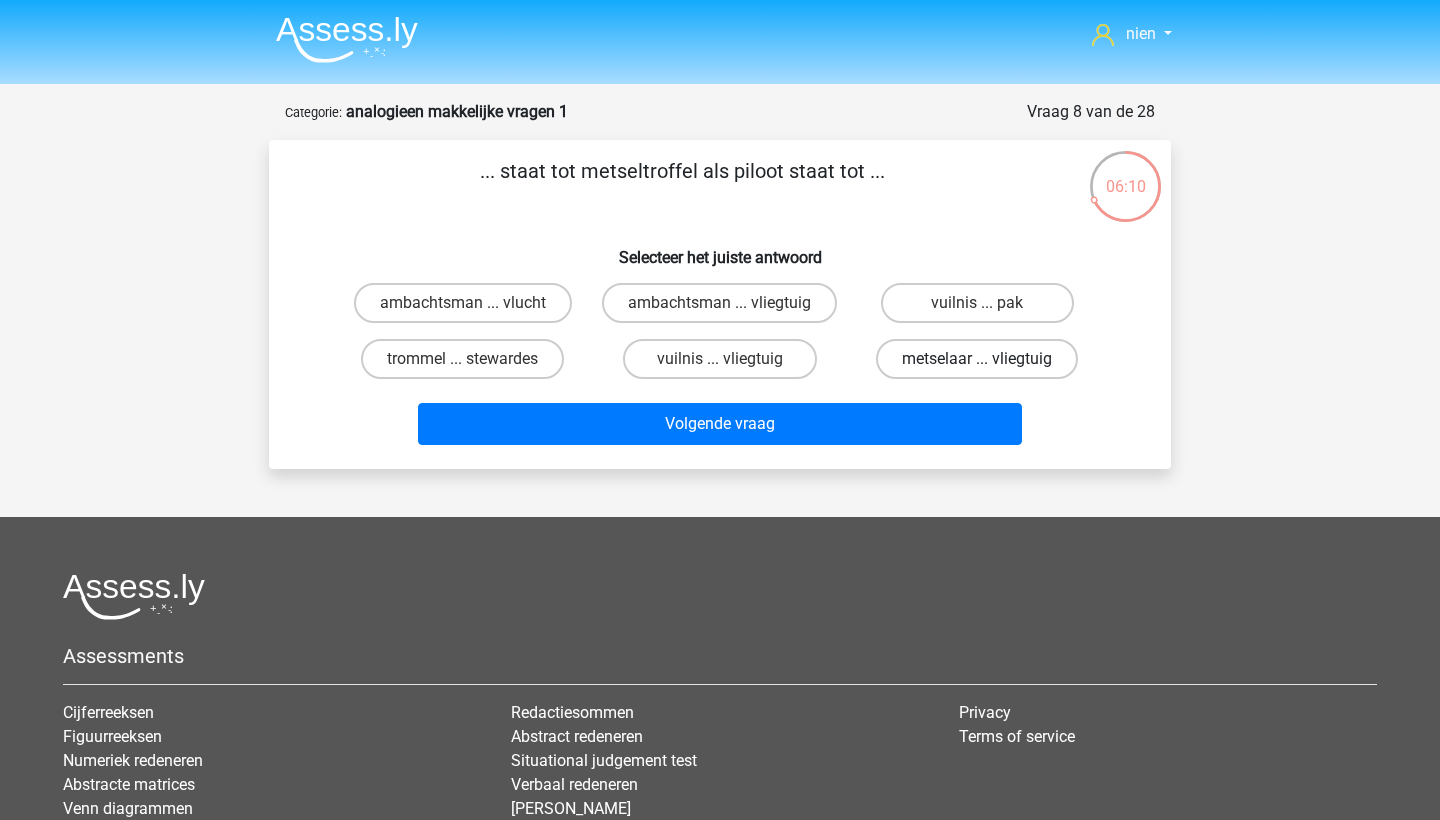 click on "metselaar ... vliegtuig" at bounding box center [977, 359] 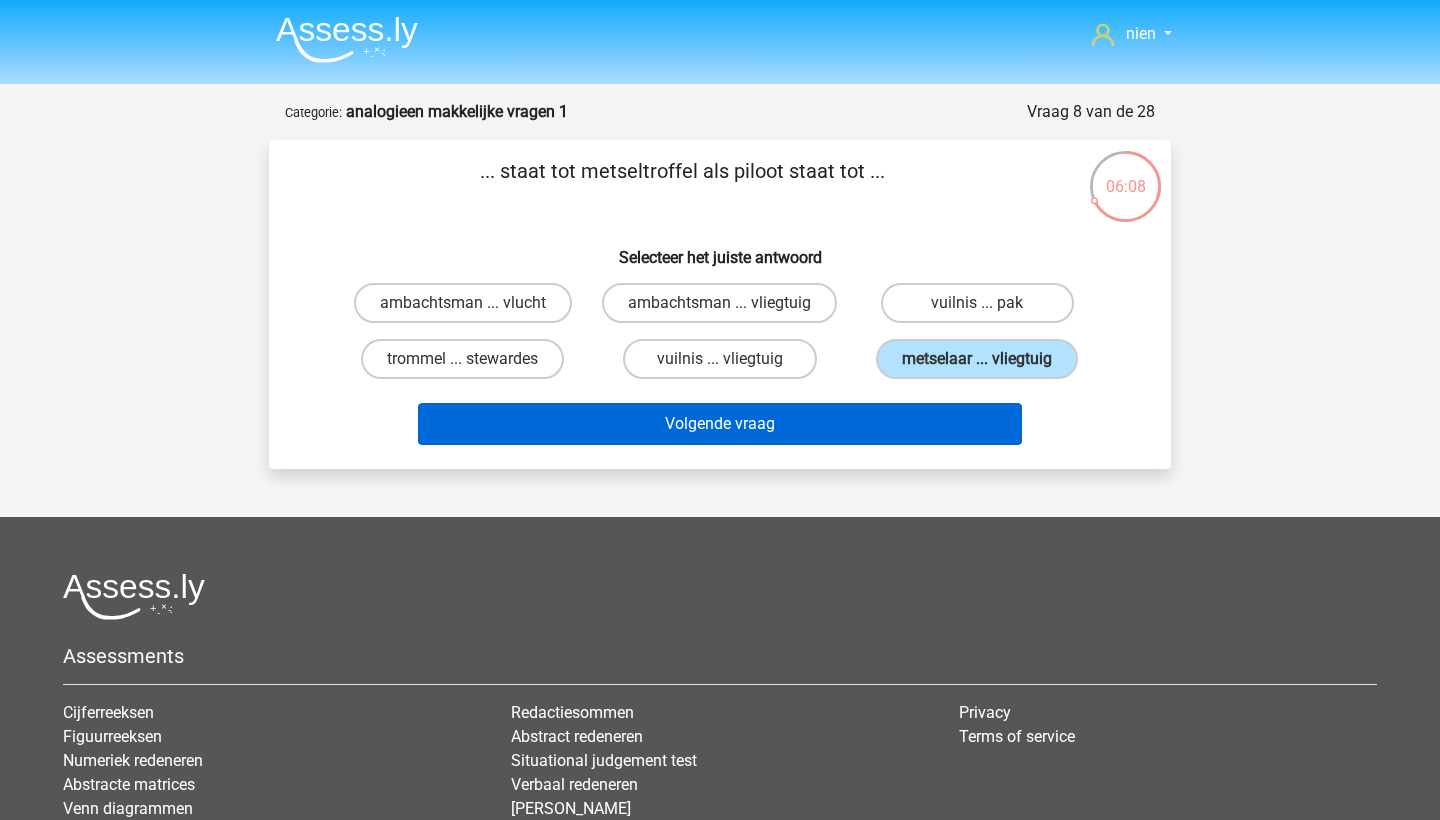 click on "Volgende vraag" at bounding box center [720, 424] 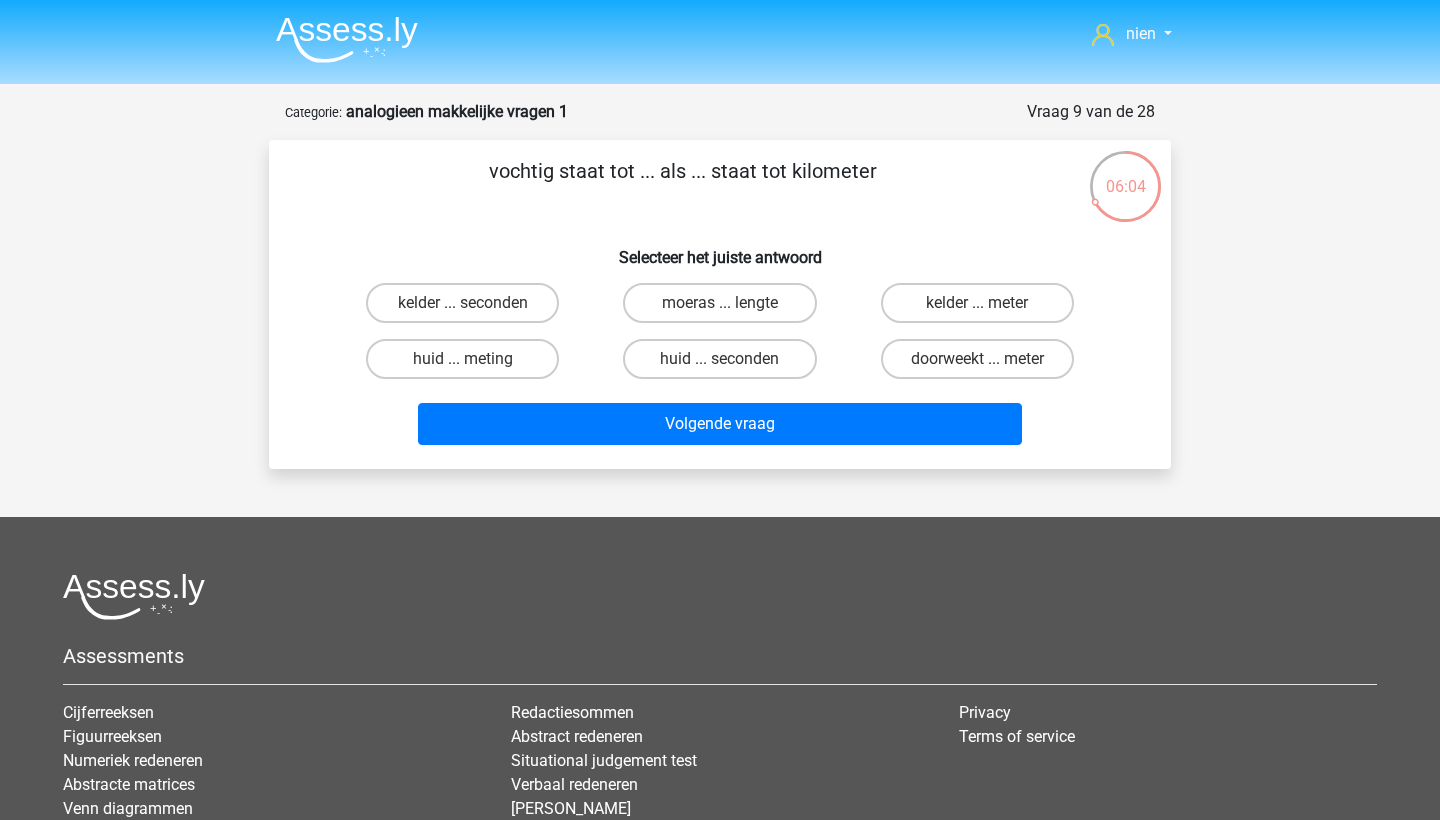 scroll, scrollTop: 0, scrollLeft: 0, axis: both 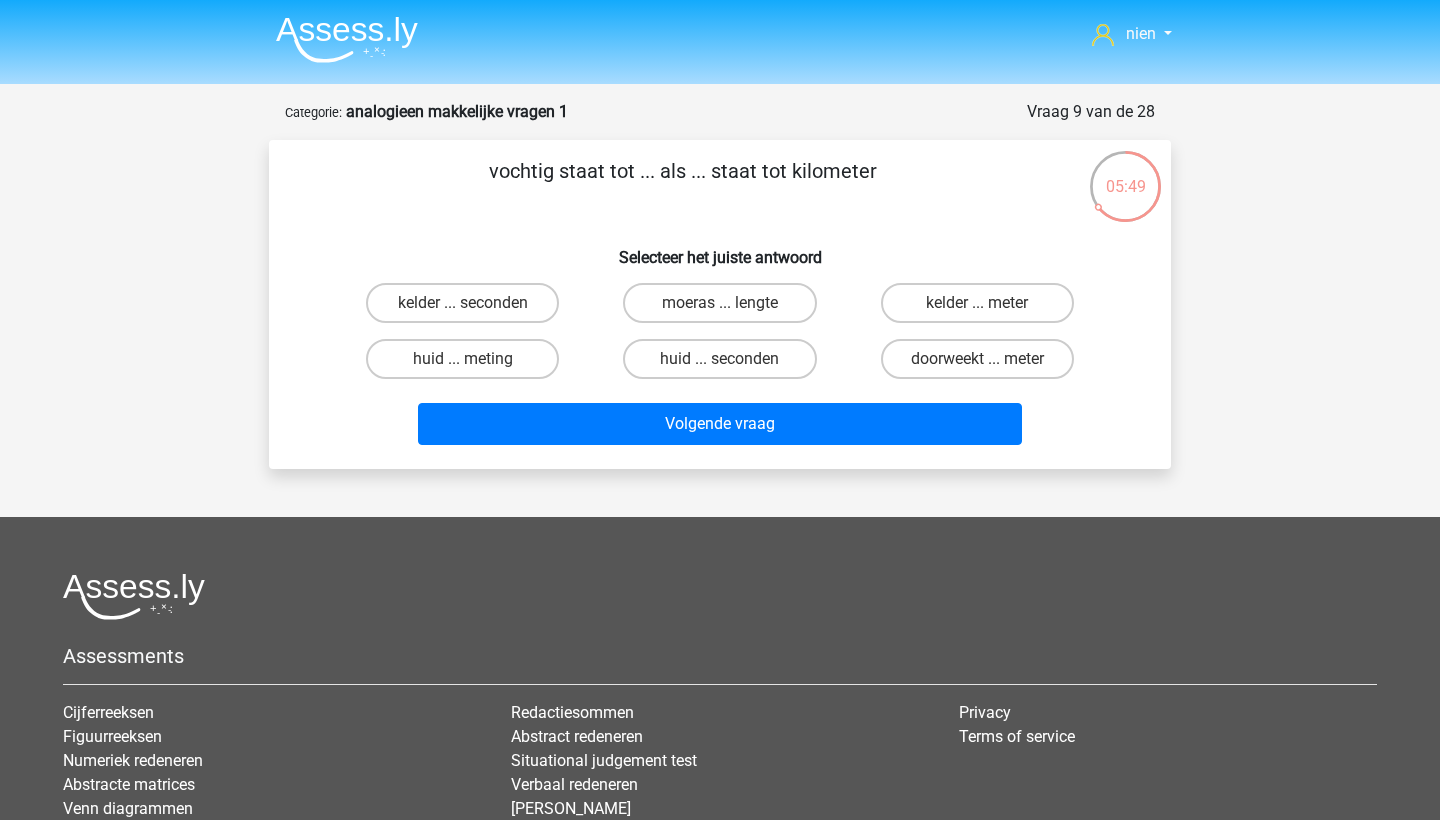 click on "doorweekt ... meter" at bounding box center [983, 365] 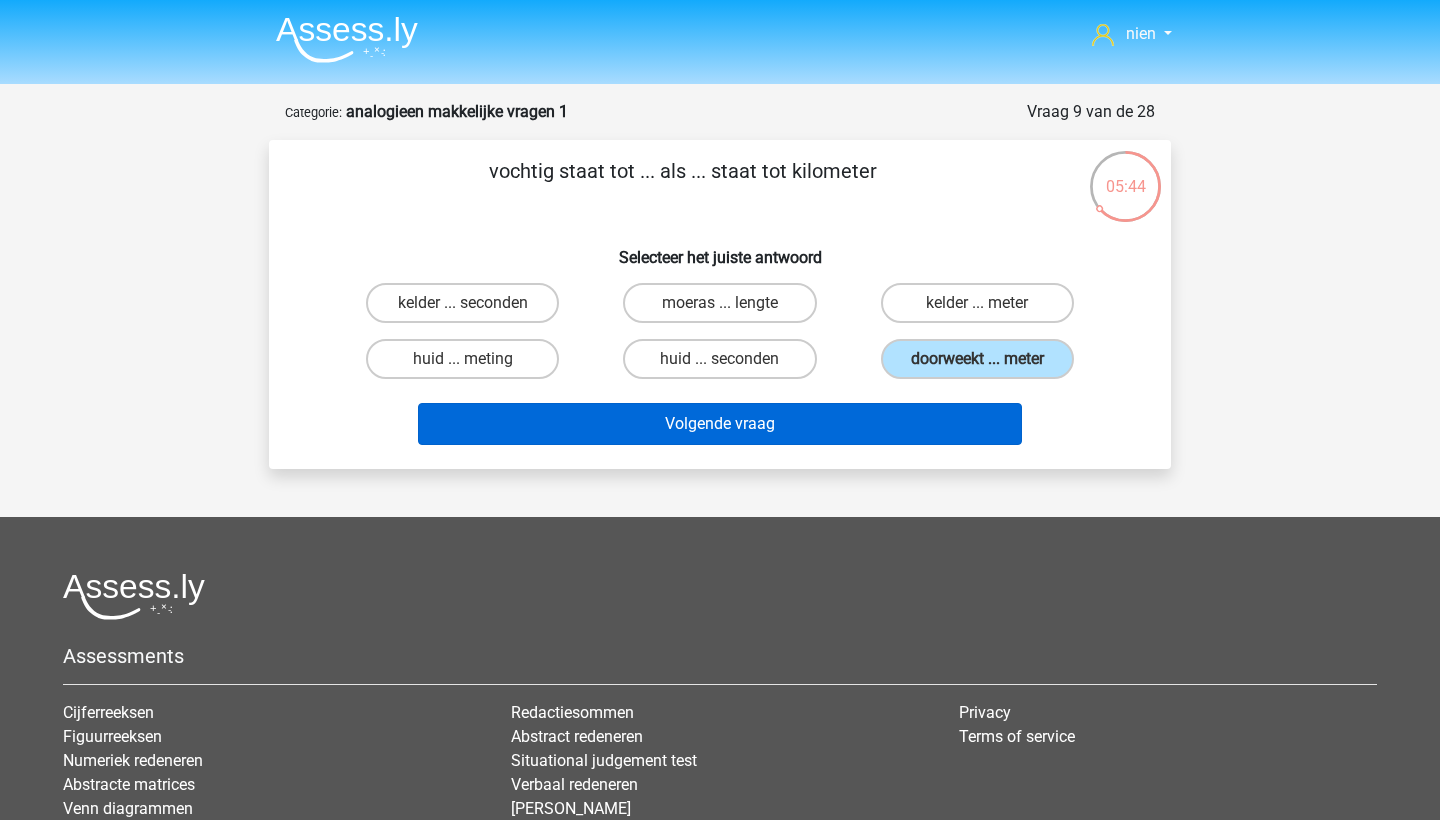 click on "Volgende vraag" at bounding box center (720, 424) 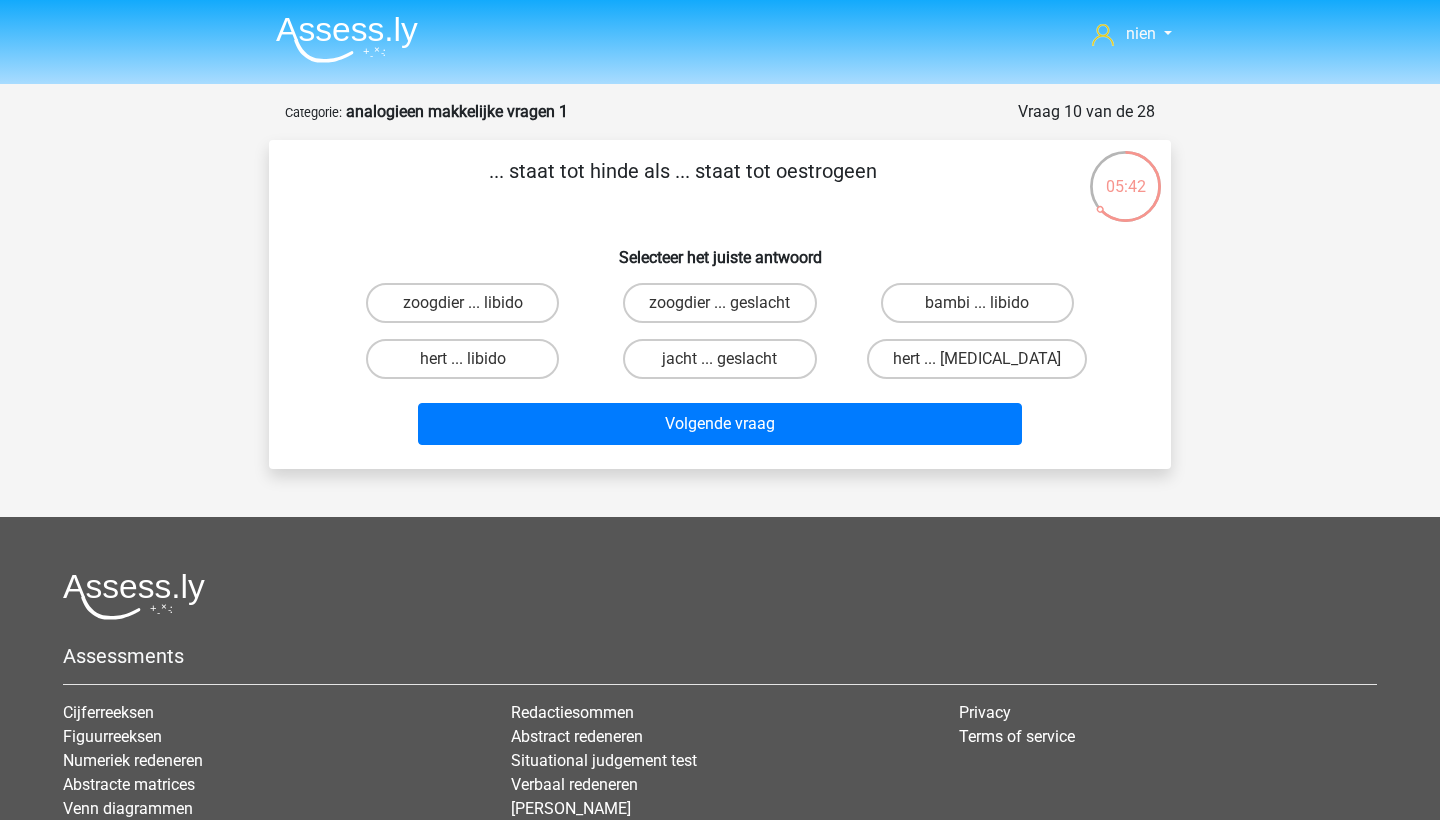 scroll, scrollTop: 0, scrollLeft: 0, axis: both 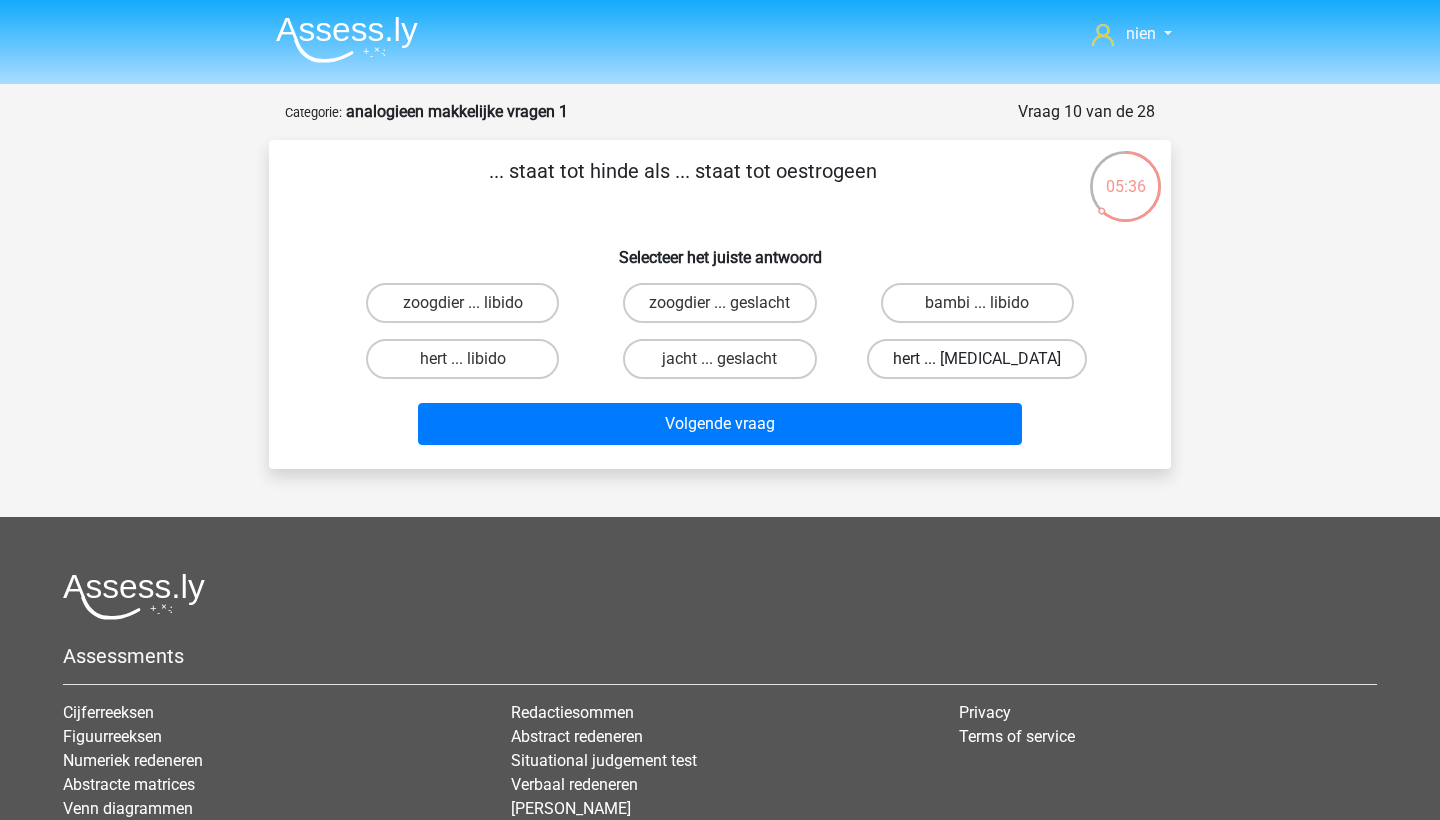 click on "hert ... testosteron" at bounding box center [977, 359] 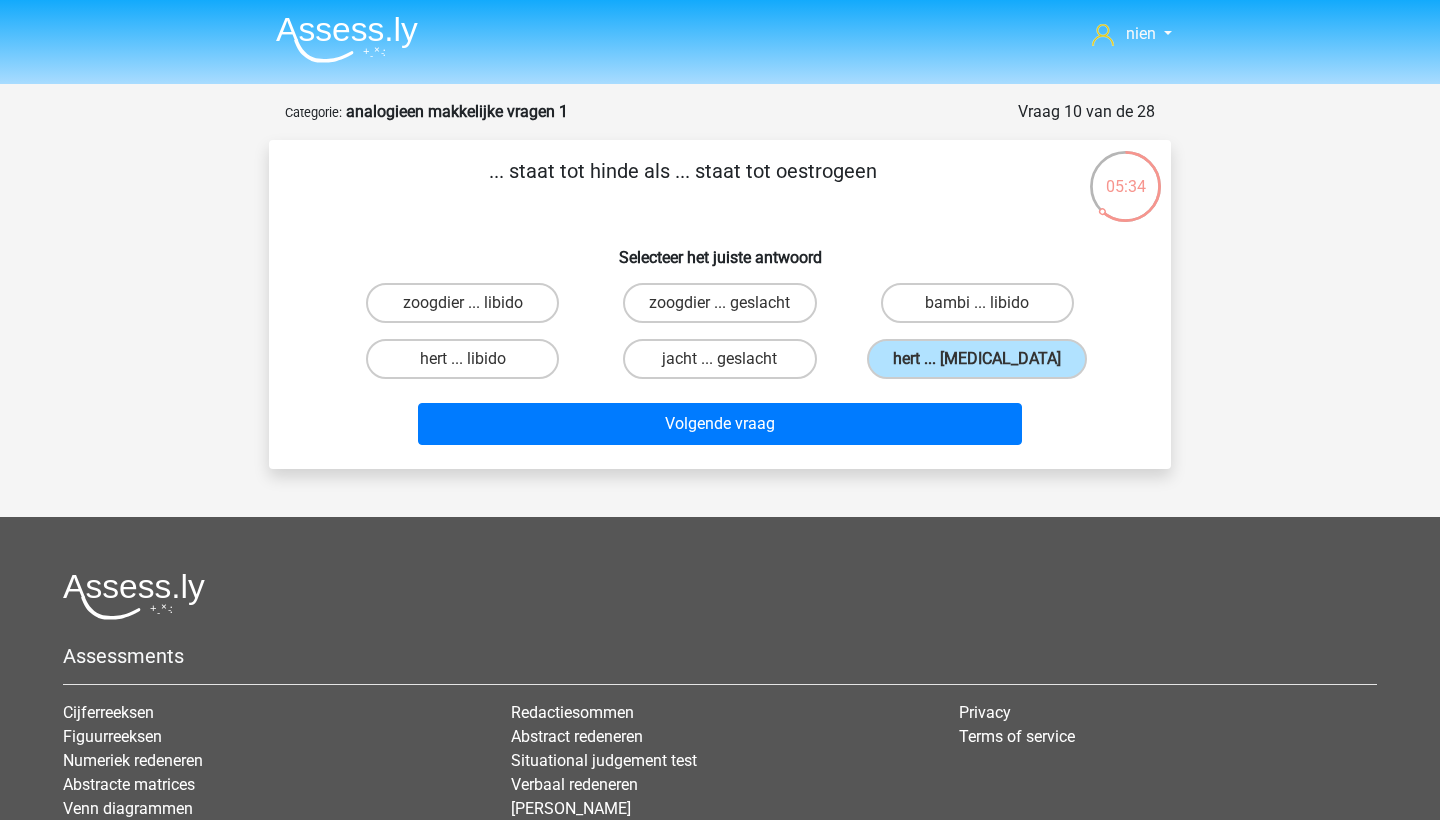 scroll, scrollTop: 0, scrollLeft: 0, axis: both 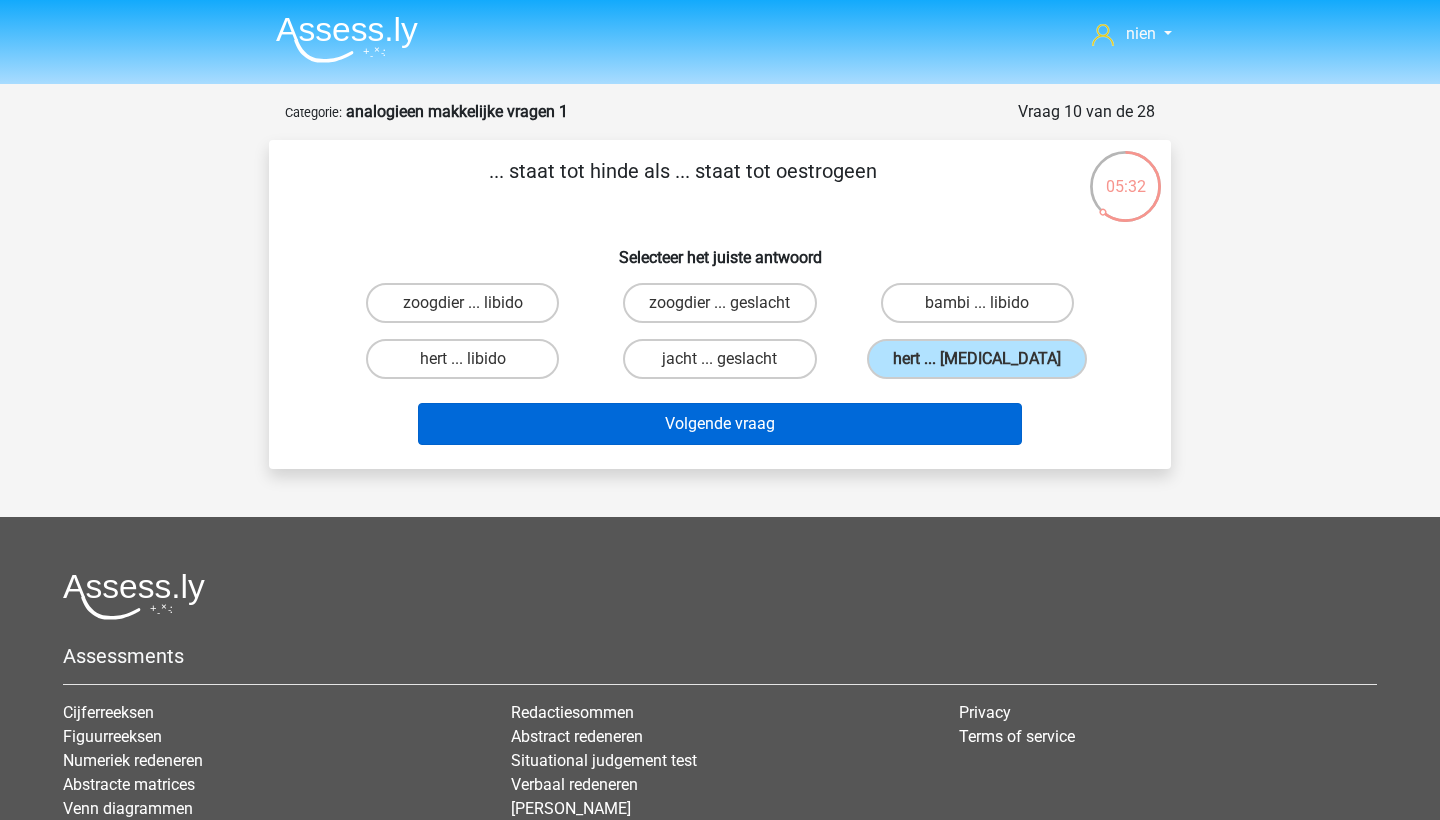 click on "Volgende vraag" at bounding box center [720, 424] 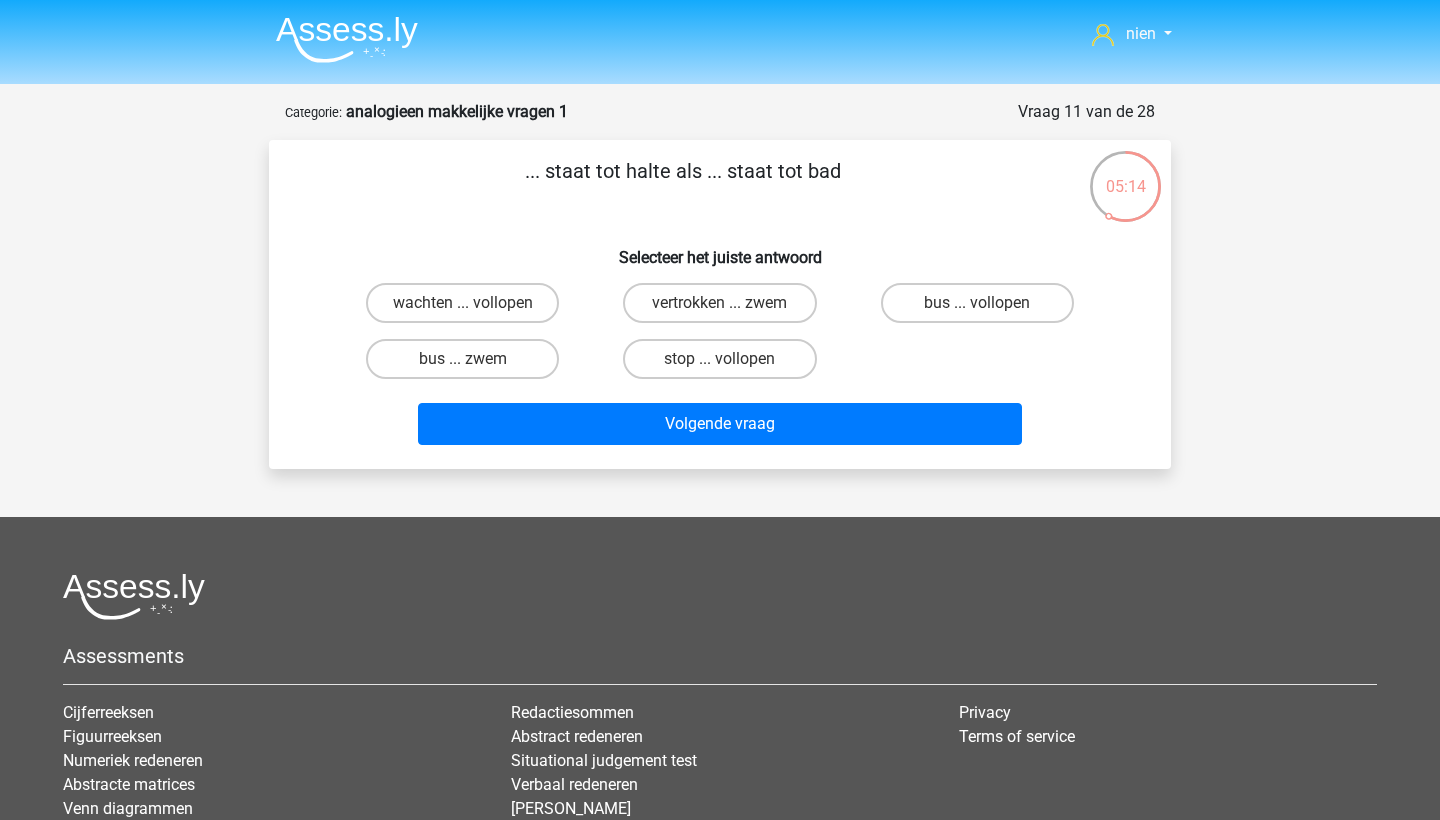 scroll, scrollTop: 0, scrollLeft: 0, axis: both 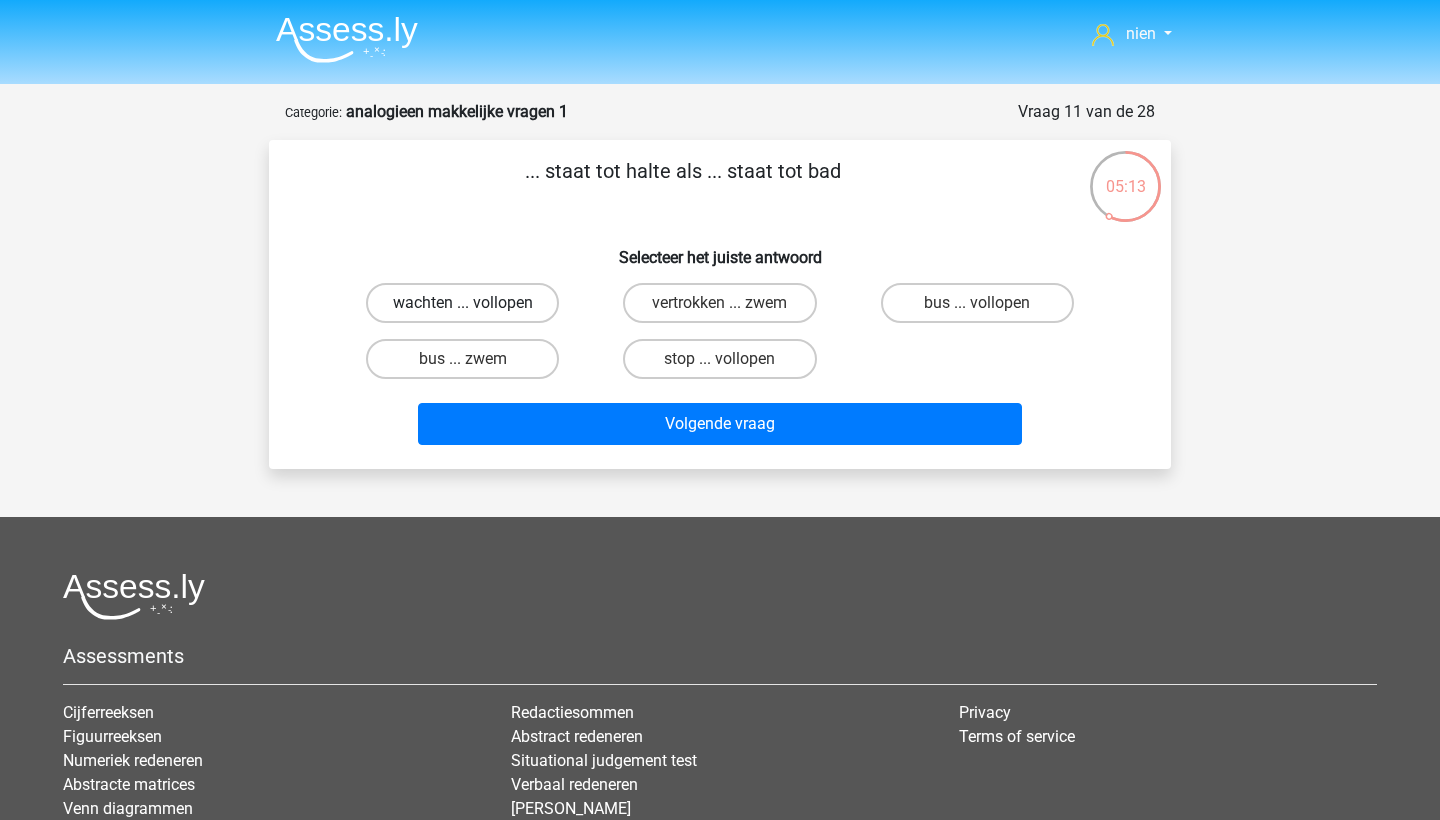 click on "wachten ... vollopen" at bounding box center [462, 303] 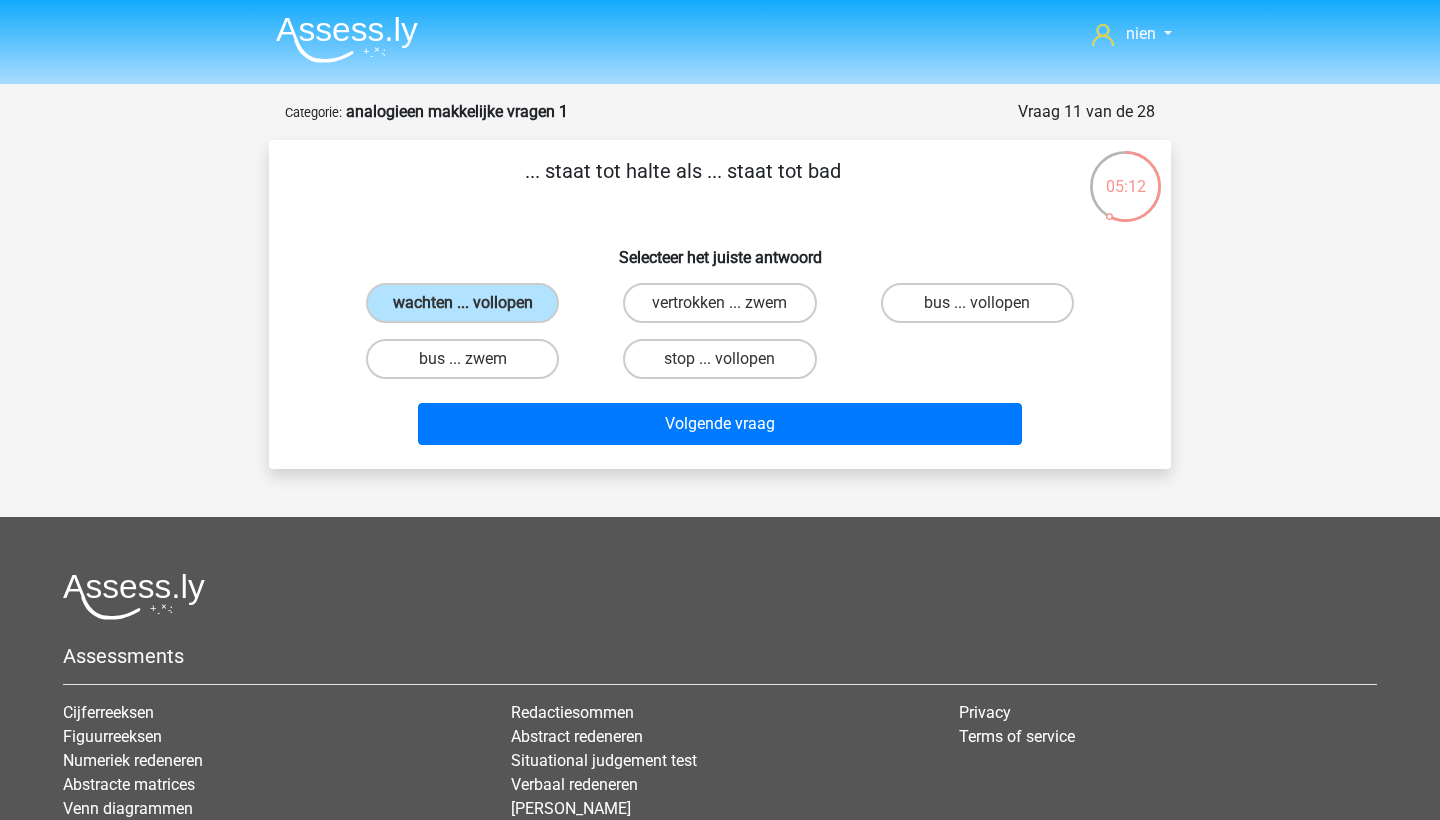 scroll, scrollTop: 0, scrollLeft: 0, axis: both 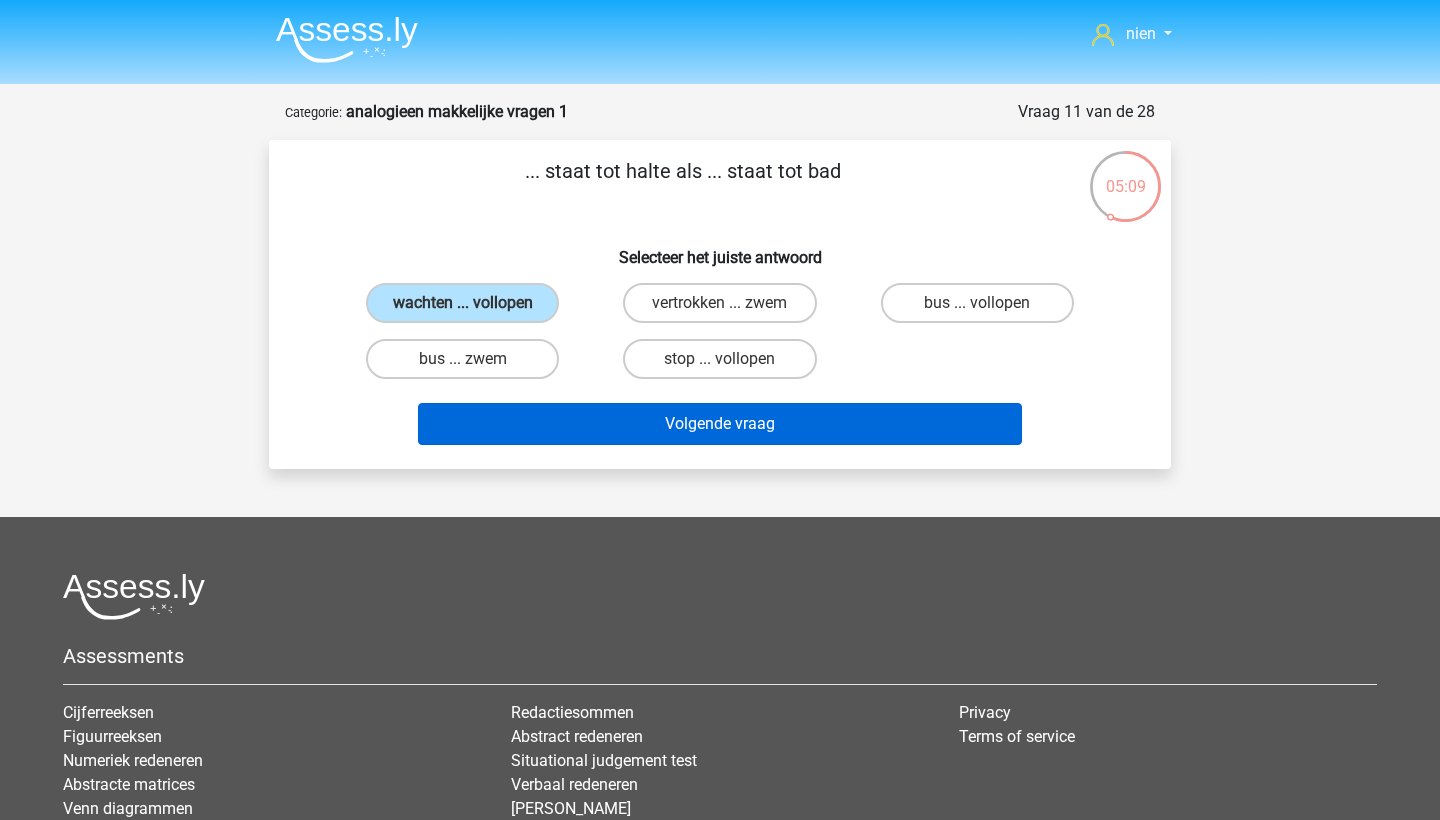 click on "Volgende vraag" at bounding box center [720, 424] 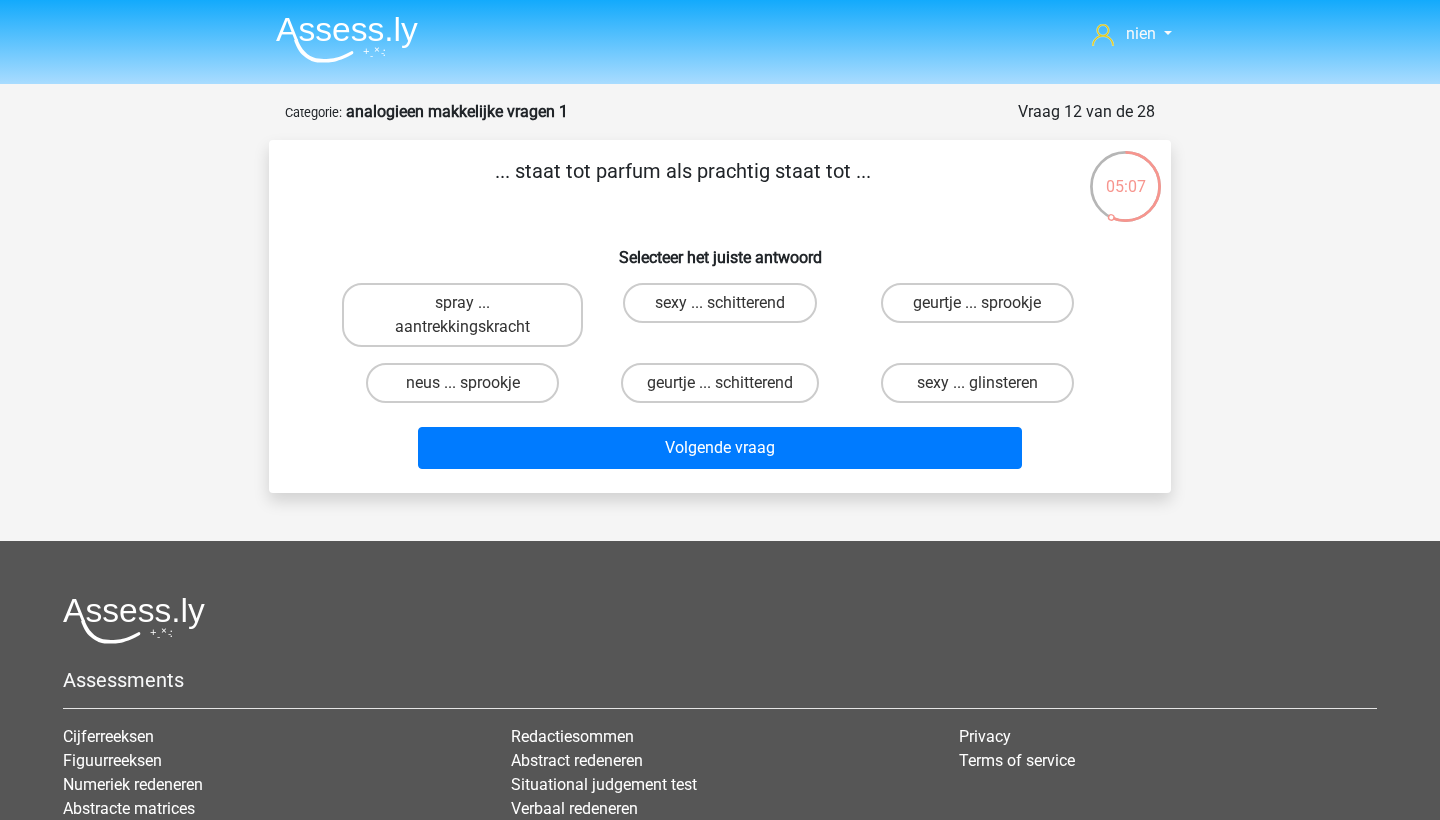 scroll, scrollTop: 0, scrollLeft: 0, axis: both 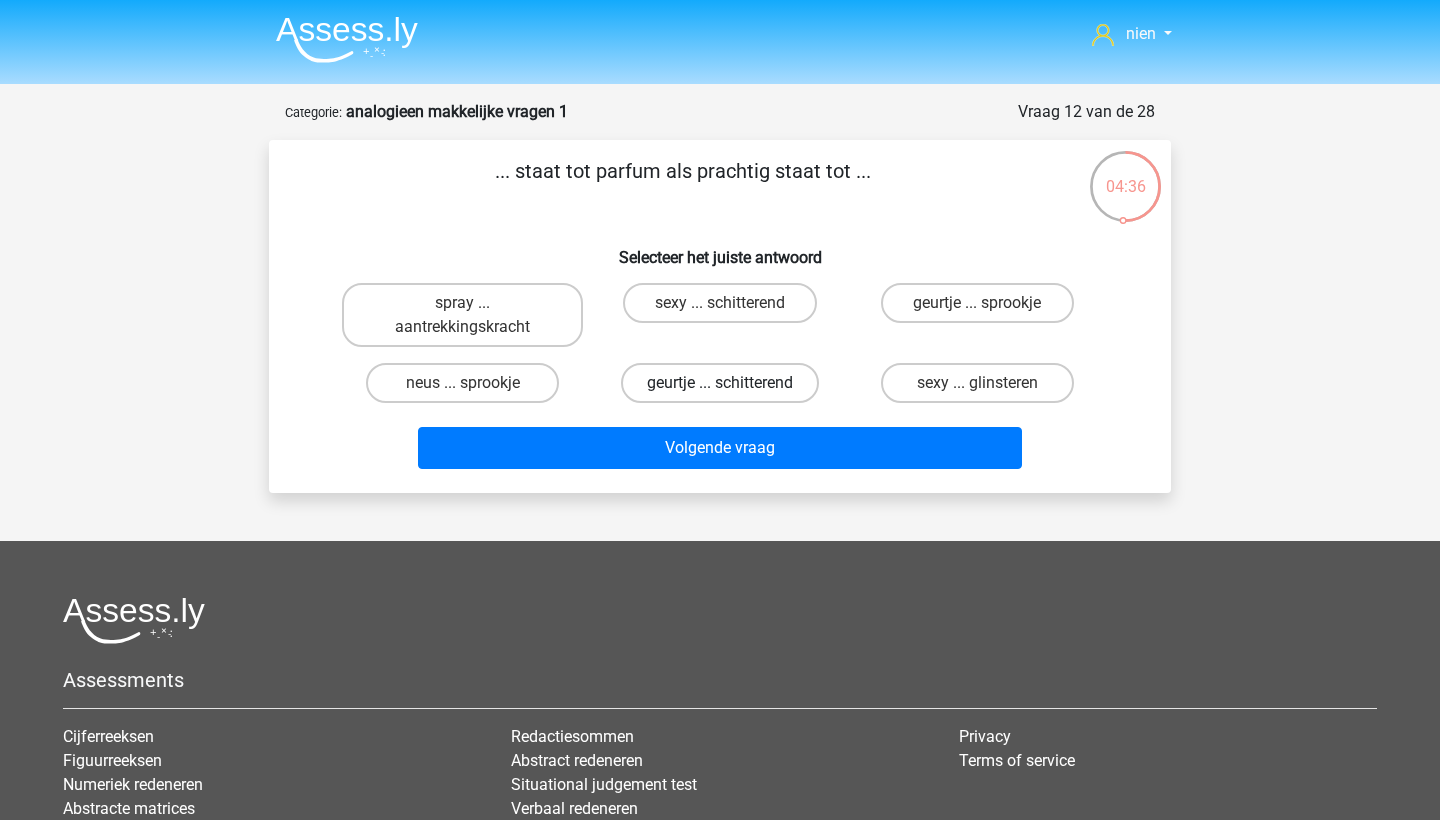 click on "geurtje ... schitterend" at bounding box center (720, 383) 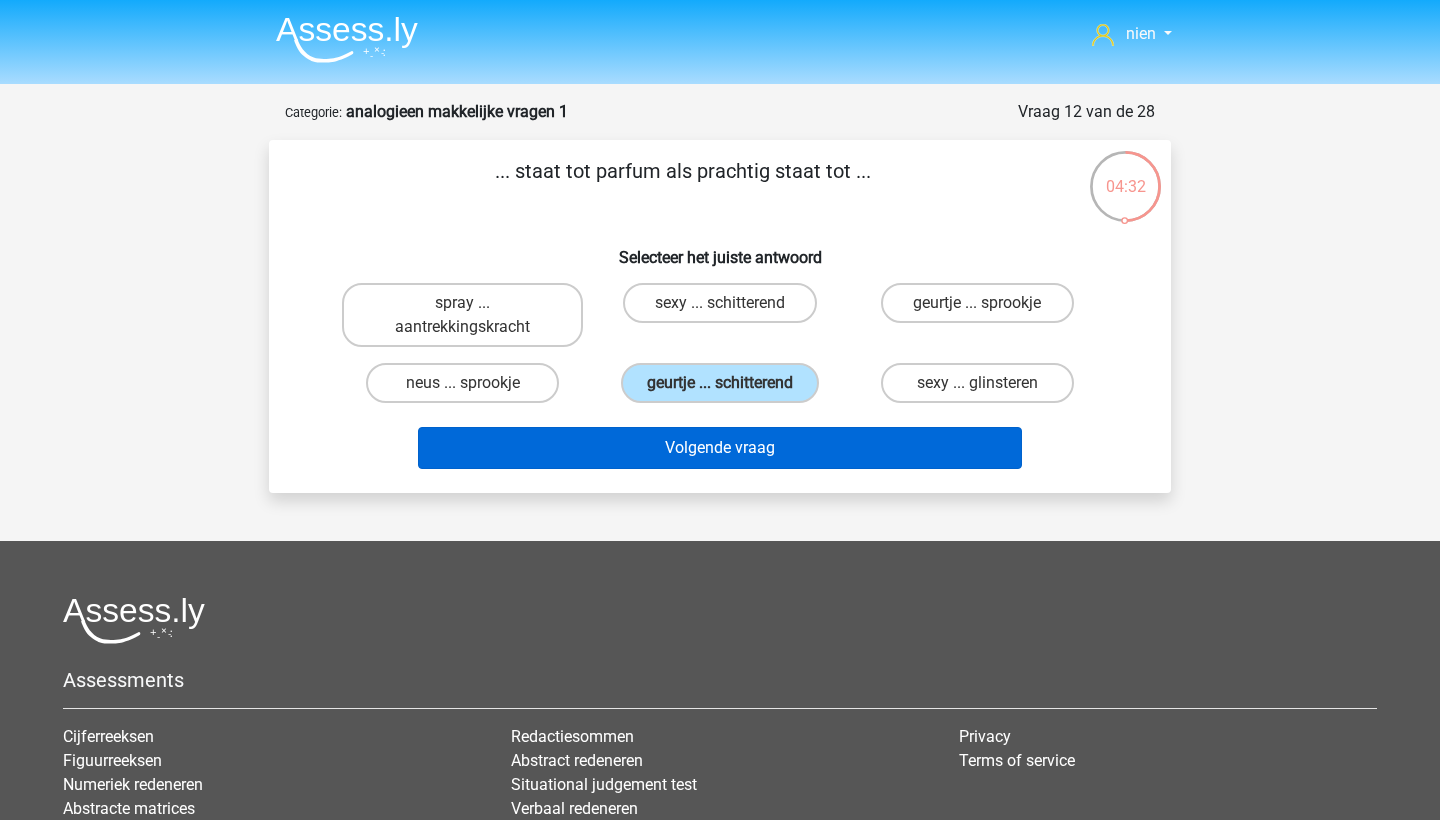 click on "Volgende vraag" at bounding box center [720, 448] 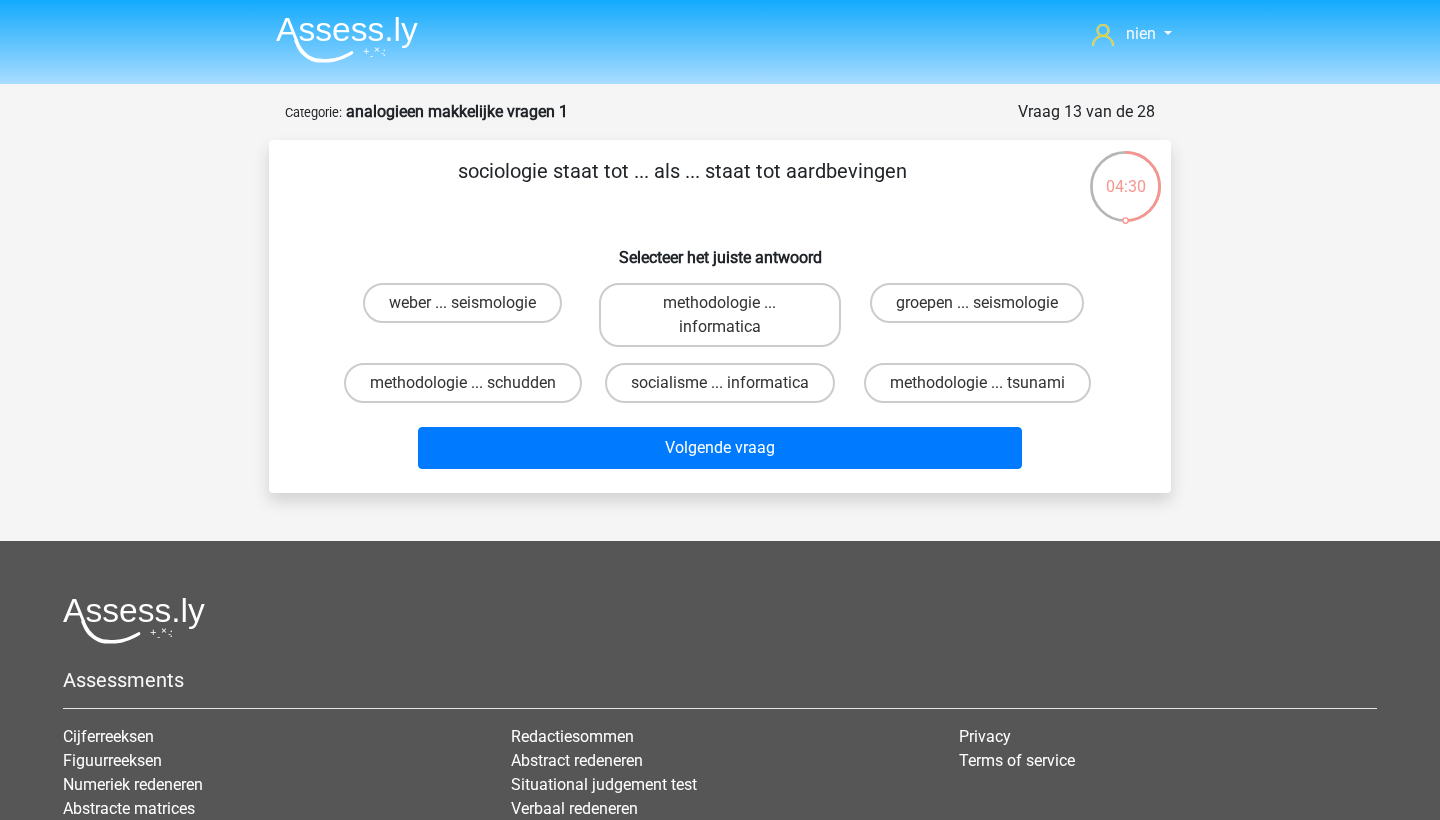 scroll, scrollTop: 0, scrollLeft: 0, axis: both 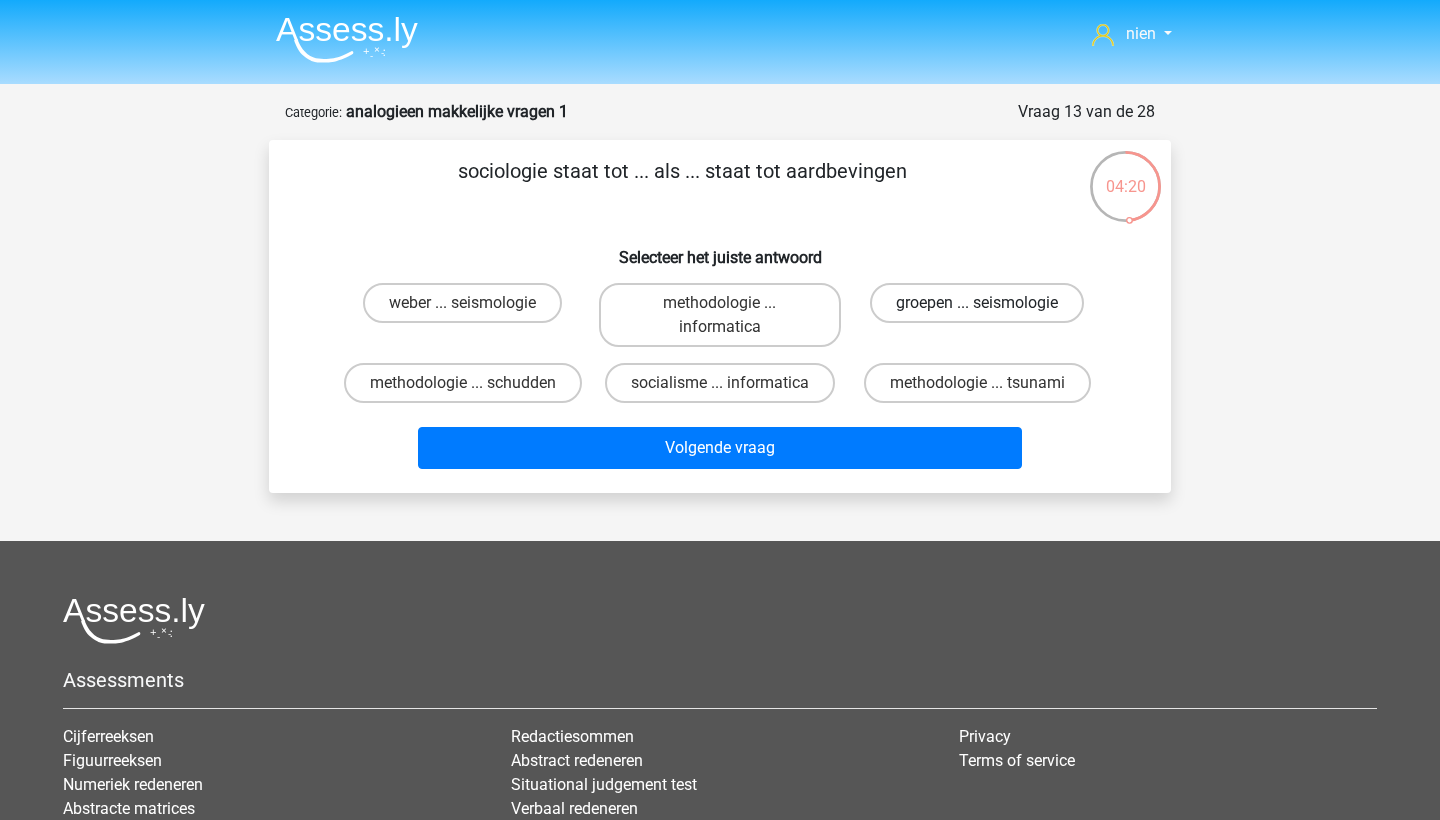 click on "groepen ... seismologie" at bounding box center [977, 303] 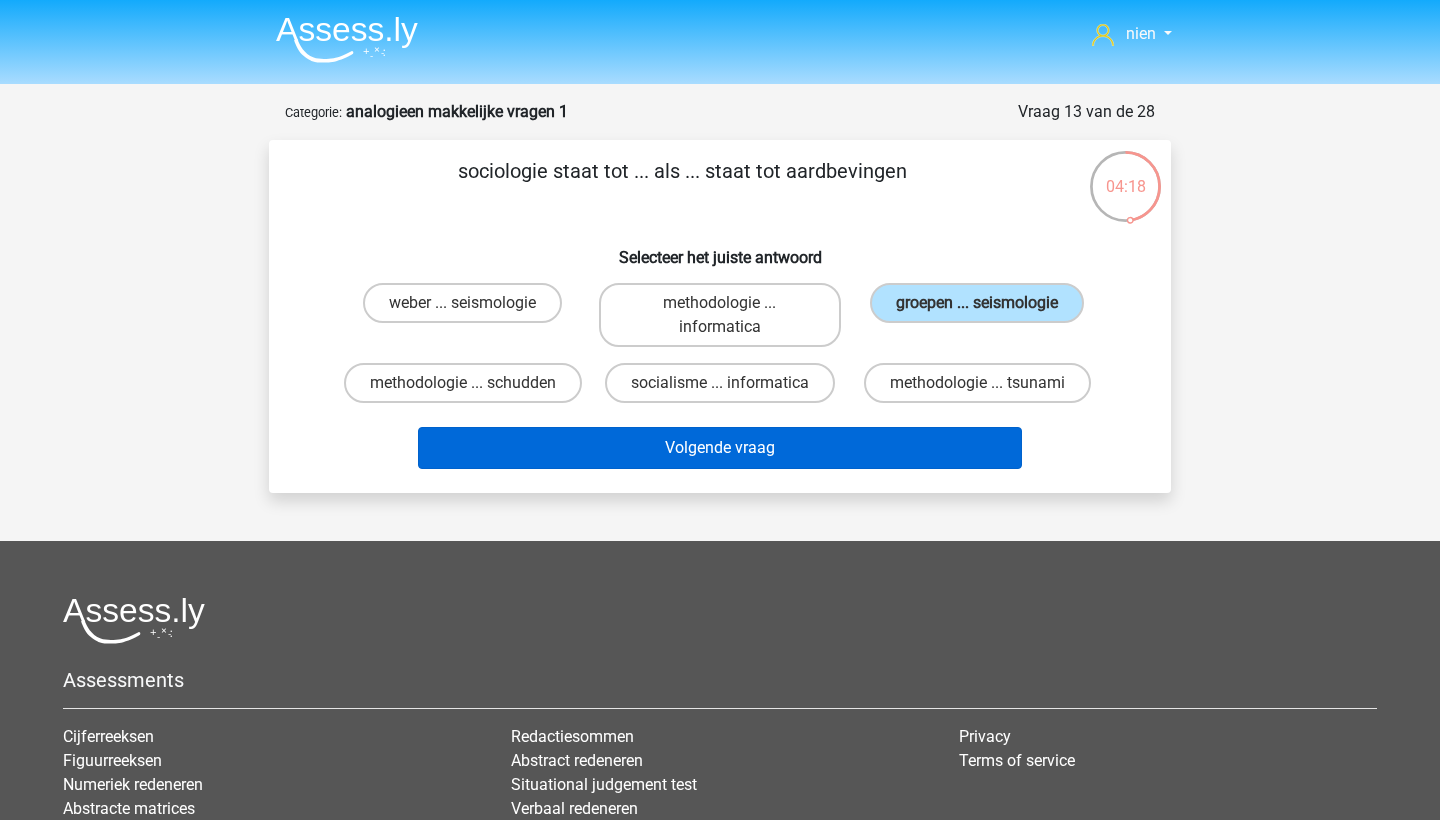 click on "Volgende vraag" at bounding box center (720, 448) 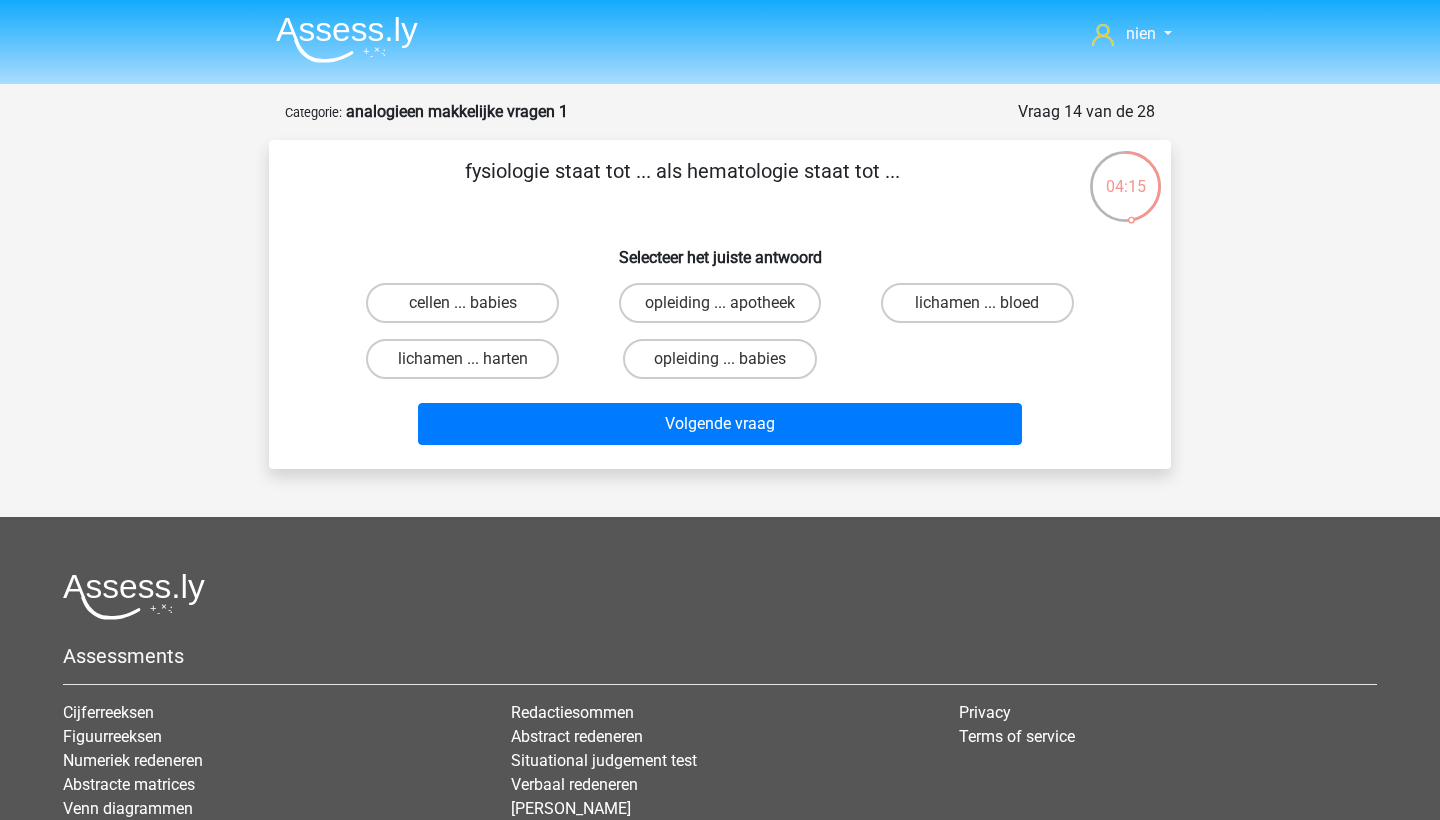 scroll, scrollTop: 0, scrollLeft: 0, axis: both 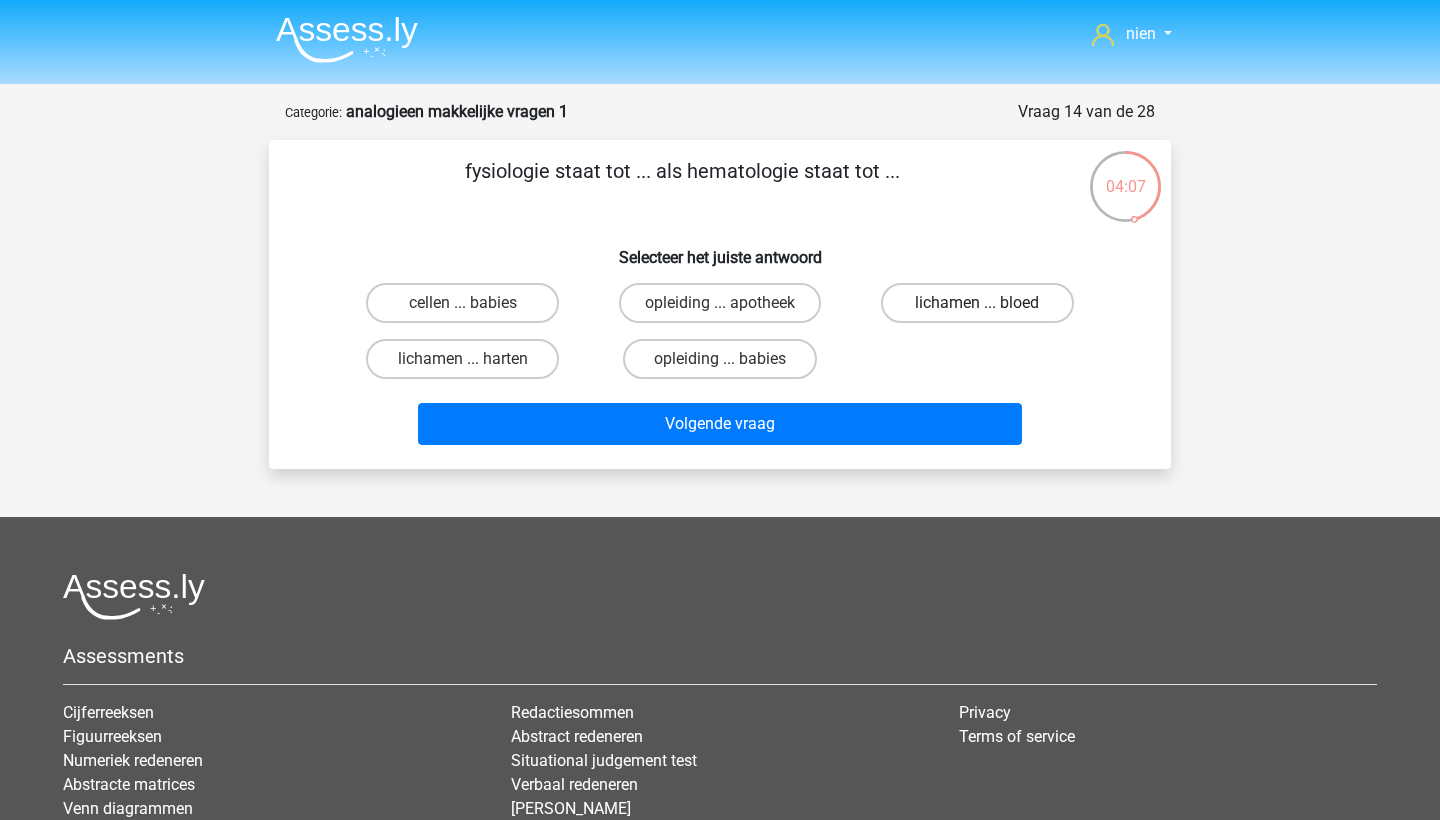 click on "lichamen ... bloed" at bounding box center [977, 303] 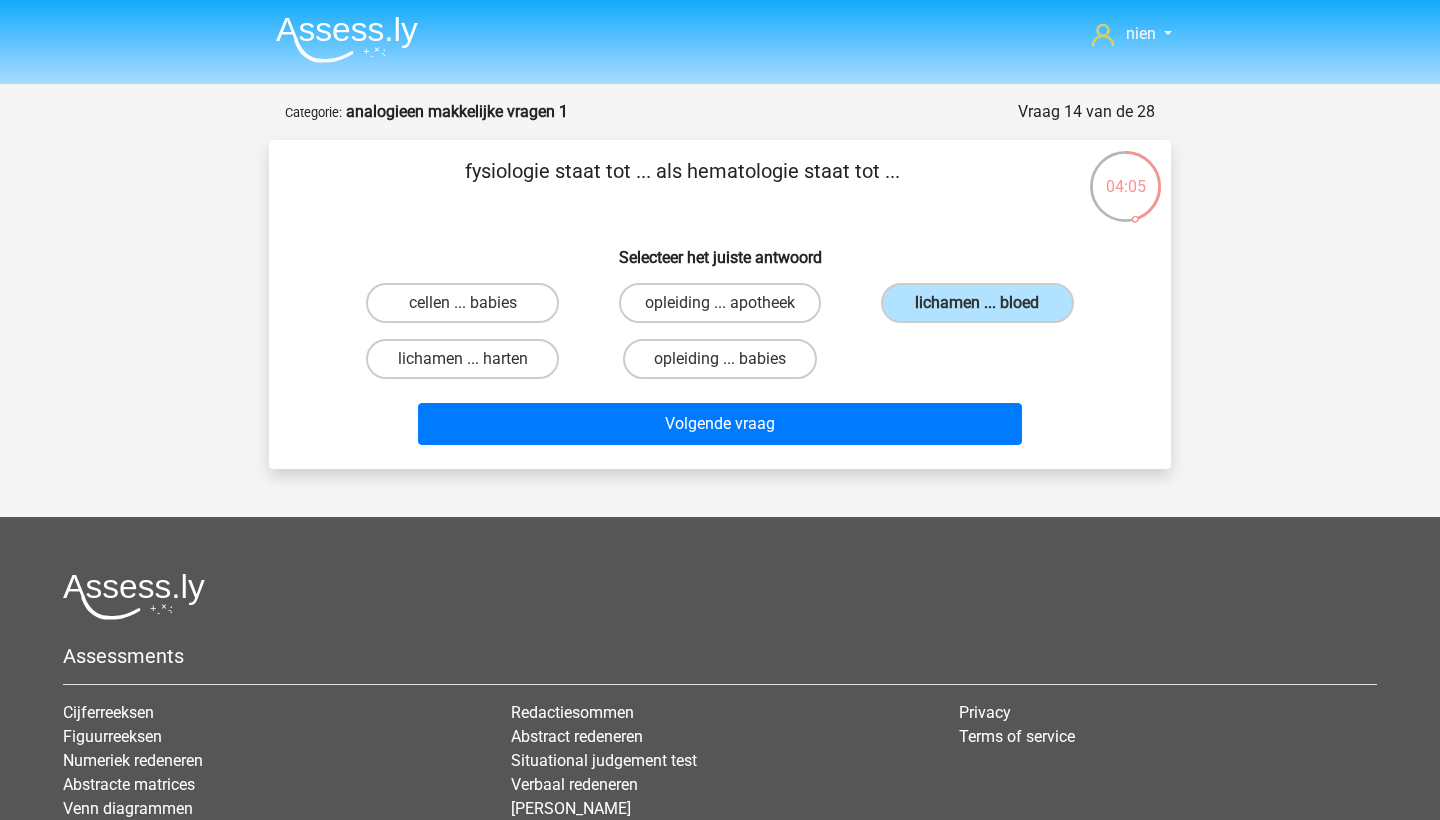 scroll, scrollTop: 0, scrollLeft: 0, axis: both 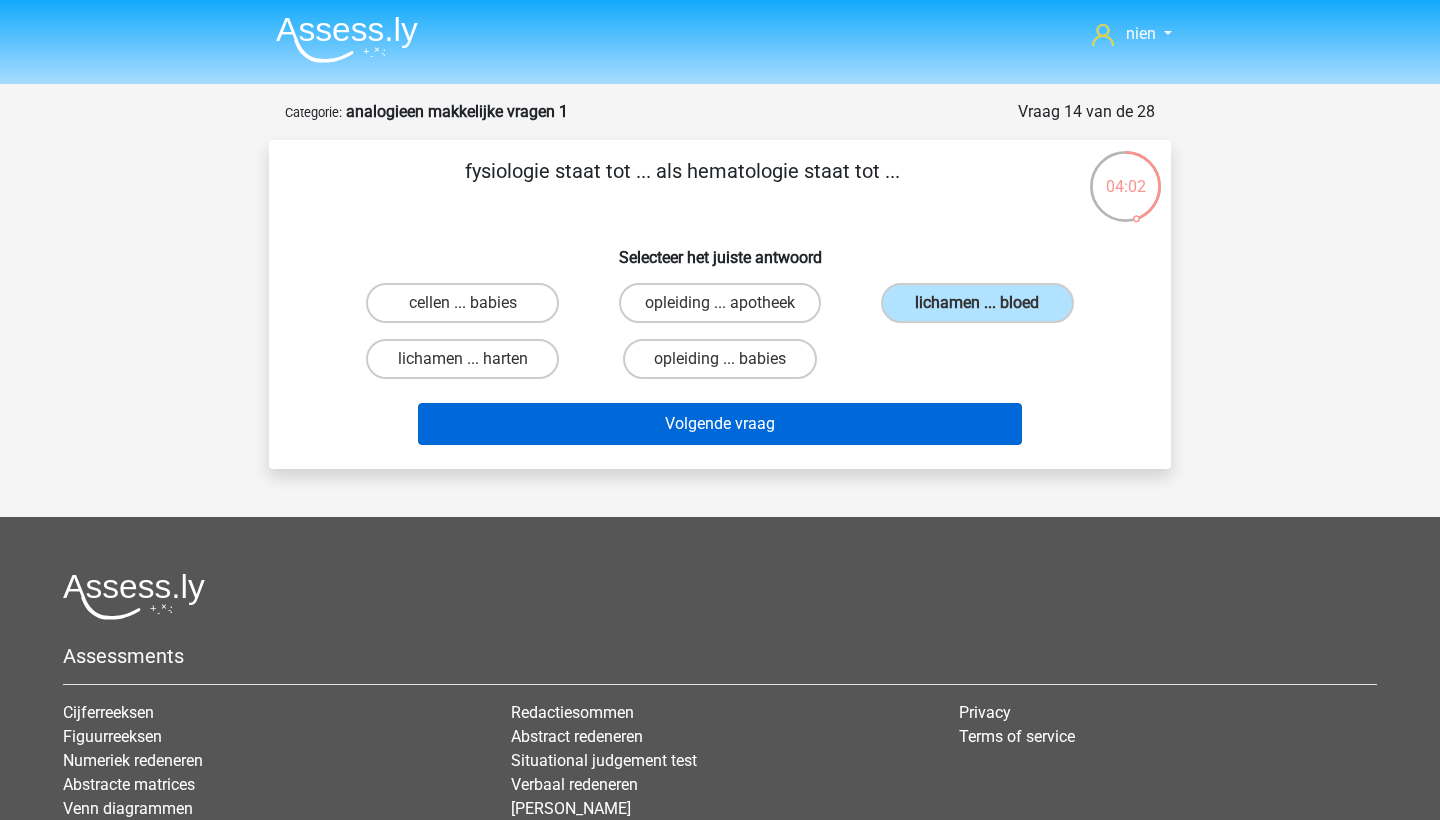 click on "Volgende vraag" at bounding box center (720, 424) 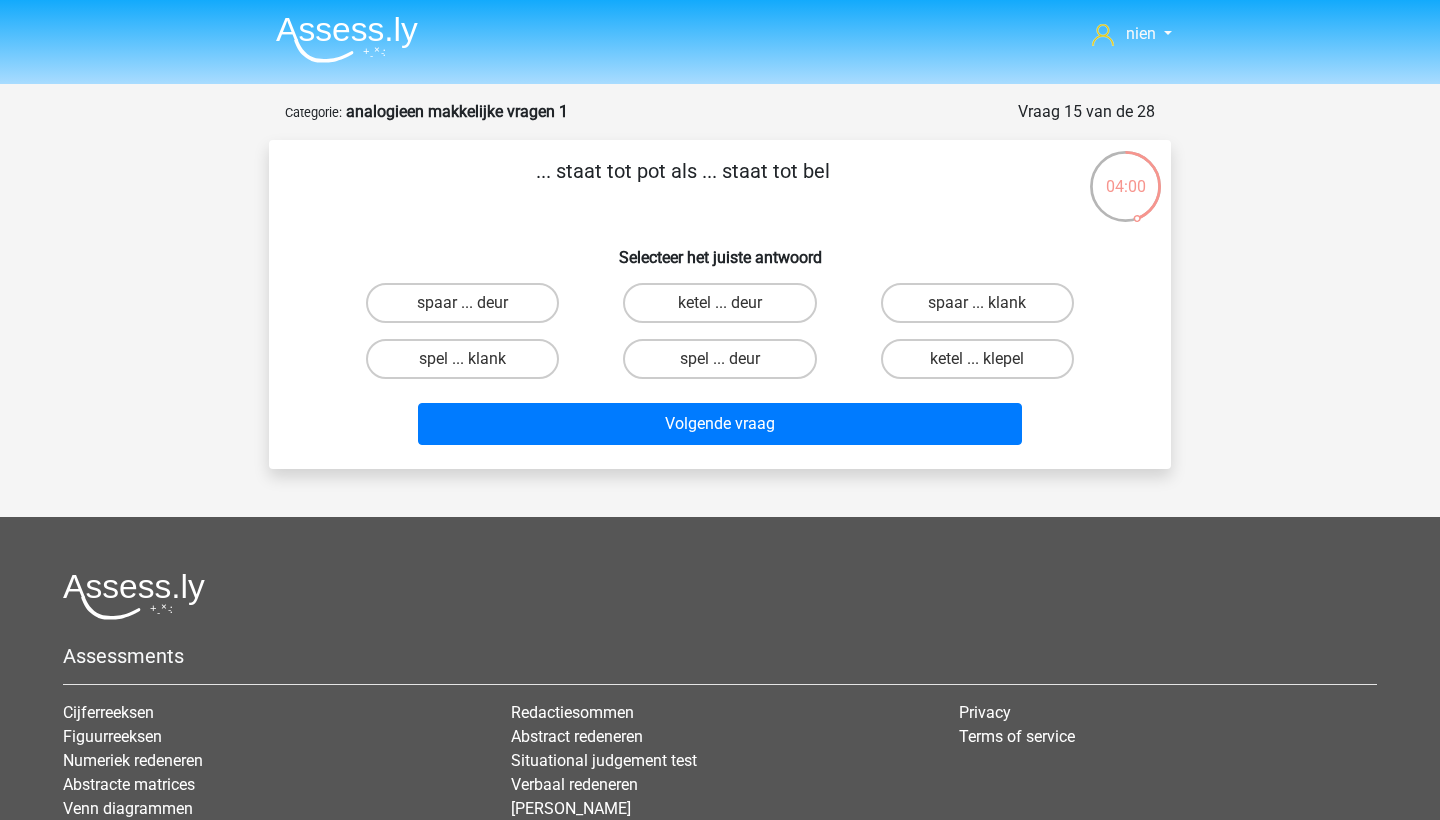 scroll, scrollTop: 0, scrollLeft: 0, axis: both 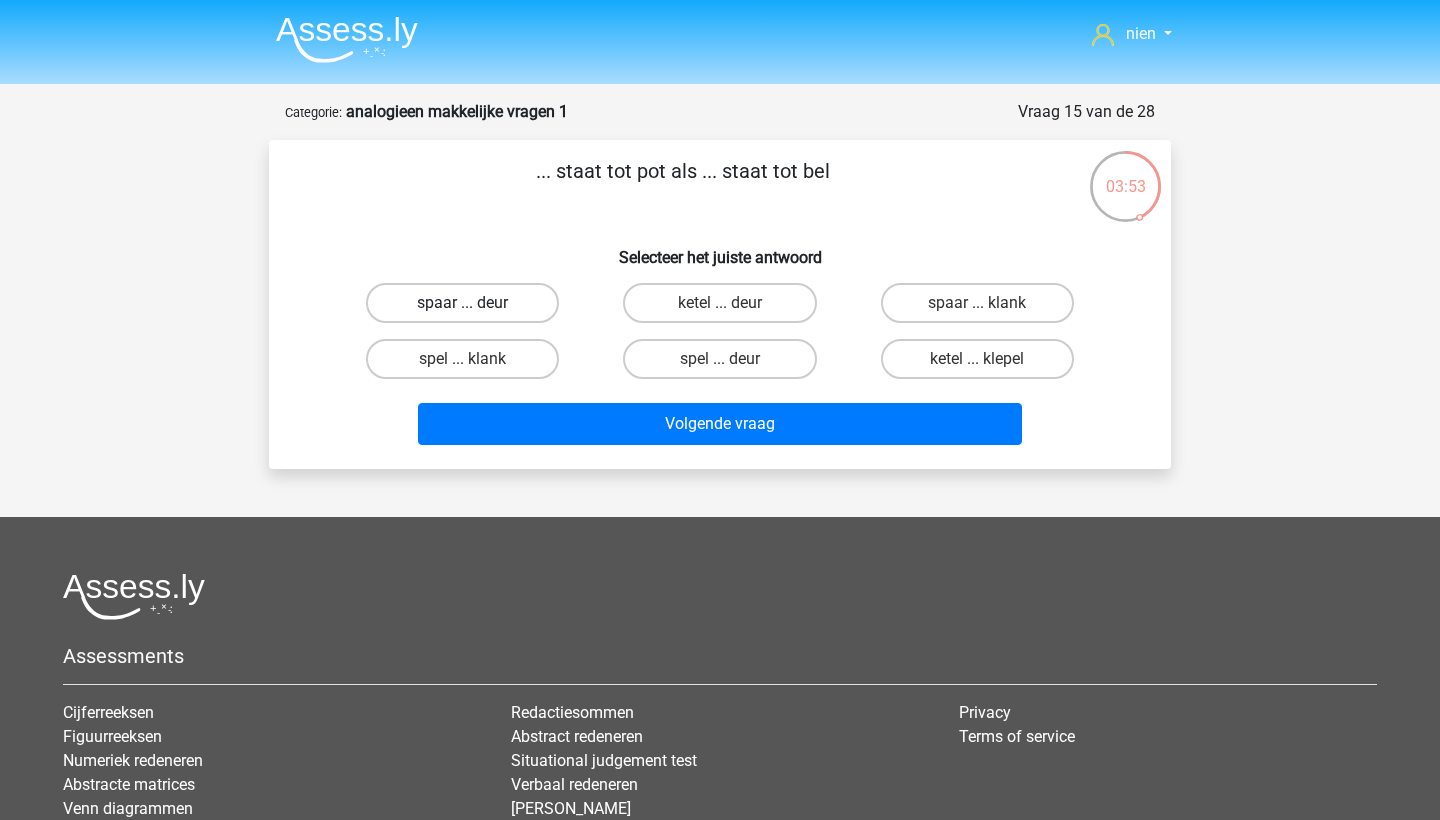 click on "spaar ... deur" at bounding box center [462, 303] 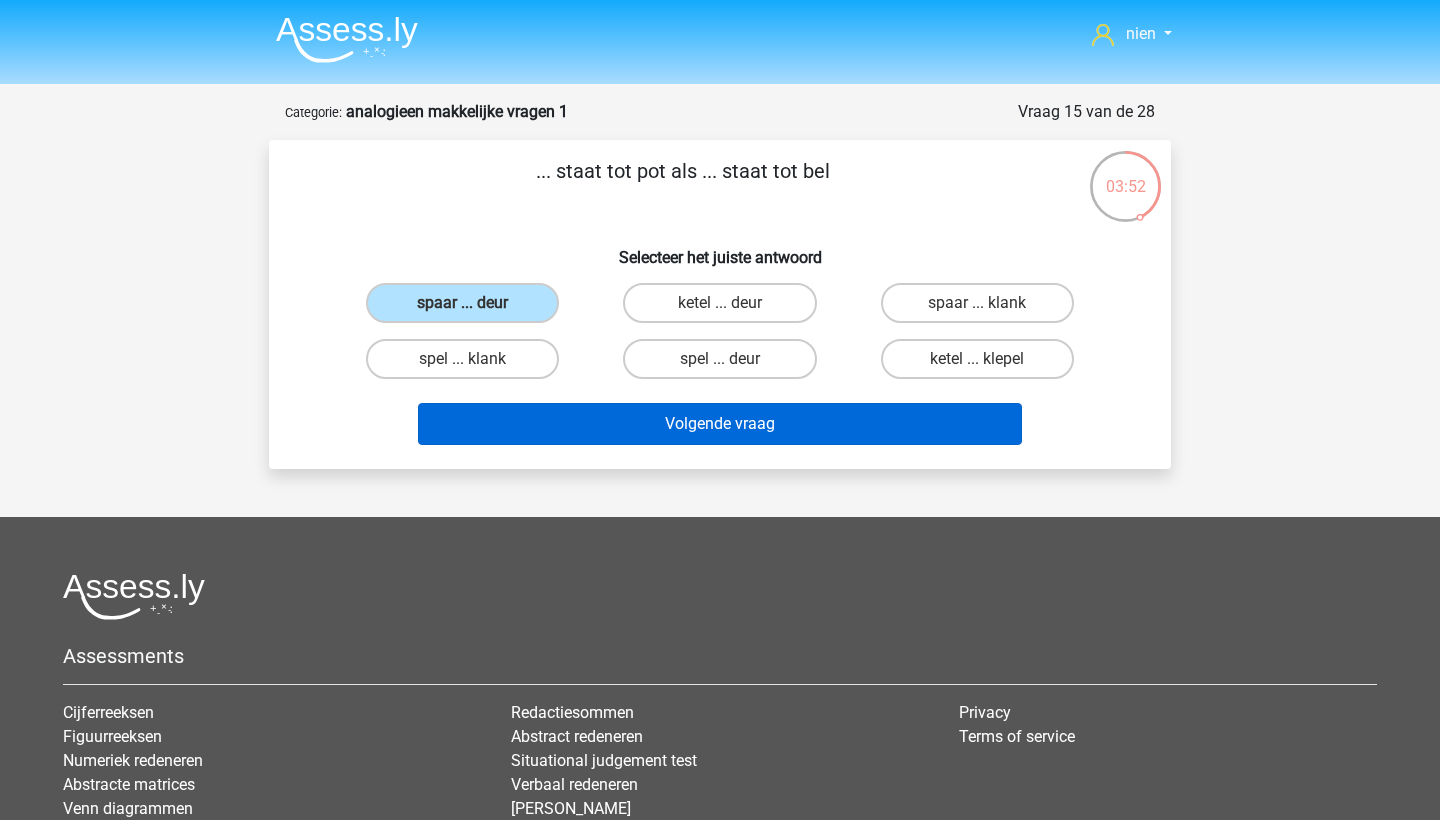 click on "Volgende vraag" at bounding box center [720, 424] 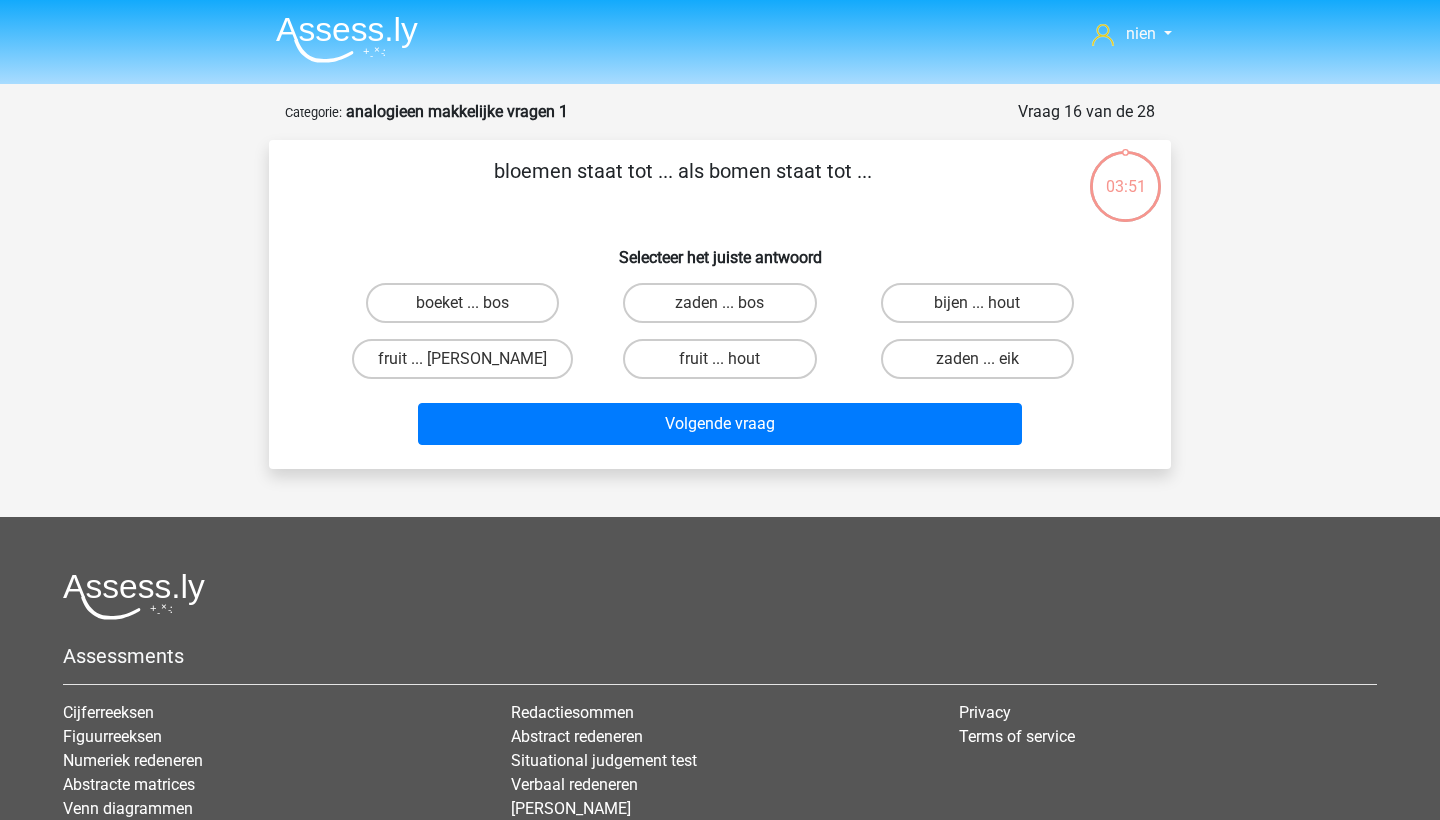 scroll, scrollTop: 0, scrollLeft: 0, axis: both 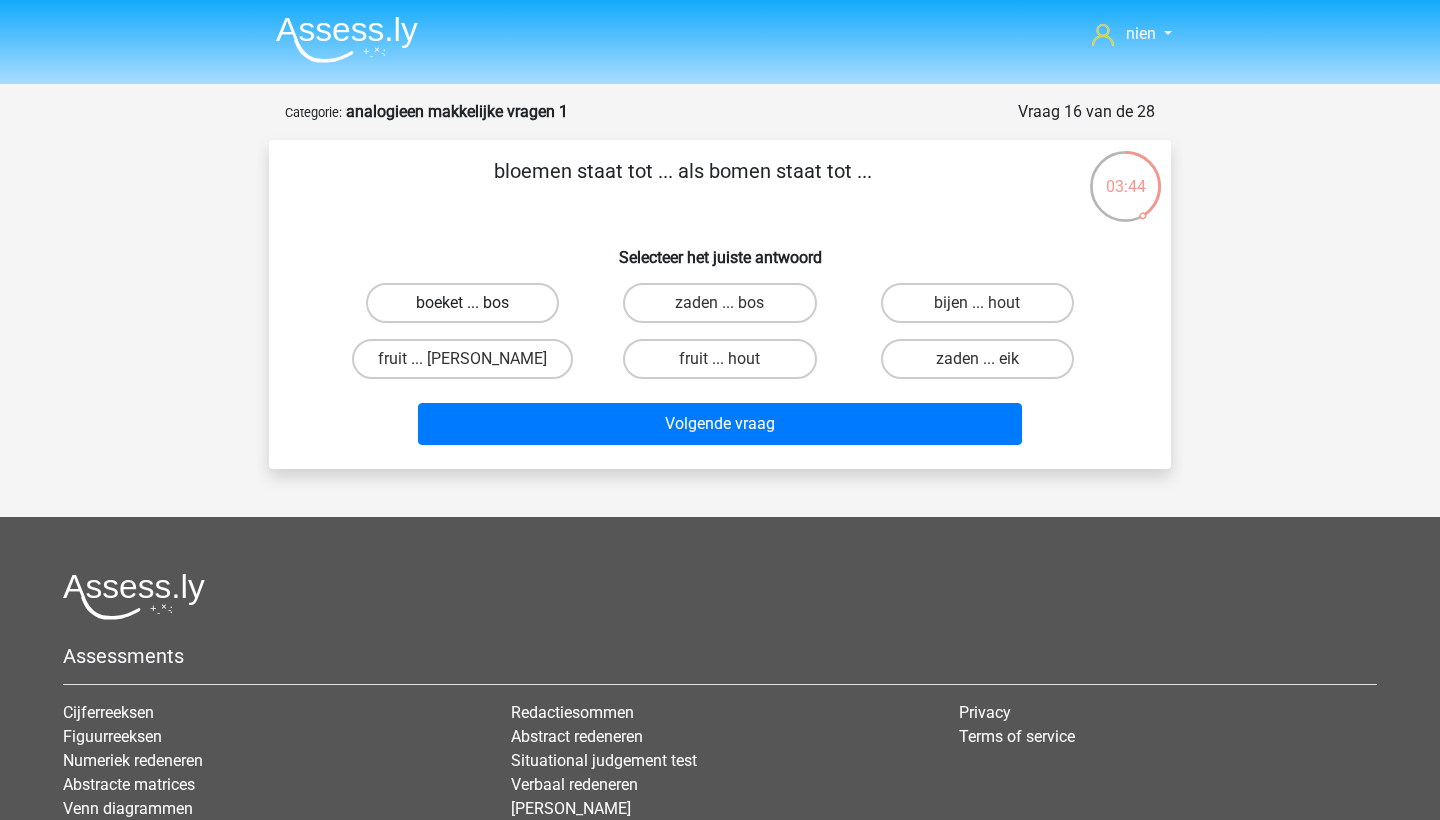 click on "boeket ... bos" at bounding box center [462, 303] 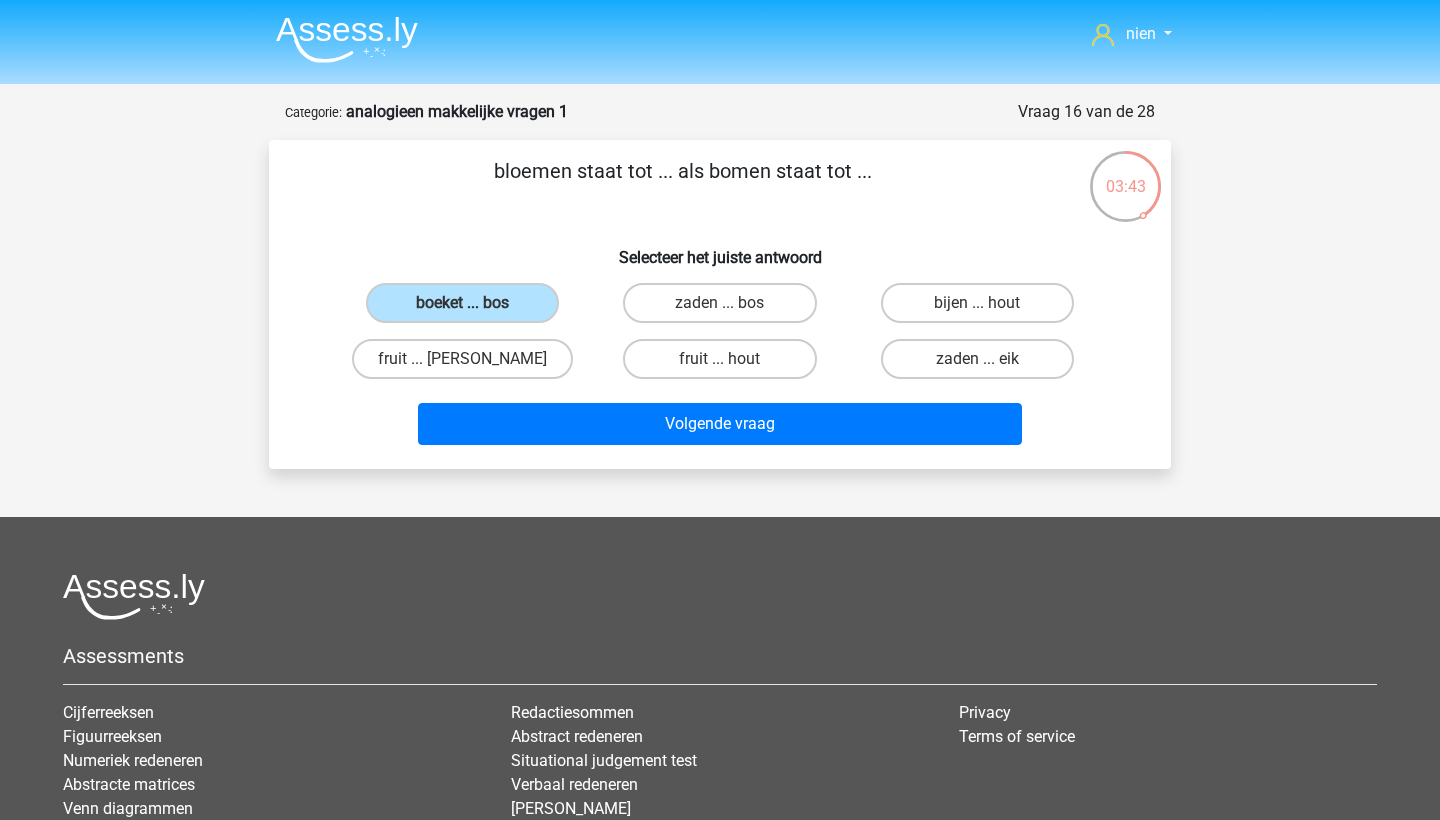scroll, scrollTop: 0, scrollLeft: 0, axis: both 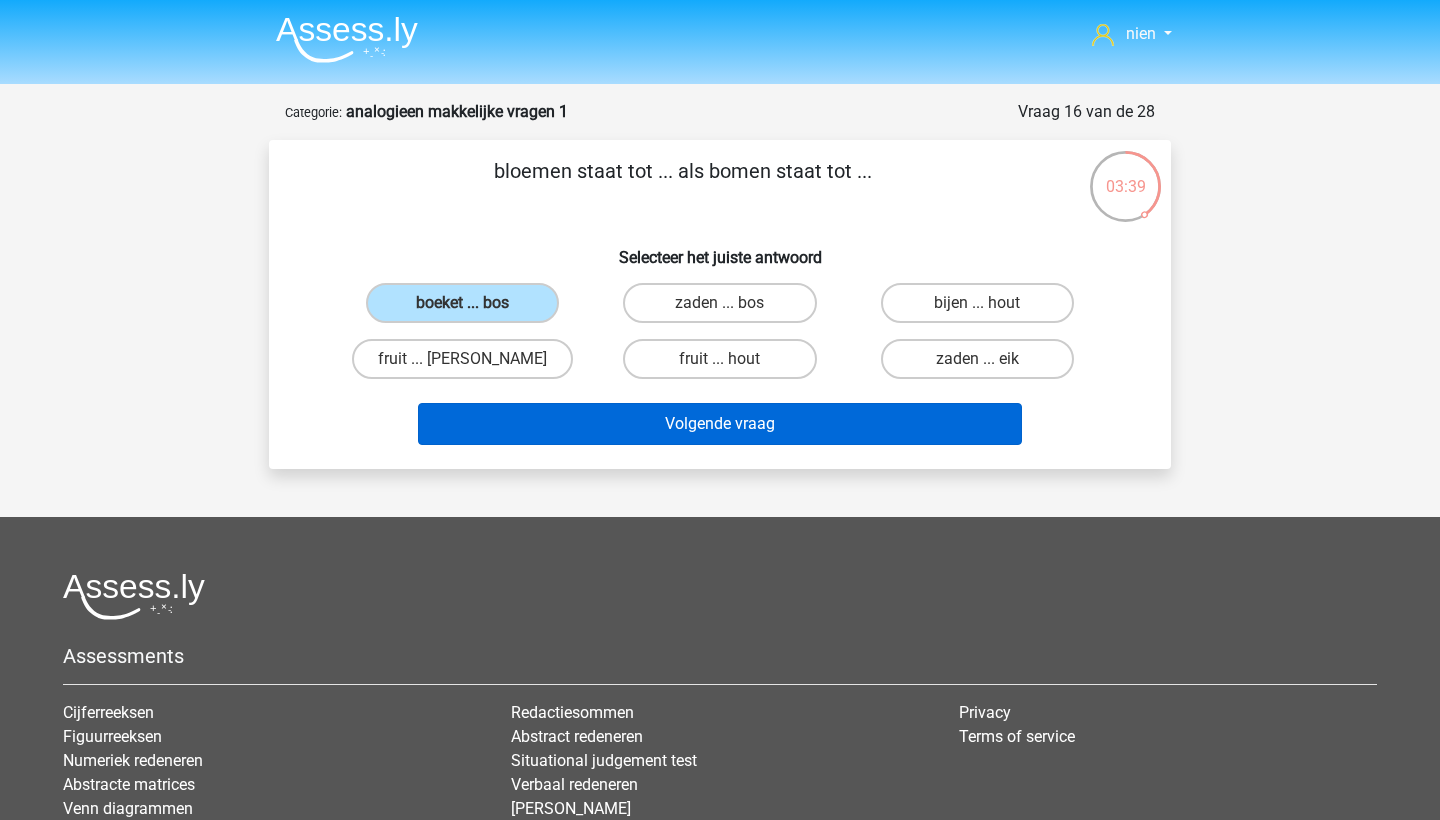 click on "Volgende vraag" at bounding box center (720, 424) 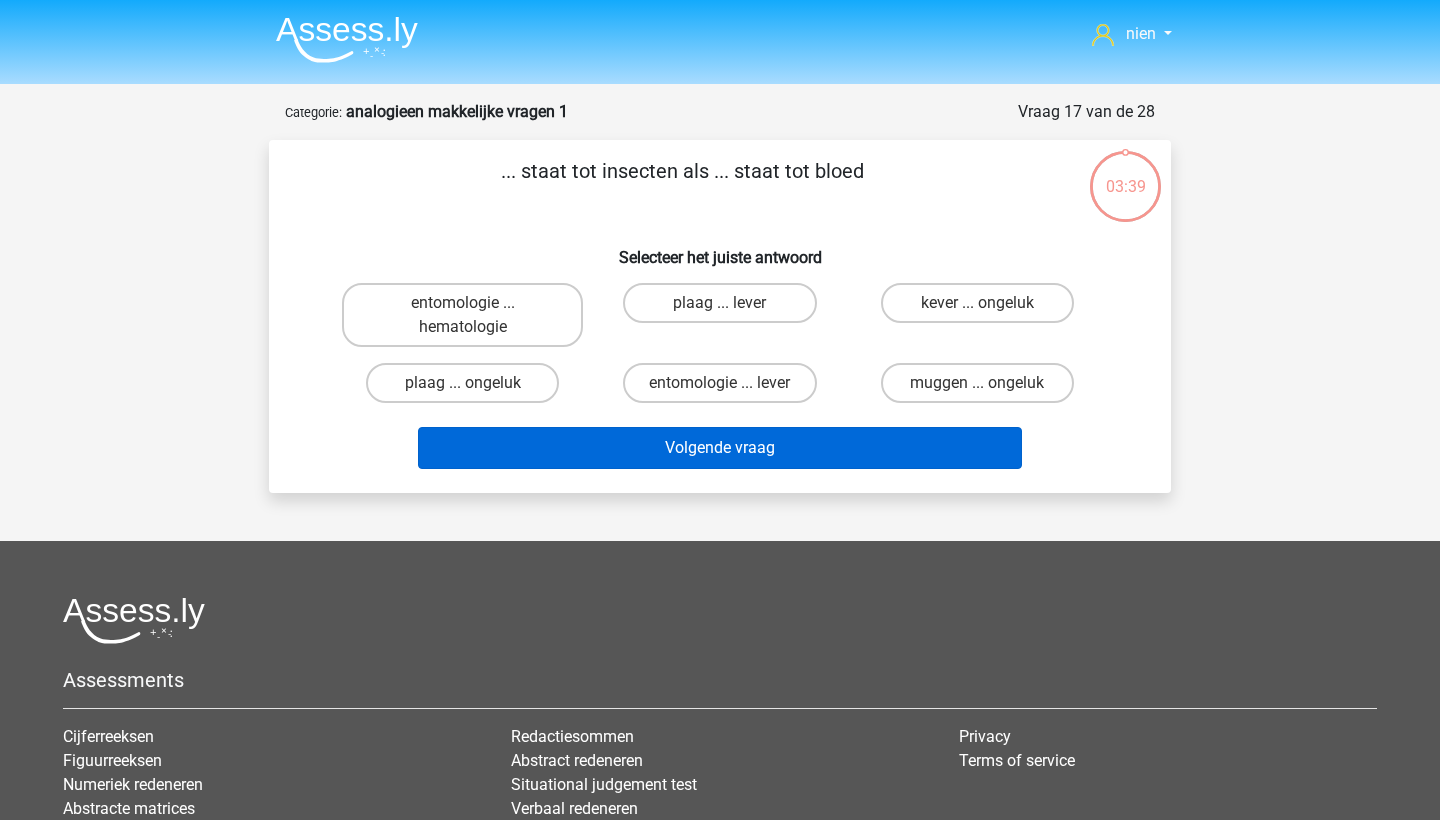 scroll, scrollTop: 1, scrollLeft: 0, axis: vertical 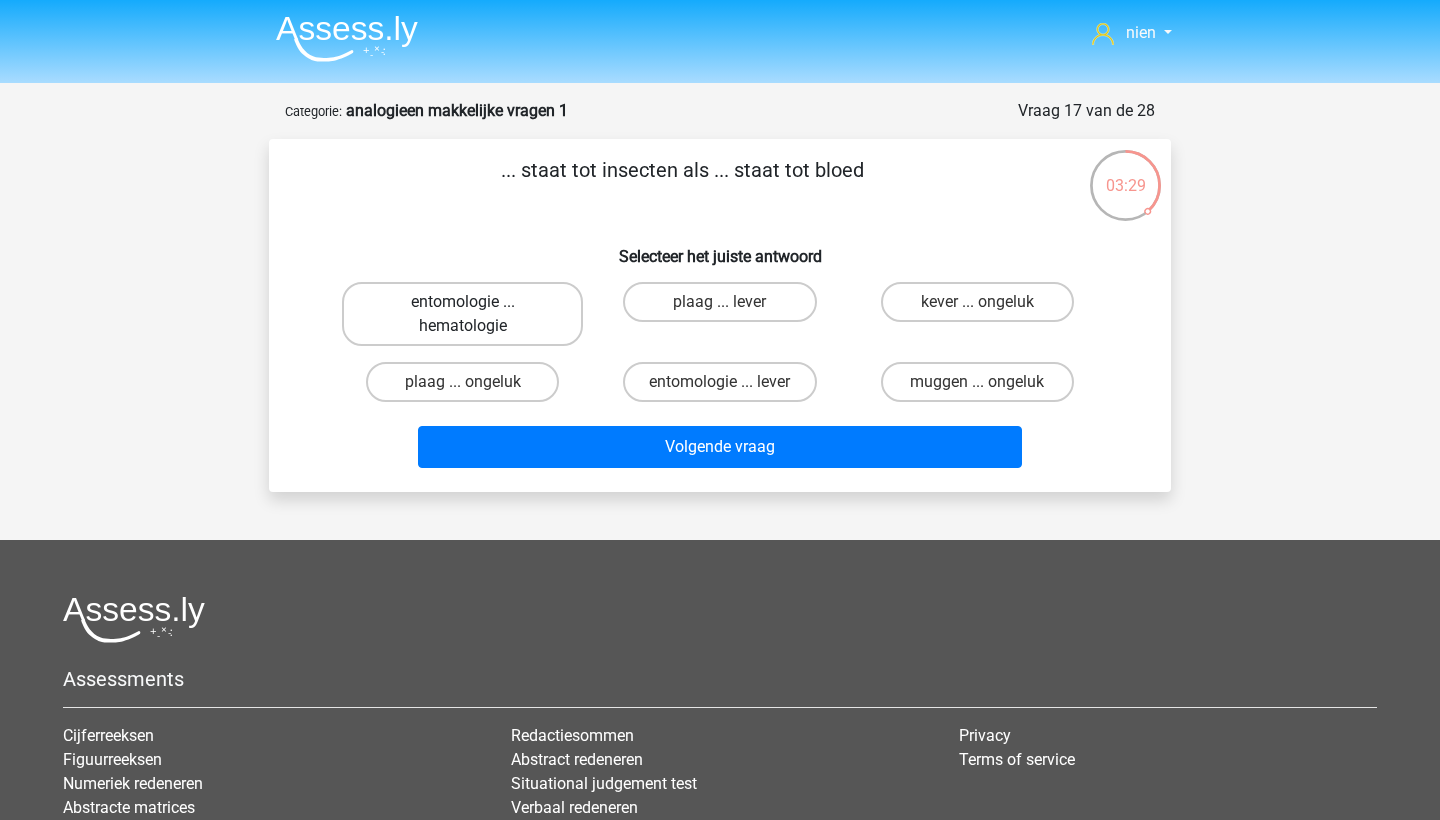 click on "entomologie ... hematologie" at bounding box center [462, 314] 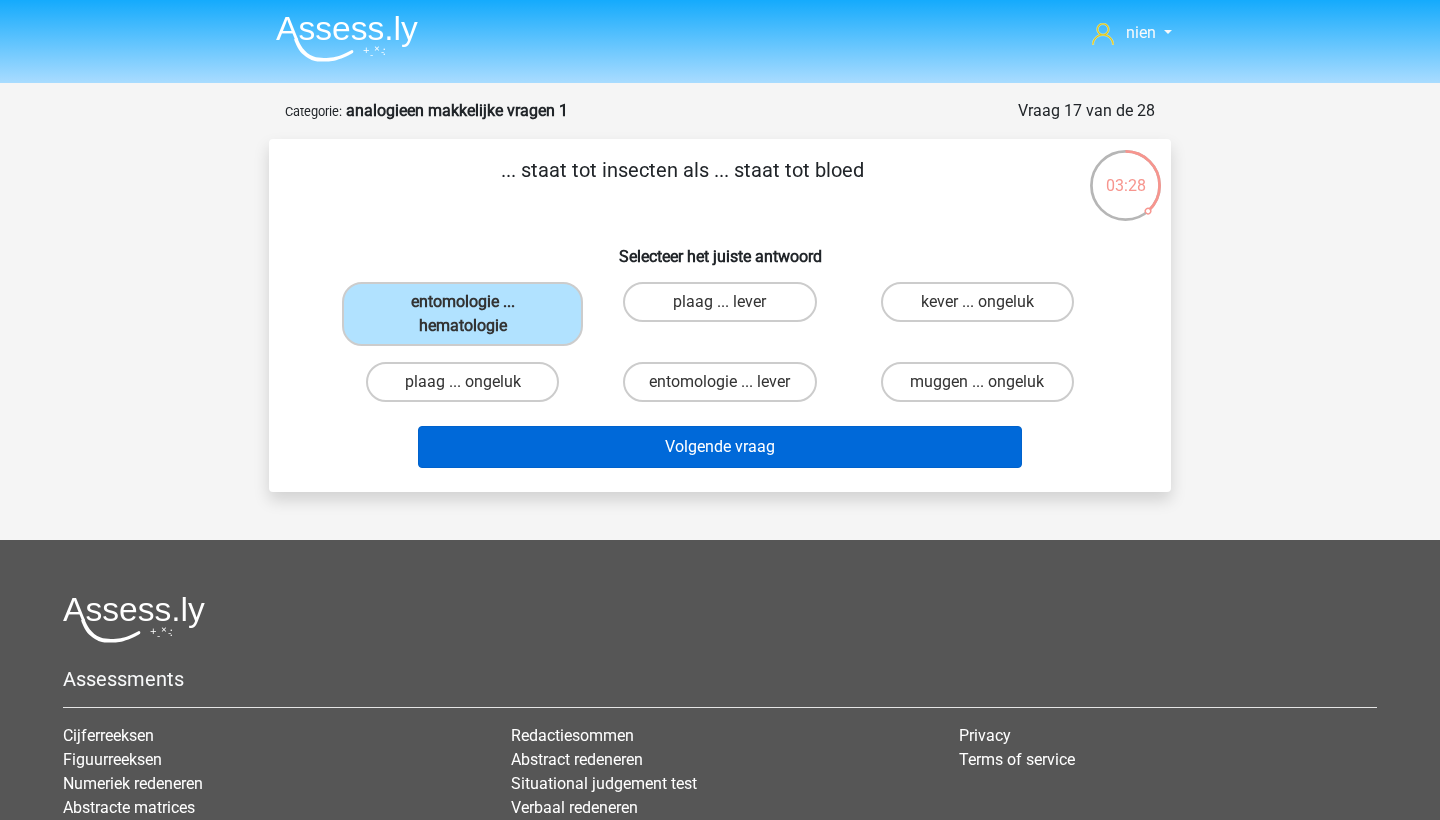 click on "Volgende vraag" at bounding box center (720, 447) 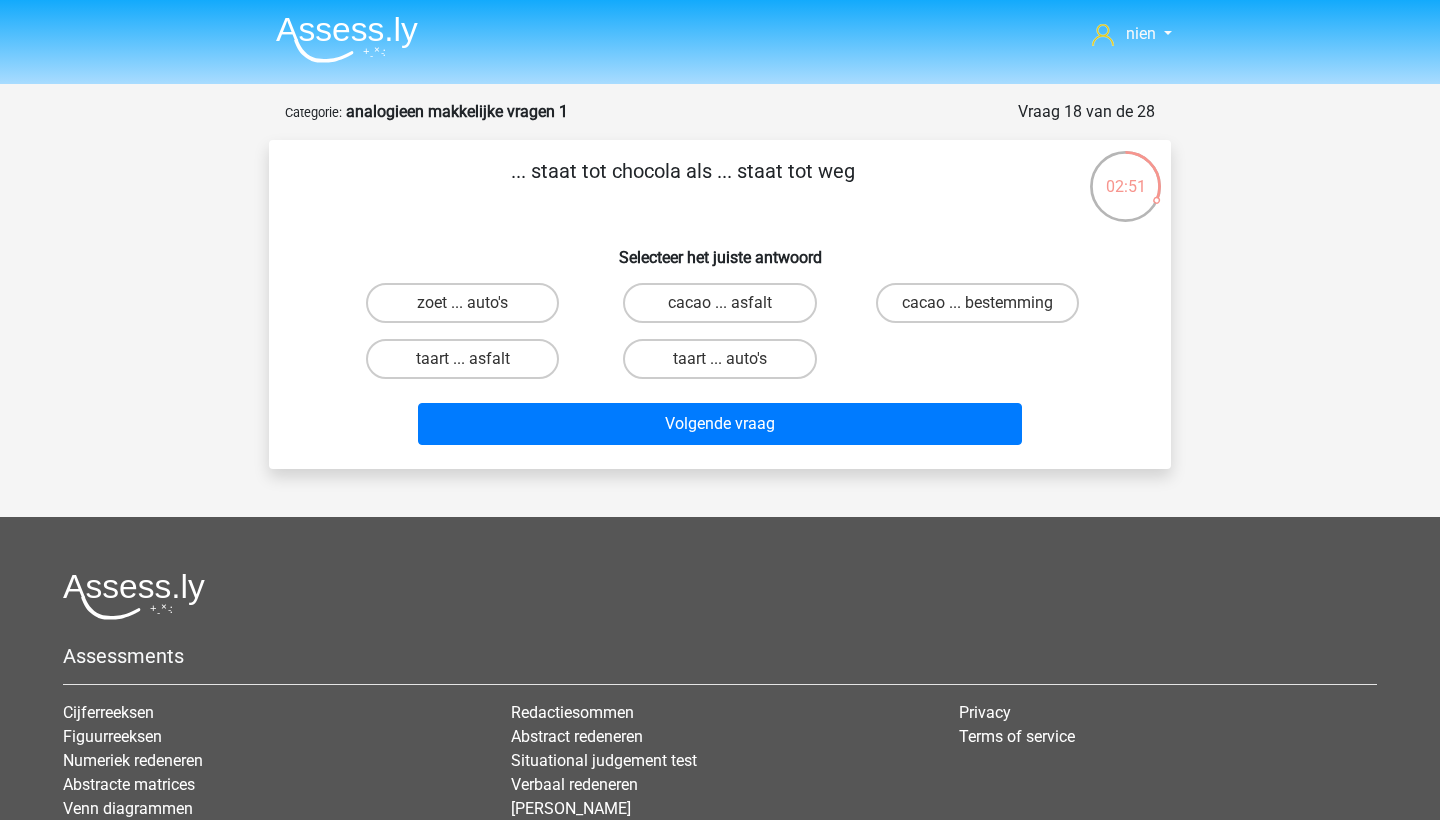 scroll, scrollTop: 0, scrollLeft: 0, axis: both 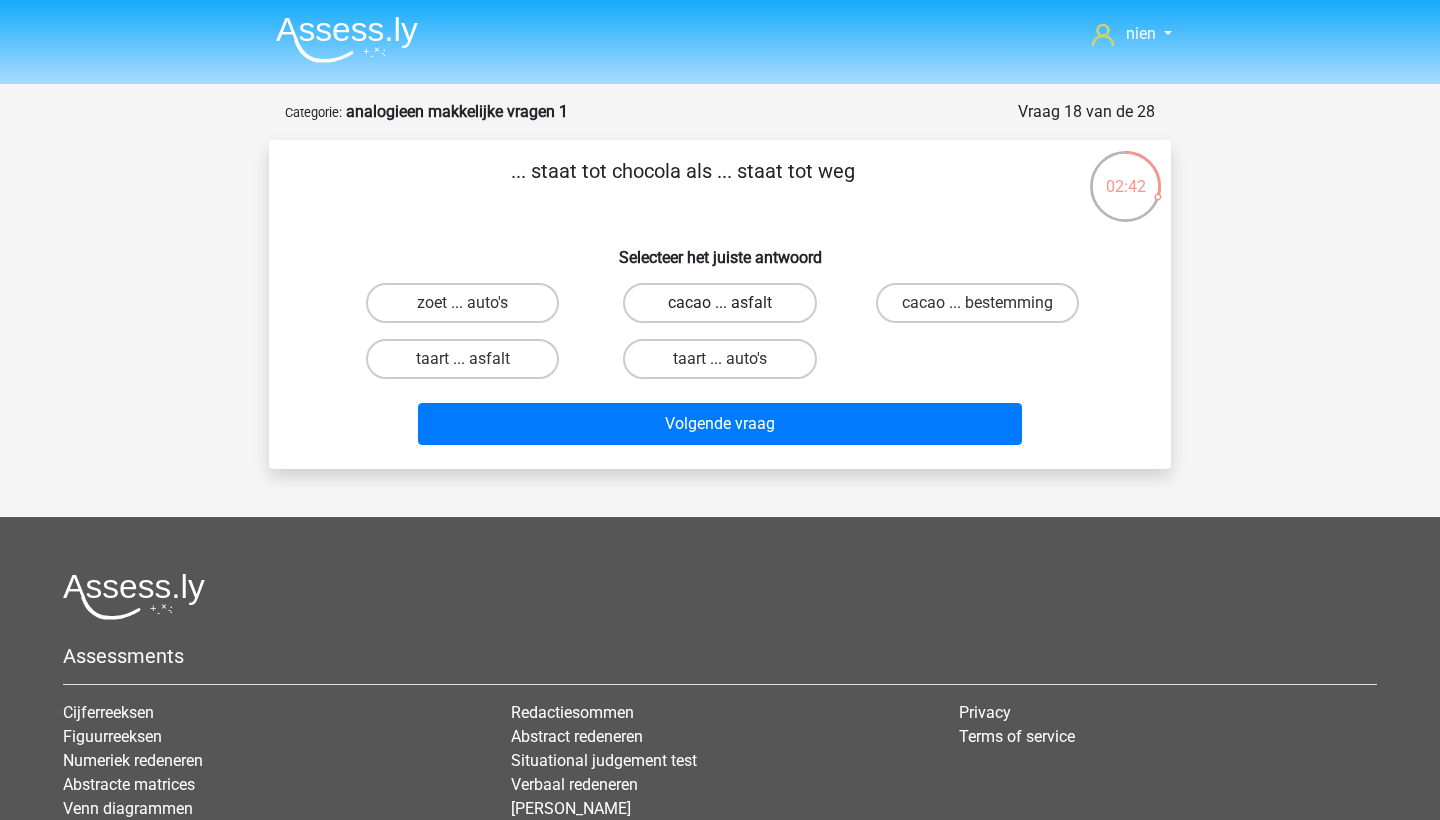 click on "cacao ... asfalt" at bounding box center [719, 303] 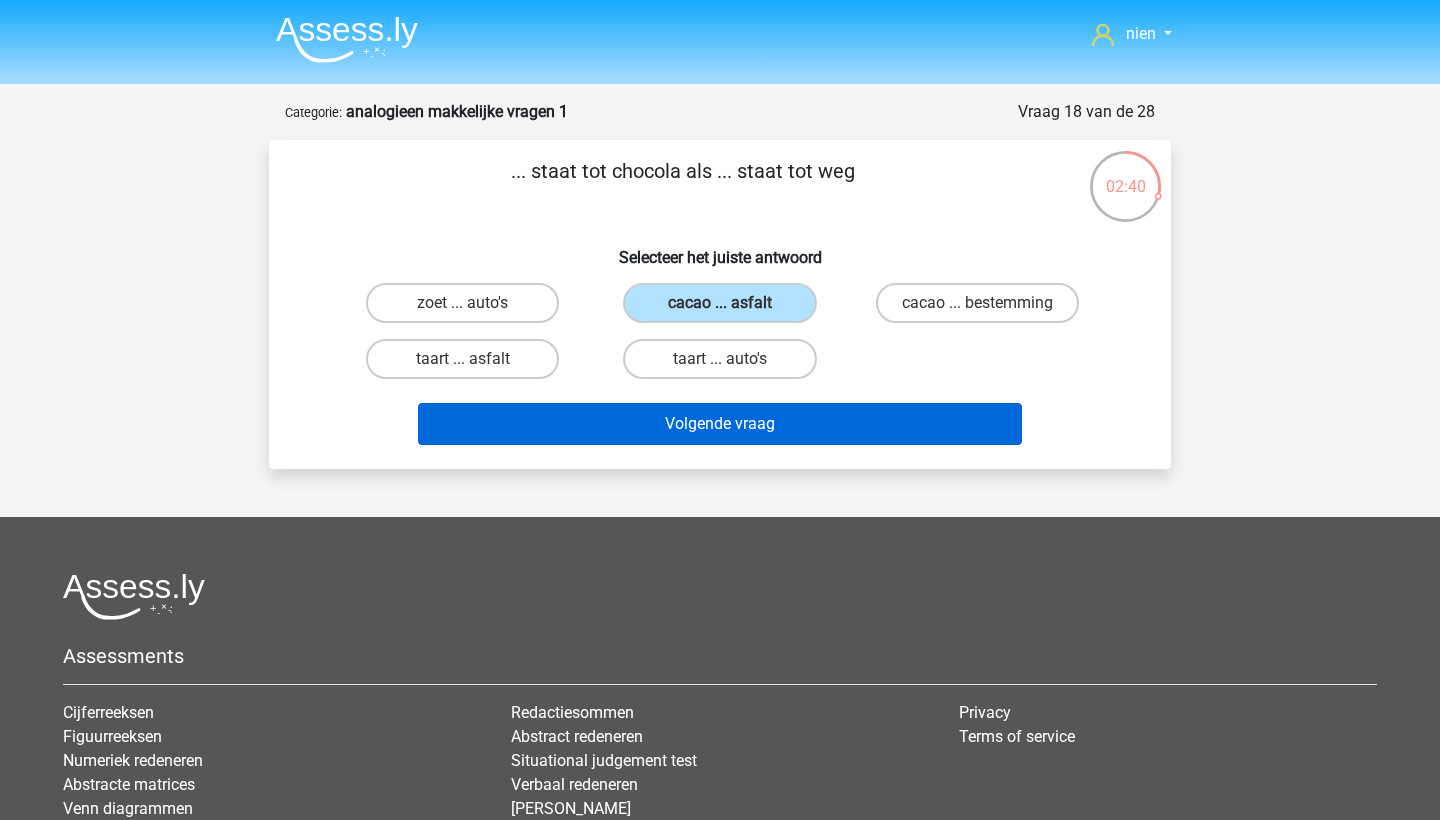 click on "Volgende vraag" at bounding box center (720, 424) 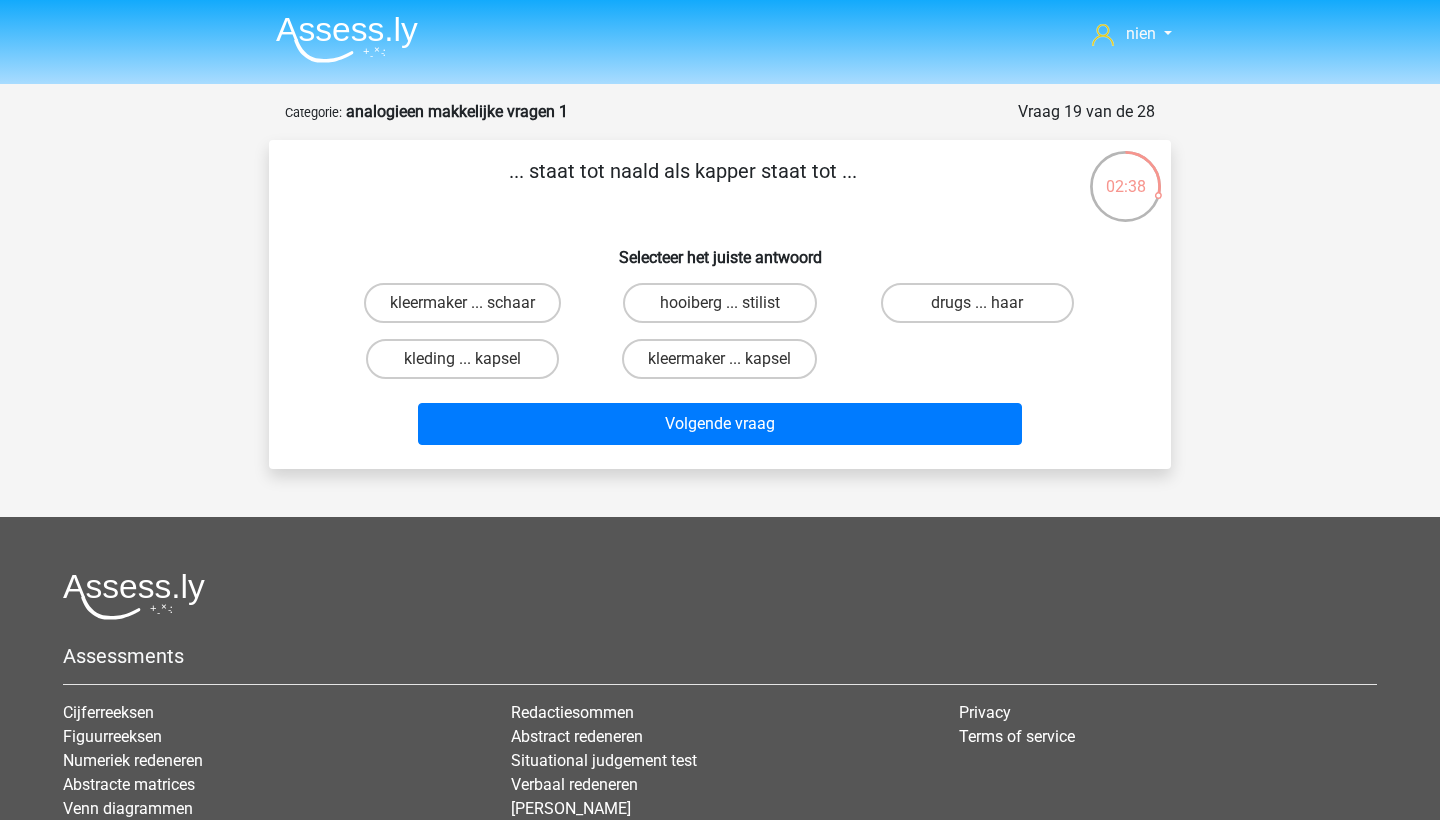 scroll, scrollTop: 0, scrollLeft: 0, axis: both 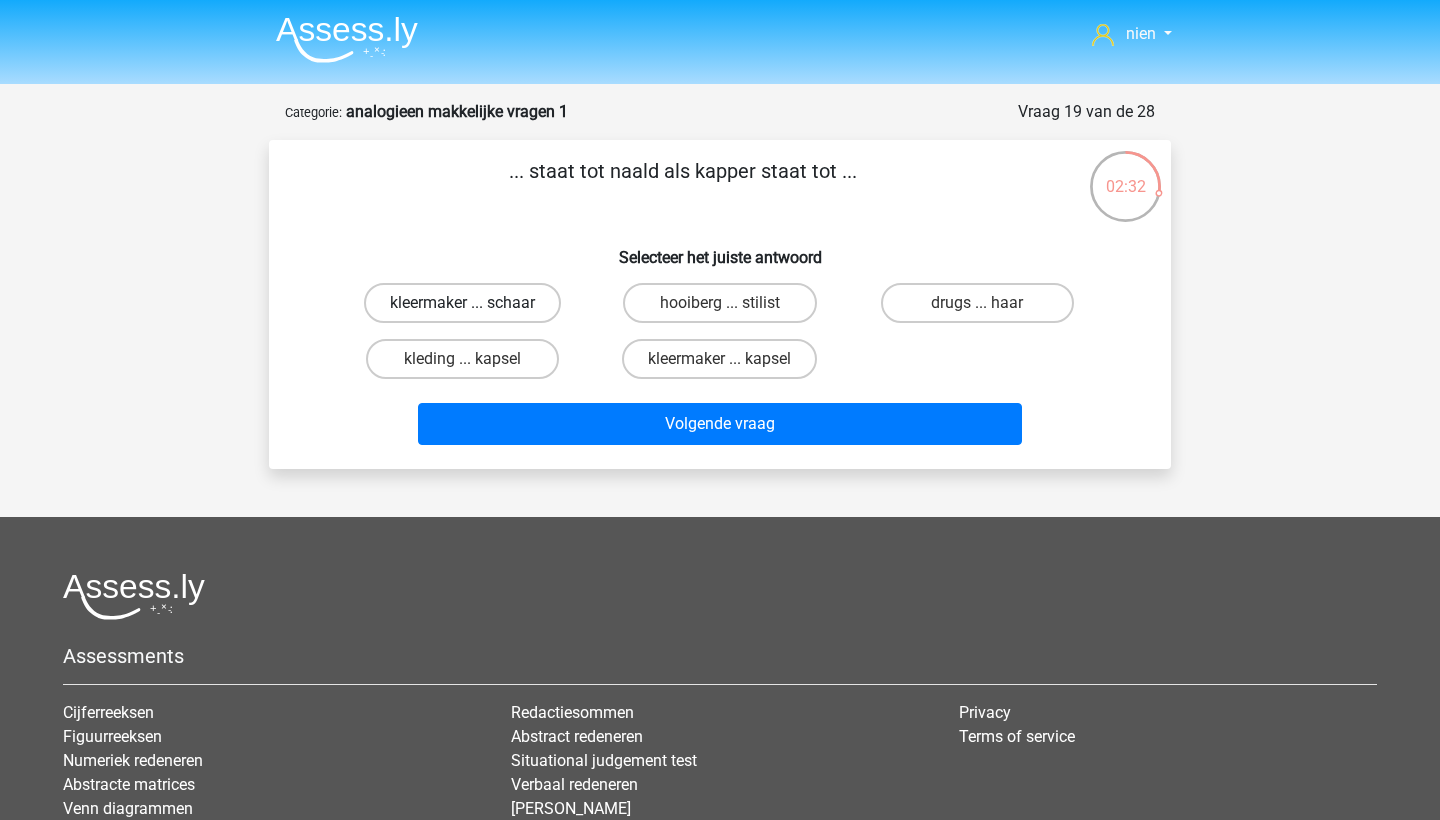 click on "kleermaker ... schaar" at bounding box center [462, 303] 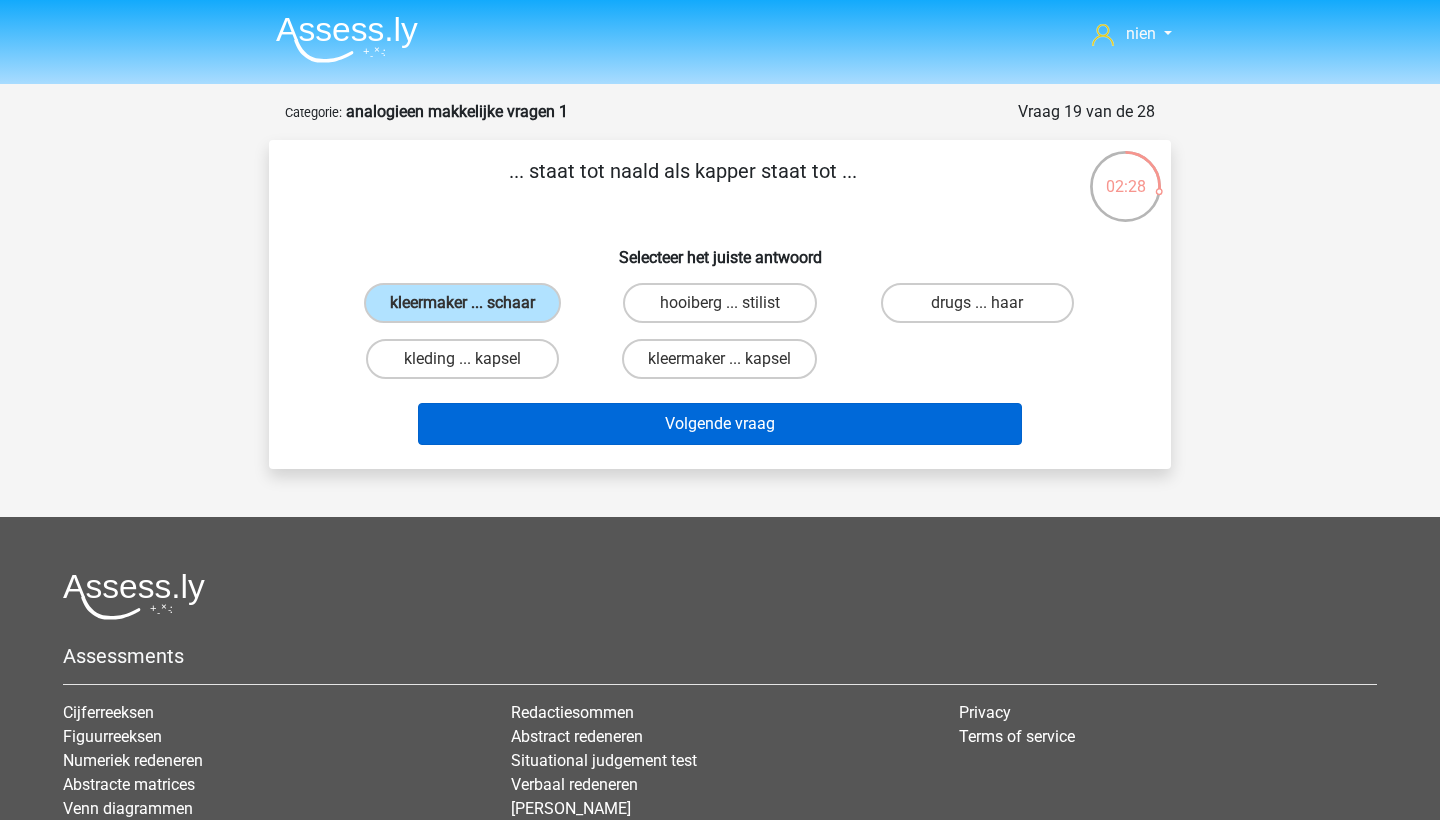 click on "Volgende vraag" at bounding box center (720, 424) 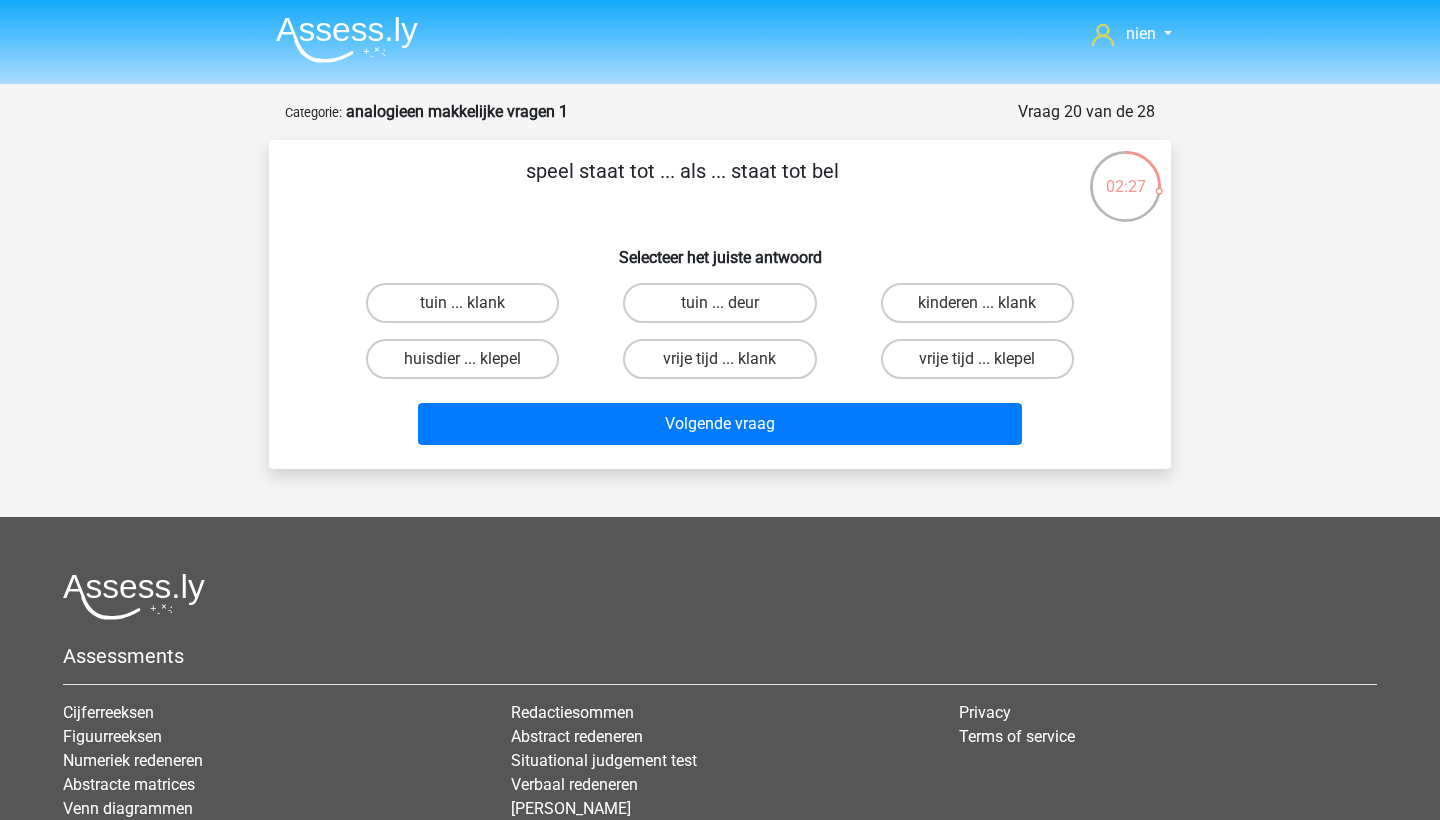 scroll, scrollTop: 0, scrollLeft: 0, axis: both 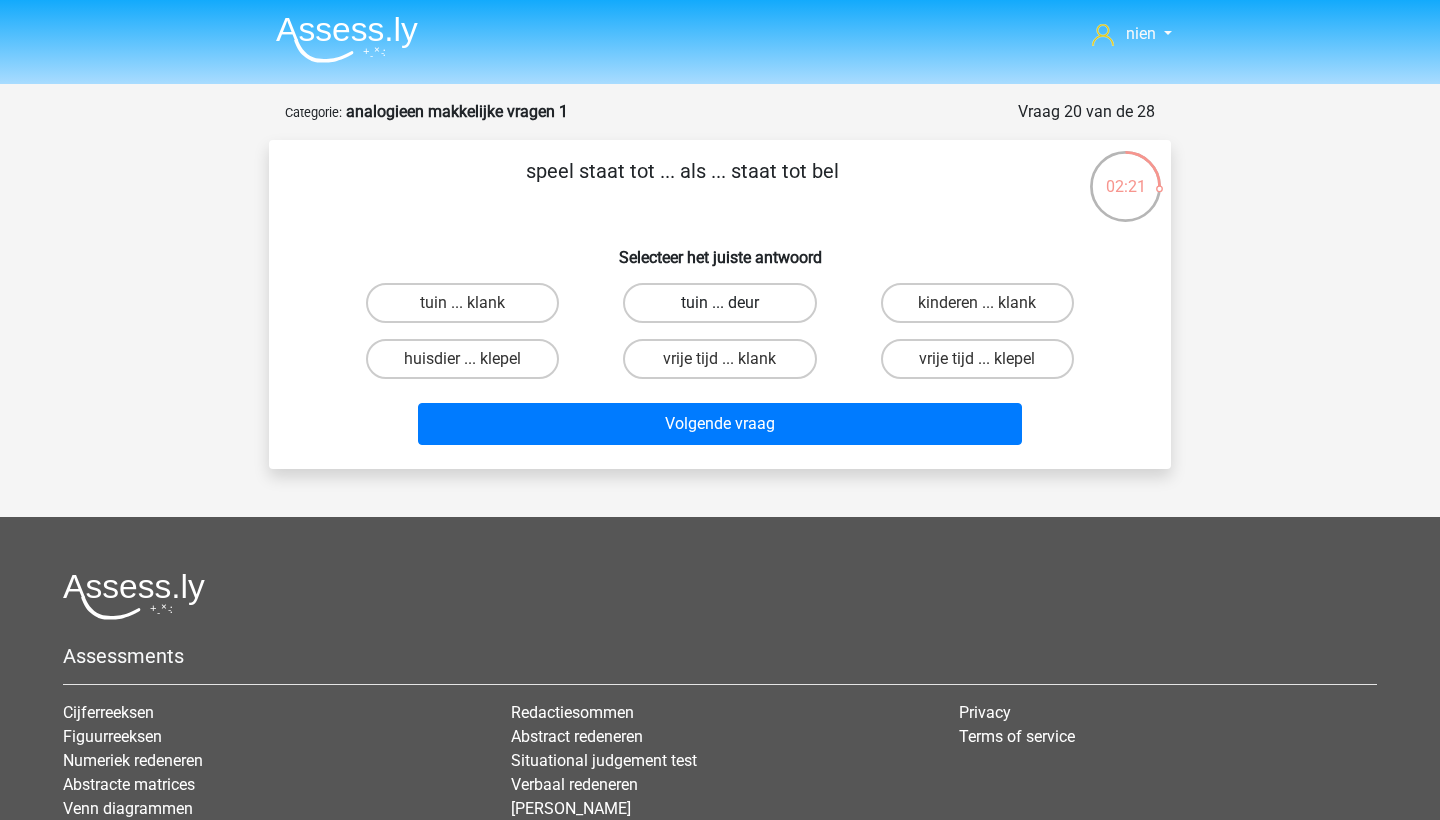 click on "tuin ... deur" at bounding box center [719, 303] 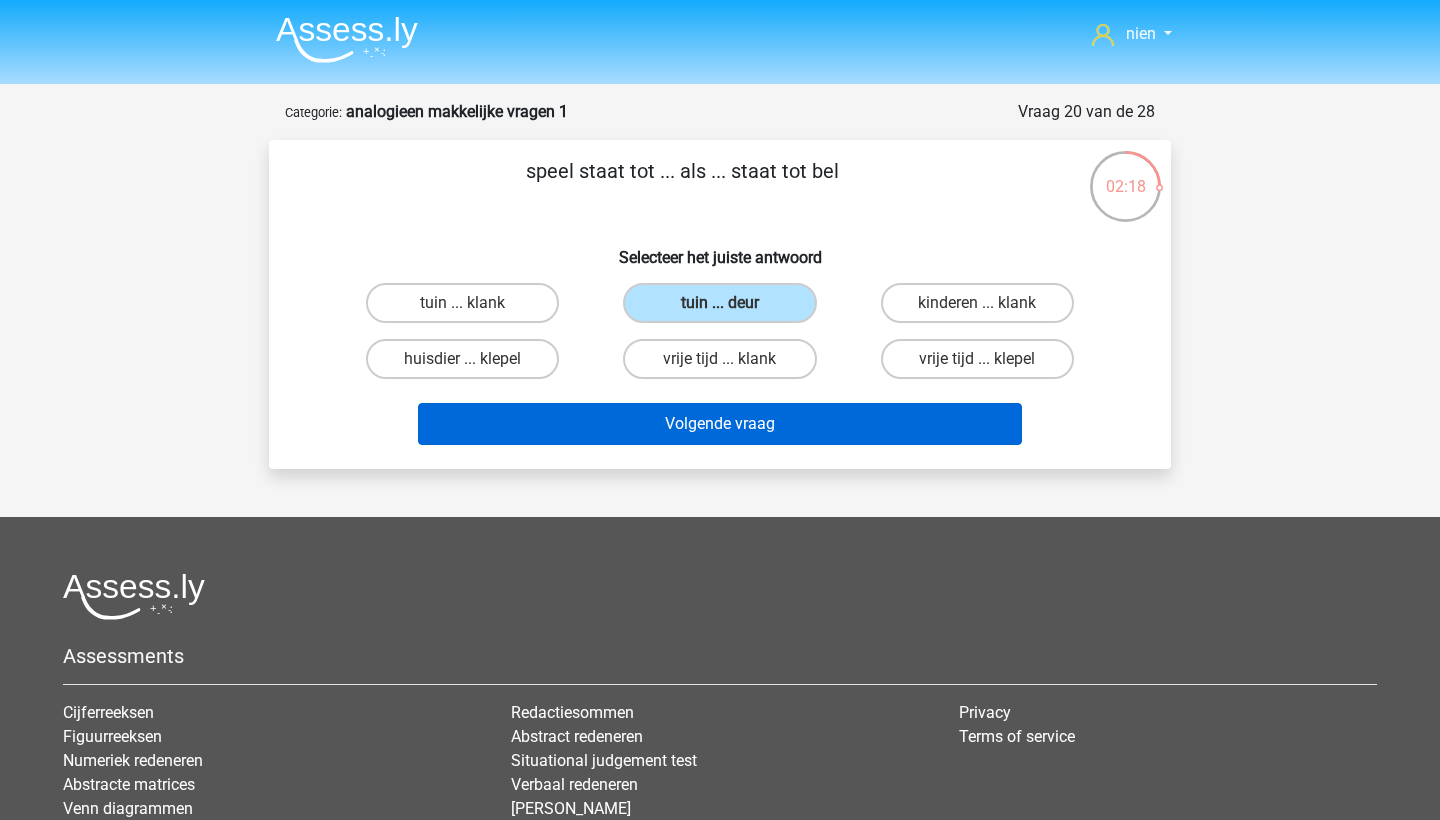 click on "Volgende vraag" at bounding box center (720, 424) 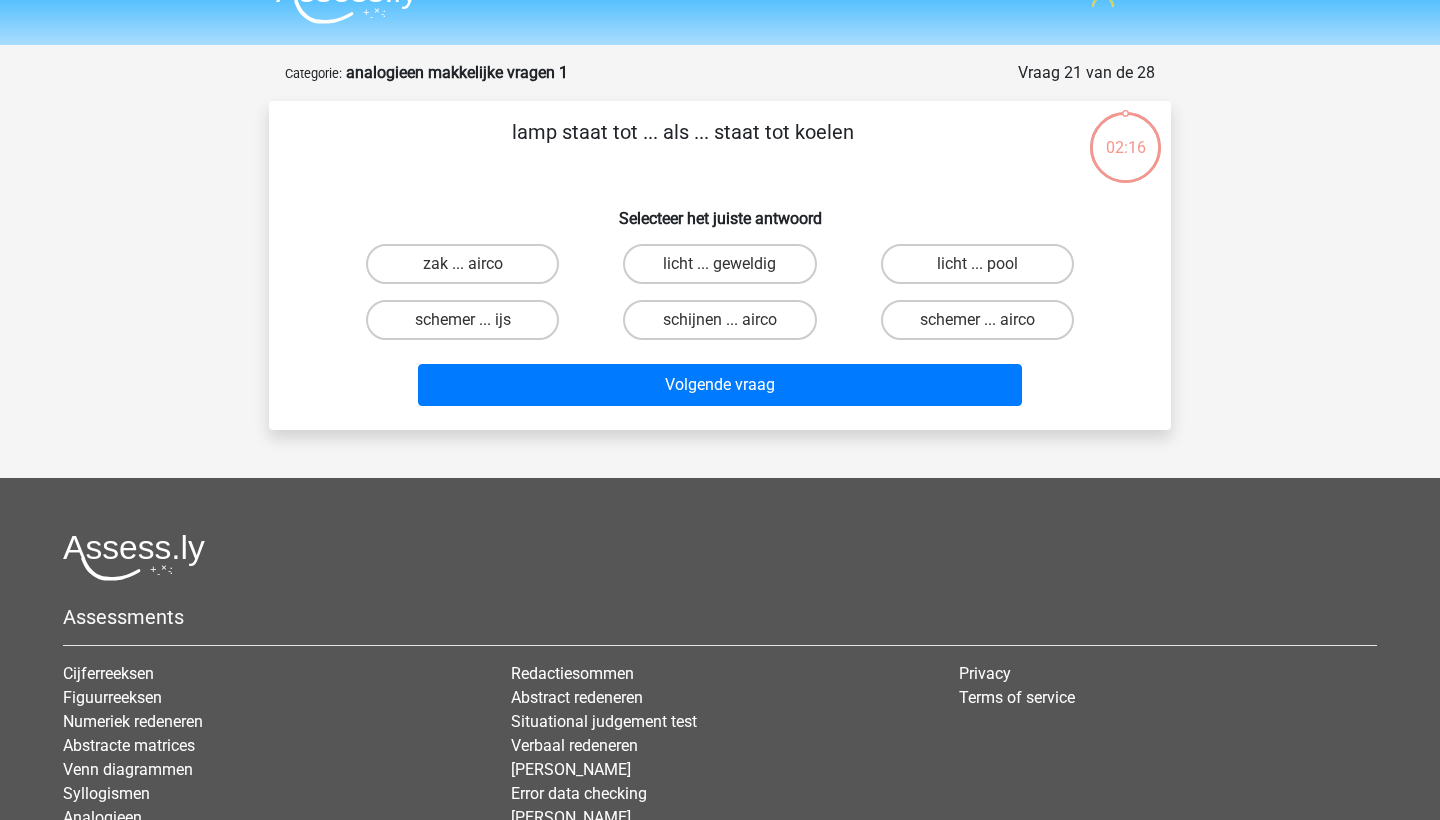 scroll, scrollTop: 0, scrollLeft: 0, axis: both 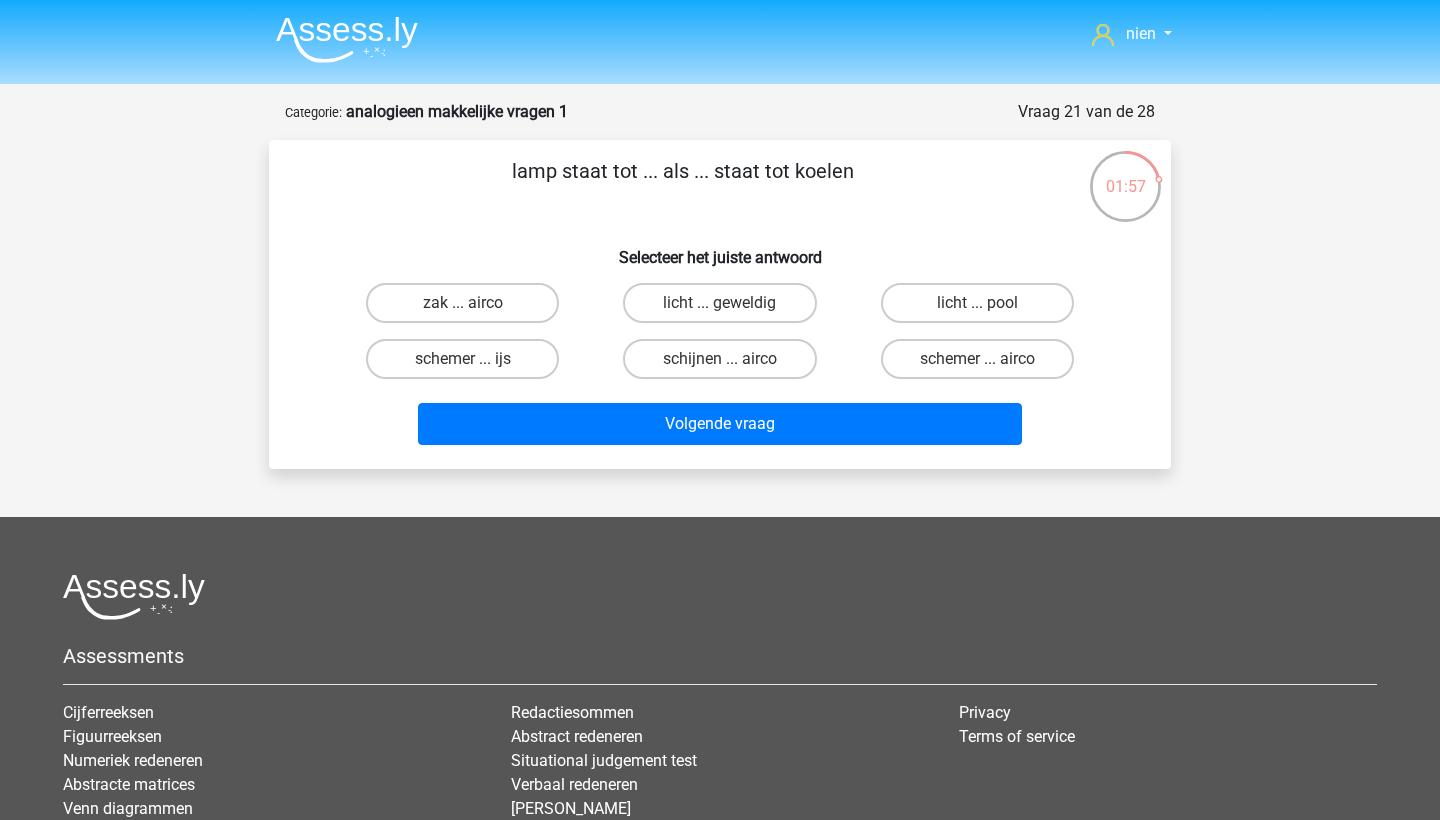 click on "schijnen ... airco" at bounding box center (726, 365) 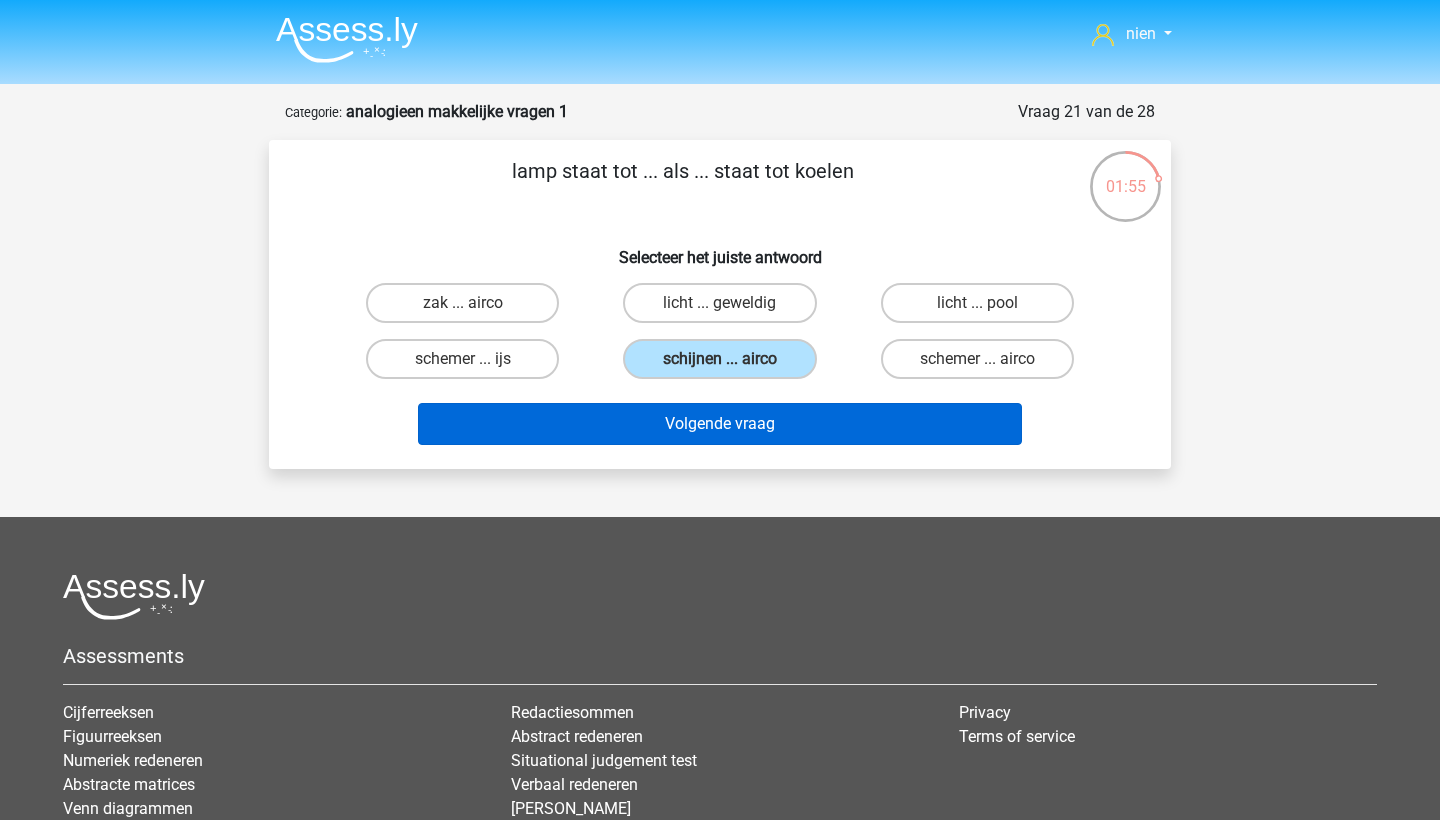 click on "Volgende vraag" at bounding box center (720, 424) 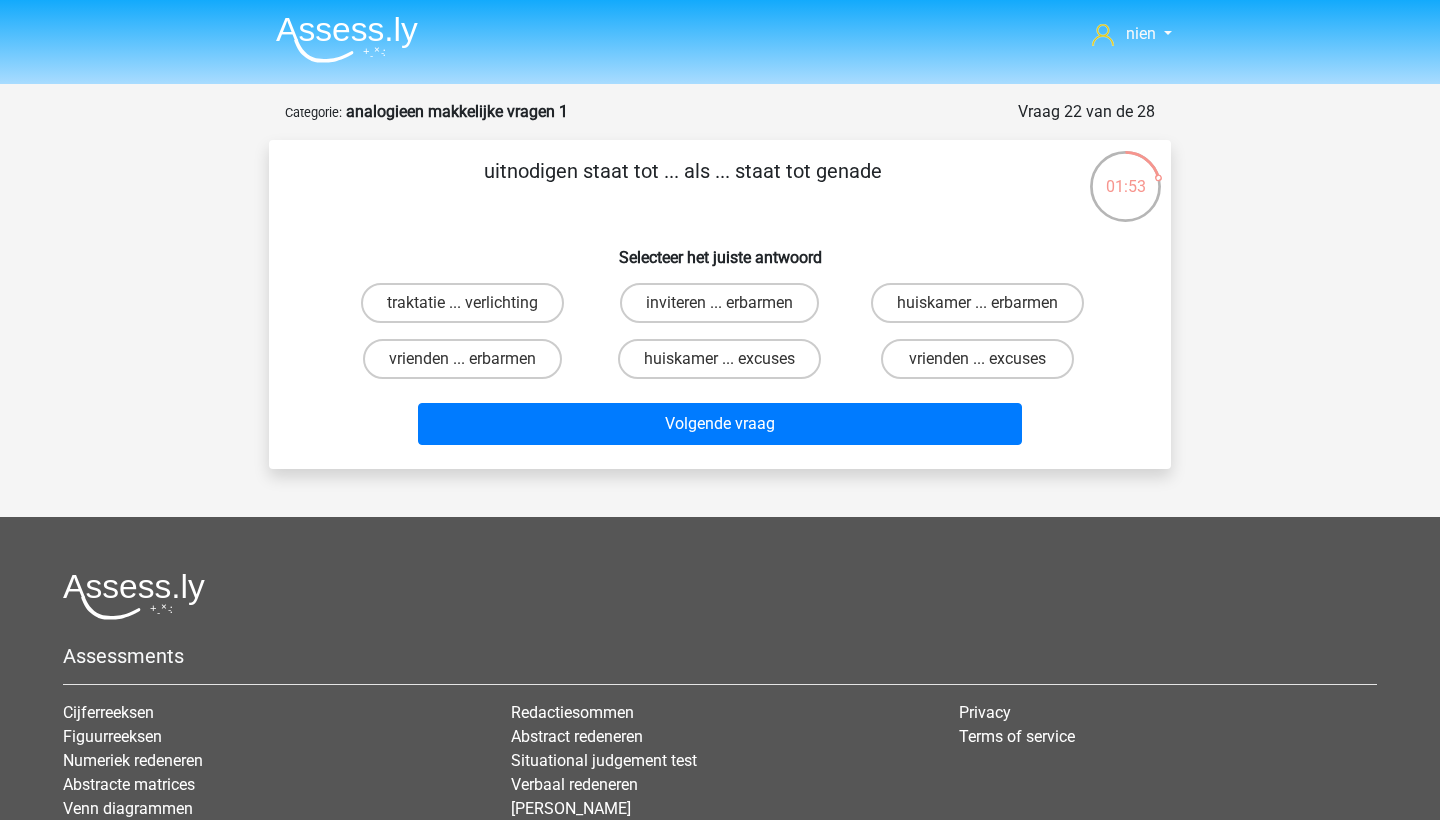 scroll, scrollTop: 0, scrollLeft: 0, axis: both 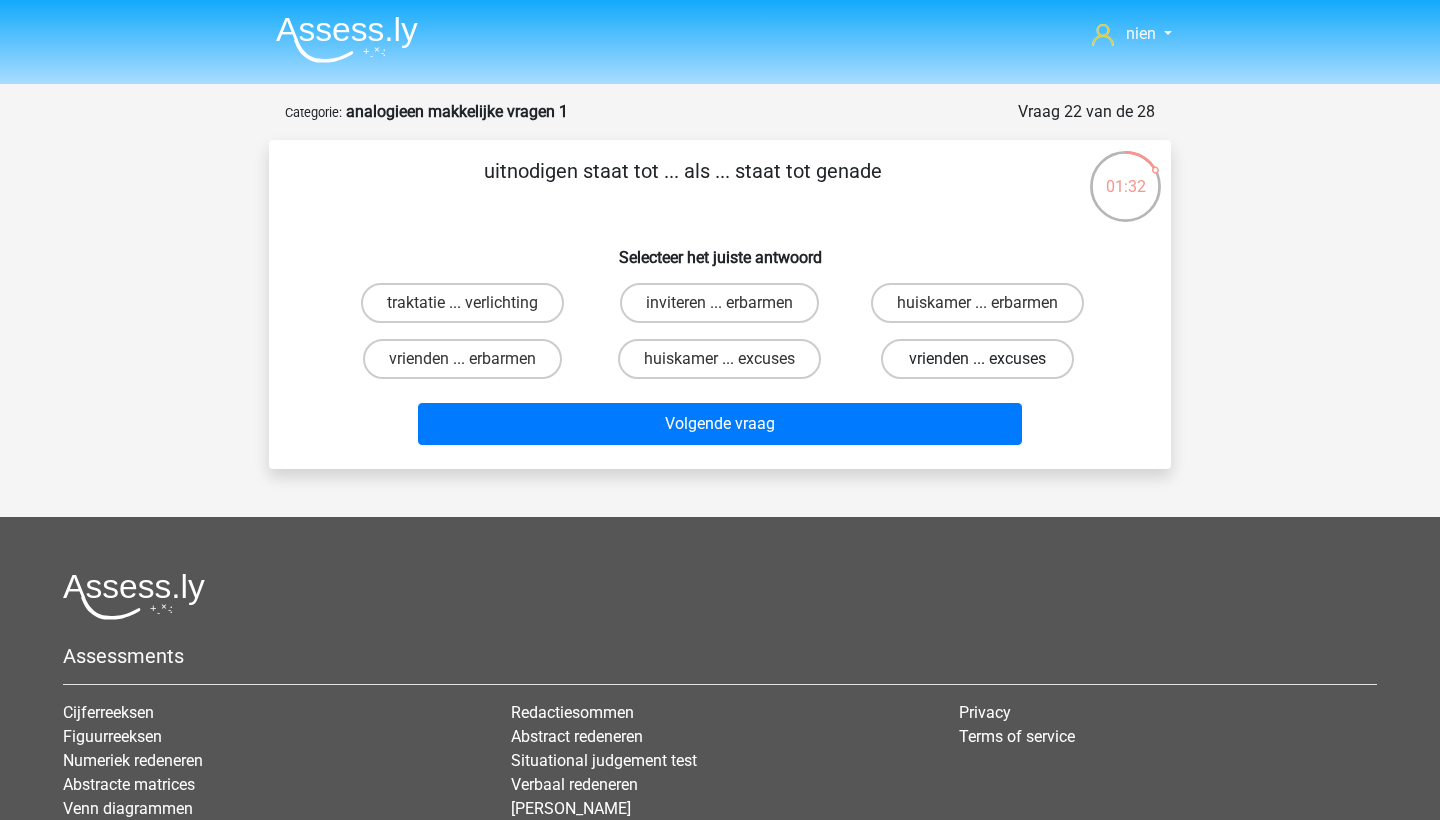 click on "vrienden ... excuses" at bounding box center (977, 359) 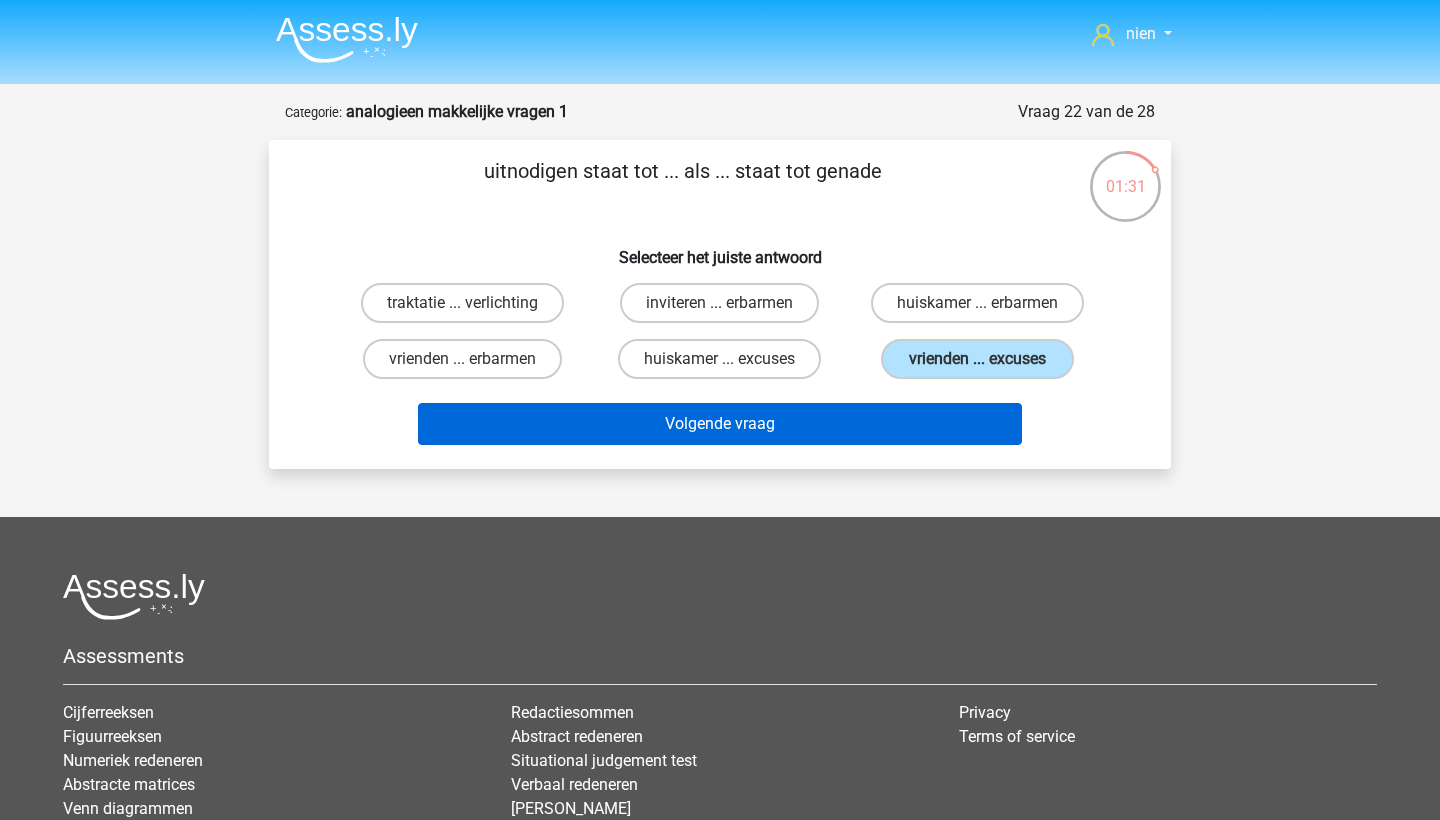 click on "Volgende vraag" at bounding box center [720, 424] 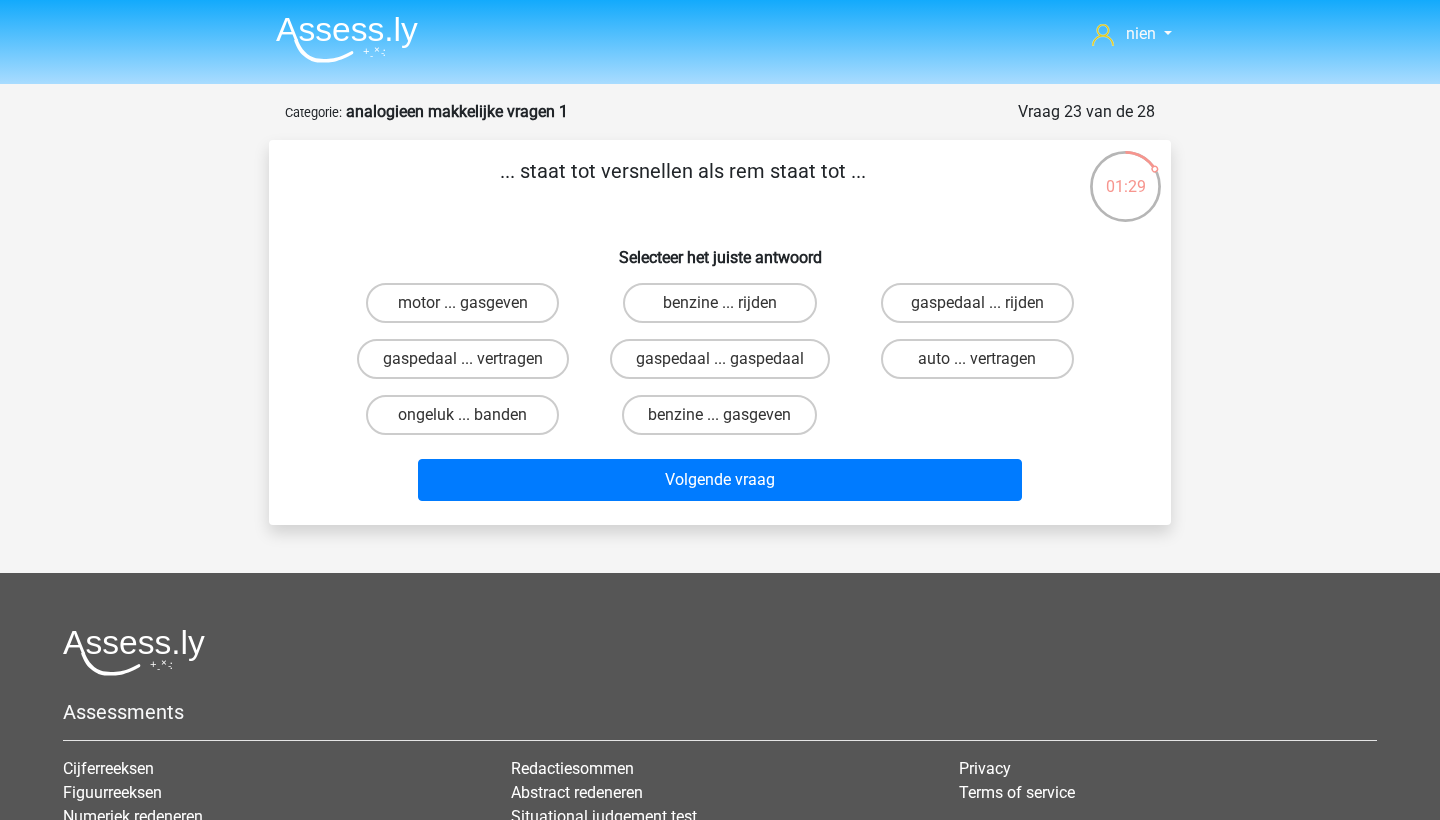 scroll, scrollTop: 0, scrollLeft: 0, axis: both 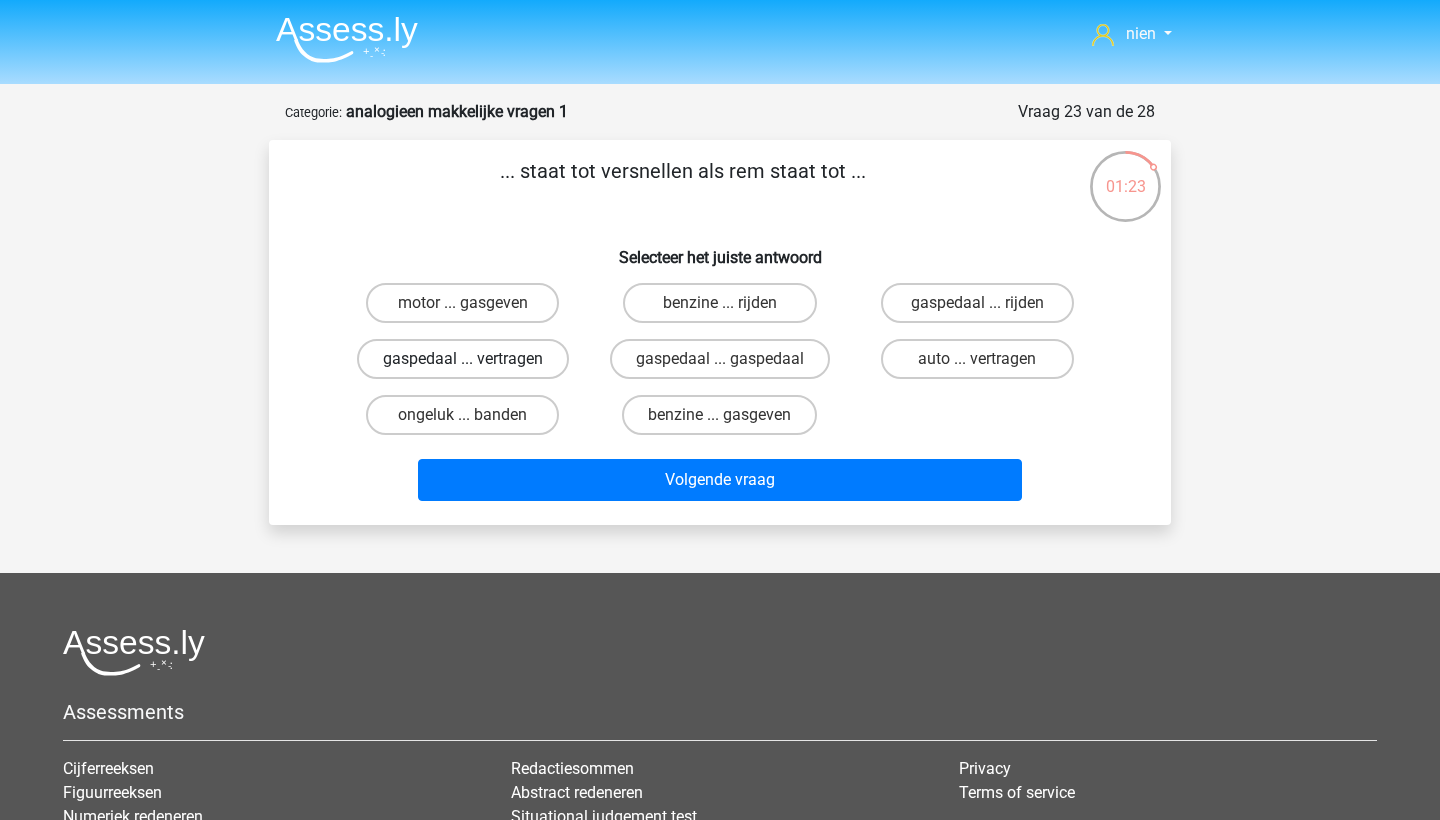 click on "gaspedaal ... vertragen" at bounding box center [463, 359] 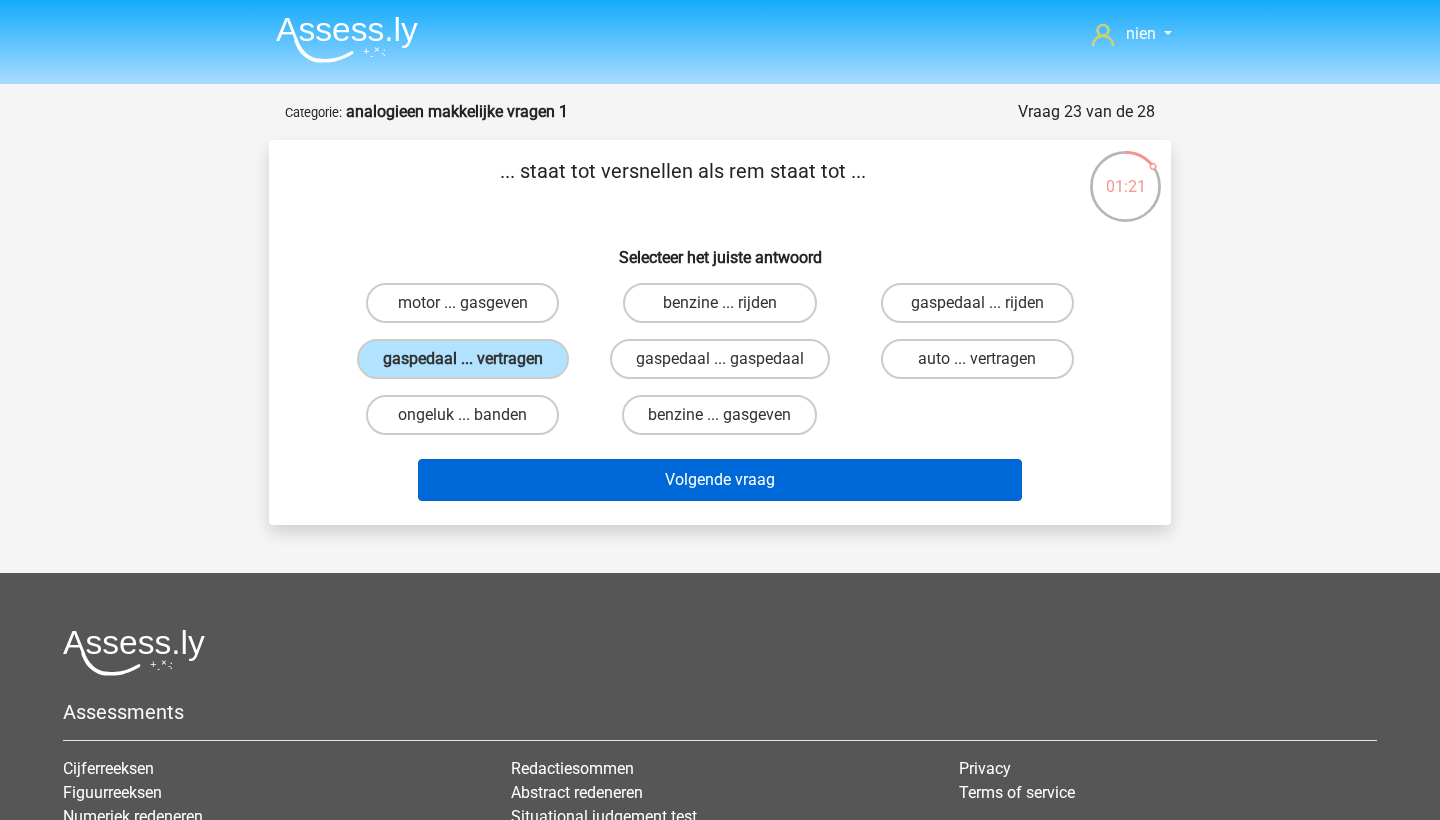 click on "Volgende vraag" at bounding box center (720, 480) 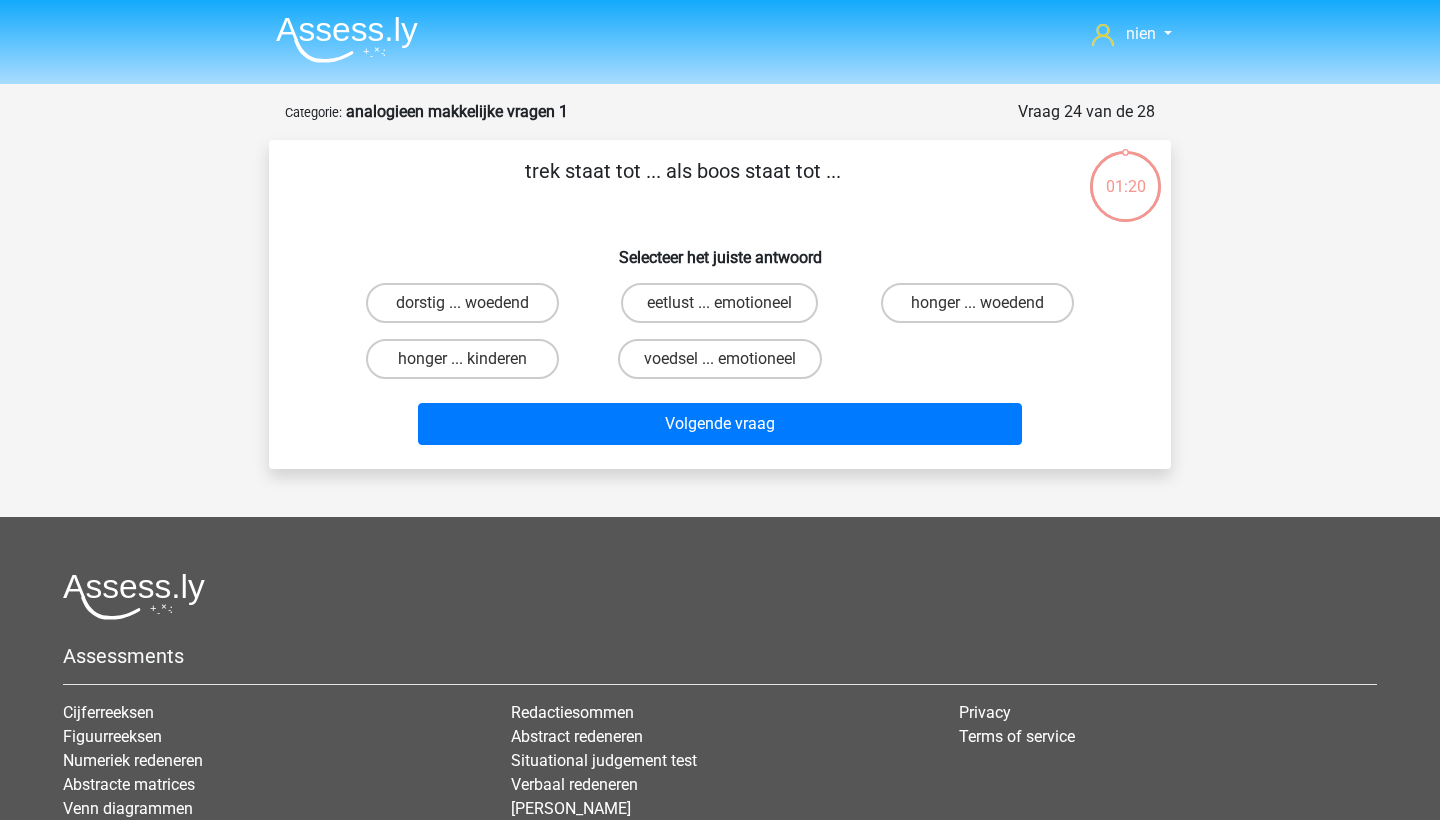 scroll, scrollTop: 0, scrollLeft: 0, axis: both 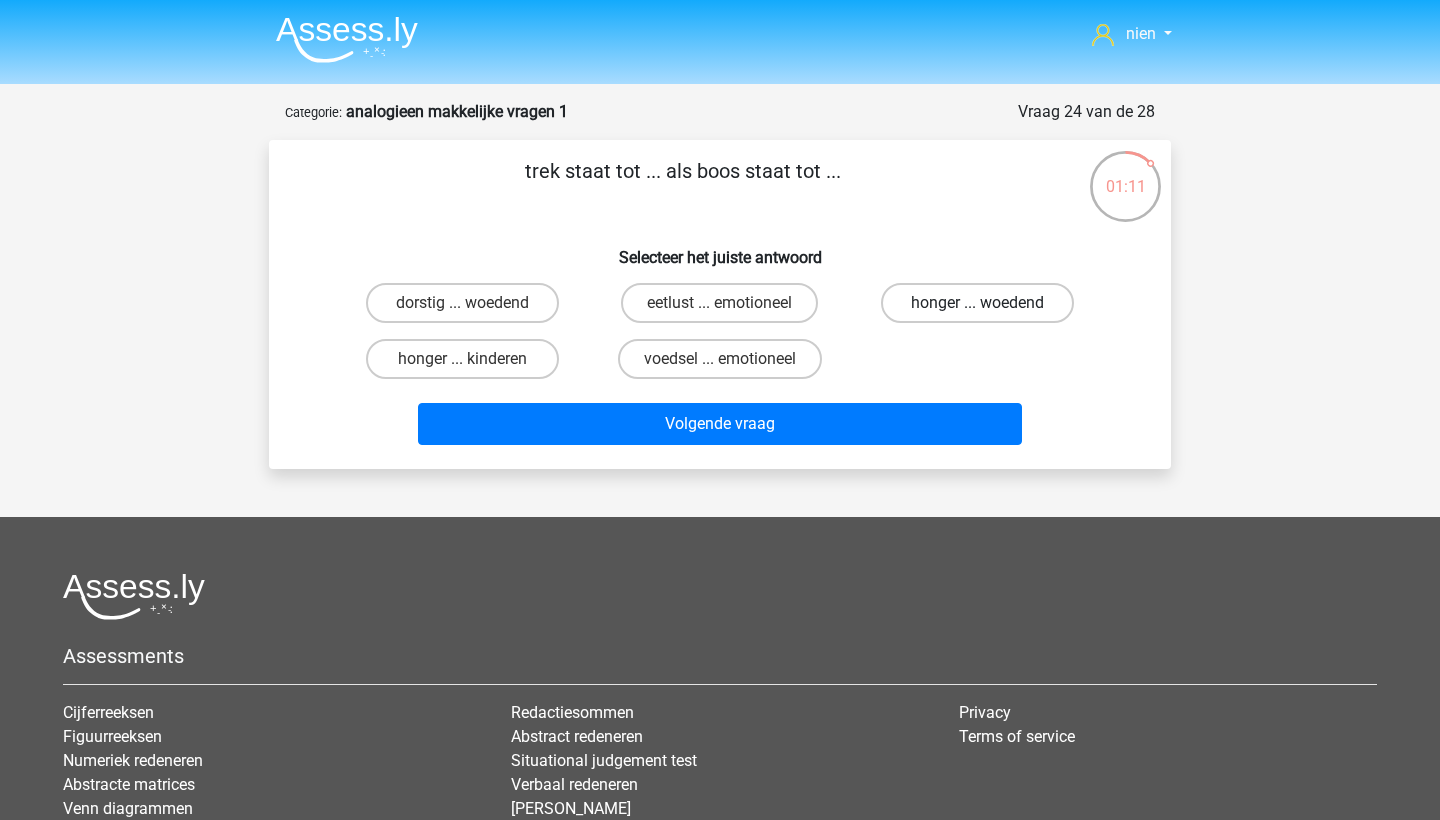 click on "honger ... woedend" at bounding box center [977, 303] 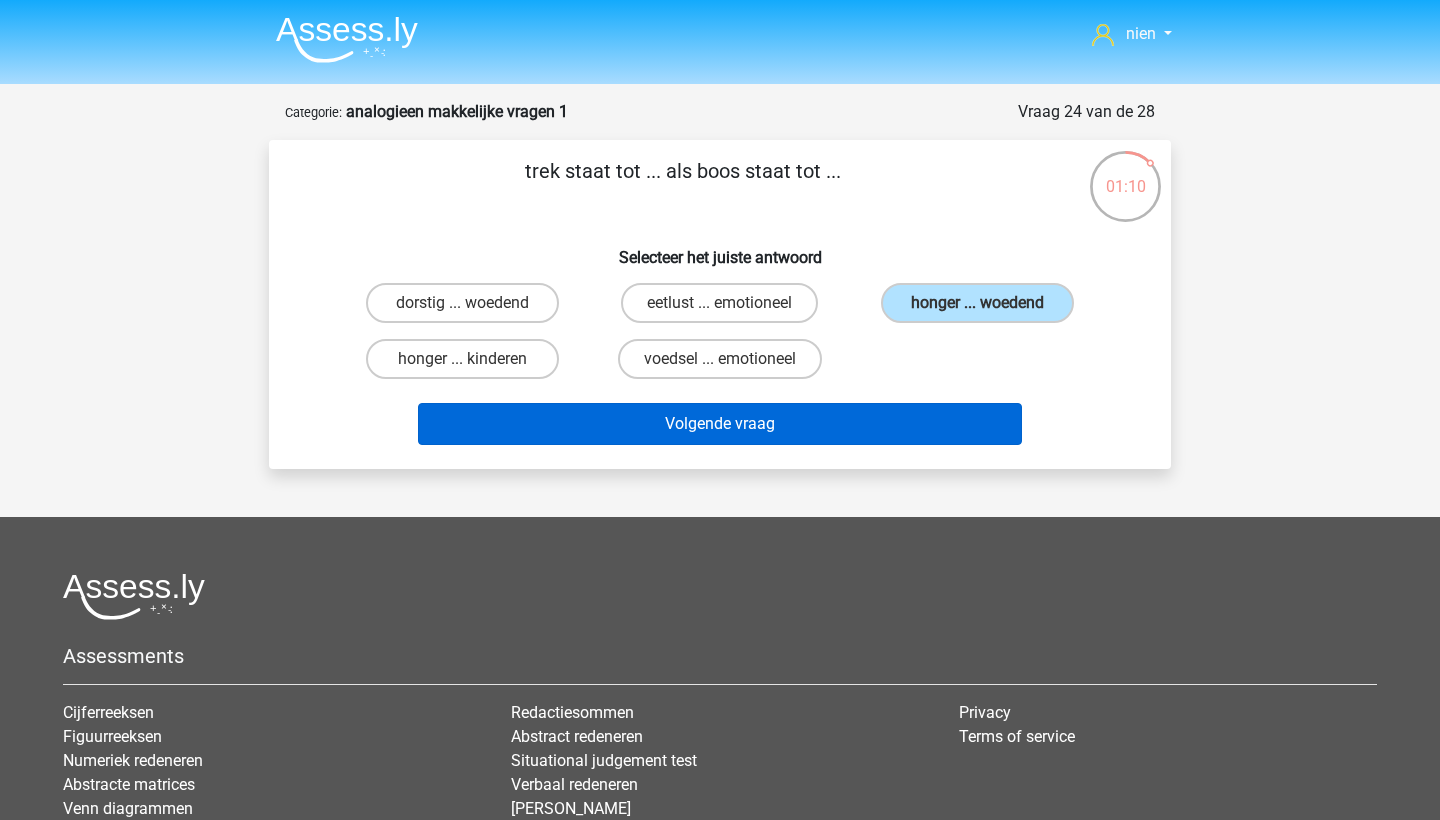 click on "Volgende vraag" at bounding box center (720, 424) 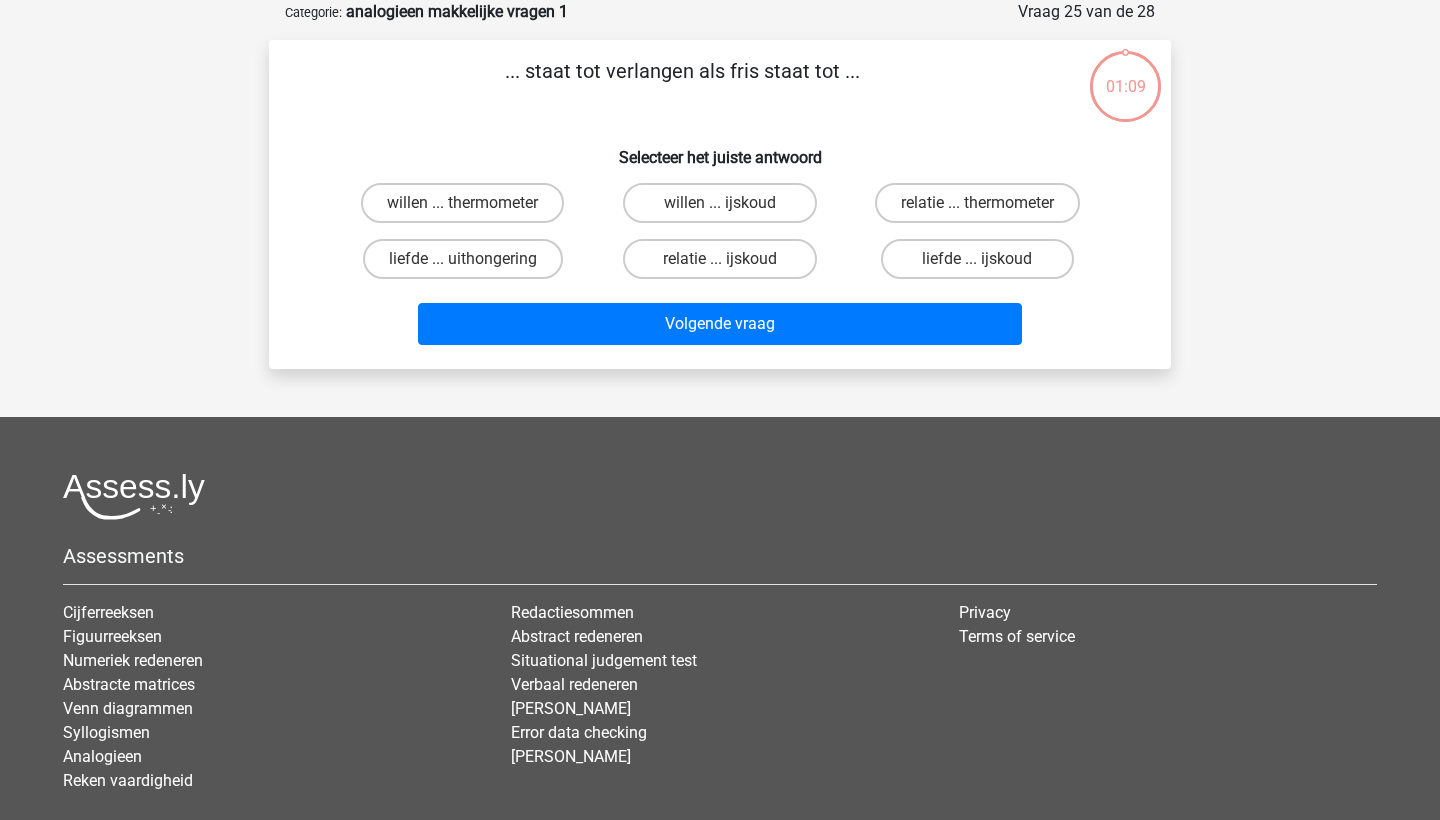 scroll, scrollTop: 5, scrollLeft: 0, axis: vertical 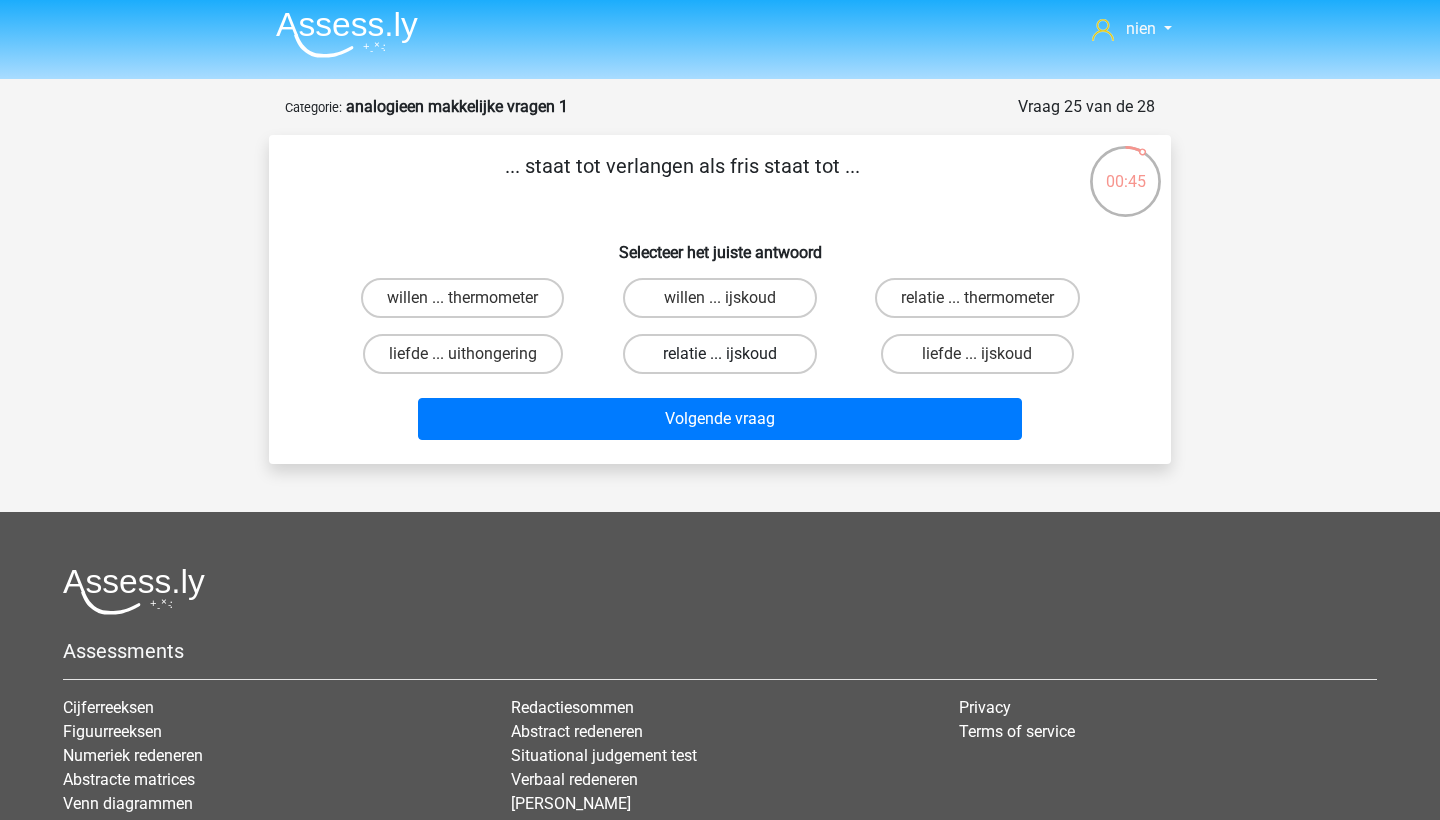 click on "relatie ... ijskoud" at bounding box center [719, 354] 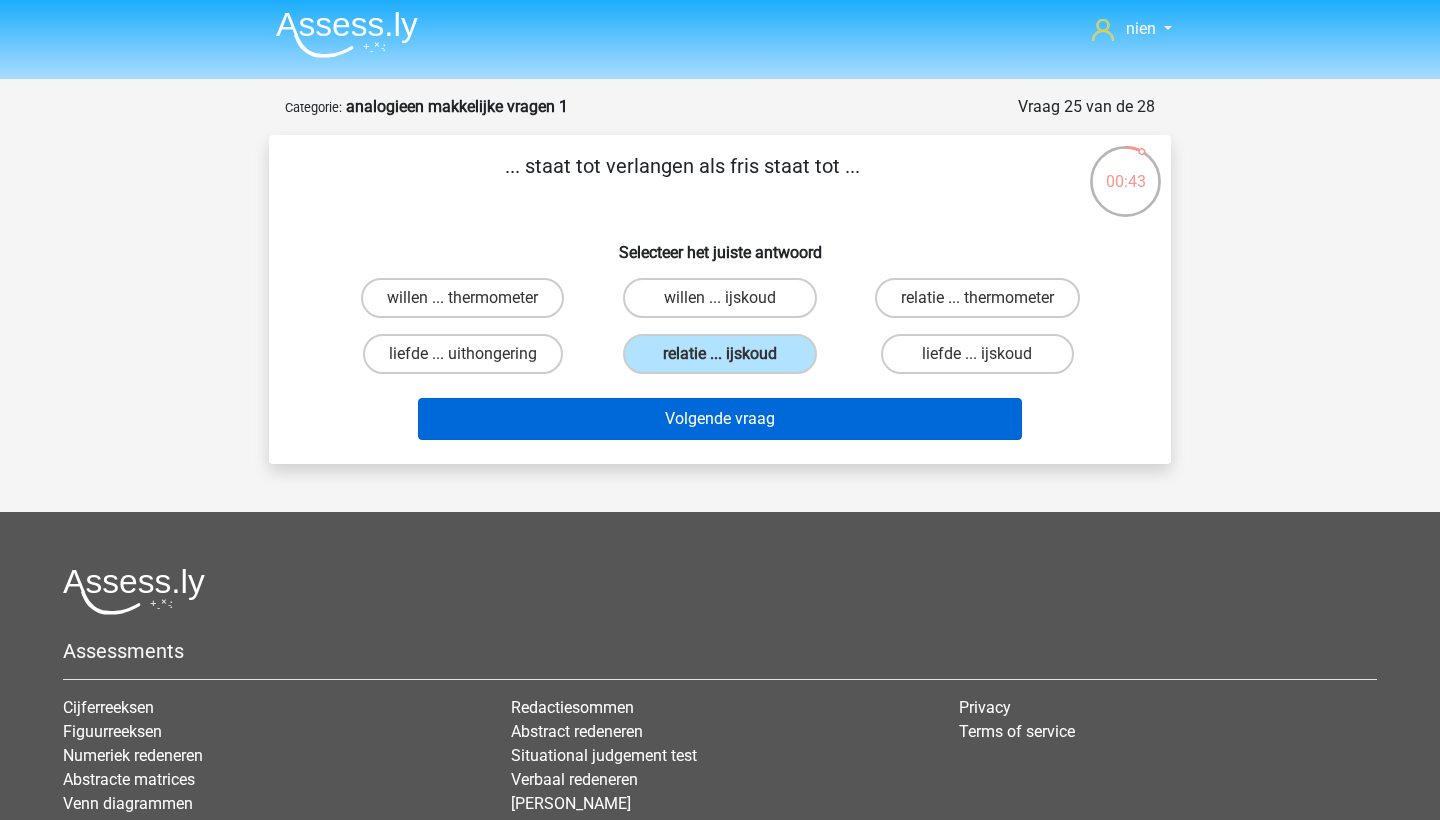 click on "Volgende vraag" at bounding box center (720, 419) 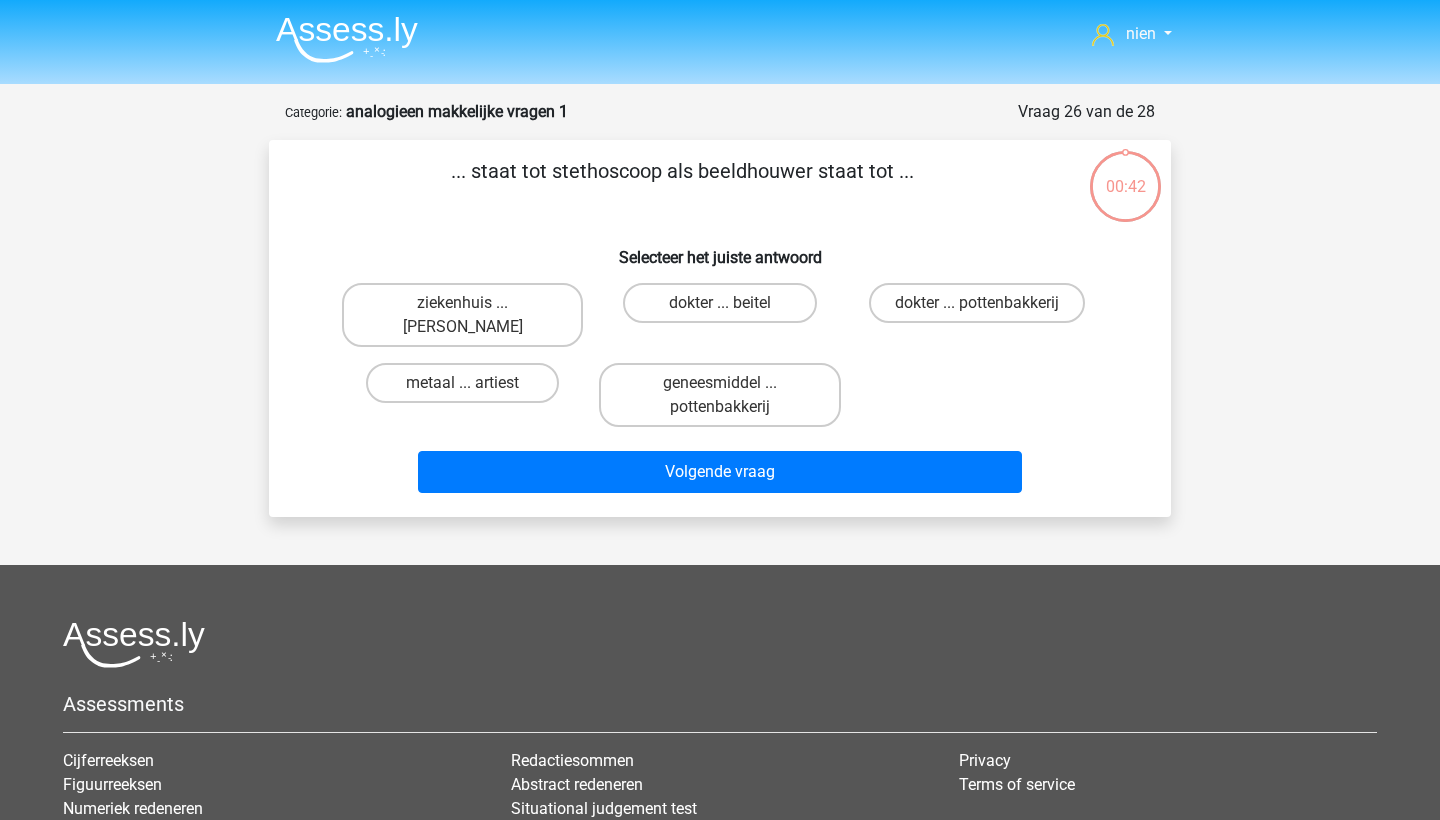 scroll, scrollTop: 0, scrollLeft: 0, axis: both 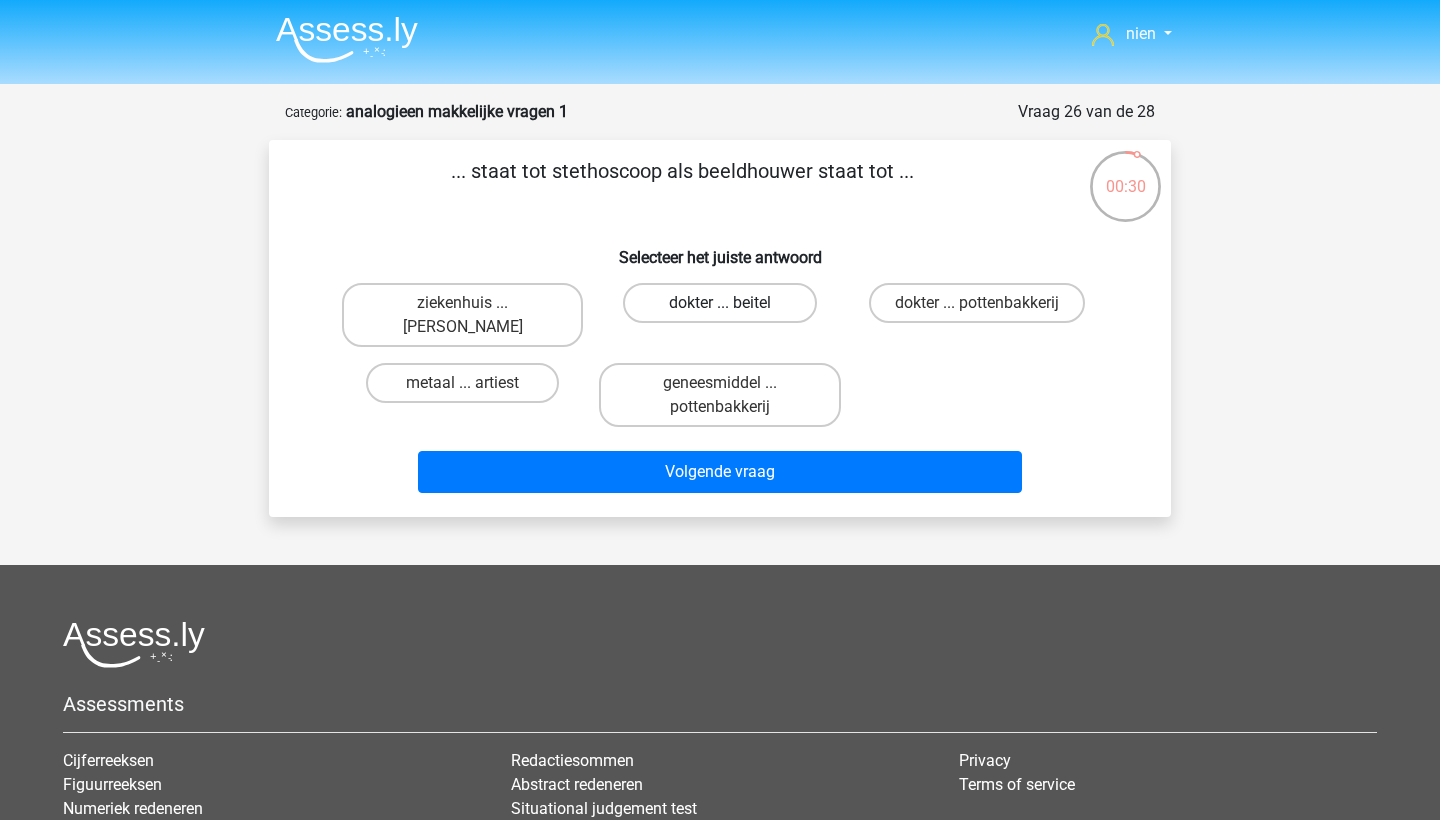 click on "dokter ... beitel" at bounding box center [719, 303] 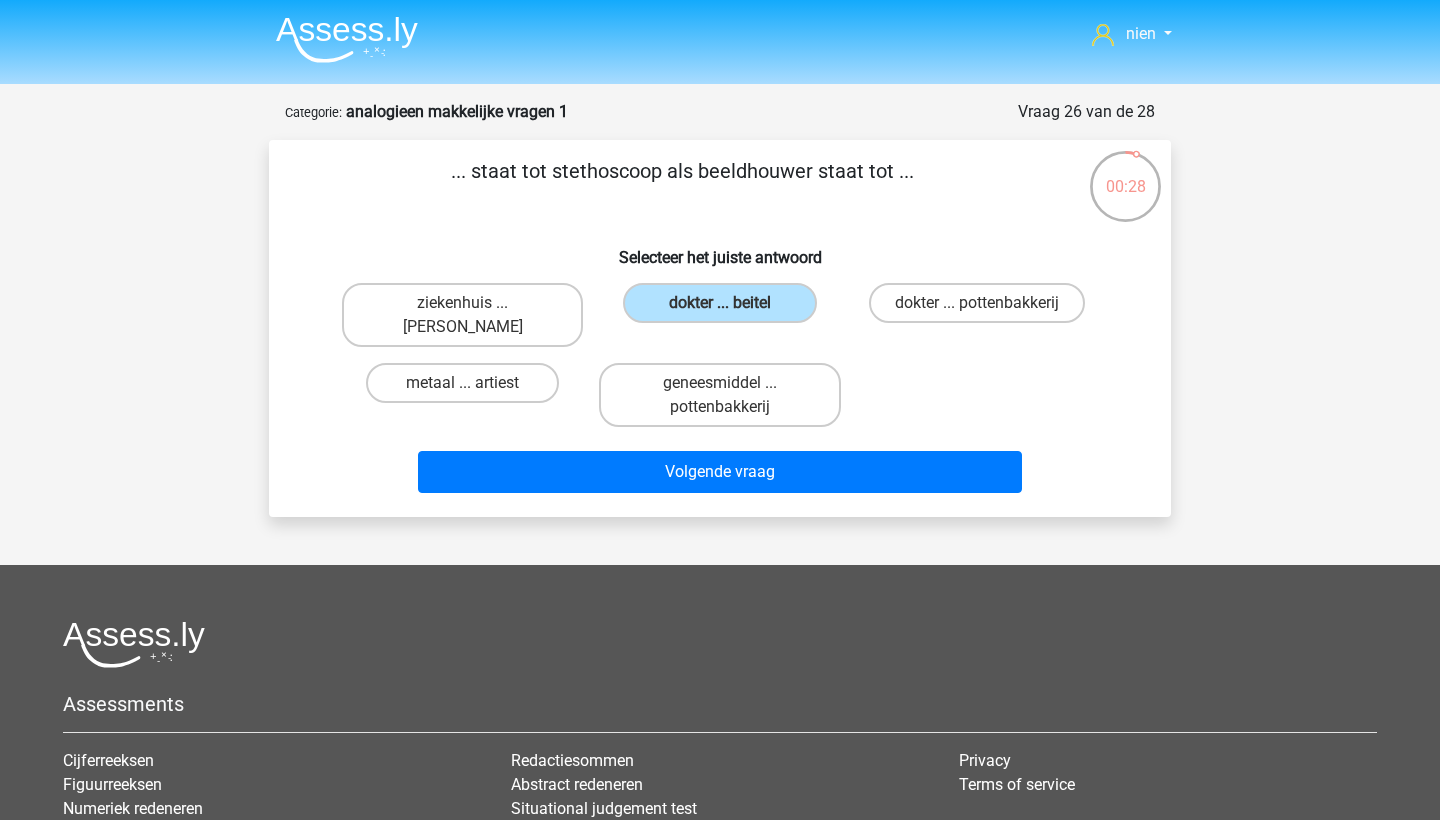 scroll, scrollTop: 0, scrollLeft: 0, axis: both 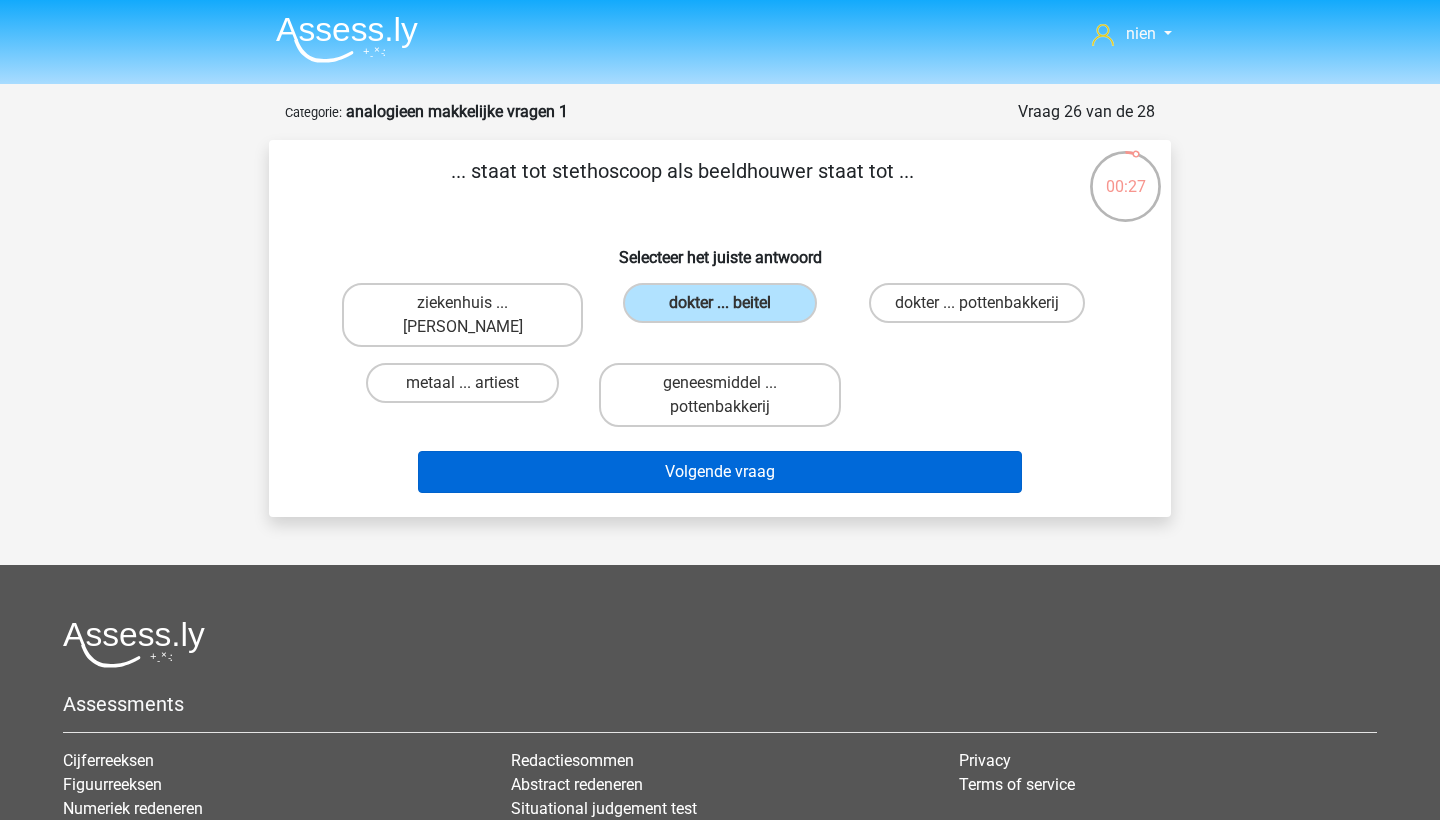 click on "Volgende vraag" at bounding box center [720, 472] 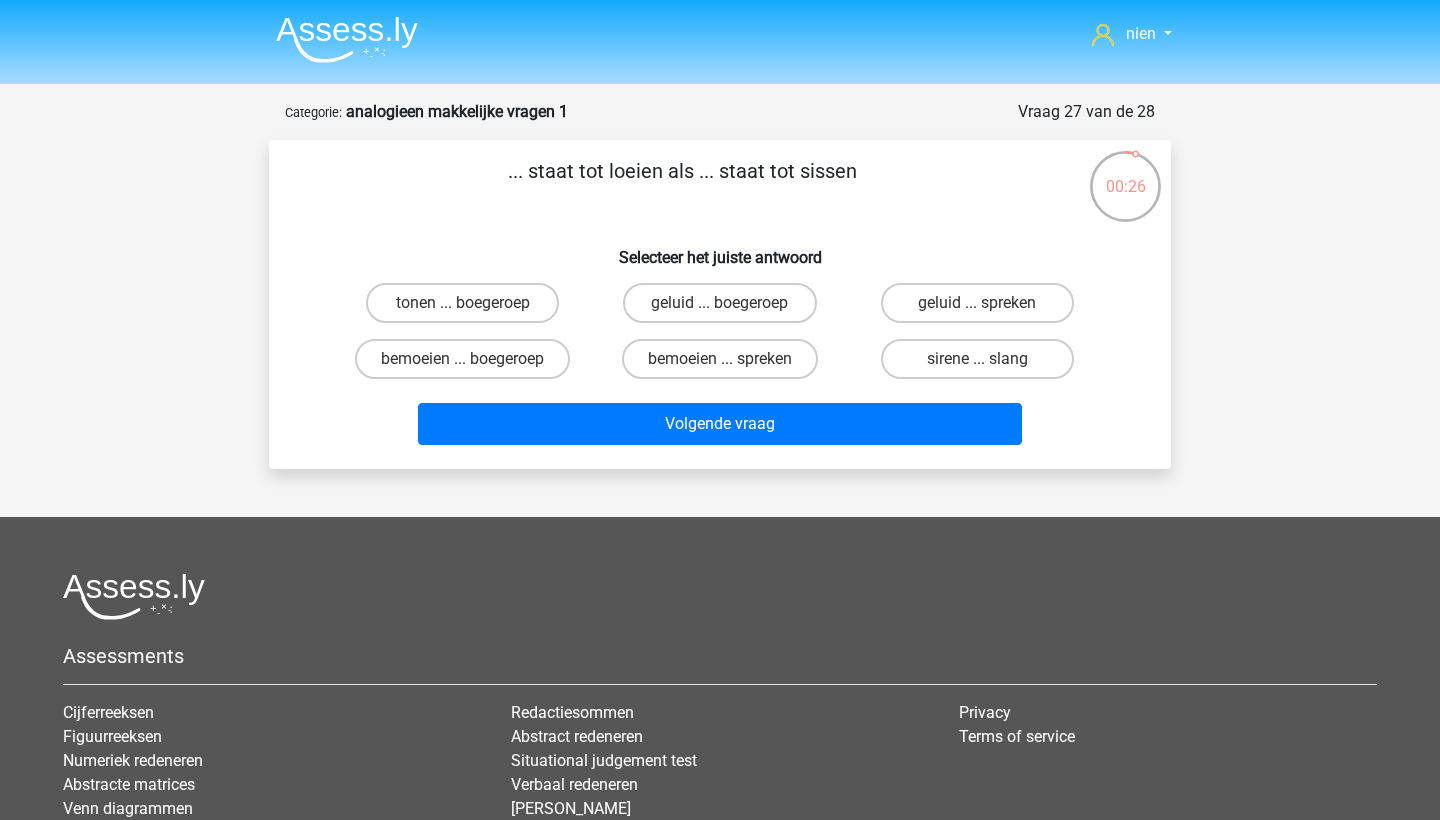 scroll, scrollTop: 0, scrollLeft: 0, axis: both 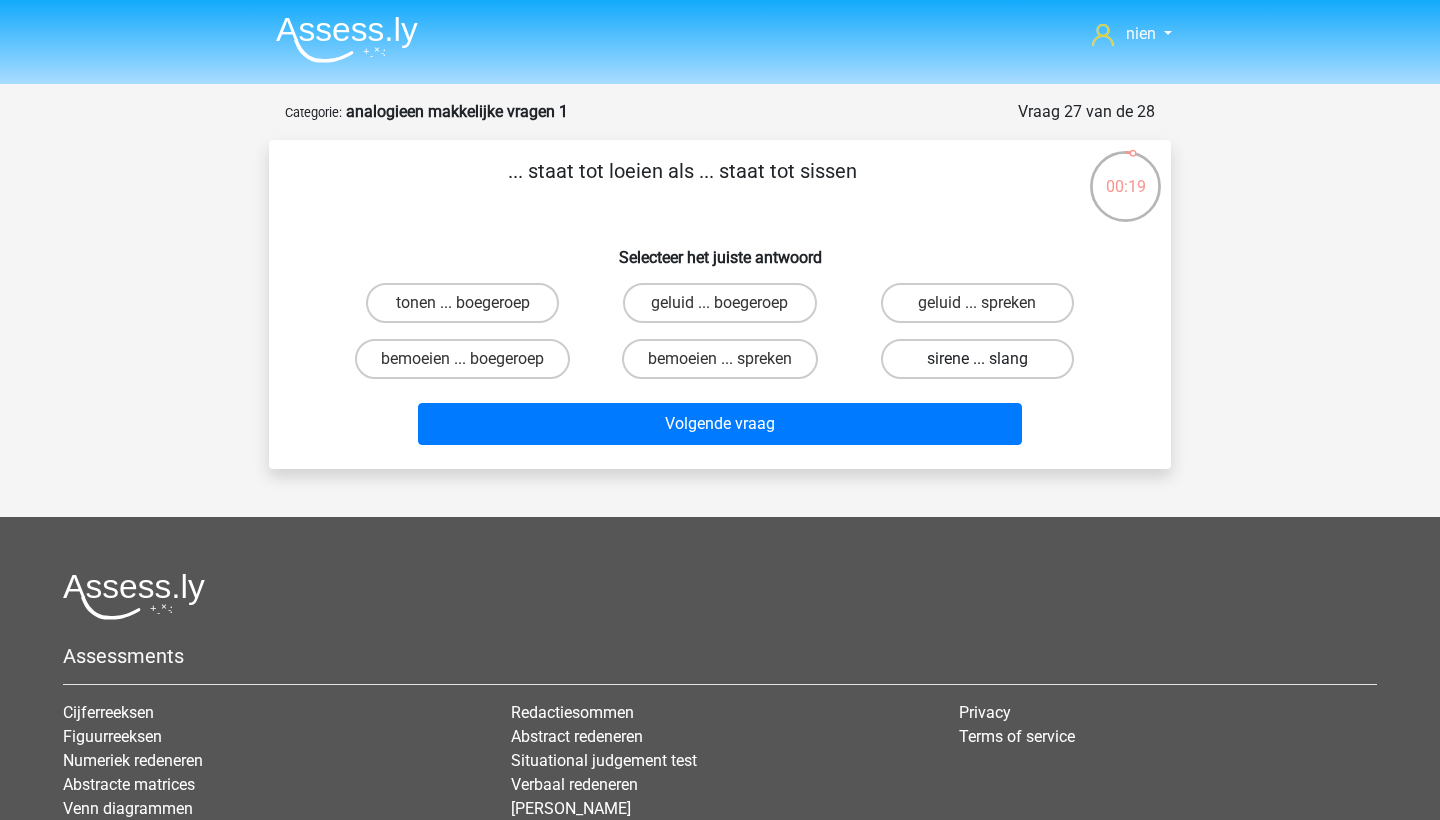 click on "sirene ... slang" at bounding box center [977, 359] 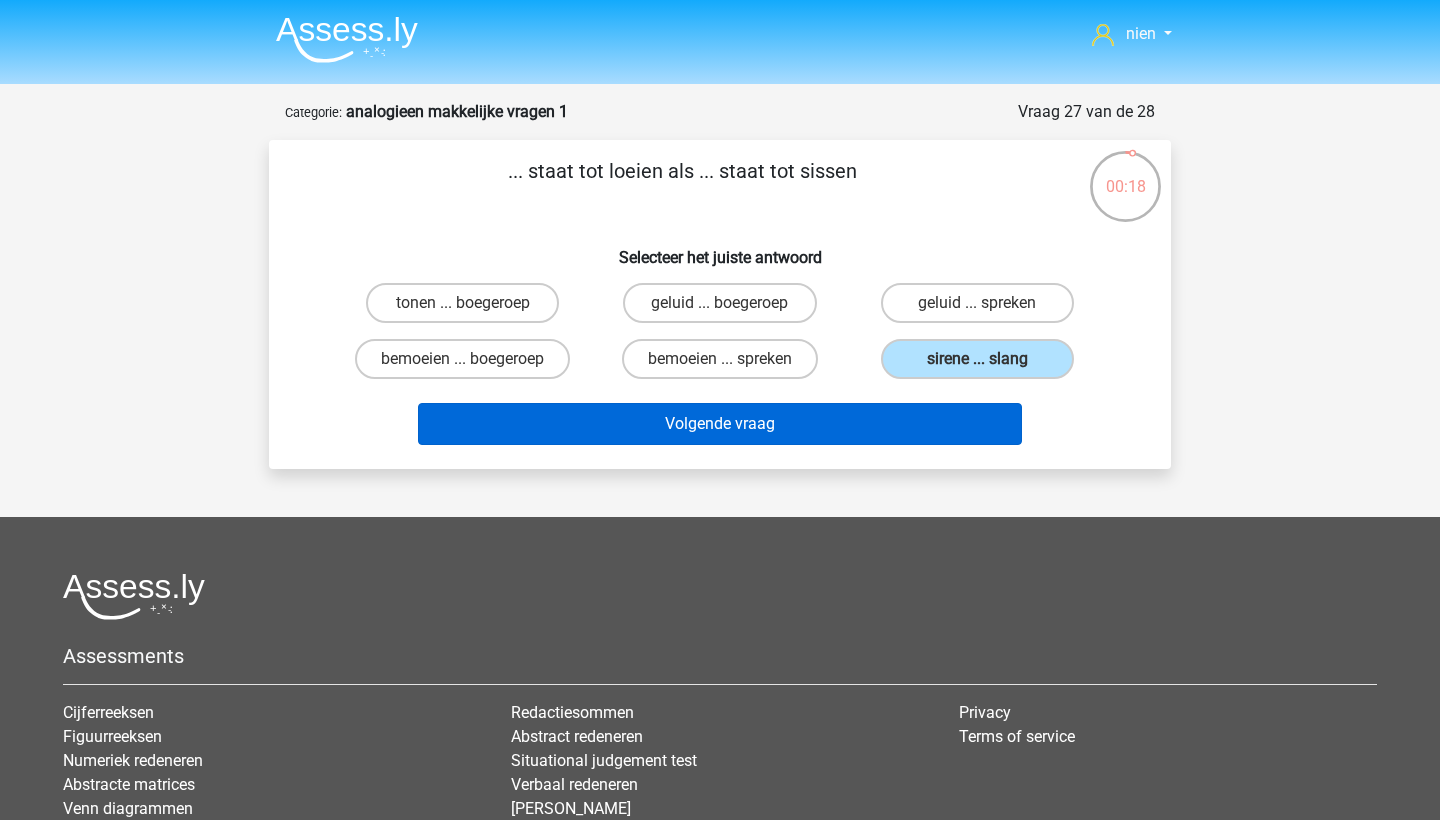 click on "Volgende vraag" at bounding box center [720, 424] 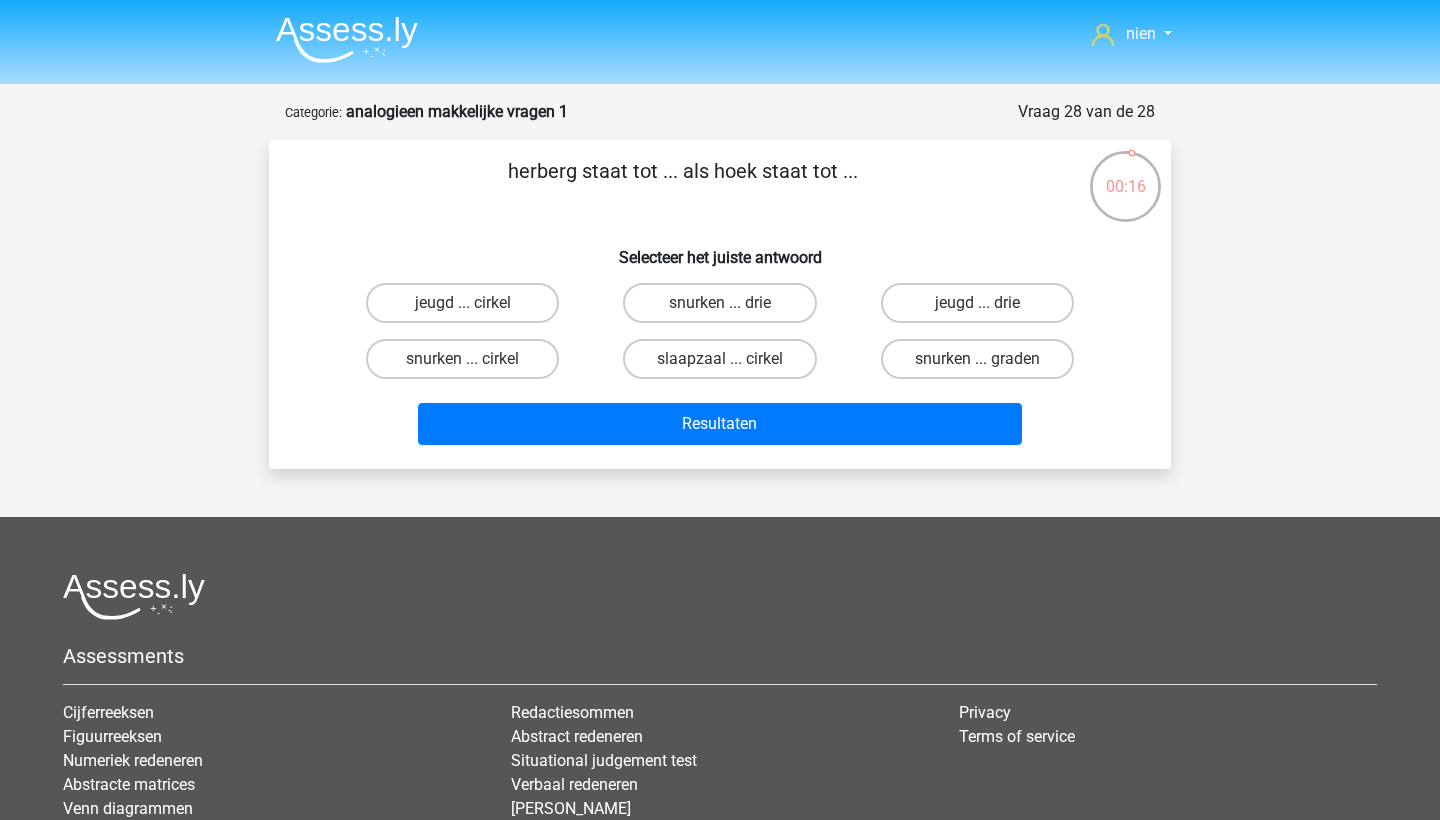 scroll, scrollTop: 0, scrollLeft: 0, axis: both 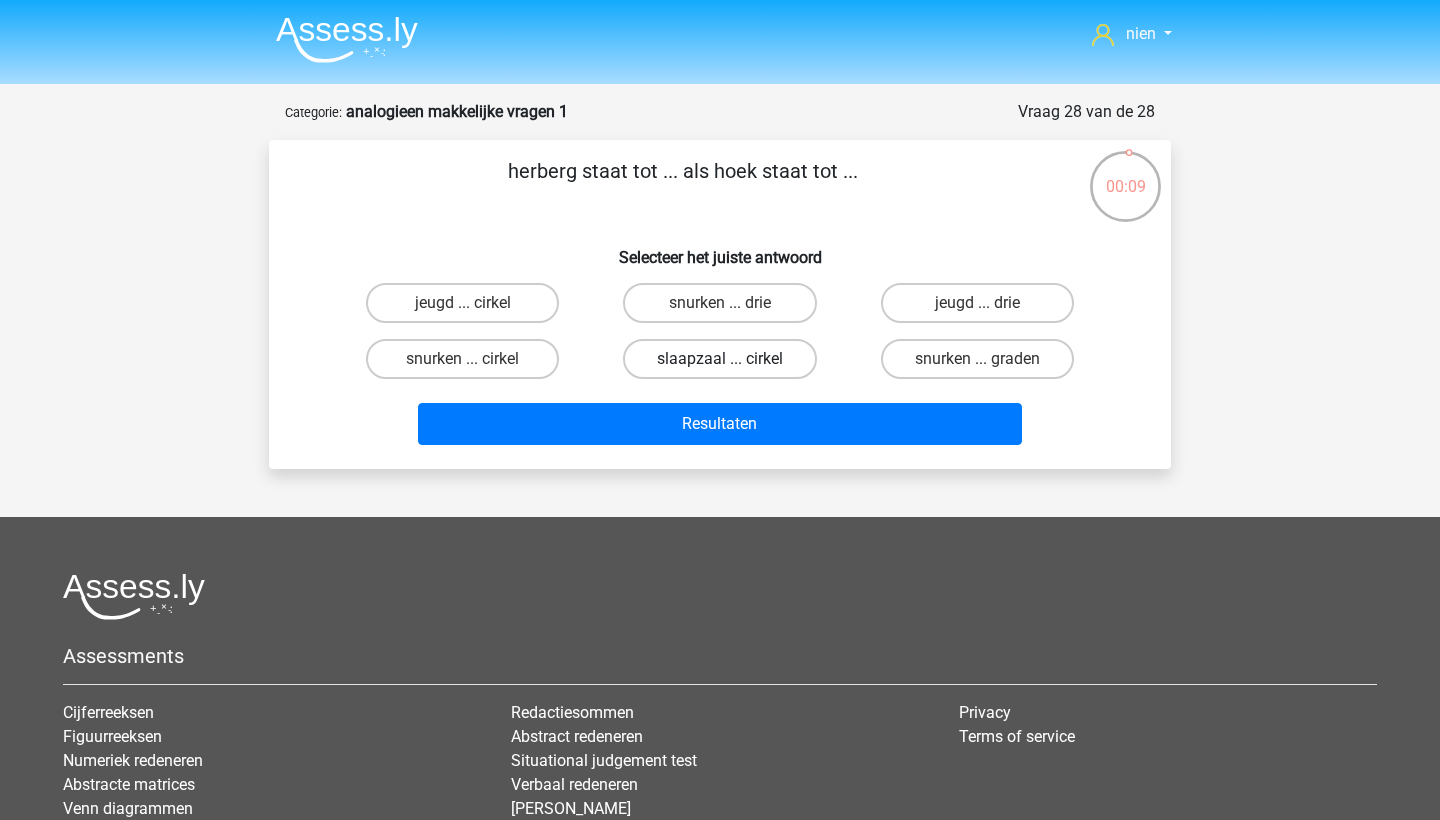 click on "slaapzaal ... cirkel" at bounding box center [719, 359] 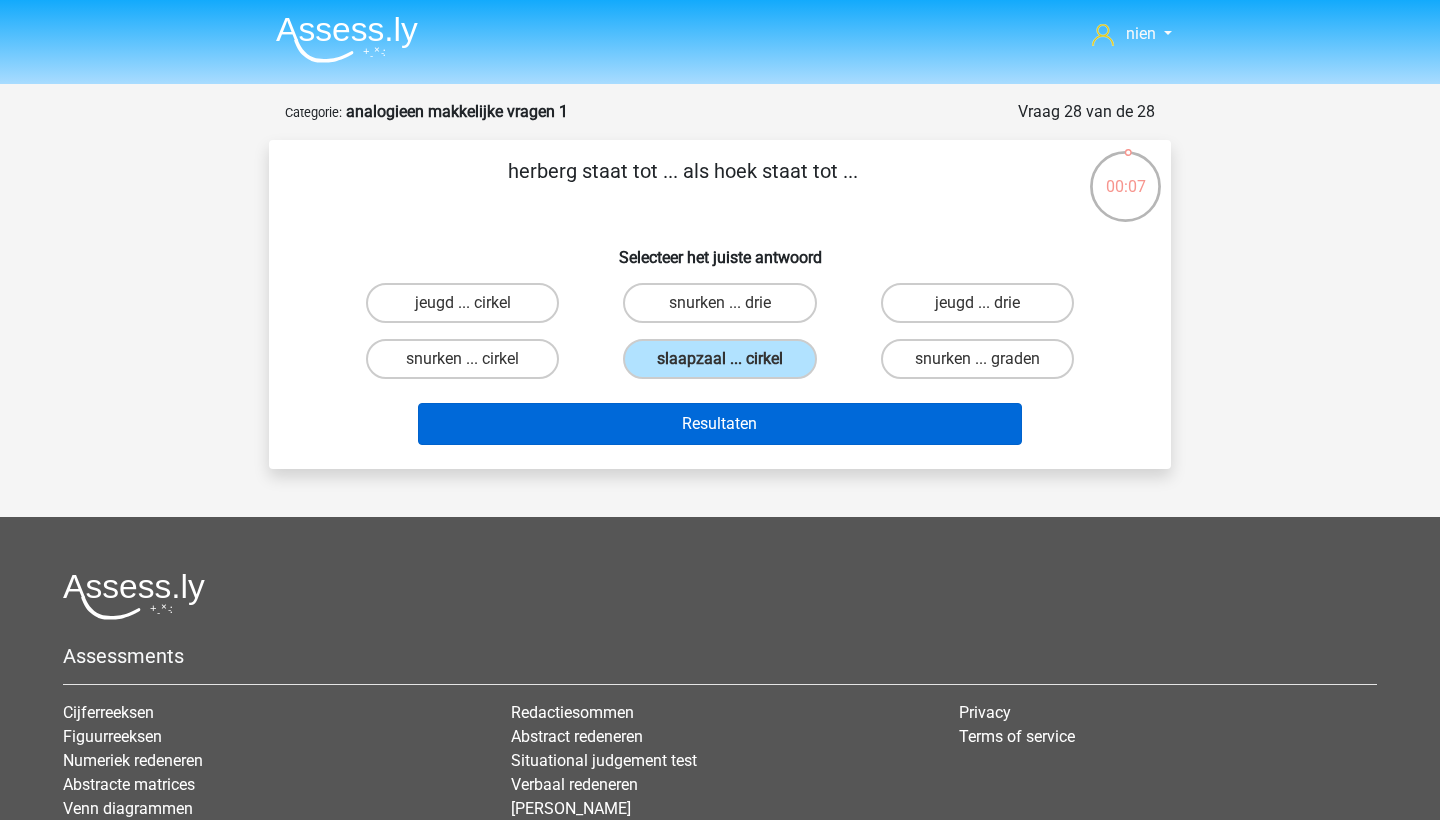 click on "Resultaten" at bounding box center [720, 424] 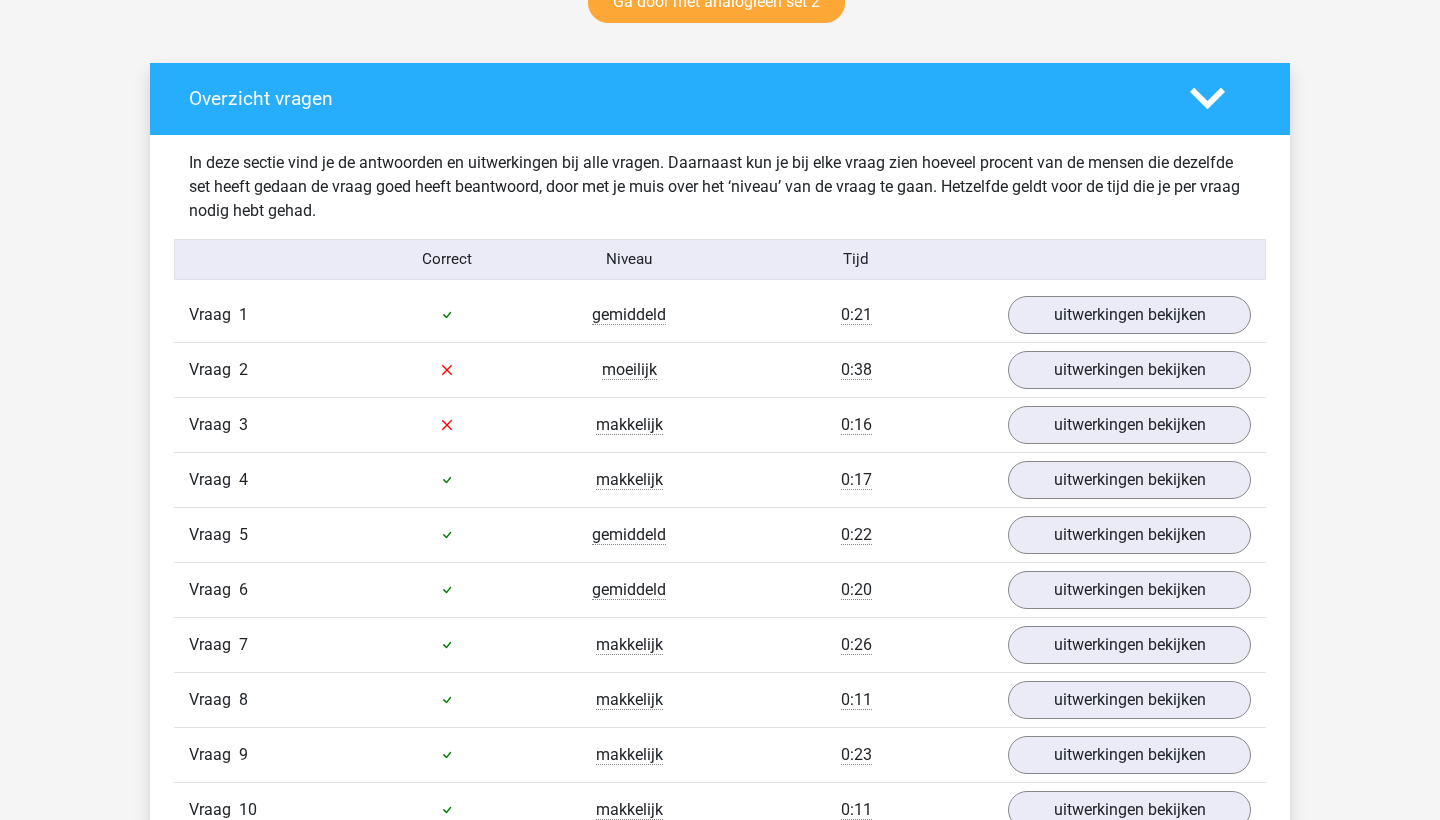 scroll, scrollTop: 1063, scrollLeft: 0, axis: vertical 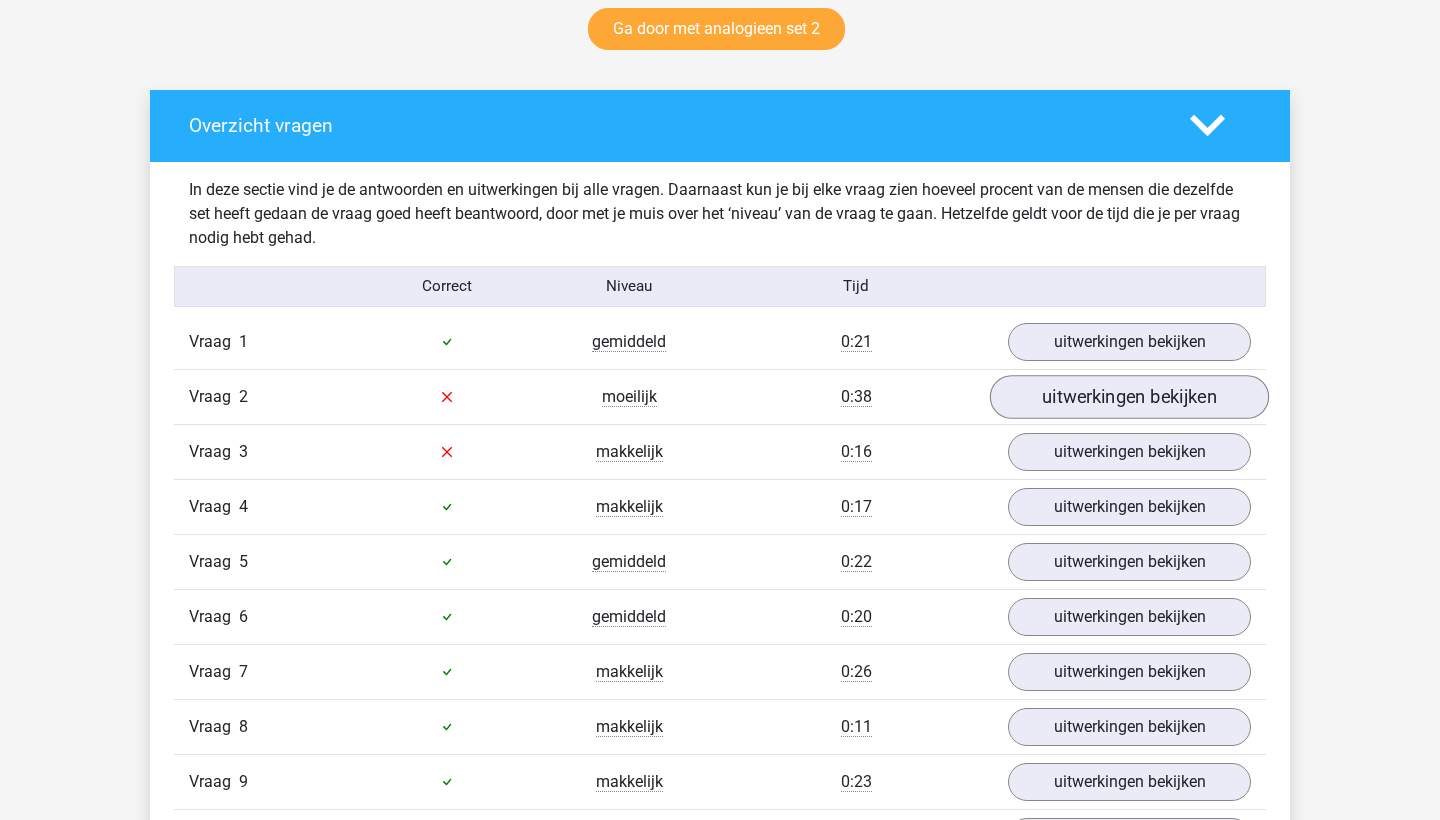 click on "uitwerkingen bekijken" at bounding box center [1129, 397] 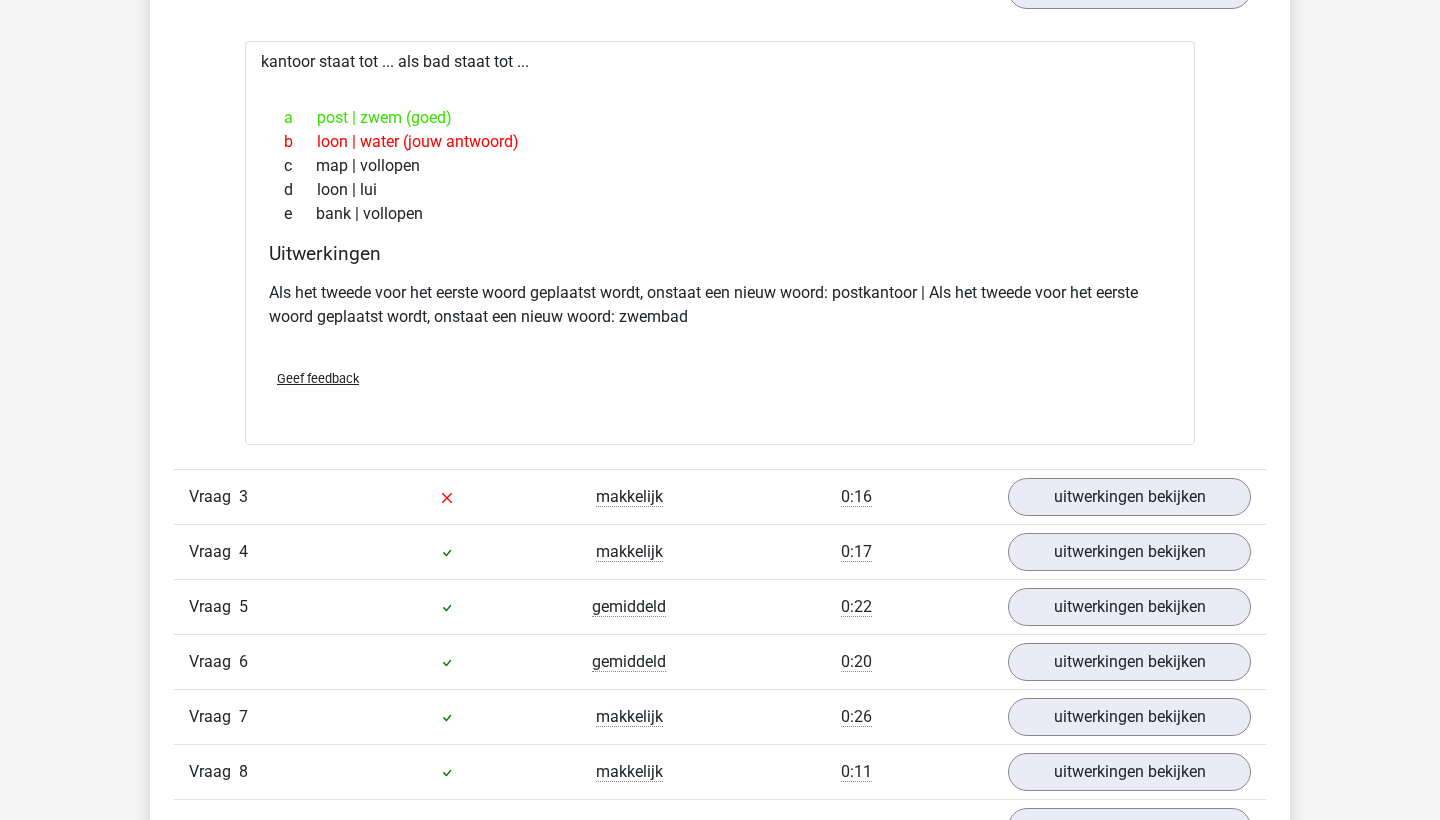 scroll, scrollTop: 1472, scrollLeft: 0, axis: vertical 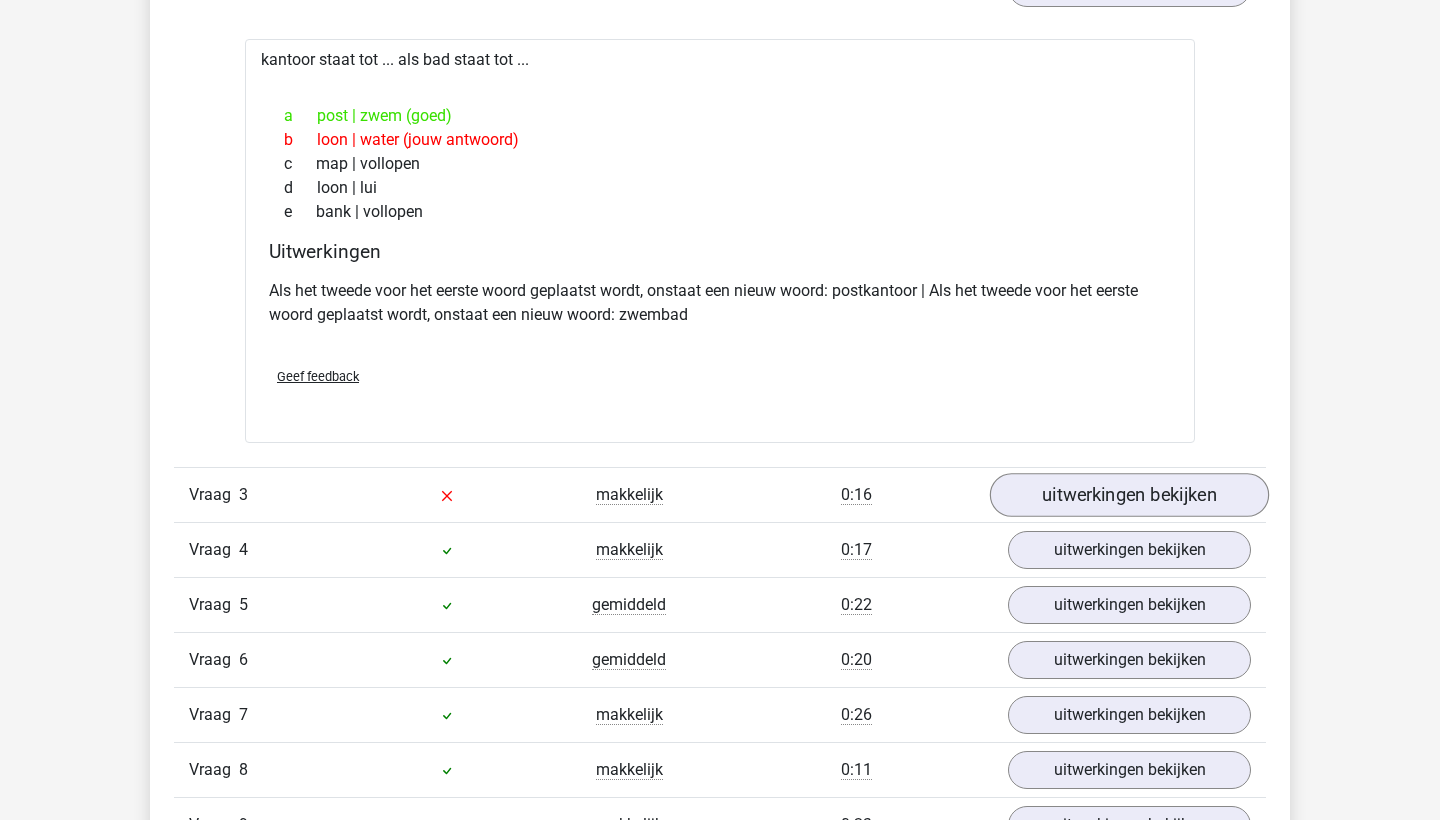 click on "uitwerkingen bekijken" at bounding box center (1129, 495) 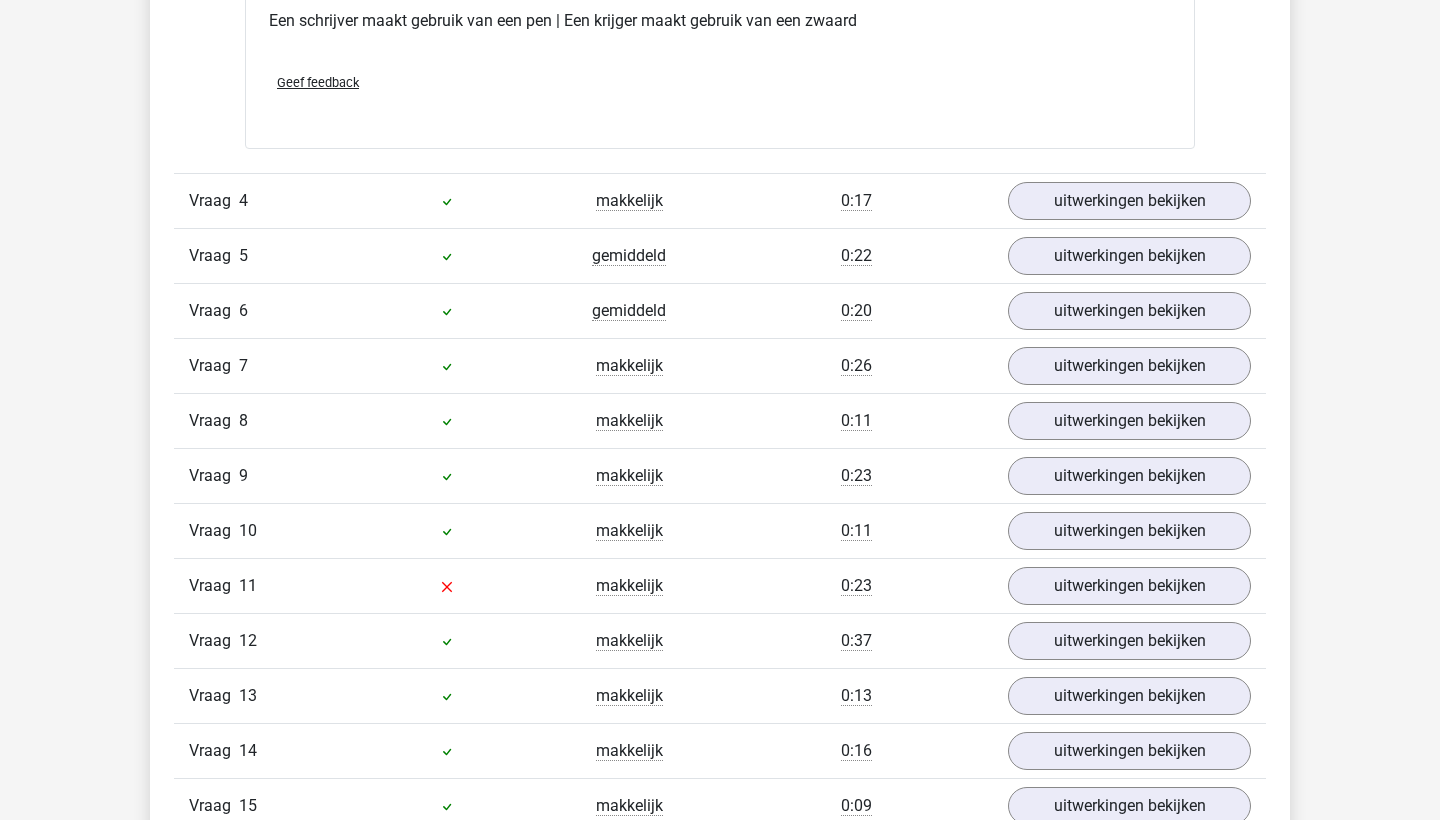 scroll, scrollTop: 2272, scrollLeft: 0, axis: vertical 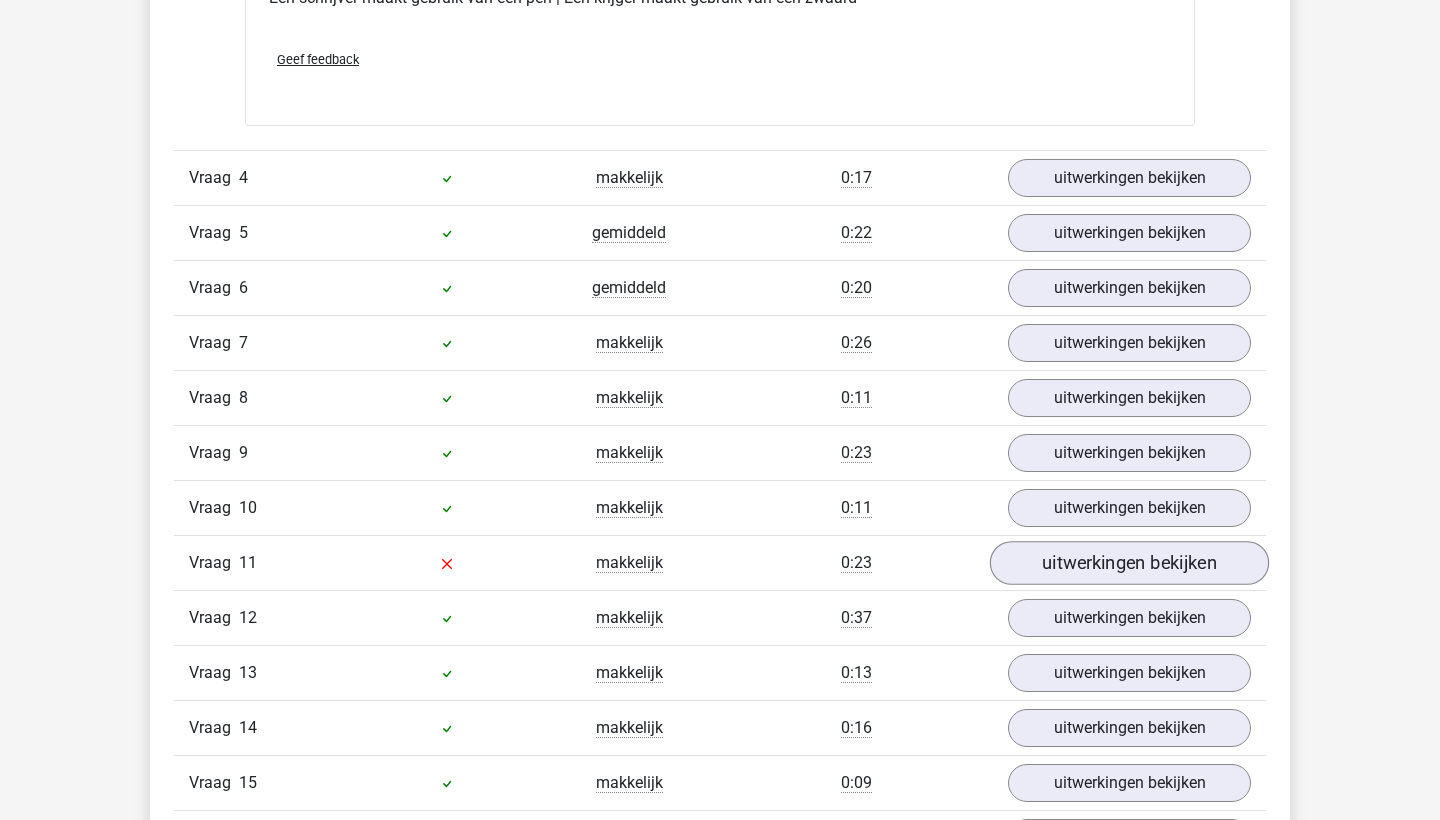 click on "uitwerkingen bekijken" at bounding box center [1129, 563] 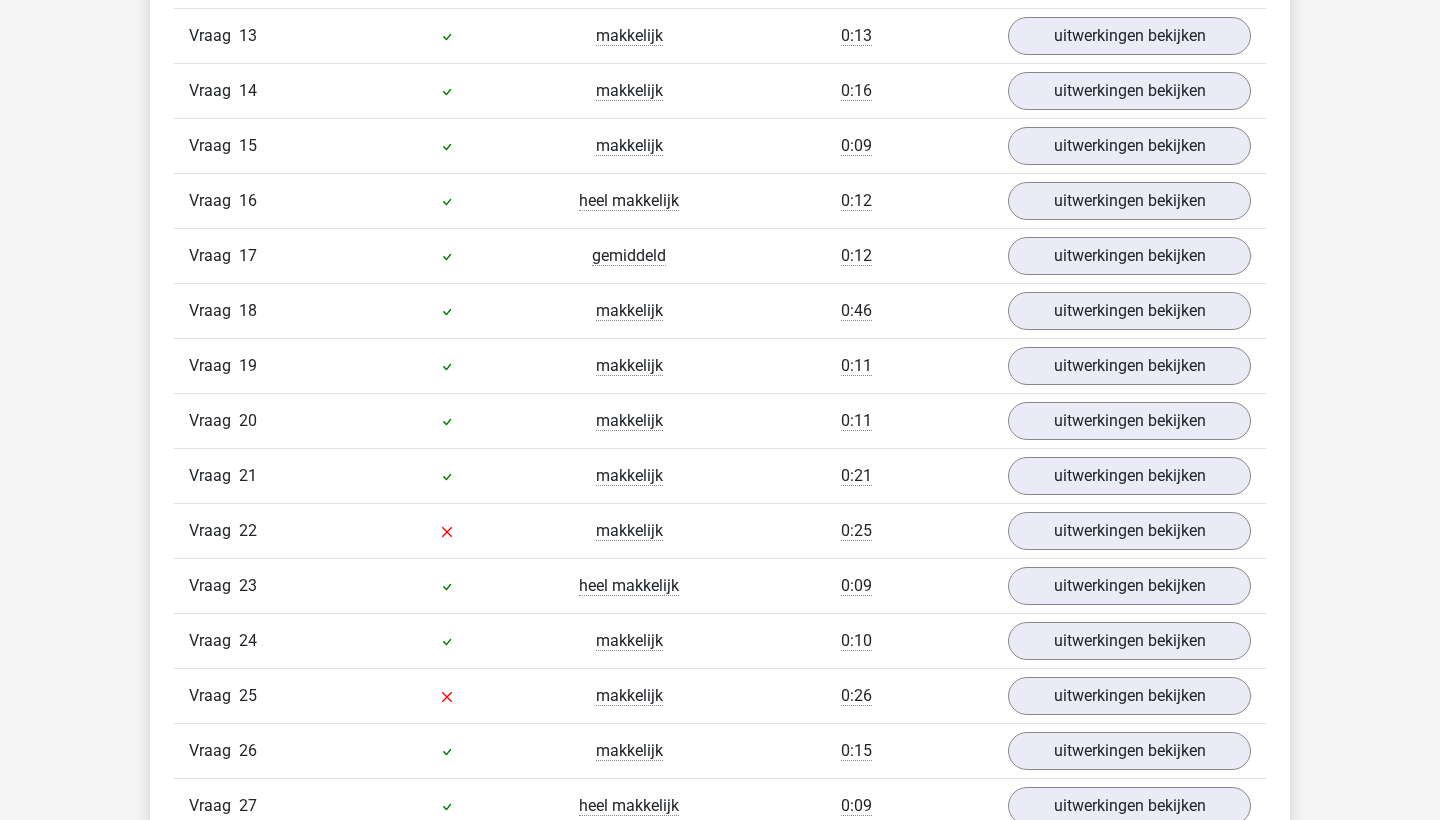 scroll, scrollTop: 3382, scrollLeft: 0, axis: vertical 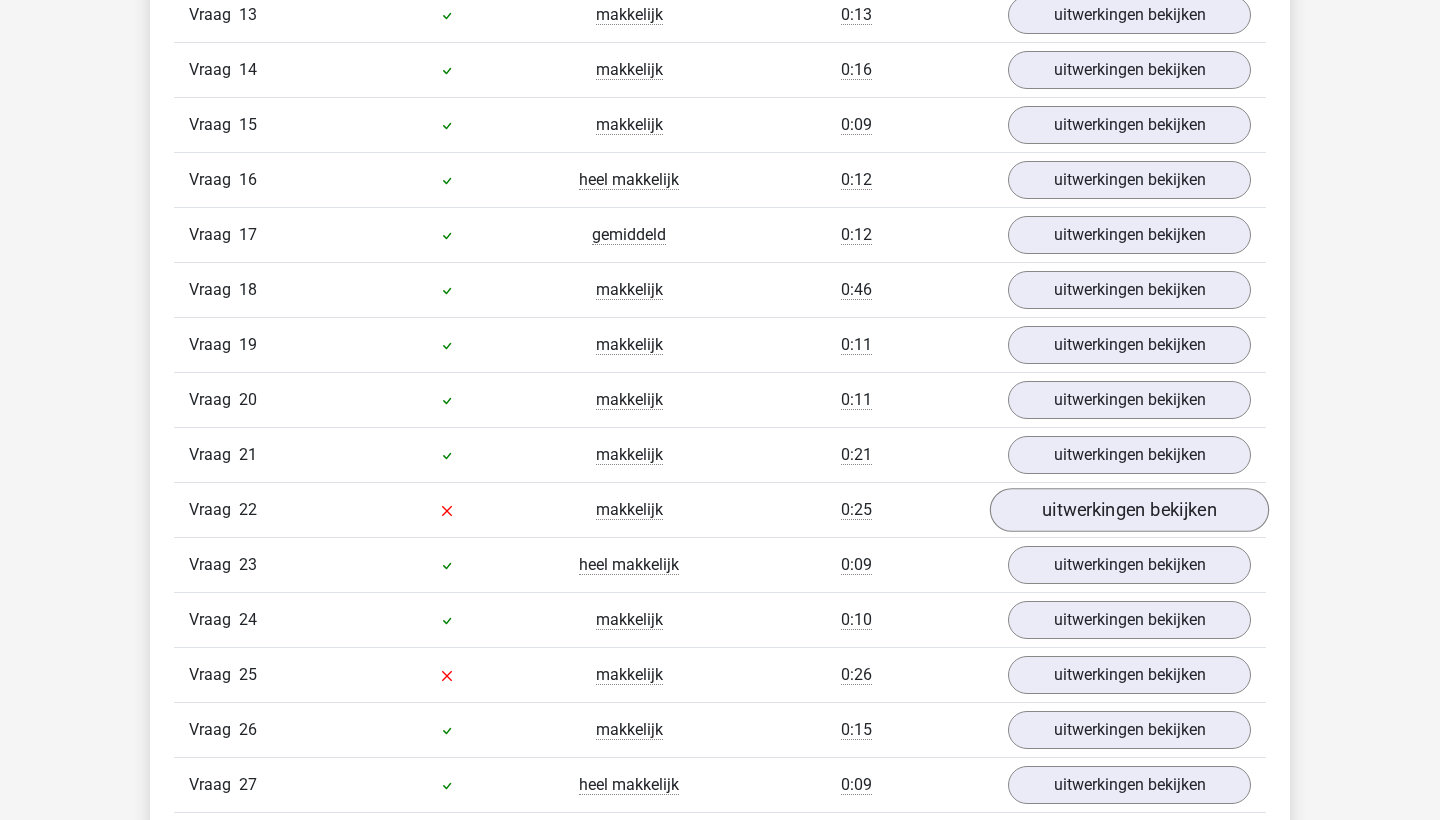 click on "uitwerkingen bekijken" at bounding box center [1129, 510] 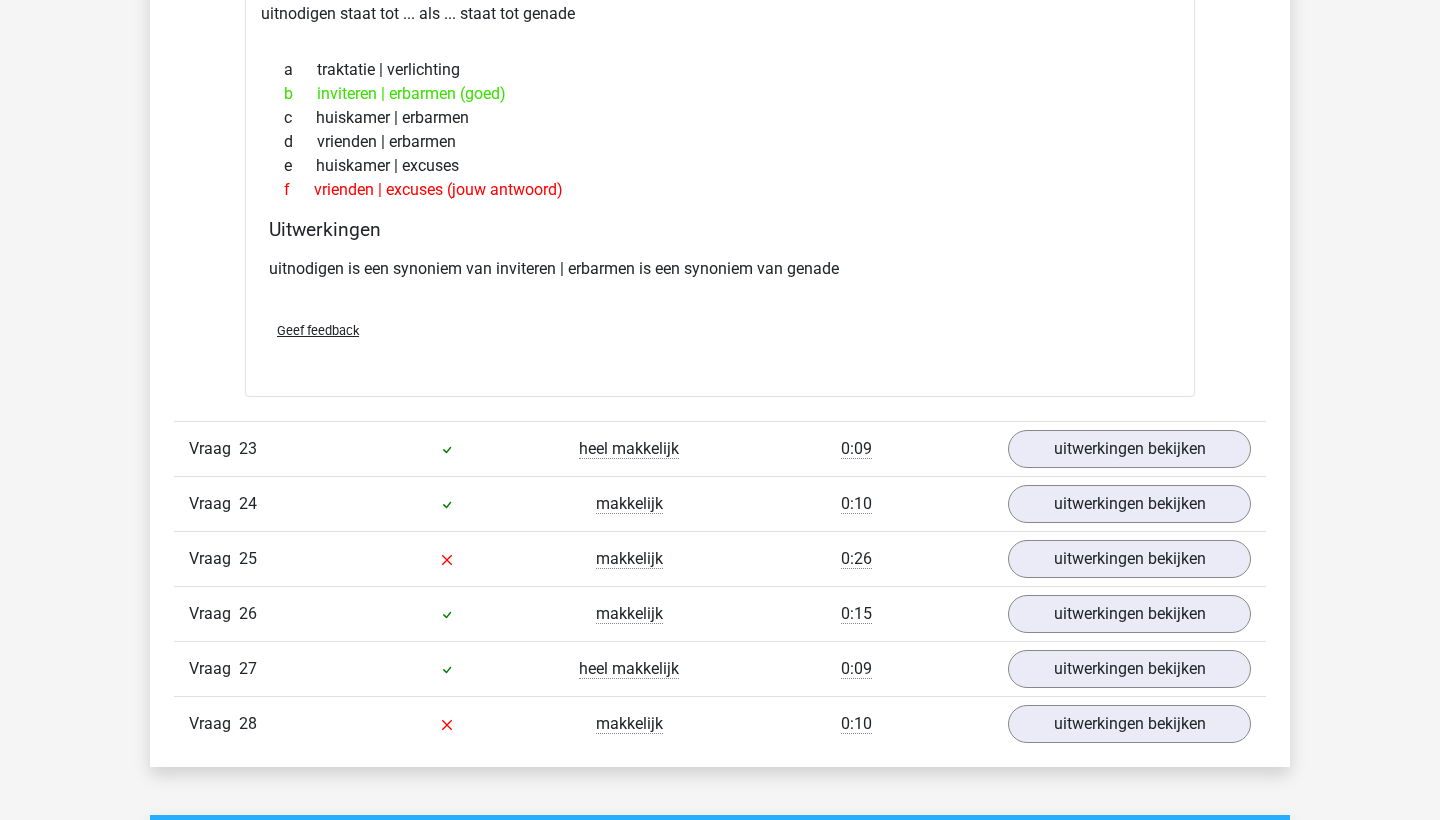 scroll, scrollTop: 3952, scrollLeft: 0, axis: vertical 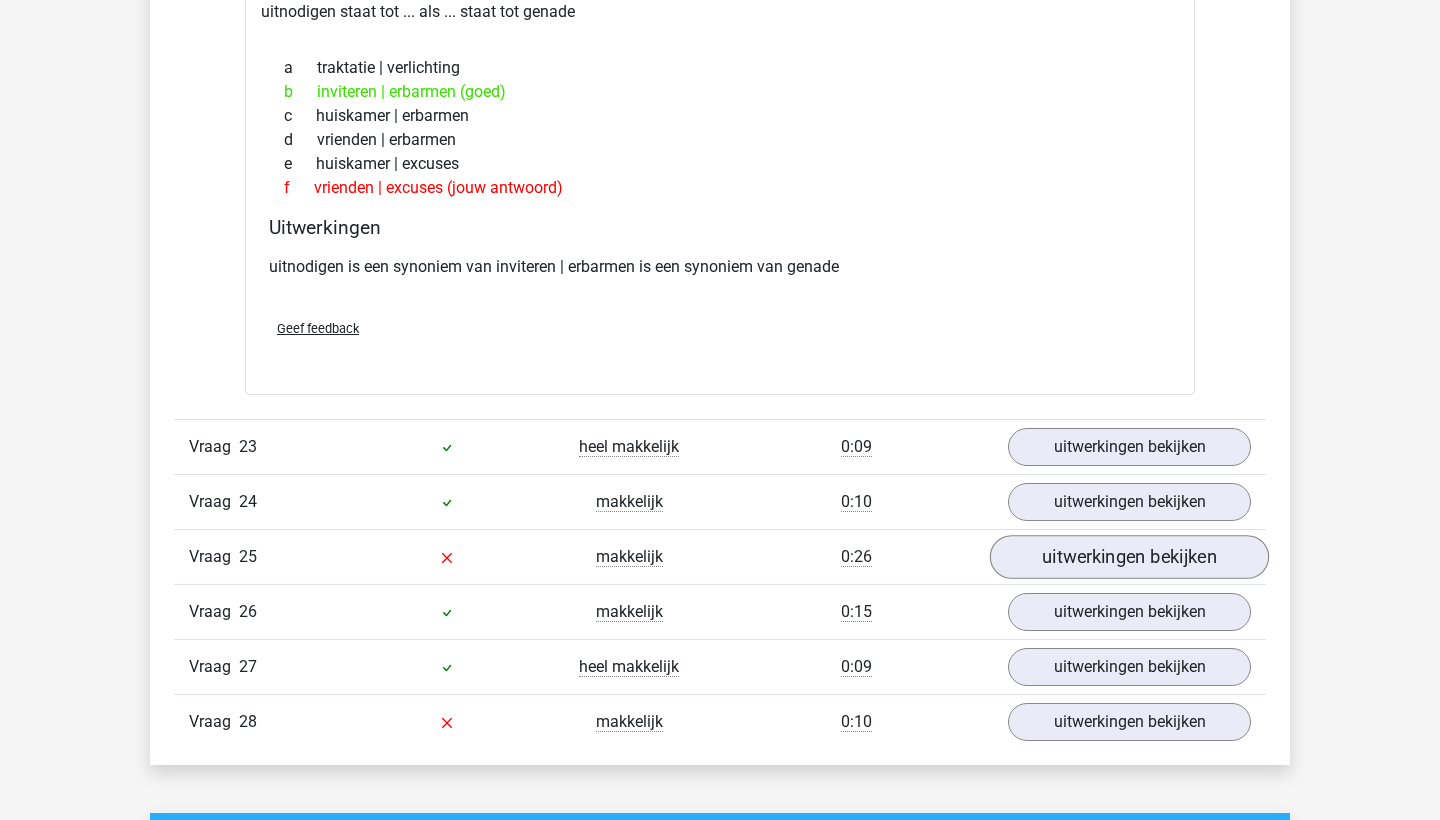 click on "uitwerkingen bekijken" at bounding box center [1129, 558] 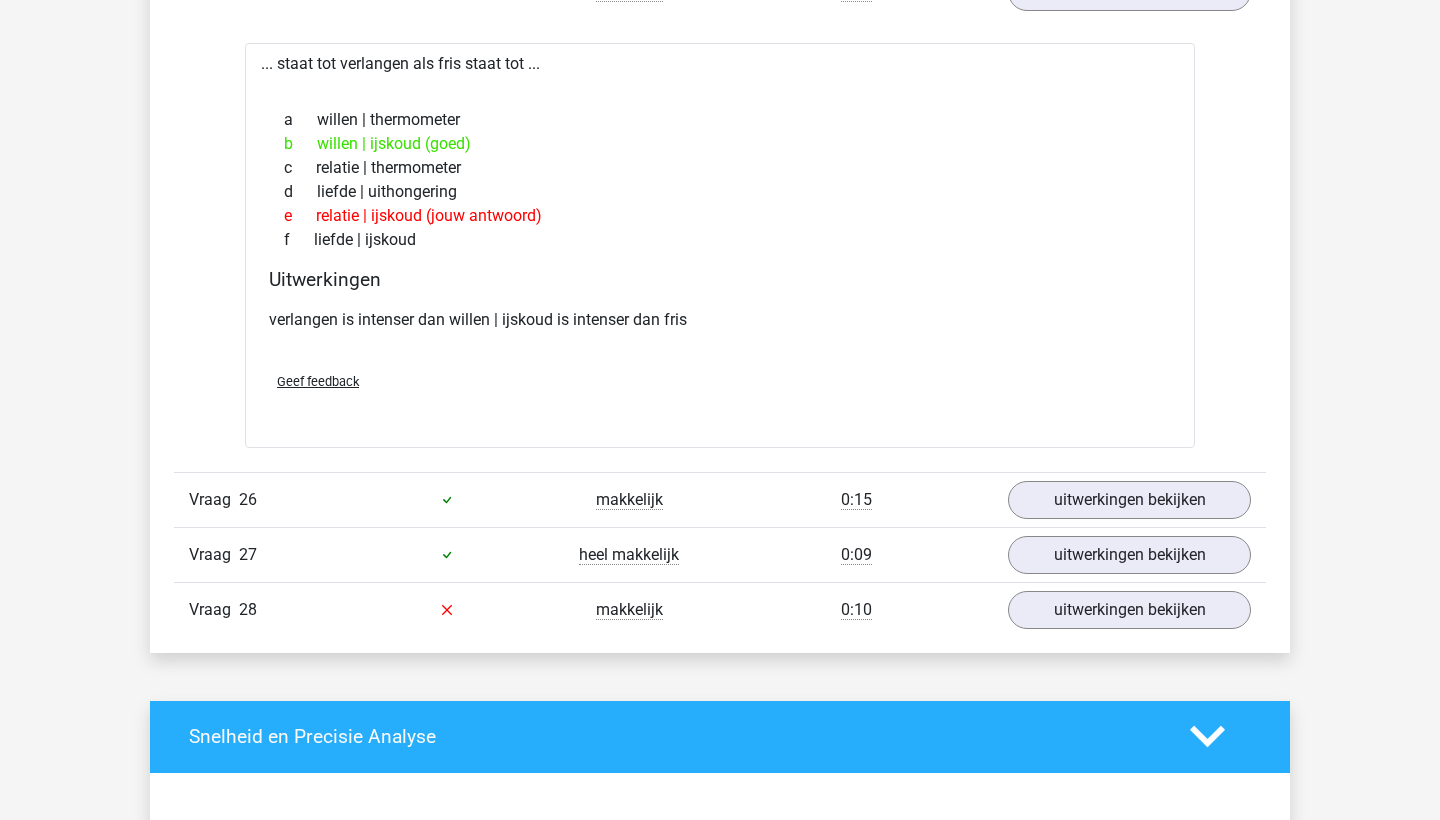 scroll, scrollTop: 4543, scrollLeft: 0, axis: vertical 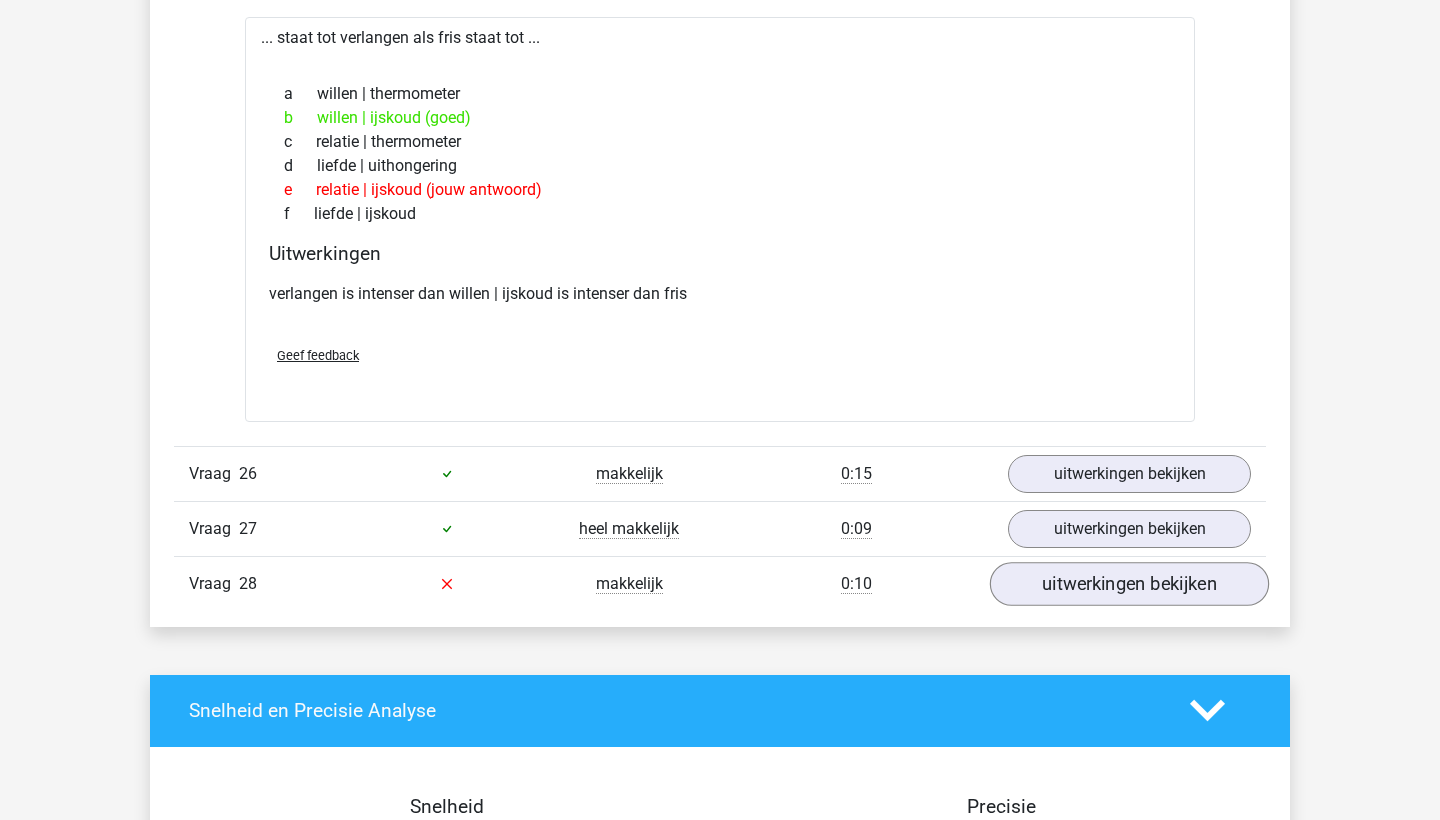 click on "uitwerkingen bekijken" at bounding box center (1129, 584) 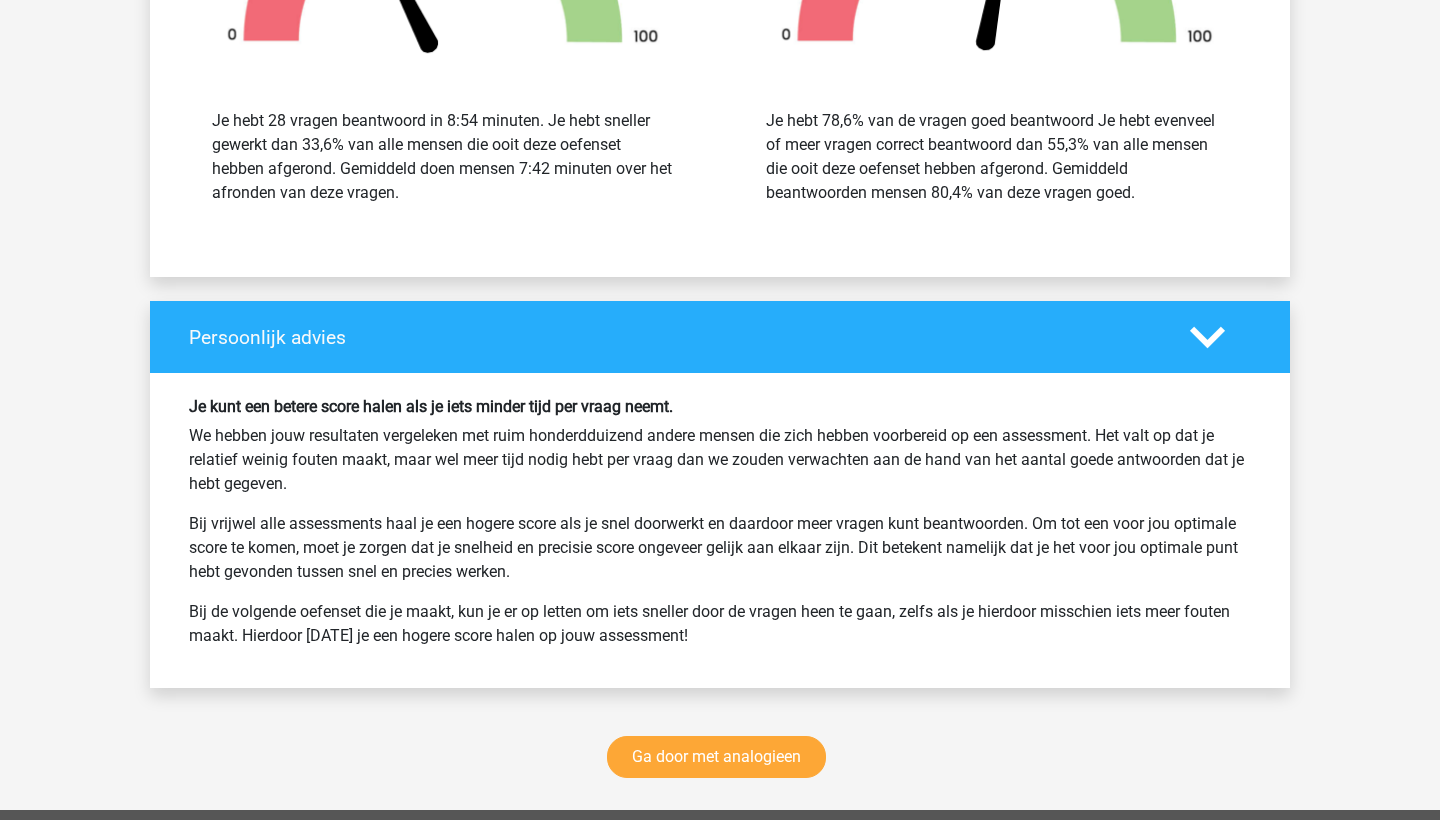 scroll, scrollTop: 6065, scrollLeft: 0, axis: vertical 